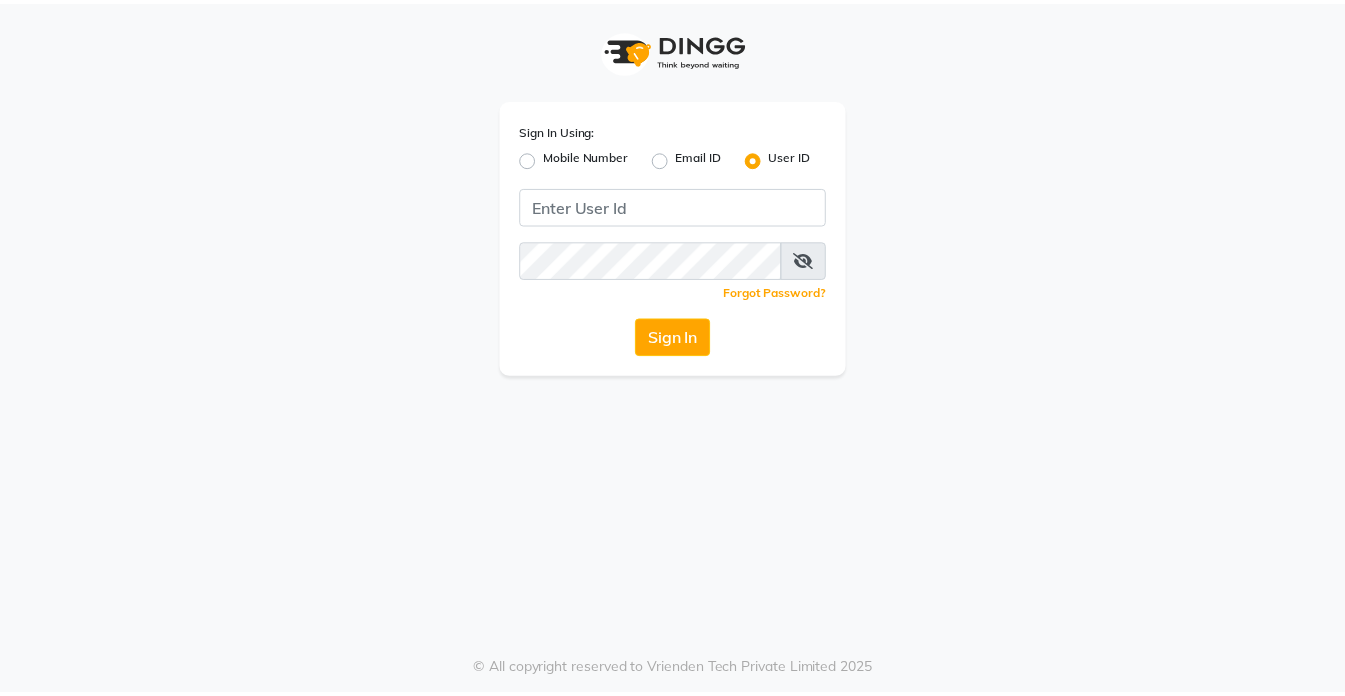 scroll, scrollTop: 0, scrollLeft: 0, axis: both 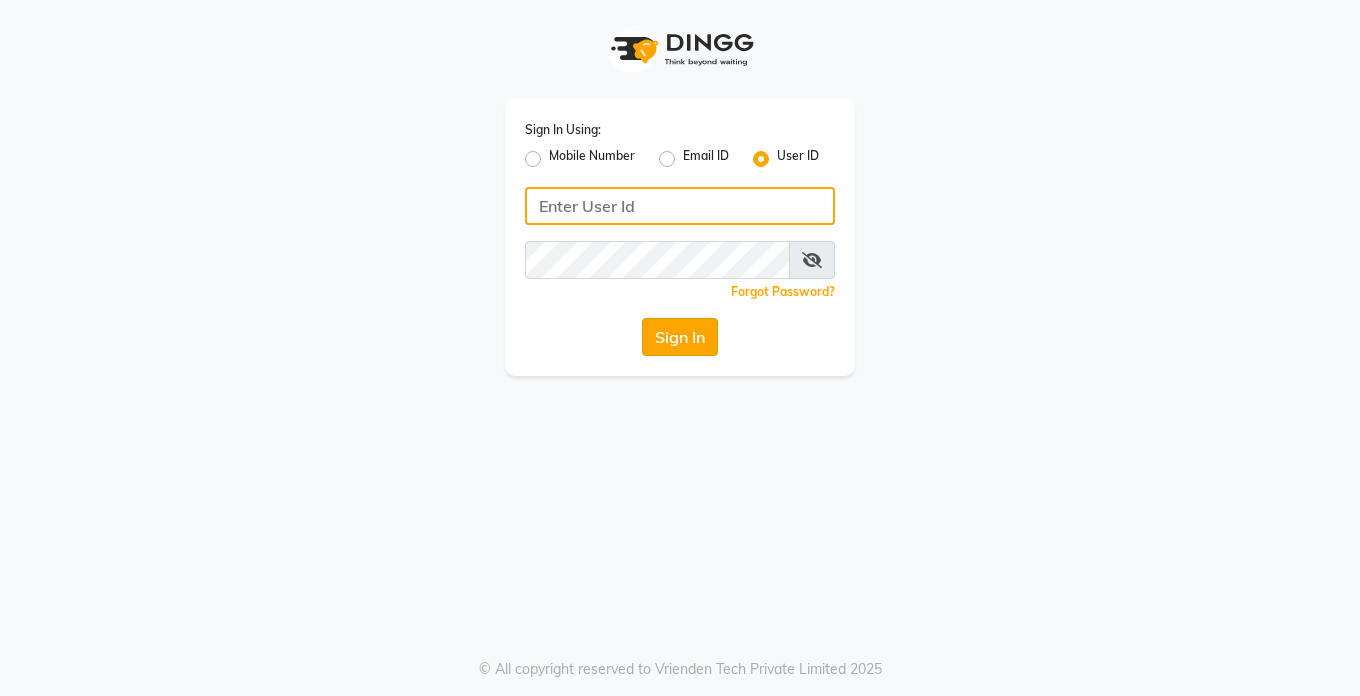 type on "Dedios123" 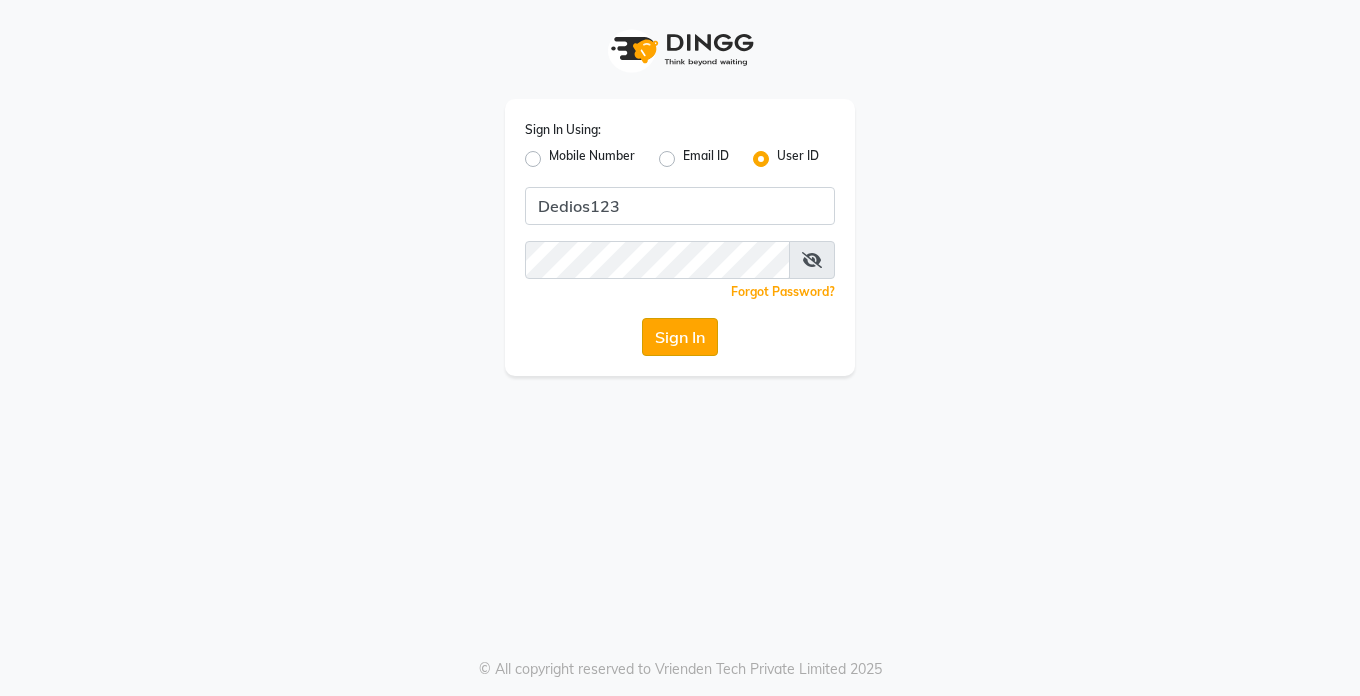 click on "Sign In" 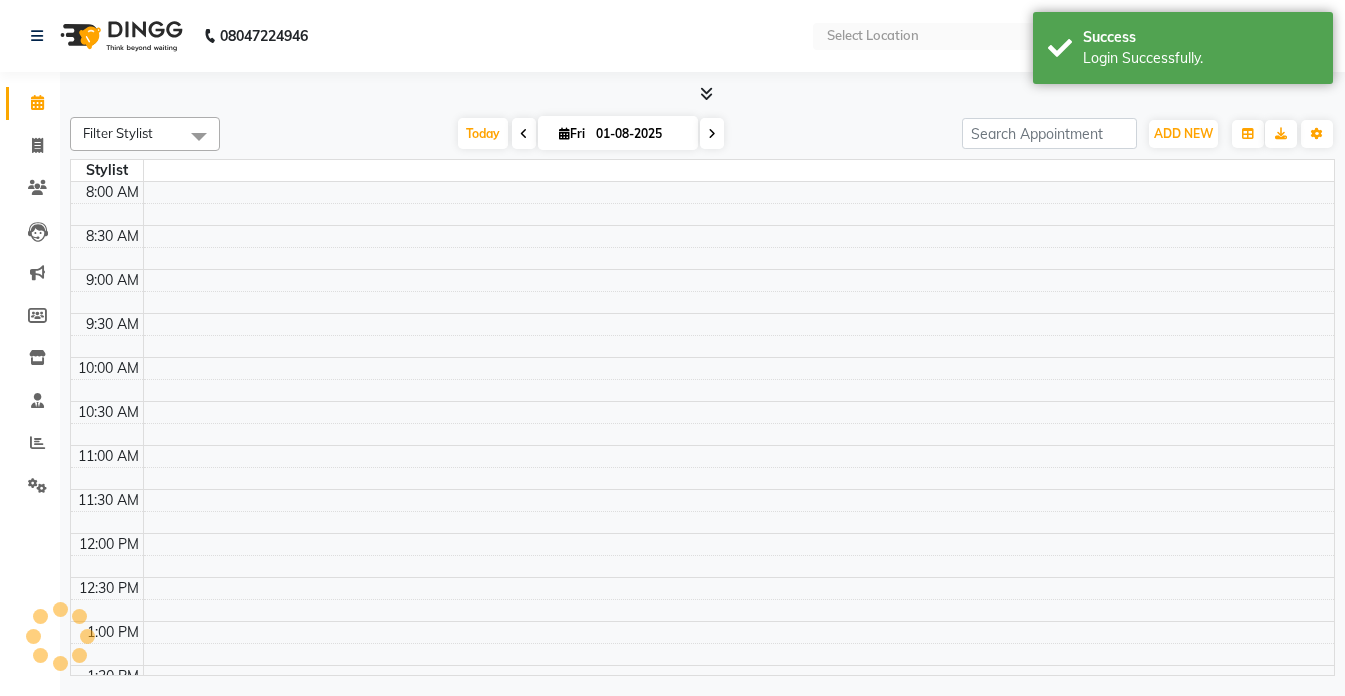 select on "en" 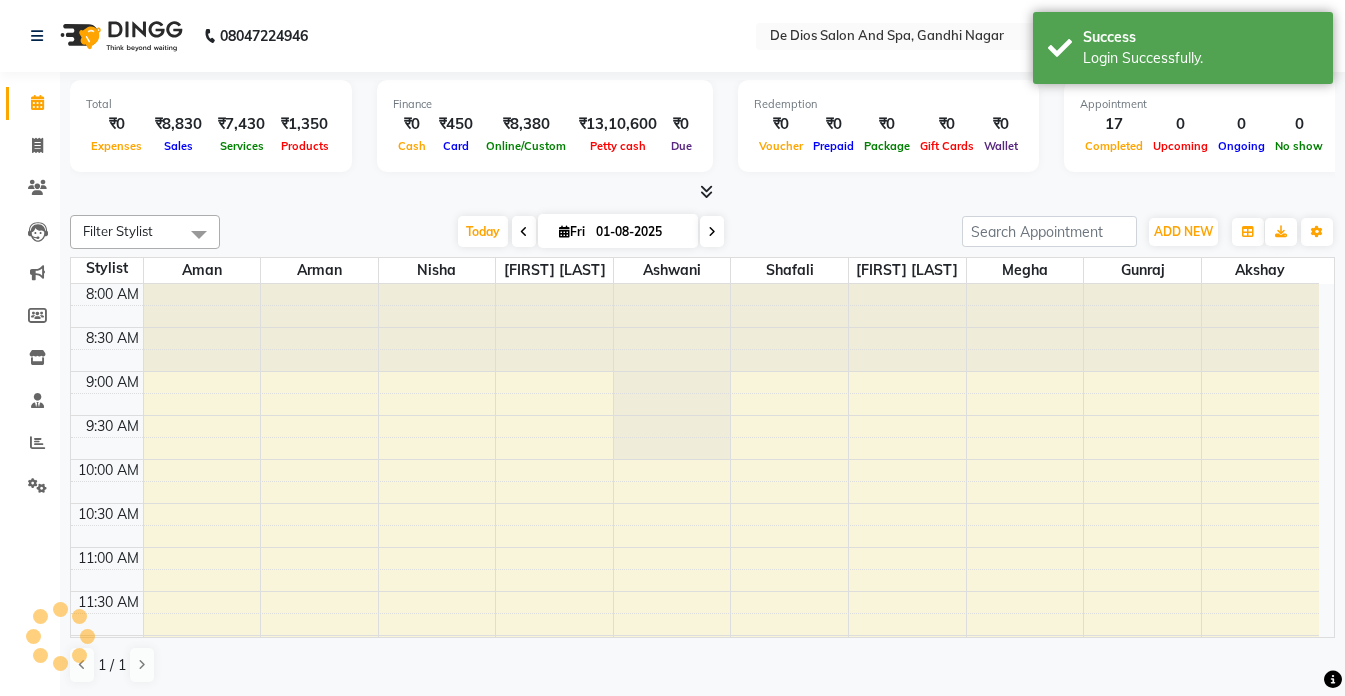 scroll, scrollTop: 0, scrollLeft: 0, axis: both 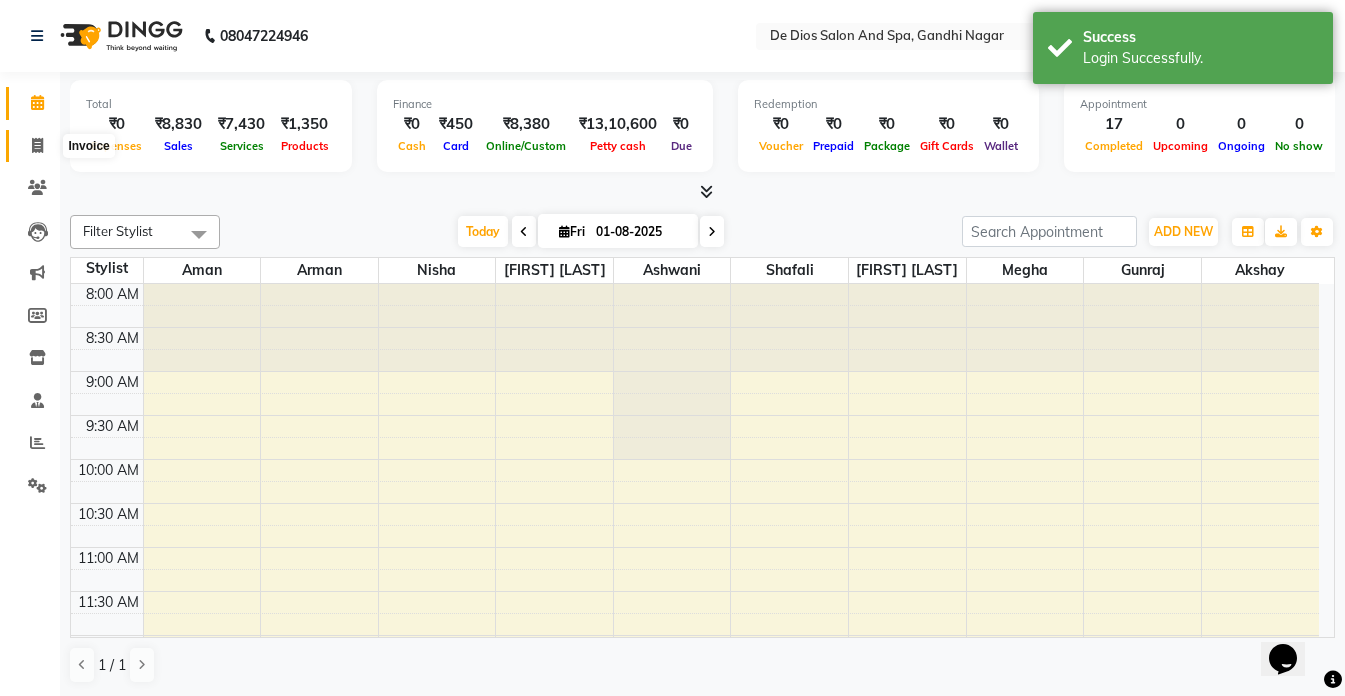 click 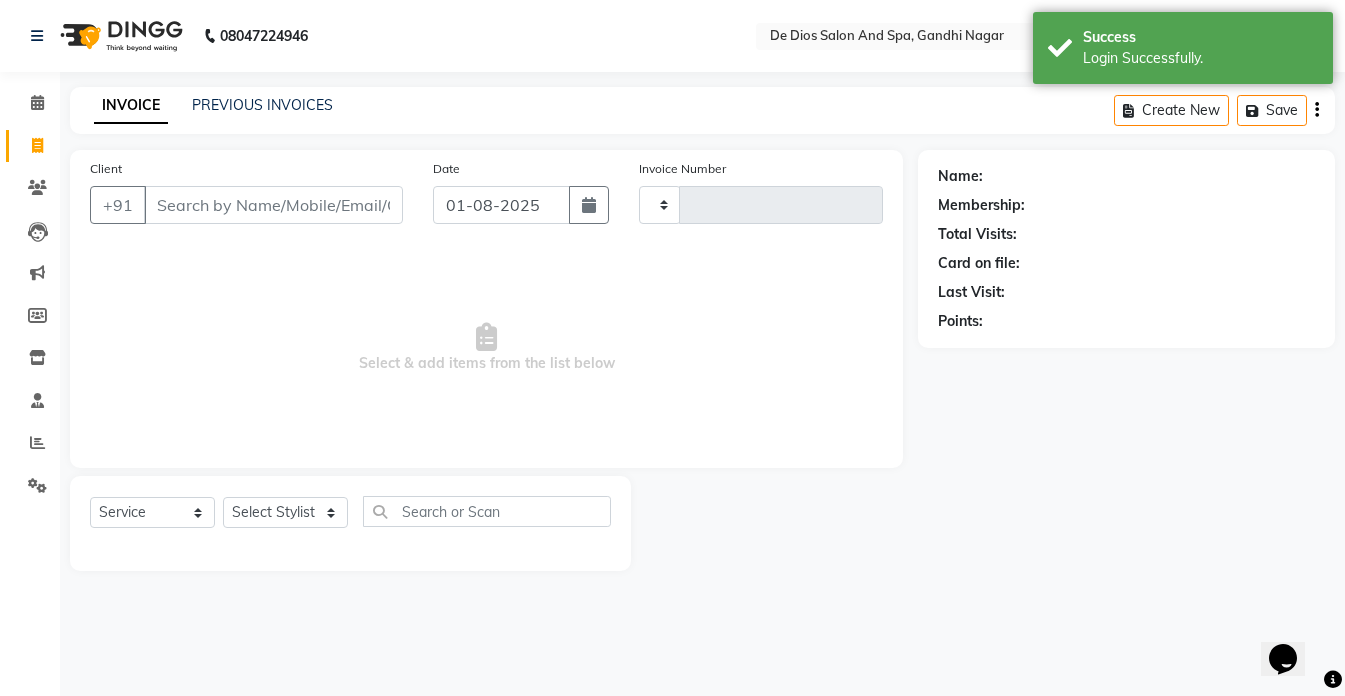 type on "2001" 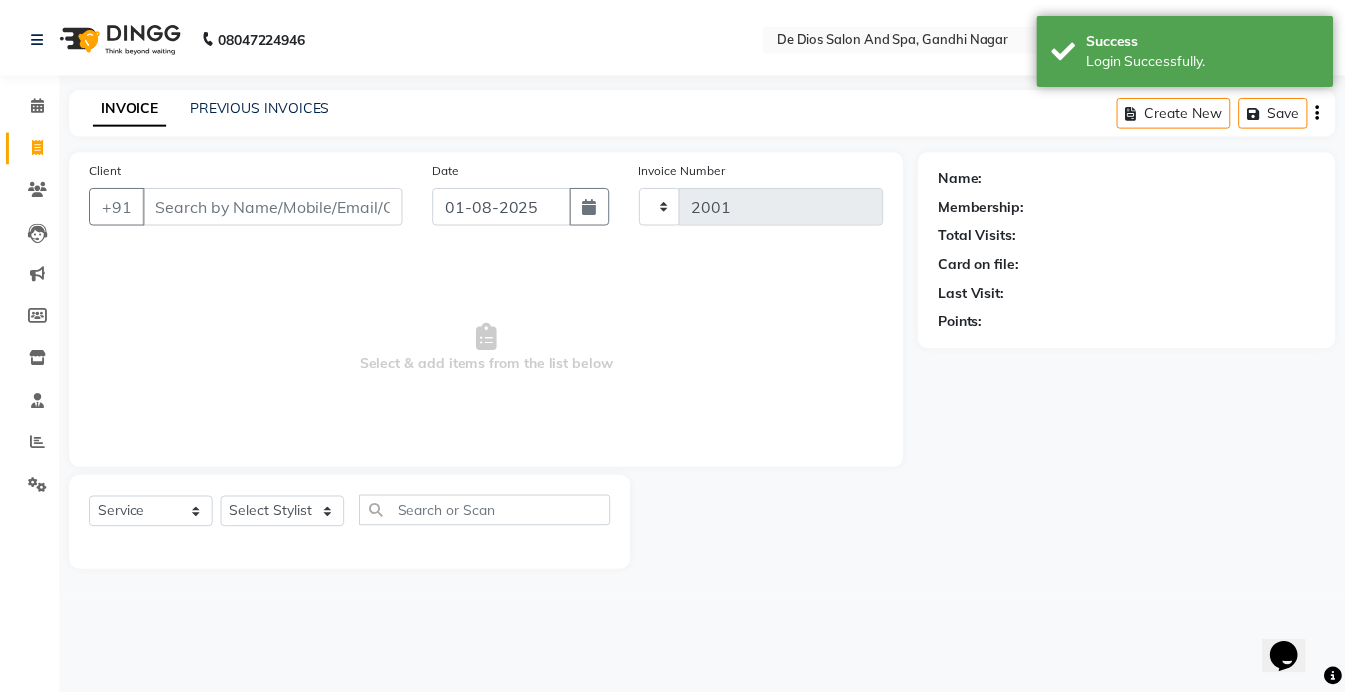 scroll, scrollTop: 0, scrollLeft: 0, axis: both 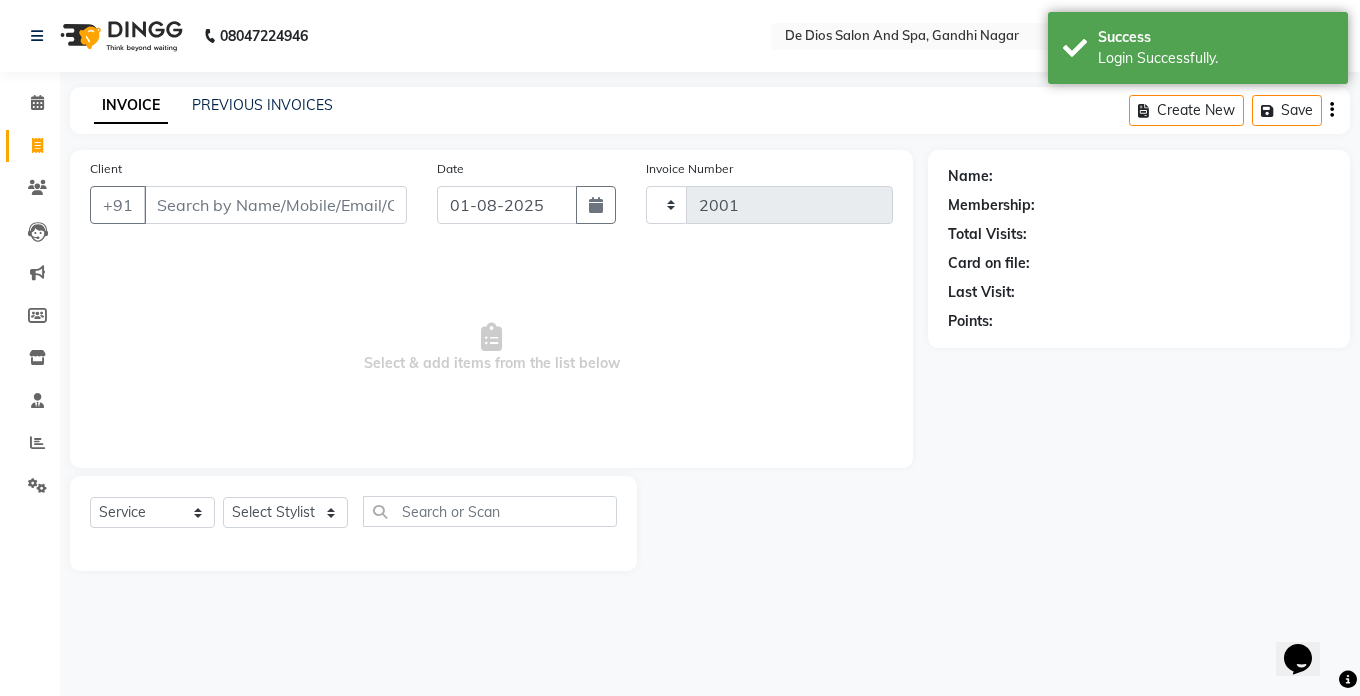 select on "6431" 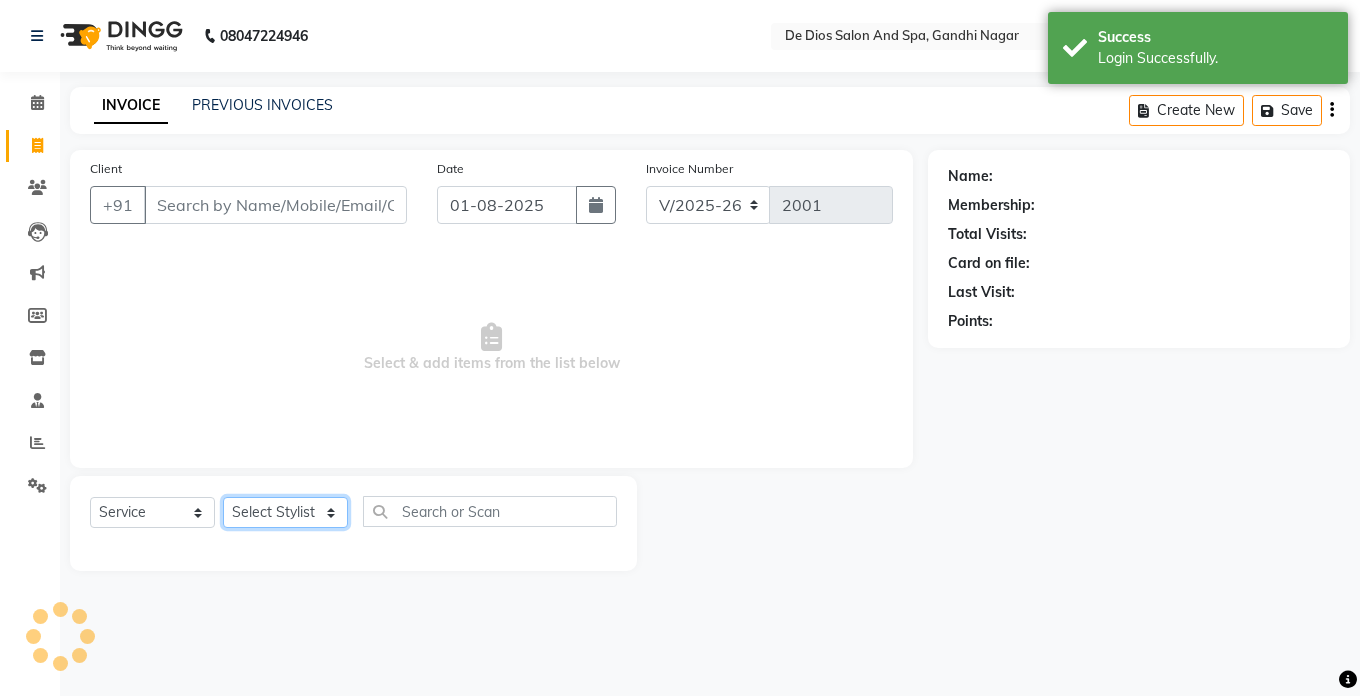 click on "Select Stylist" 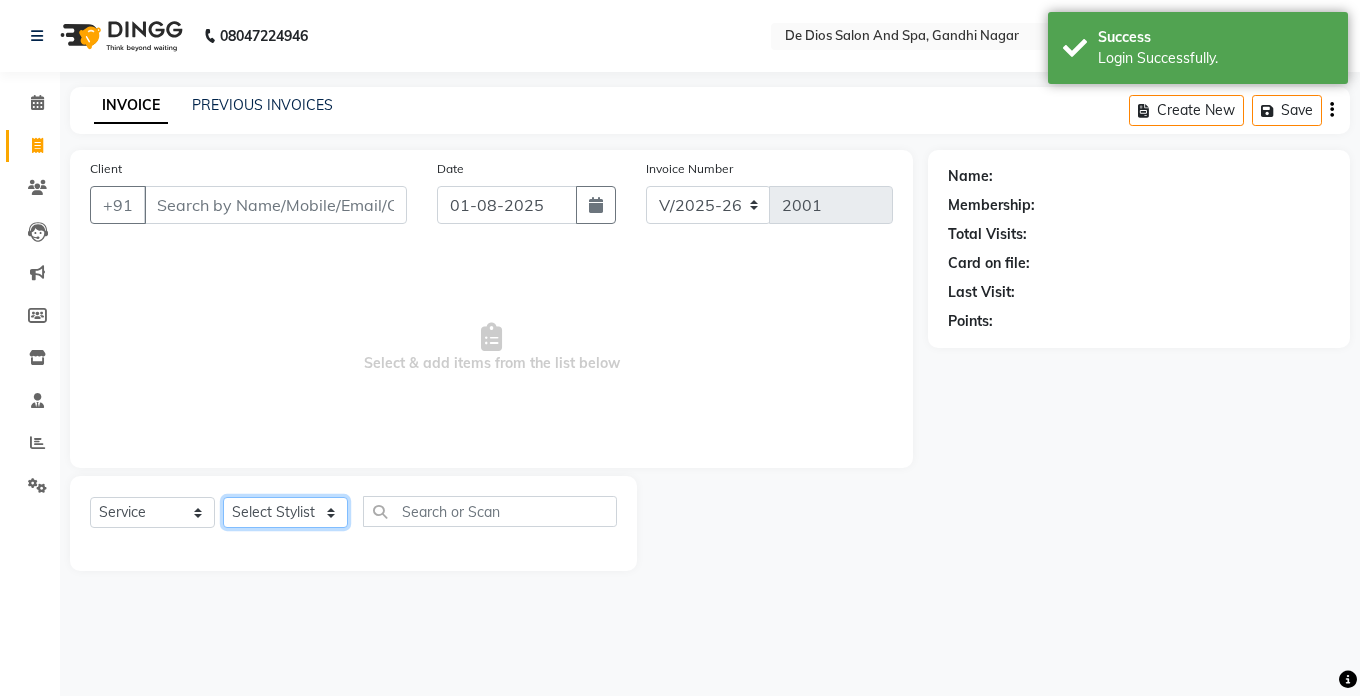 click on "Select Stylist akshay aman Arman Ashwani gunraj megha  nikita thappa nisha parveen shafali vishu kumar" 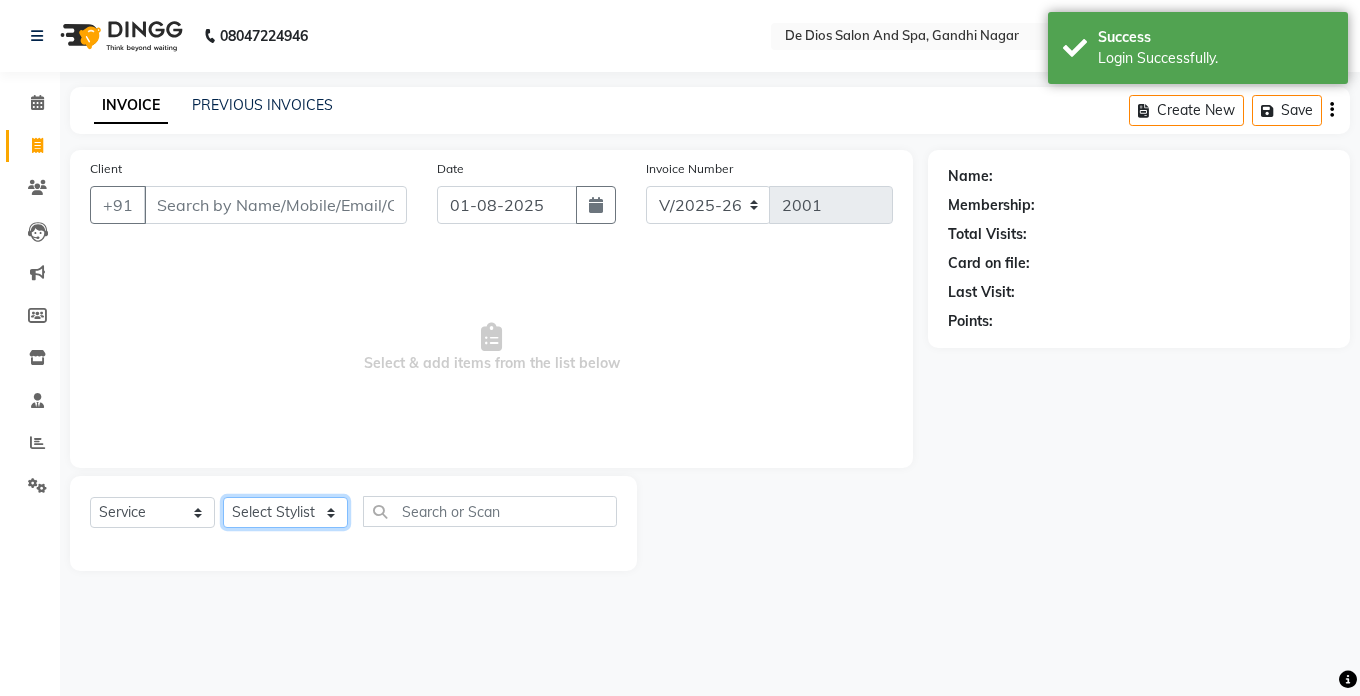 select on "49201" 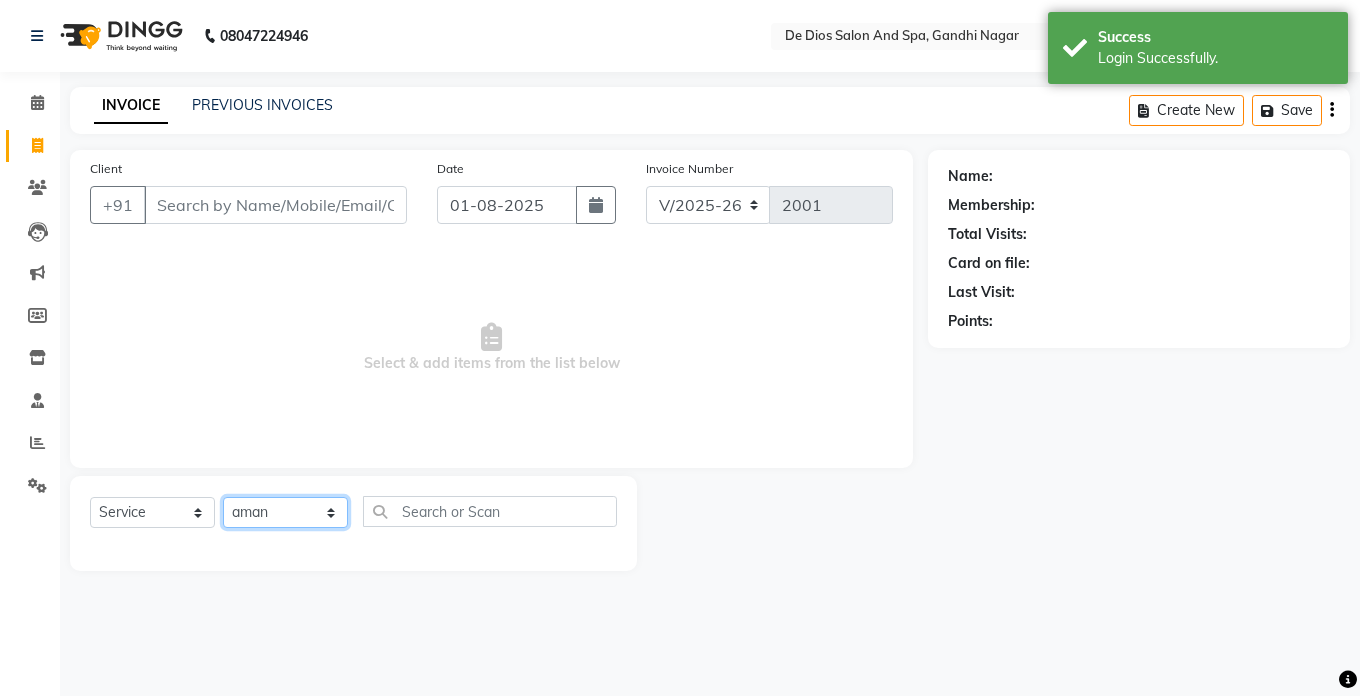 click on "Select Stylist akshay aman Arman Ashwani gunraj megha  nikita thappa nisha parveen shafali vishu kumar" 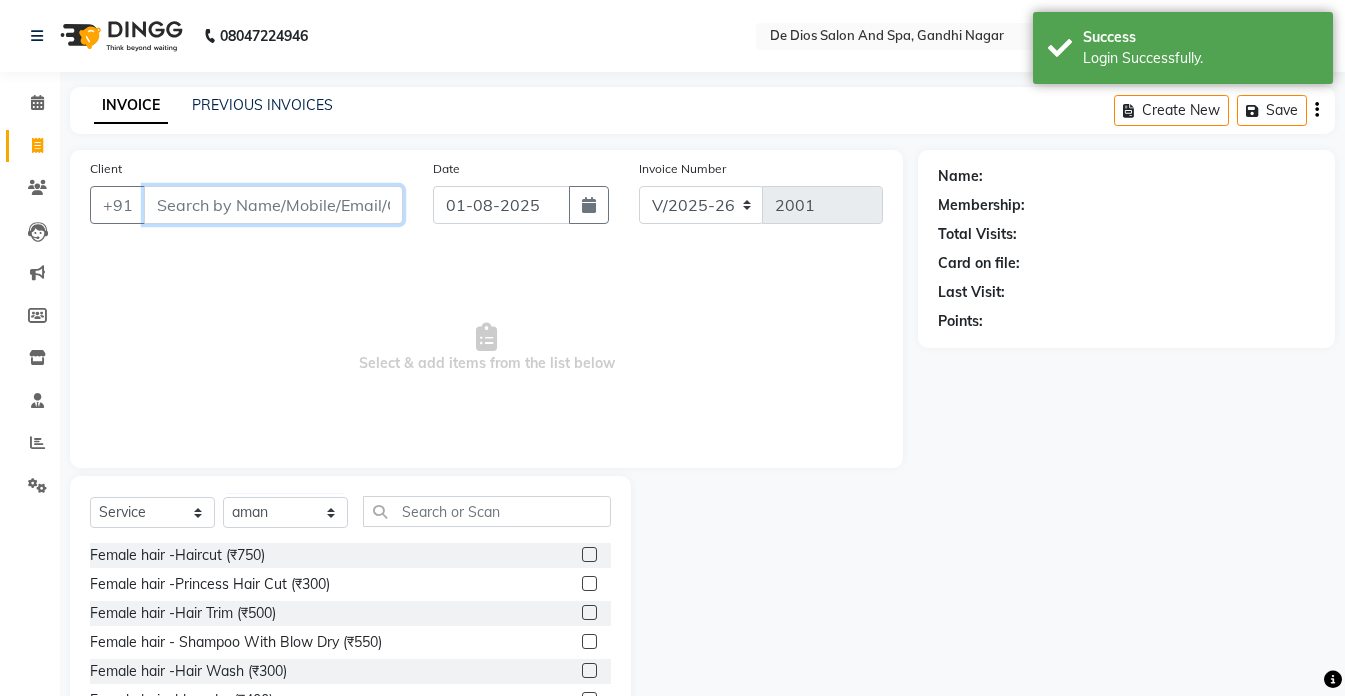 click on "Client" at bounding box center (273, 205) 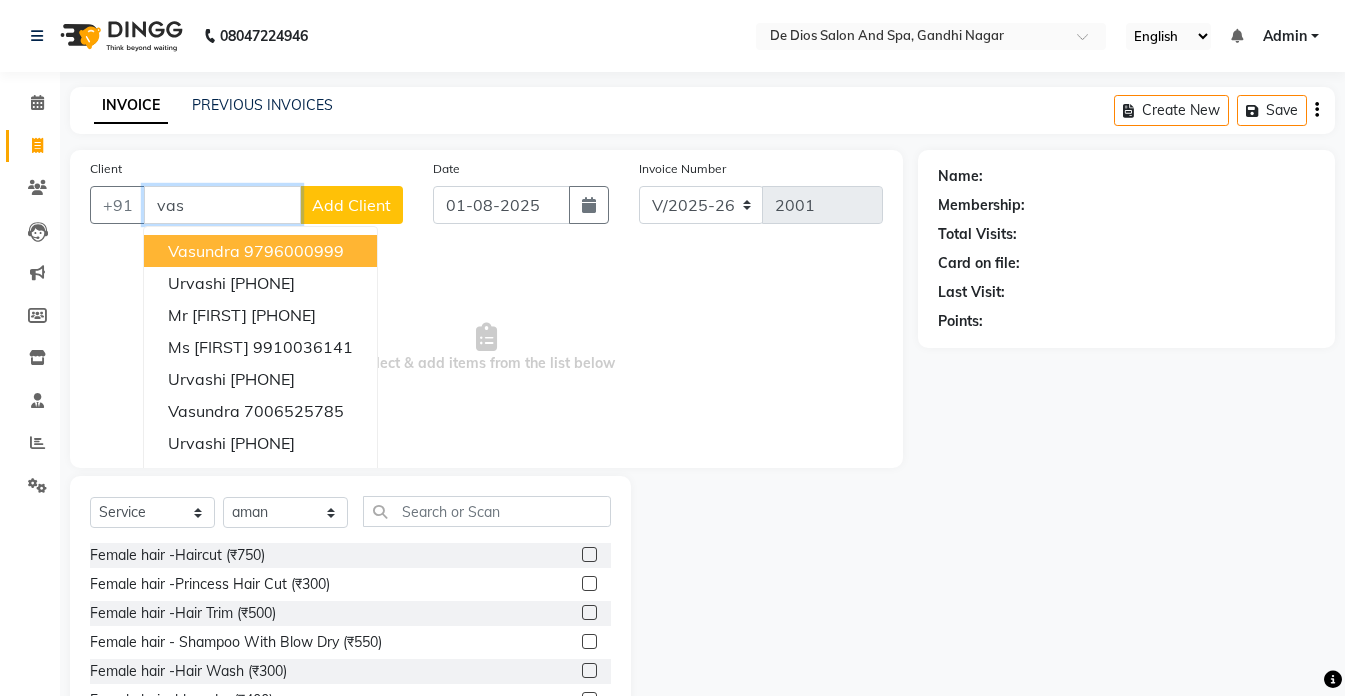 click on "9796000999" at bounding box center (294, 251) 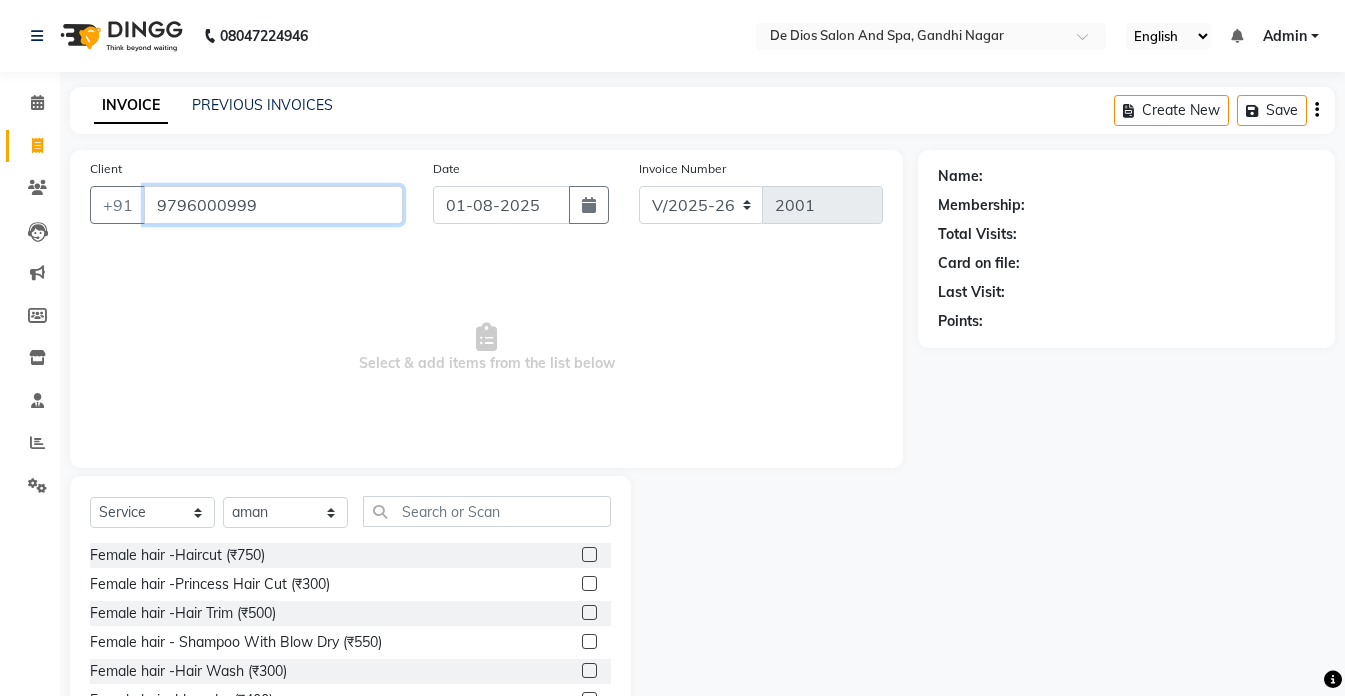 type on "9796000999" 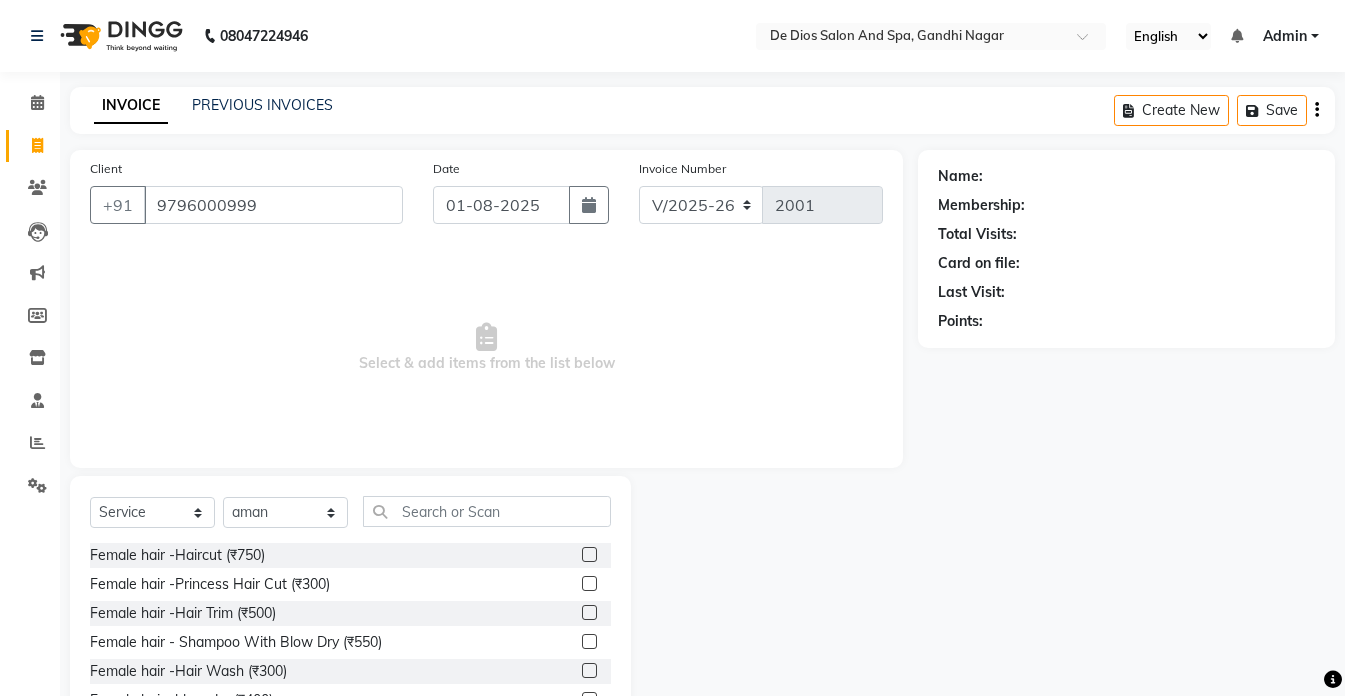 click on "Select & add items from the list below" at bounding box center [486, 348] 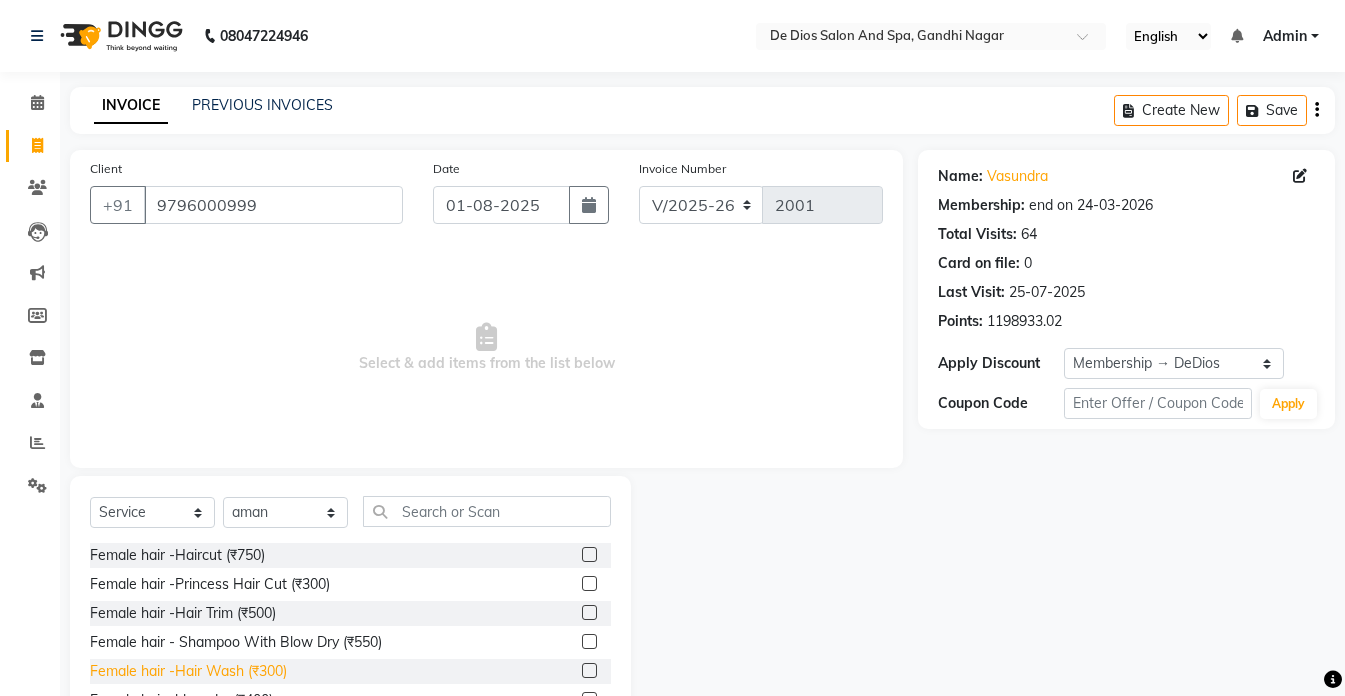 click on "Female hair -Hair Wash (₹300)" 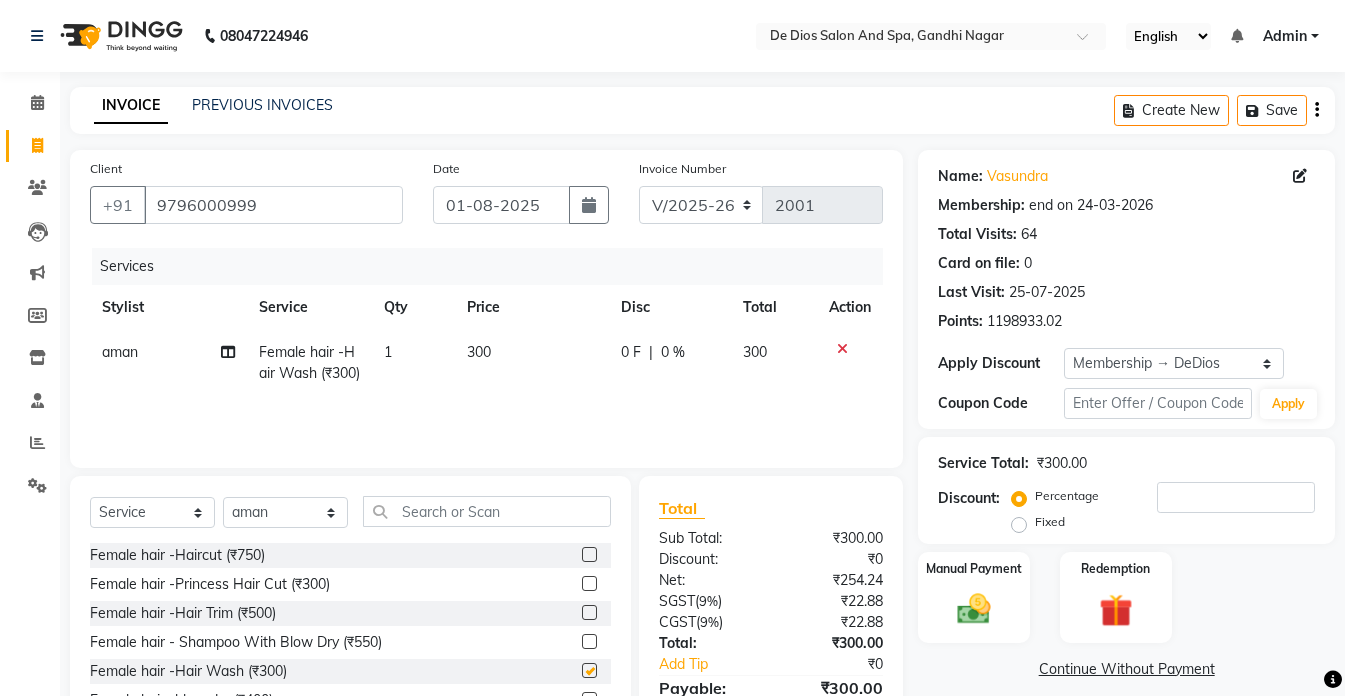 checkbox on "false" 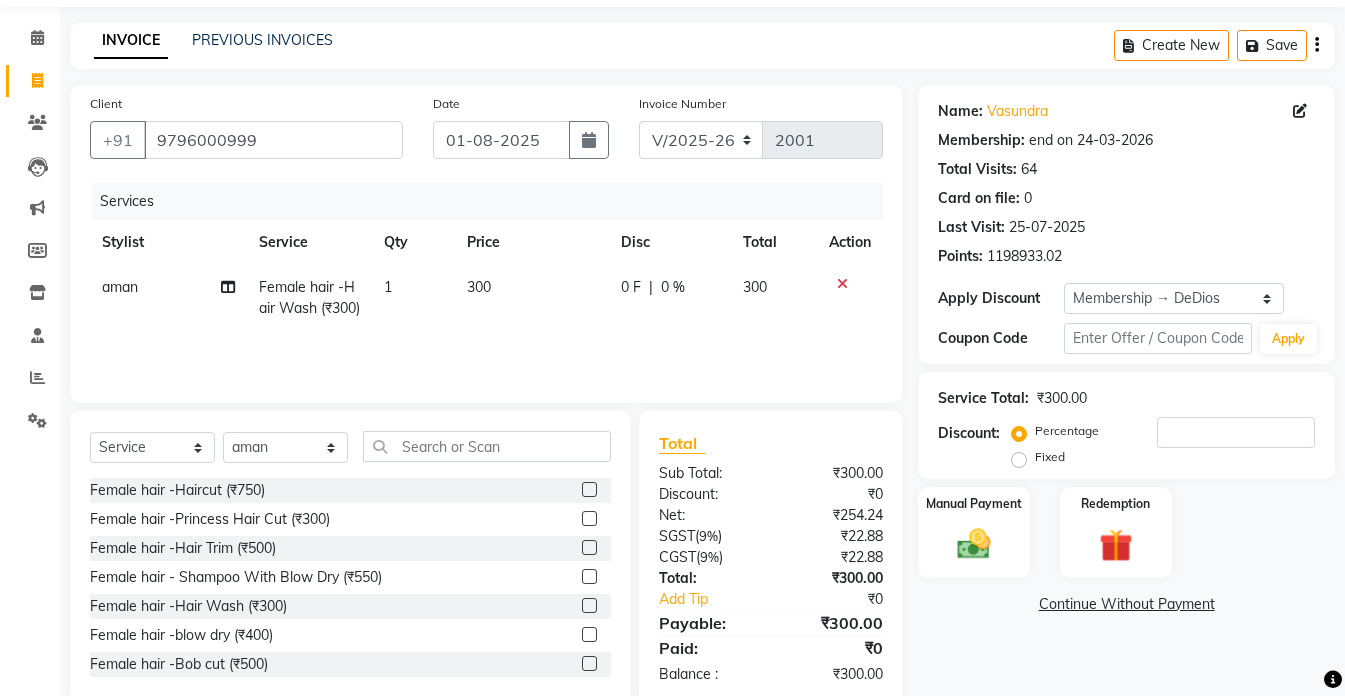 scroll, scrollTop: 100, scrollLeft: 0, axis: vertical 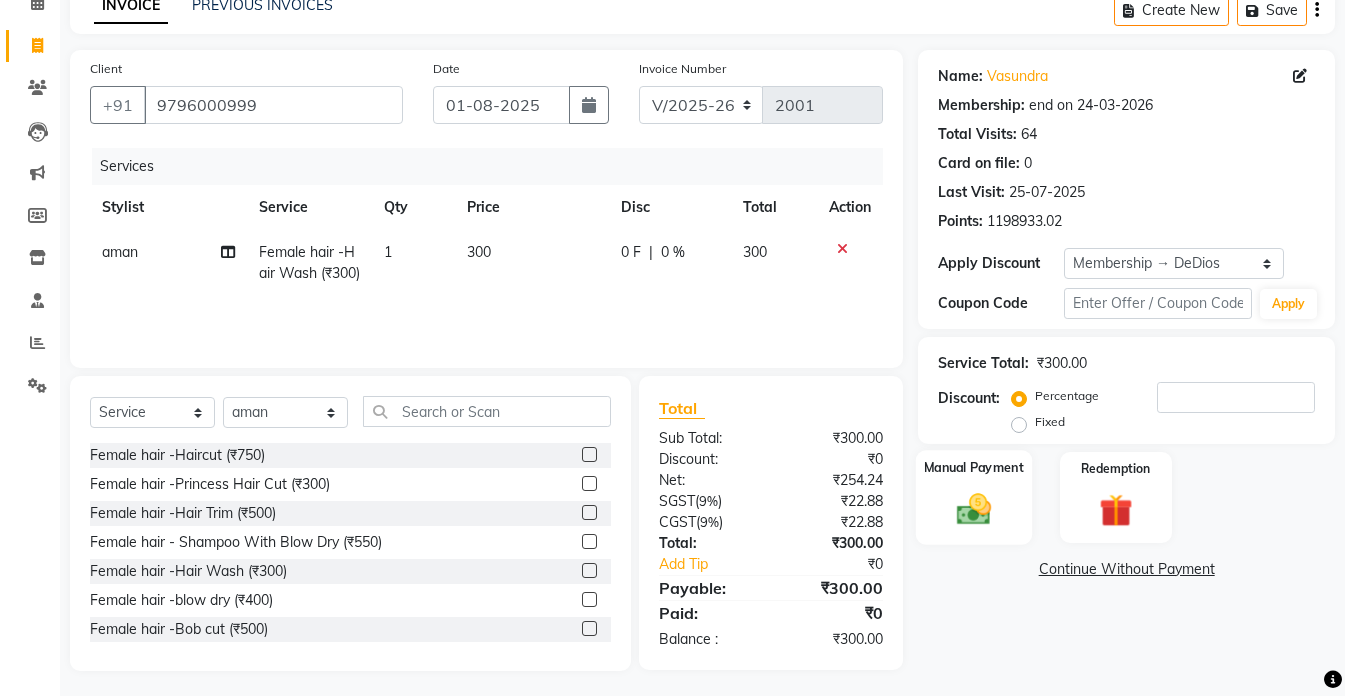 click 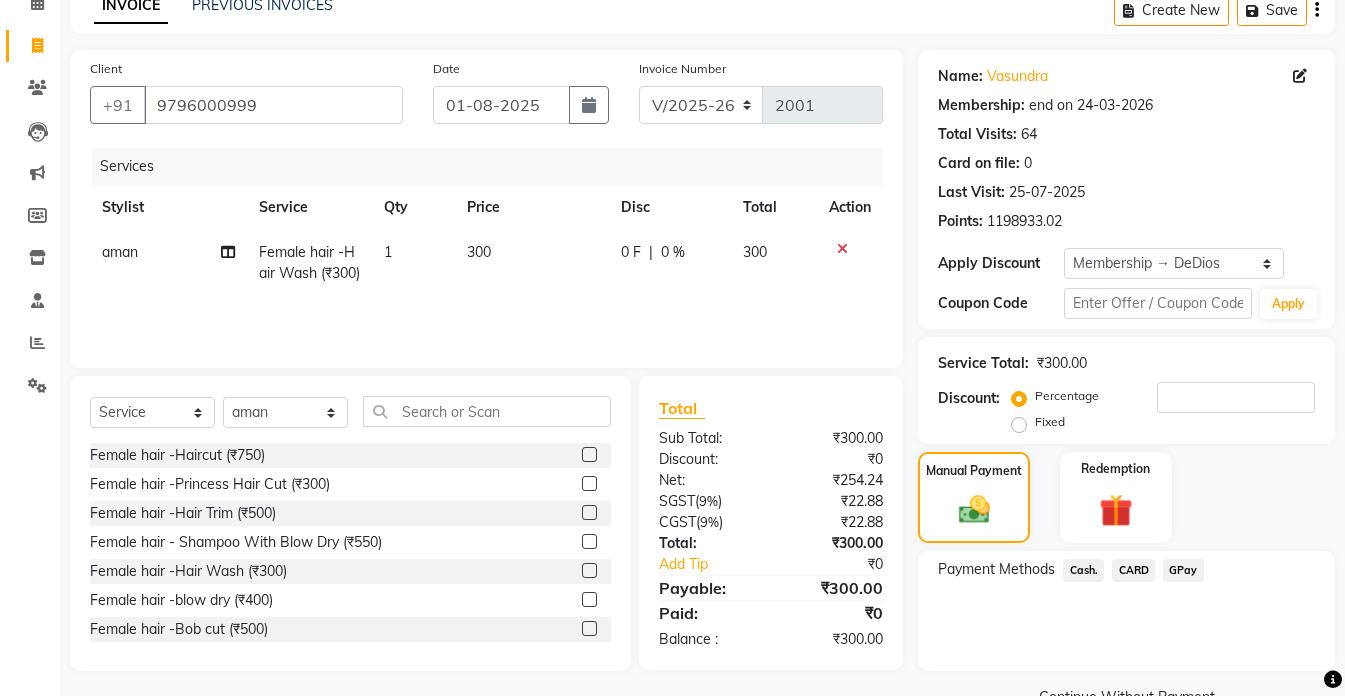 click on "GPay" 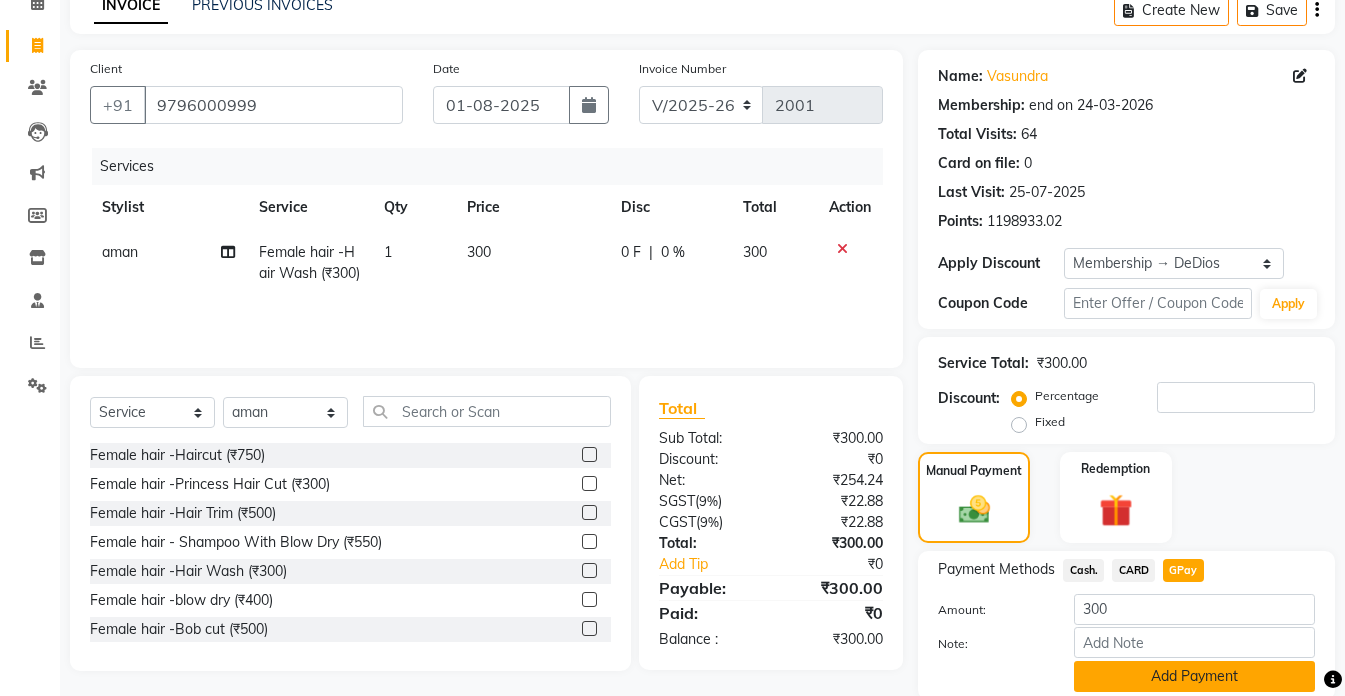 click on "Add Payment" 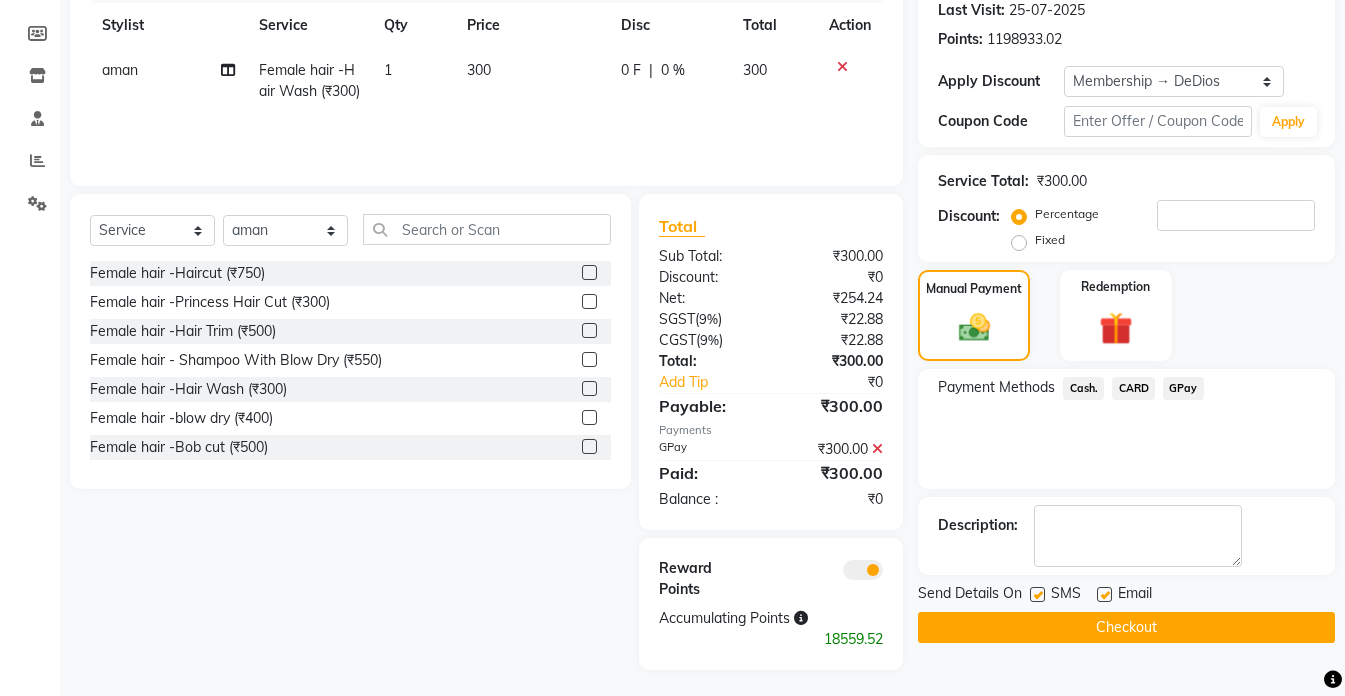 scroll, scrollTop: 286, scrollLeft: 0, axis: vertical 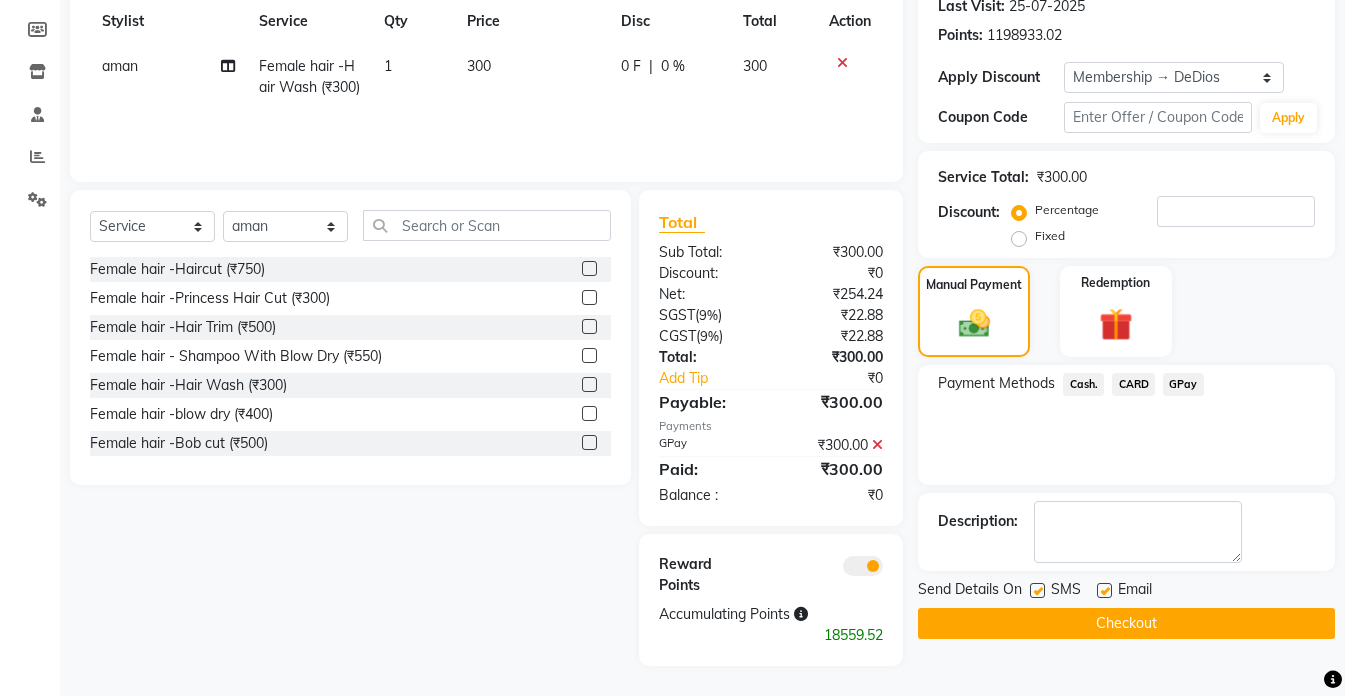 click on "Checkout" 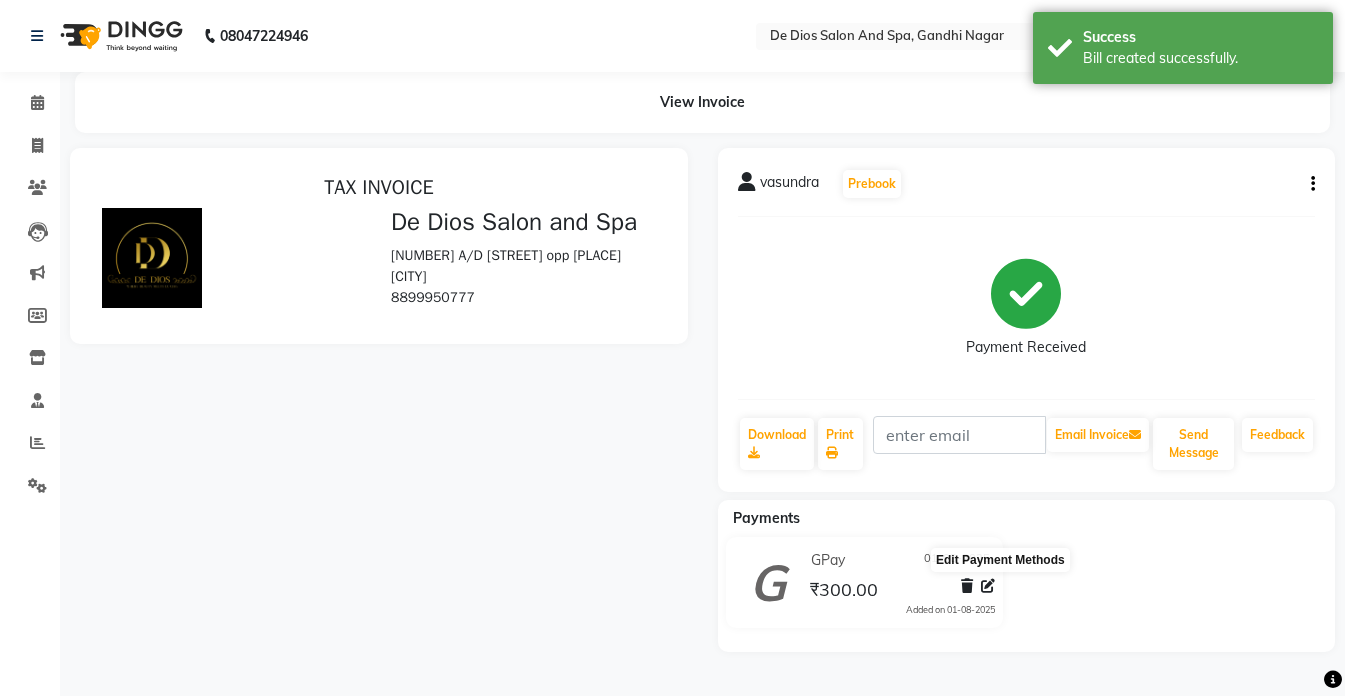 scroll, scrollTop: 0, scrollLeft: 0, axis: both 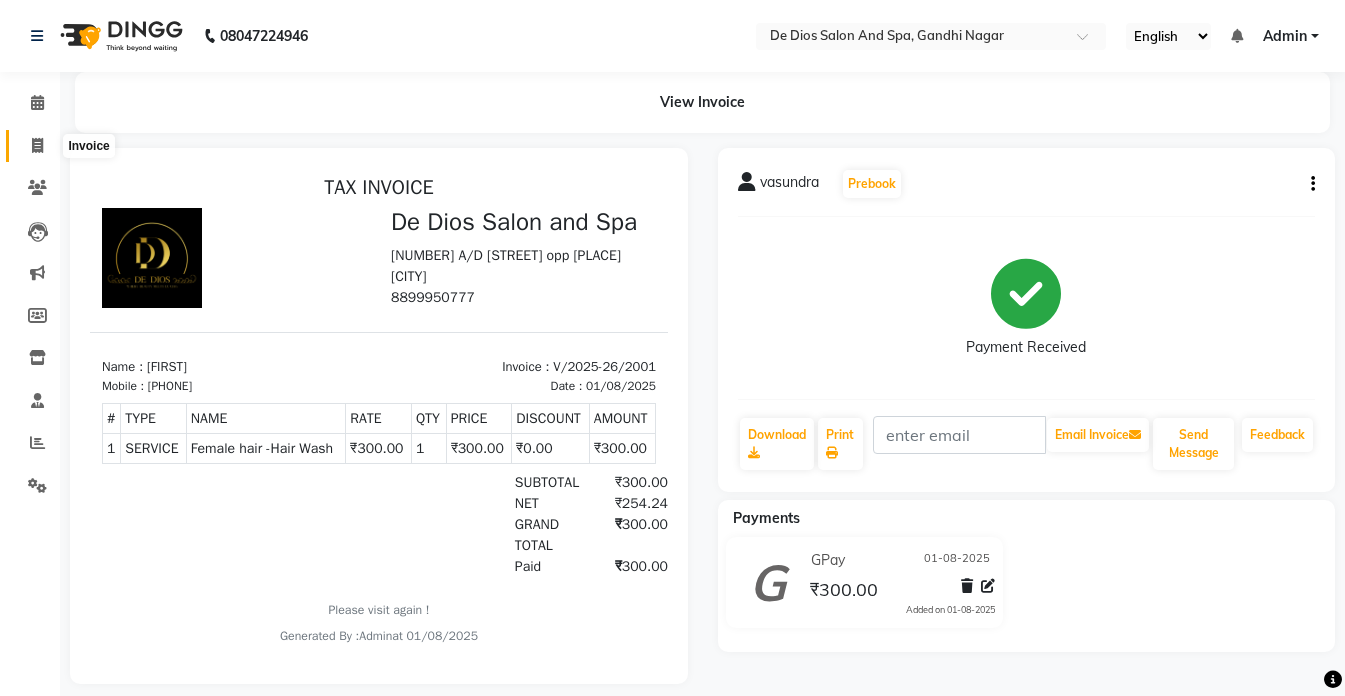 click 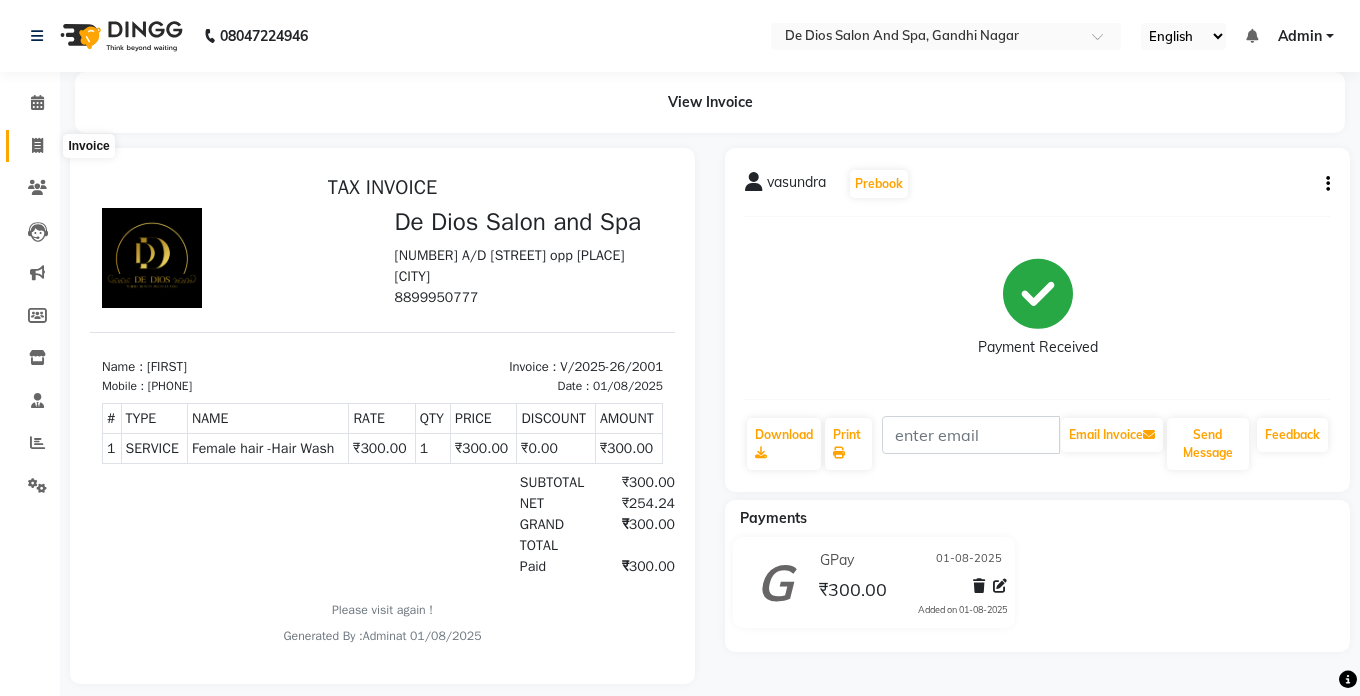 select on "6431" 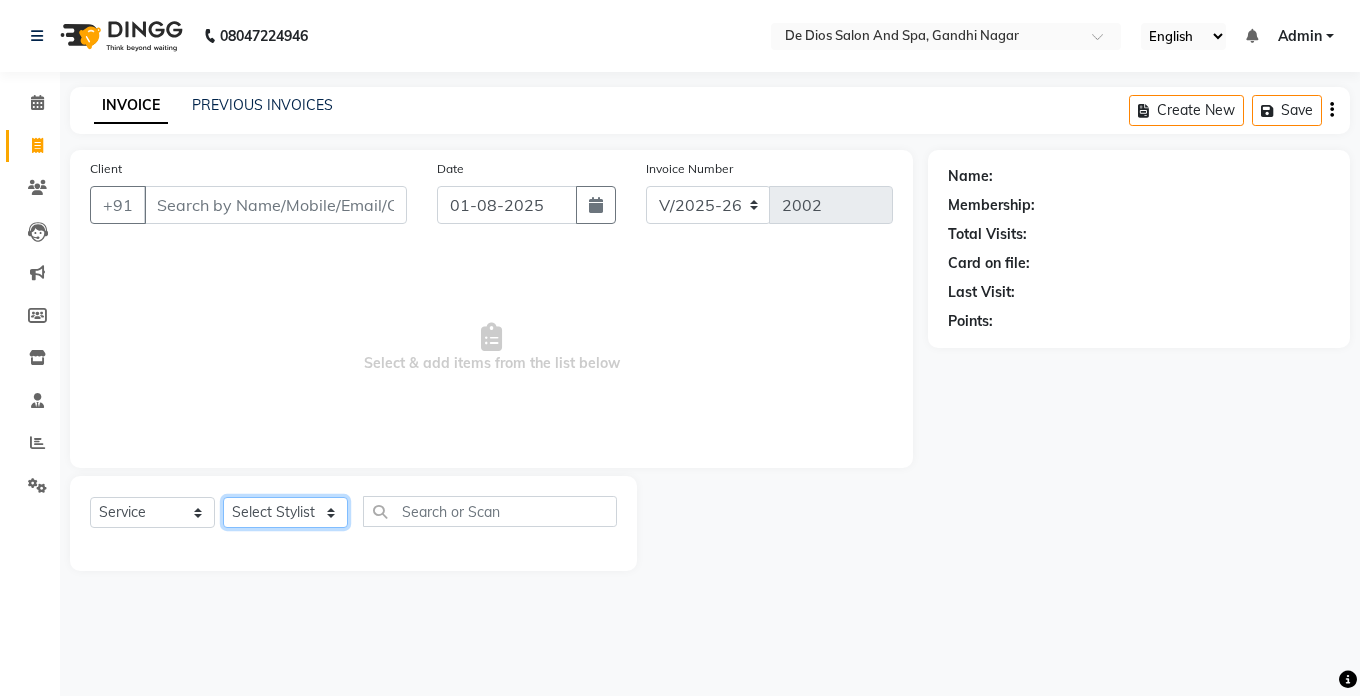 click on "Select Stylist akshay aman Arman Ashwani gunraj megha  nikita thappa nisha parveen shafali vishu kumar" 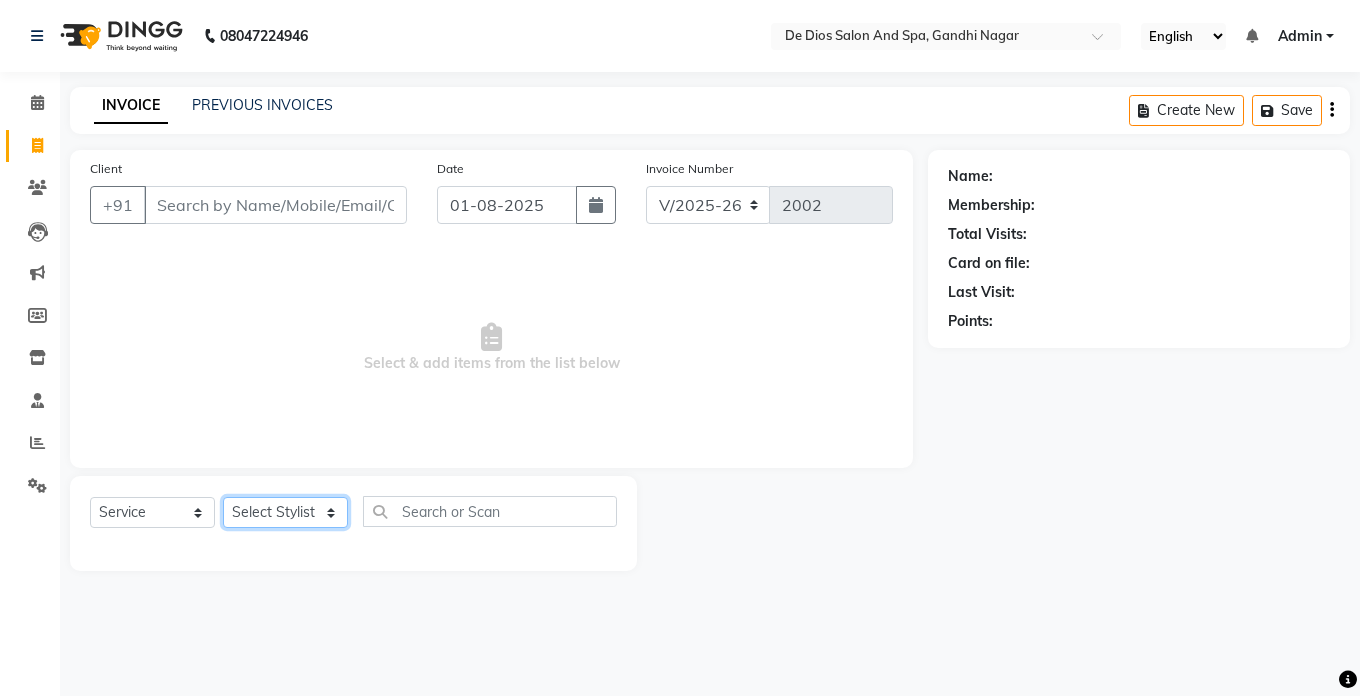 select on "49201" 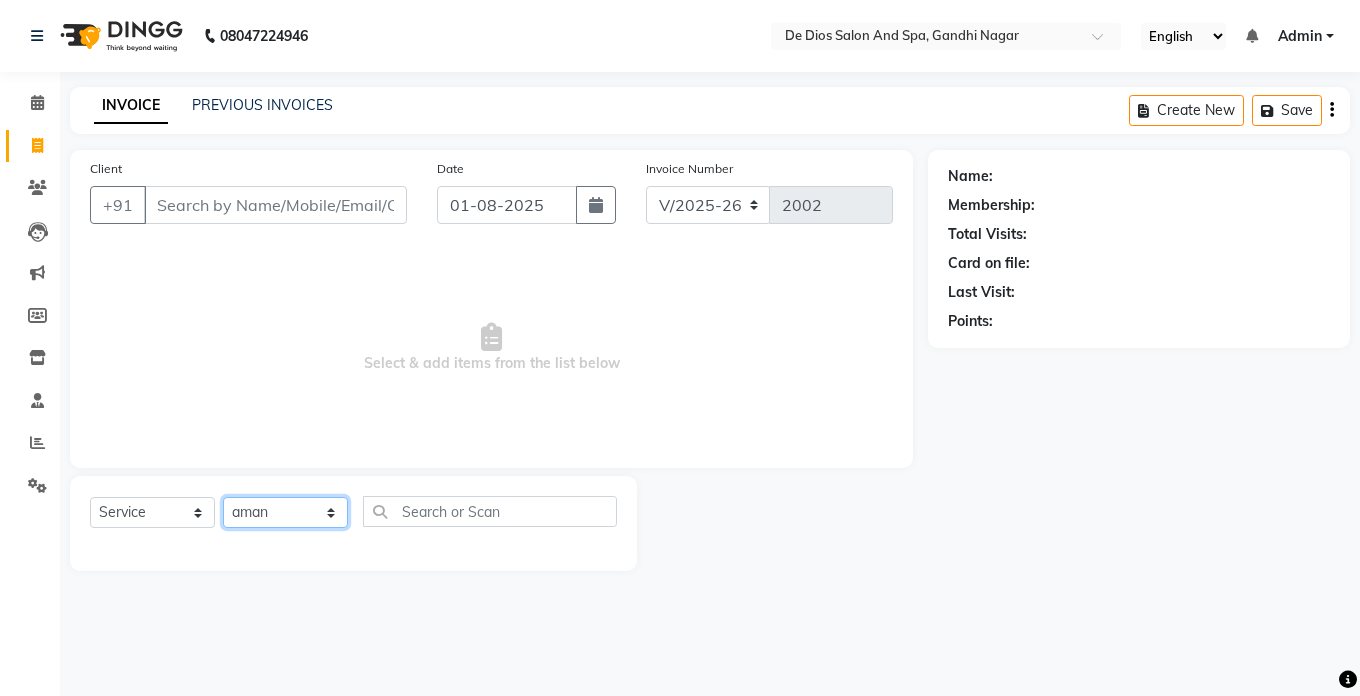 click on "Select Stylist akshay aman Arman Ashwani gunraj megha  nikita thappa nisha parveen shafali vishu kumar" 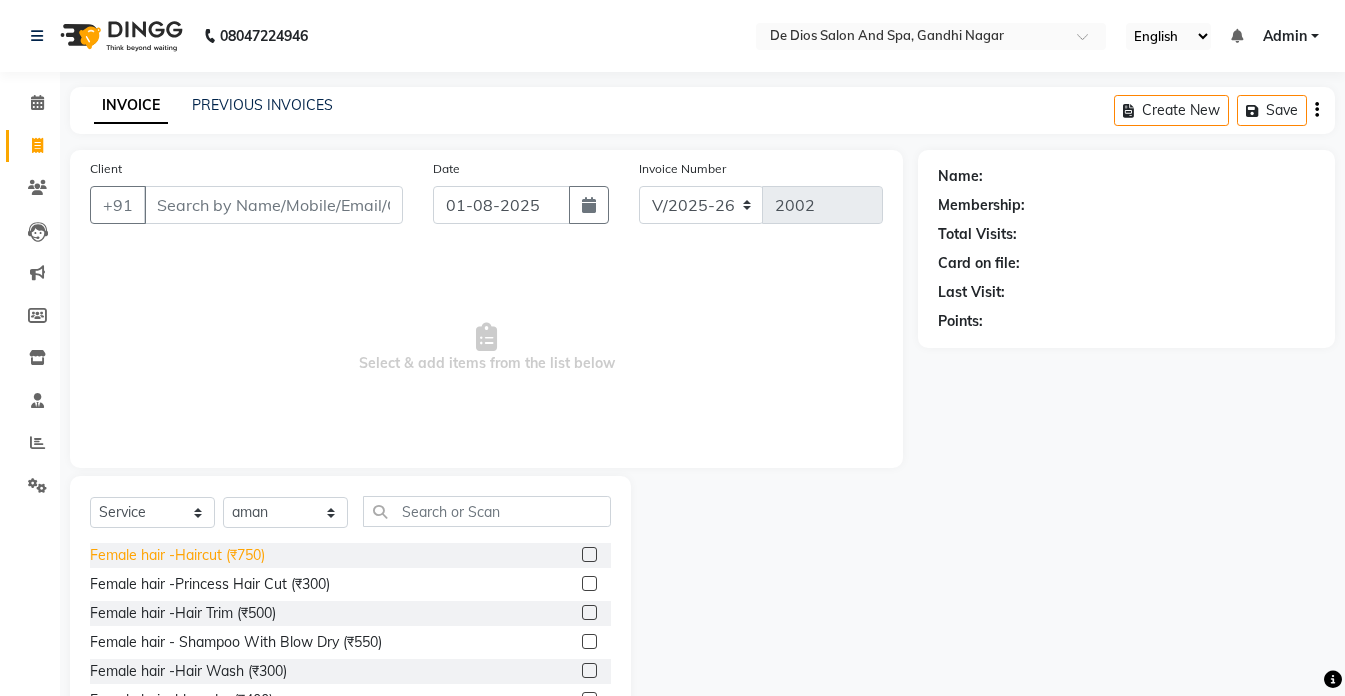 click on "Female hair -Haircut (₹750)" 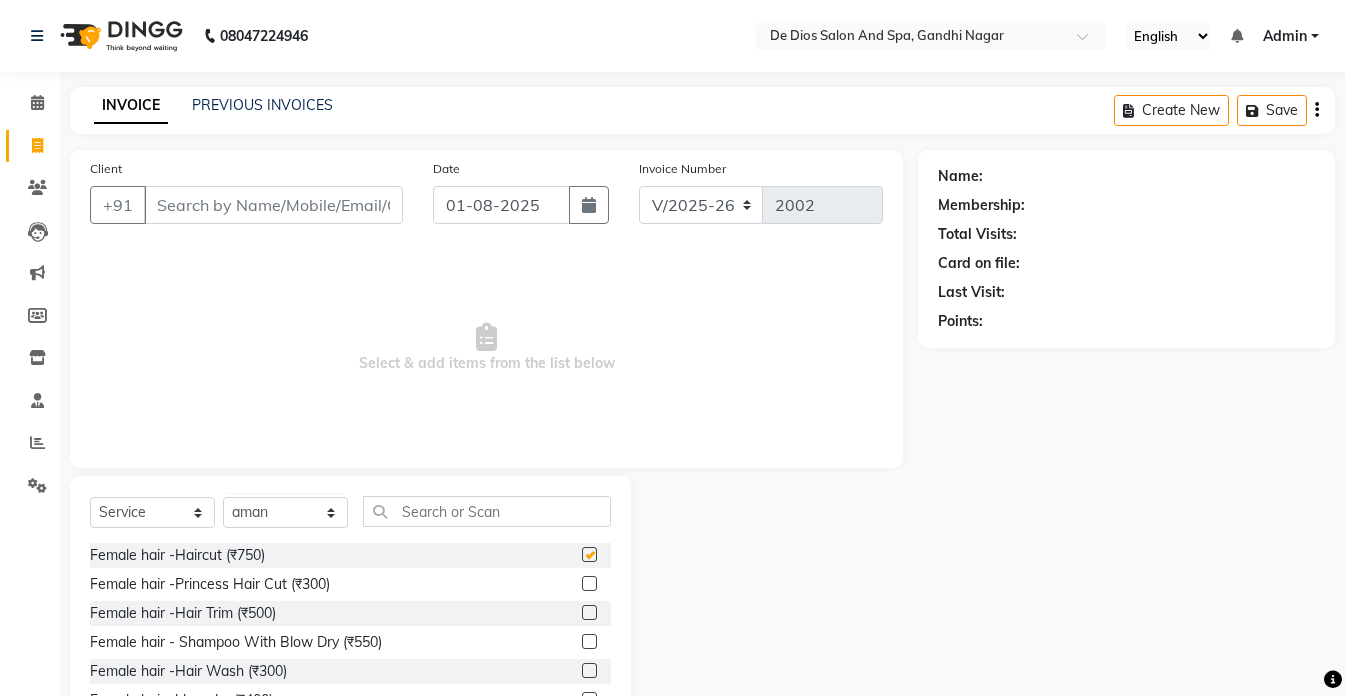 checkbox on "false" 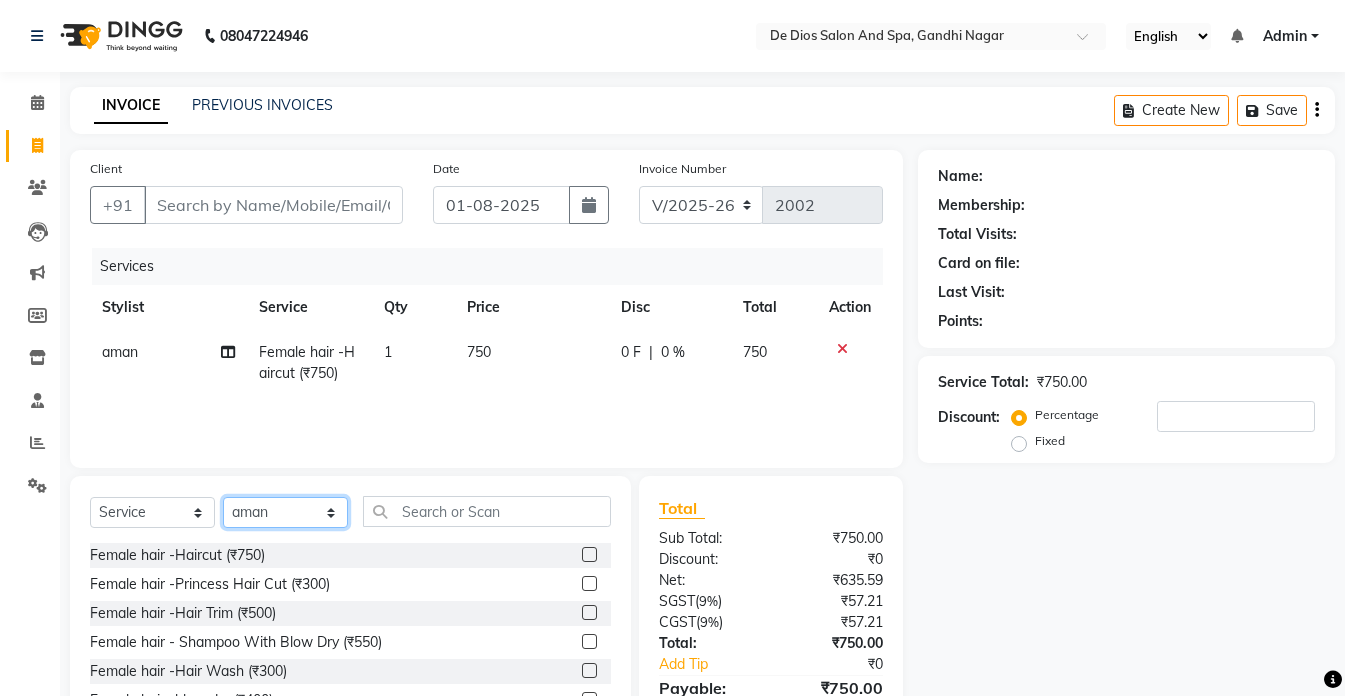 click on "Select Stylist akshay aman Arman Ashwani gunraj megha  nikita thappa nisha parveen shafali vishu kumar" 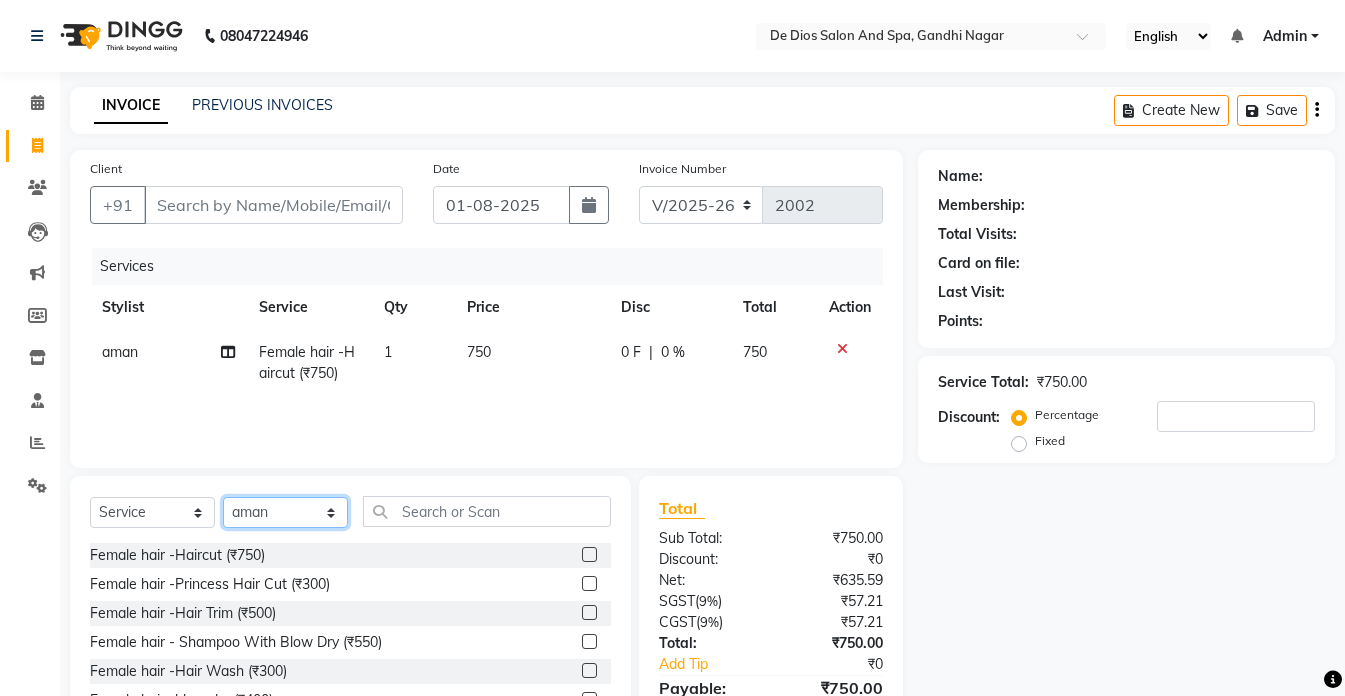 select on "49371" 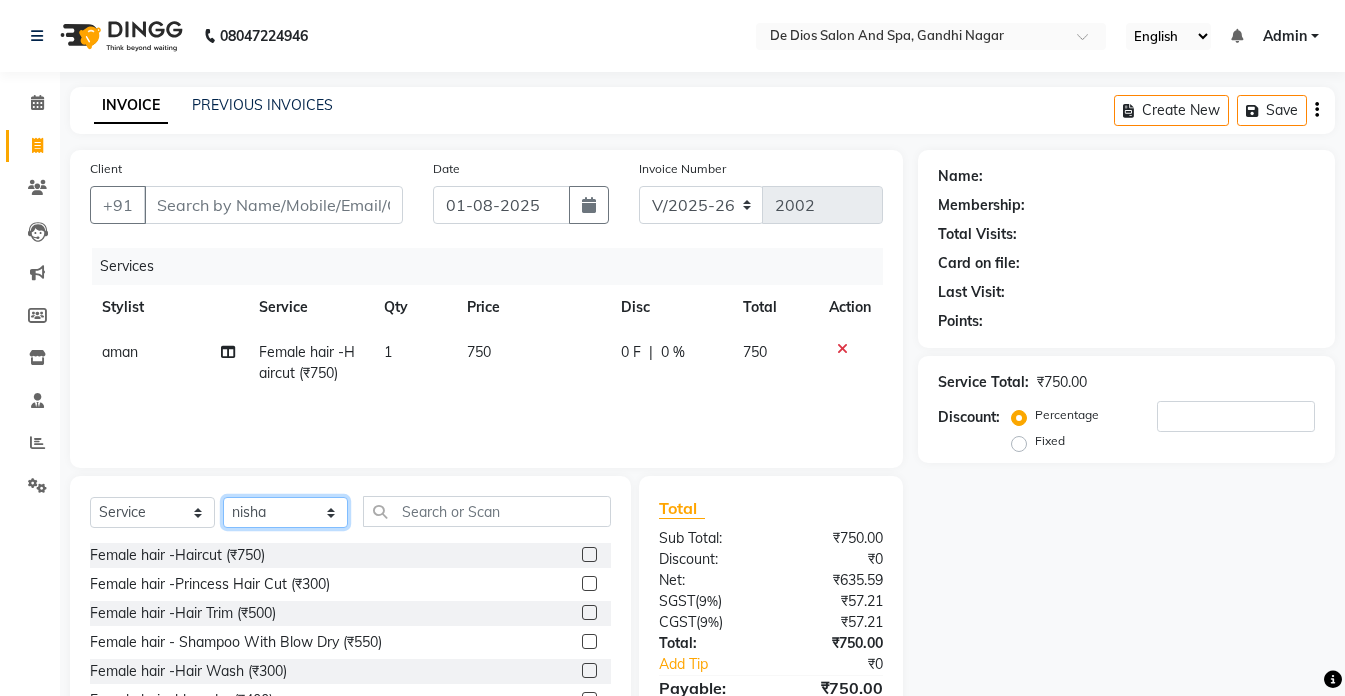 click on "Select Stylist akshay aman Arman Ashwani gunraj megha  nikita thappa nisha parveen shafali vishu kumar" 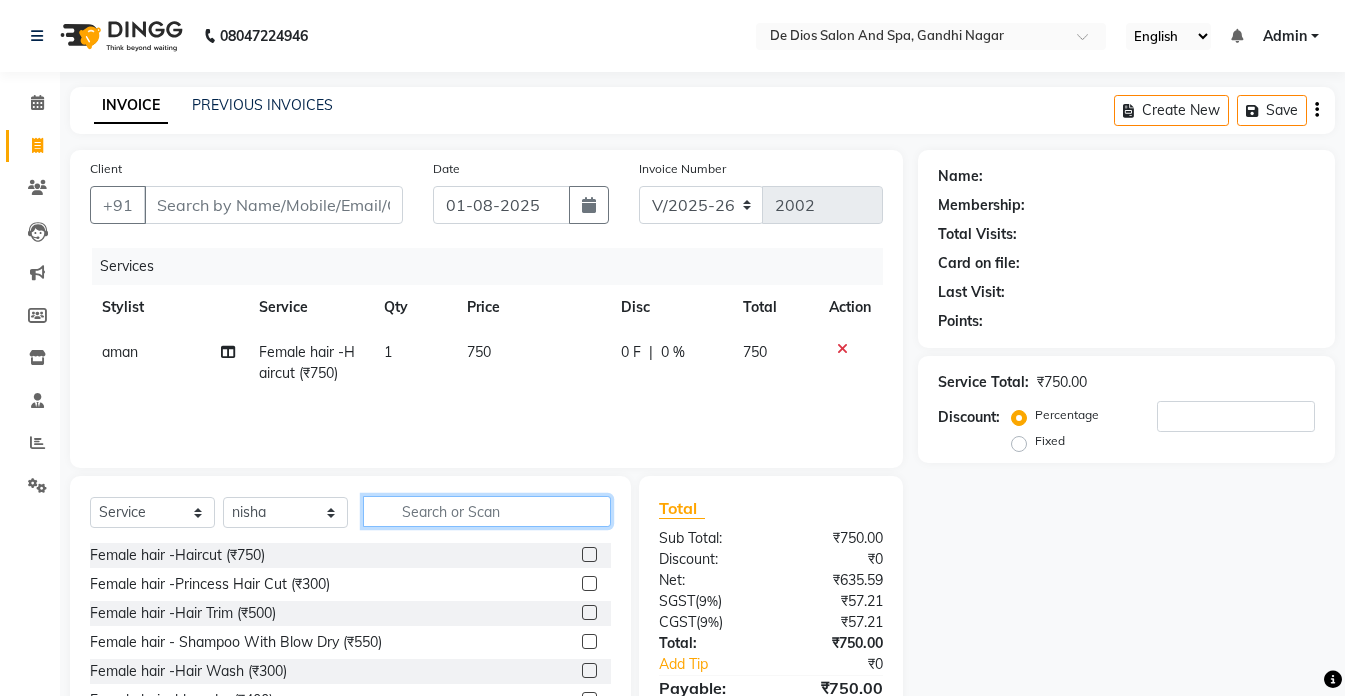 click 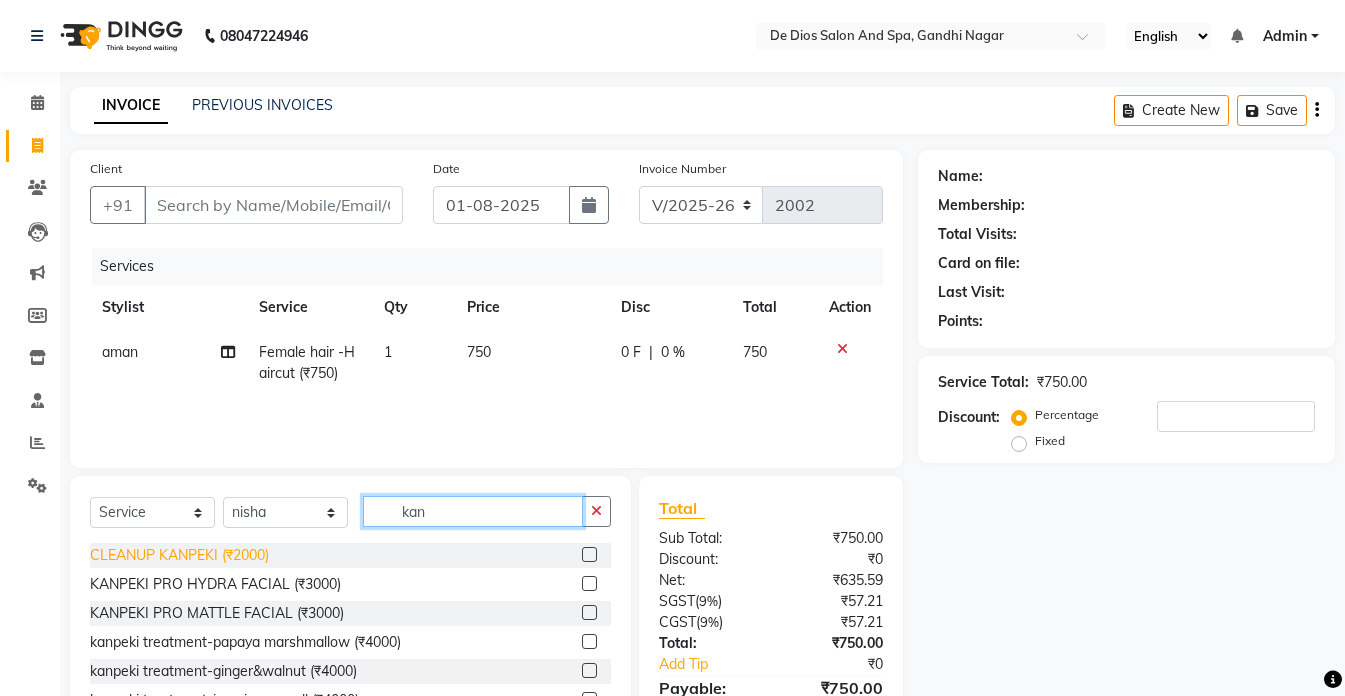 type on "kan" 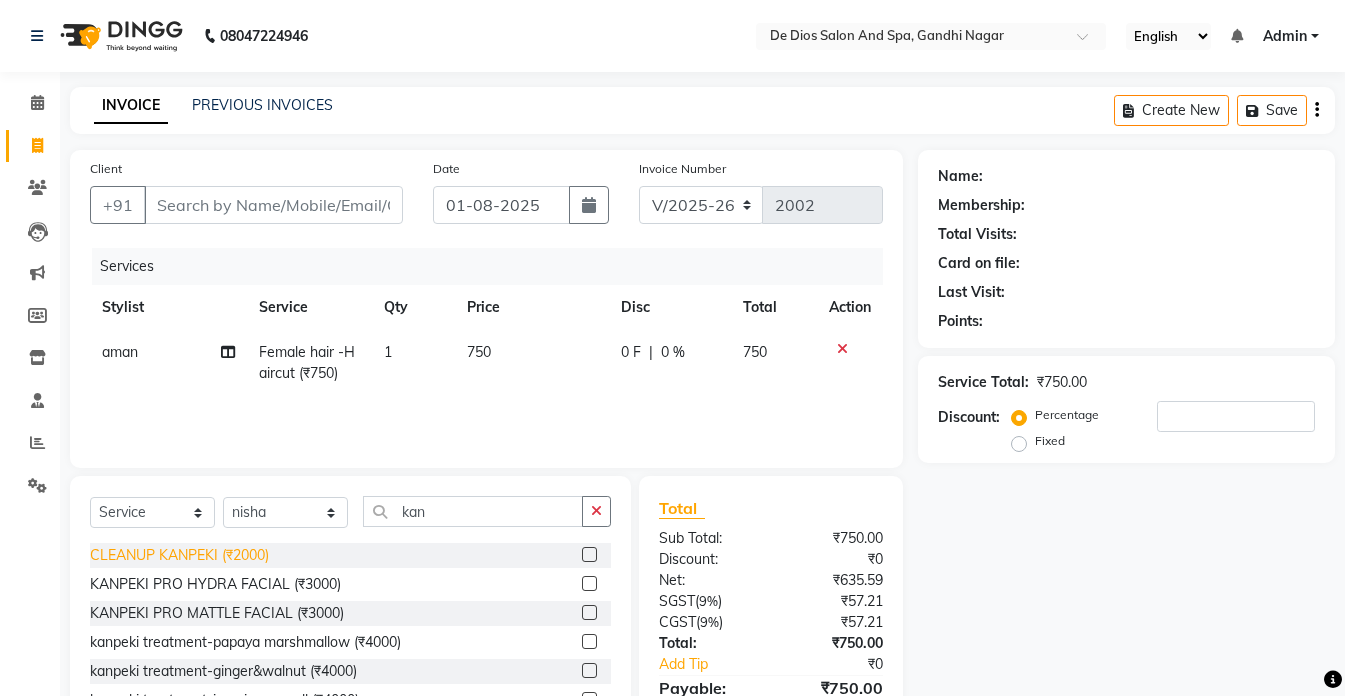 click on "CLEANUP KANPEKI  (₹2000)" 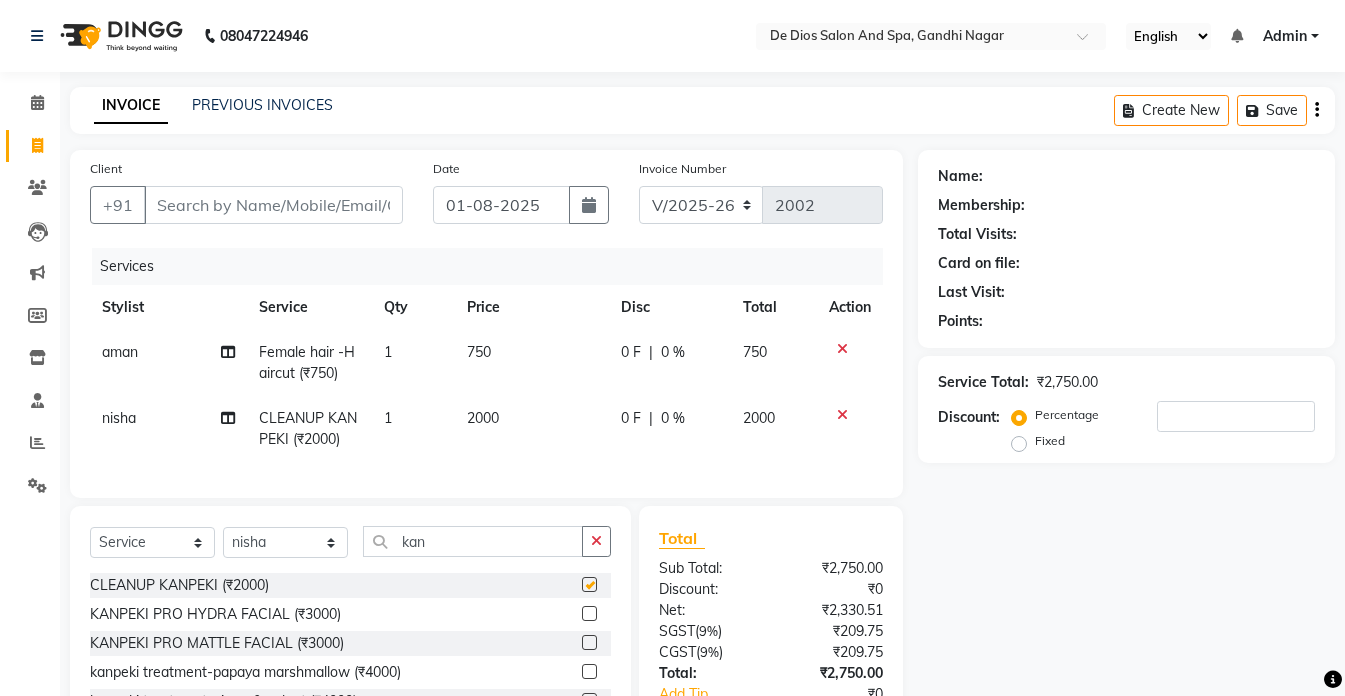 checkbox on "false" 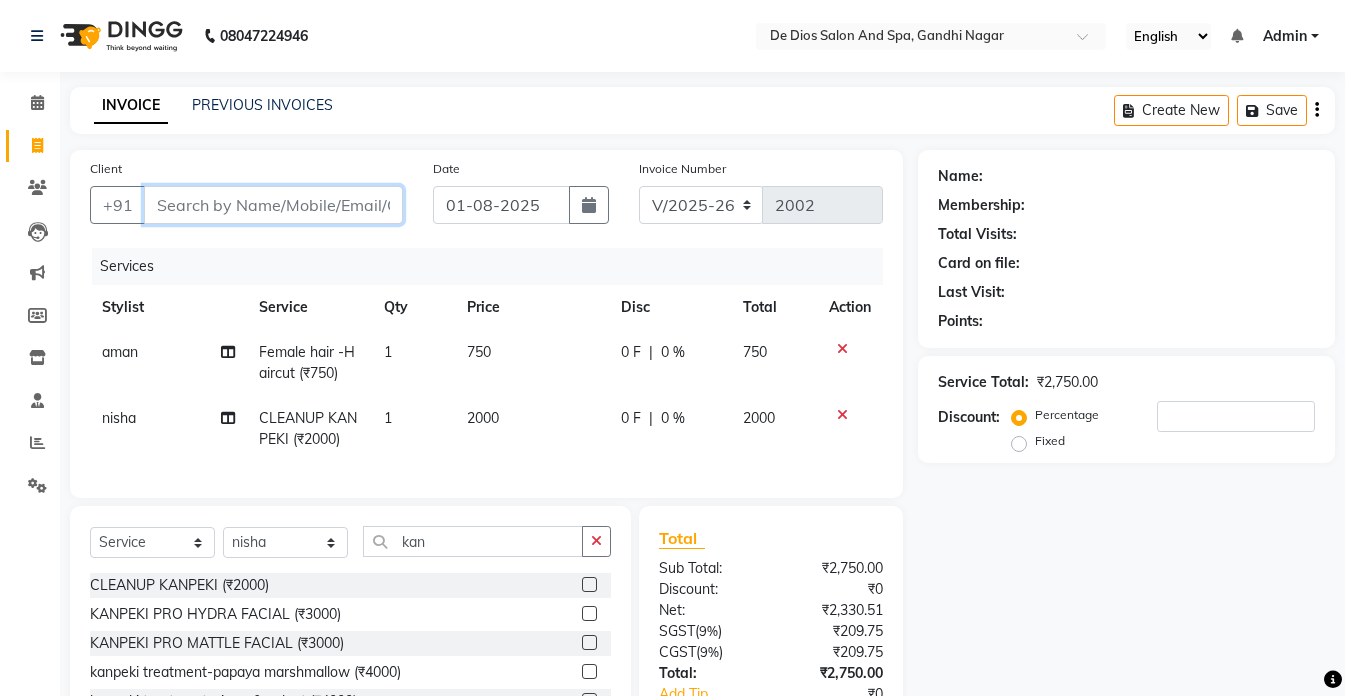 click on "Client" at bounding box center (273, 205) 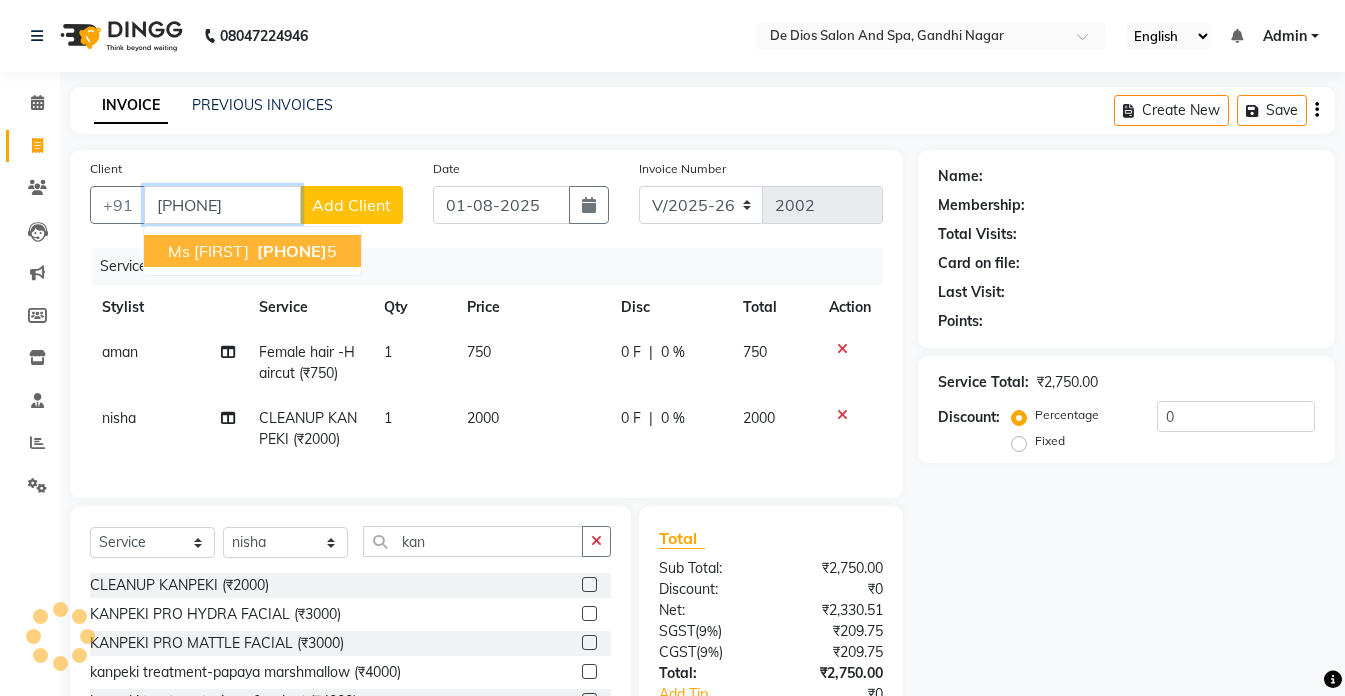 click on "Ms Vishali" at bounding box center (208, 251) 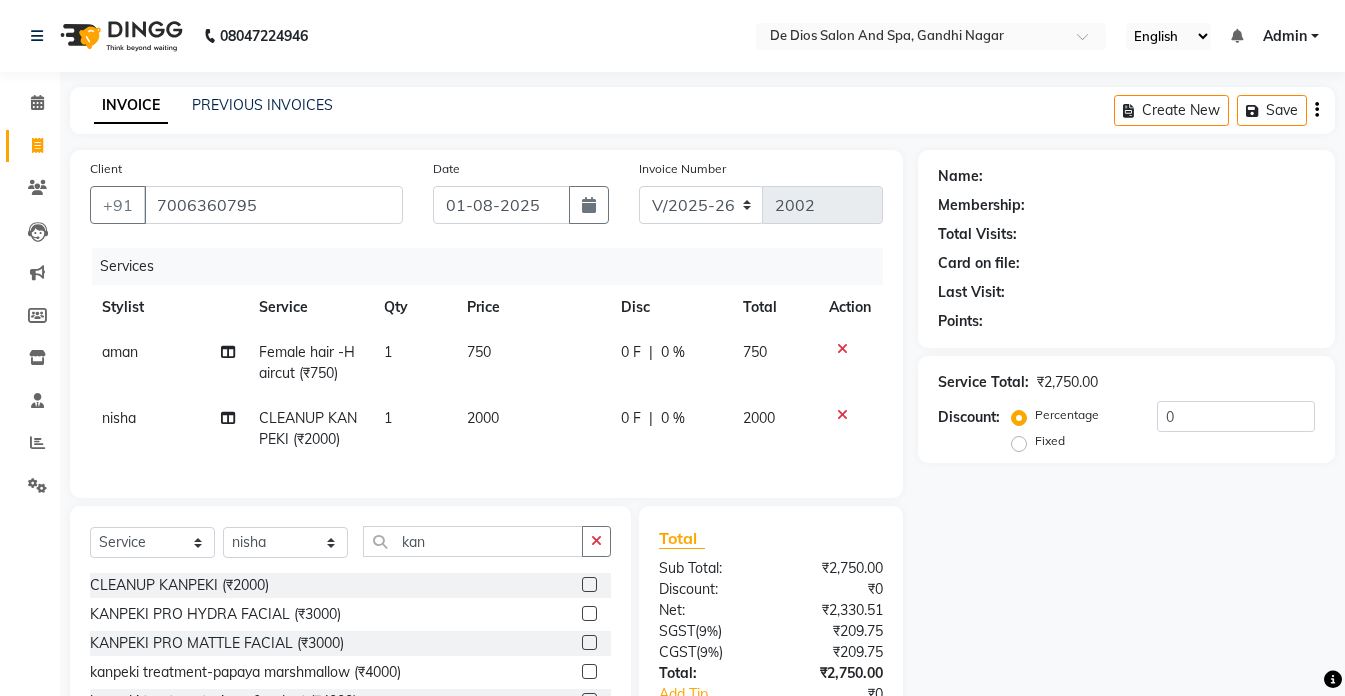 click on "Services" 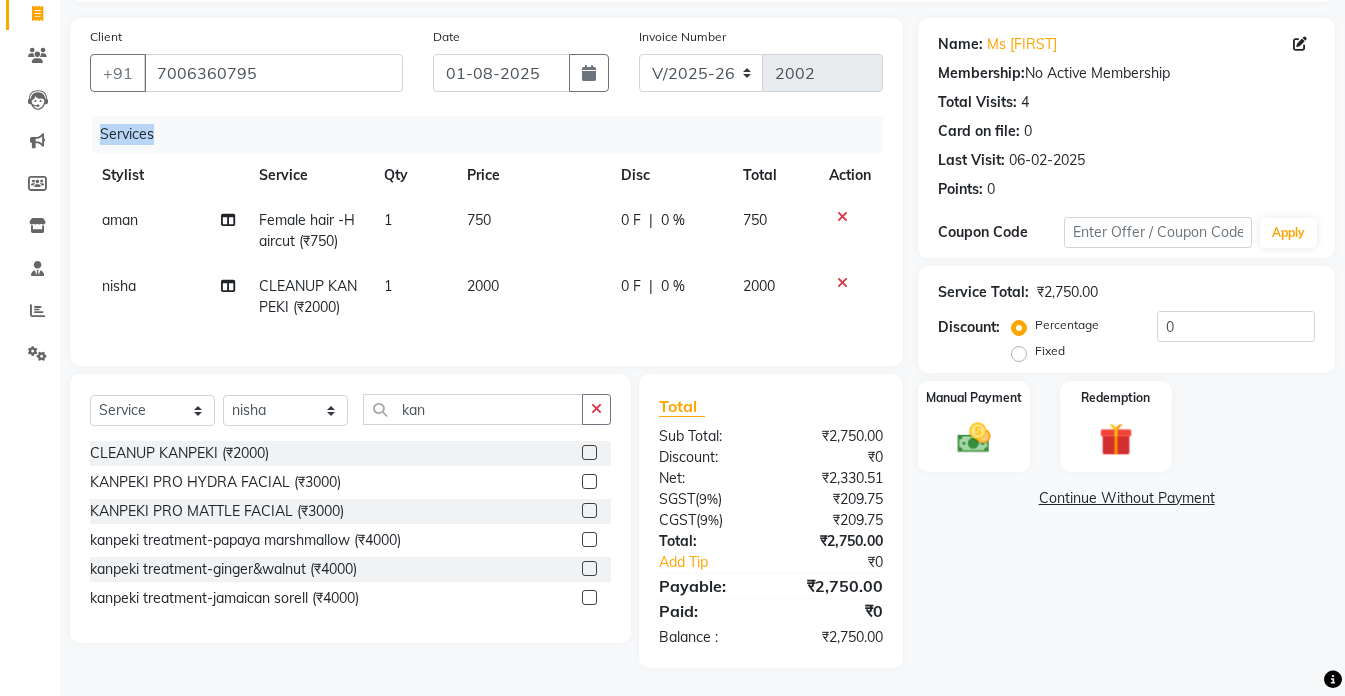 scroll, scrollTop: 149, scrollLeft: 0, axis: vertical 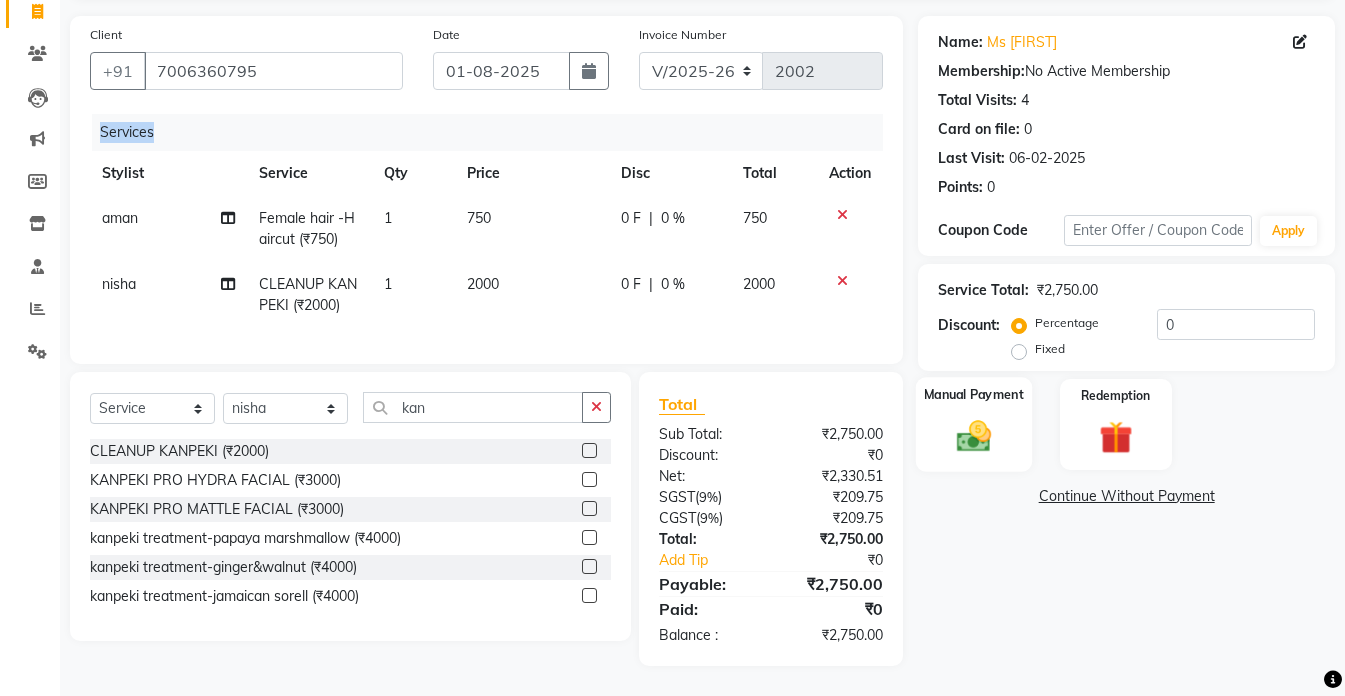 click 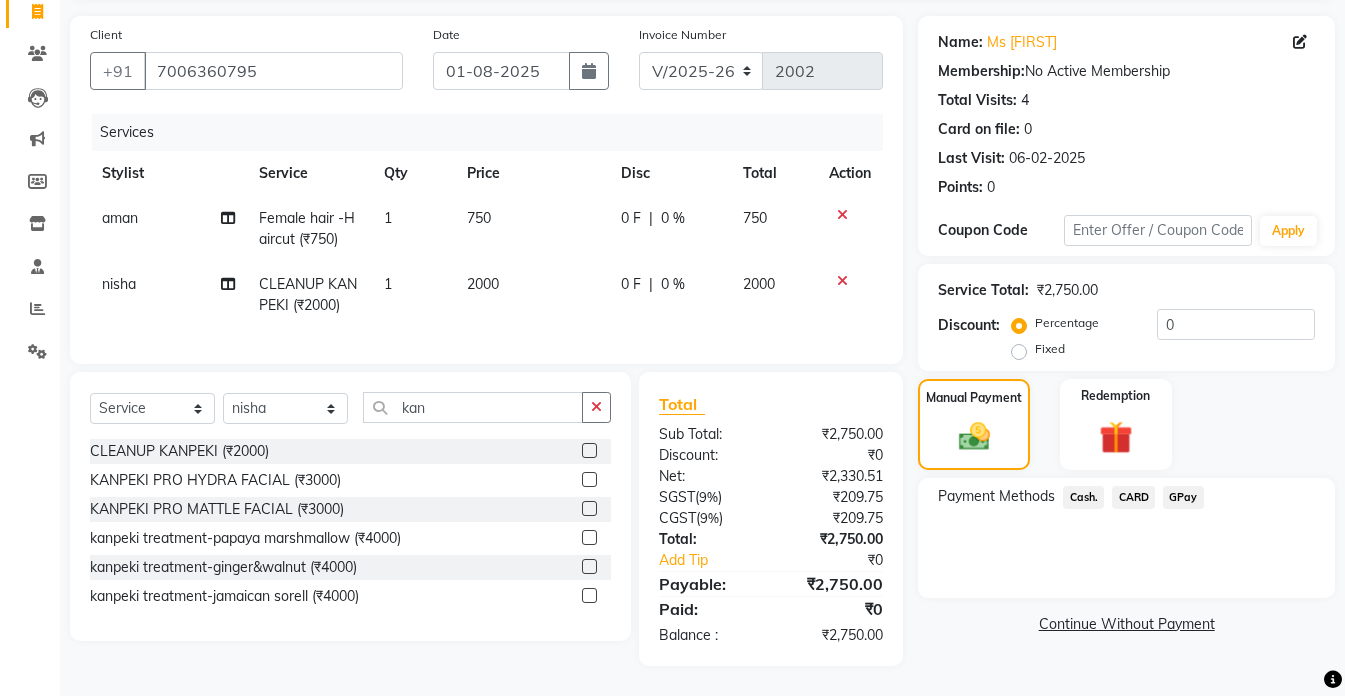 click on "GPay" 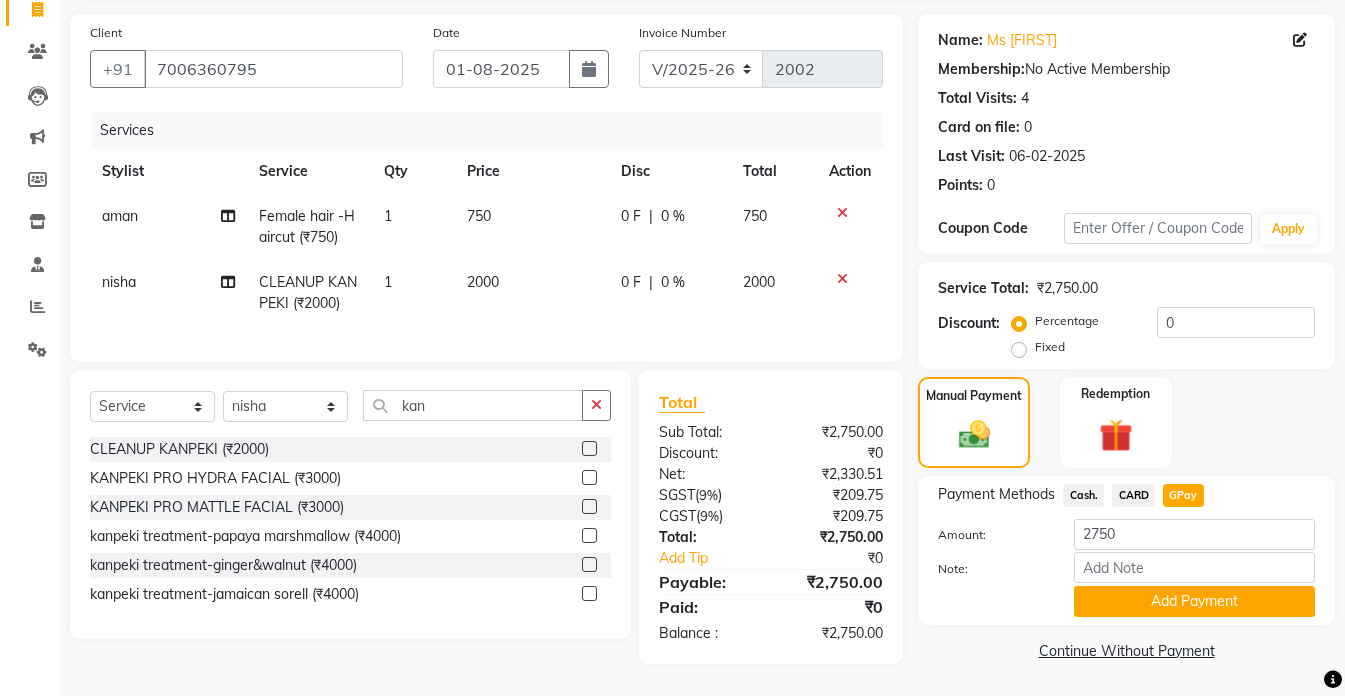 click on "GPay" 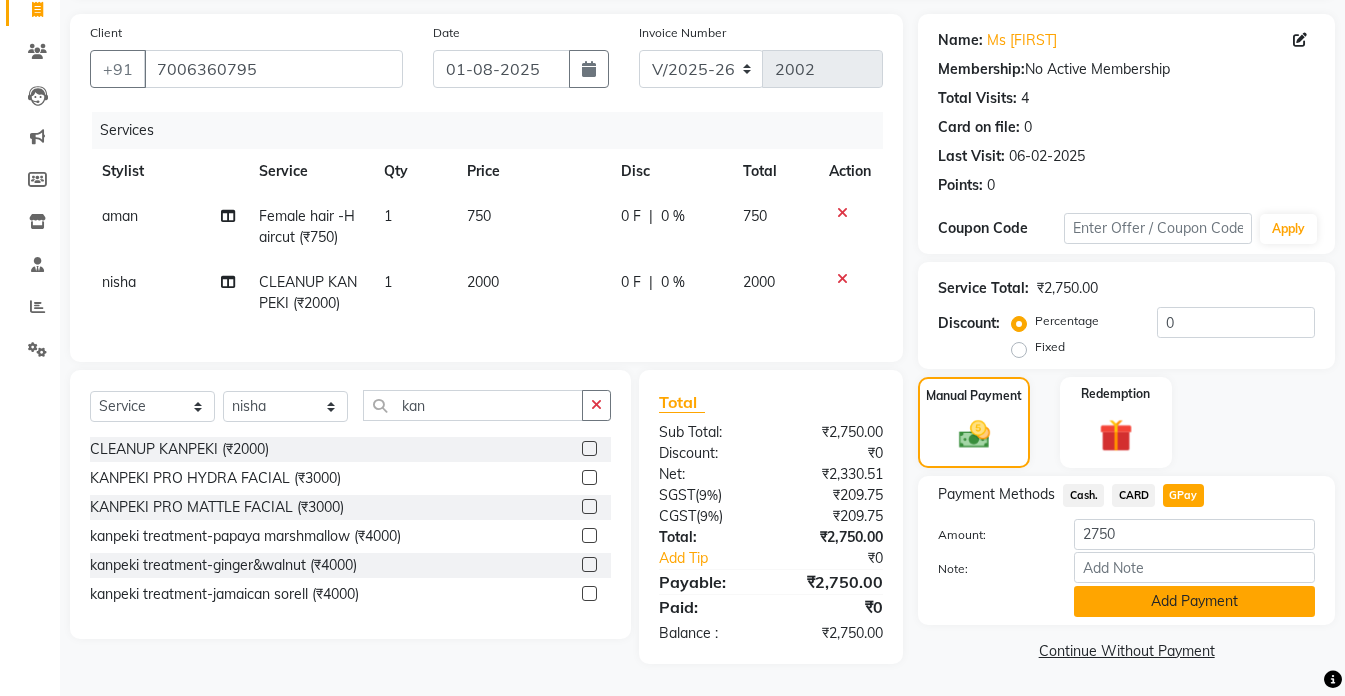 drag, startPoint x: 1172, startPoint y: 476, endPoint x: 1149, endPoint y: 587, distance: 113.35784 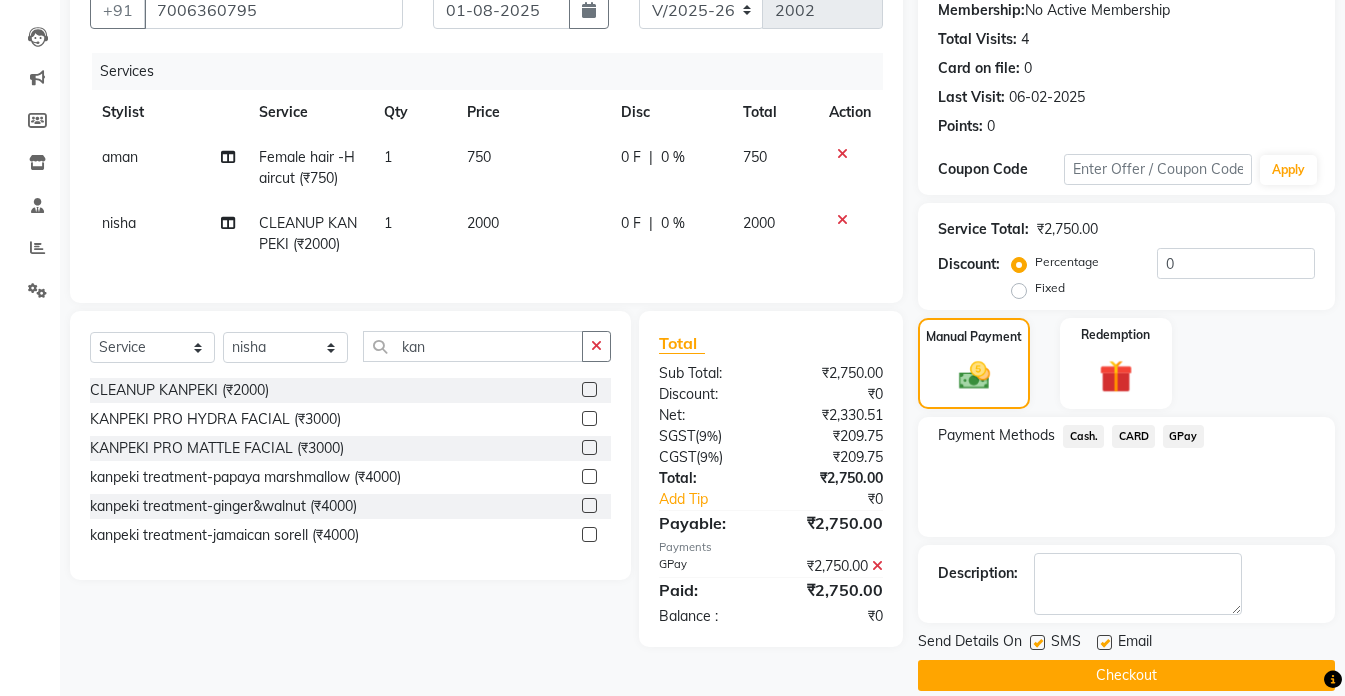 scroll, scrollTop: 220, scrollLeft: 0, axis: vertical 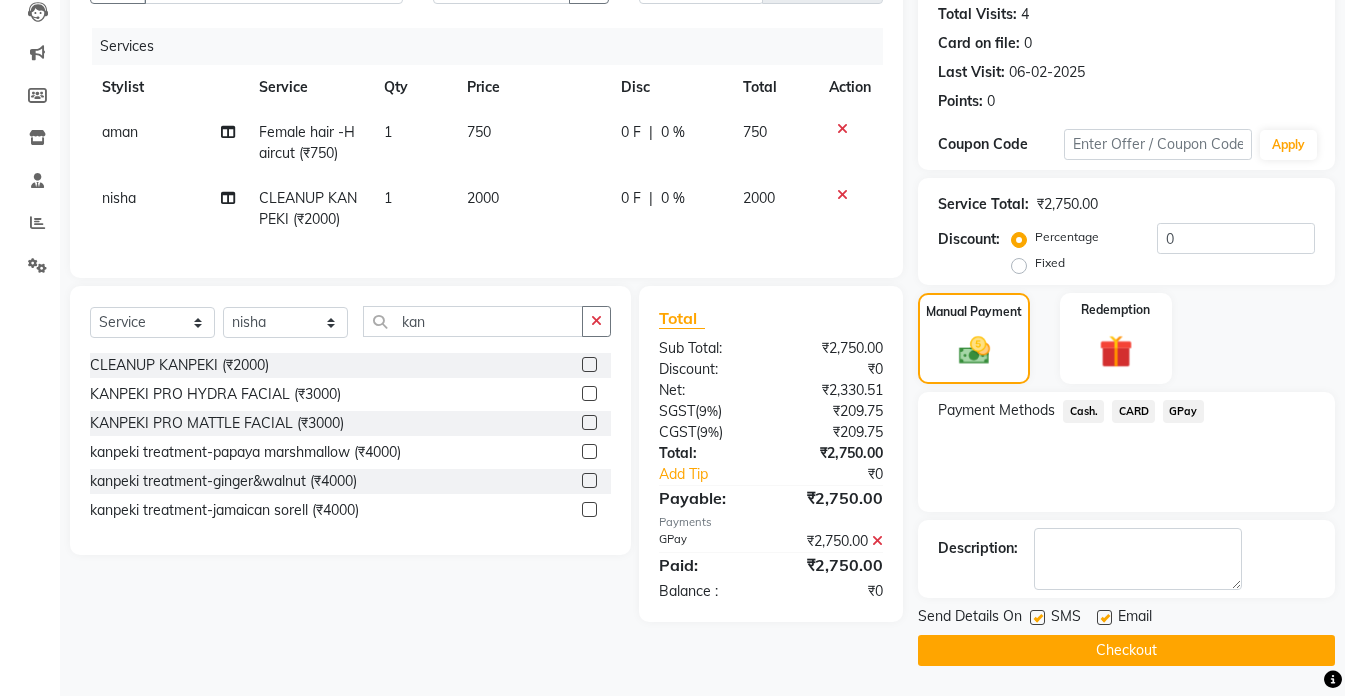 click on "Checkout" 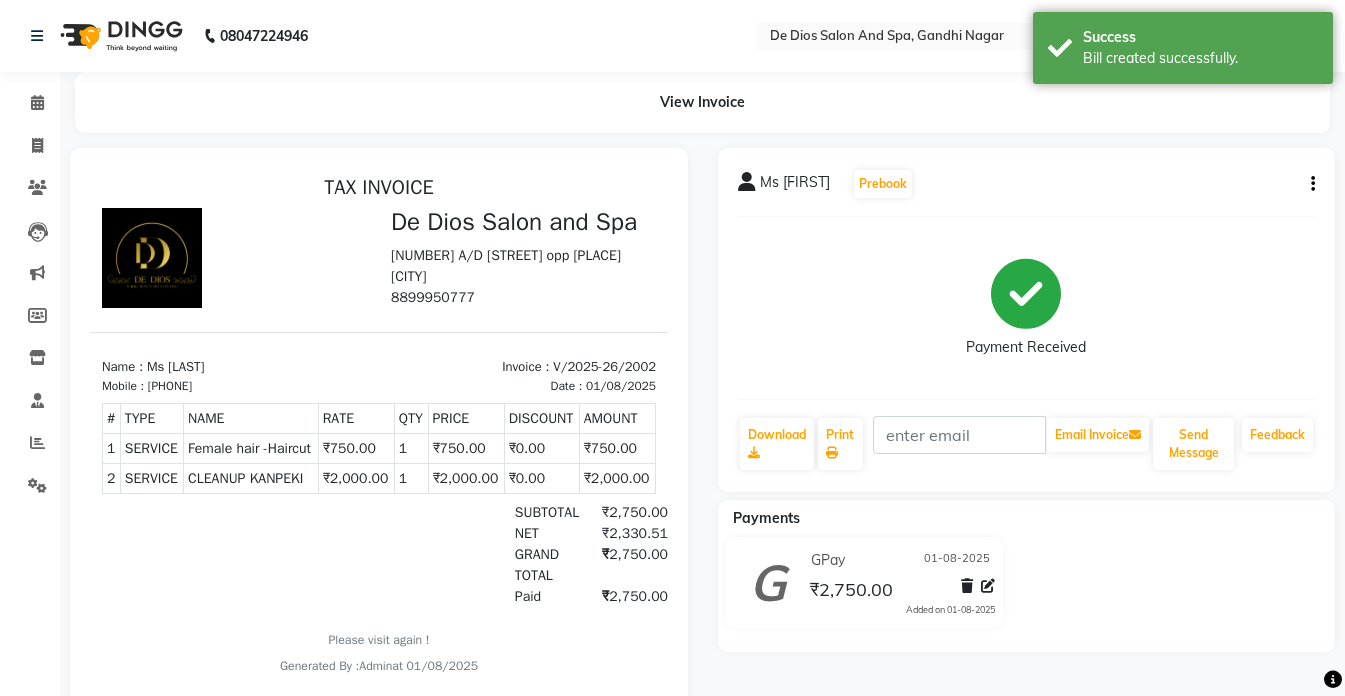 scroll, scrollTop: 0, scrollLeft: 0, axis: both 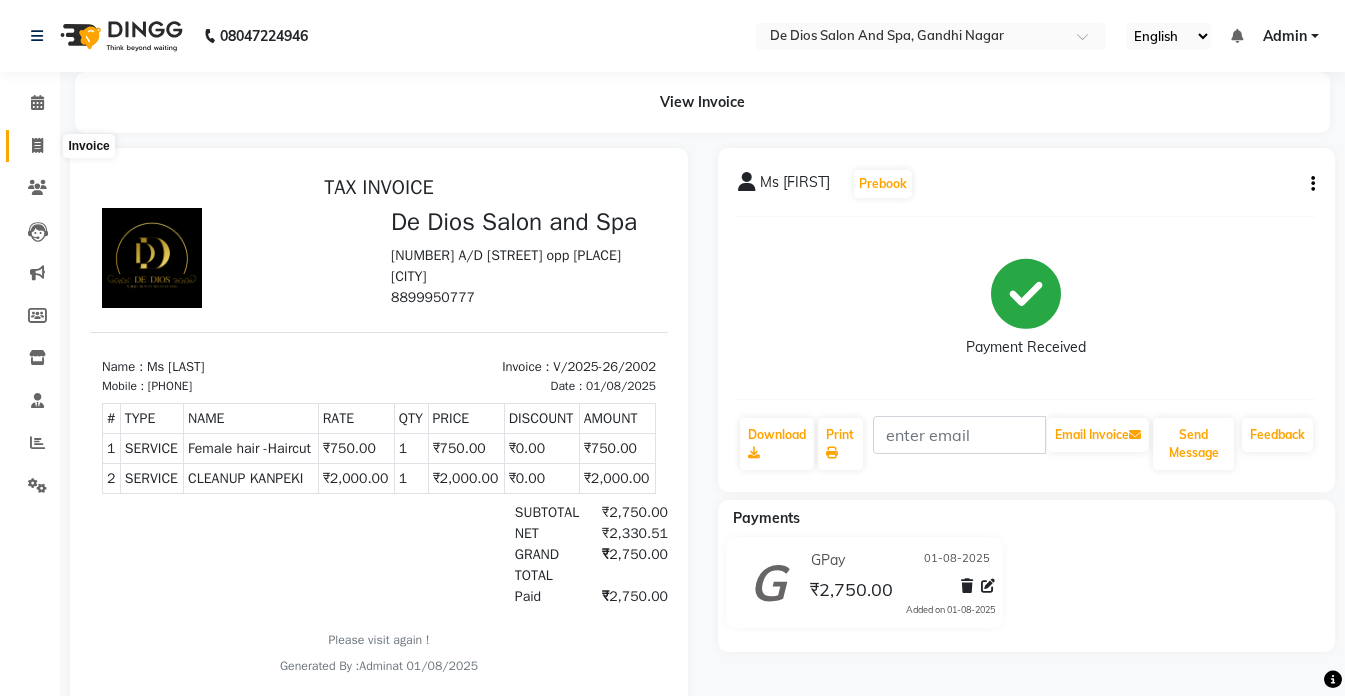drag, startPoint x: 25, startPoint y: 140, endPoint x: 38, endPoint y: 156, distance: 20.615528 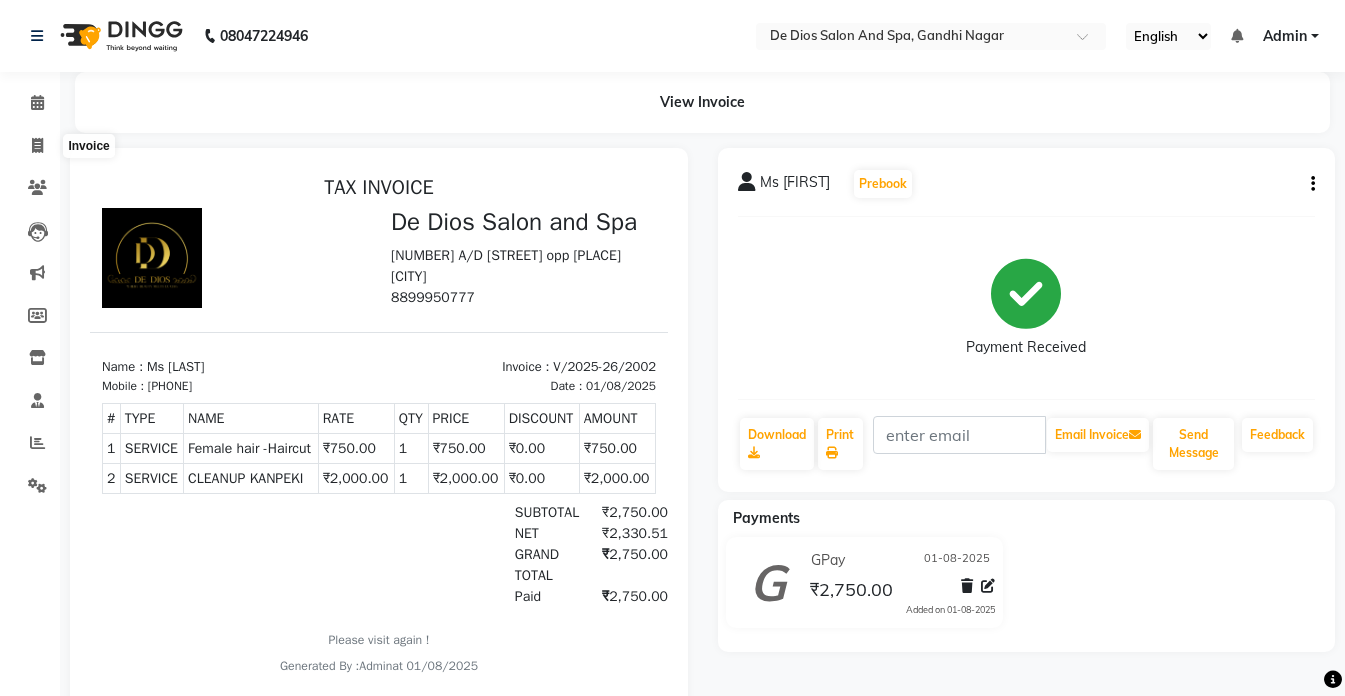 select on "service" 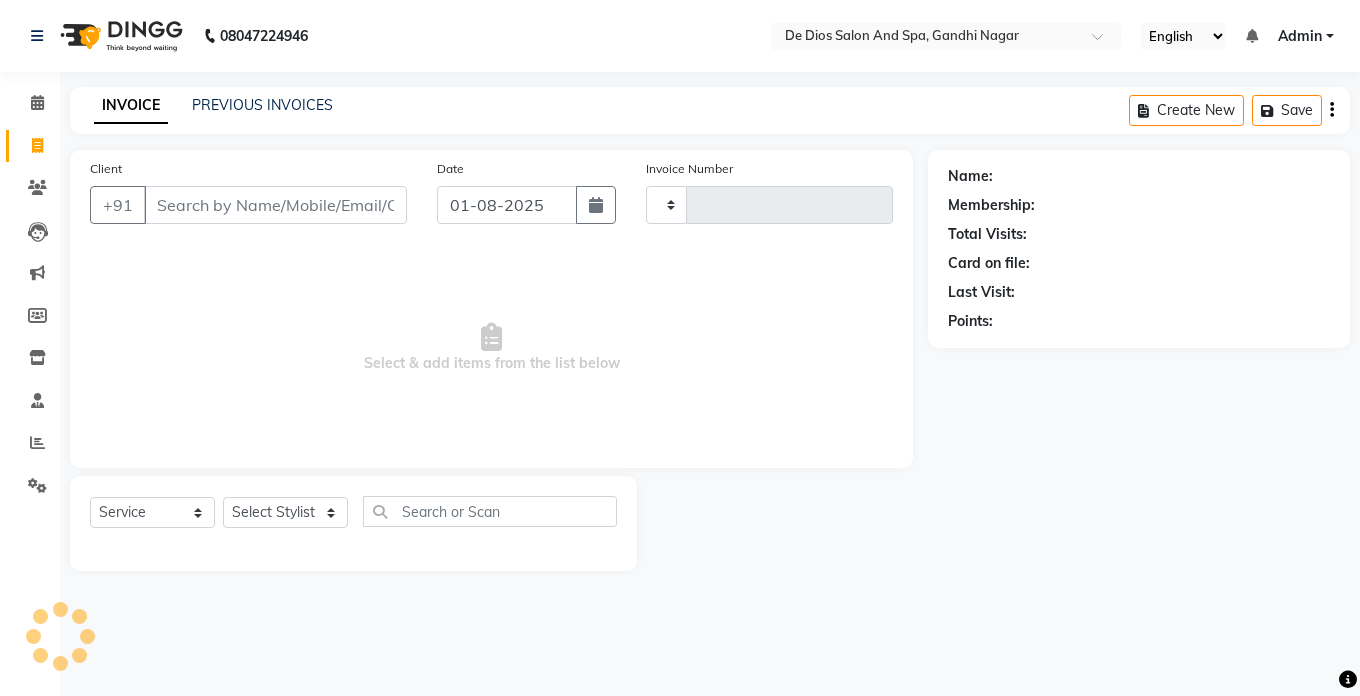type on "2003" 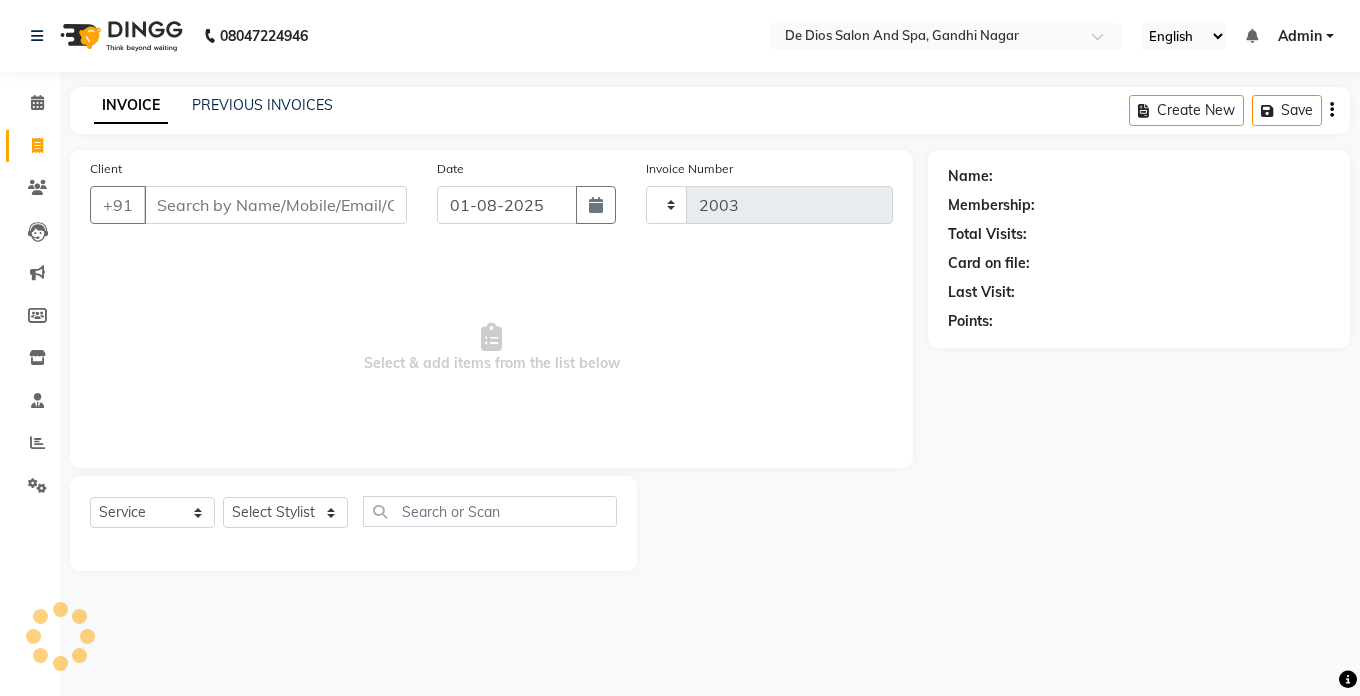 select on "6431" 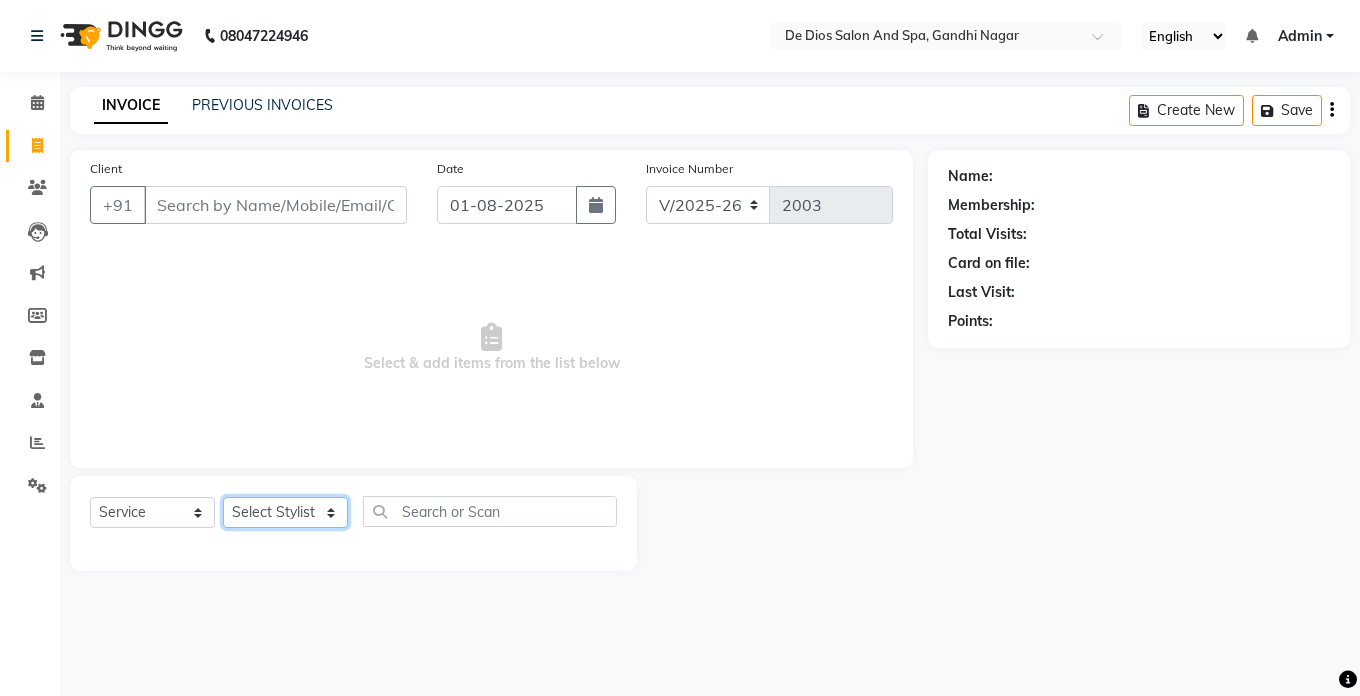 click on "Select Stylist" 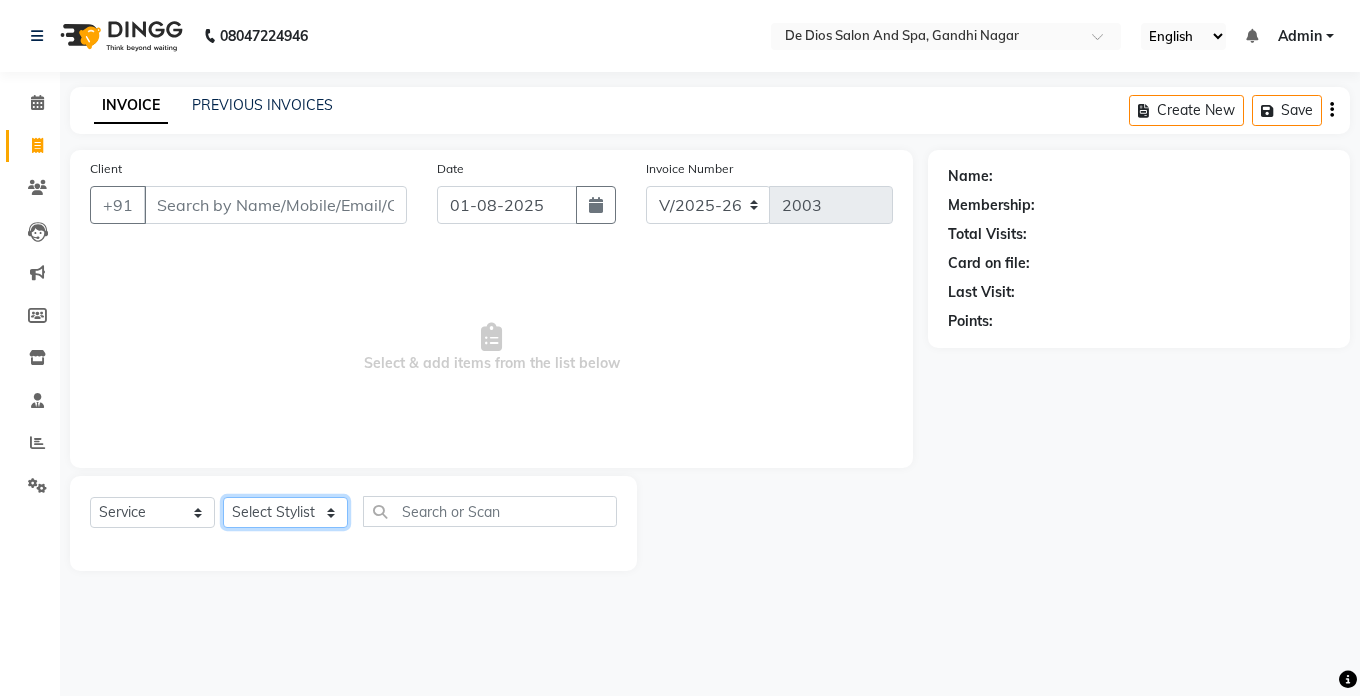 select on "49371" 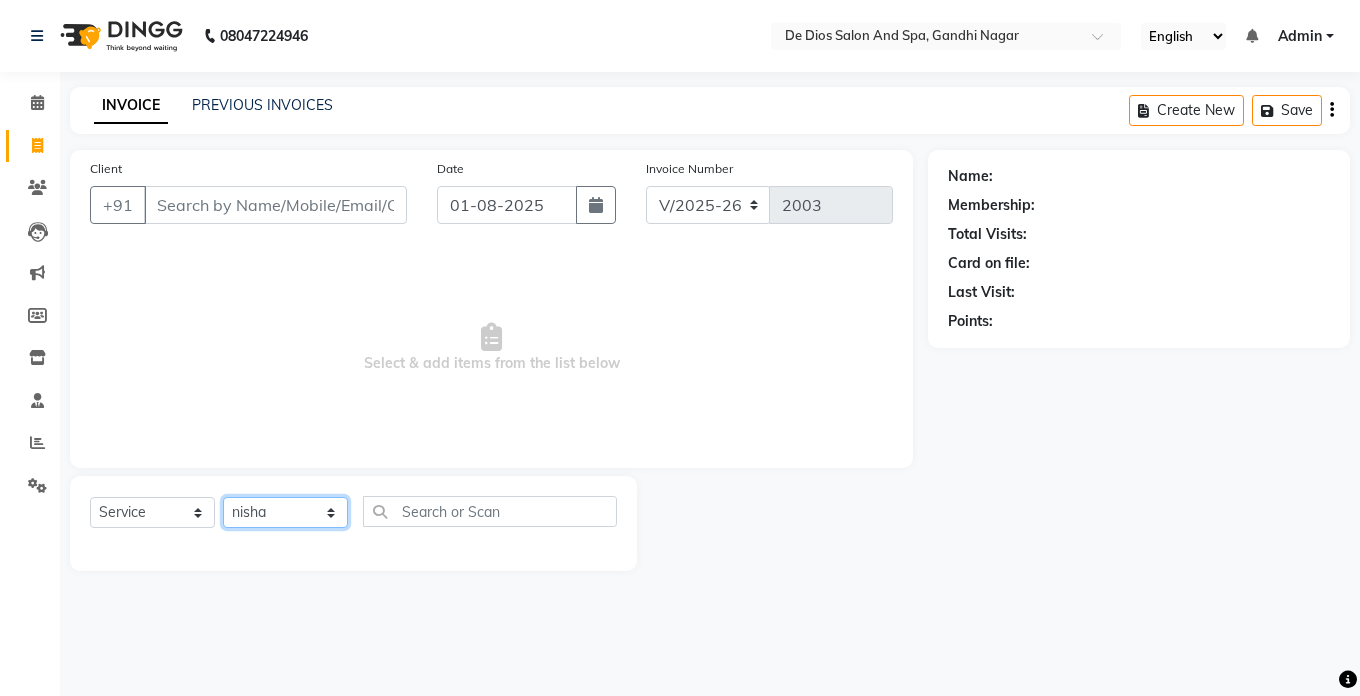 click on "Select Stylist akshay aman Arman Ashwani gunraj megha  nikita thappa nisha parveen shafali vishu kumar" 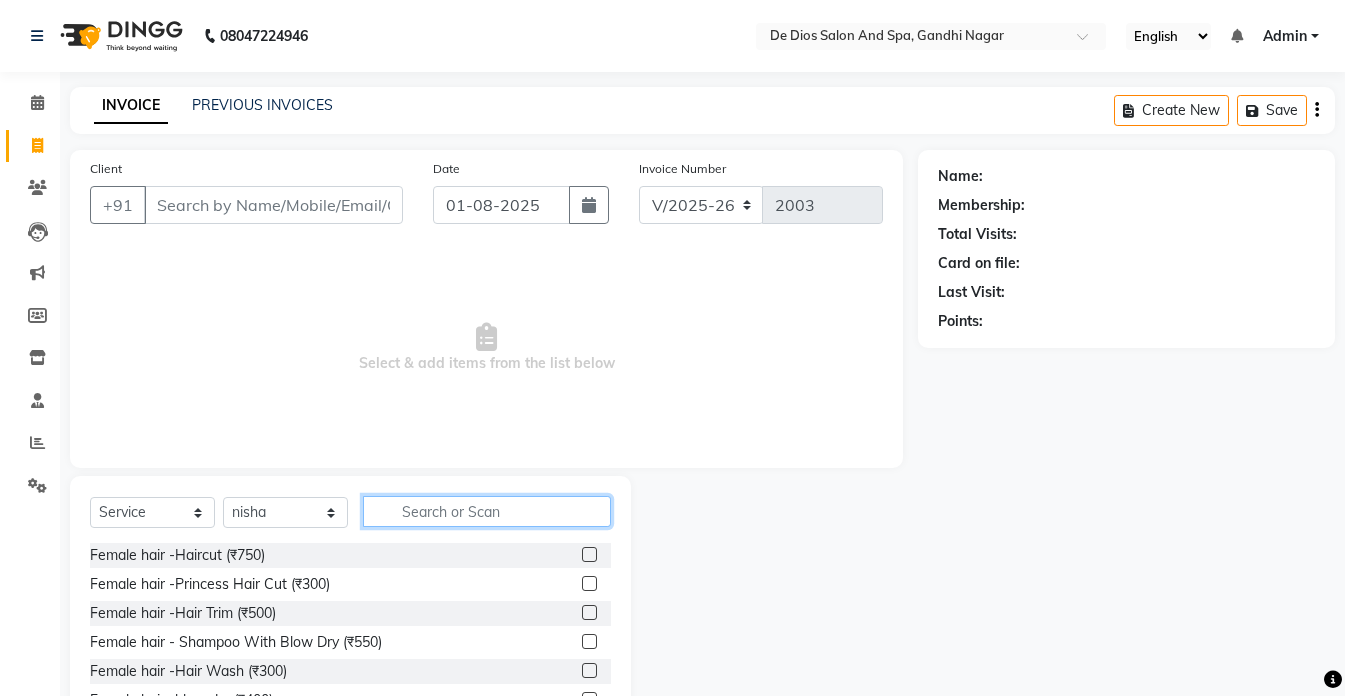click 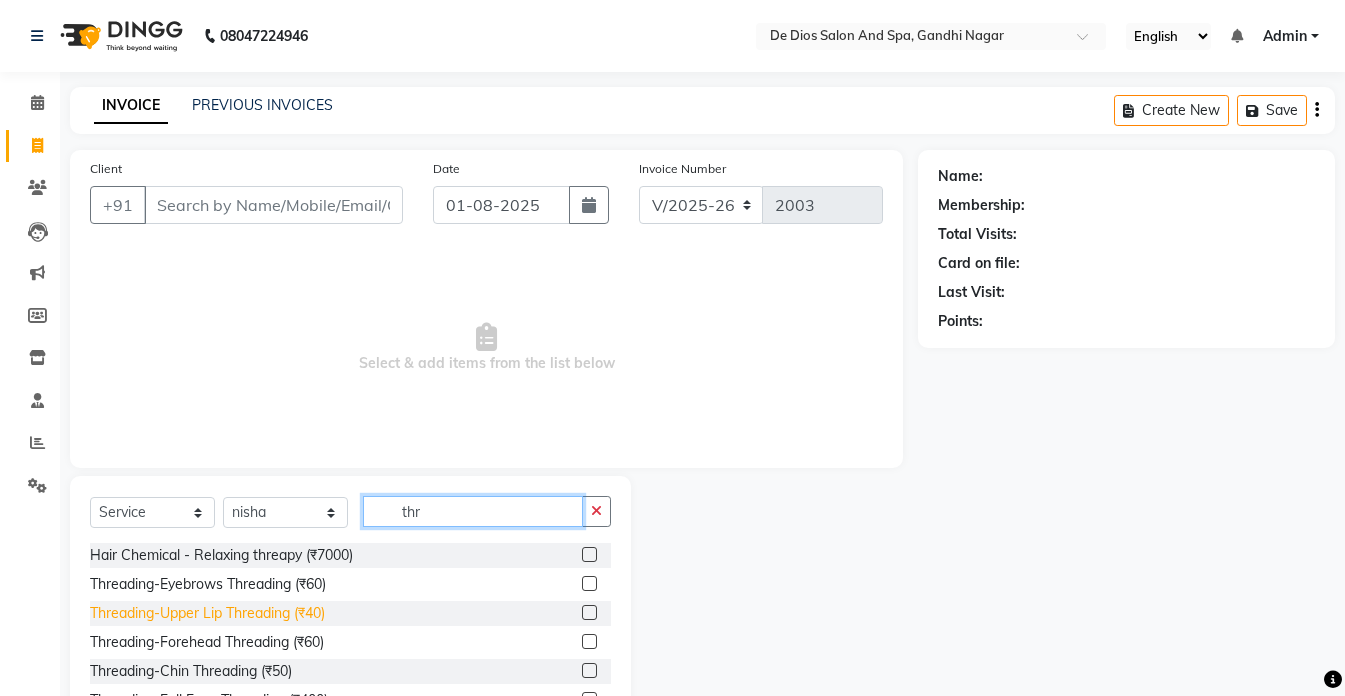 type on "thr" 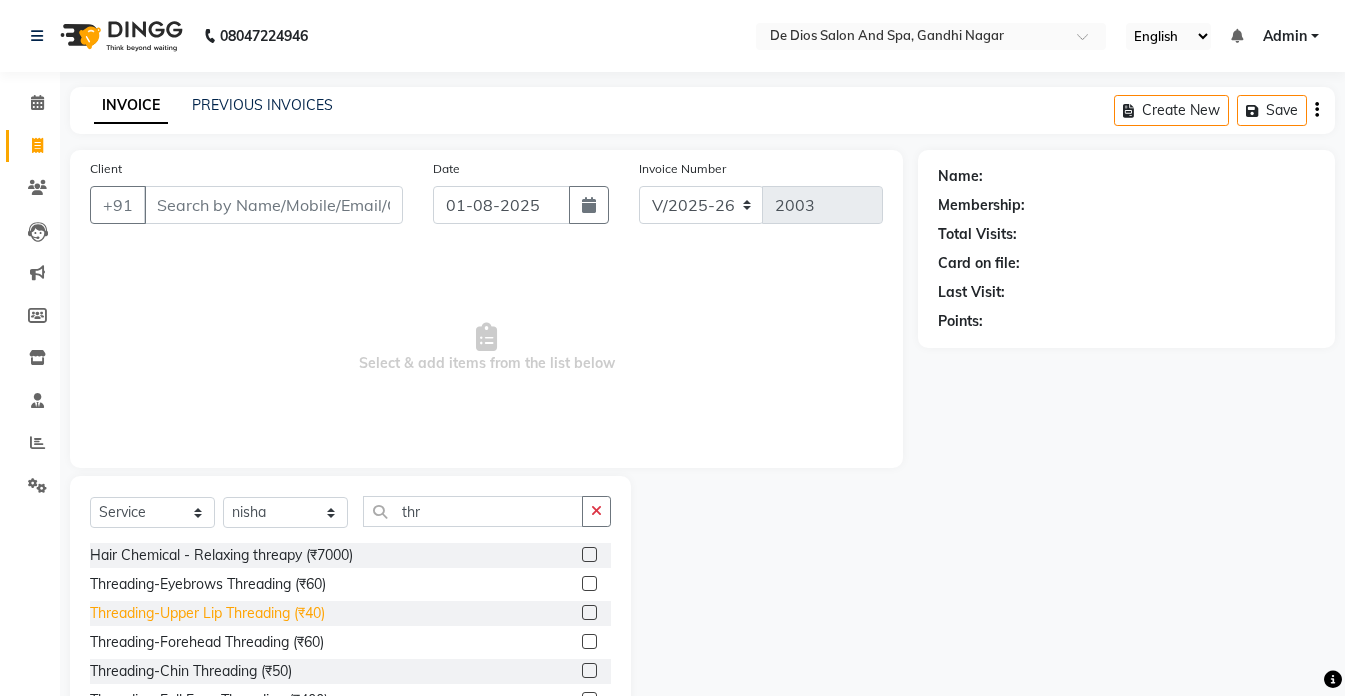 click on "Threading-Upper Lip Threading (₹40)" 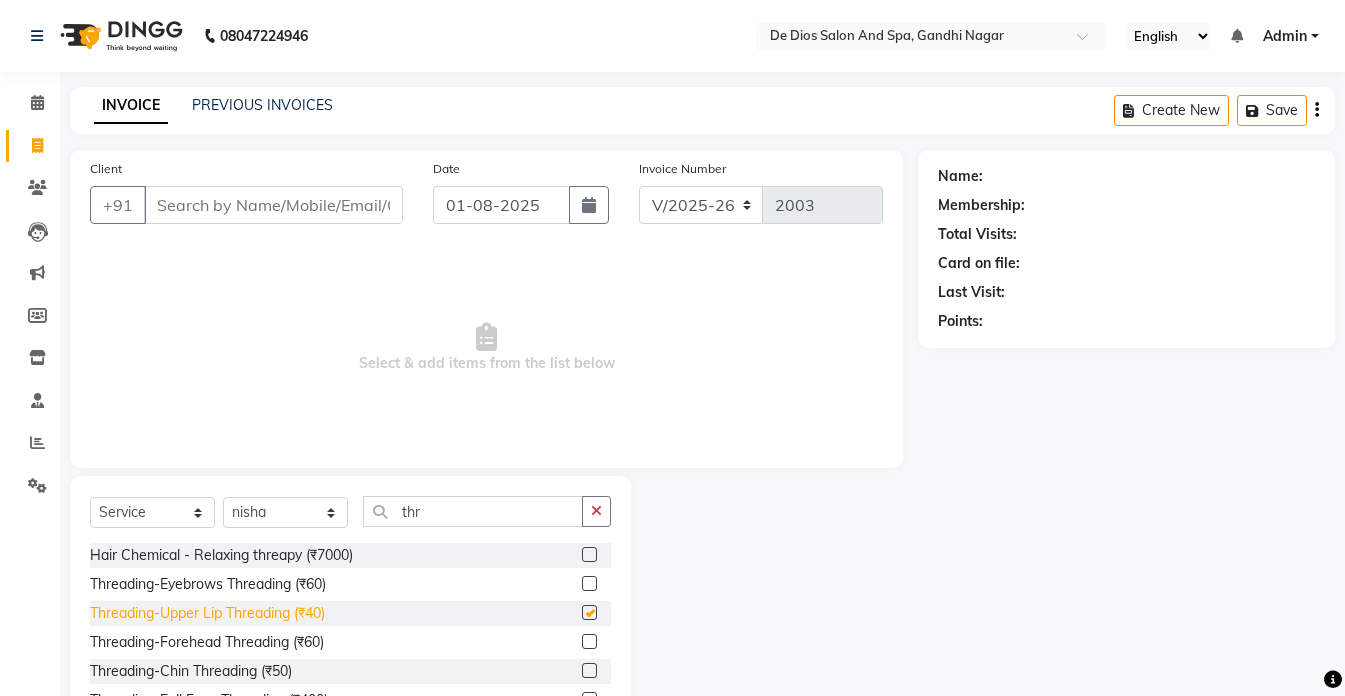 checkbox on "false" 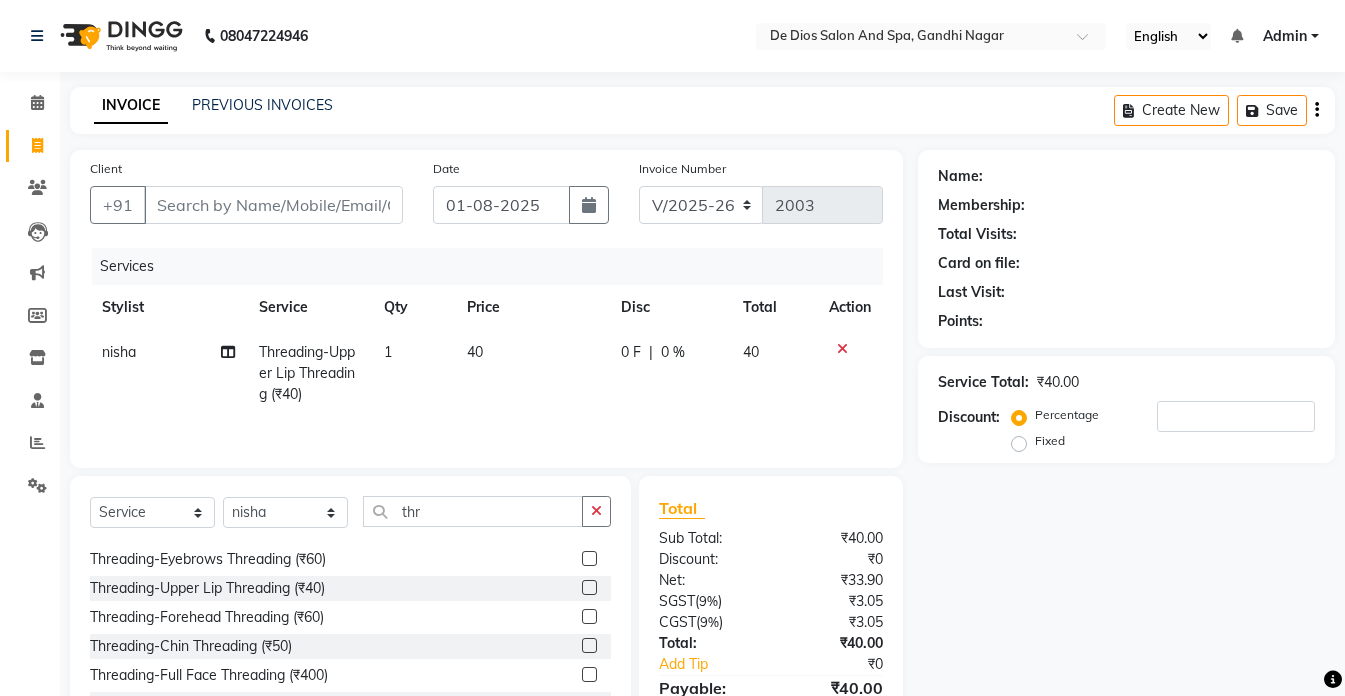 scroll, scrollTop: 32, scrollLeft: 0, axis: vertical 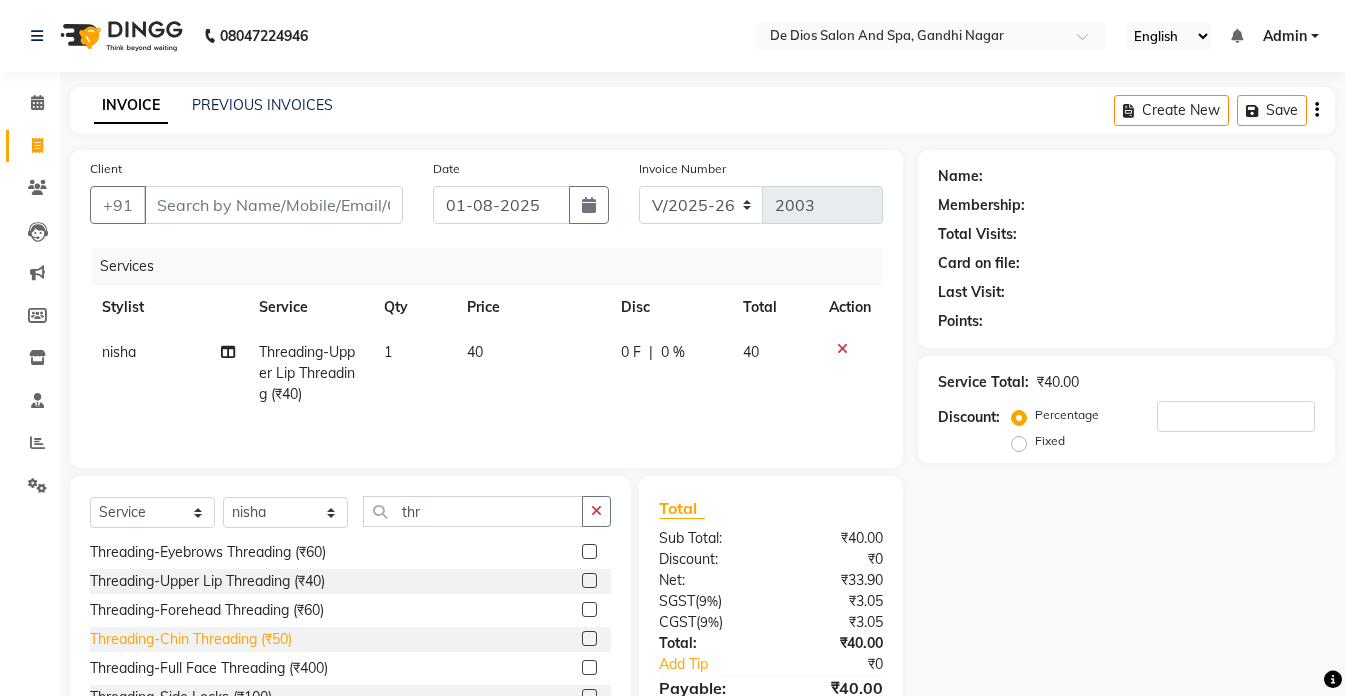 click on "Threading-Chin Threading (₹50)" 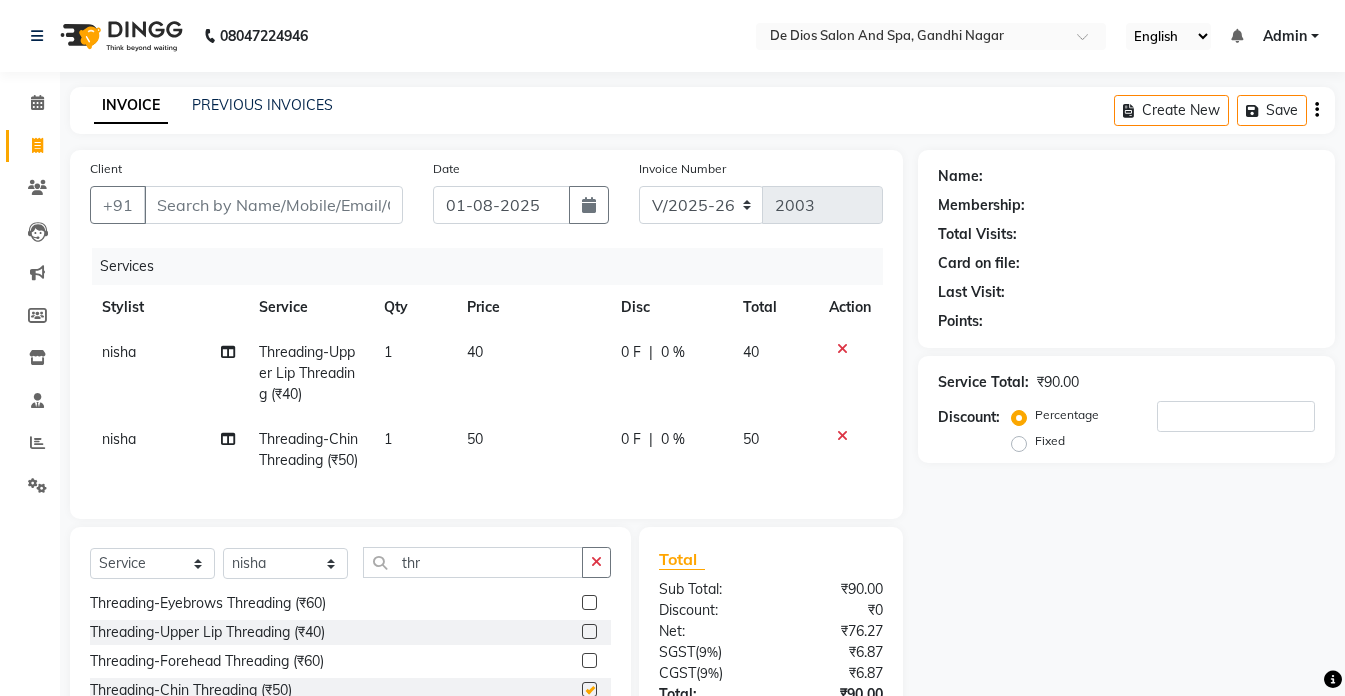 checkbox on "false" 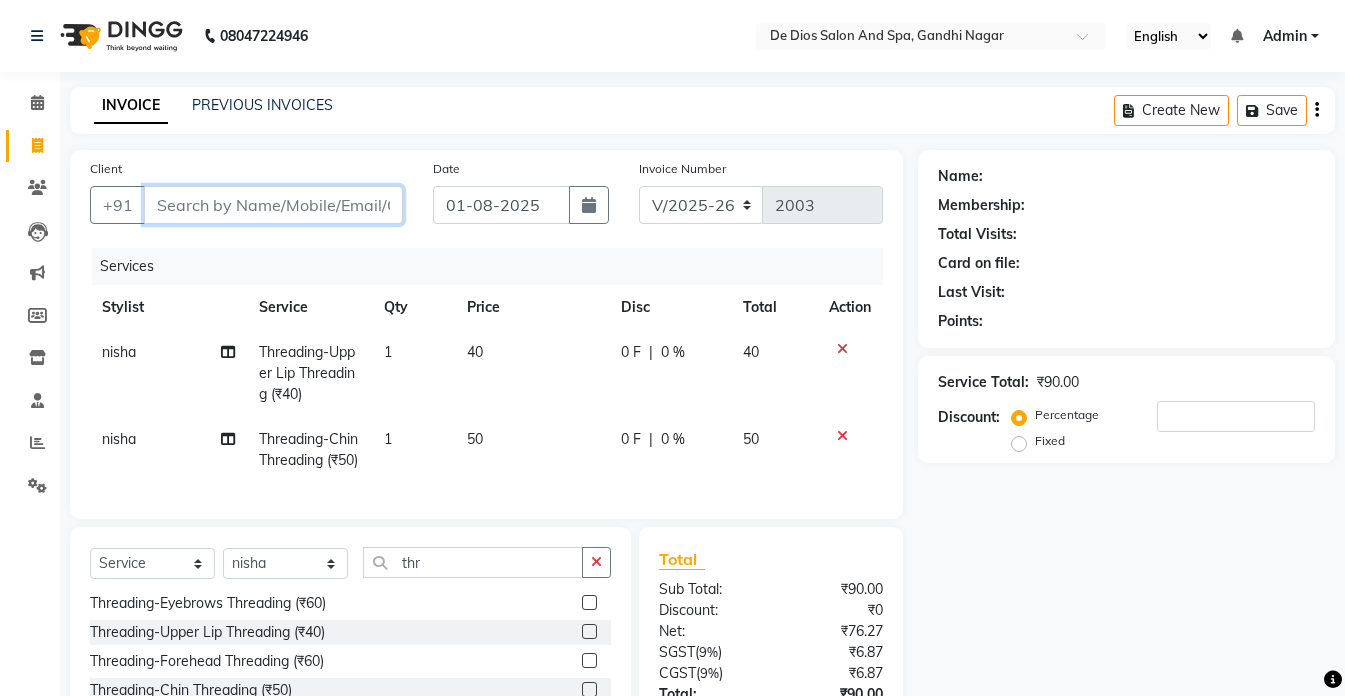 click on "Client" at bounding box center (273, 205) 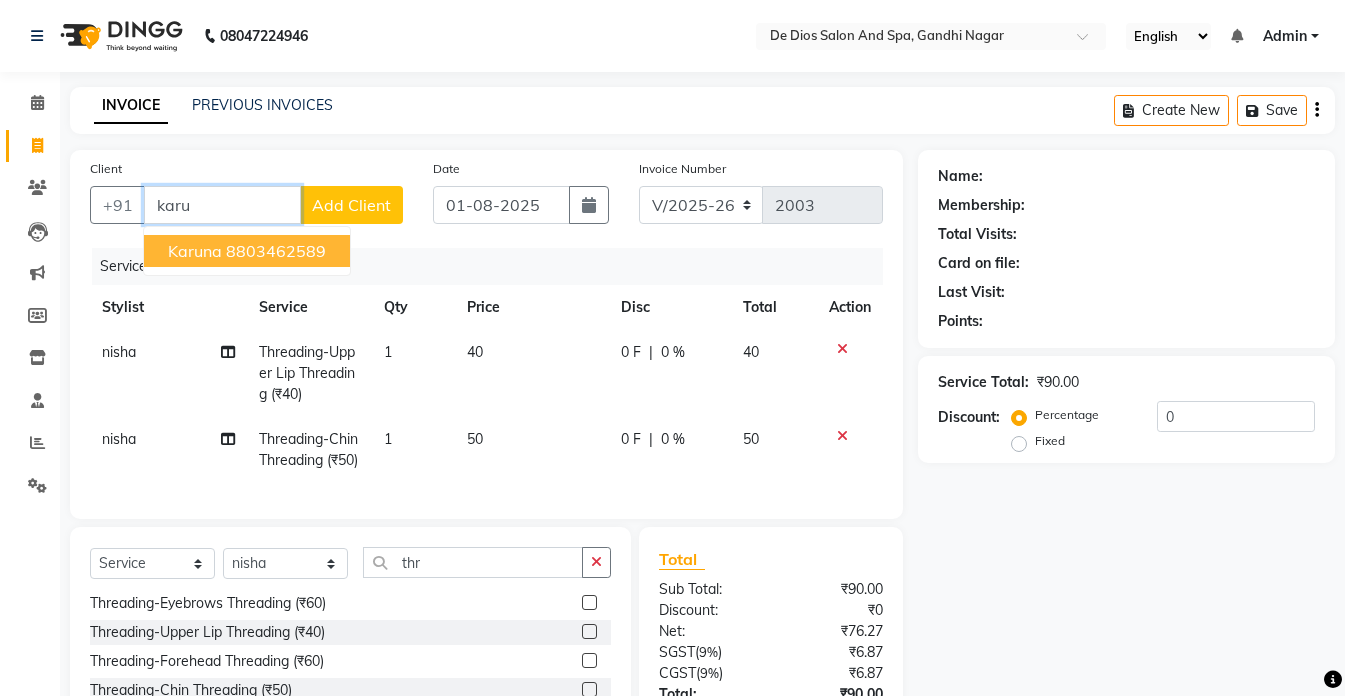 click on "8803462589" at bounding box center (276, 251) 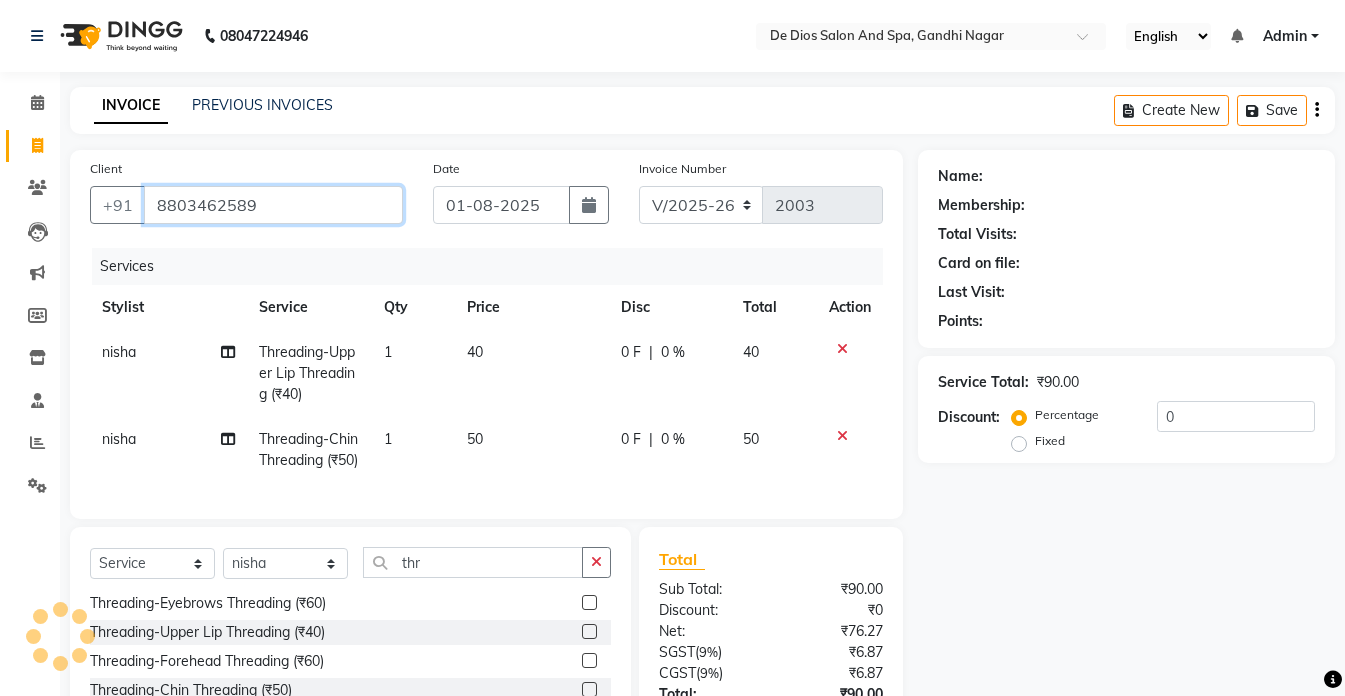 type on "8803462589" 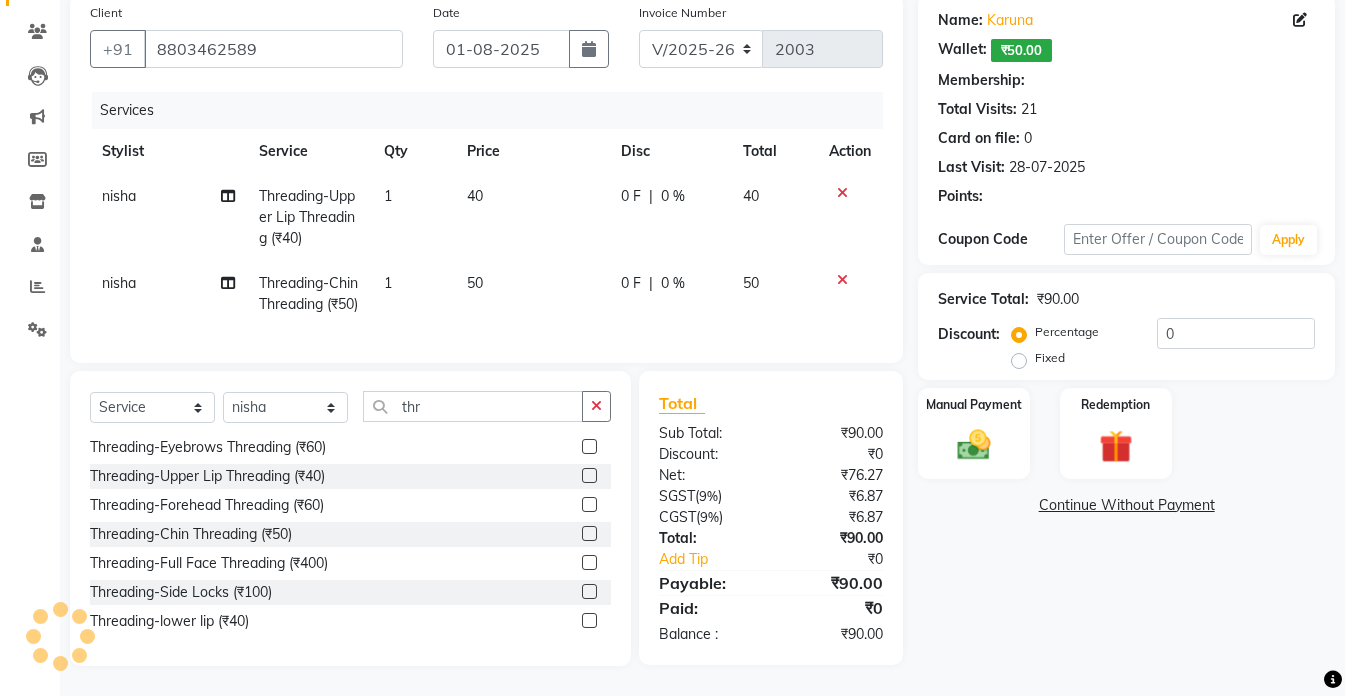 select on "1: Object" 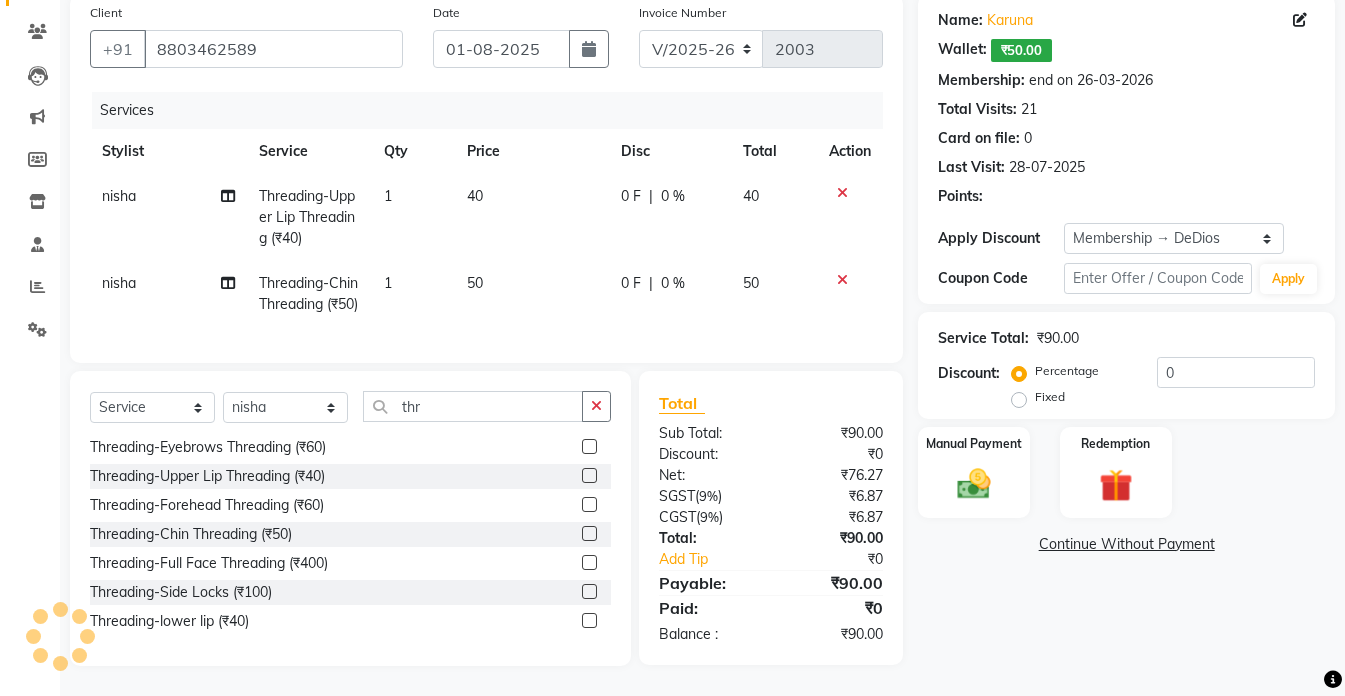 scroll, scrollTop: 192, scrollLeft: 0, axis: vertical 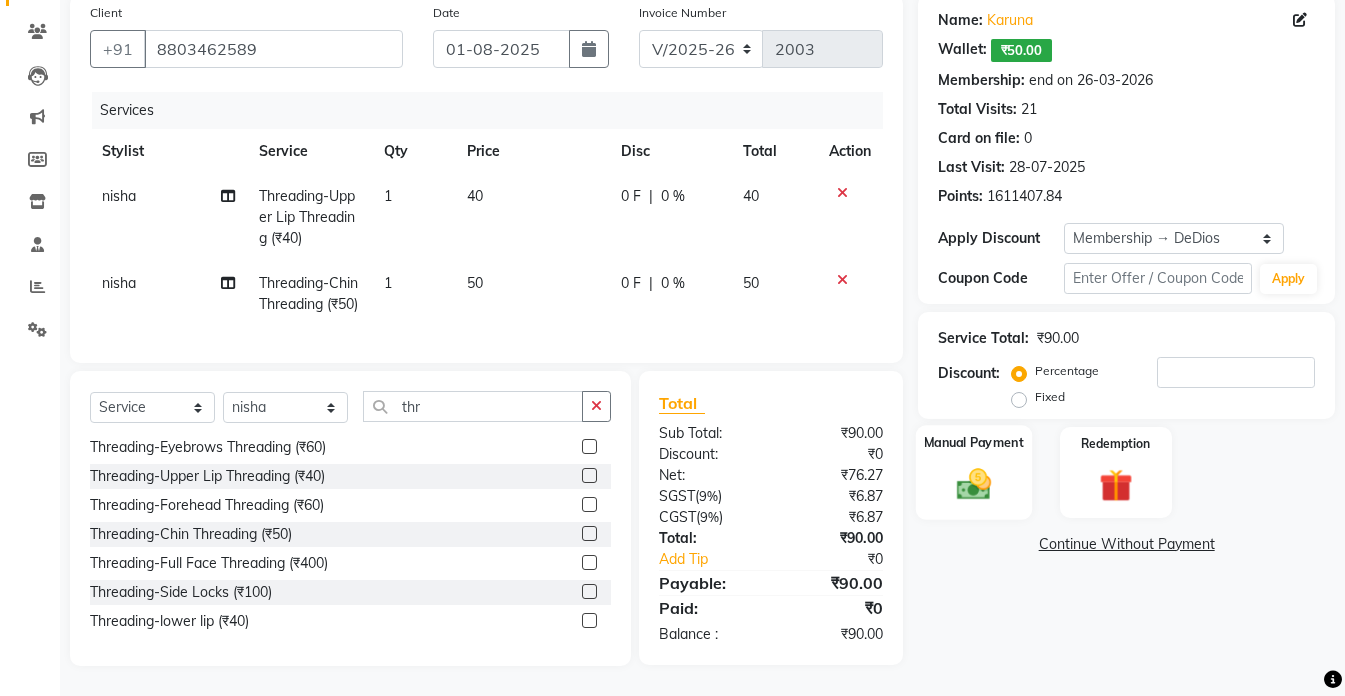 click 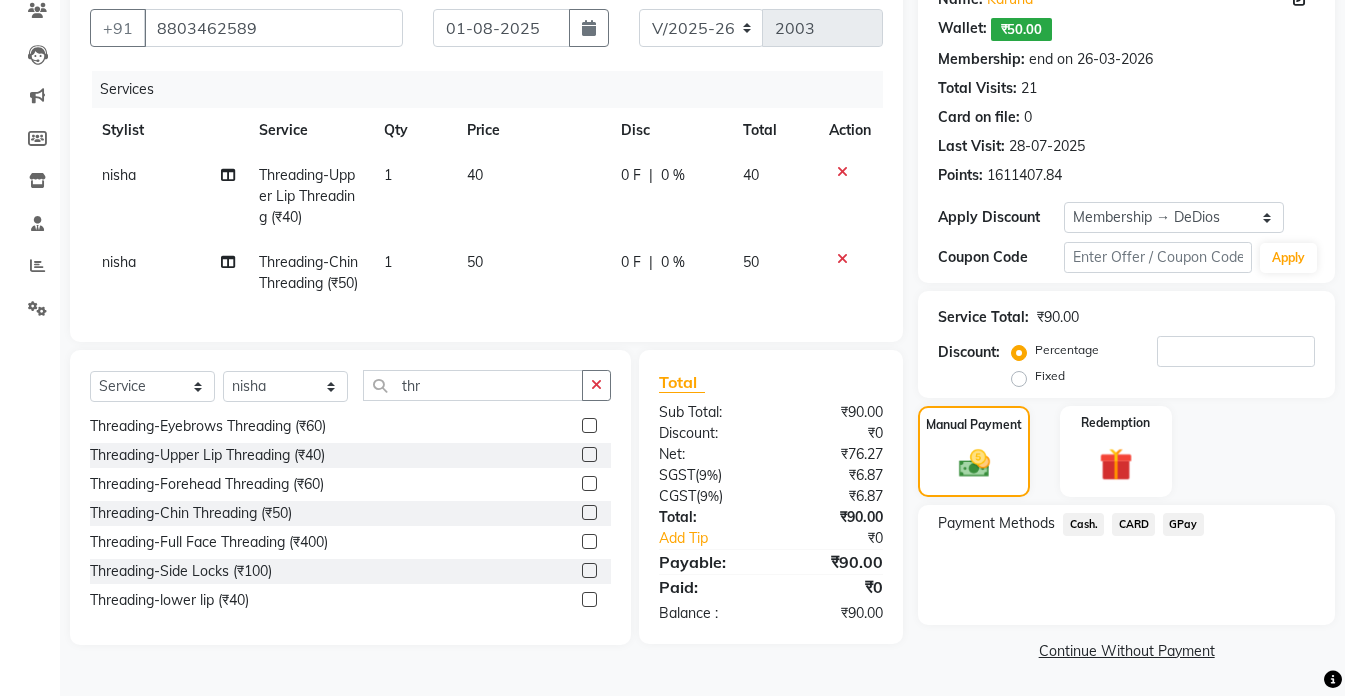 scroll, scrollTop: 92, scrollLeft: 0, axis: vertical 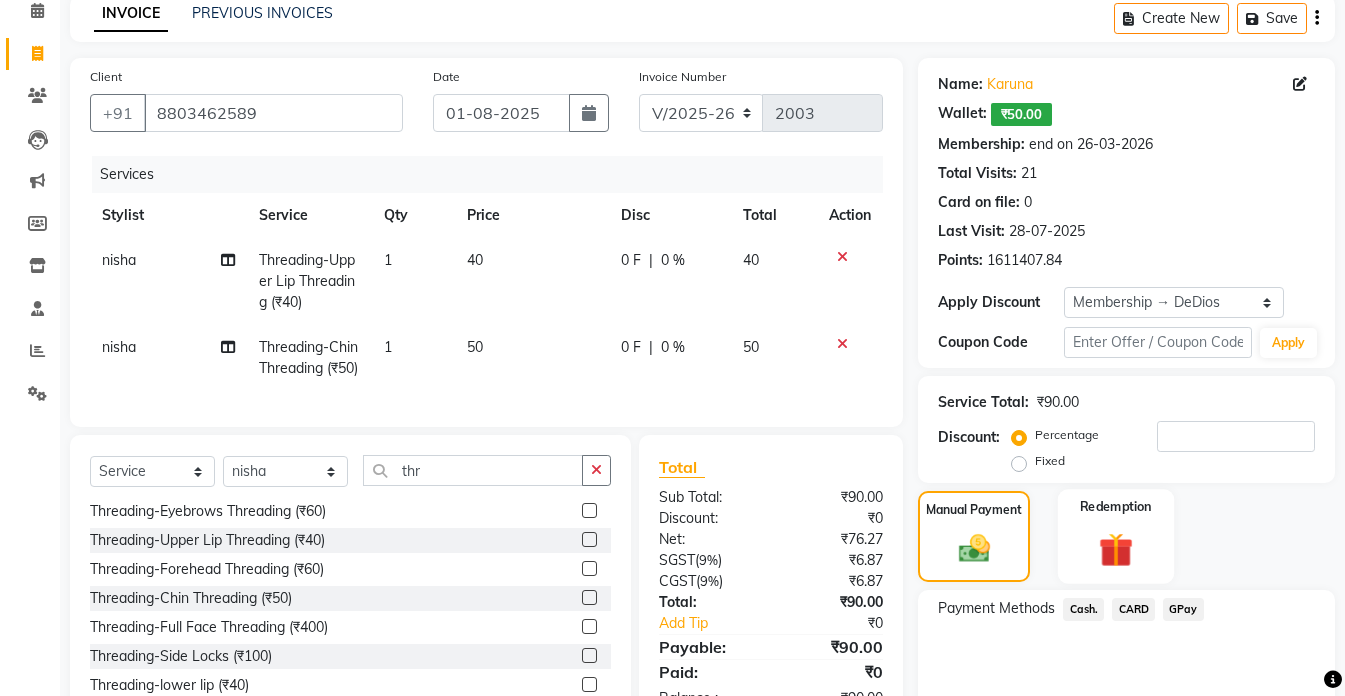 click 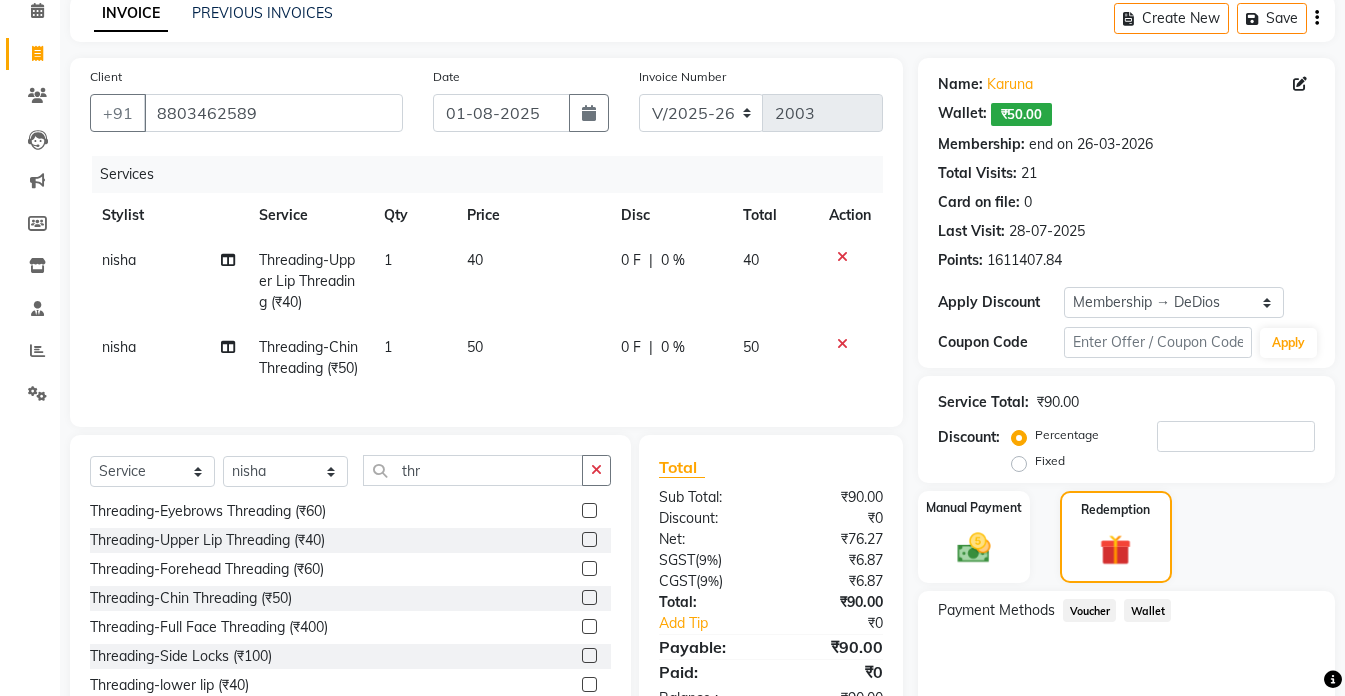 click on "Wallet" 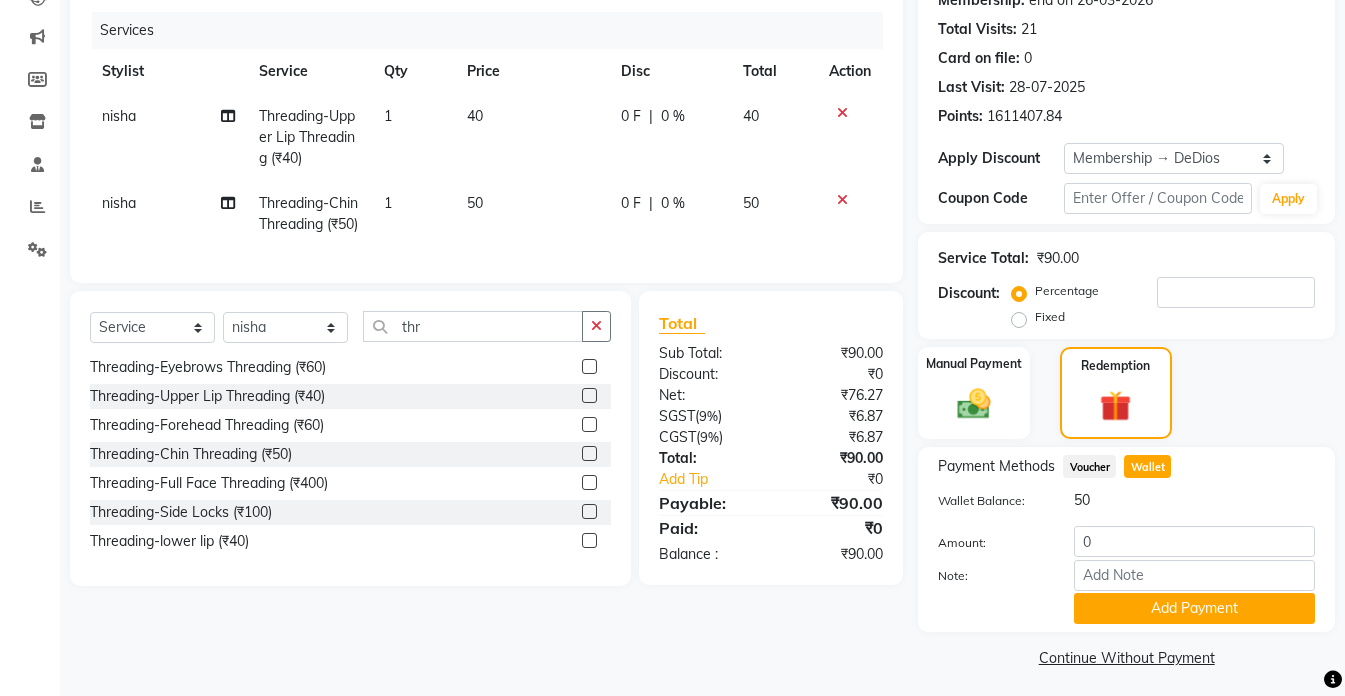 scroll, scrollTop: 243, scrollLeft: 0, axis: vertical 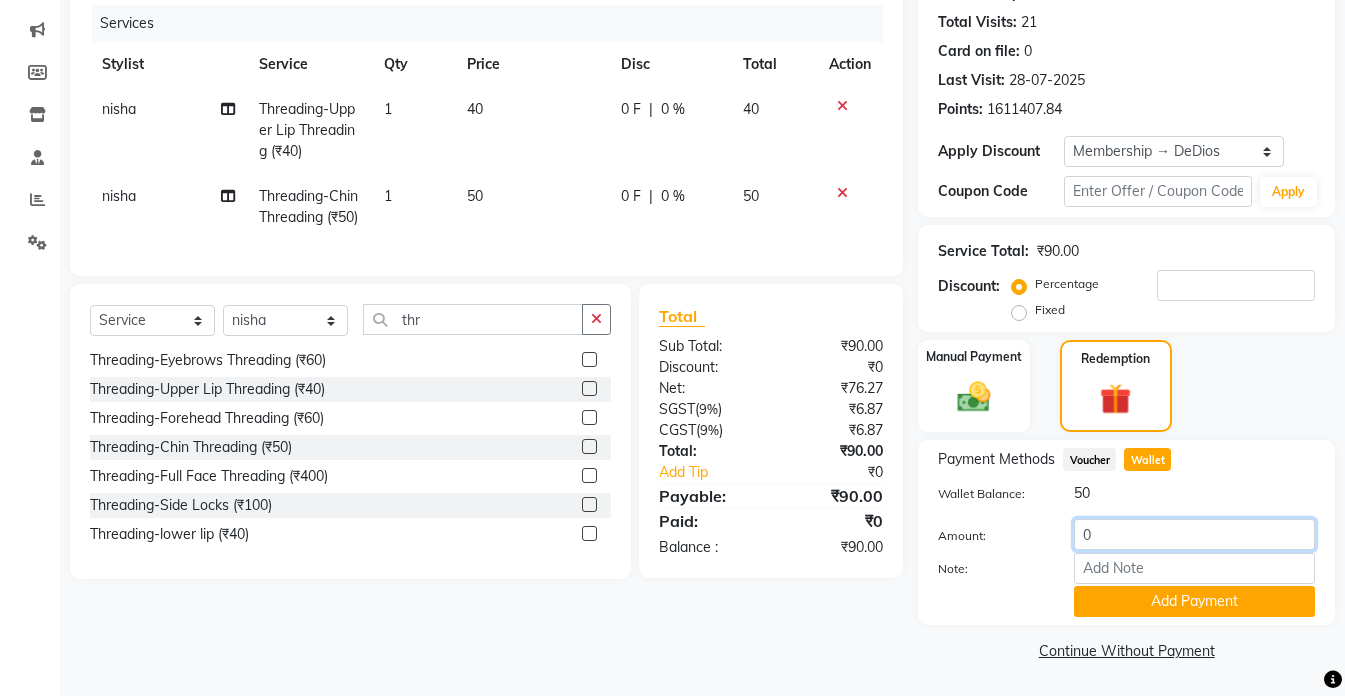 click on "0" 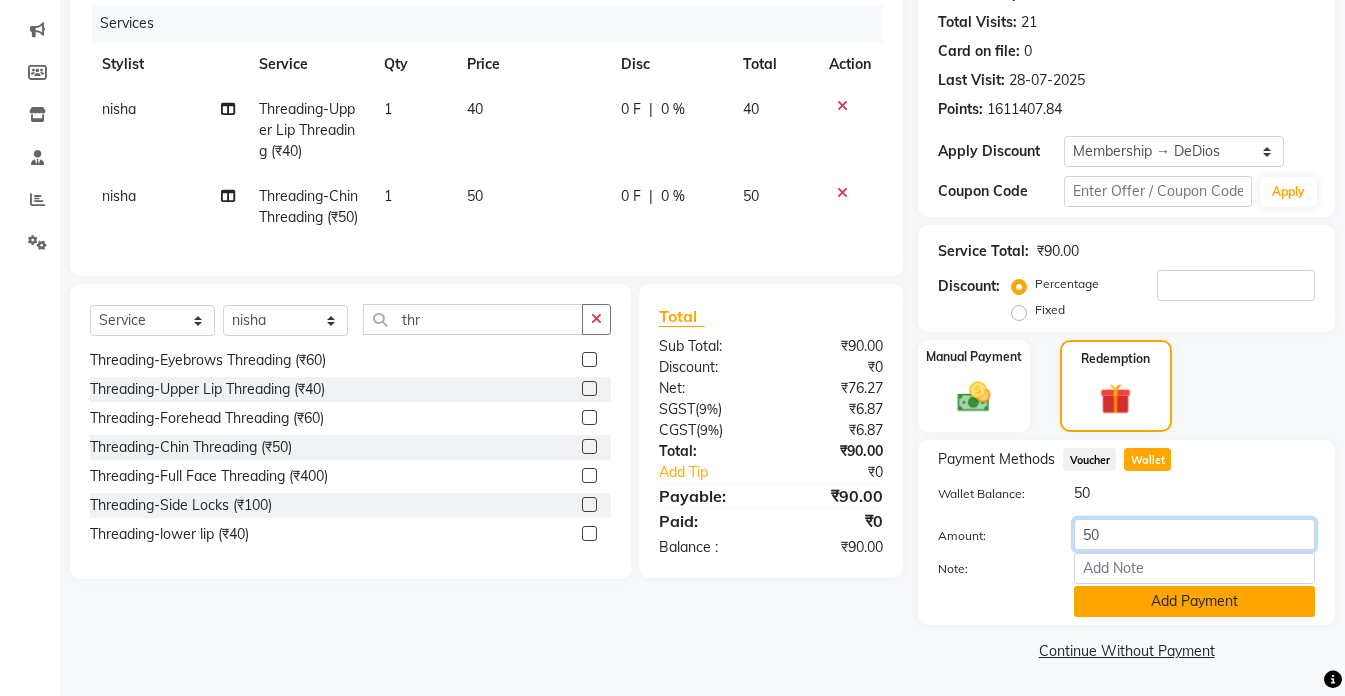 type on "50" 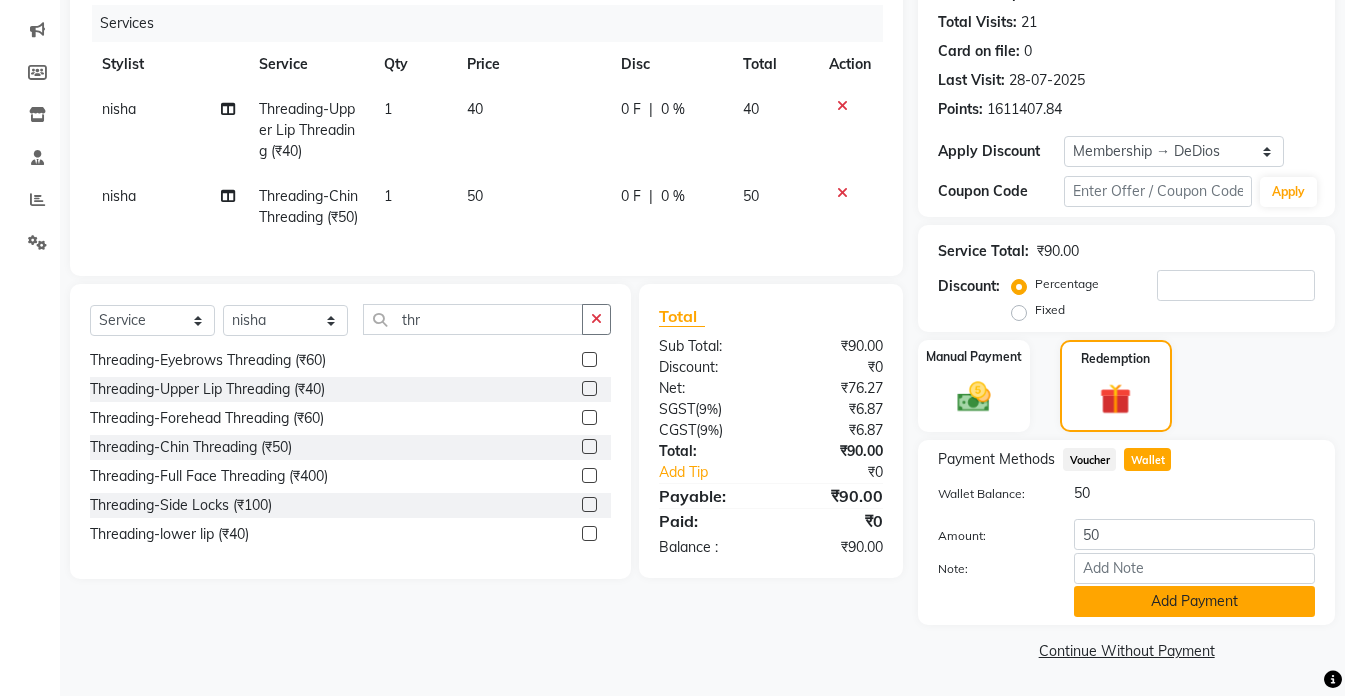 click on "Add Payment" 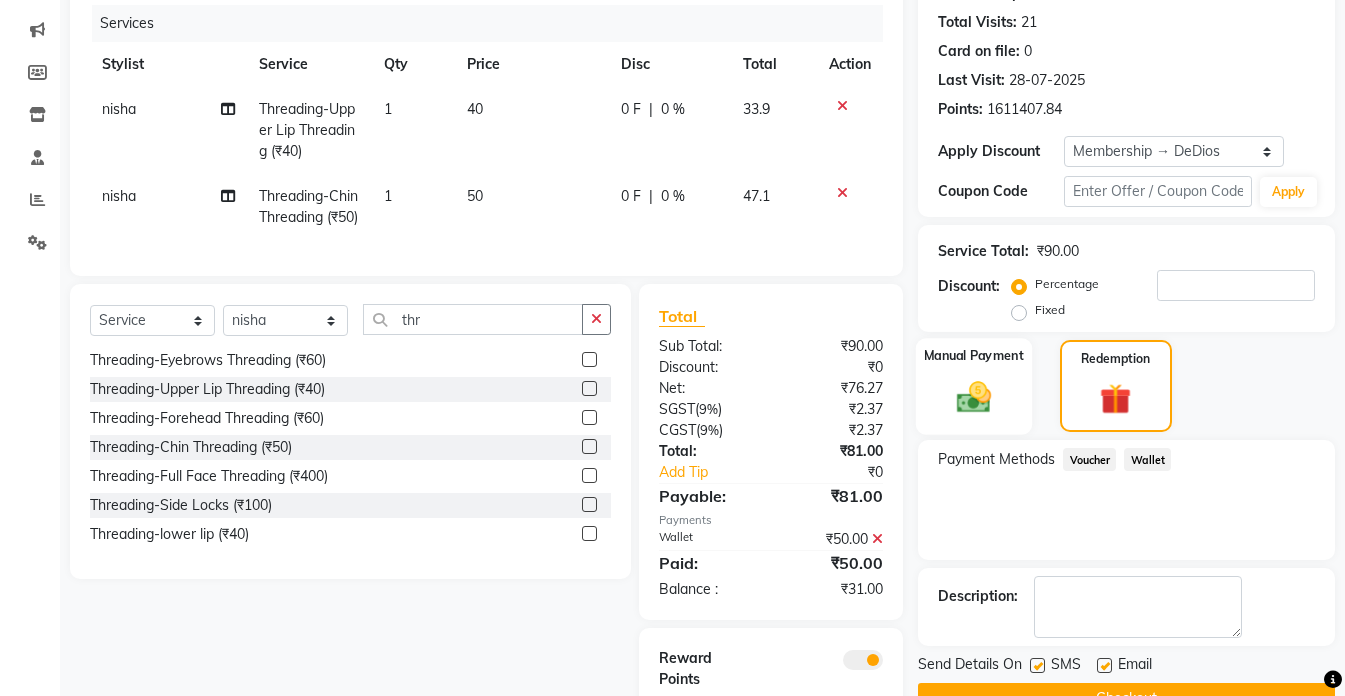 click on "Manual Payment" 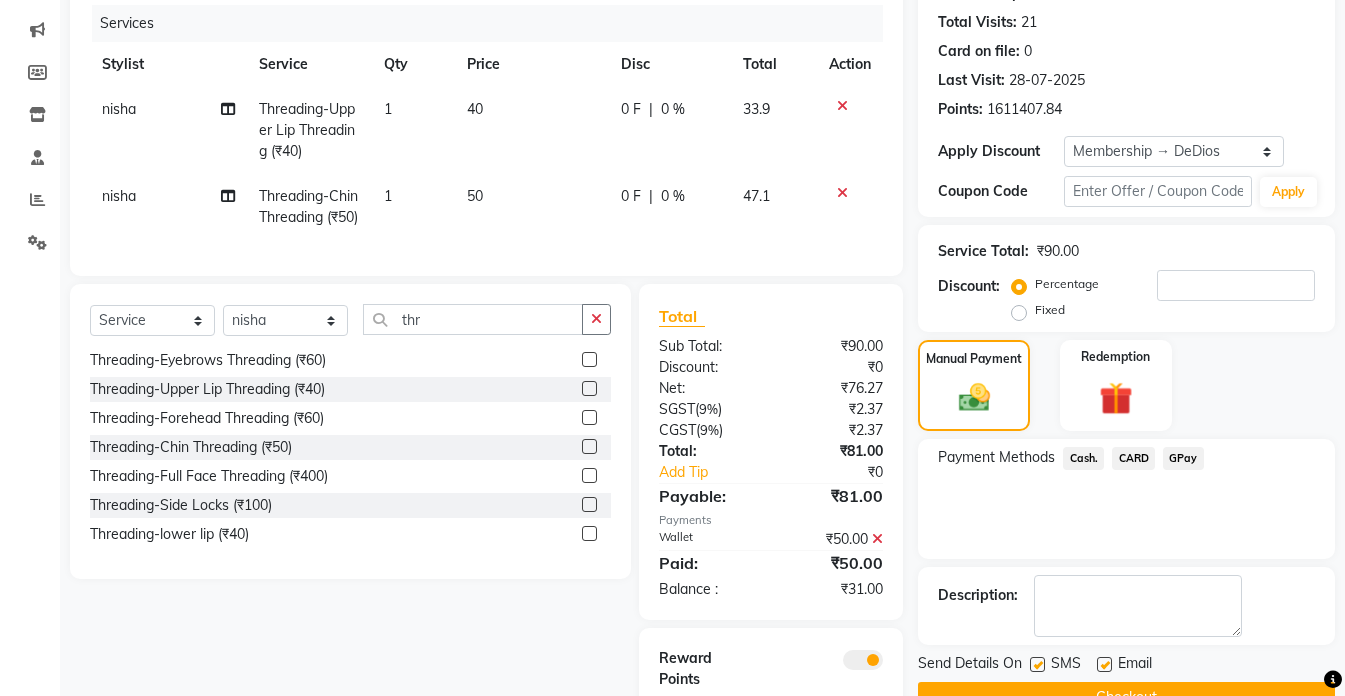 click on "Cash." 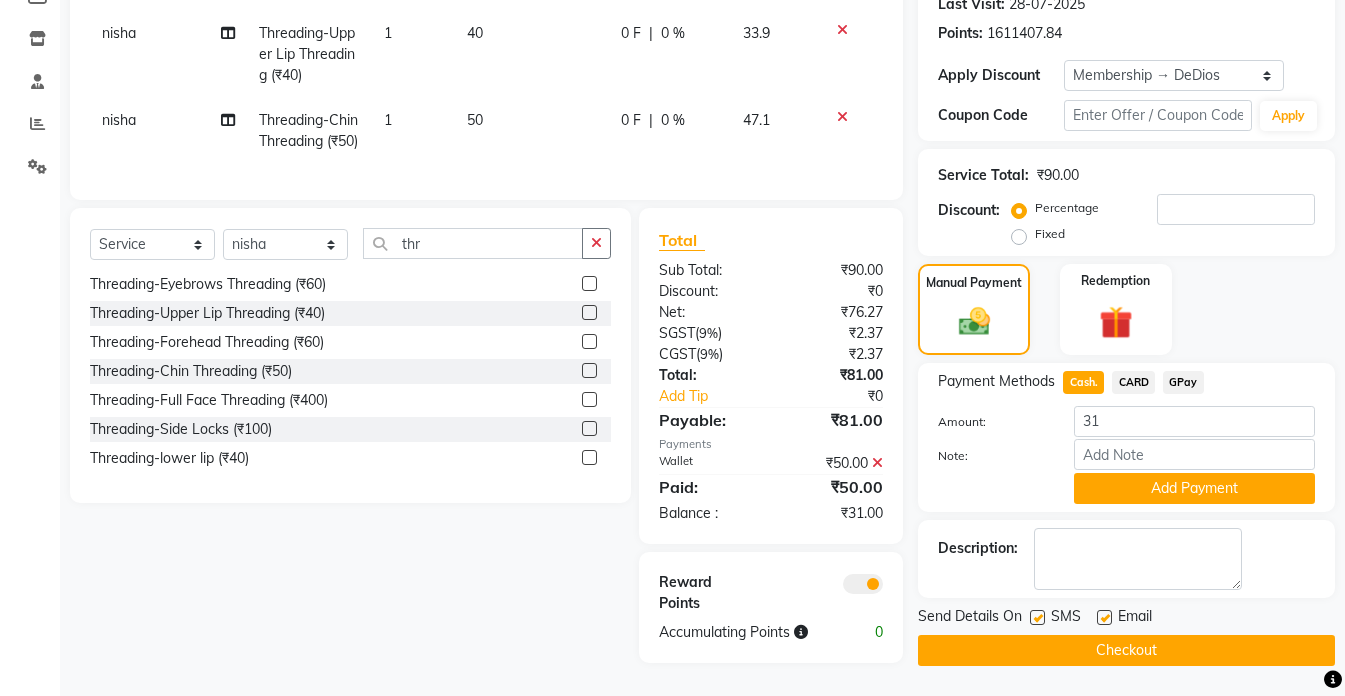 scroll, scrollTop: 352, scrollLeft: 0, axis: vertical 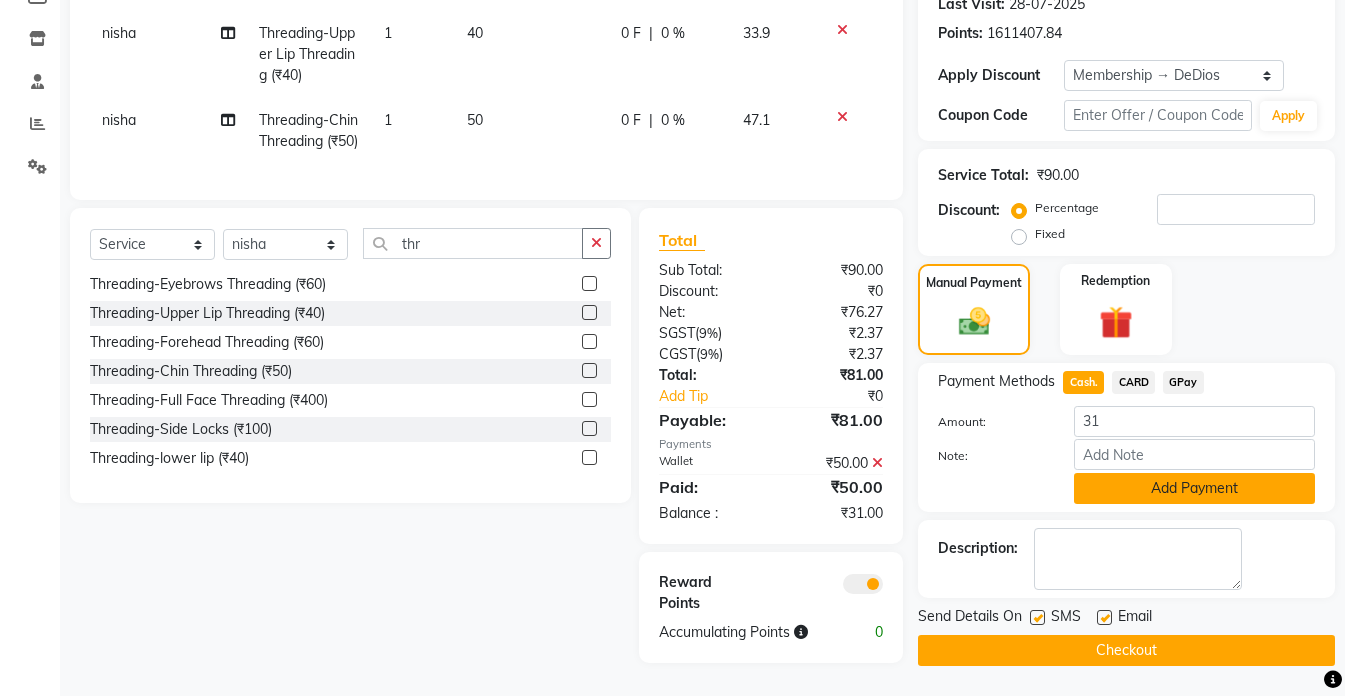 click on "Add Payment" 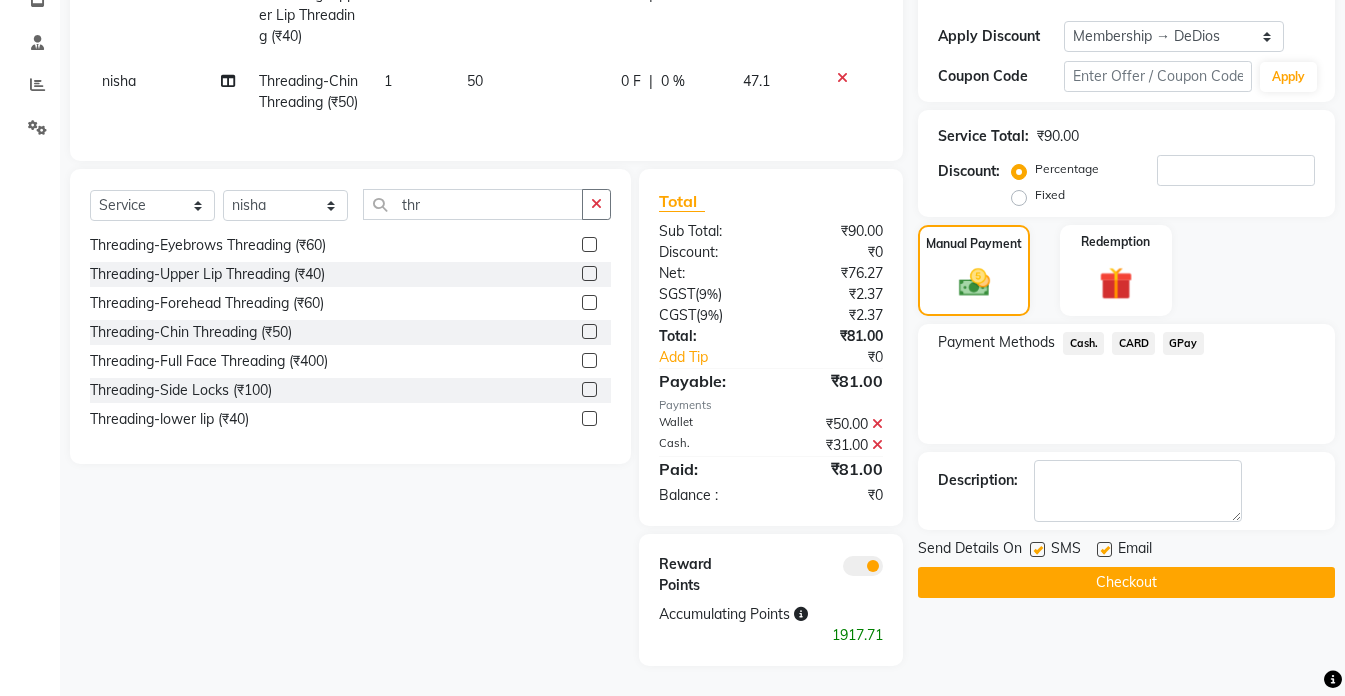scroll, scrollTop: 394, scrollLeft: 0, axis: vertical 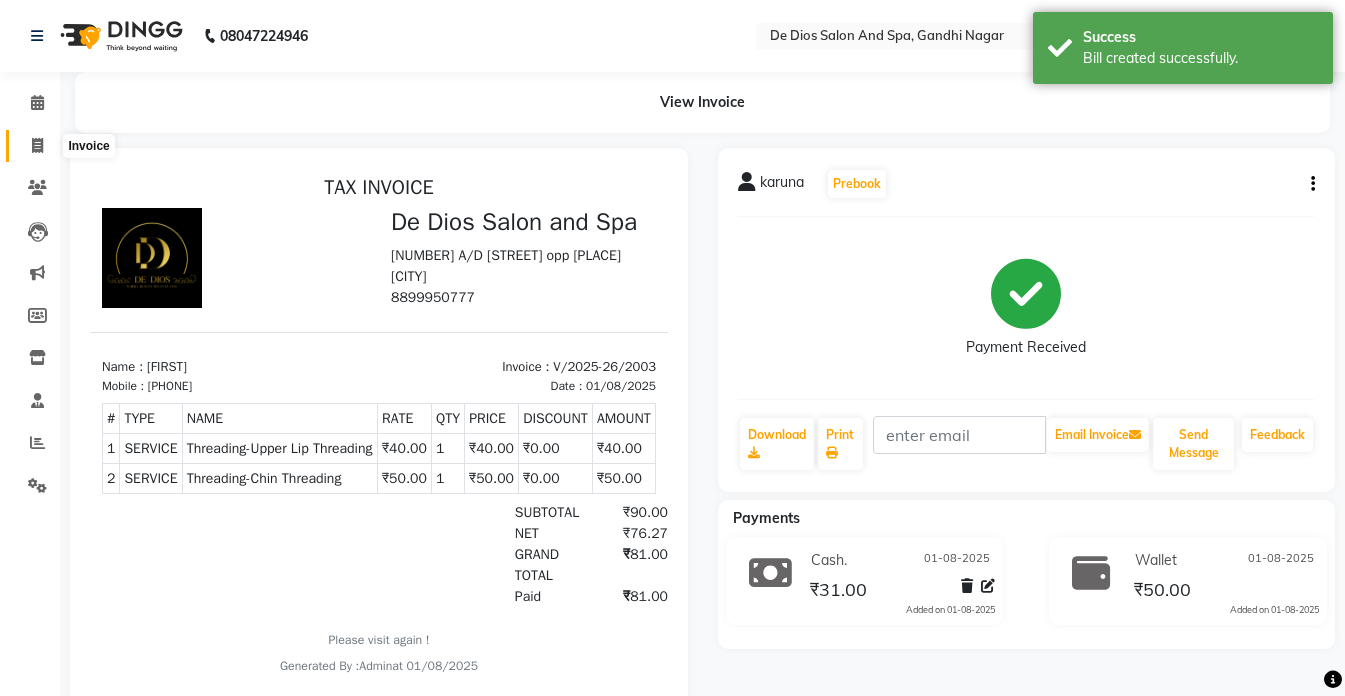 click 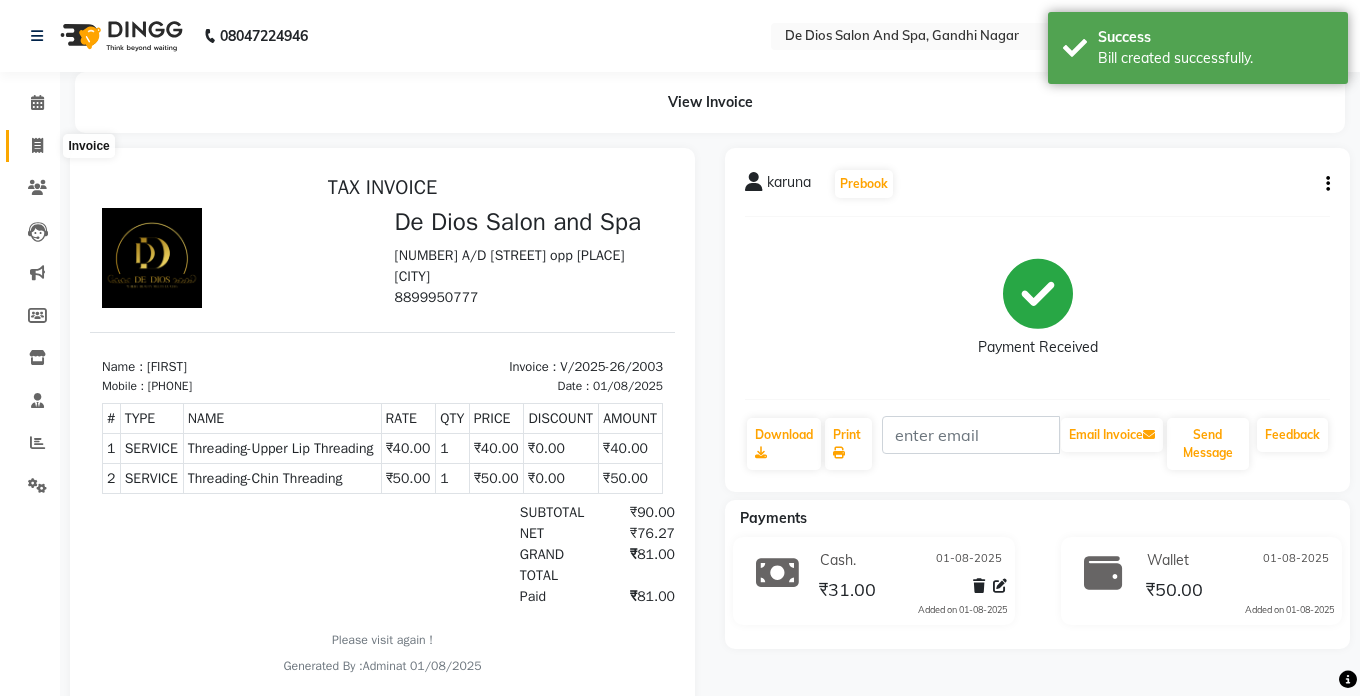 select on "6431" 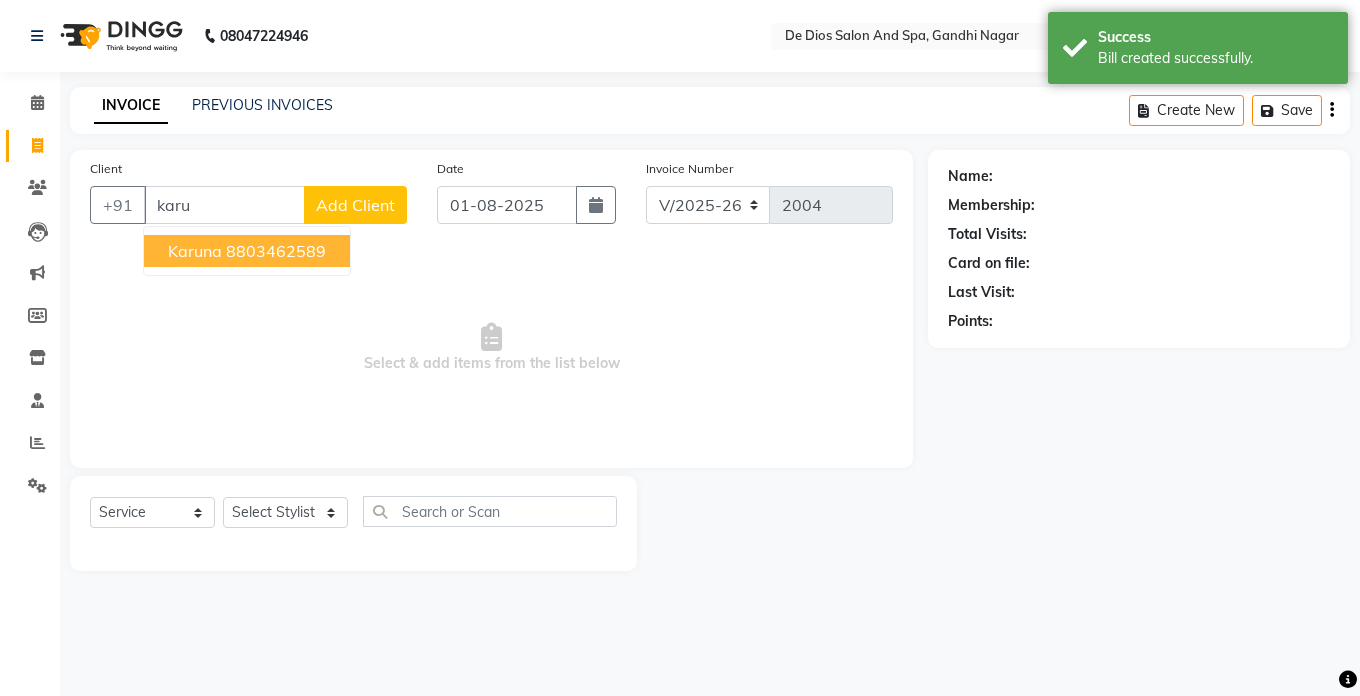 click on "karuna" at bounding box center (195, 251) 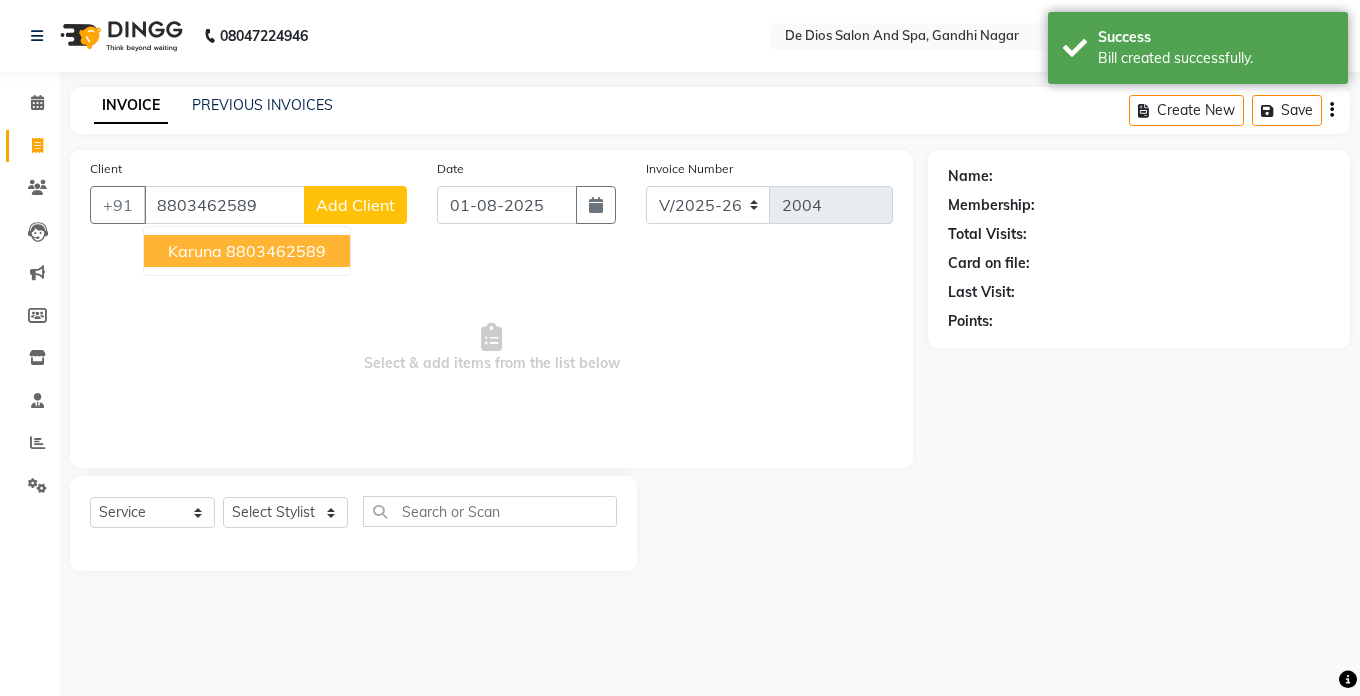 type on "8803462589" 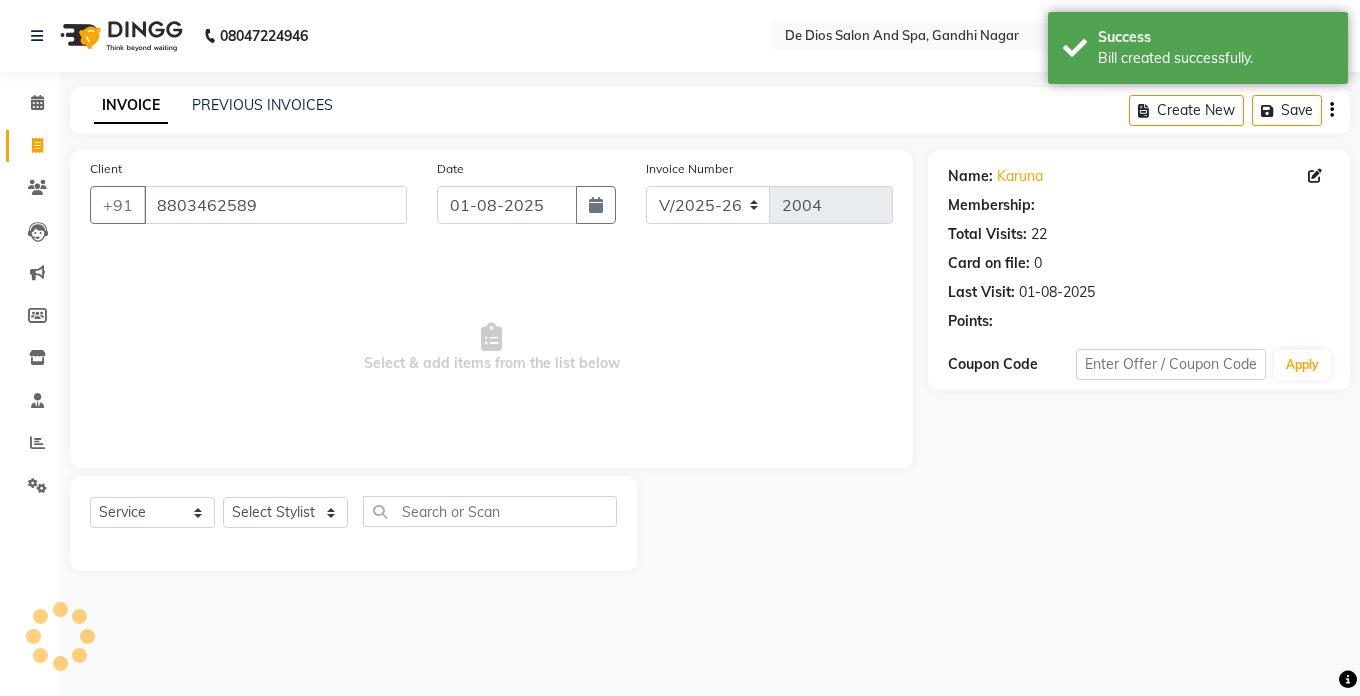 select on "1: Object" 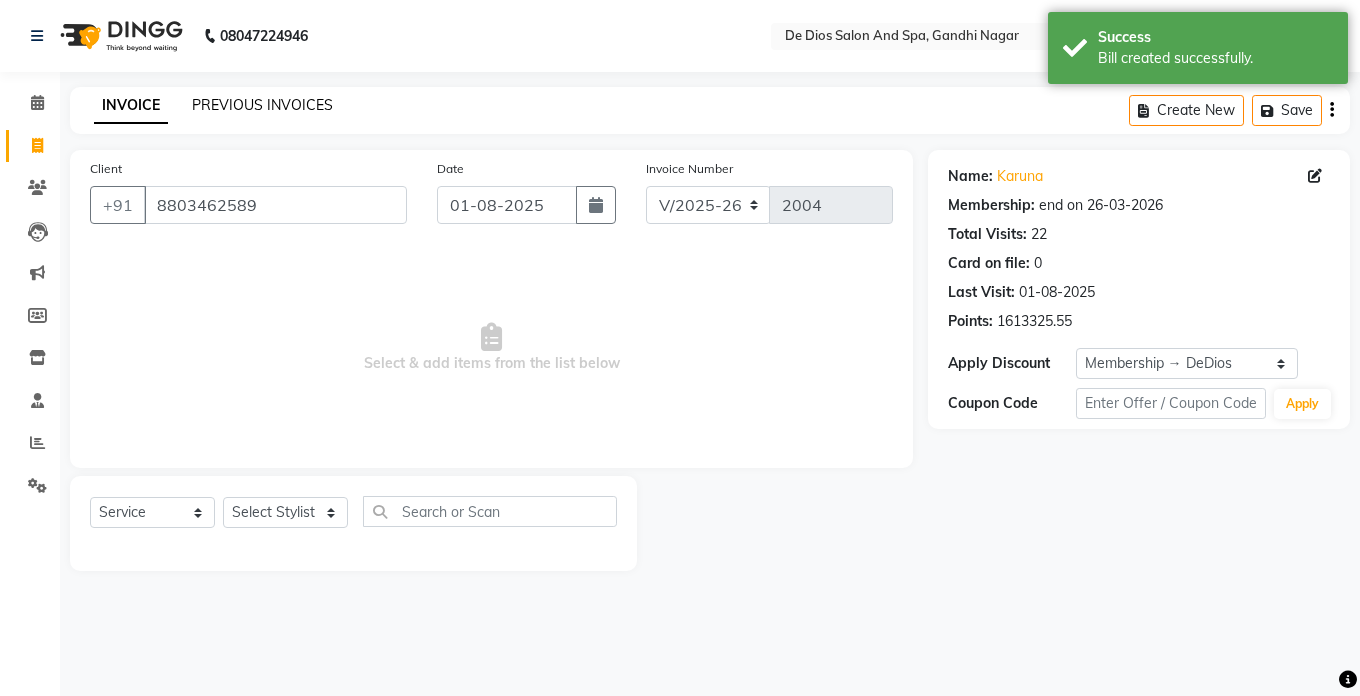 click on "PREVIOUS INVOICES" 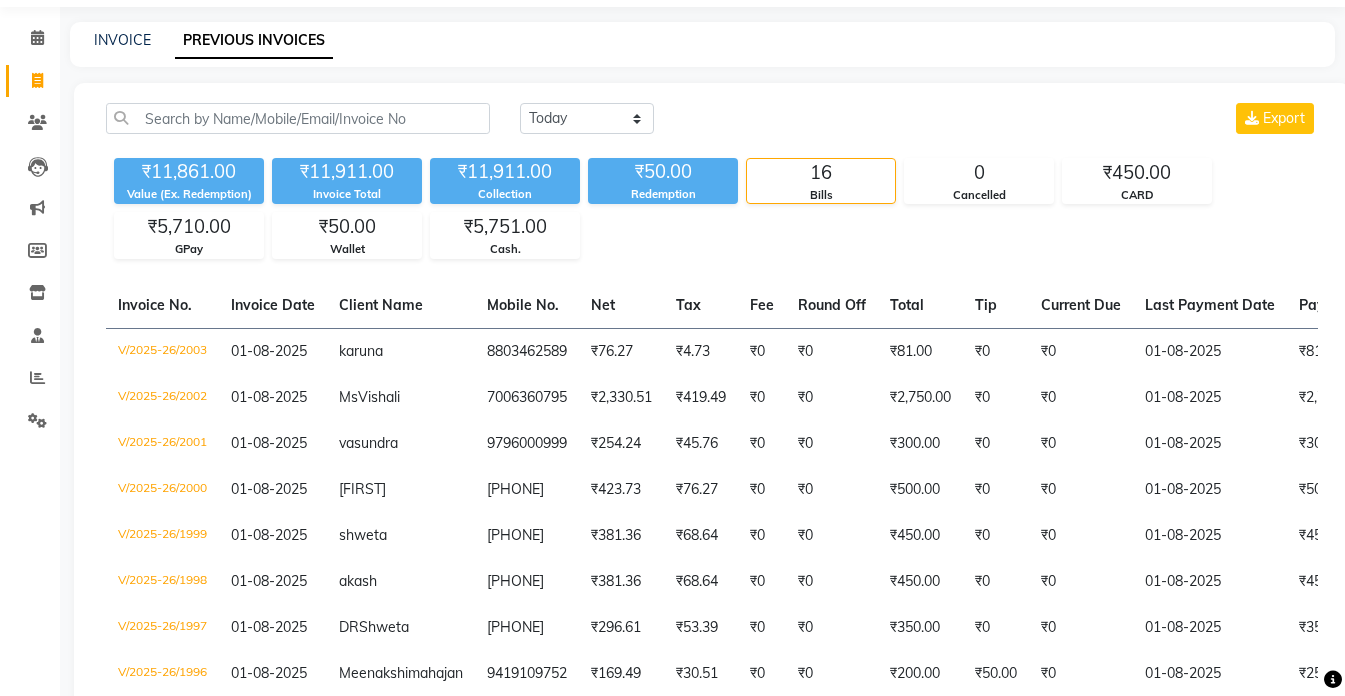 scroll, scrollTop: 100, scrollLeft: 0, axis: vertical 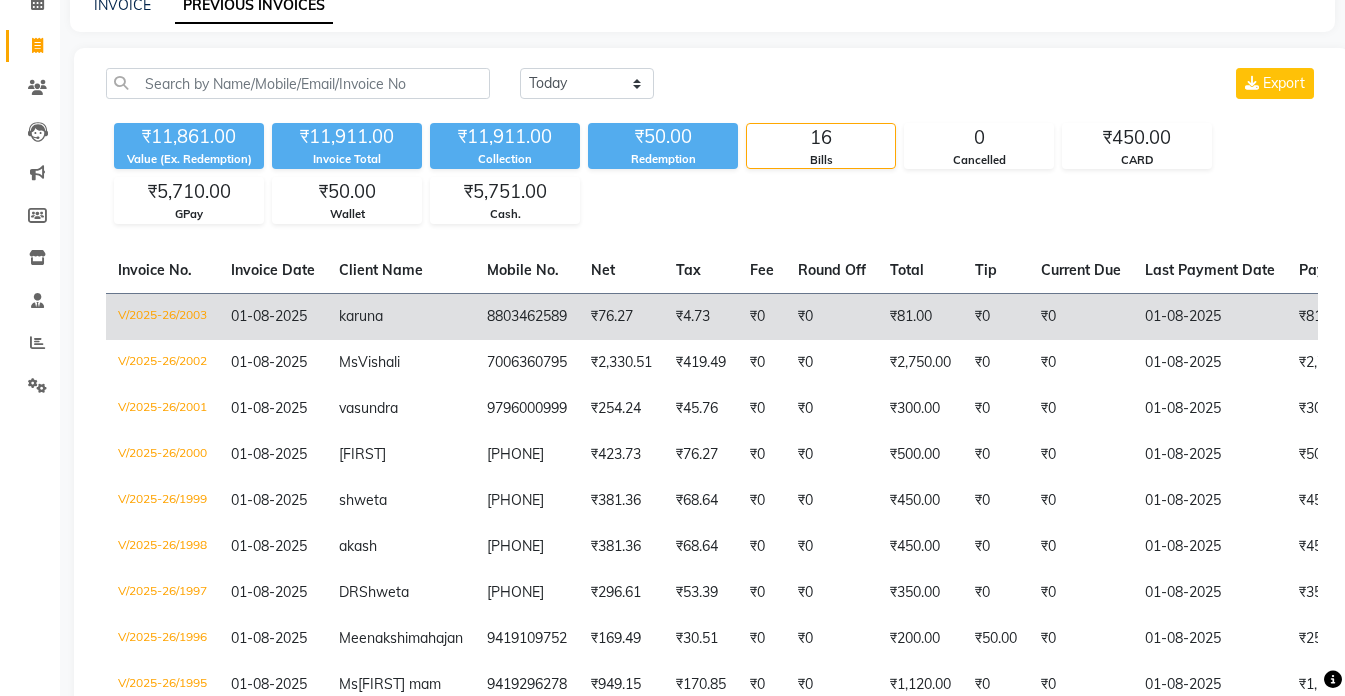 click on "₹81.00" 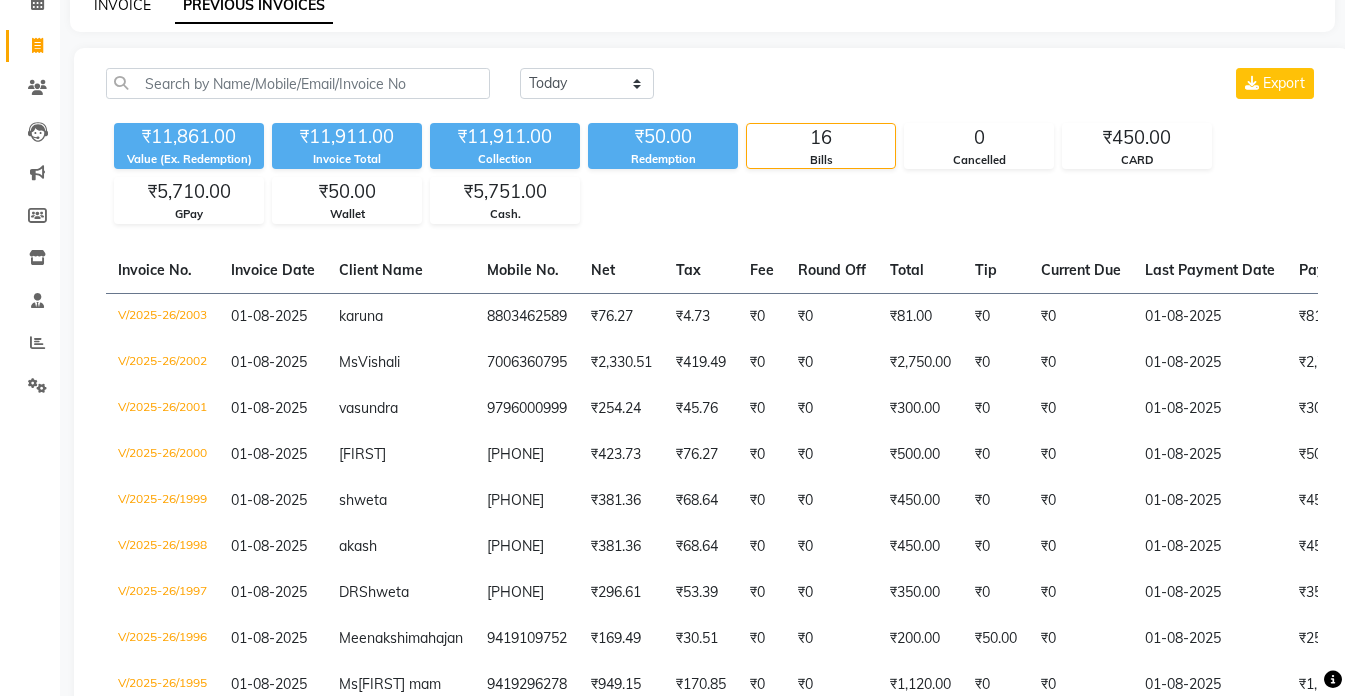click on "INVOICE" 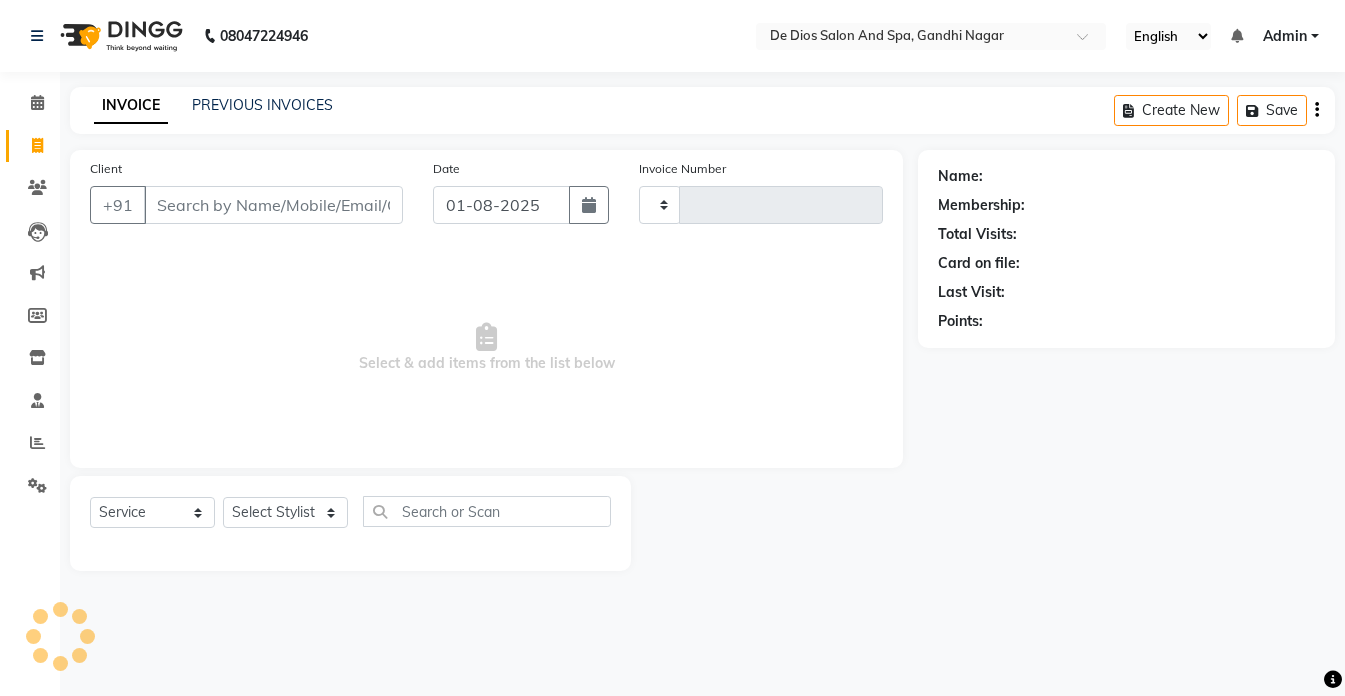 scroll, scrollTop: 0, scrollLeft: 0, axis: both 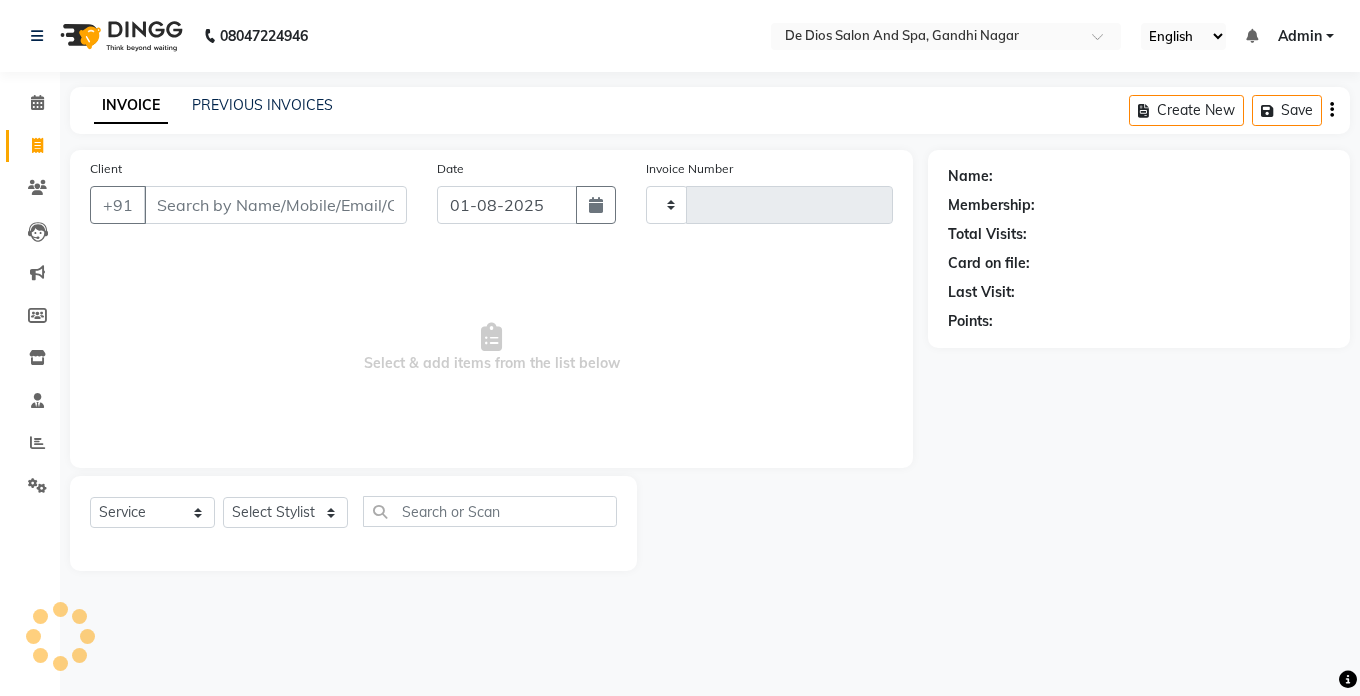 type on "2004" 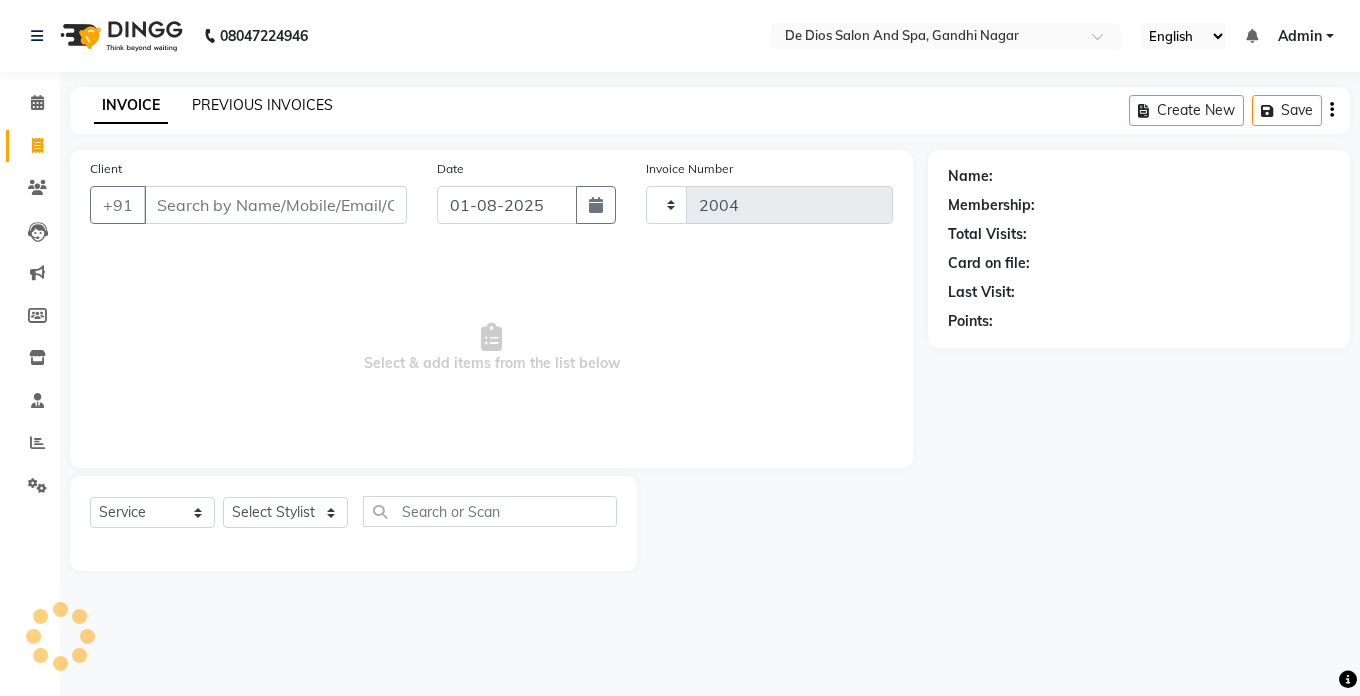 select on "6431" 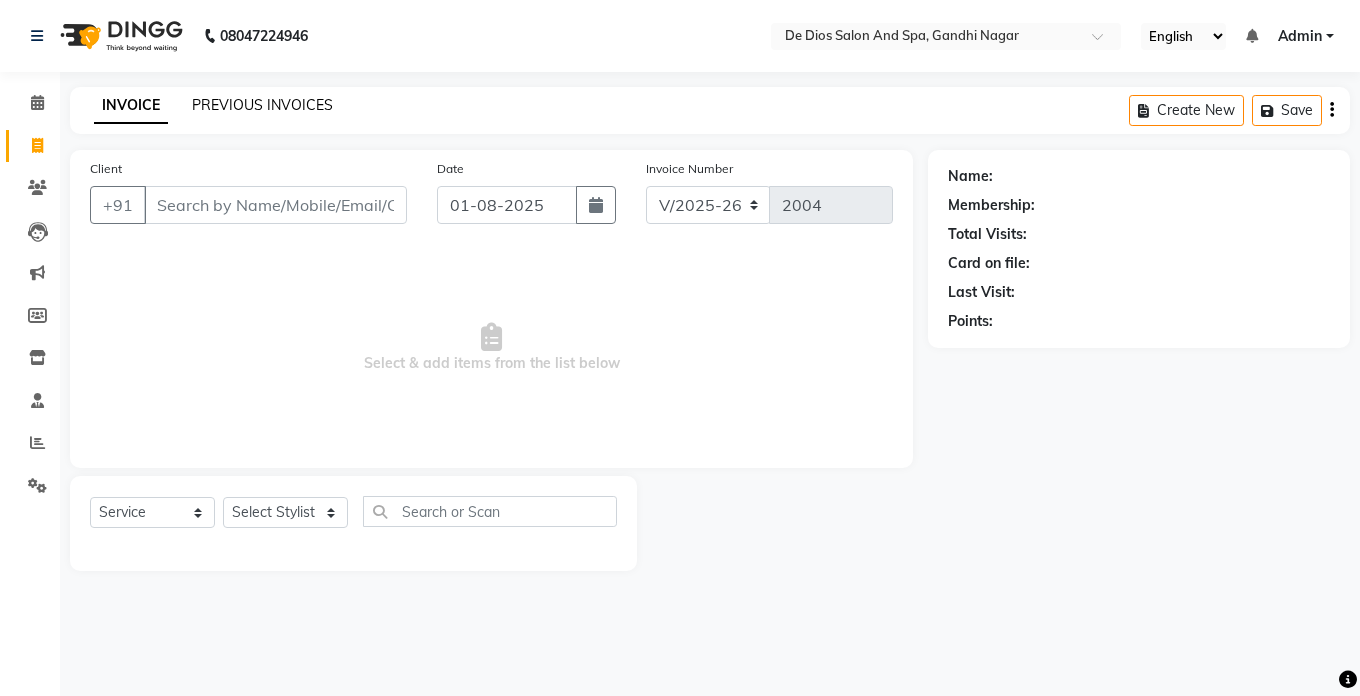 click on "PREVIOUS INVOICES" 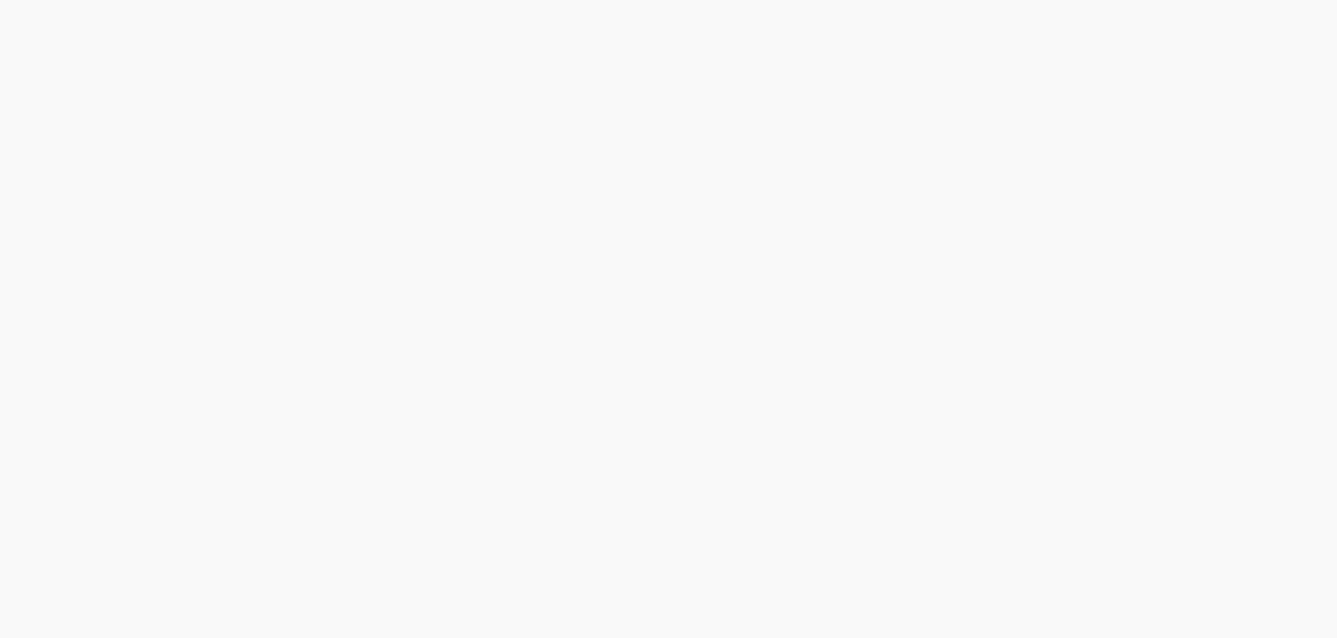 scroll, scrollTop: 0, scrollLeft: 0, axis: both 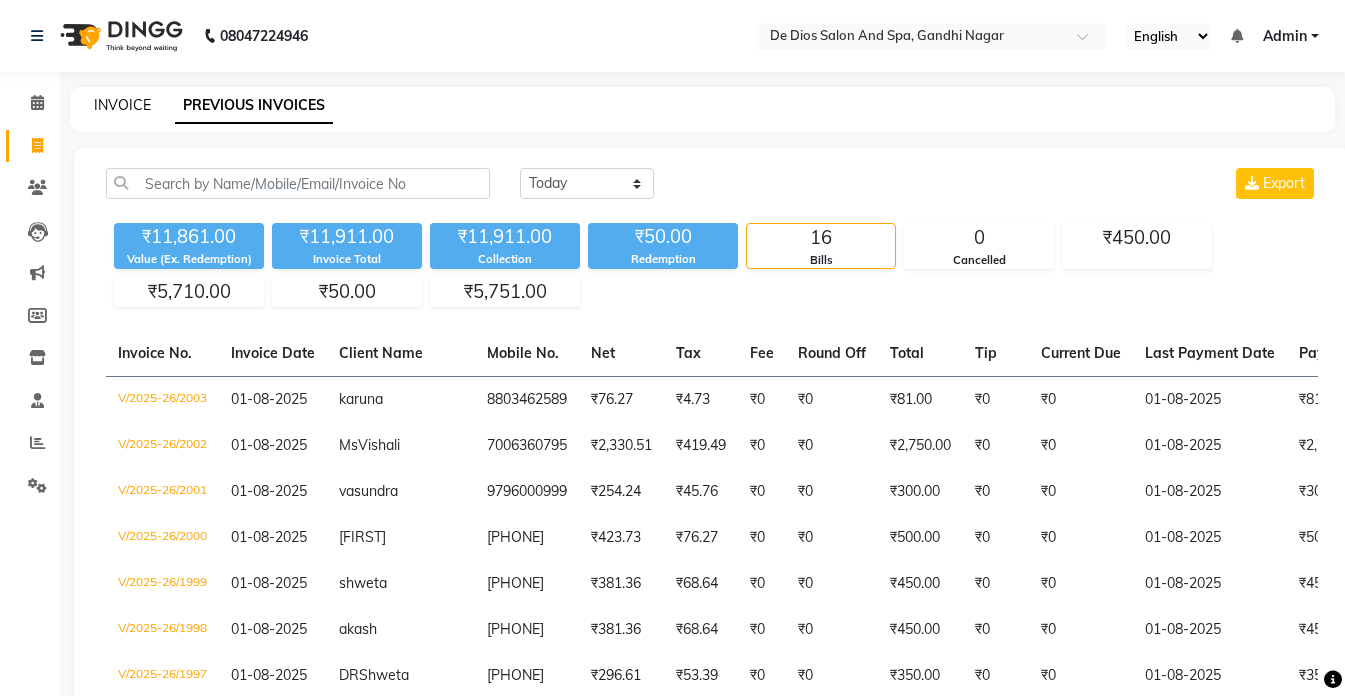 click on "INVOICE" 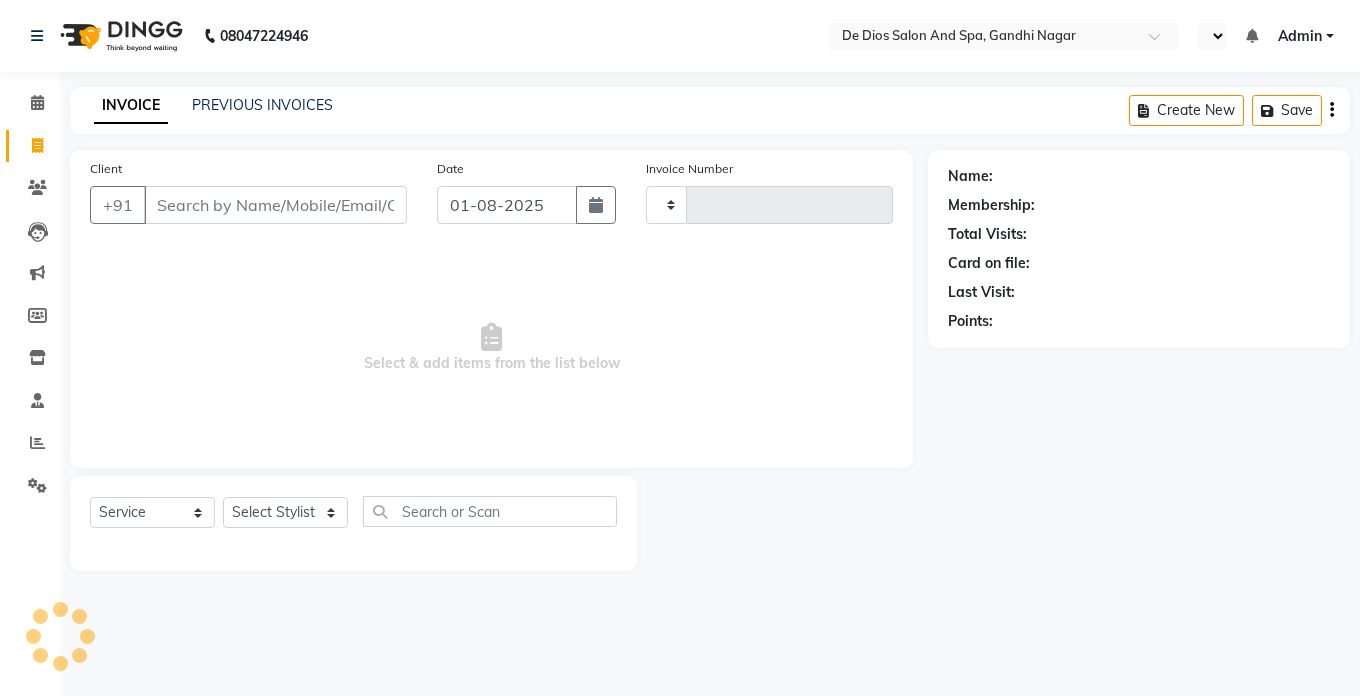 select on "service" 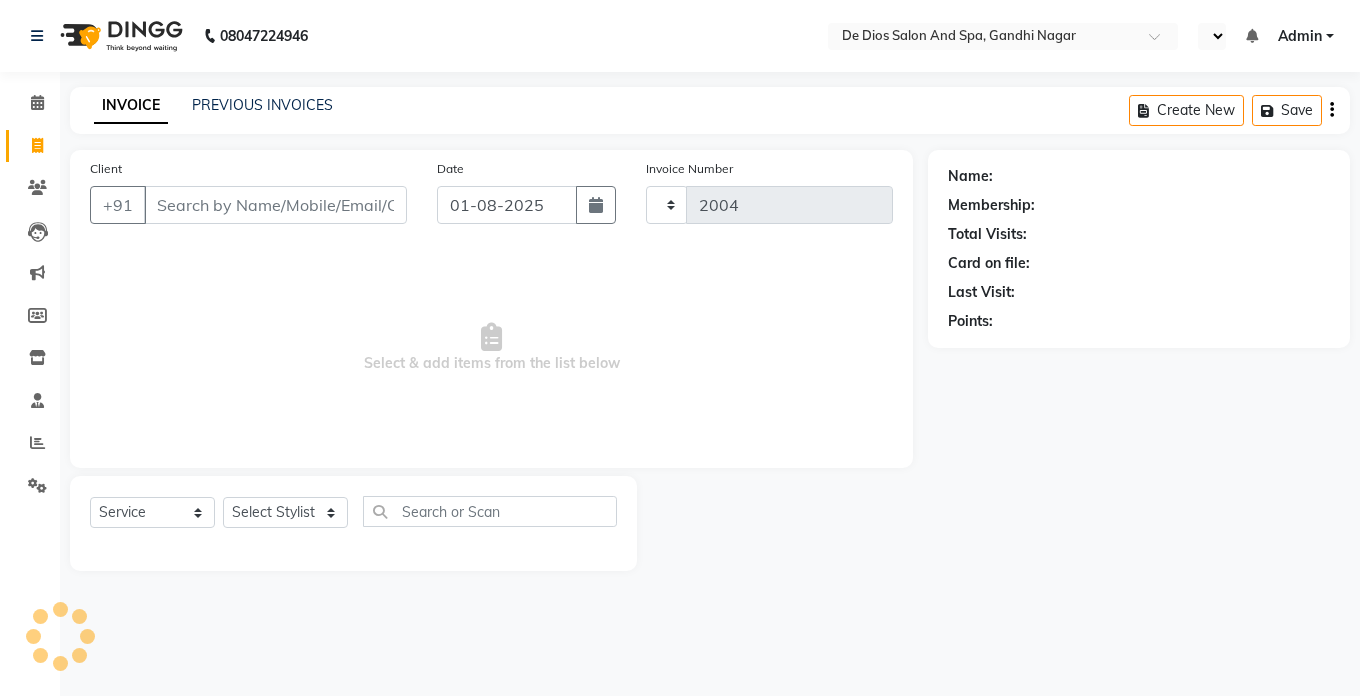 scroll, scrollTop: 0, scrollLeft: 0, axis: both 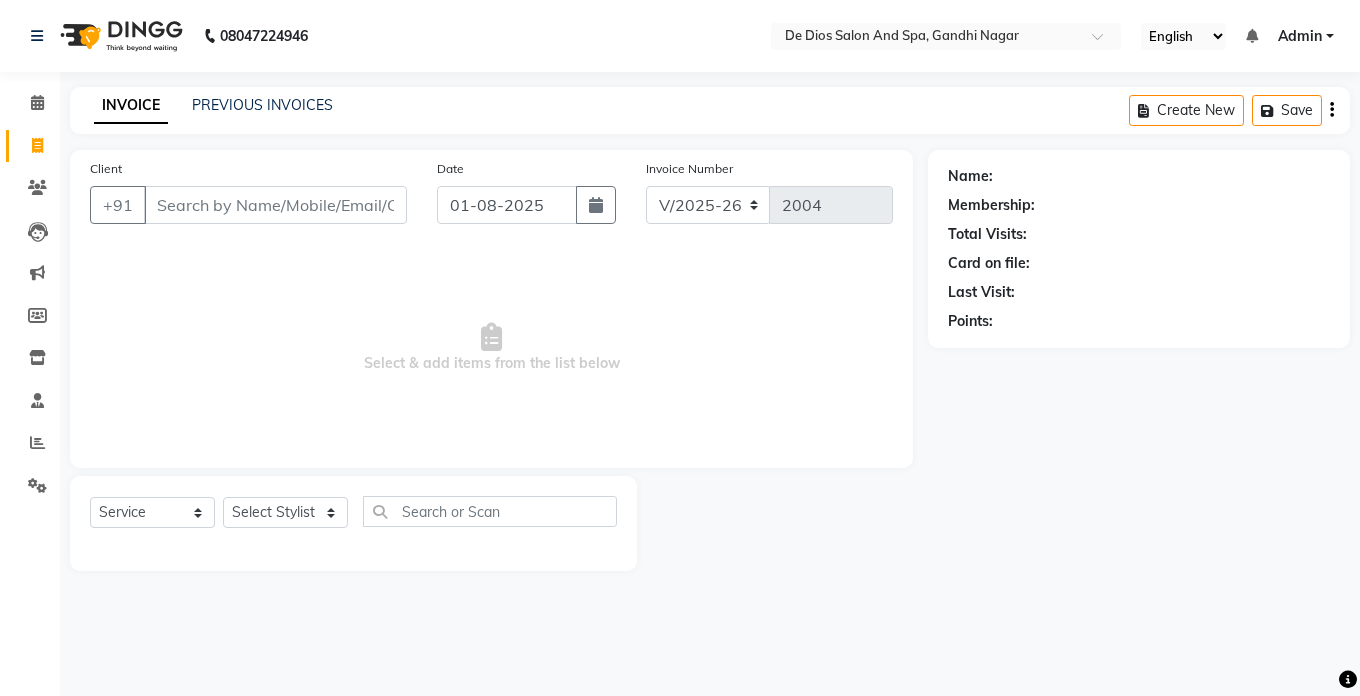 drag, startPoint x: 276, startPoint y: 516, endPoint x: 752, endPoint y: 311, distance: 518.26733 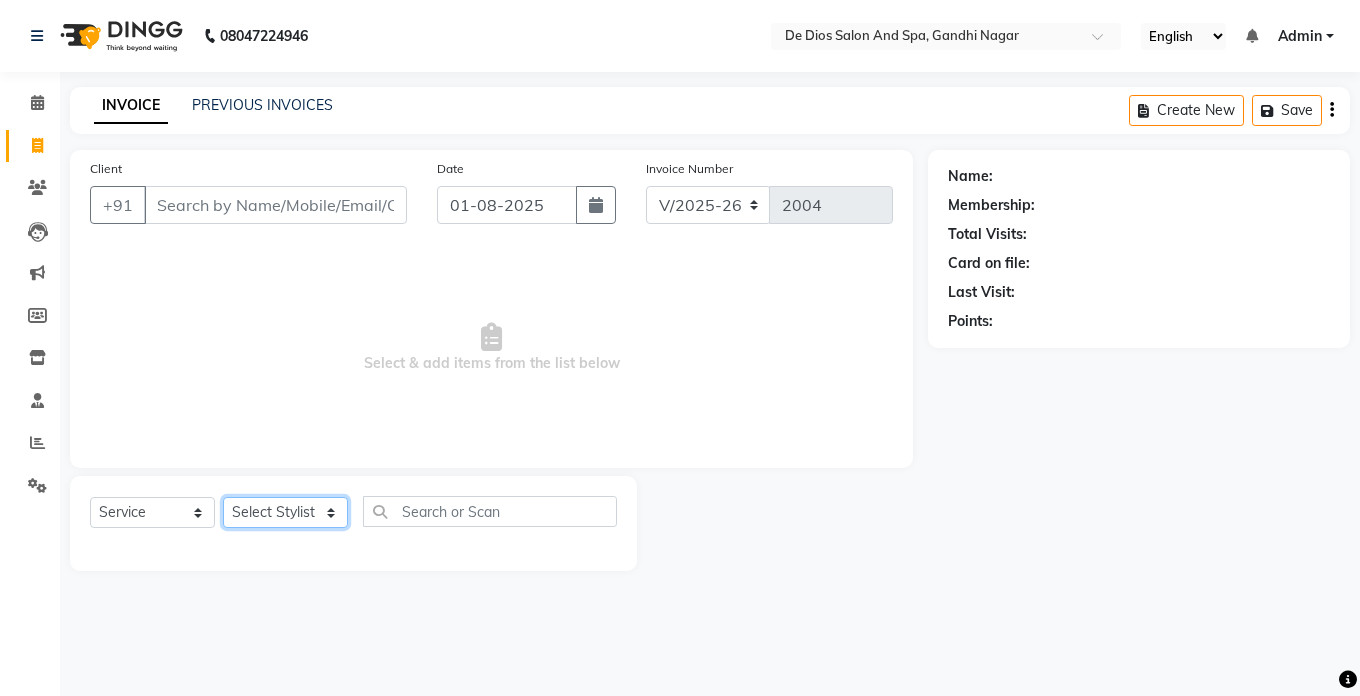 click on "Select Stylist akshay aman Arman Ashwani gunraj megha  nikita thappa nisha parveen shafali vishu kumar" 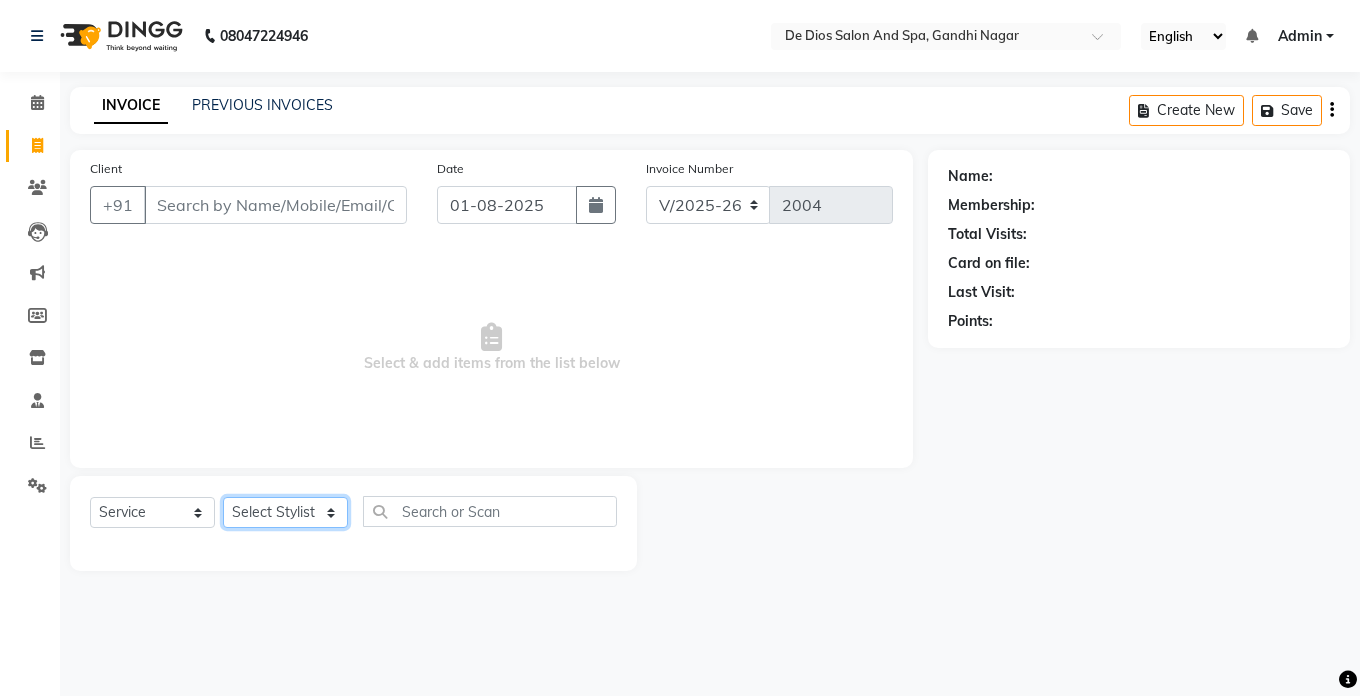 select on "49201" 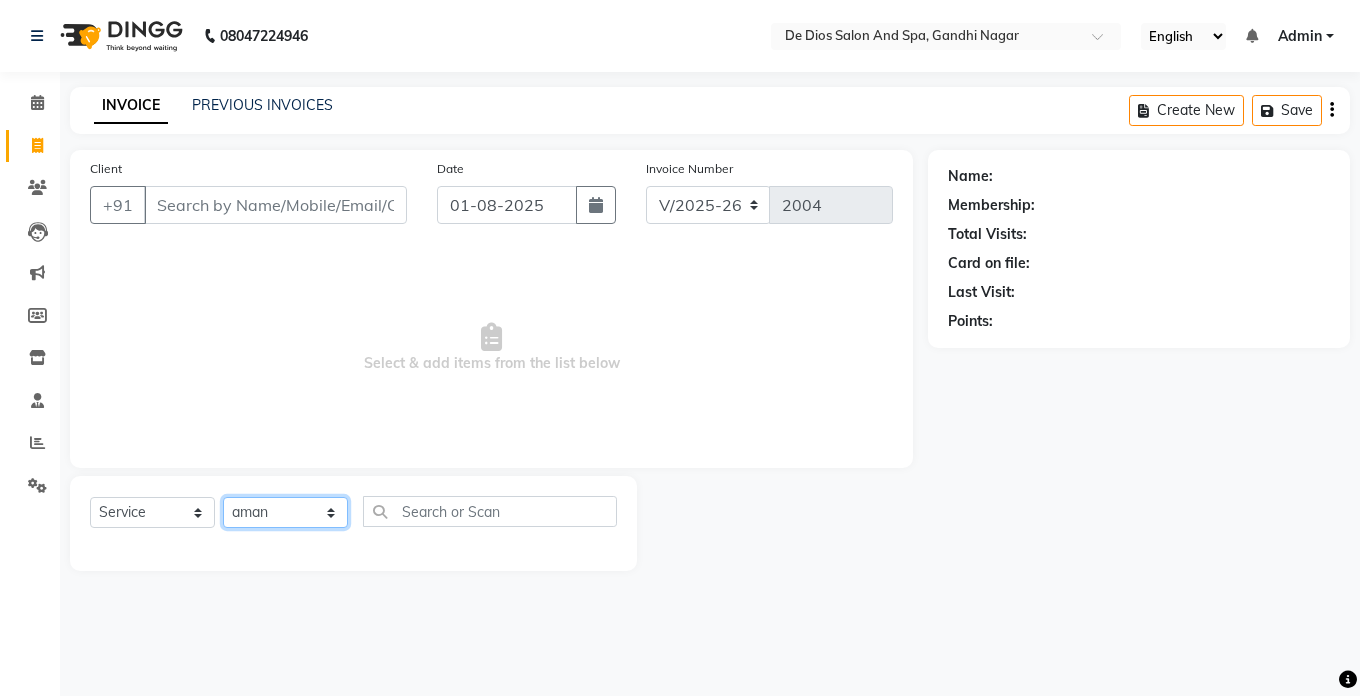 click on "Select Stylist akshay aman Arman Ashwani gunraj megha  nikita thappa nisha parveen shafali vishu kumar" 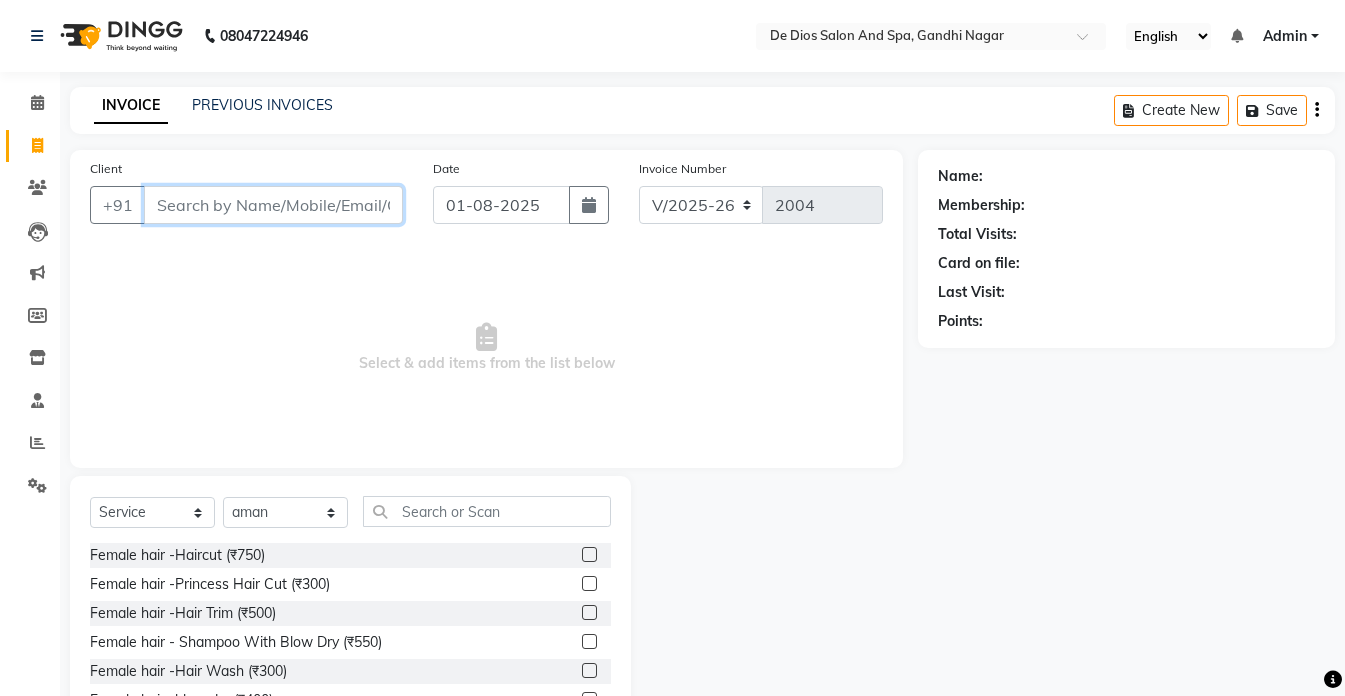 click on "Client" at bounding box center (273, 205) 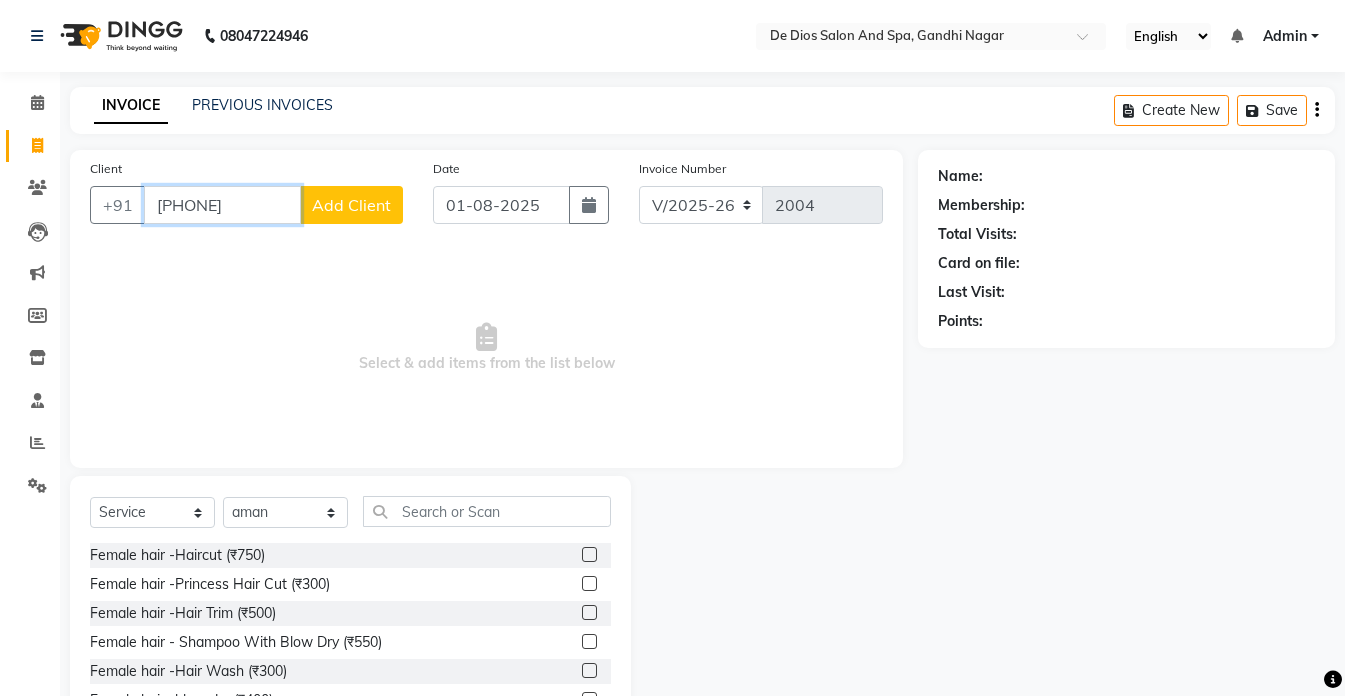 type on "7009502750" 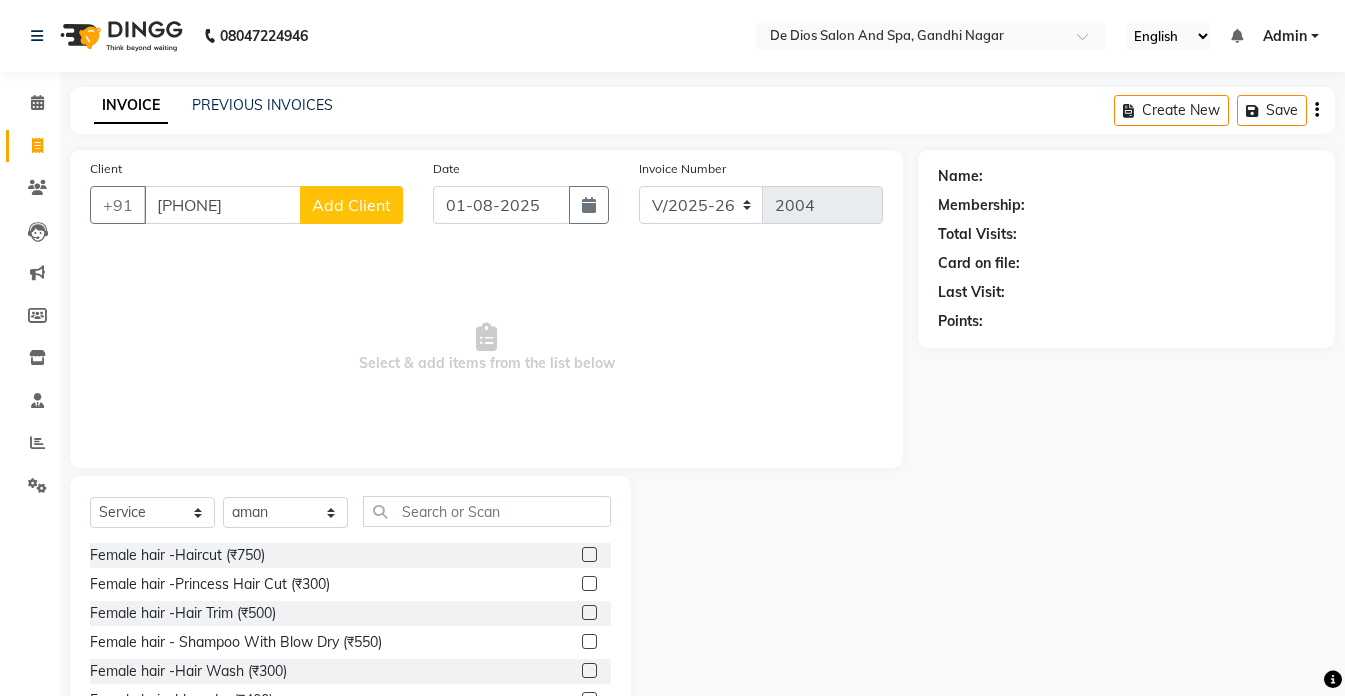 click on "Add Client" 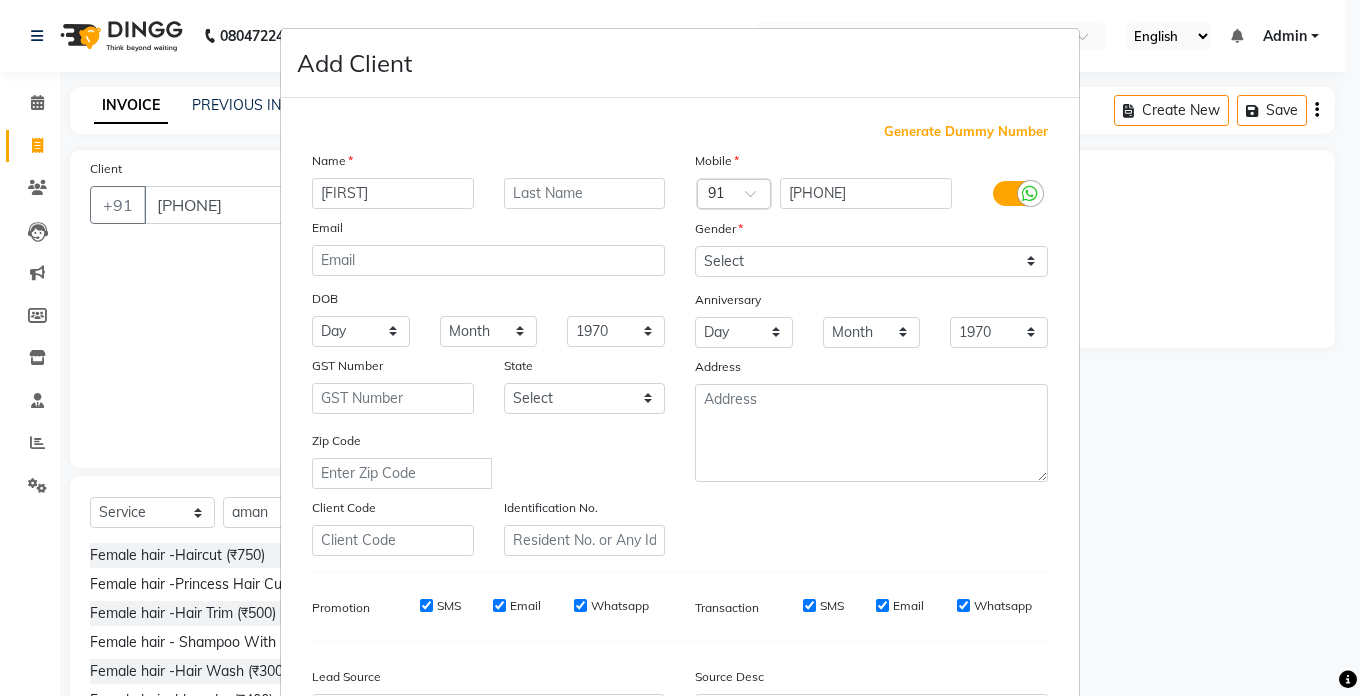type on "tanva" 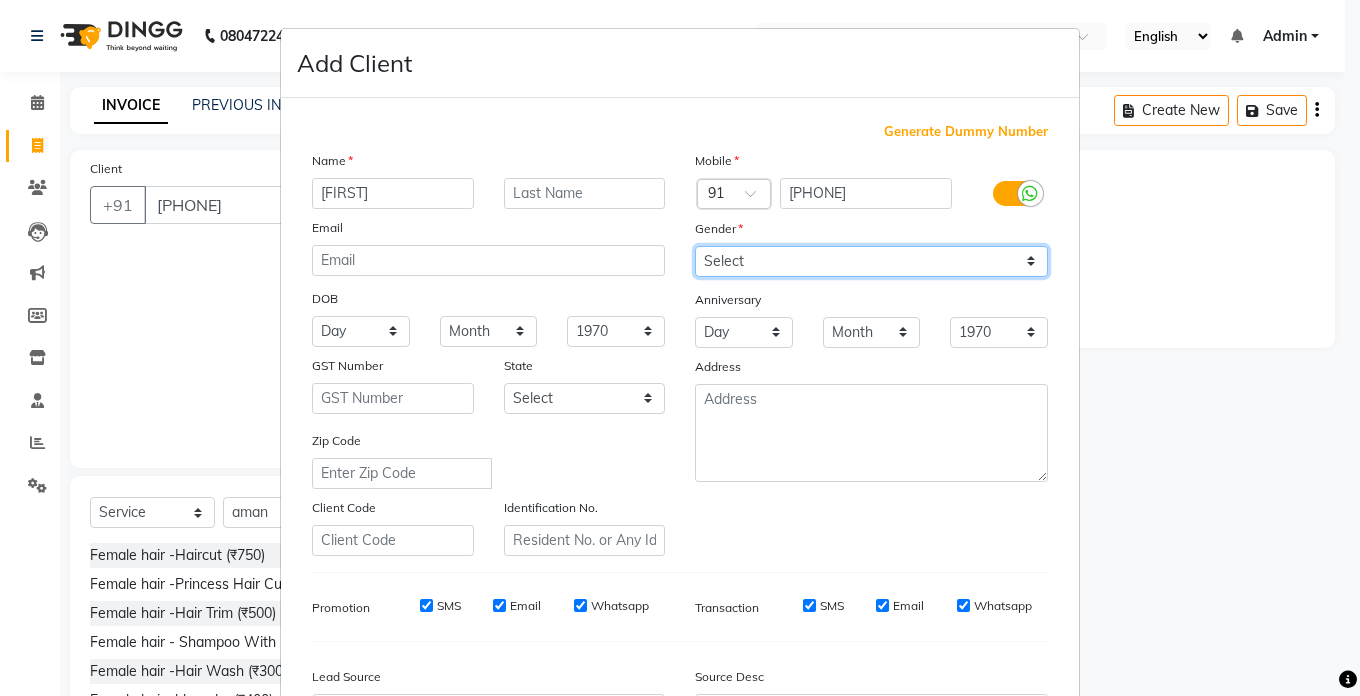 click on "Select Male Female Other Prefer Not To Say" at bounding box center (871, 261) 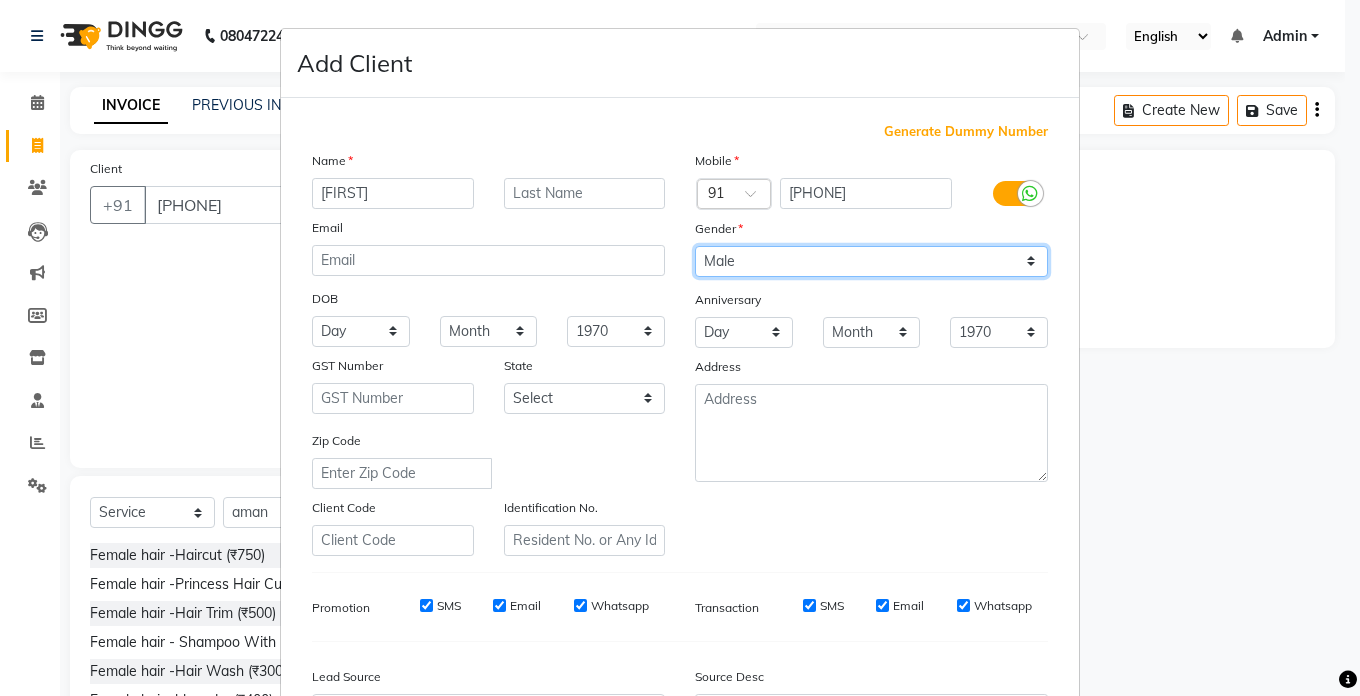 click on "Select Male Female Other Prefer Not To Say" at bounding box center [871, 261] 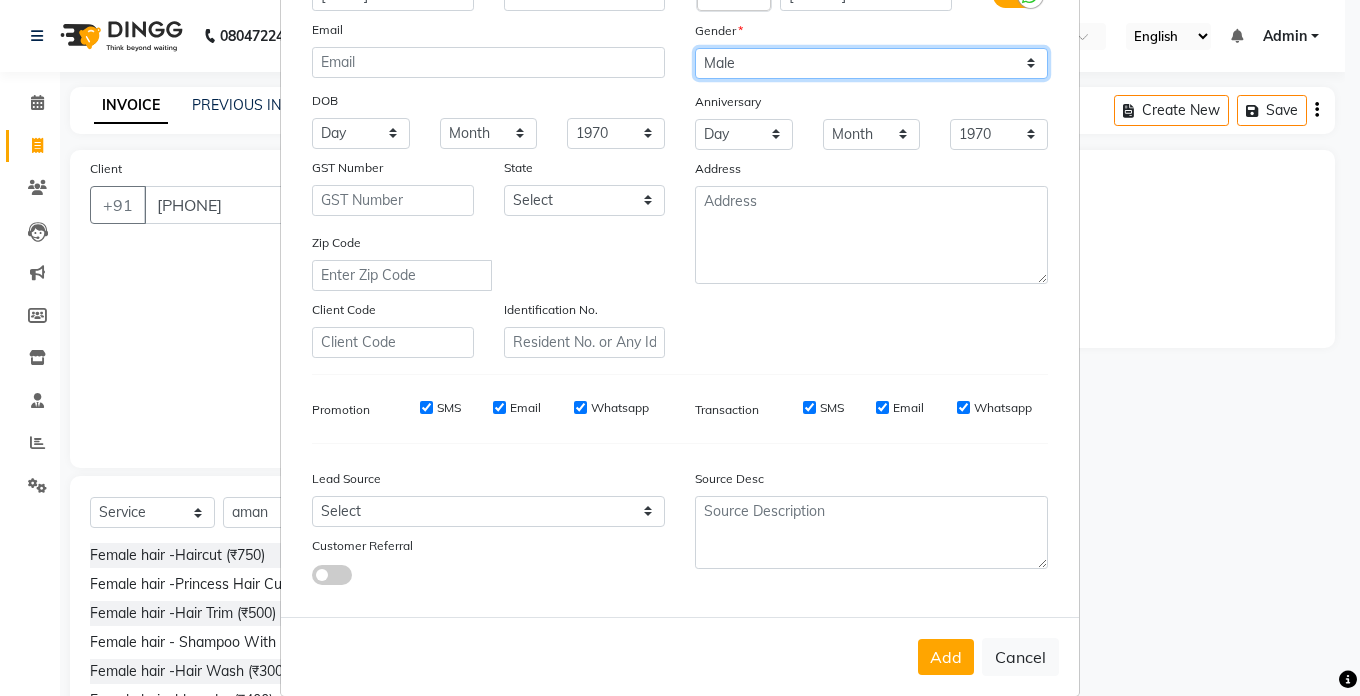 scroll, scrollTop: 200, scrollLeft: 0, axis: vertical 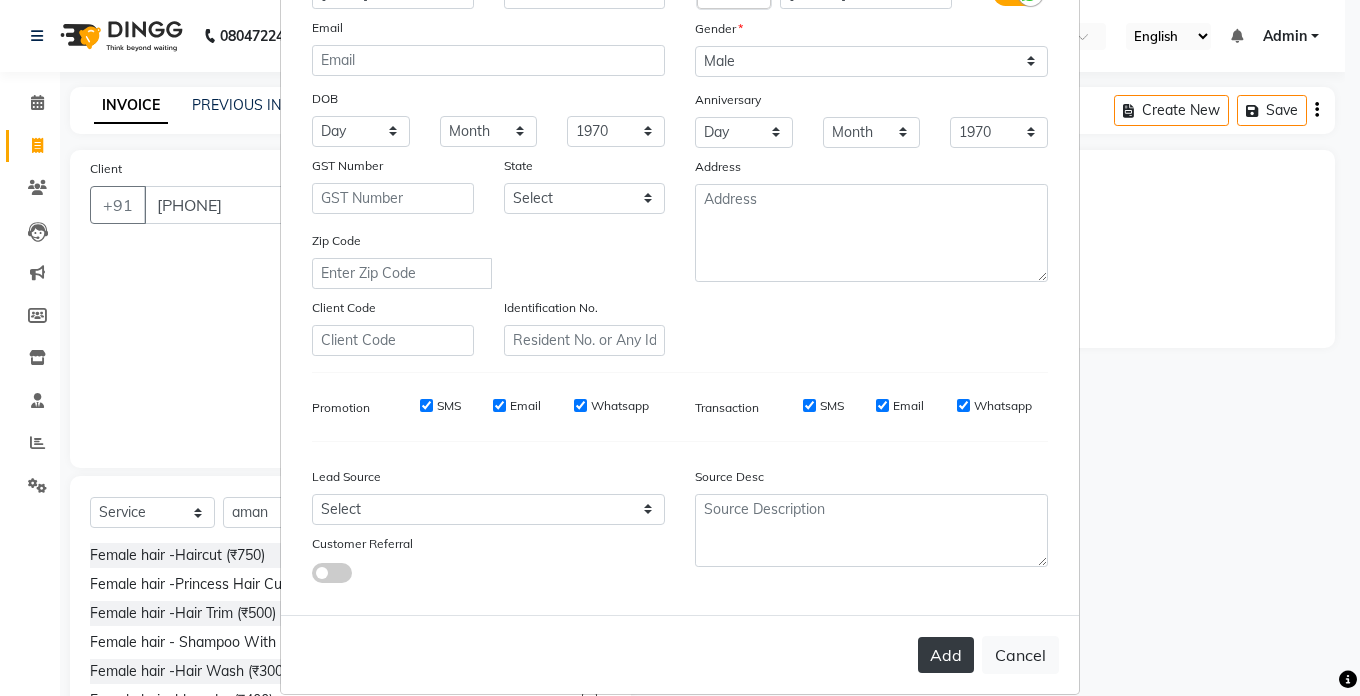click on "Add" at bounding box center [946, 655] 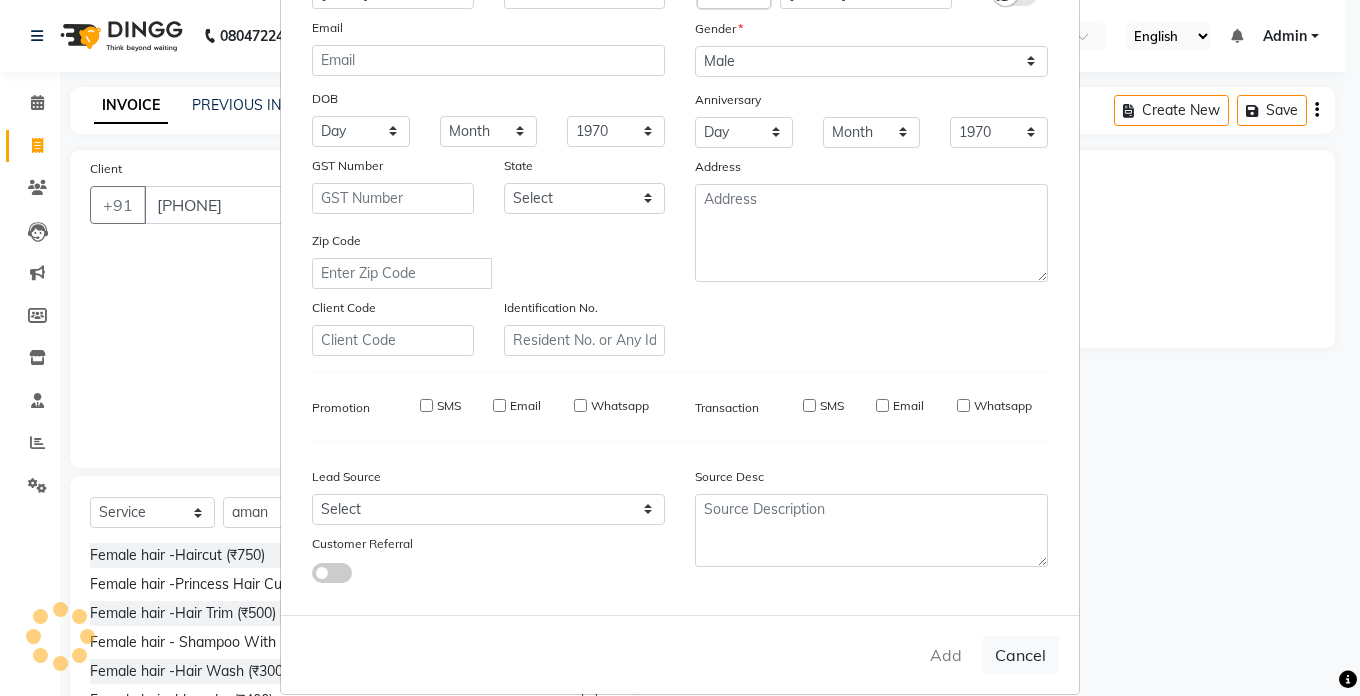 type 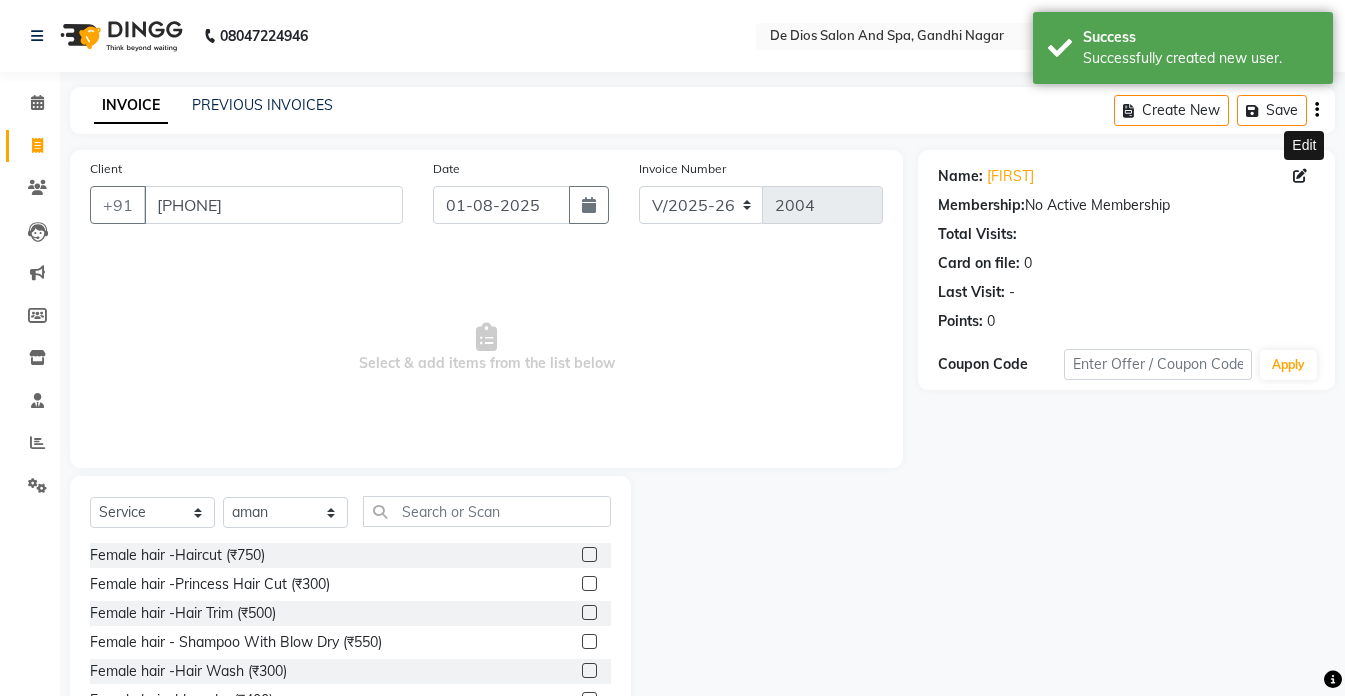 click 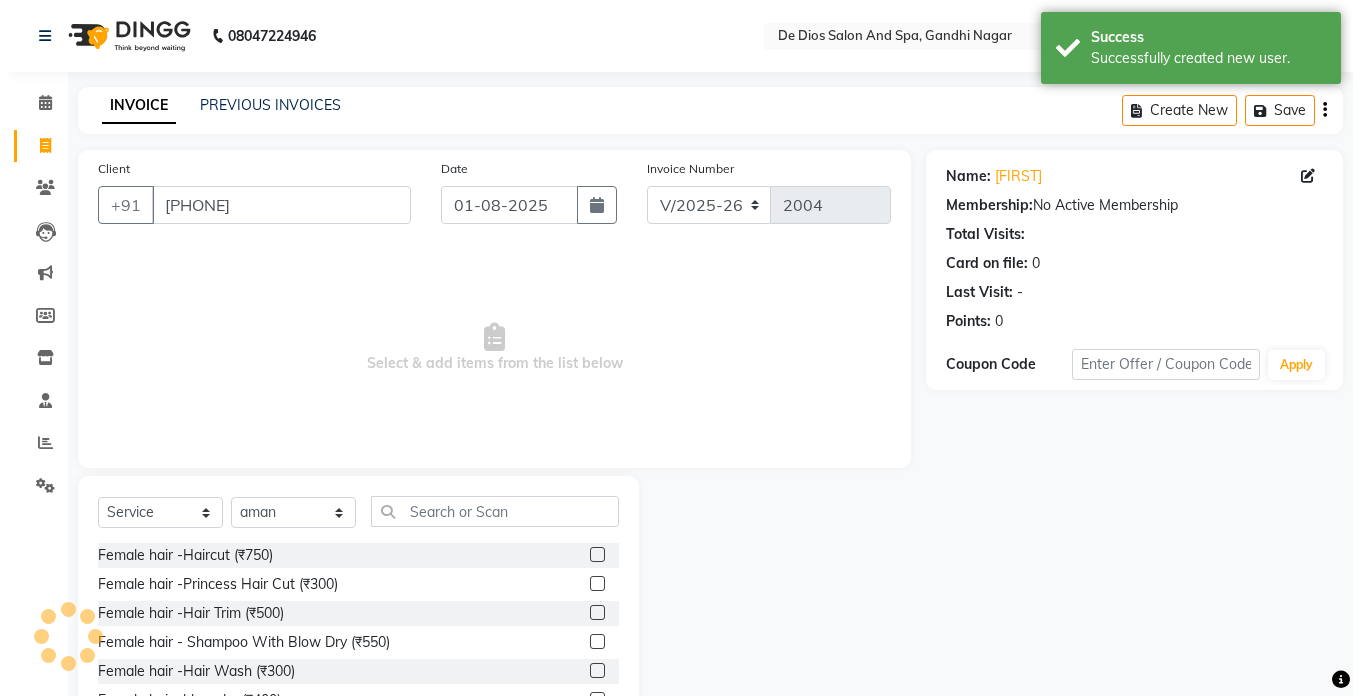 select on "male" 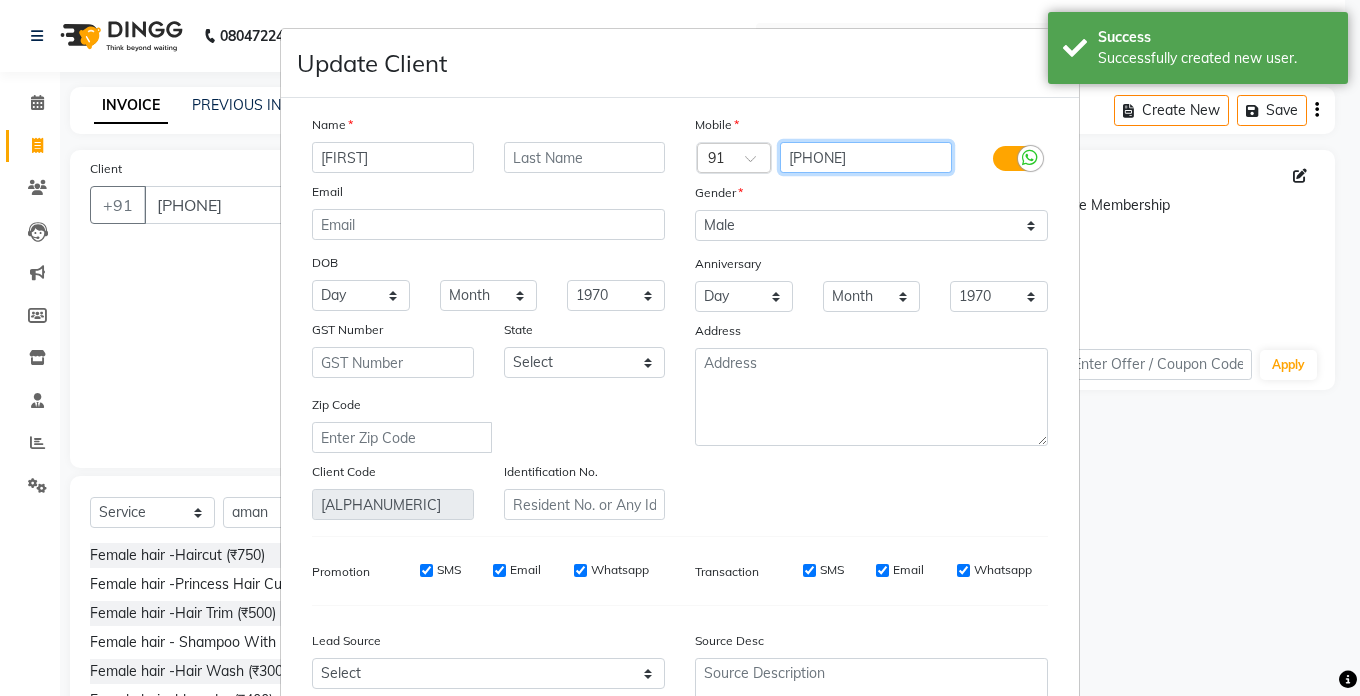 click on "7009502750" at bounding box center [866, 157] 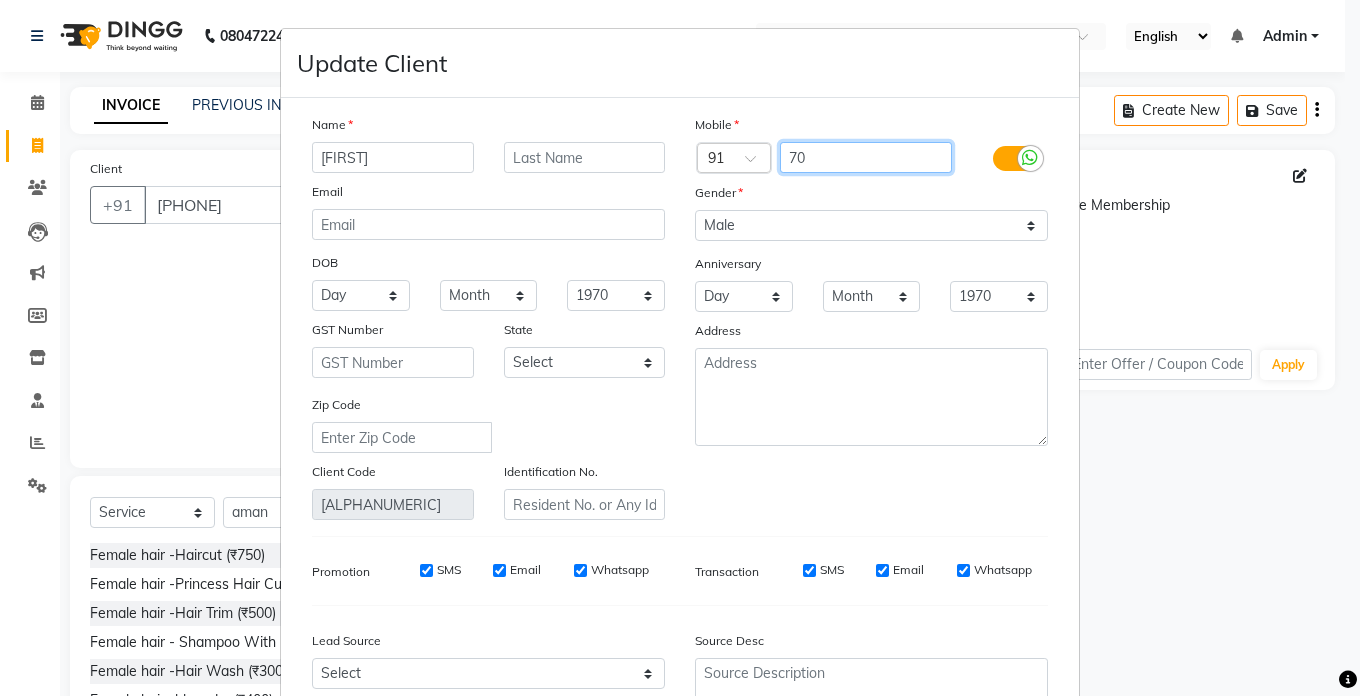 type on "7" 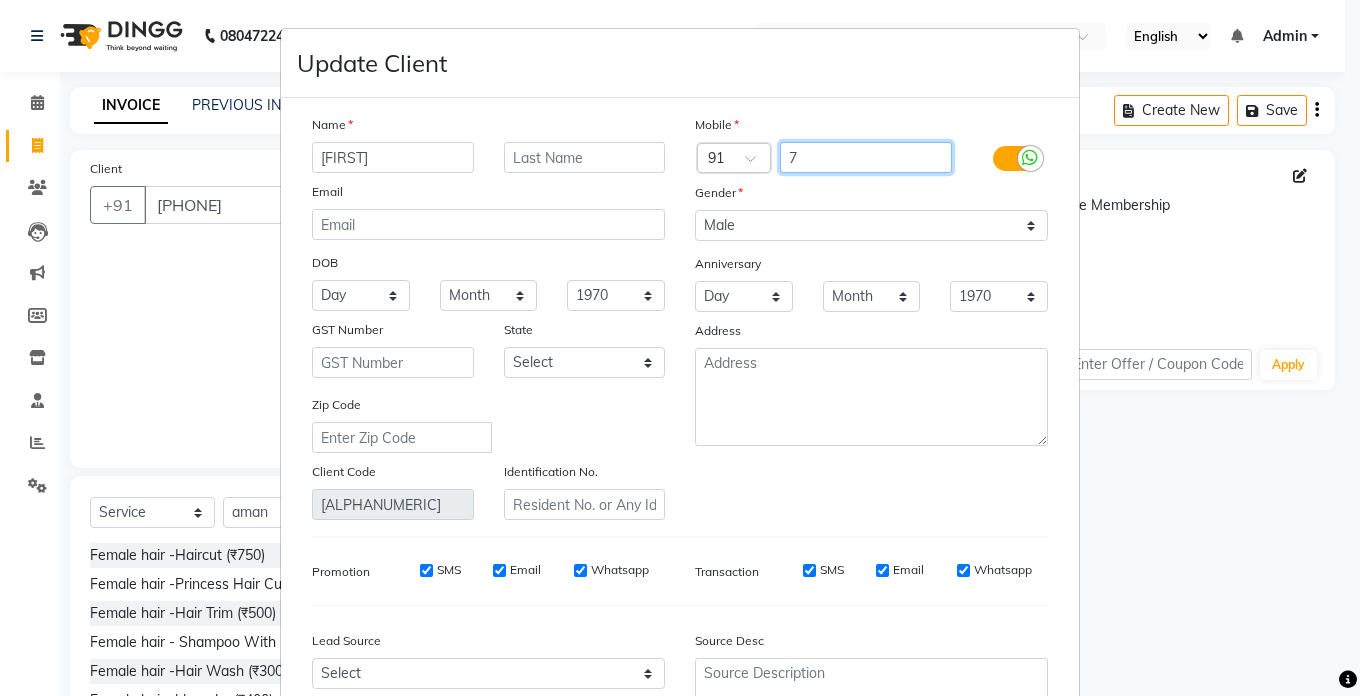 click on "7" at bounding box center [866, 157] 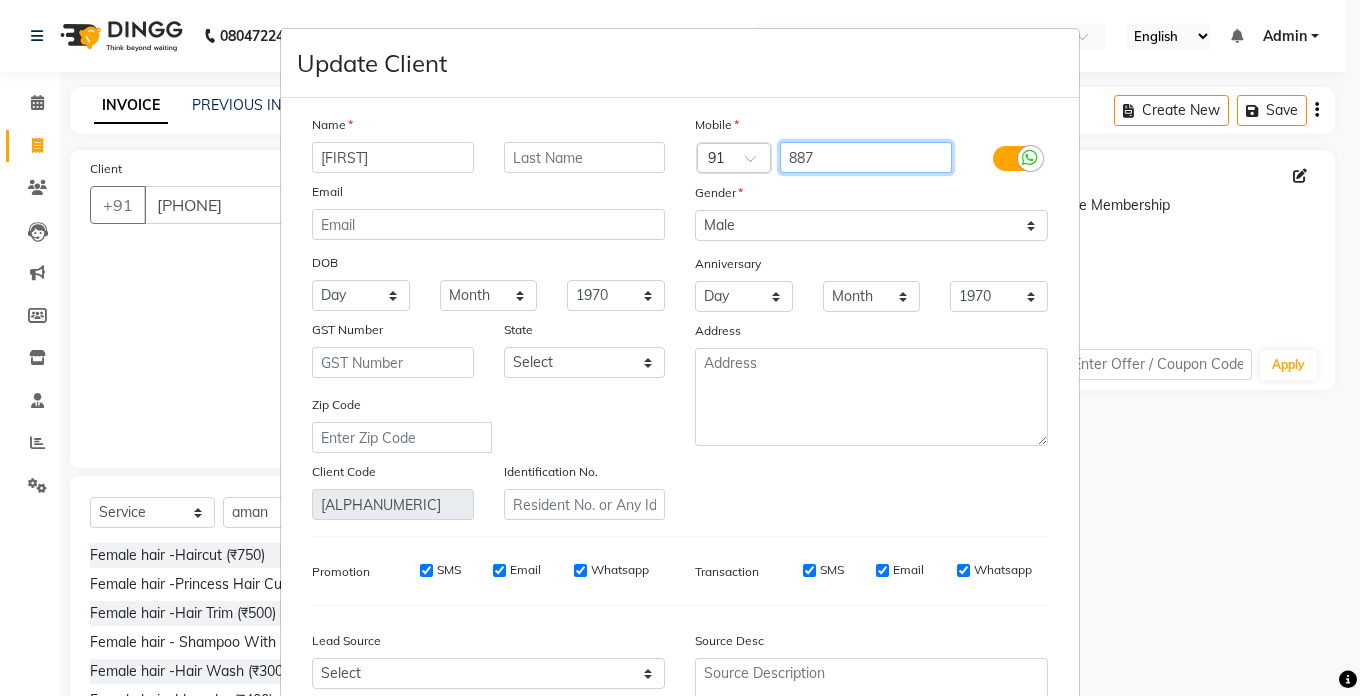 click on "887" at bounding box center (866, 157) 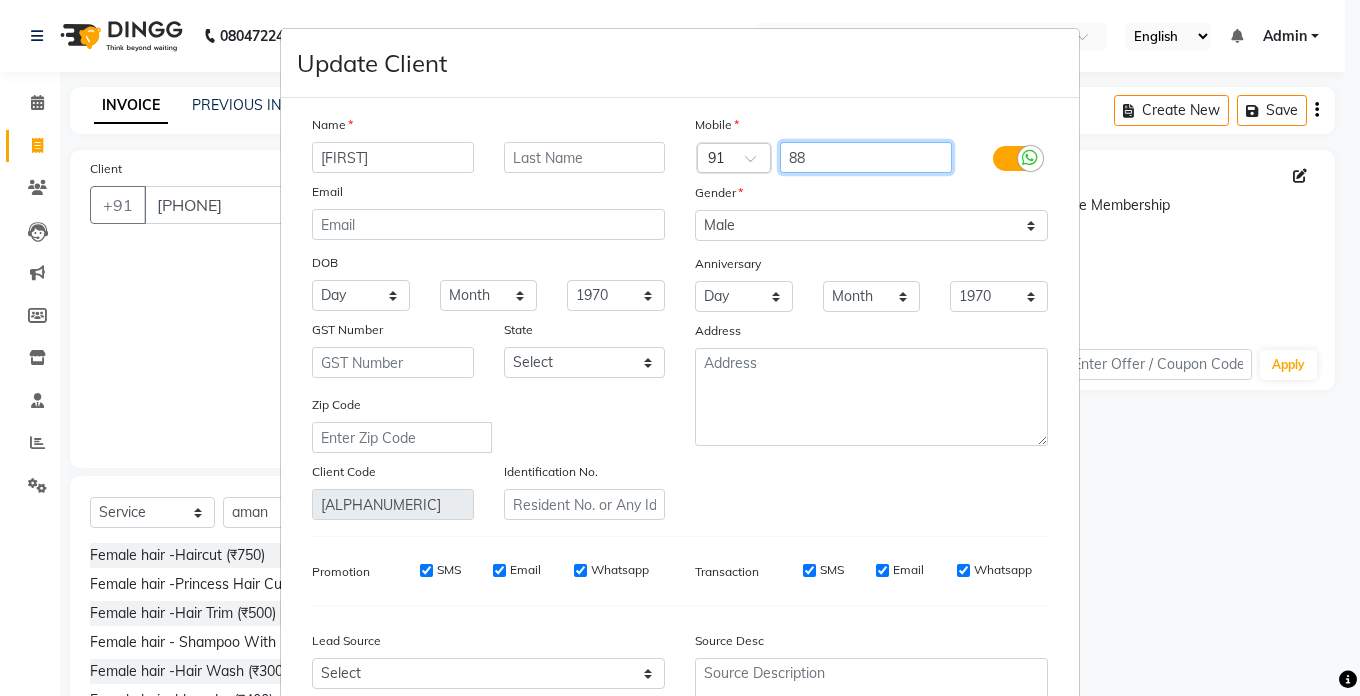 type on "8" 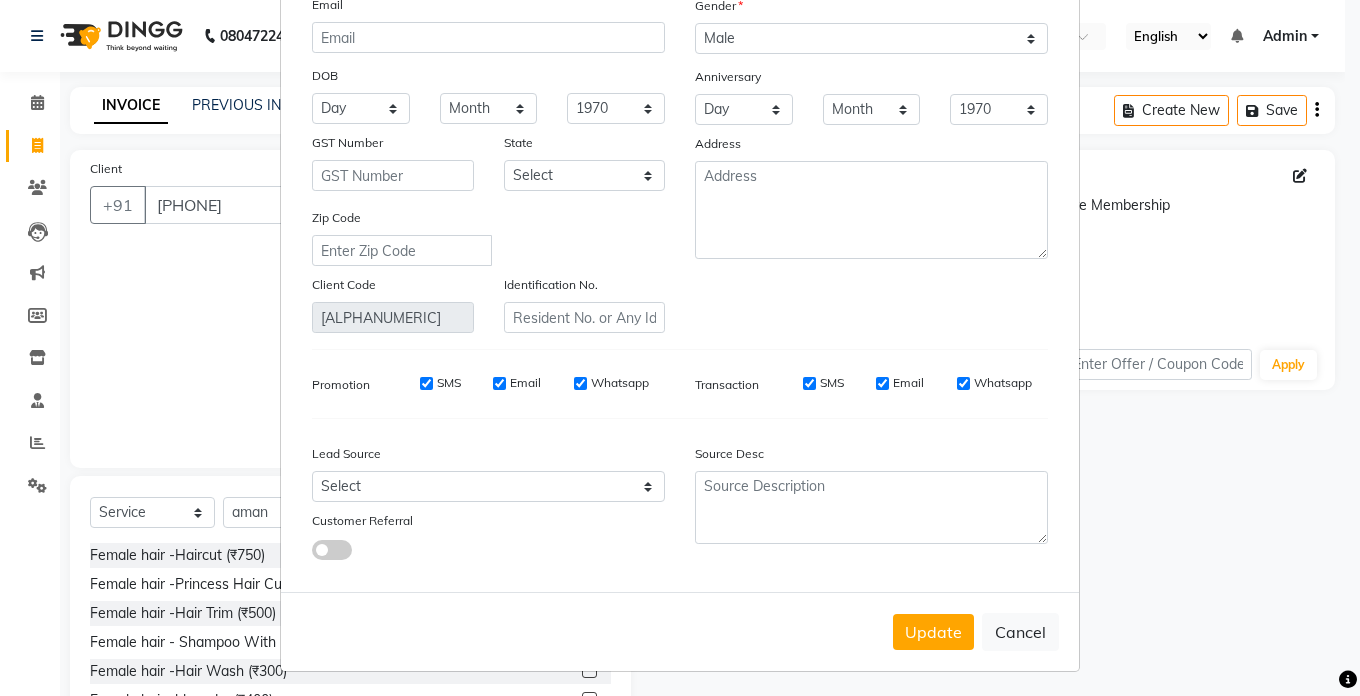 scroll, scrollTop: 191, scrollLeft: 0, axis: vertical 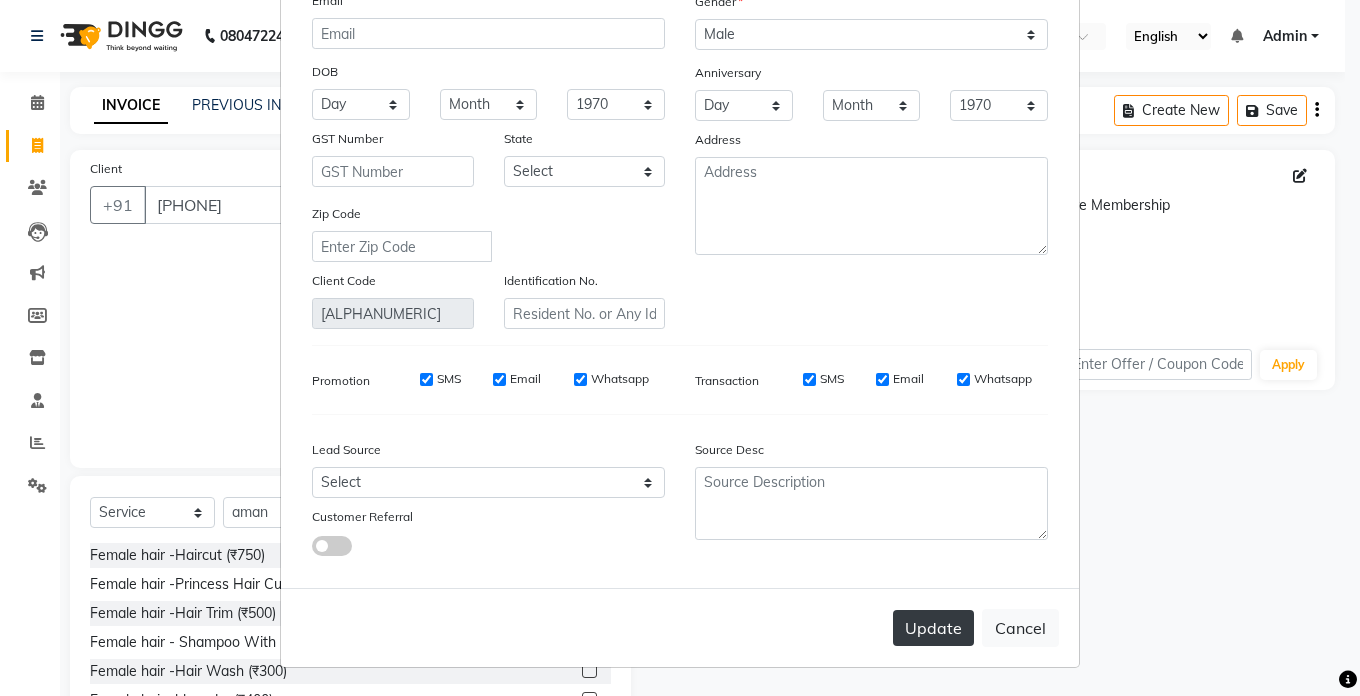 type on "[PHONE]" 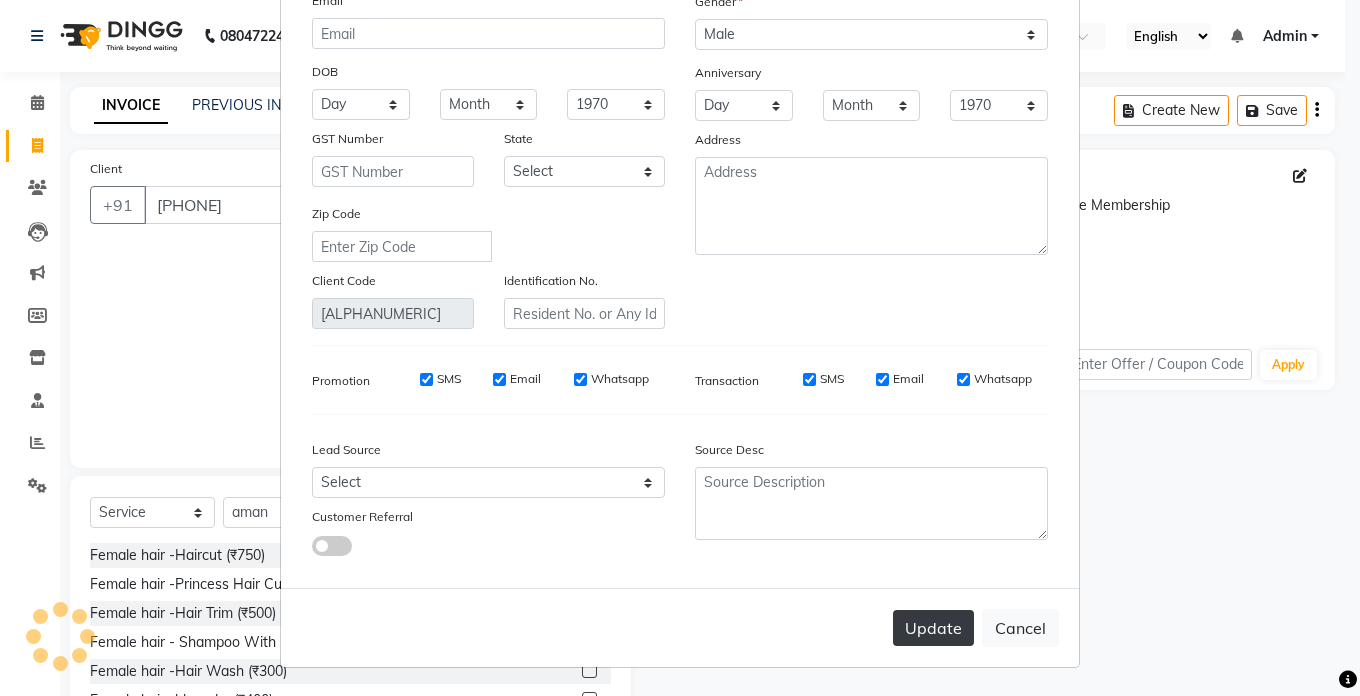 click on "Update" at bounding box center [933, 628] 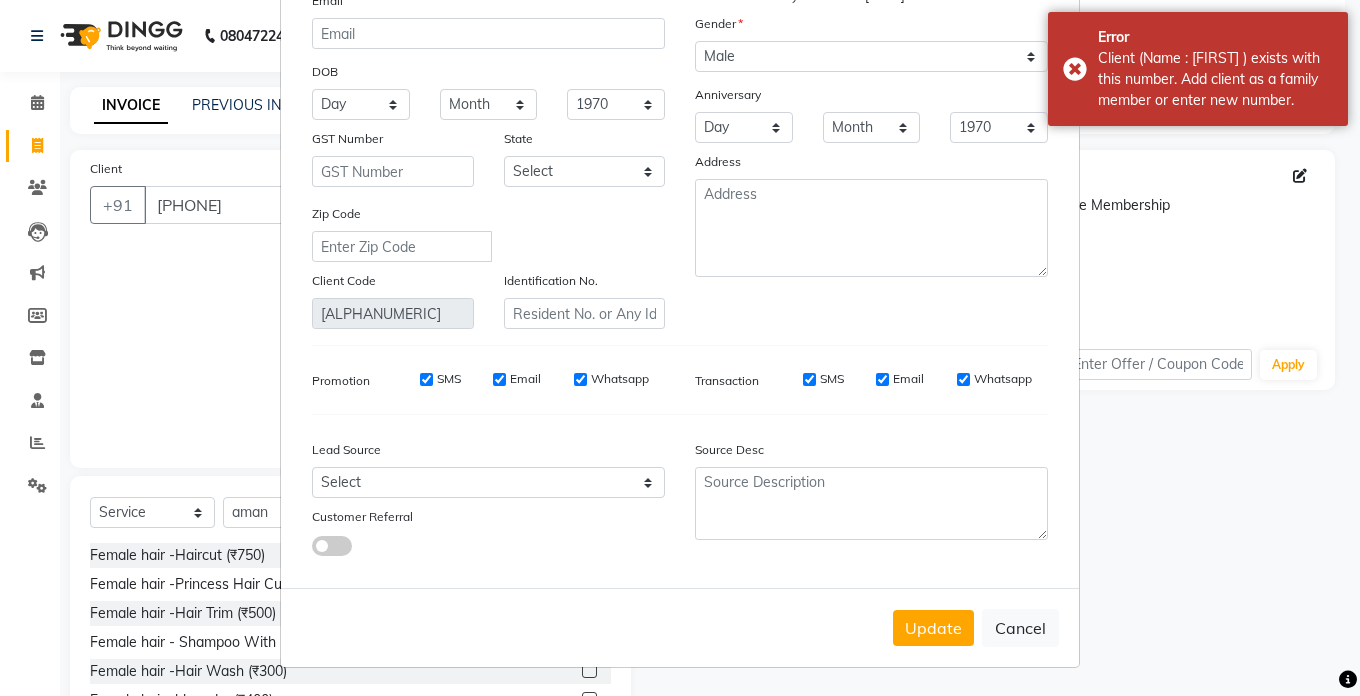 scroll, scrollTop: 0, scrollLeft: 0, axis: both 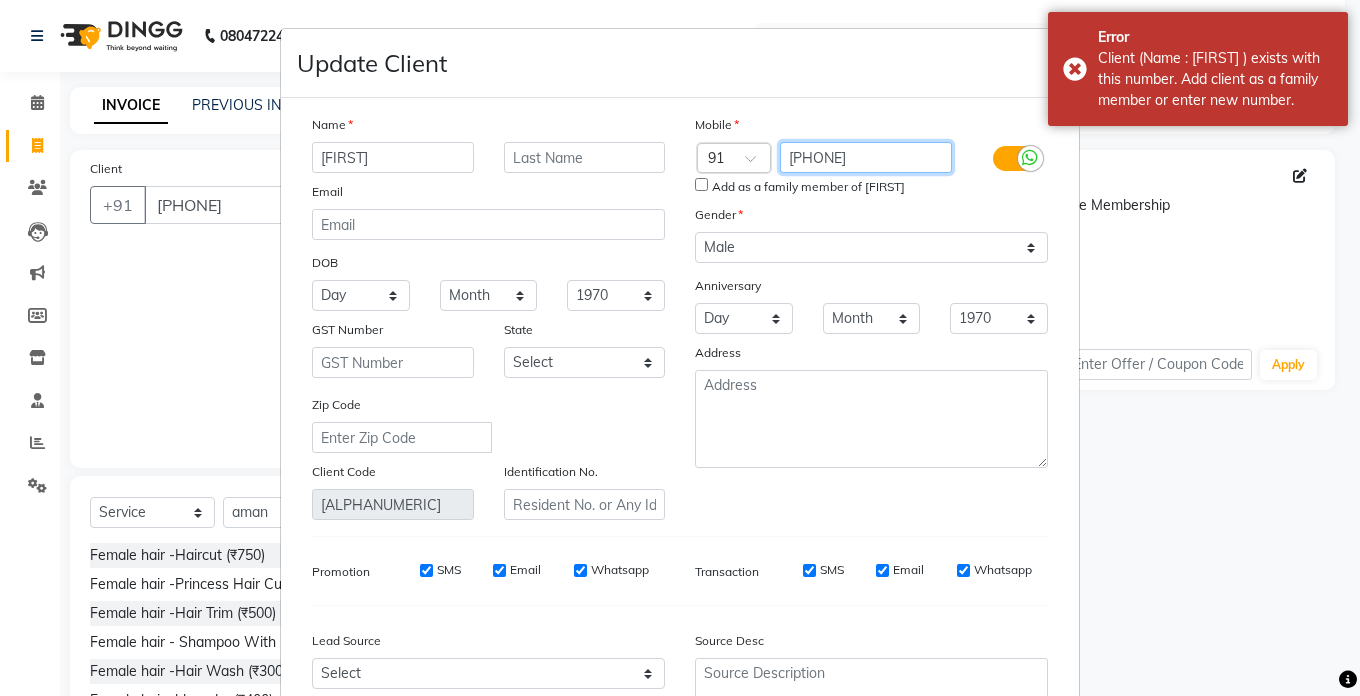 drag, startPoint x: 784, startPoint y: 159, endPoint x: 874, endPoint y: 159, distance: 90 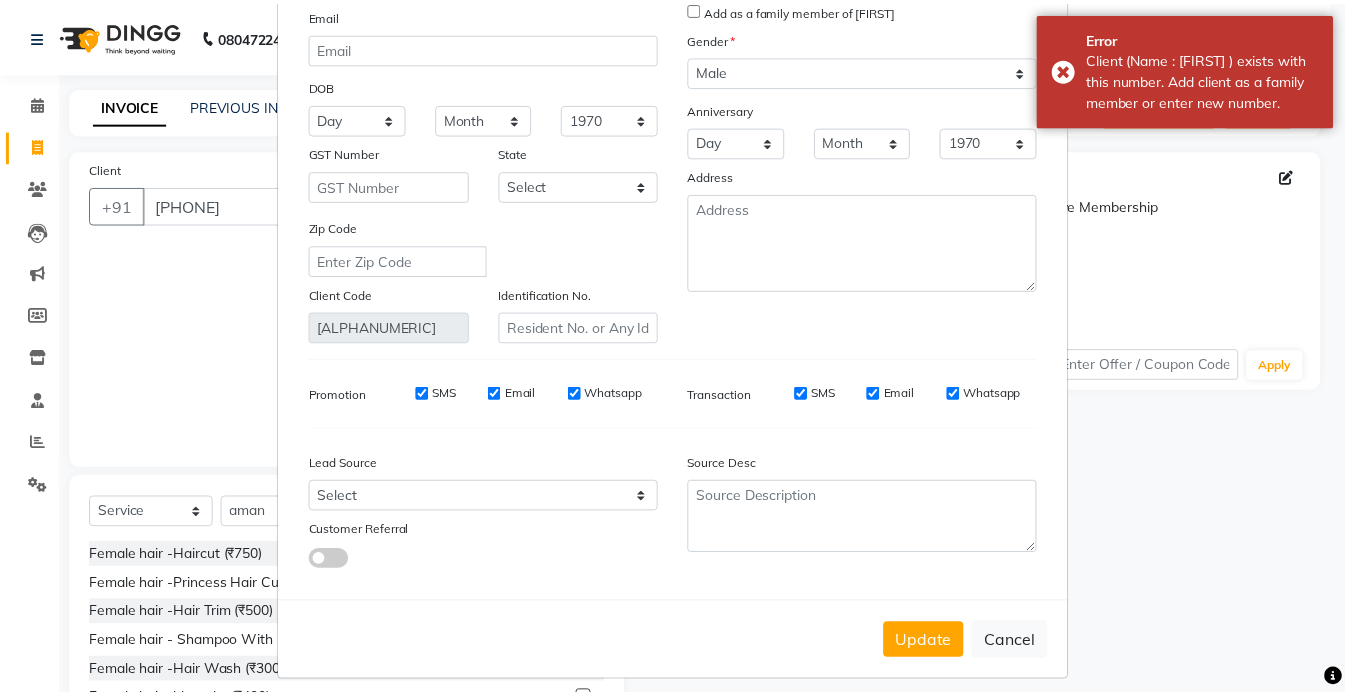 scroll, scrollTop: 191, scrollLeft: 0, axis: vertical 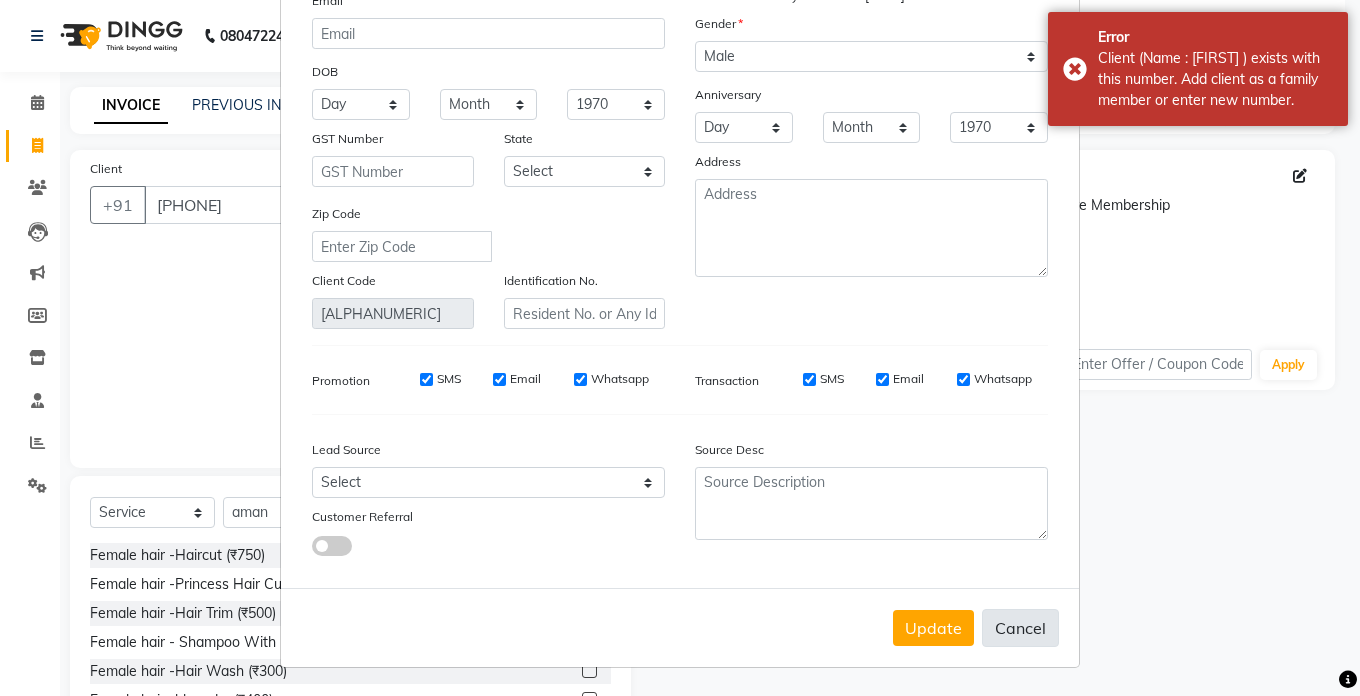 click on "Cancel" at bounding box center (1020, 628) 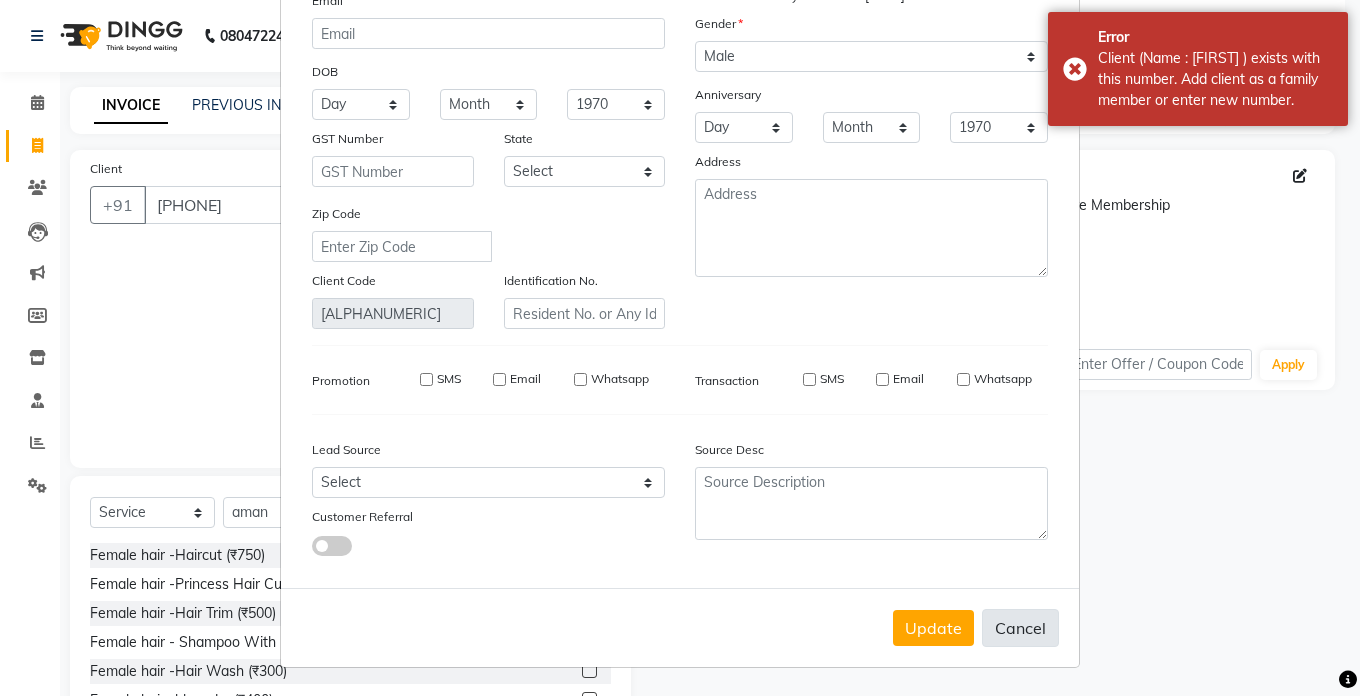 type 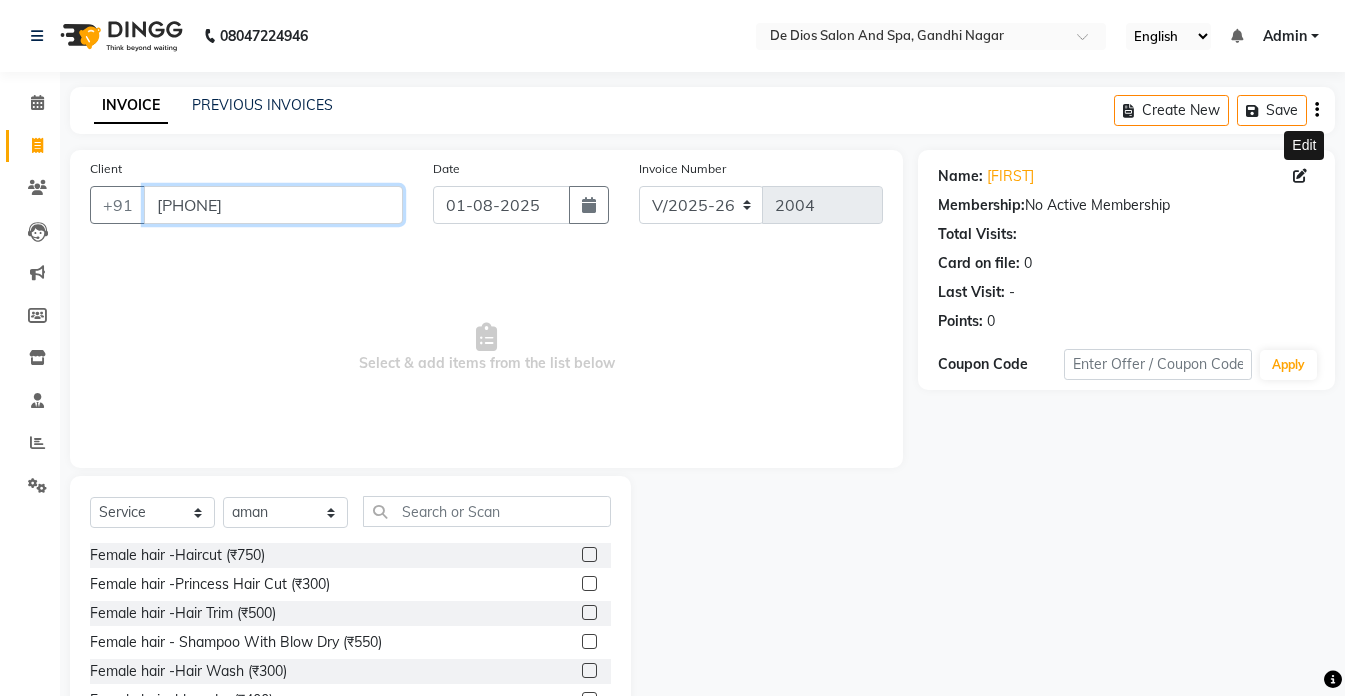 click on "7009502750" at bounding box center (273, 205) 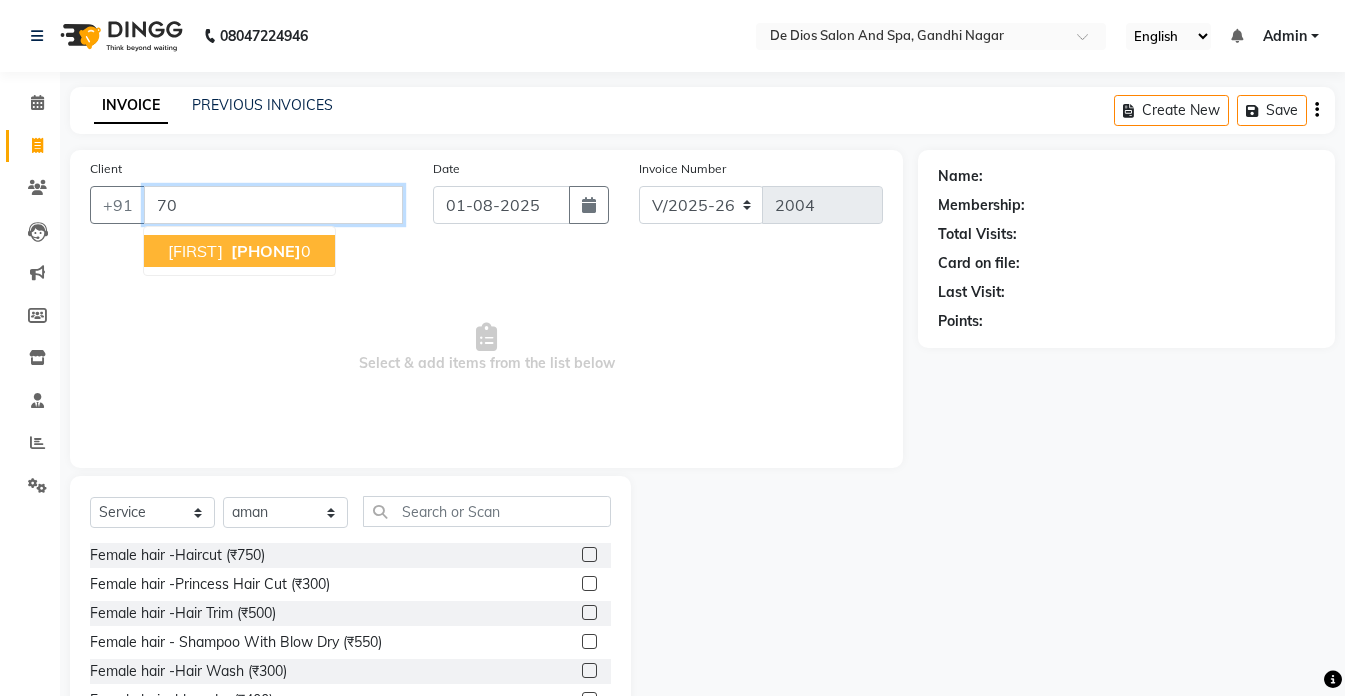 type on "7" 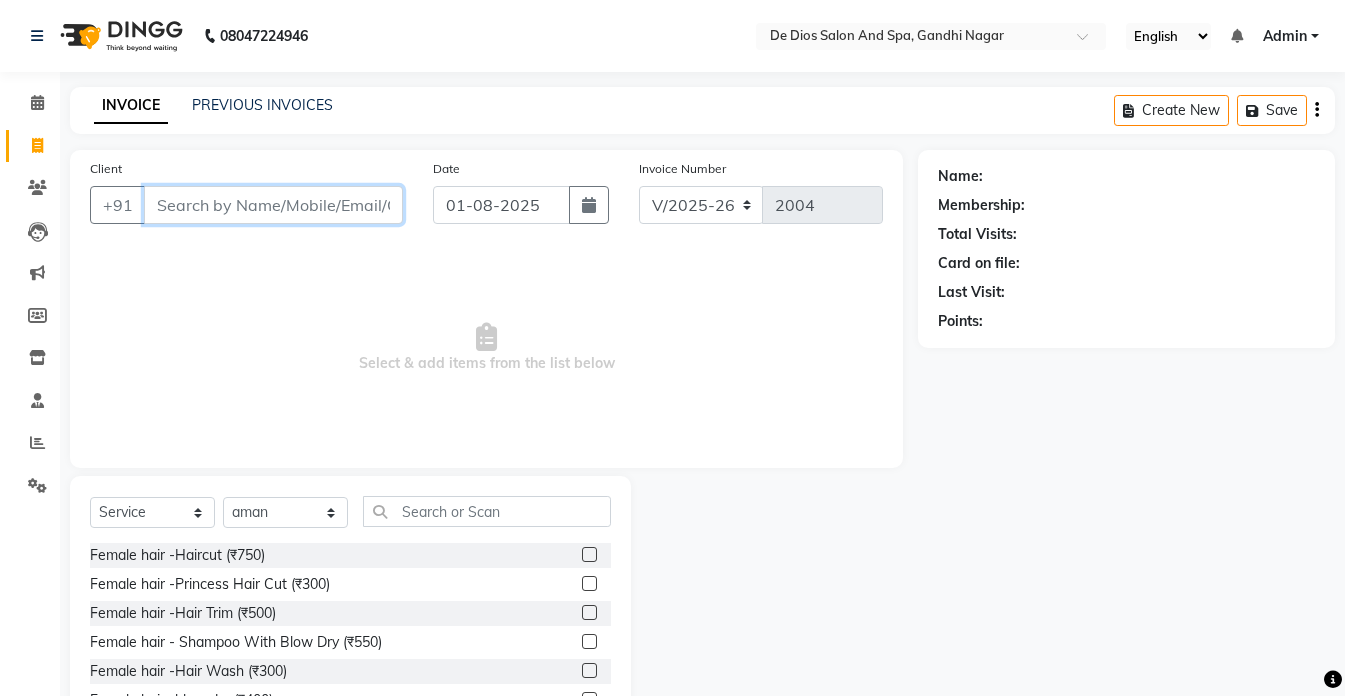 paste on "7889502750" 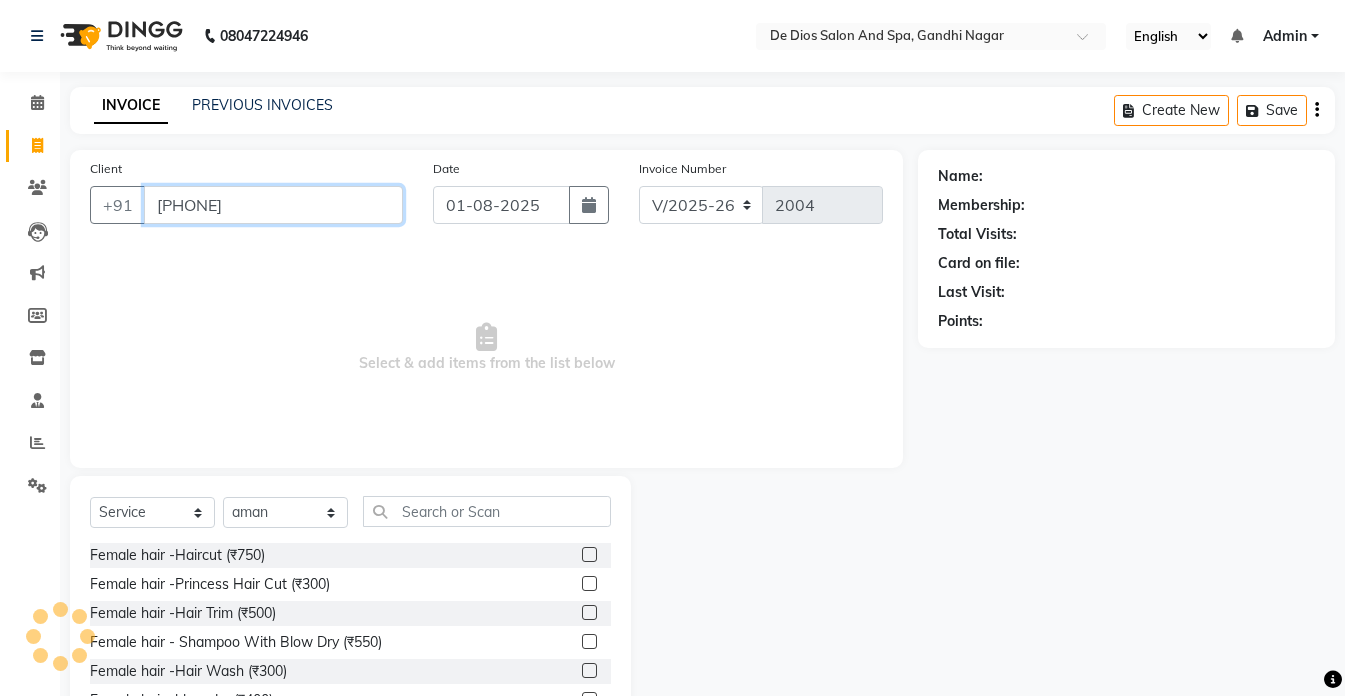 type on "7889502750" 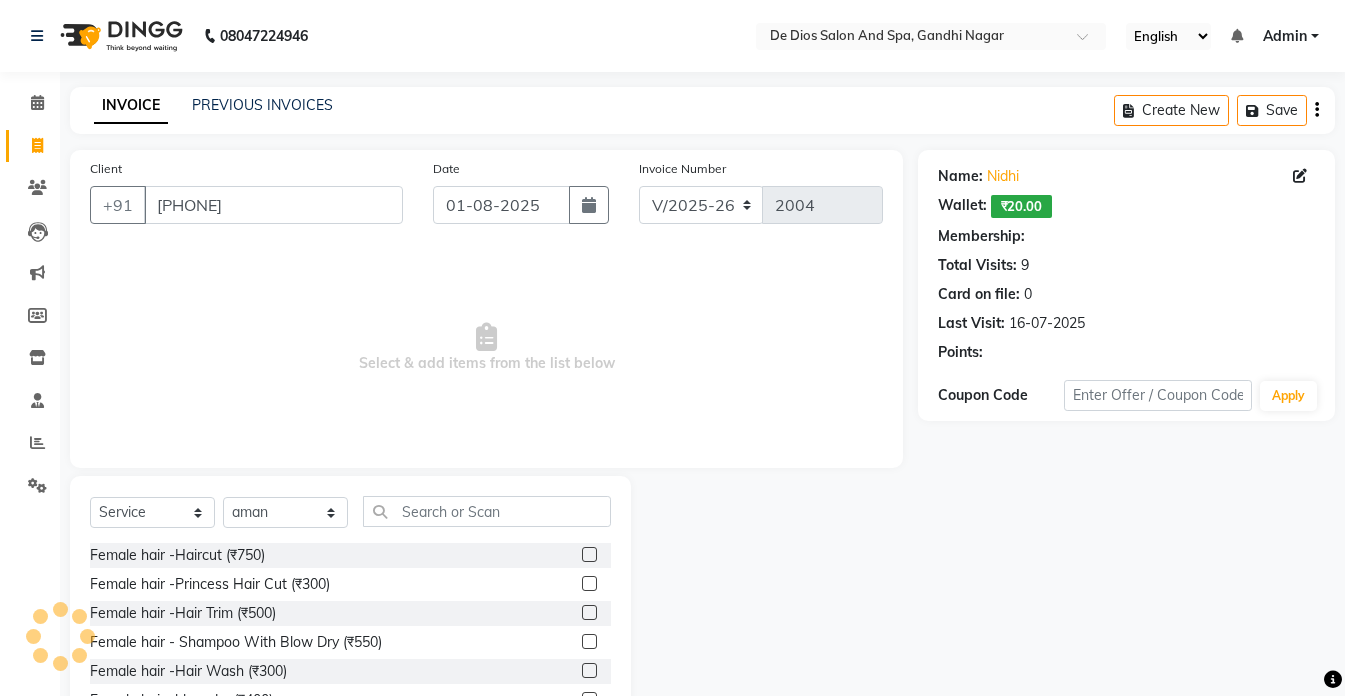 select on "1: Object" 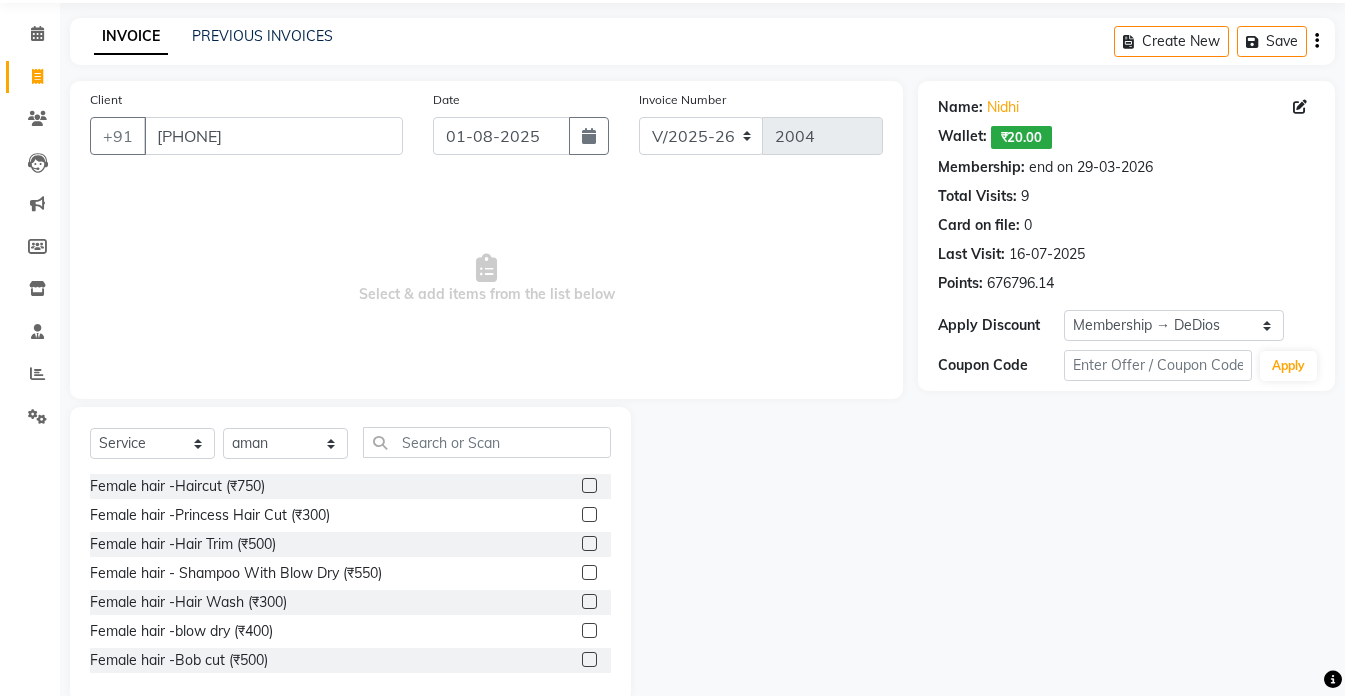 scroll, scrollTop: 105, scrollLeft: 0, axis: vertical 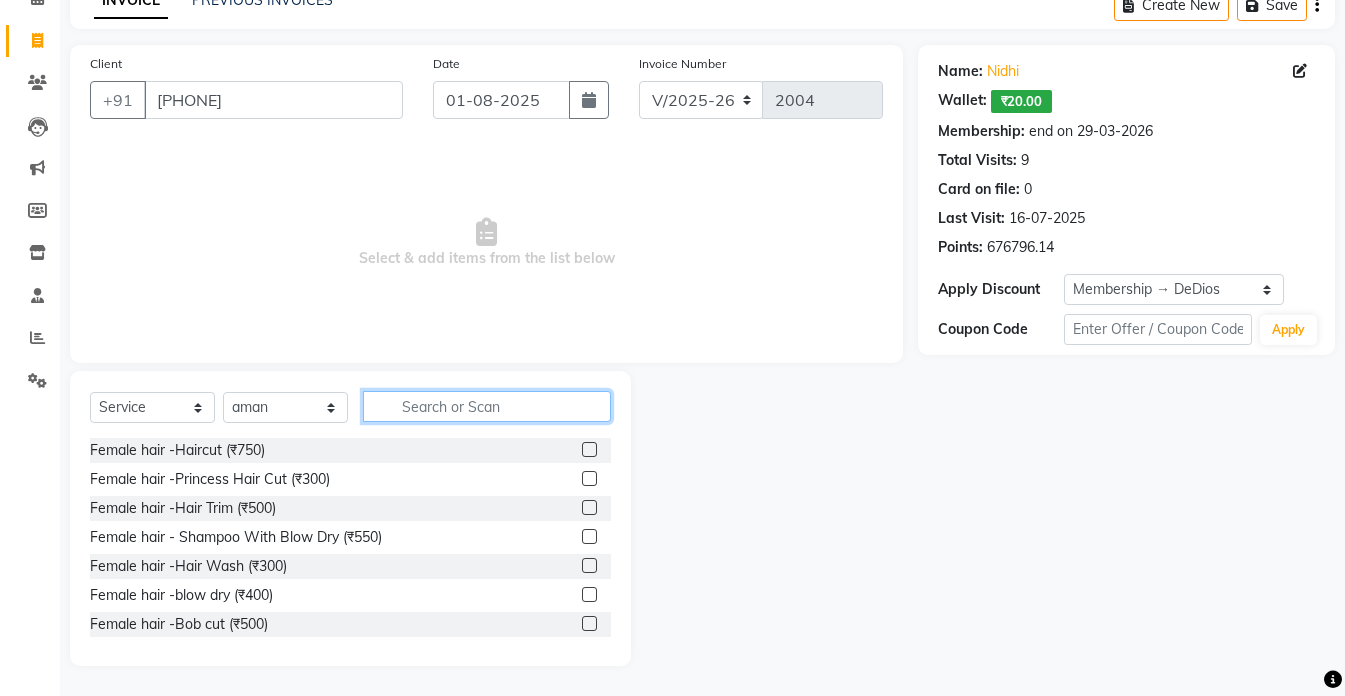 click 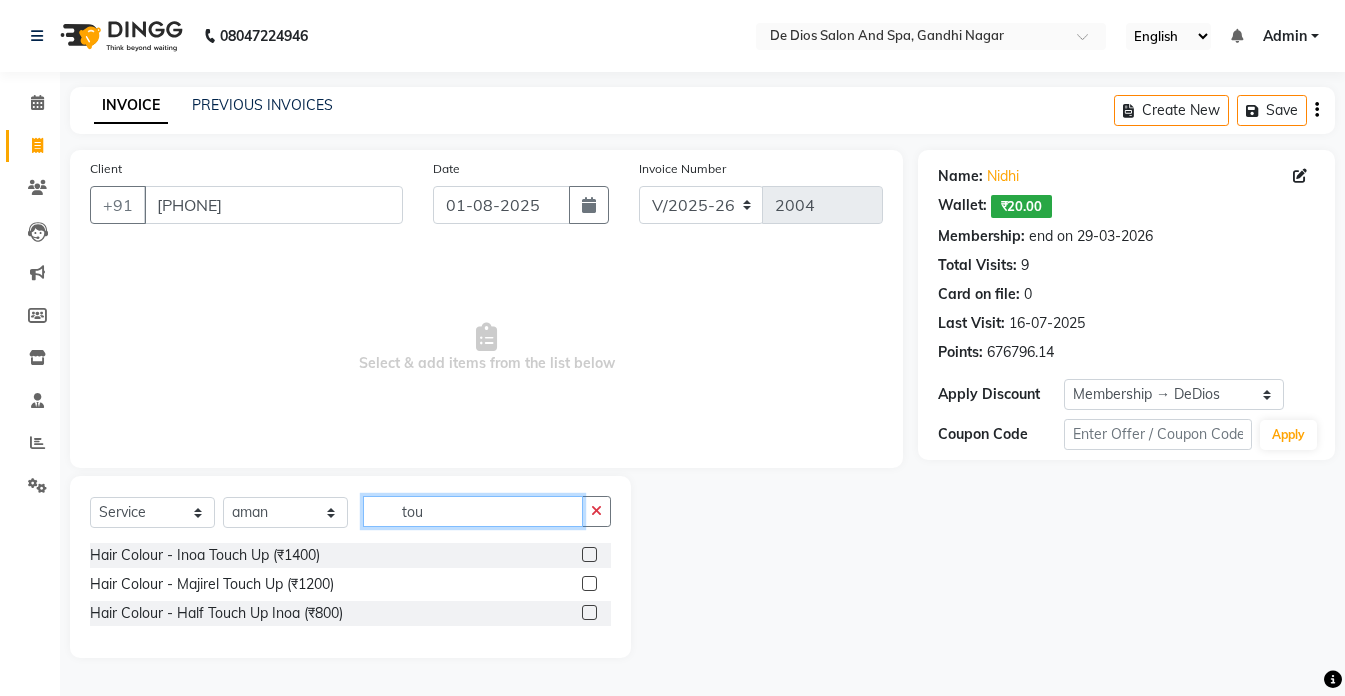 scroll, scrollTop: 0, scrollLeft: 0, axis: both 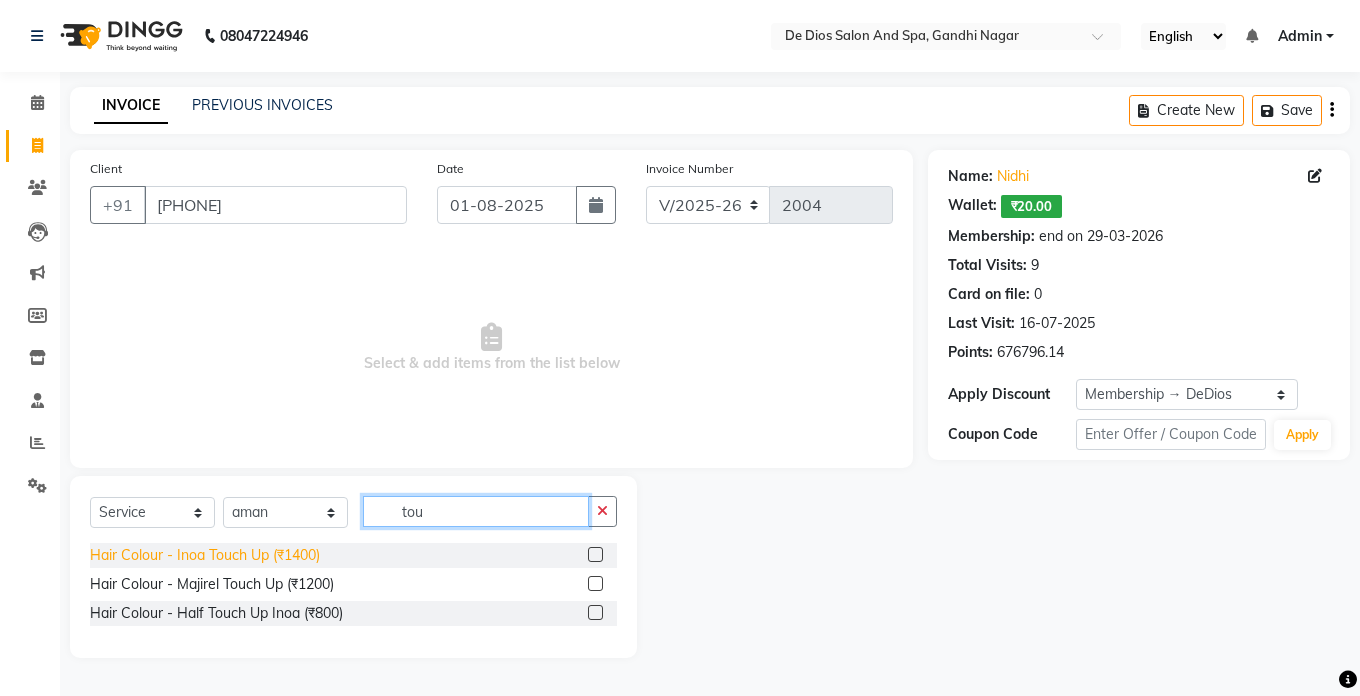 type on "tou" 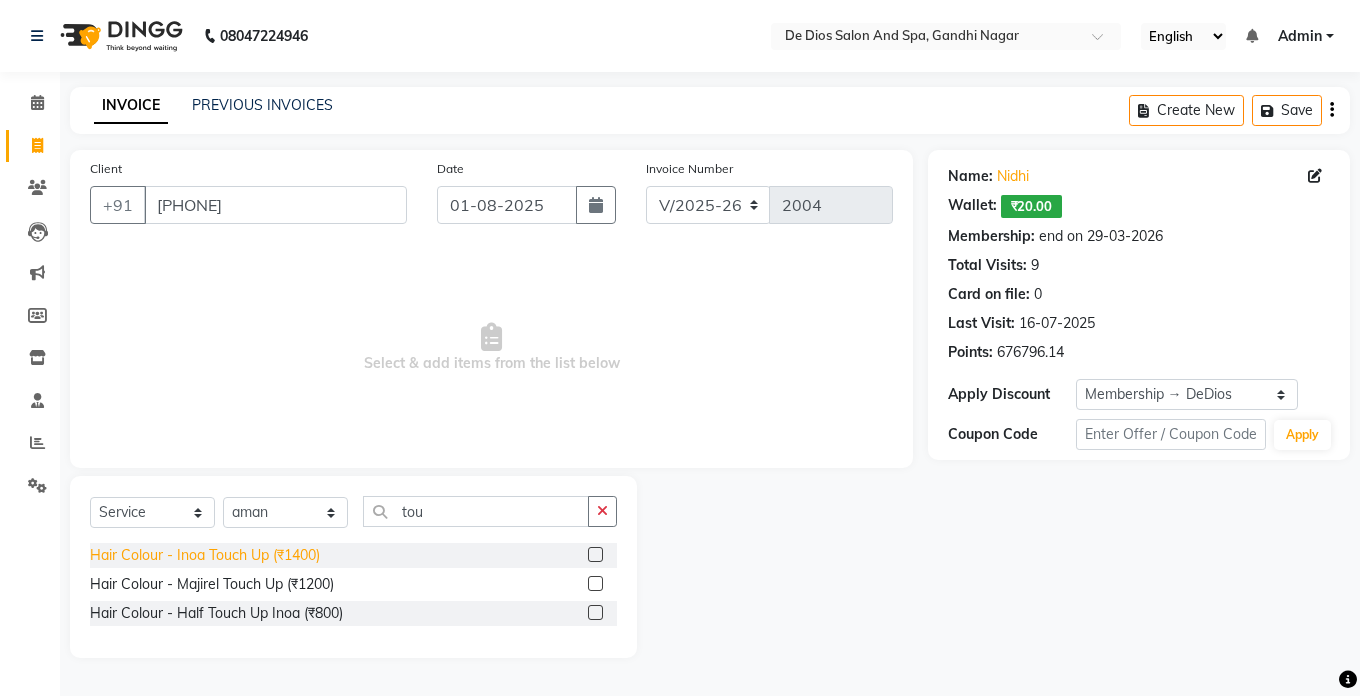 click on "Hair Colour - Inoa Touch Up (₹1400)" 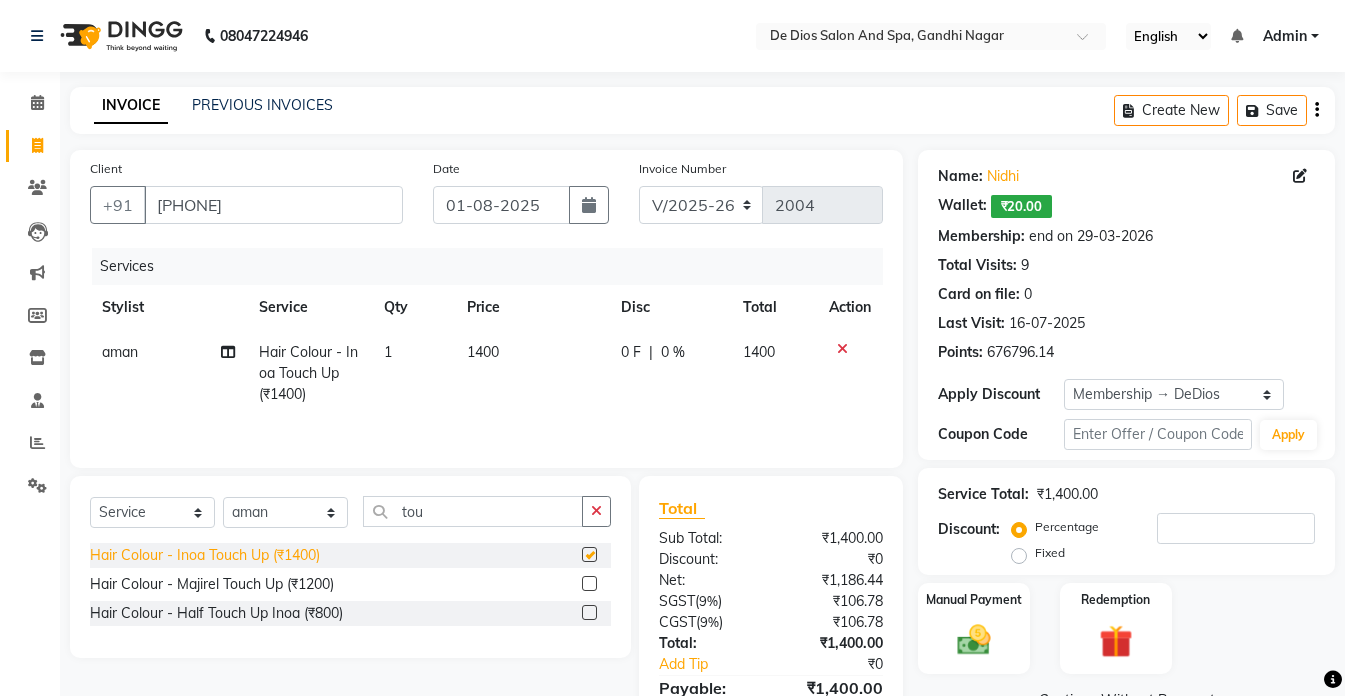 checkbox on "false" 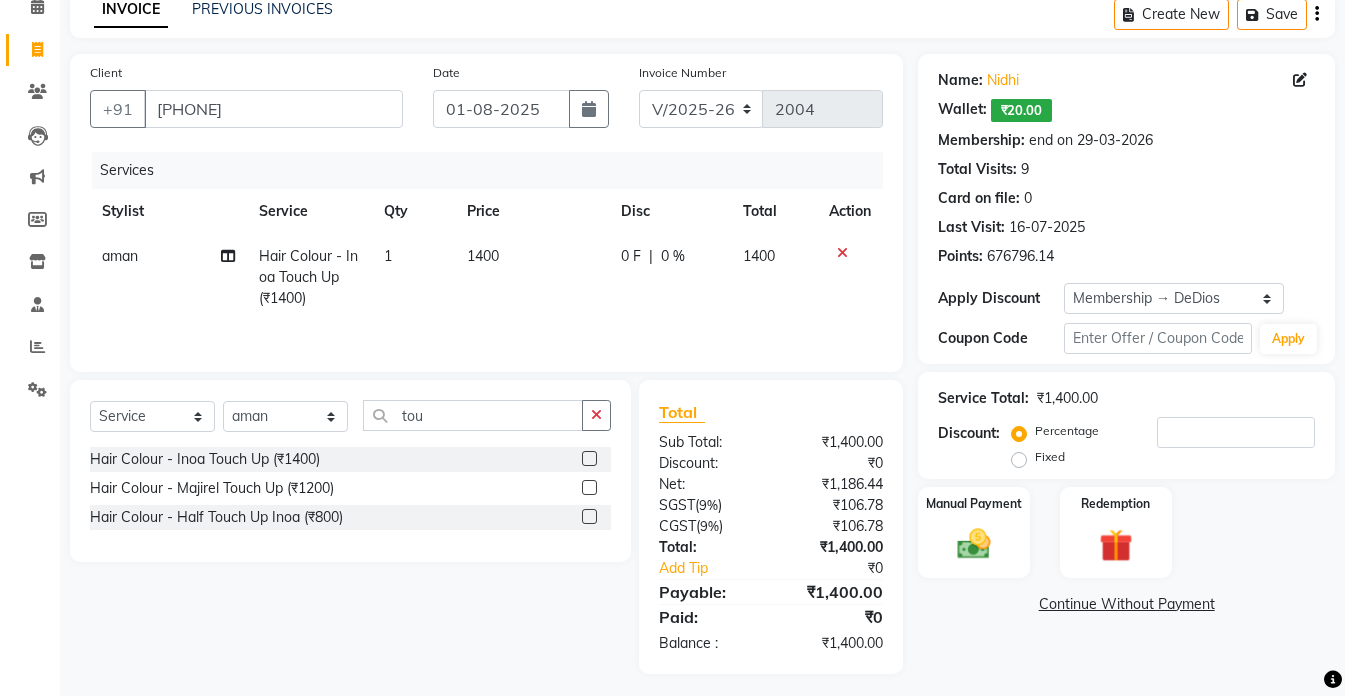 scroll, scrollTop: 104, scrollLeft: 0, axis: vertical 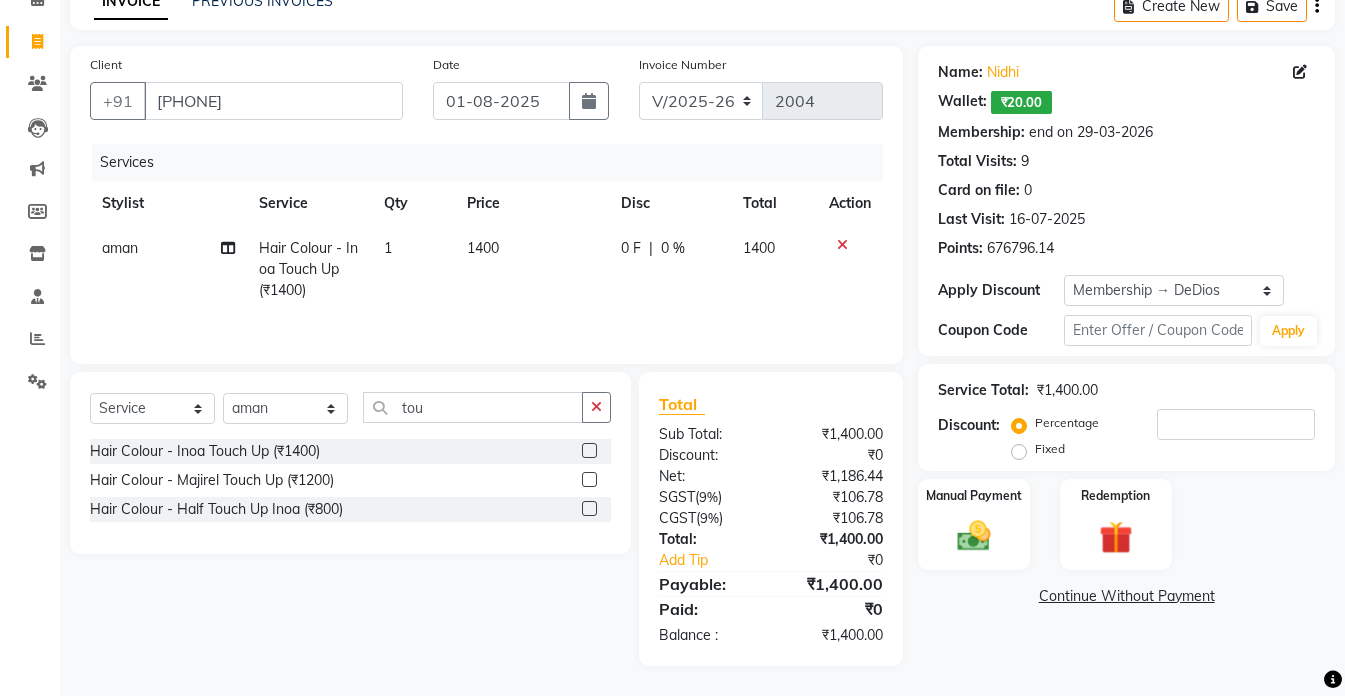 click 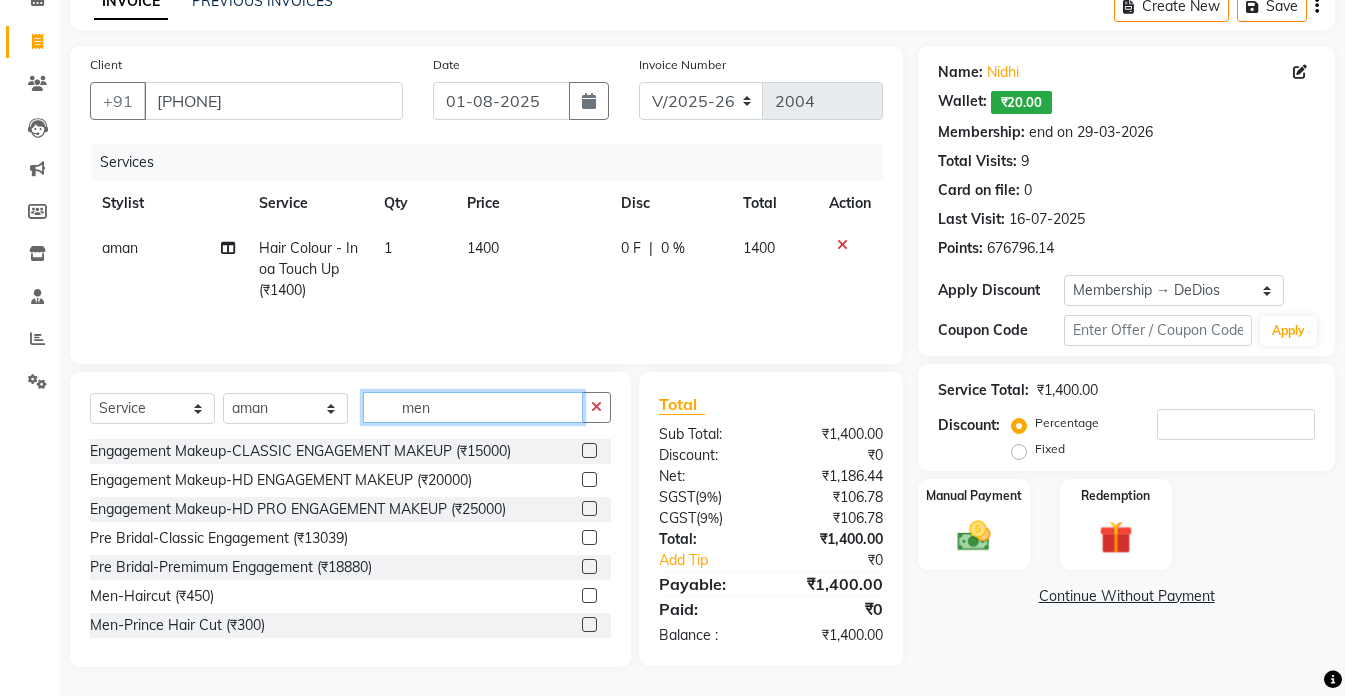 scroll, scrollTop: 105, scrollLeft: 0, axis: vertical 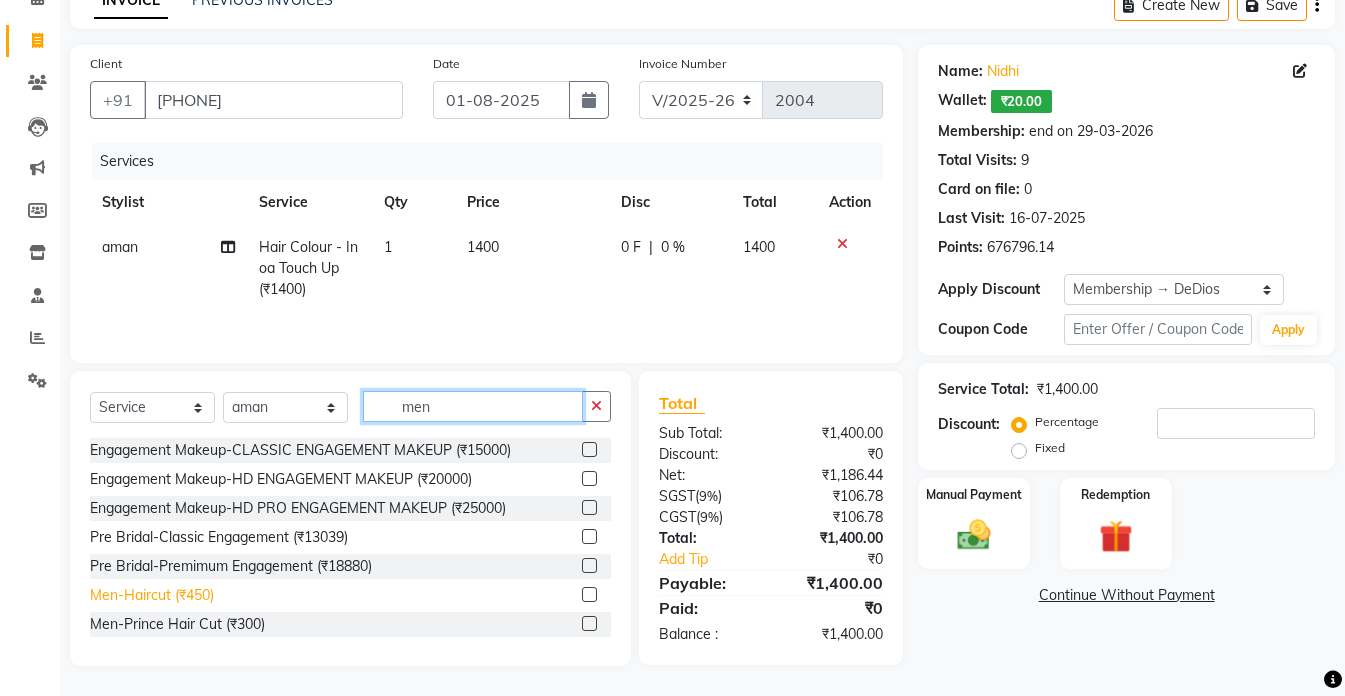 type on "men" 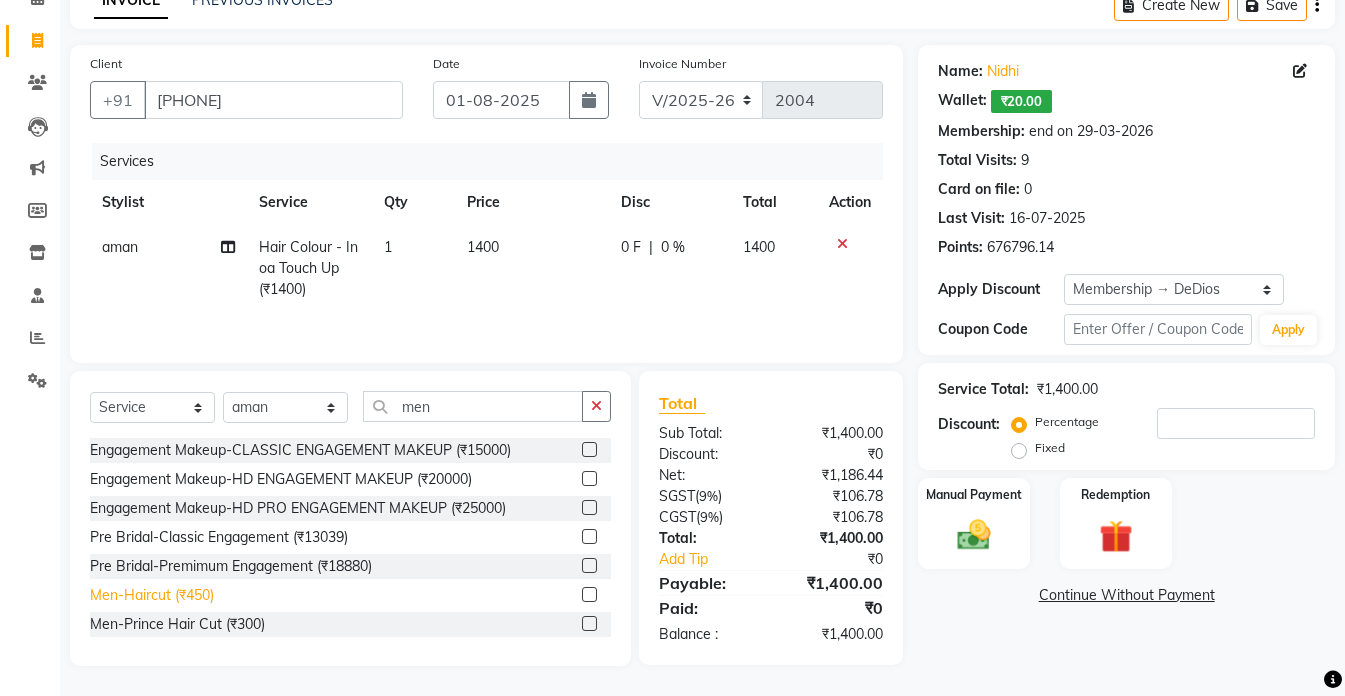 click on "Men-Haircut (₹450)" 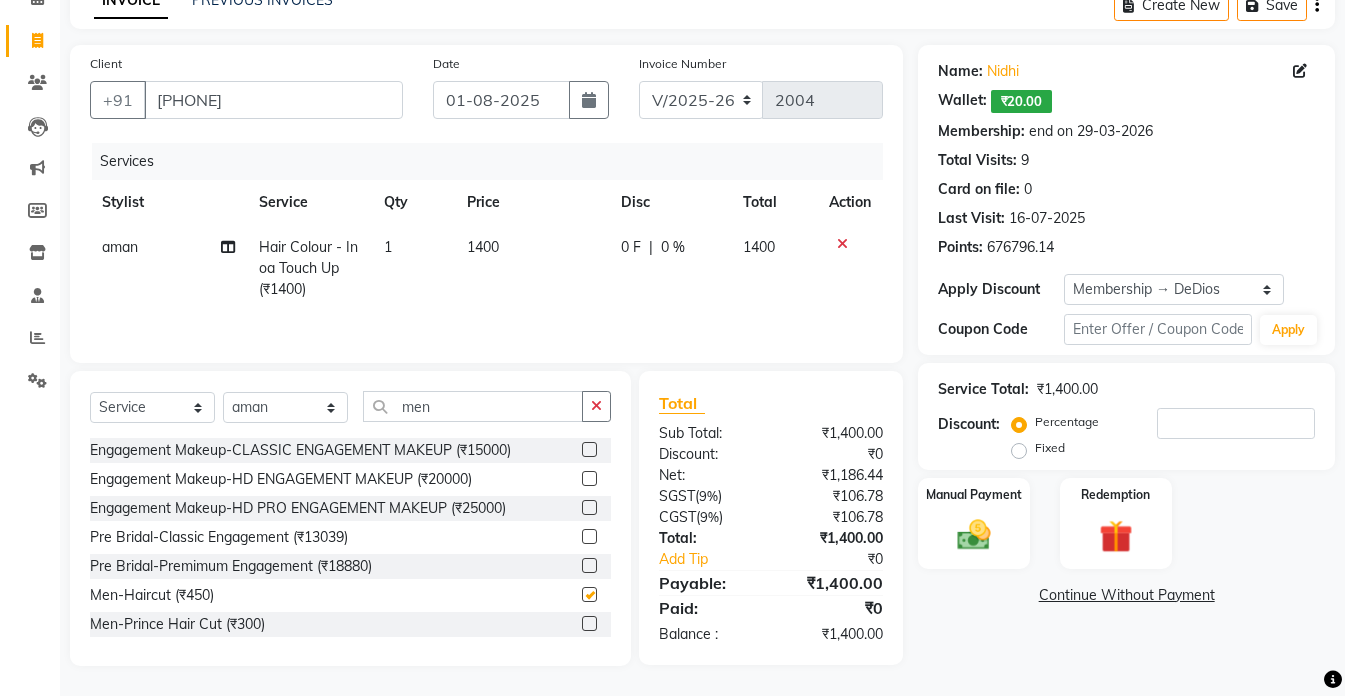checkbox on "false" 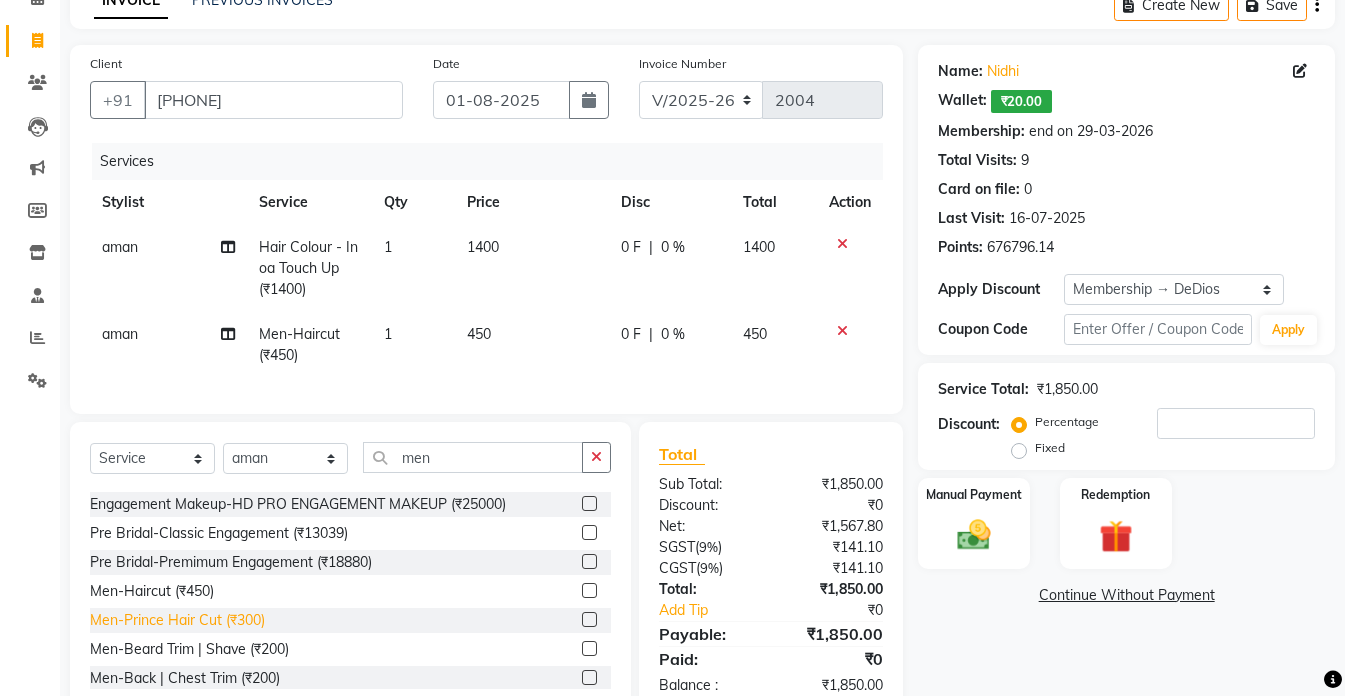 scroll, scrollTop: 100, scrollLeft: 0, axis: vertical 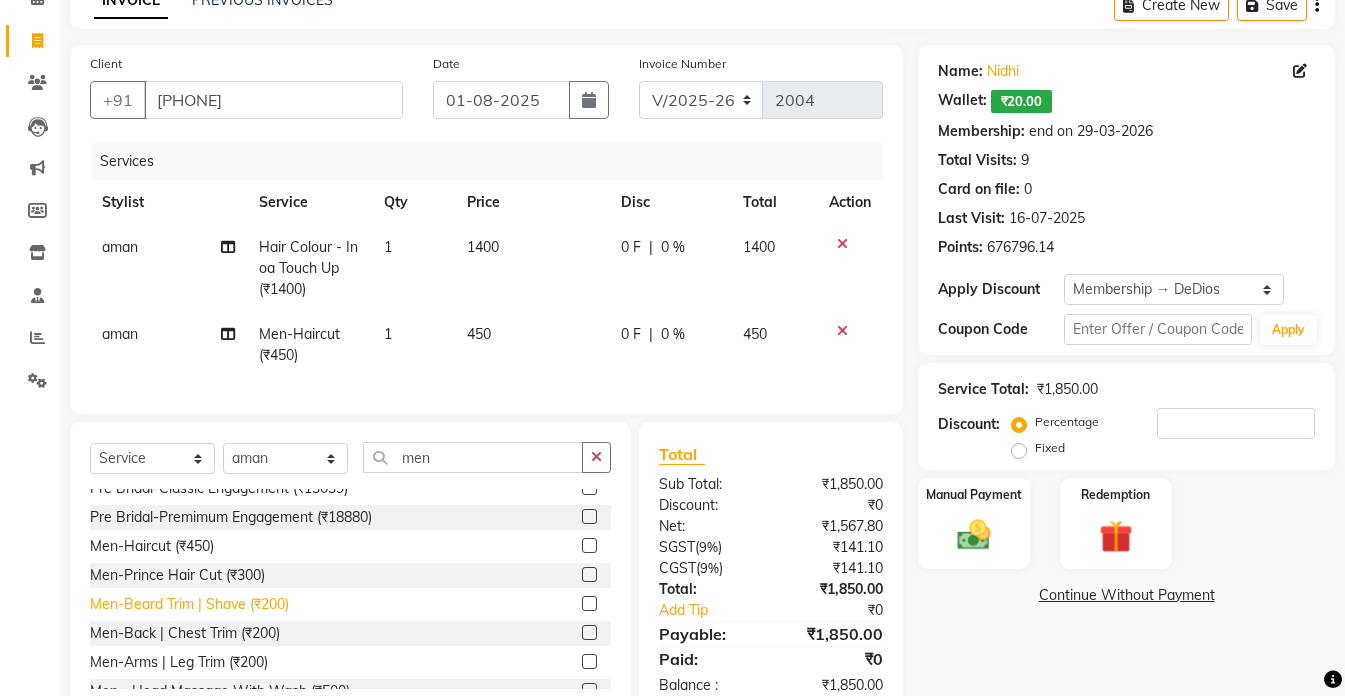 click on "Men-Beard Trim | Shave (₹200)" 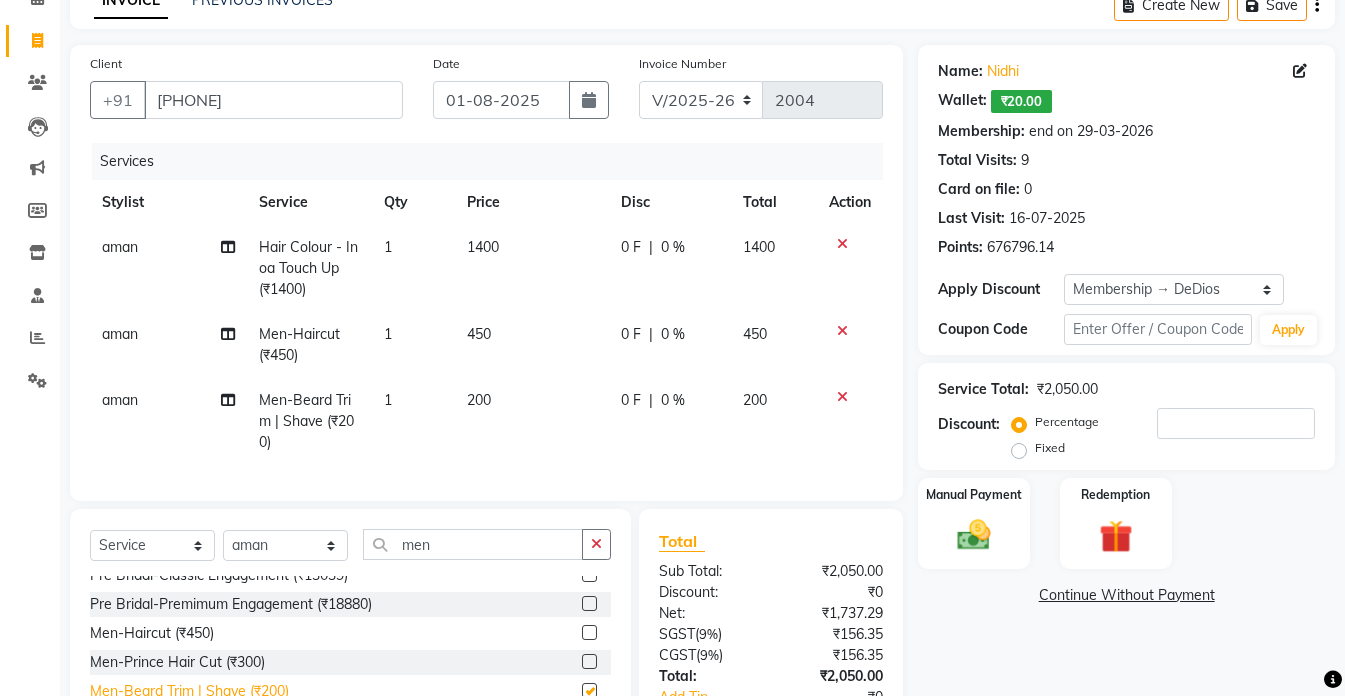 checkbox on "false" 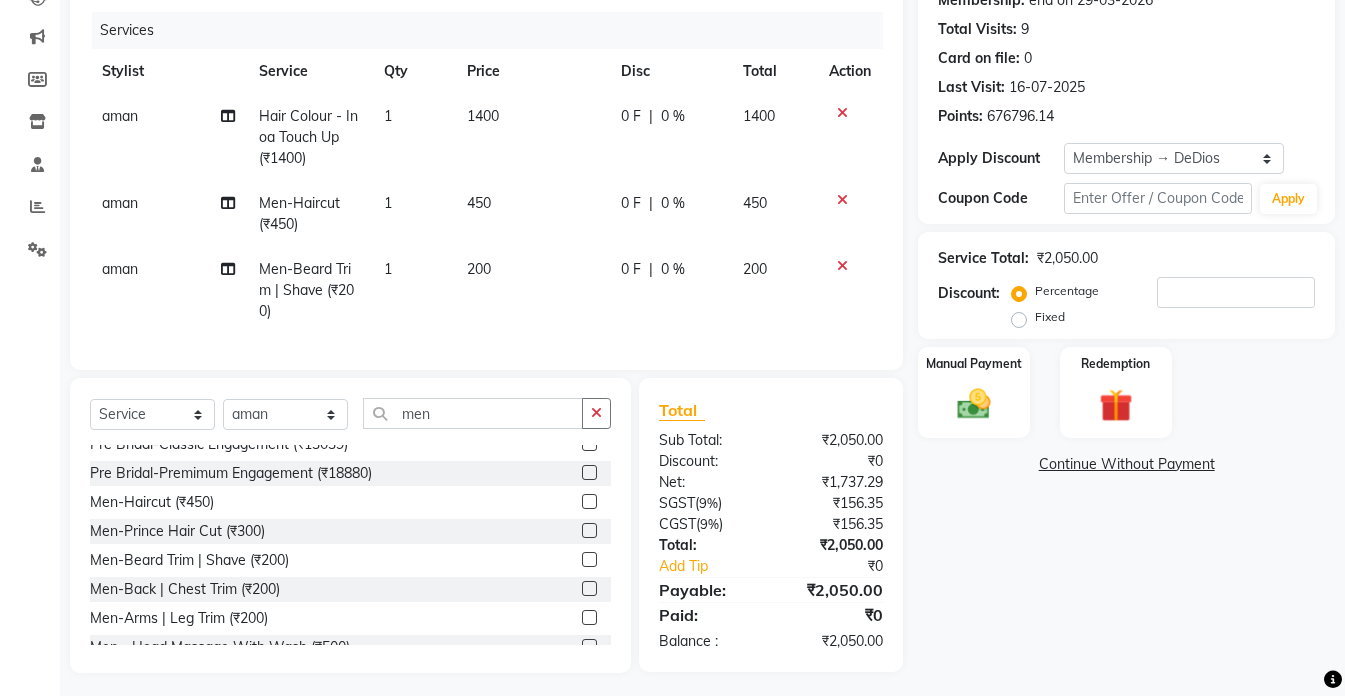 scroll, scrollTop: 258, scrollLeft: 0, axis: vertical 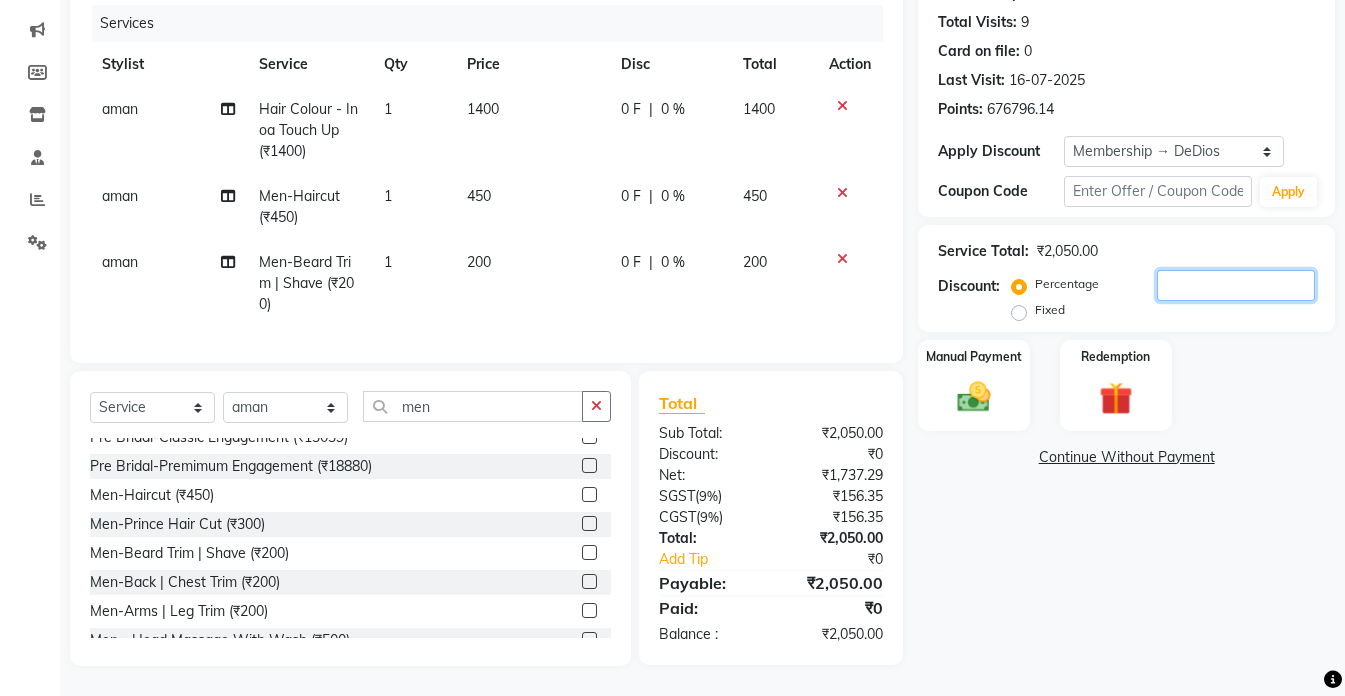 click 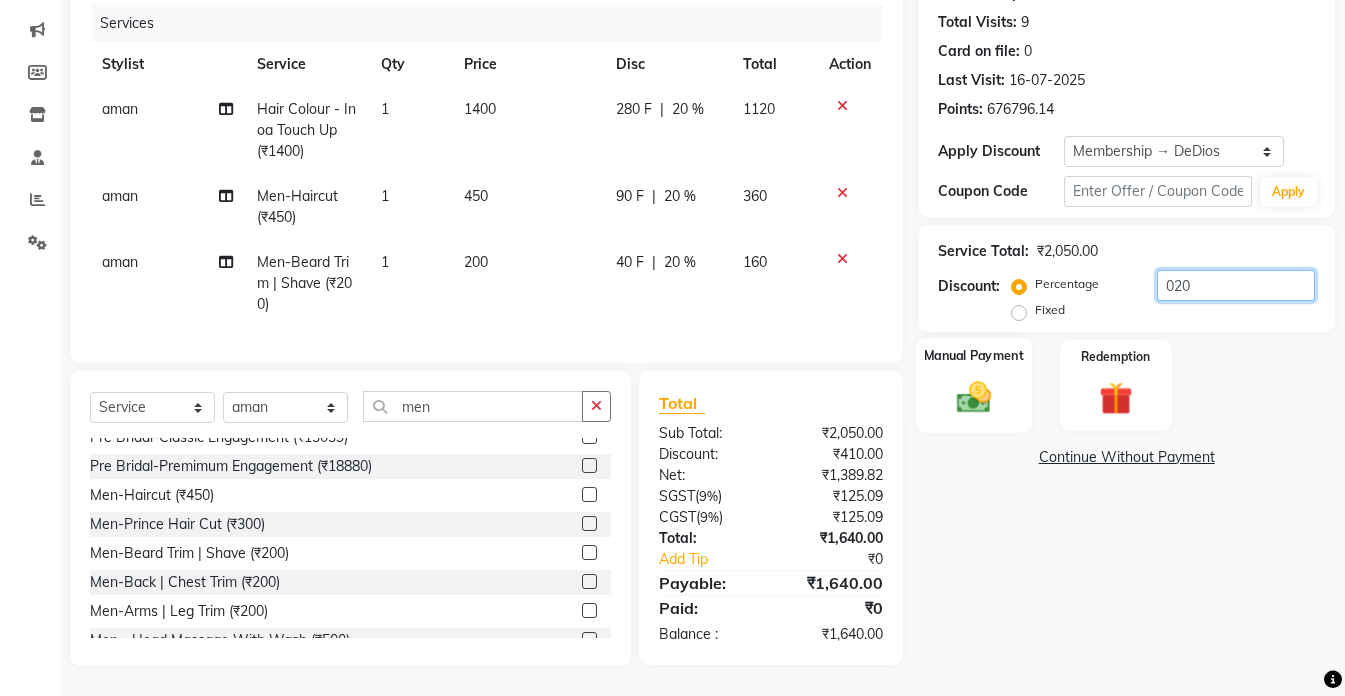 type on "020" 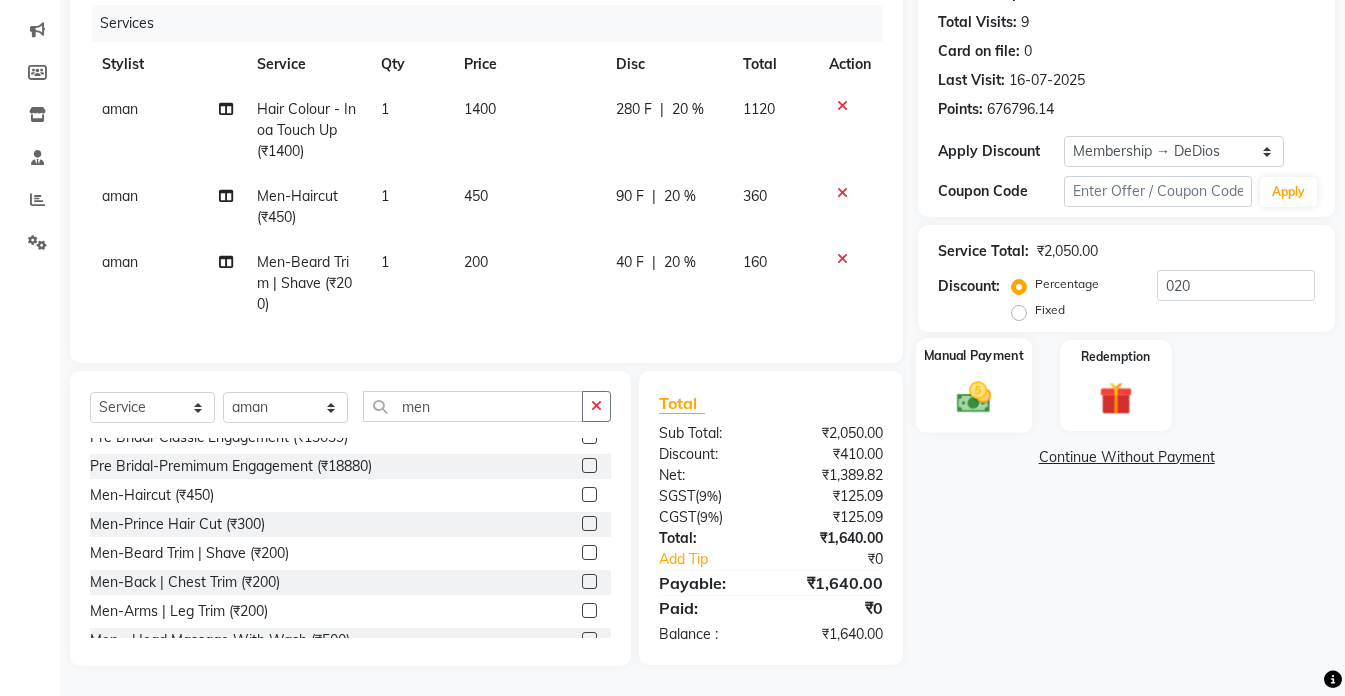 click 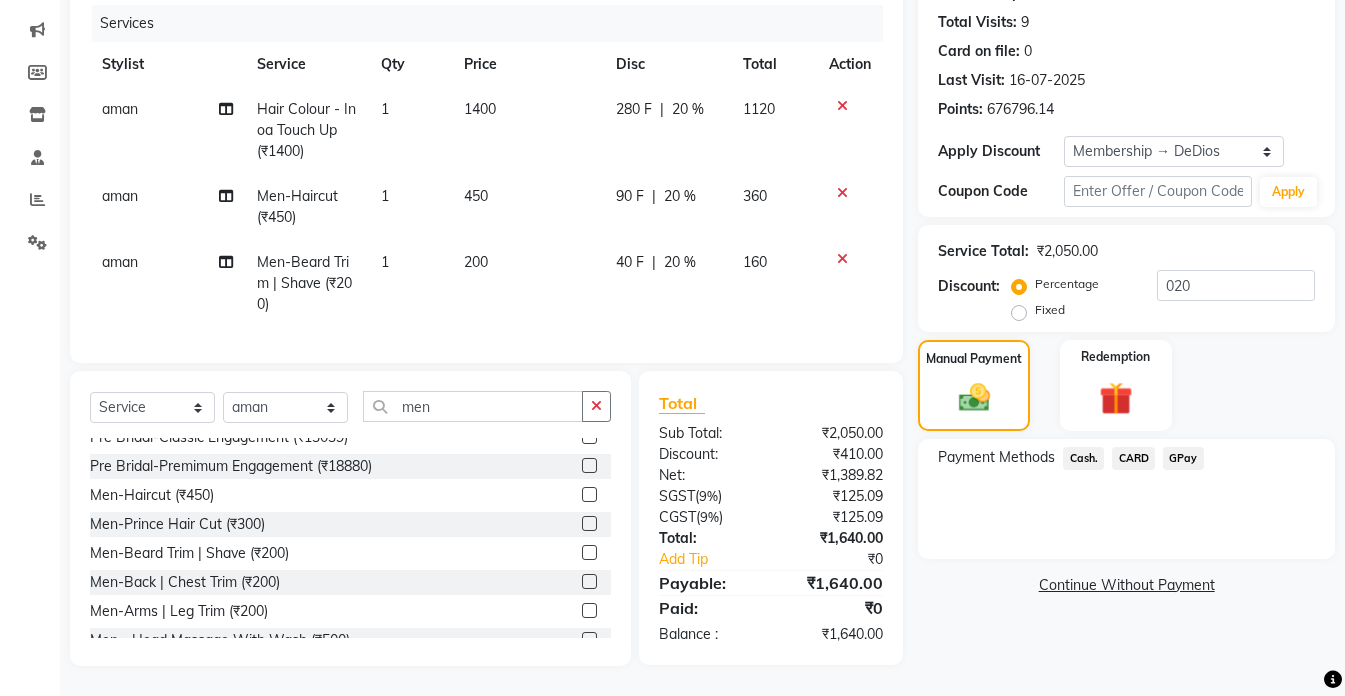 click on "GPay" 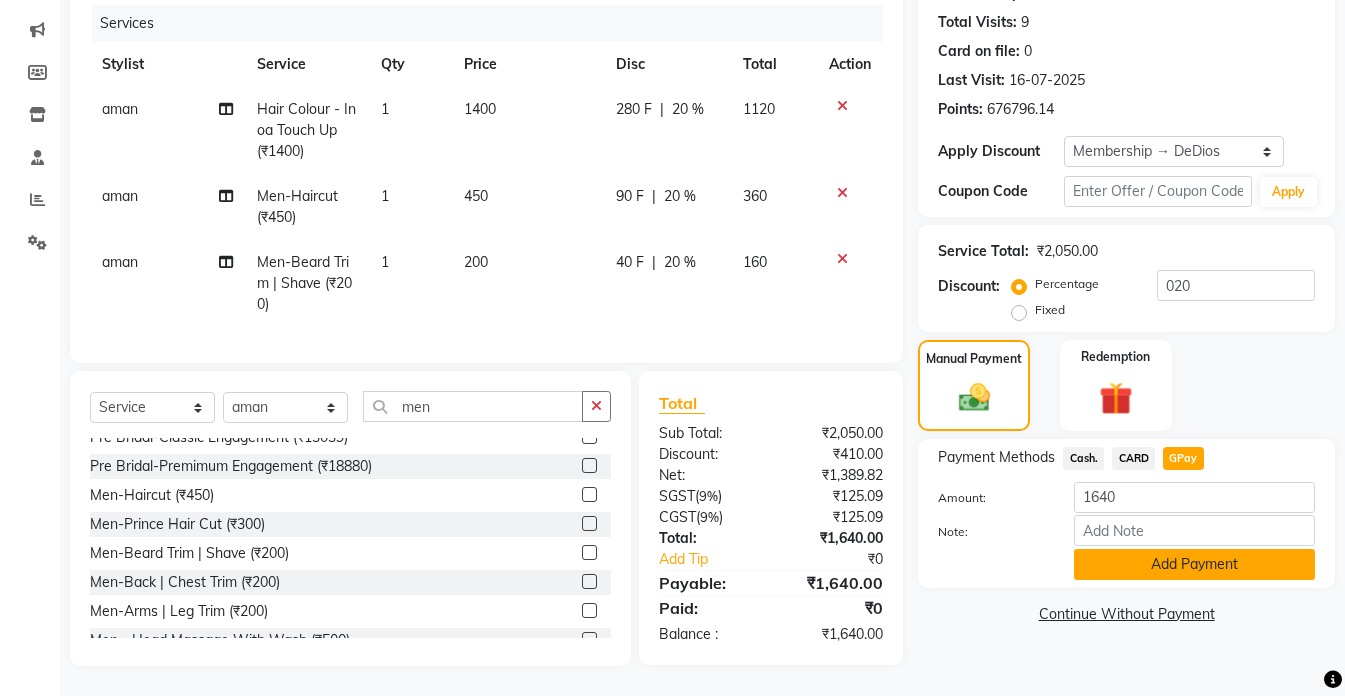 click on "Add Payment" 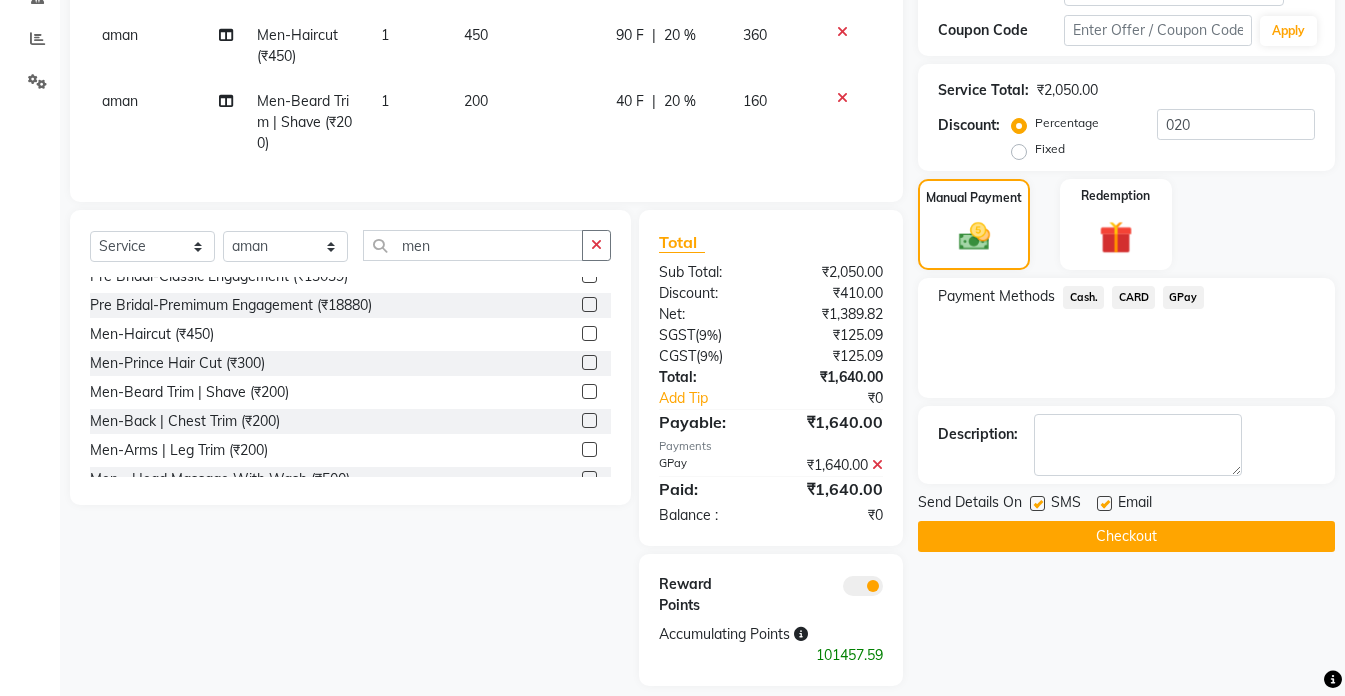 scroll, scrollTop: 439, scrollLeft: 0, axis: vertical 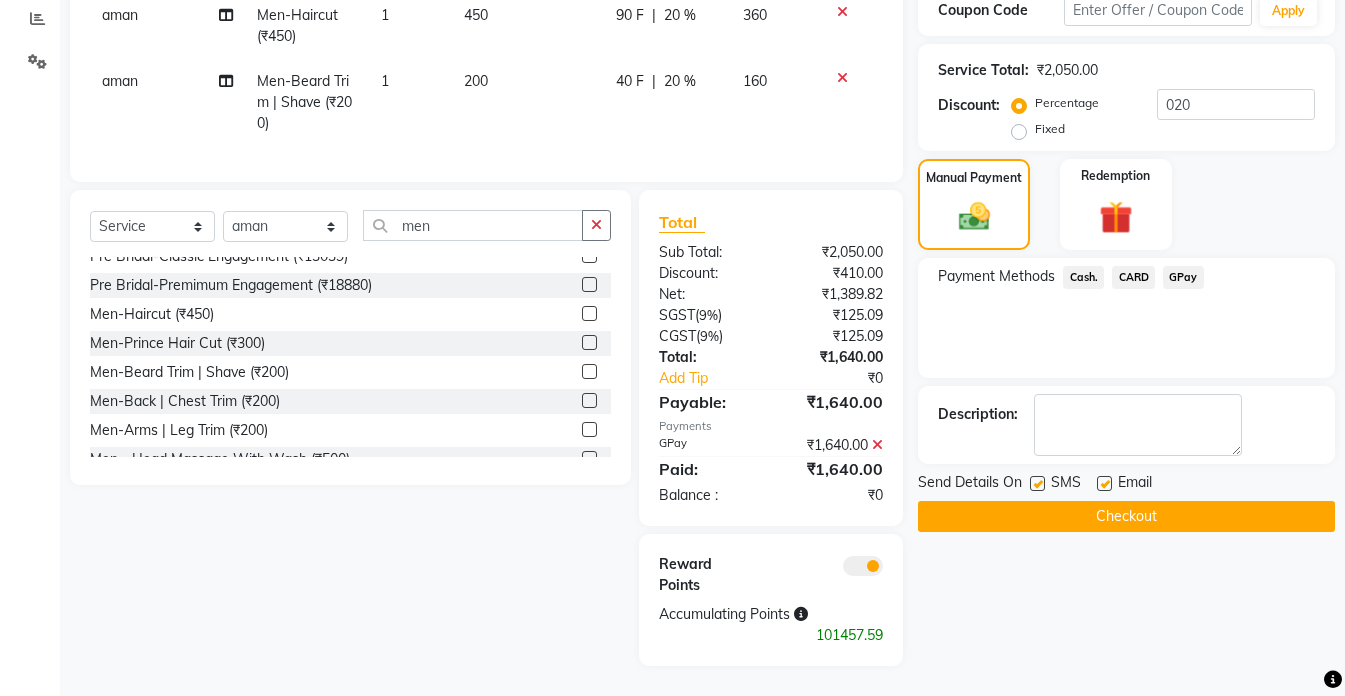 click on "Checkout" 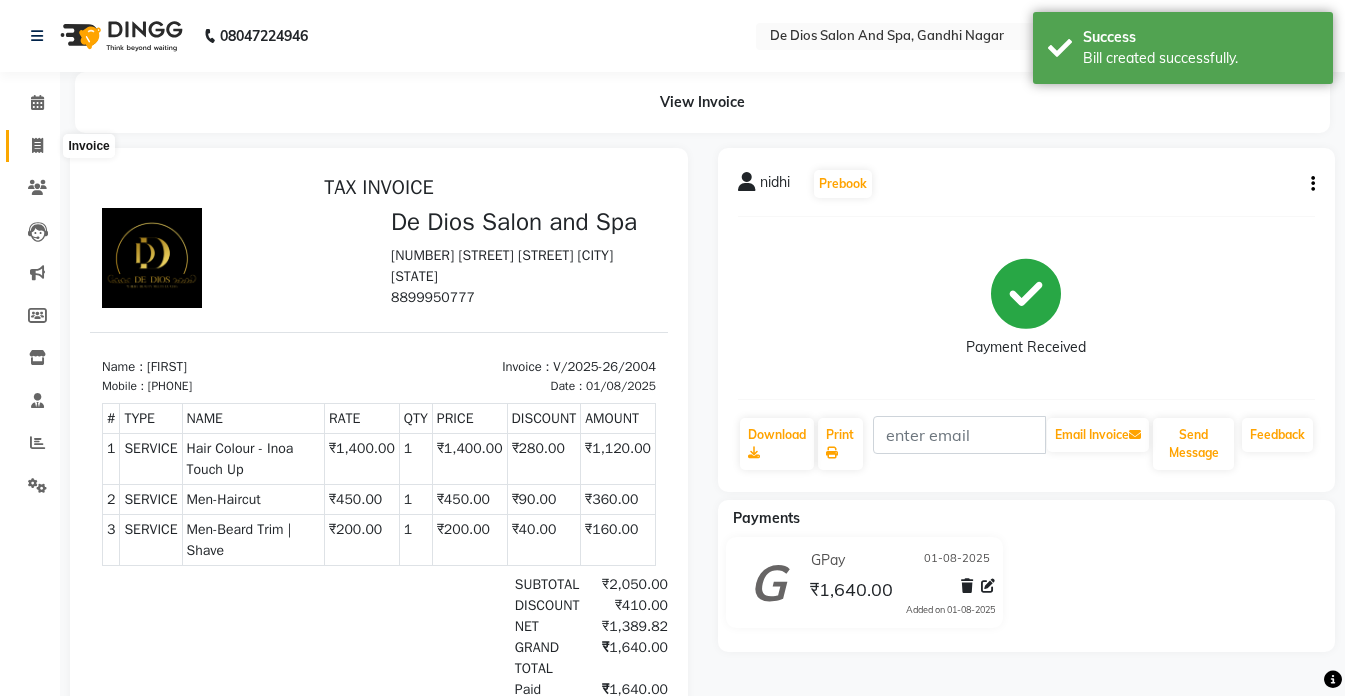 scroll, scrollTop: 0, scrollLeft: 0, axis: both 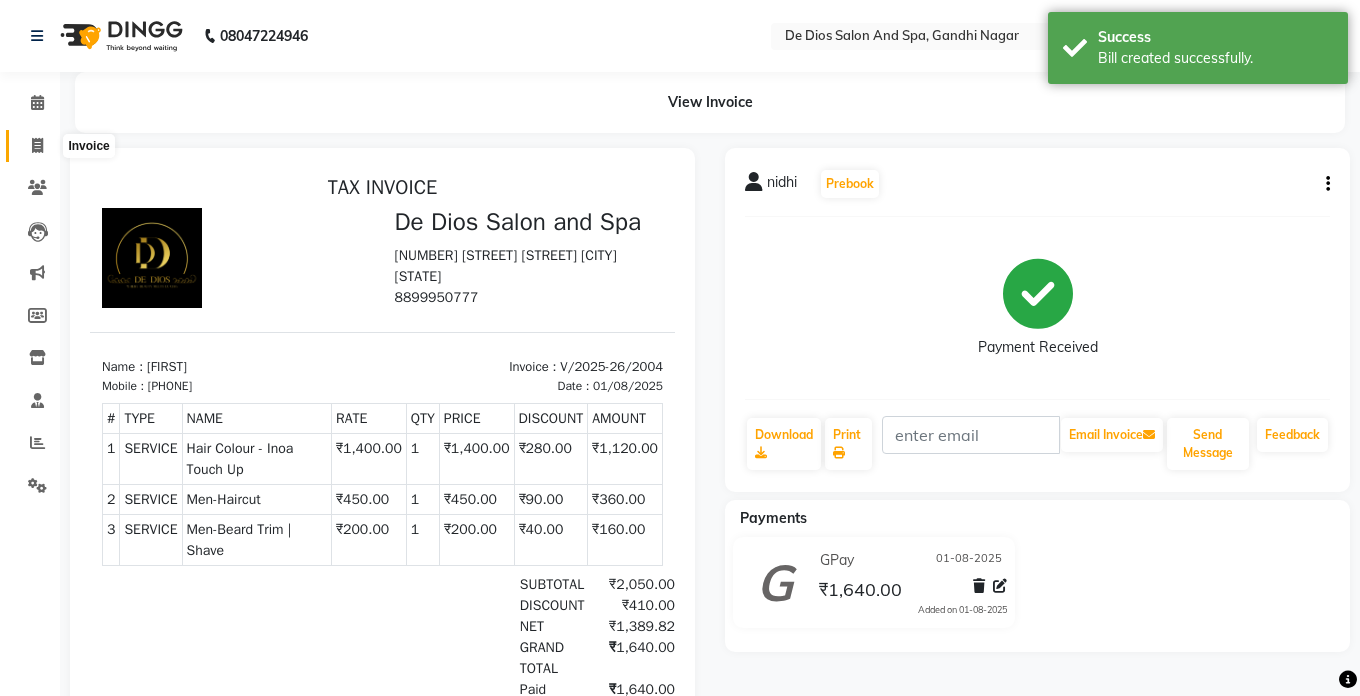 select on "service" 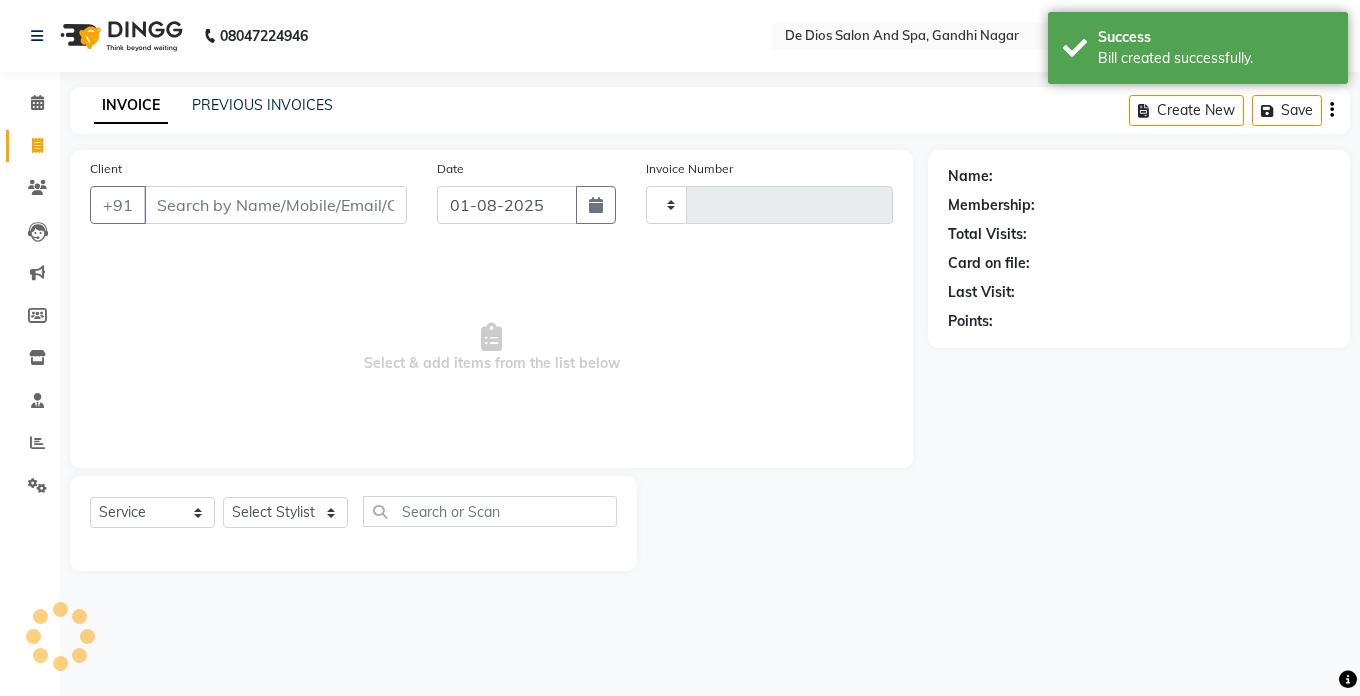 type on "2005" 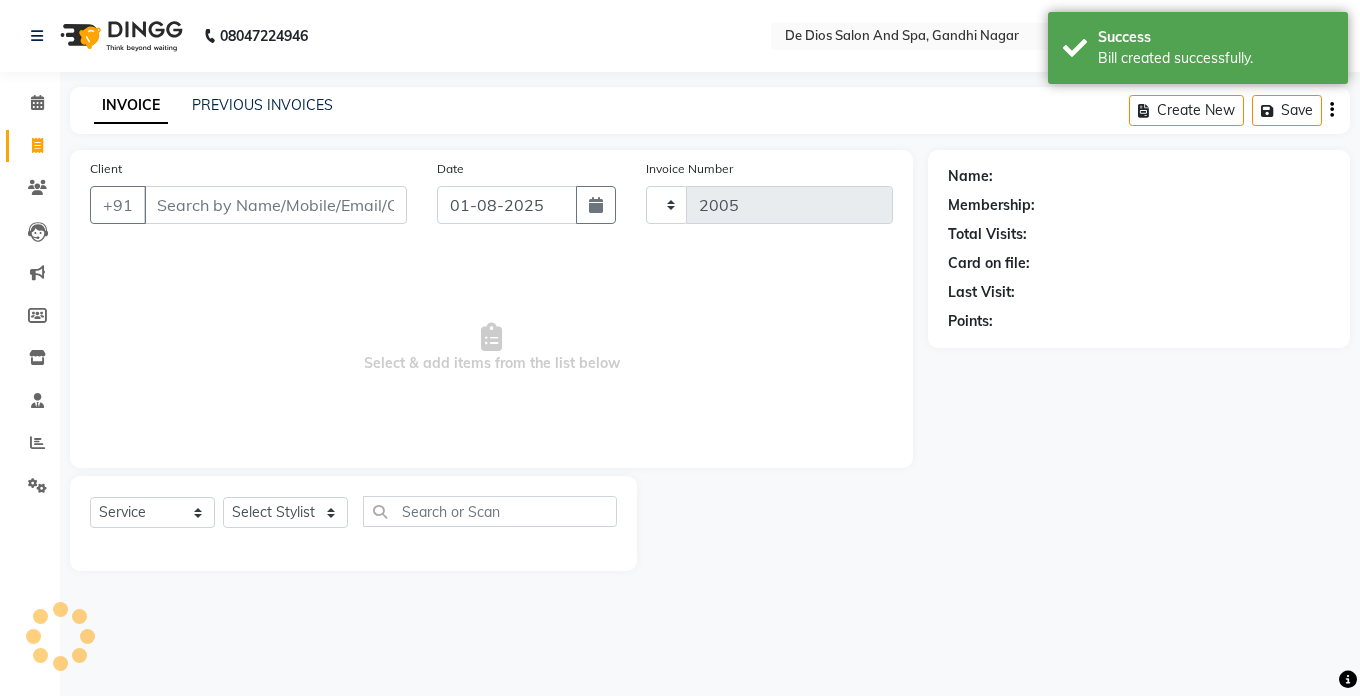 select on "6431" 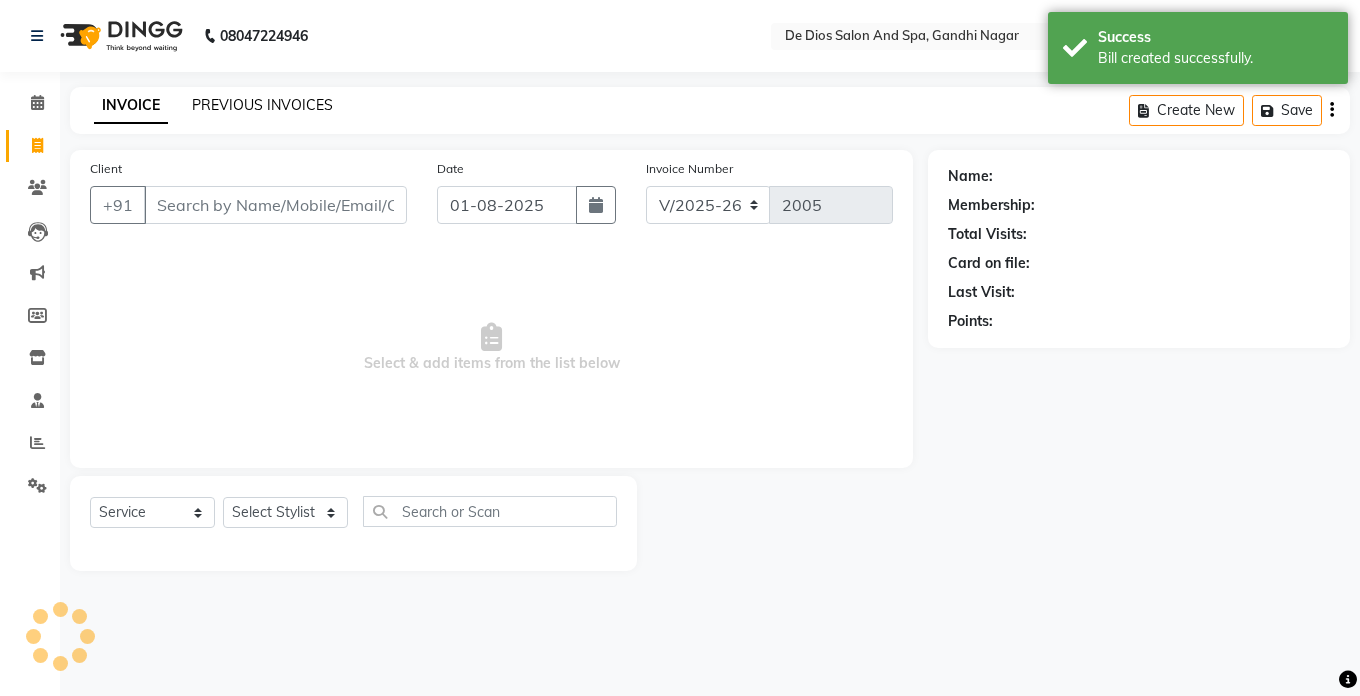 click on "PREVIOUS INVOICES" 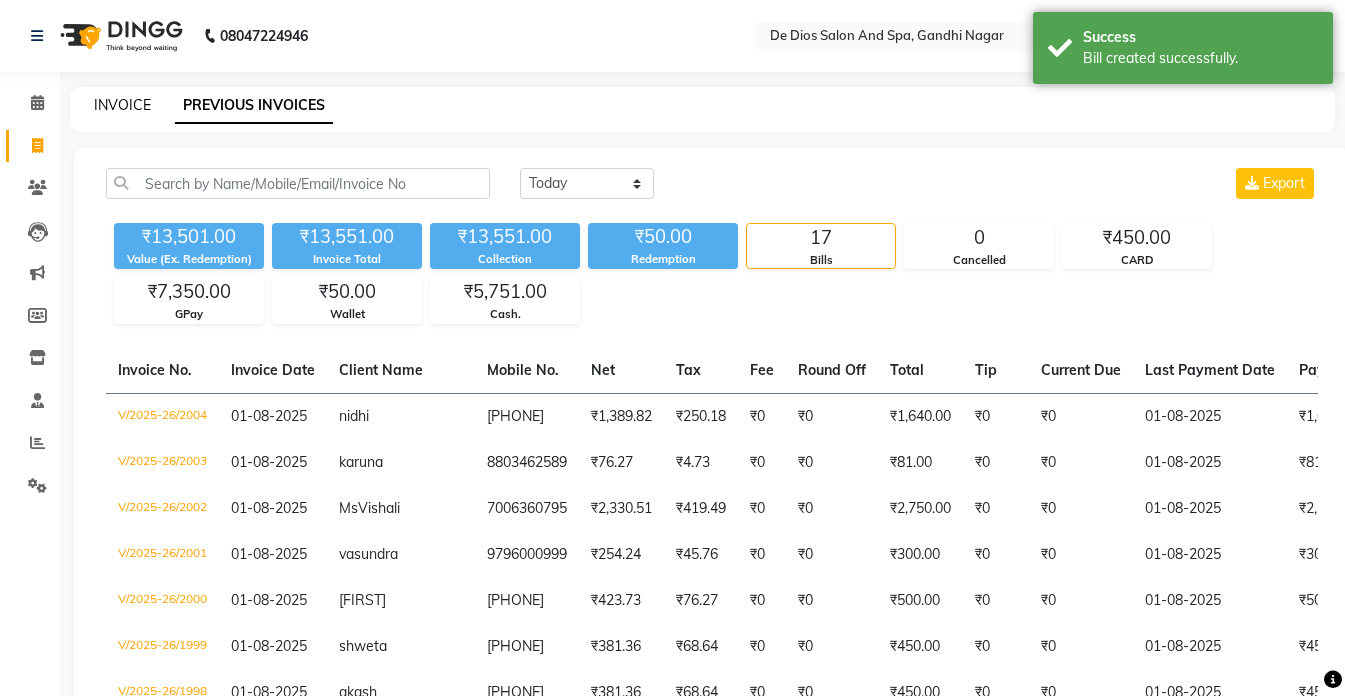 click on "INVOICE" 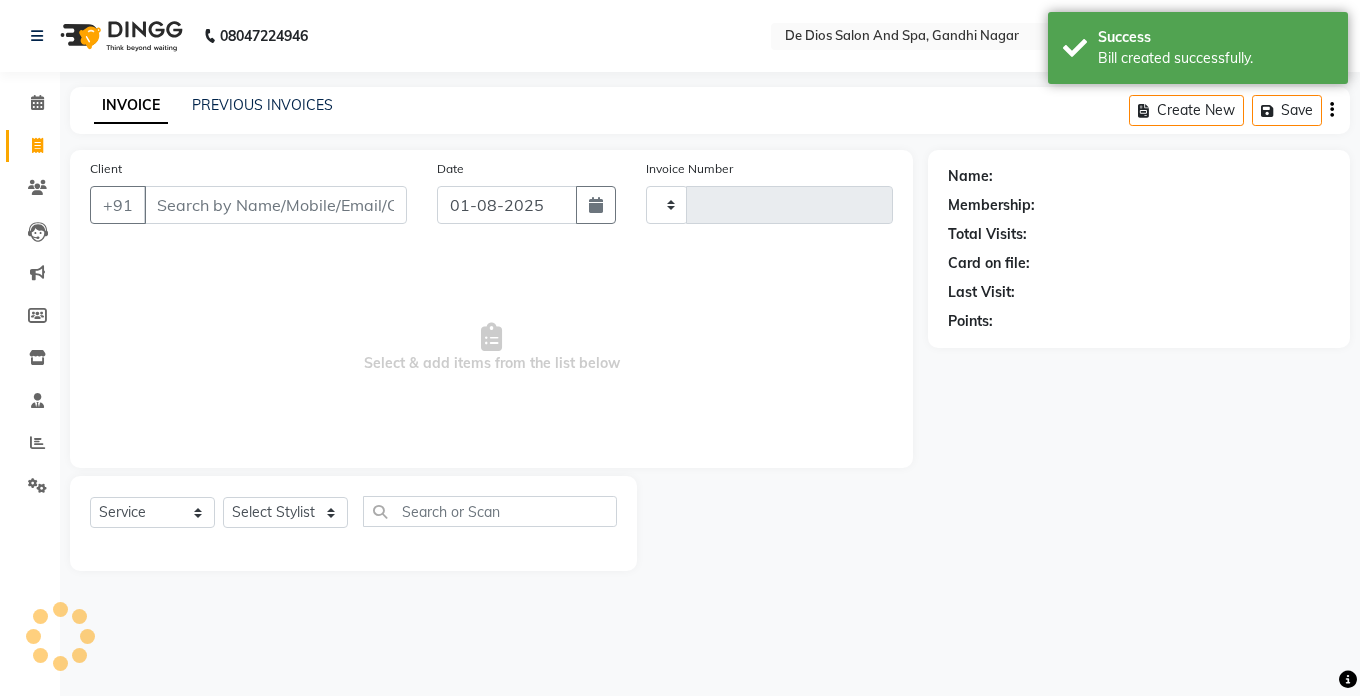 type on "2005" 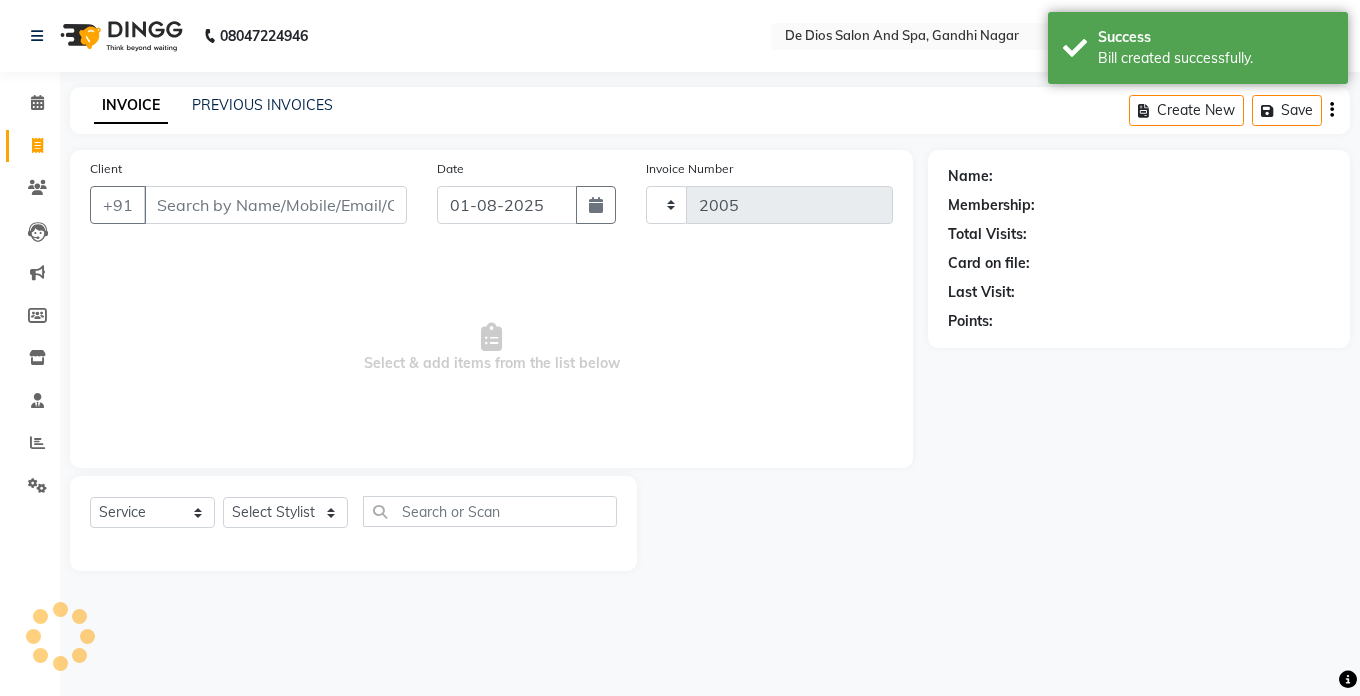 select on "6431" 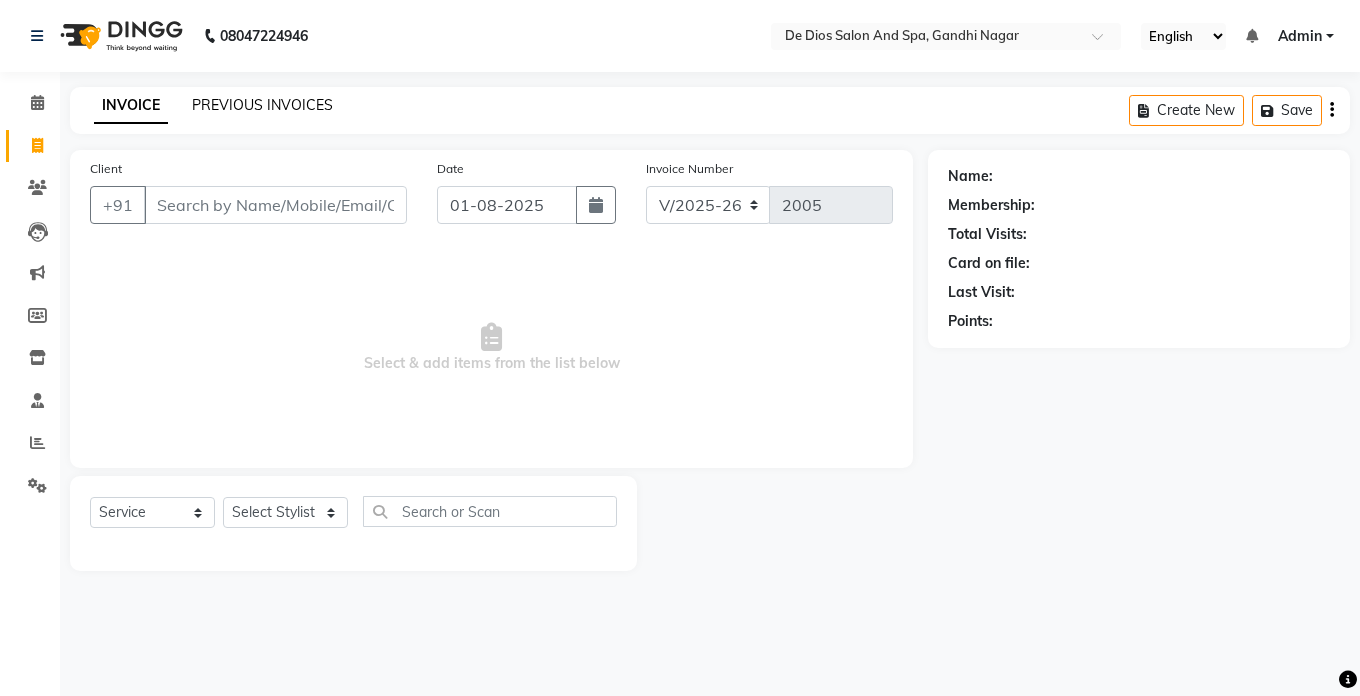 click on "PREVIOUS INVOICES" 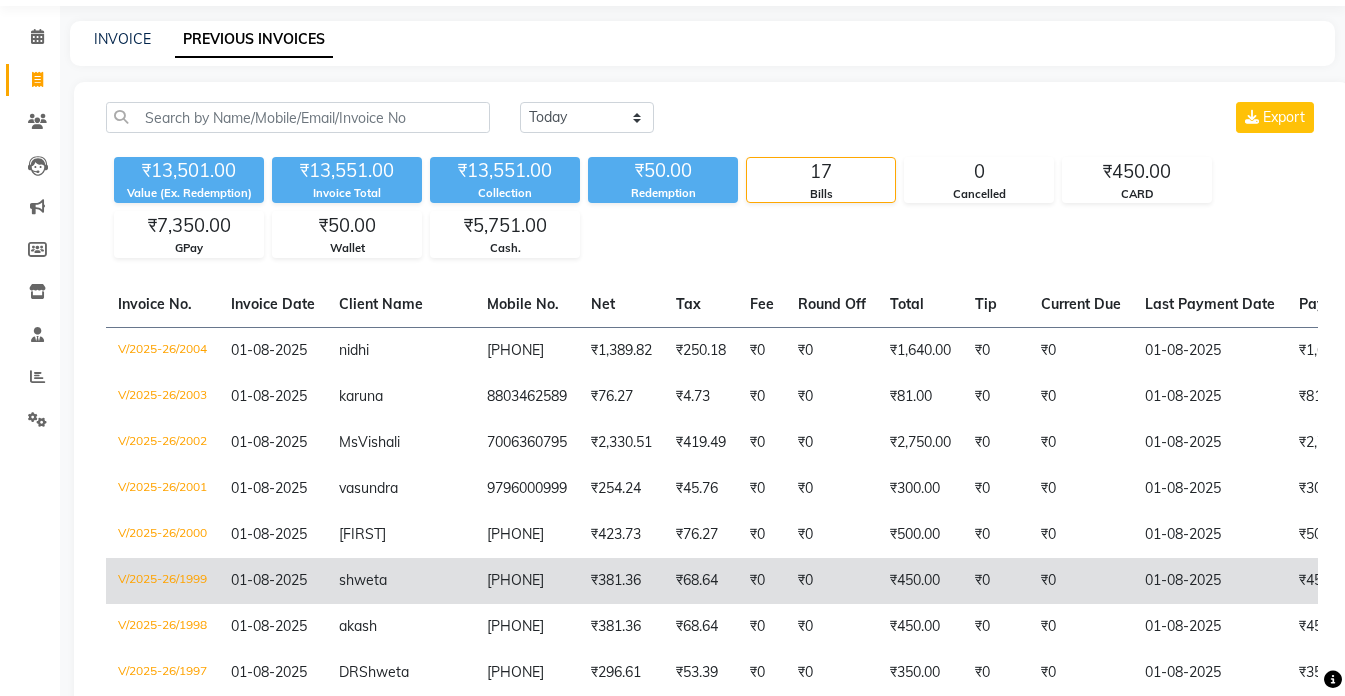 scroll, scrollTop: 200, scrollLeft: 0, axis: vertical 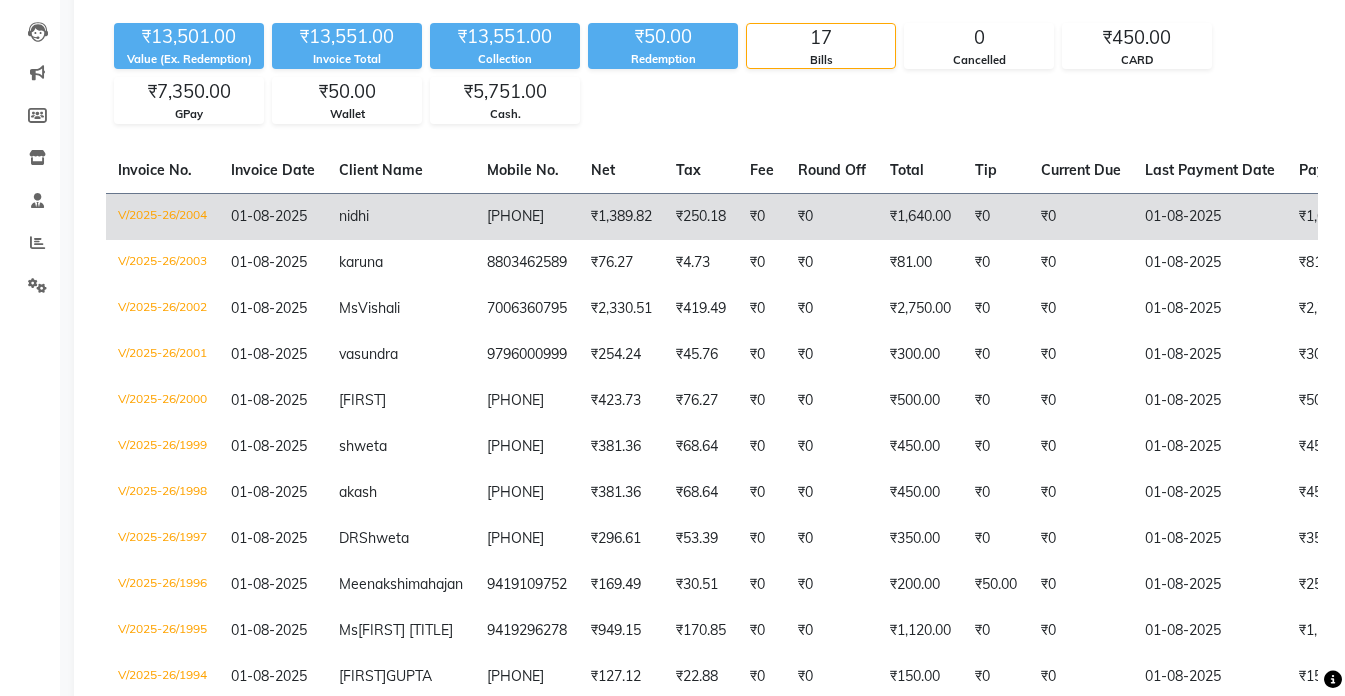 click on "₹0" 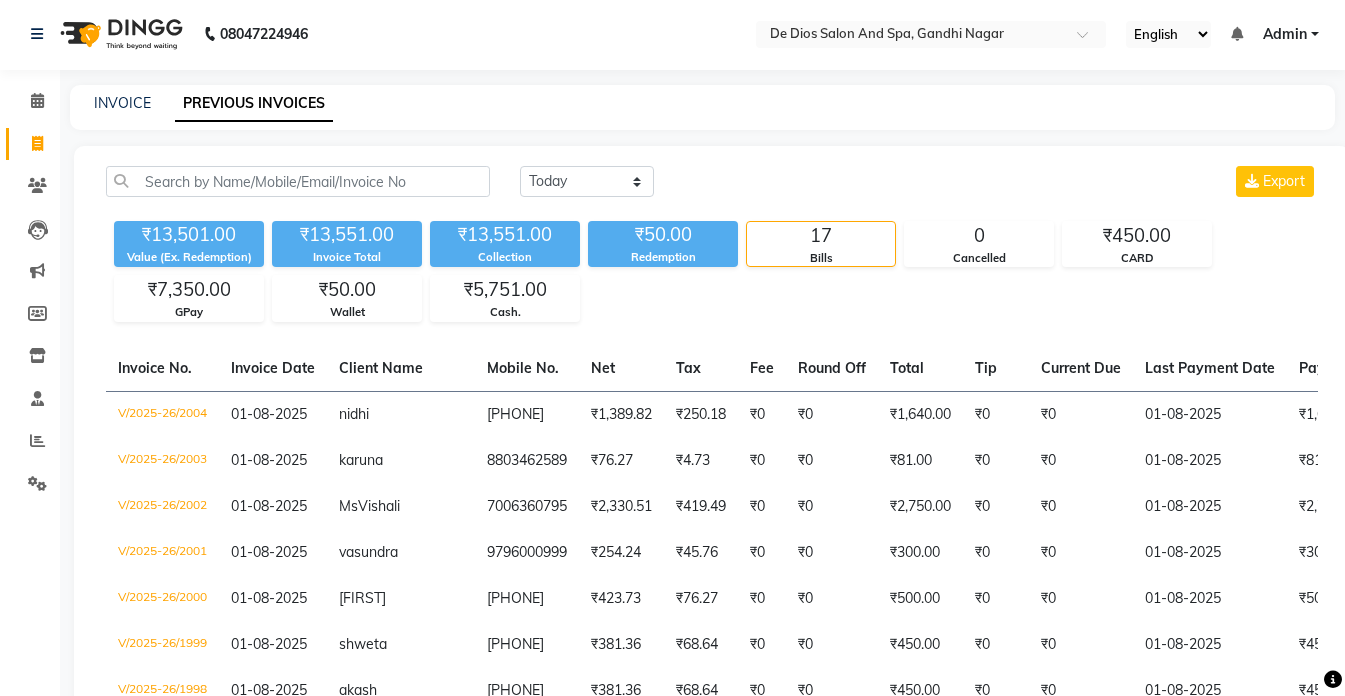 scroll, scrollTop: 0, scrollLeft: 0, axis: both 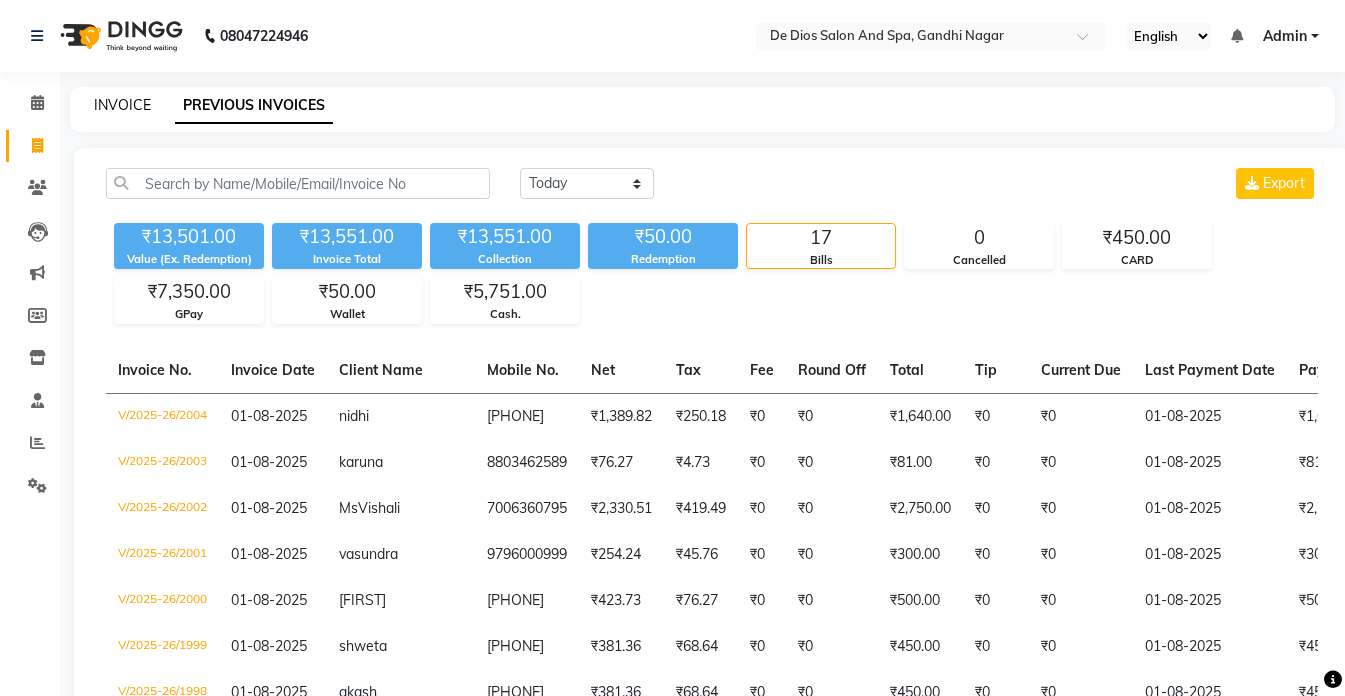 click on "INVOICE" 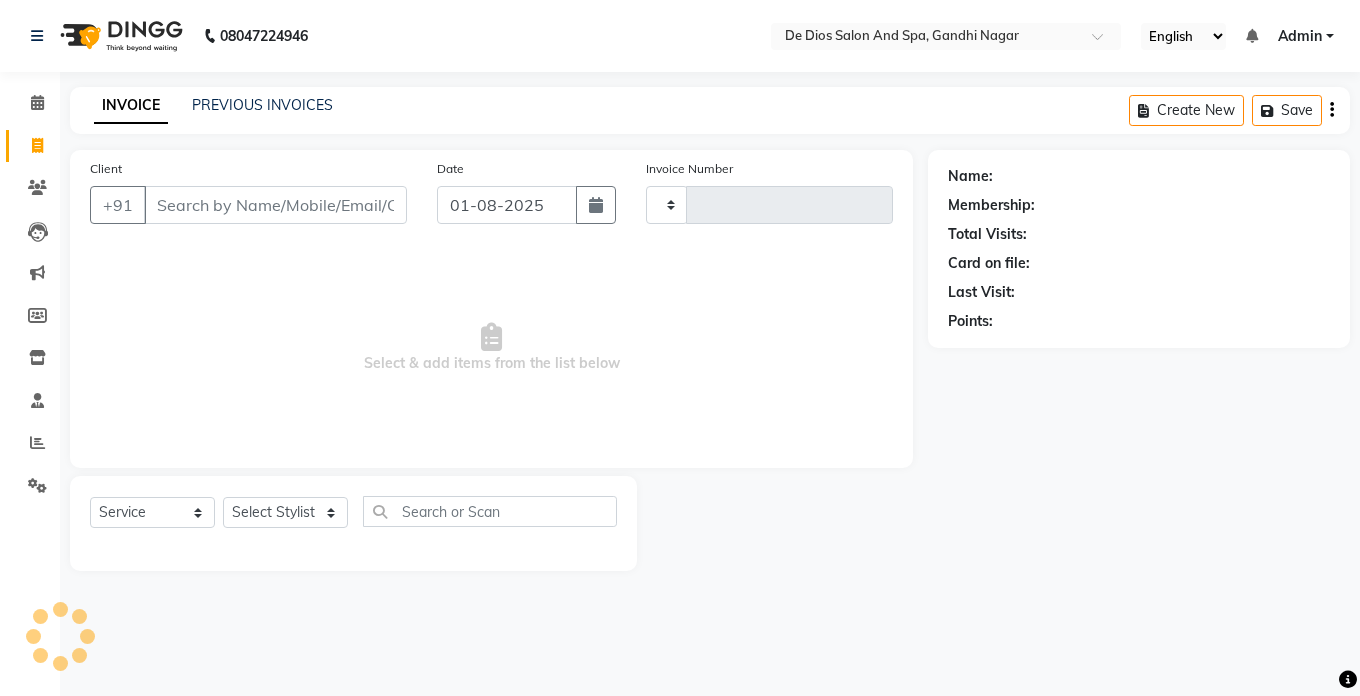type on "2005" 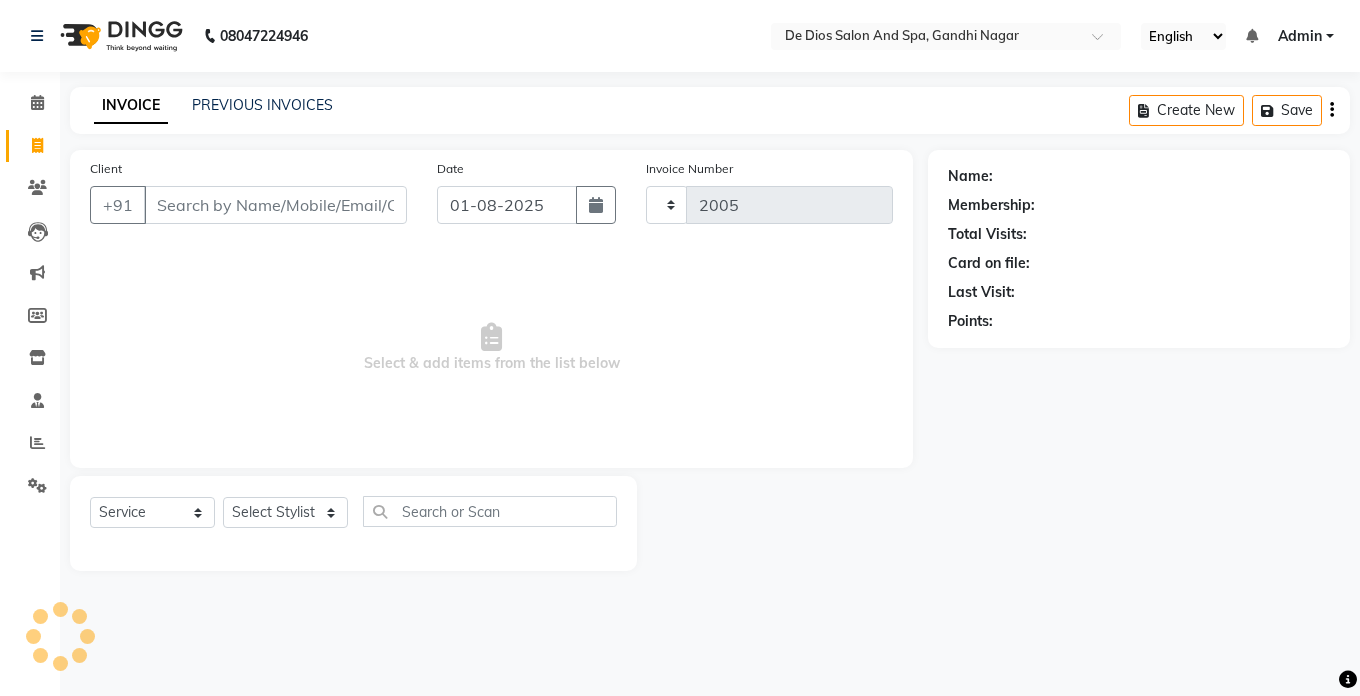 select on "6431" 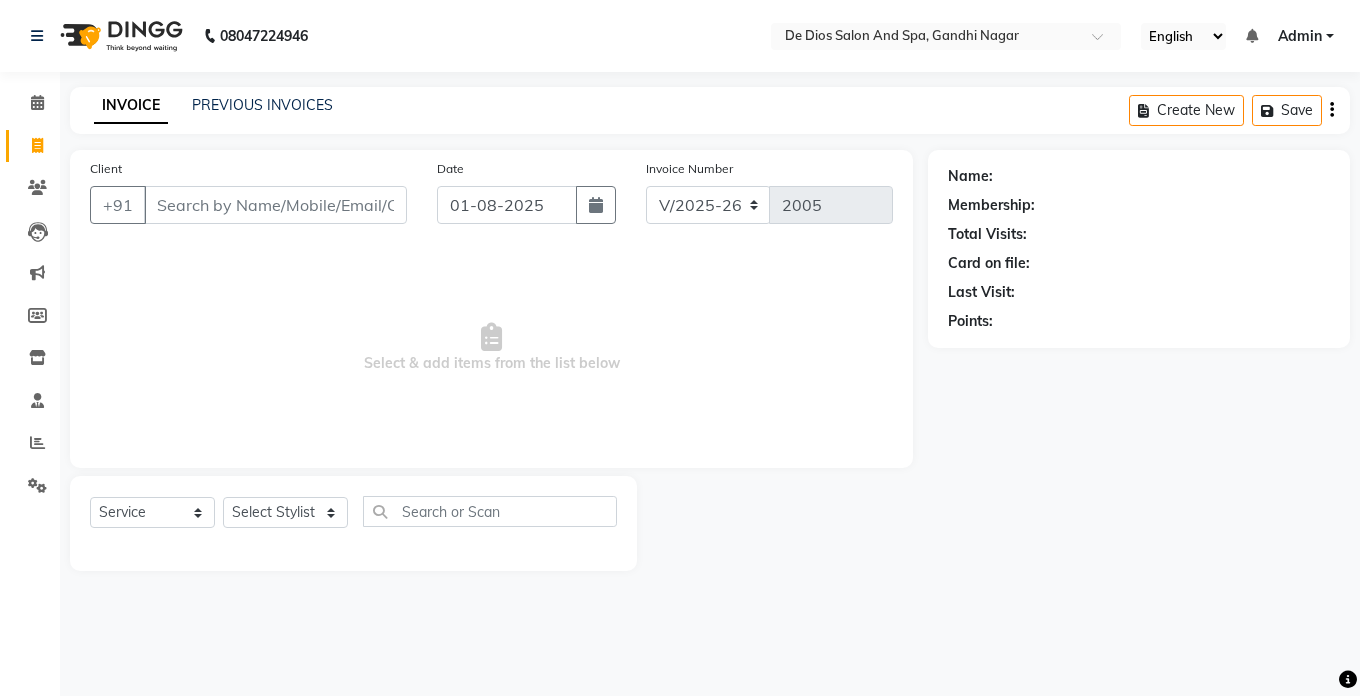 drag, startPoint x: 1243, startPoint y: 205, endPoint x: 894, endPoint y: 90, distance: 367.45883 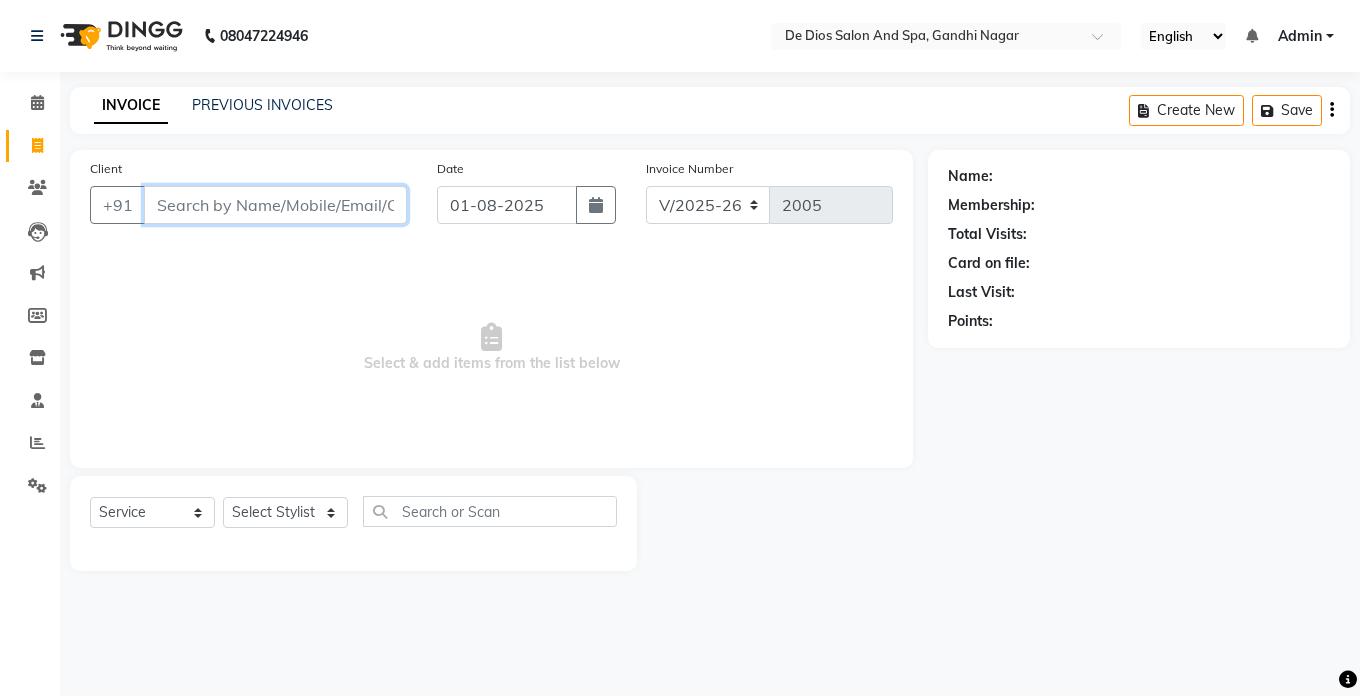drag, startPoint x: 894, startPoint y: 90, endPoint x: 250, endPoint y: 207, distance: 654.5418 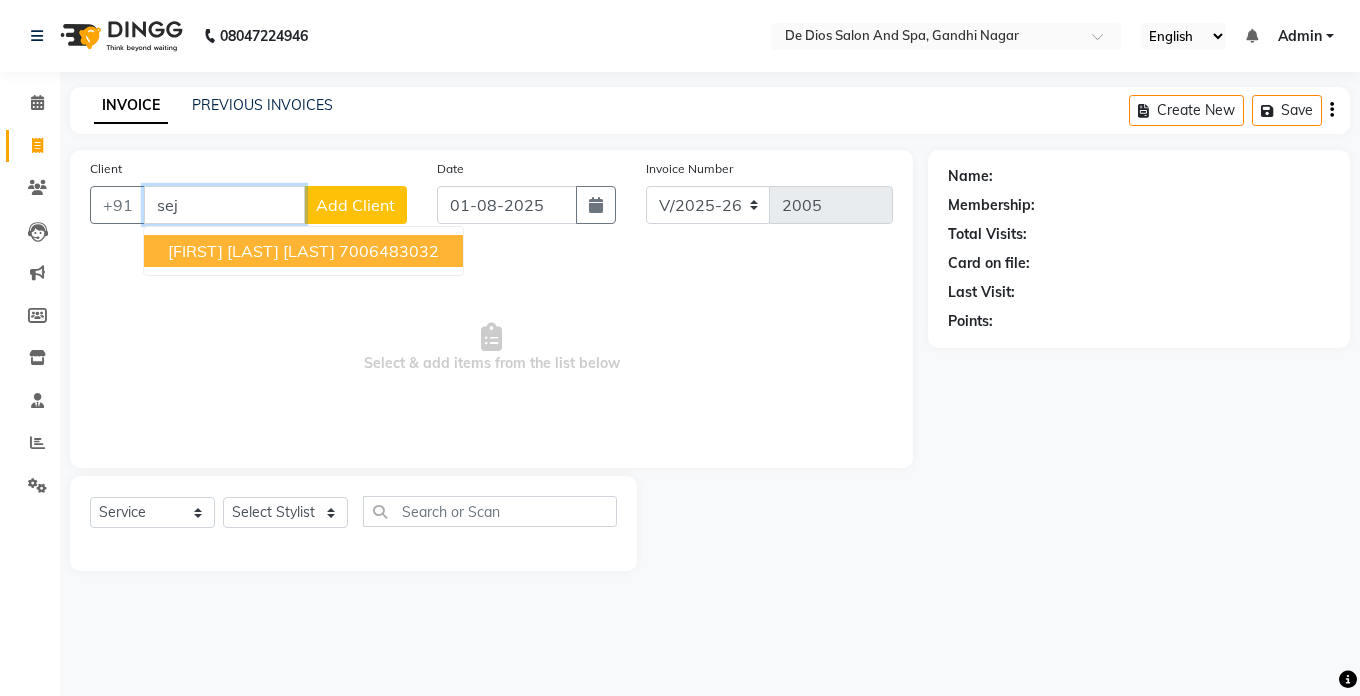 click on "Sejal Rajat Mahajan" at bounding box center [251, 251] 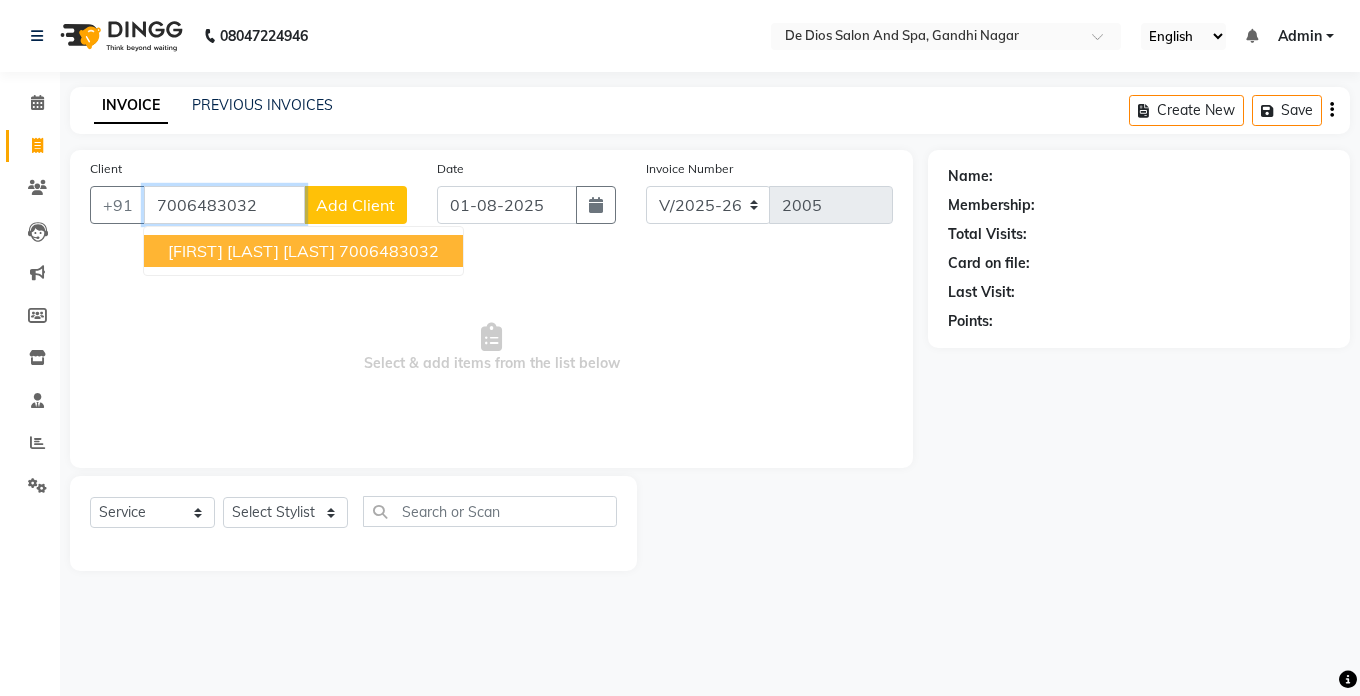 type on "7006483032" 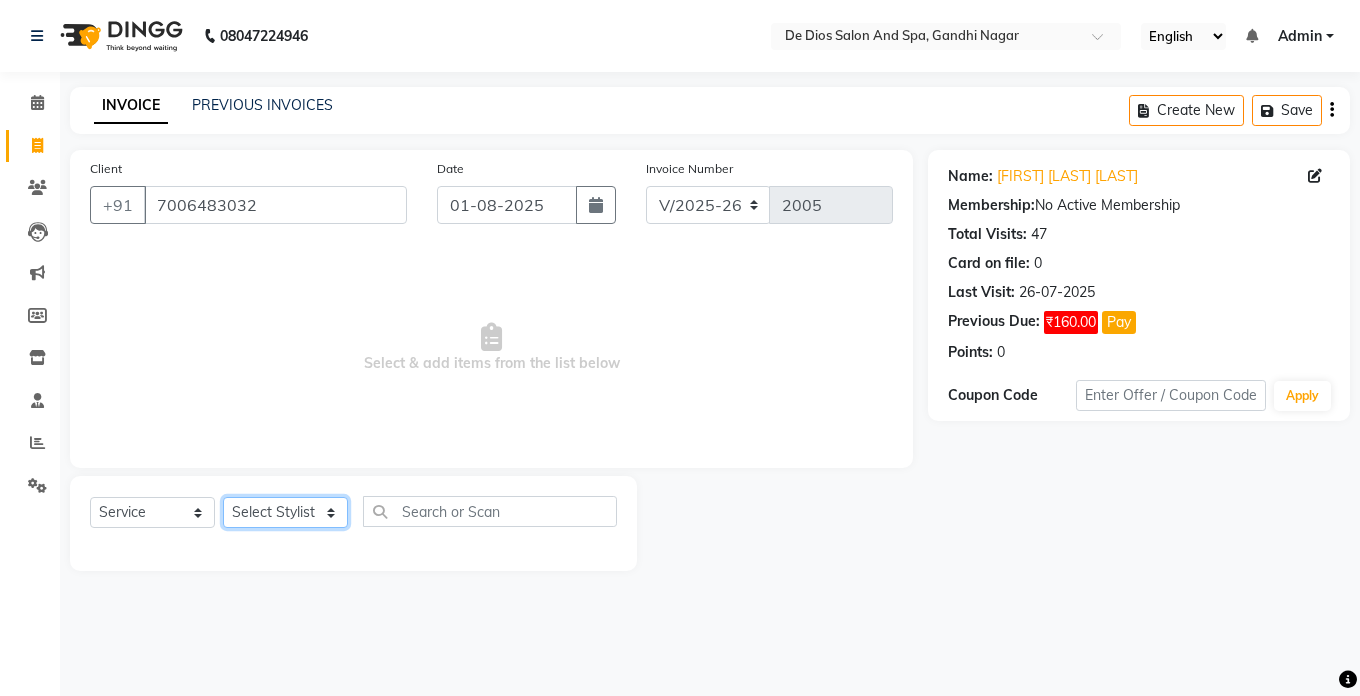 click on "Select Stylist akshay aman Arman Ashwani gunraj megha  nikita thappa nisha parveen shafali vishu kumar" 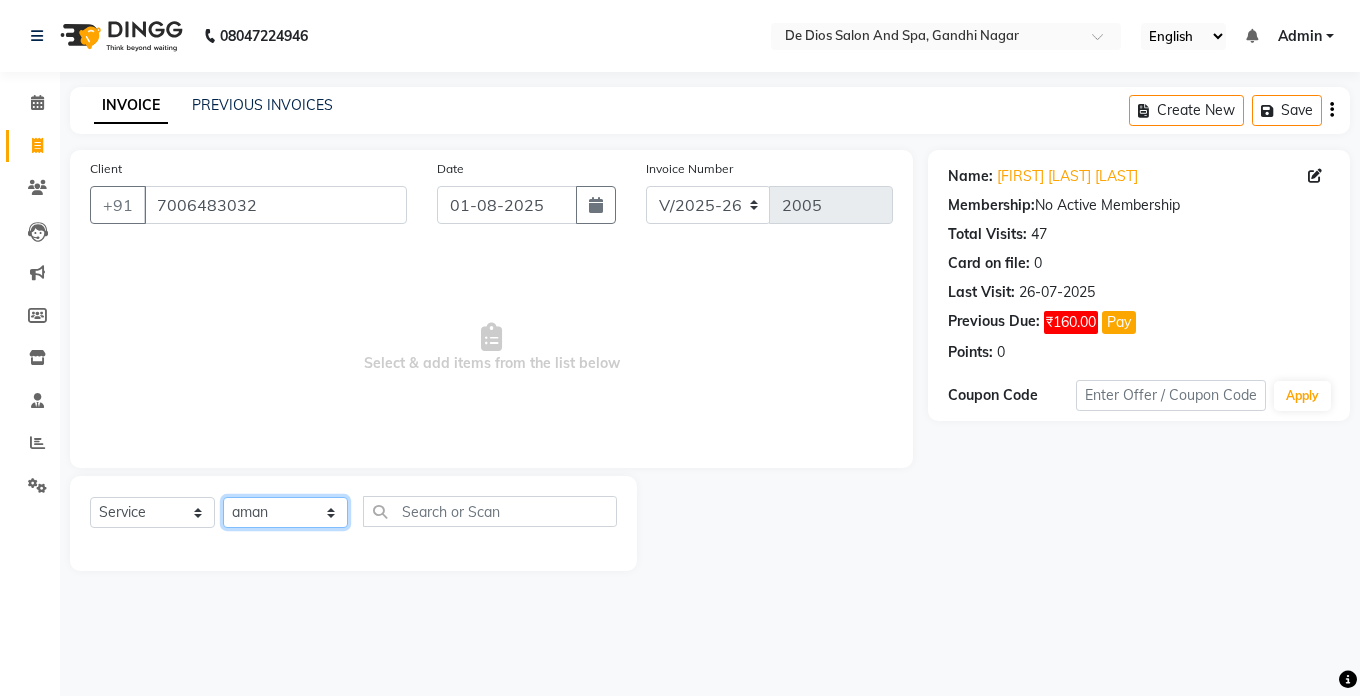 click on "Select Stylist akshay aman Arman Ashwani gunraj megha  nikita thappa nisha parveen shafali vishu kumar" 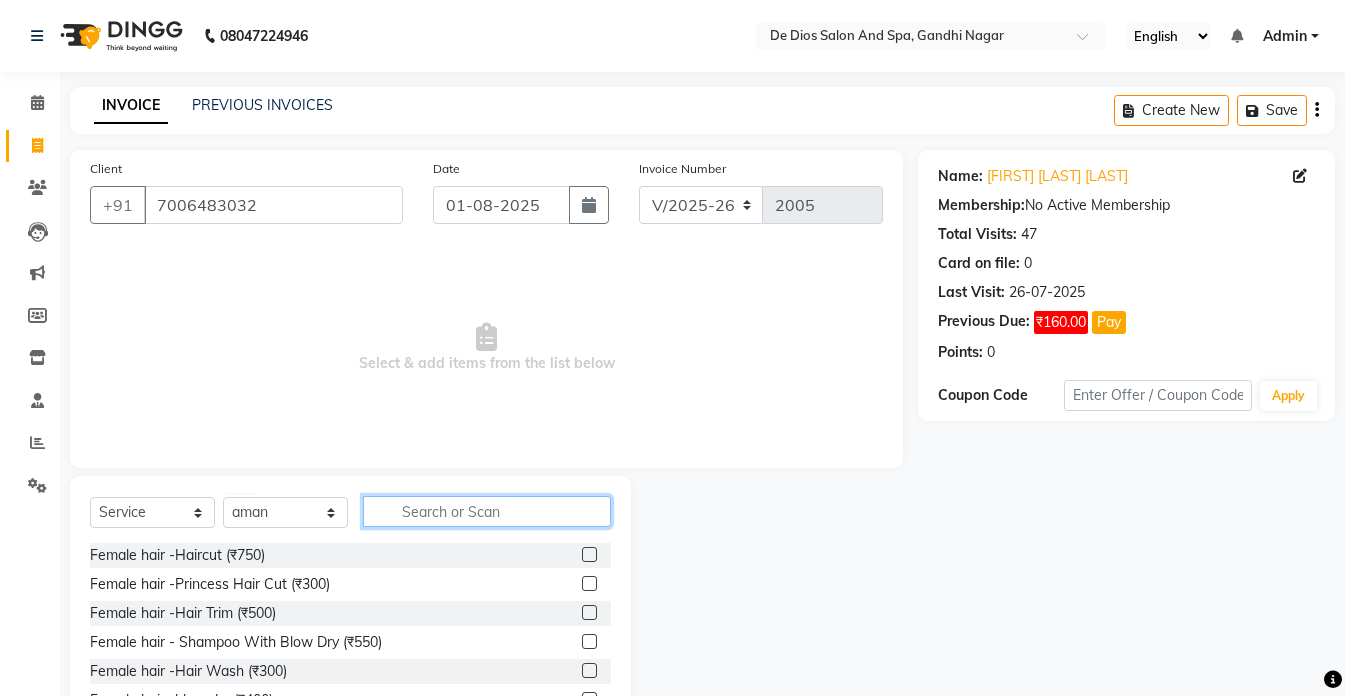 click 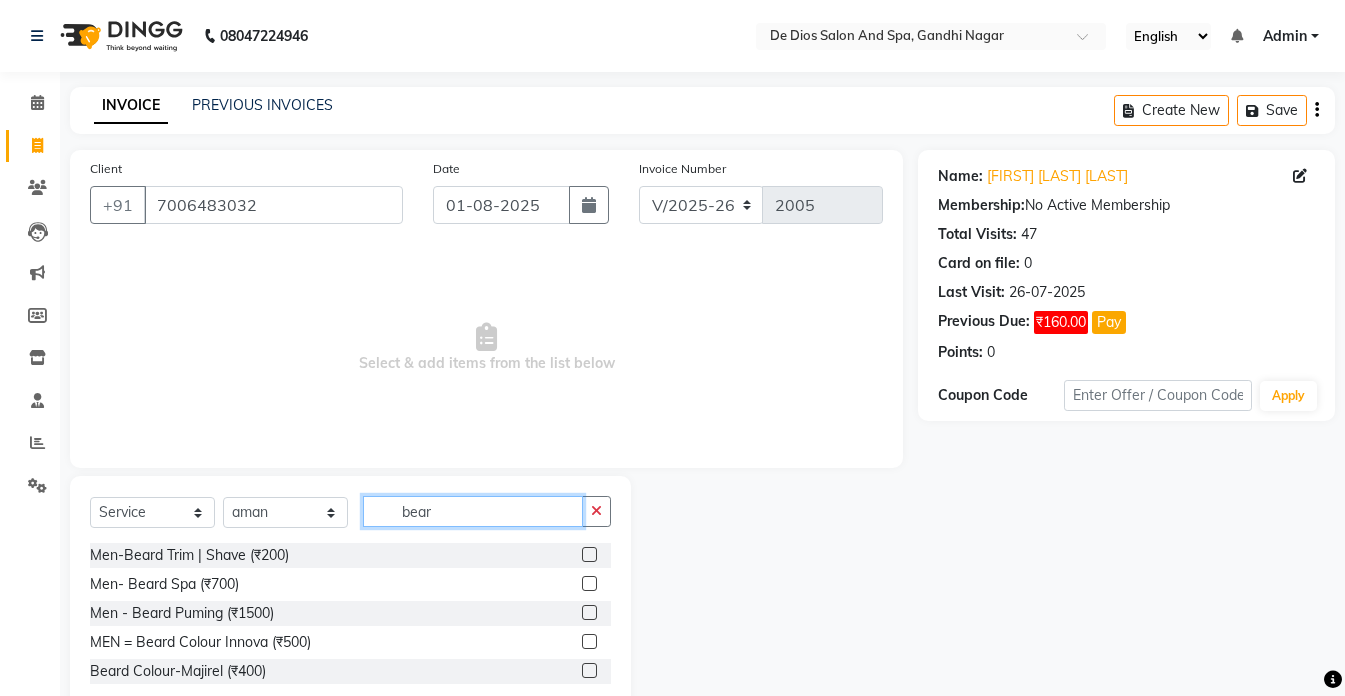 type on "bear" 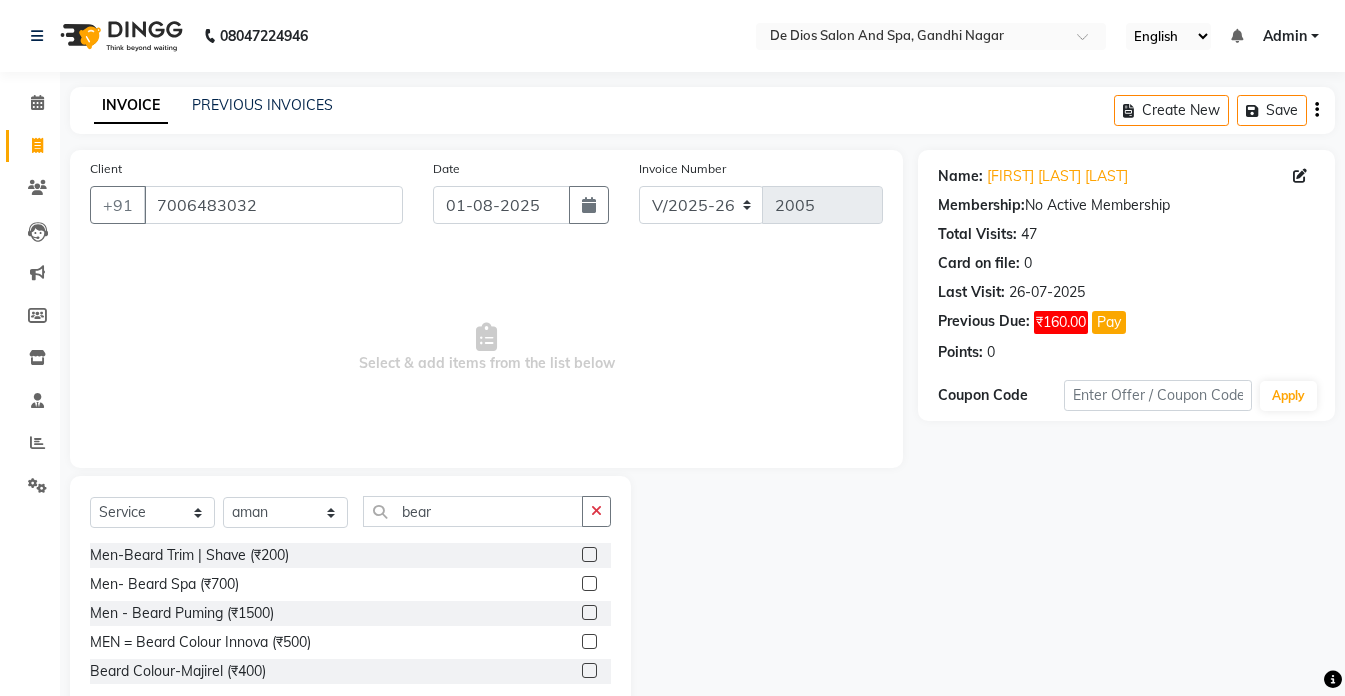 click on "Select  Service  Product  Membership  Package Voucher Prepaid Gift Card  Select Stylist akshay aman Arman Ashwani gunraj megha  nikita thappa nisha parveen shafali vishu kumar bear" 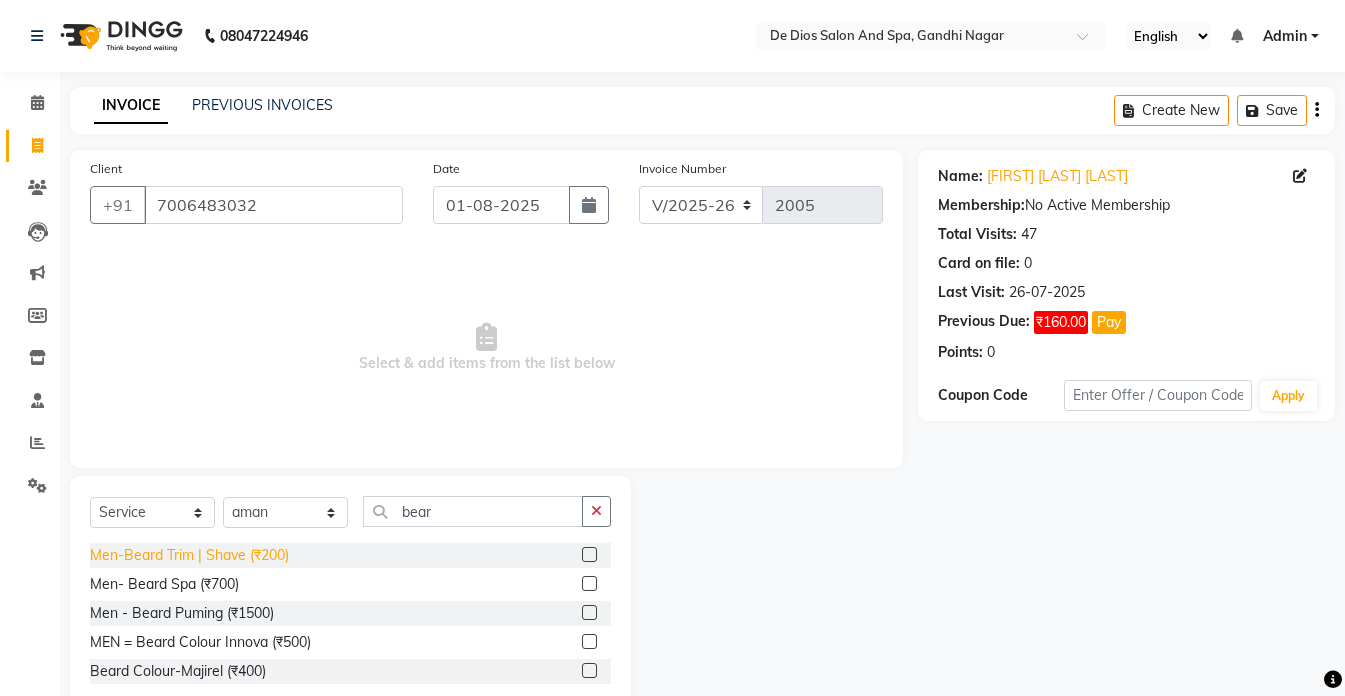 click on "Men-Beard Trim | Shave (₹200)" 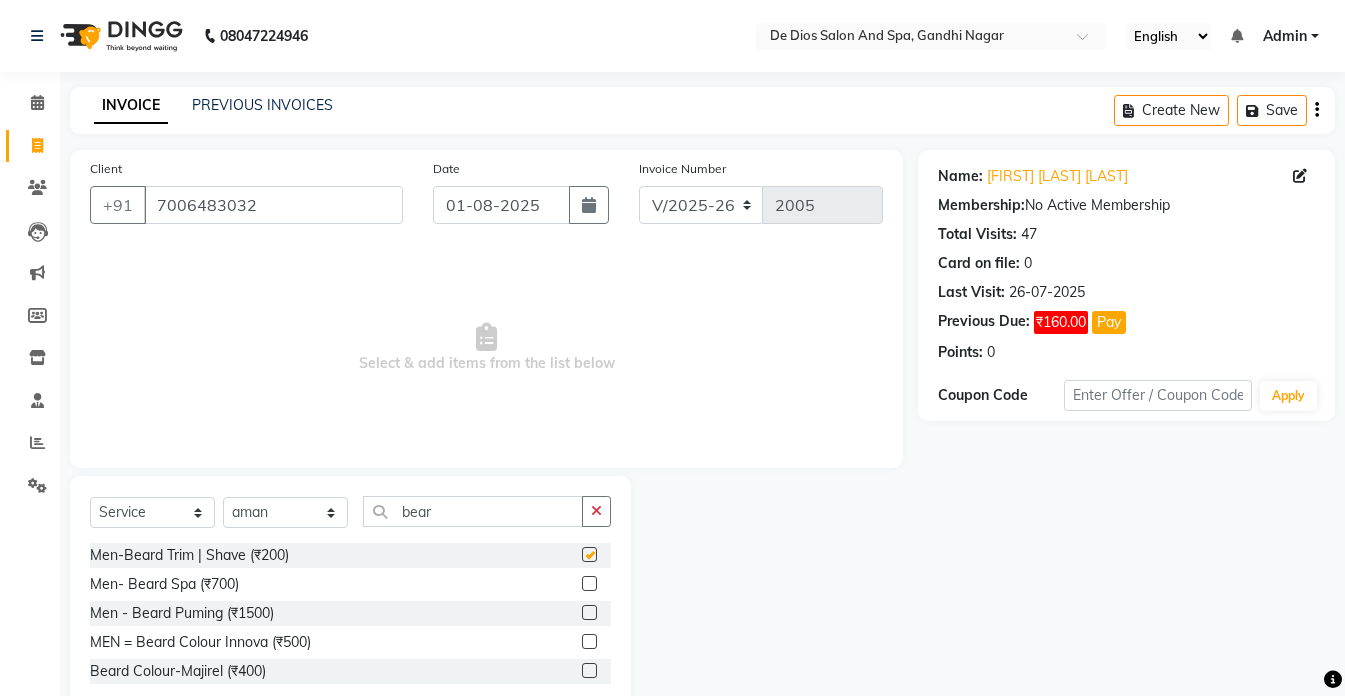 checkbox on "false" 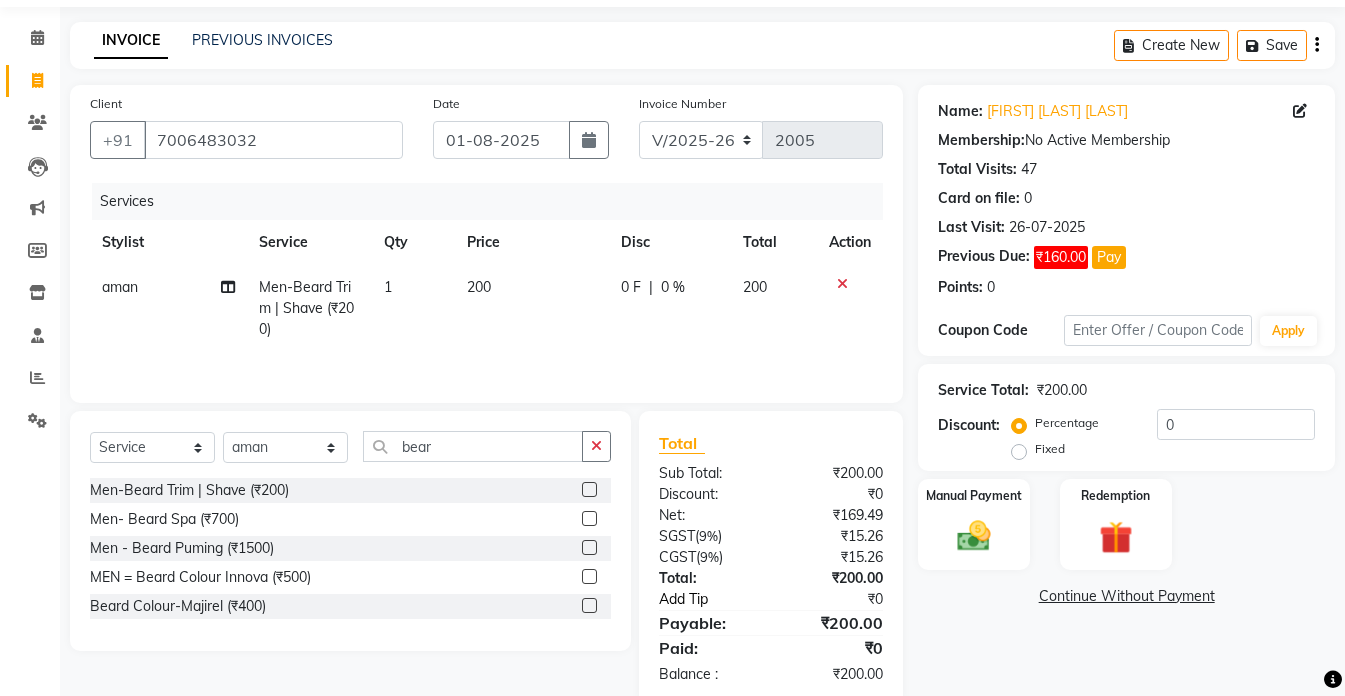 scroll, scrollTop: 100, scrollLeft: 0, axis: vertical 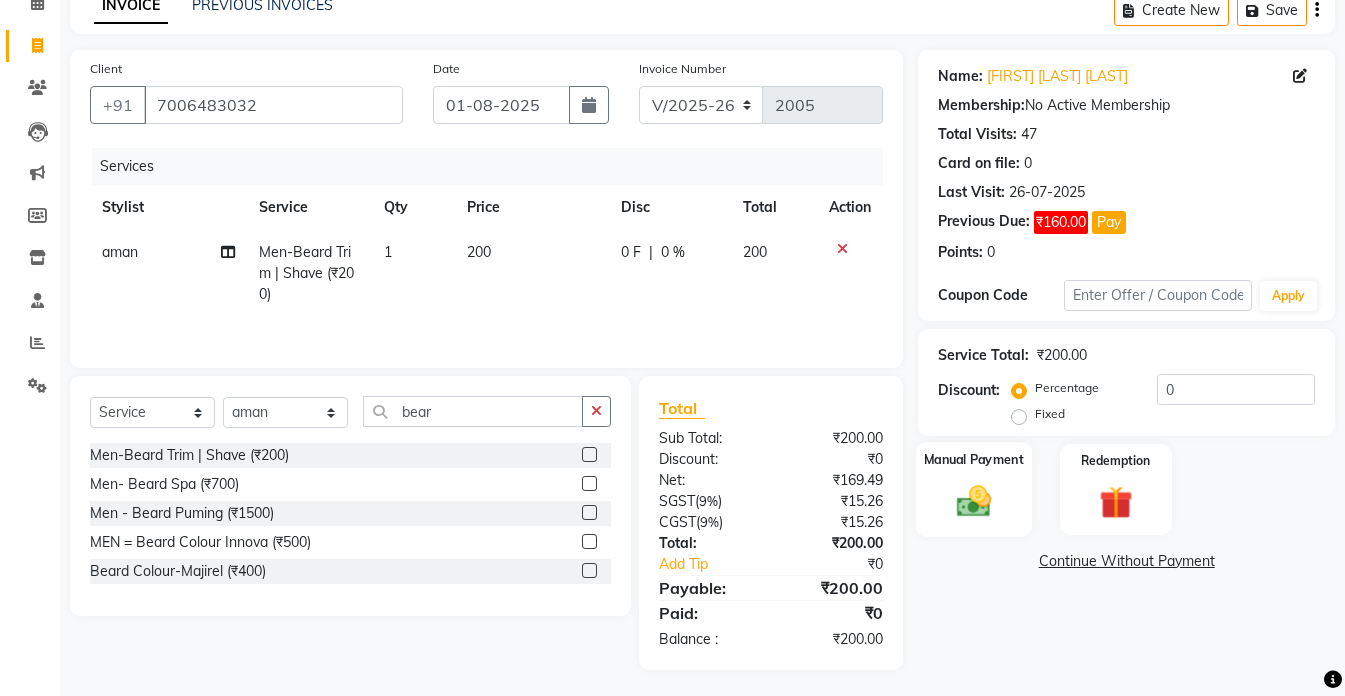 click 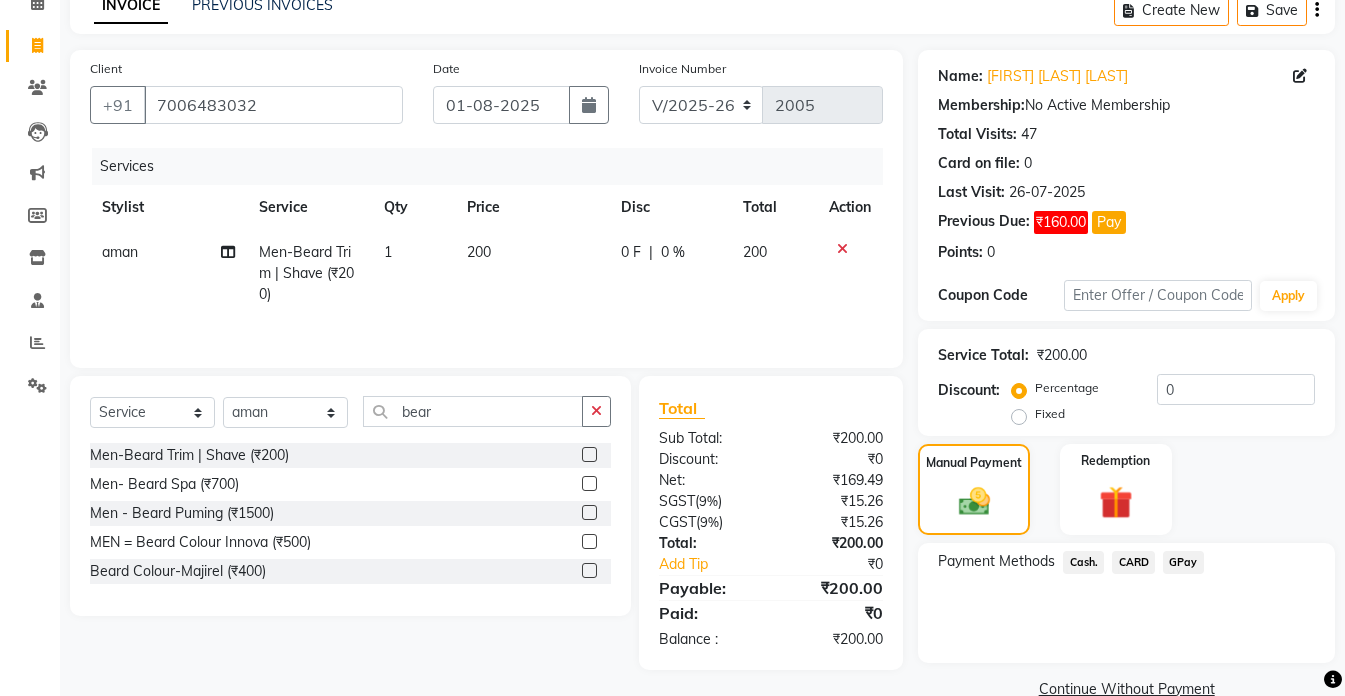 click on "Cash." 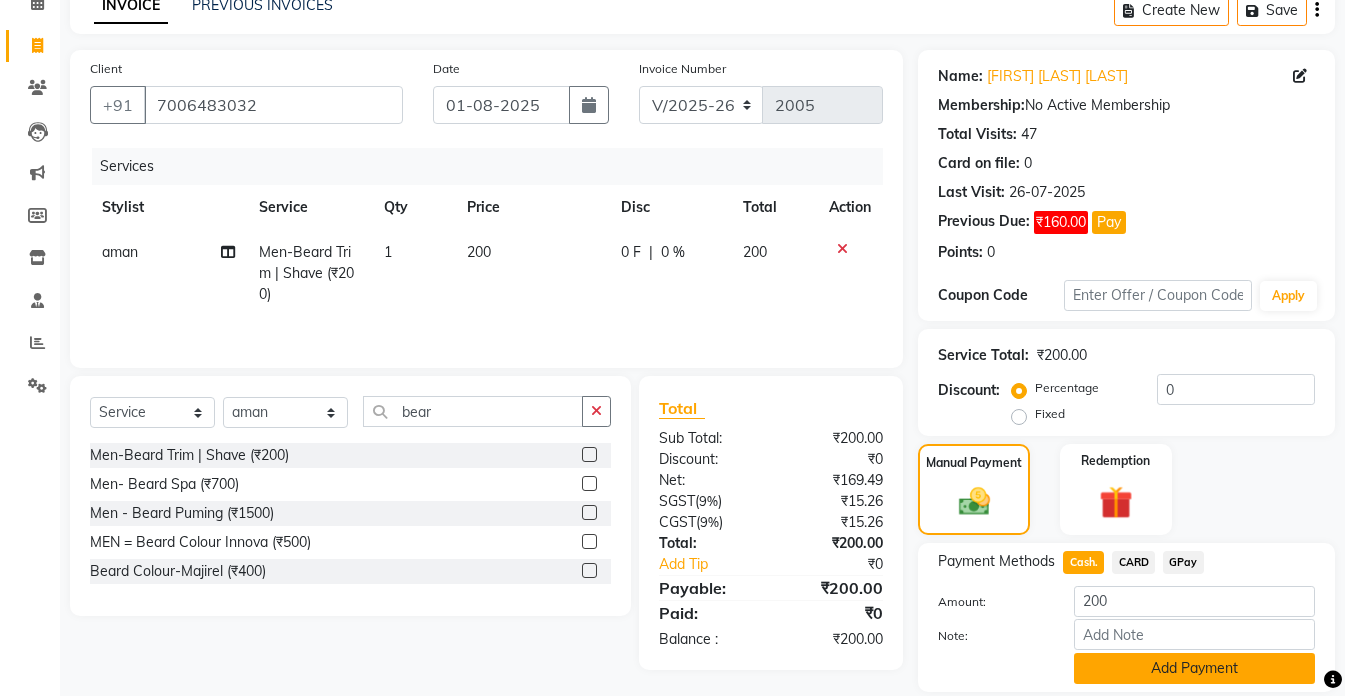 click on "Add Payment" 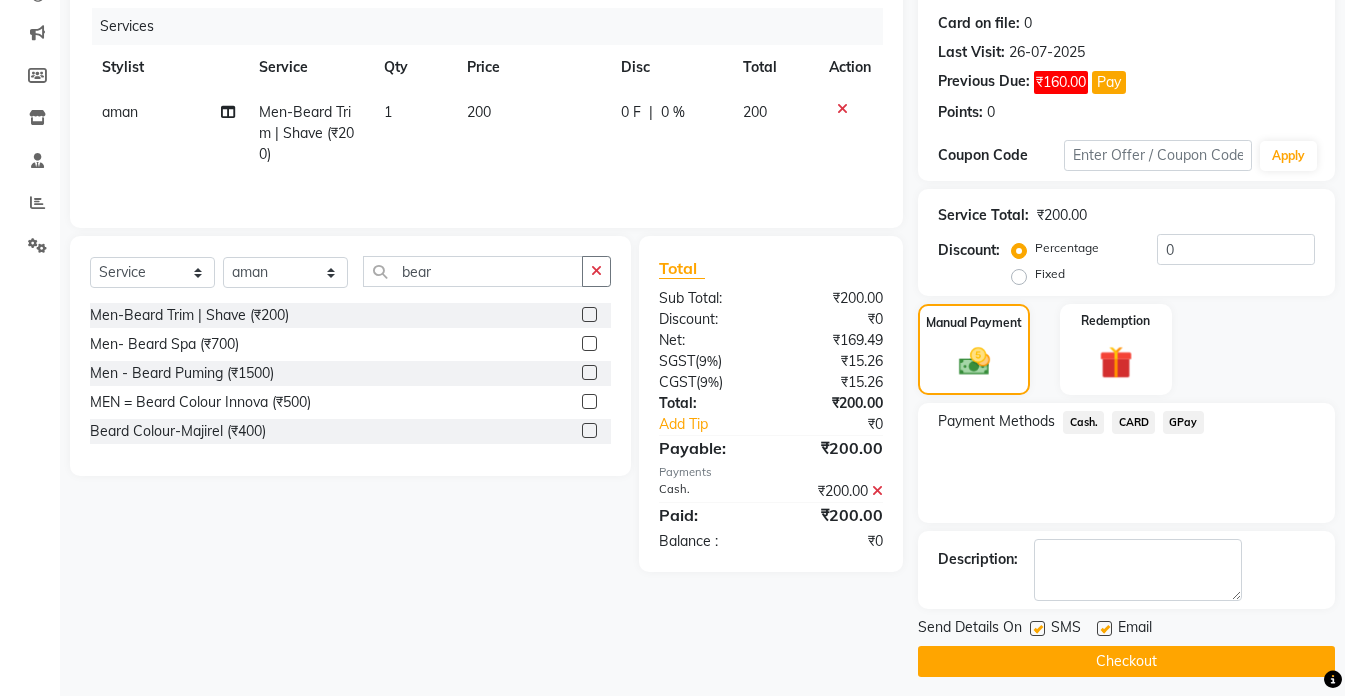 scroll, scrollTop: 251, scrollLeft: 0, axis: vertical 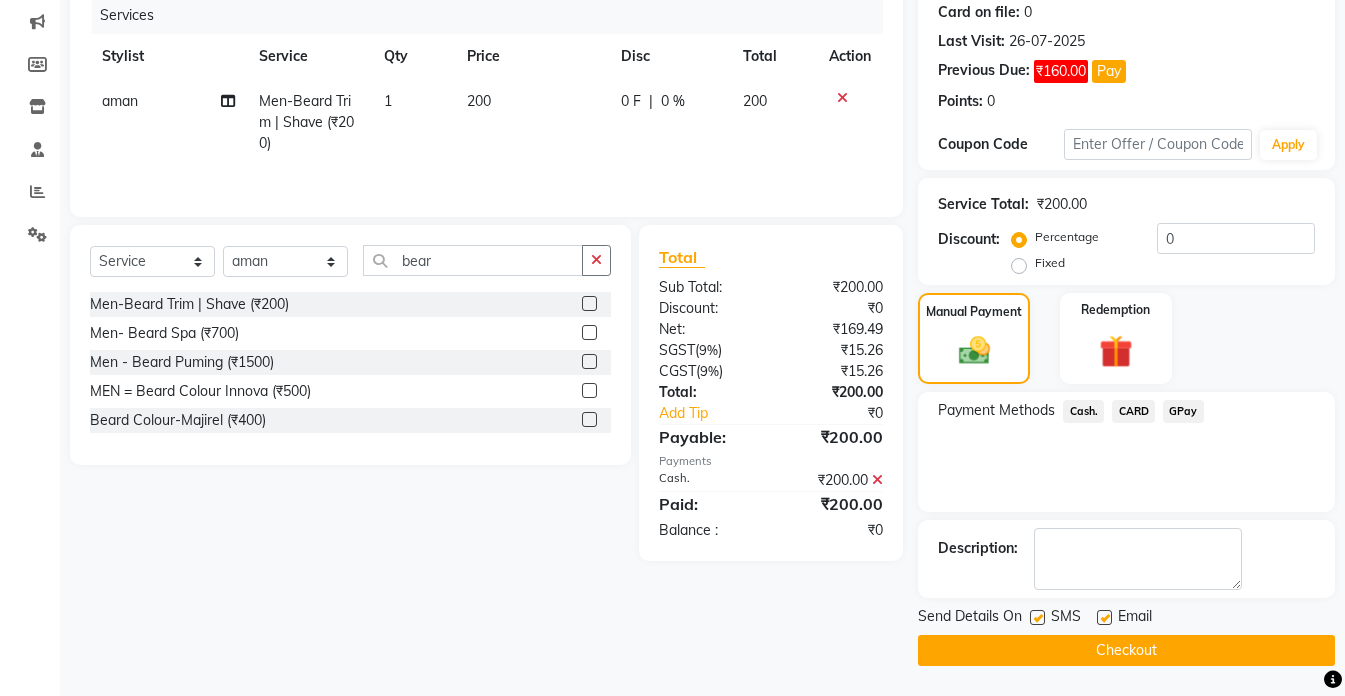 click on "Checkout" 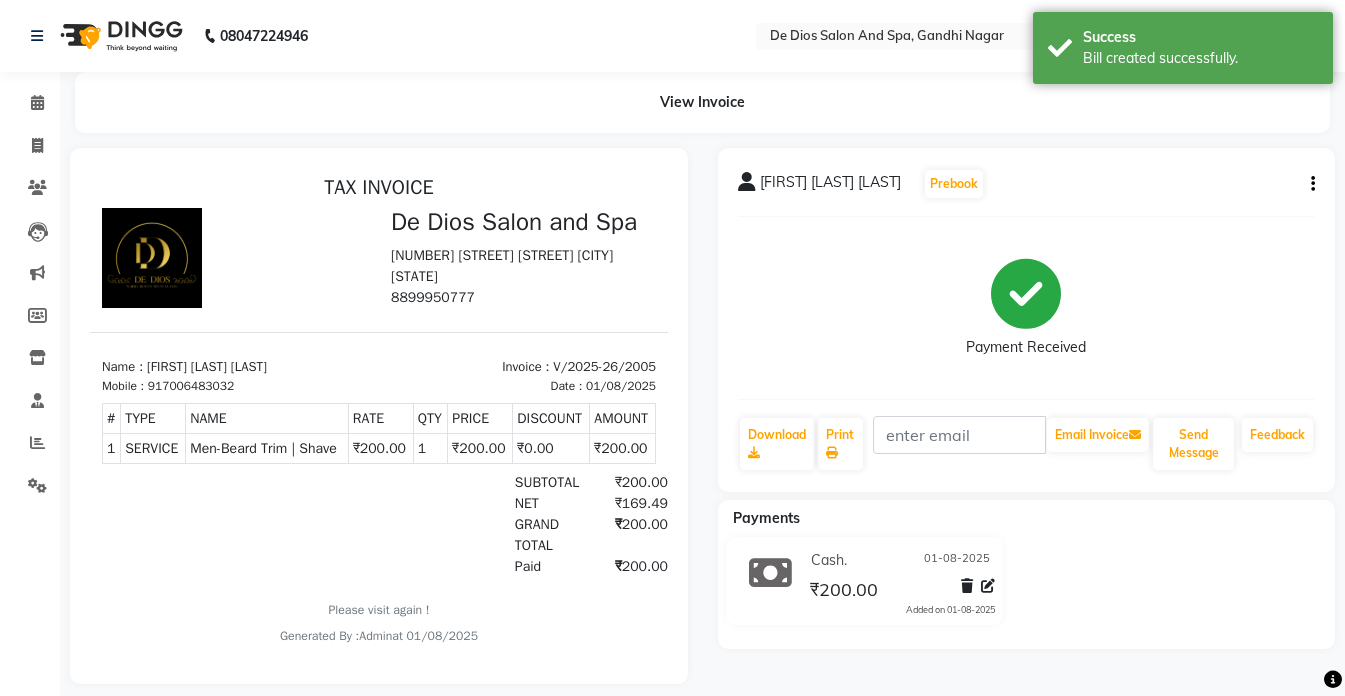 scroll, scrollTop: 0, scrollLeft: 0, axis: both 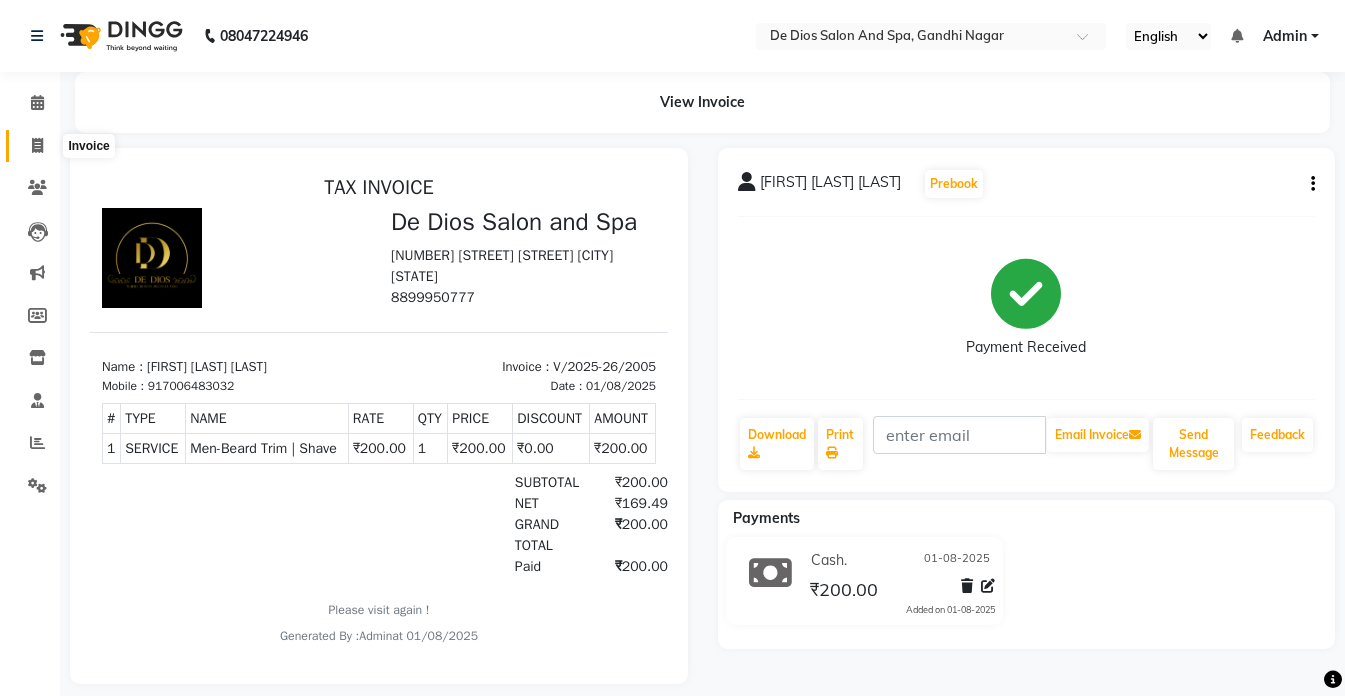 drag, startPoint x: 42, startPoint y: 144, endPoint x: 54, endPoint y: 139, distance: 13 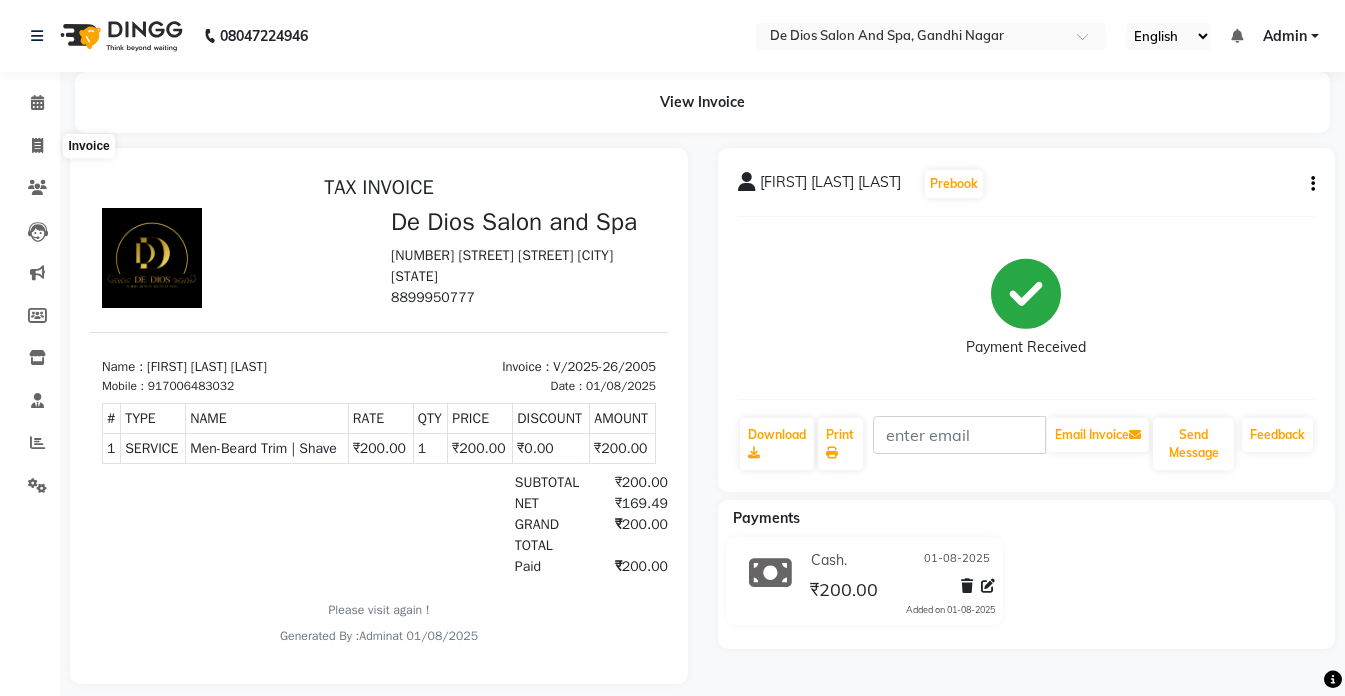 select on "service" 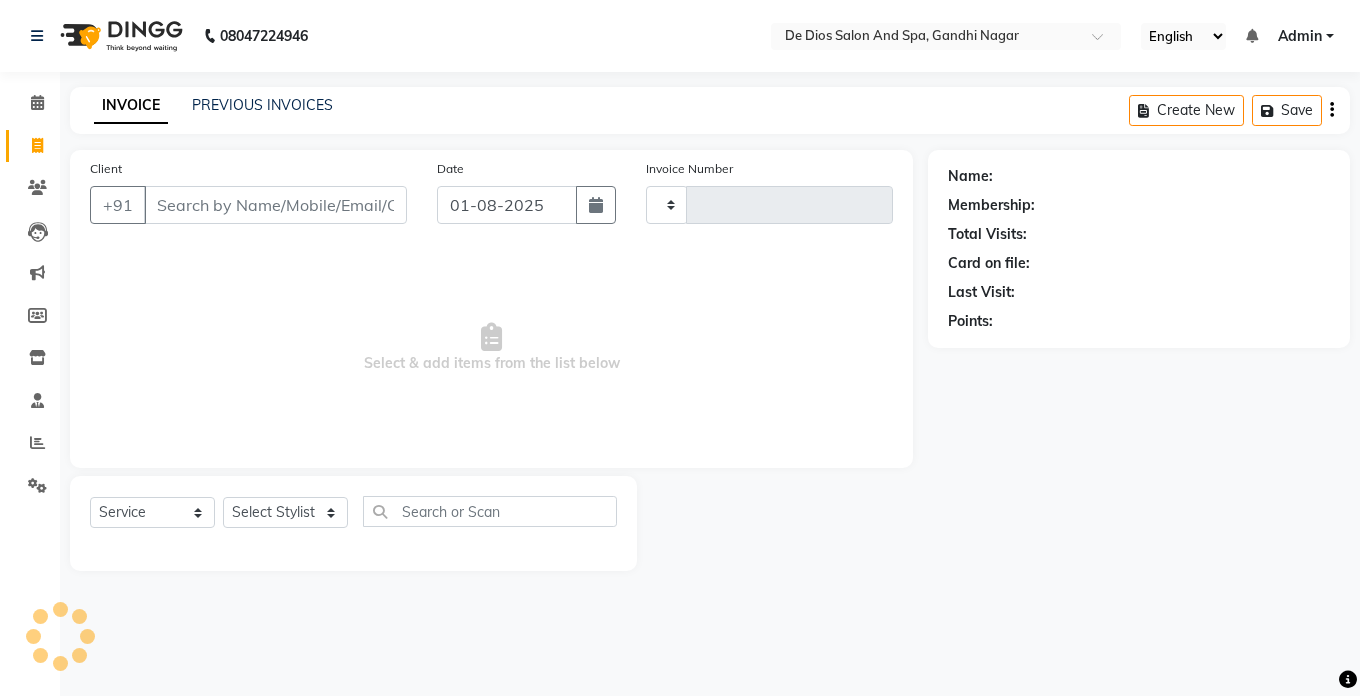 type on "2006" 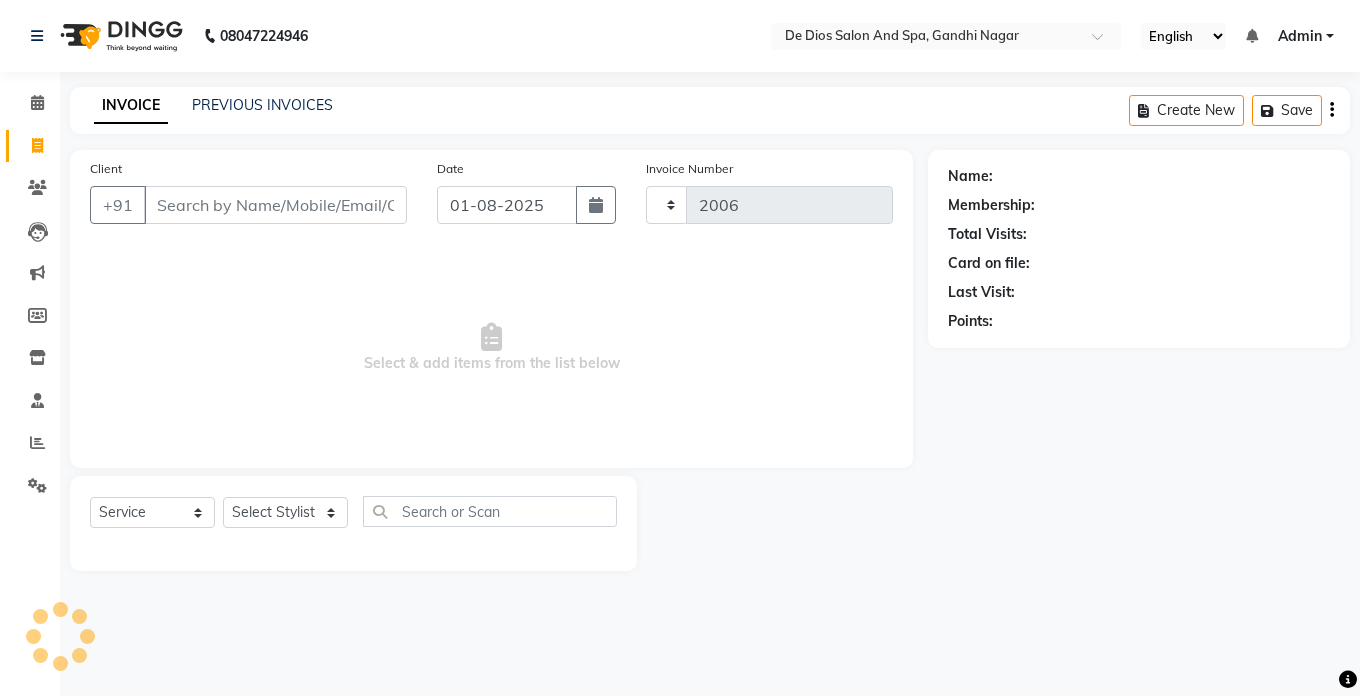 select on "6431" 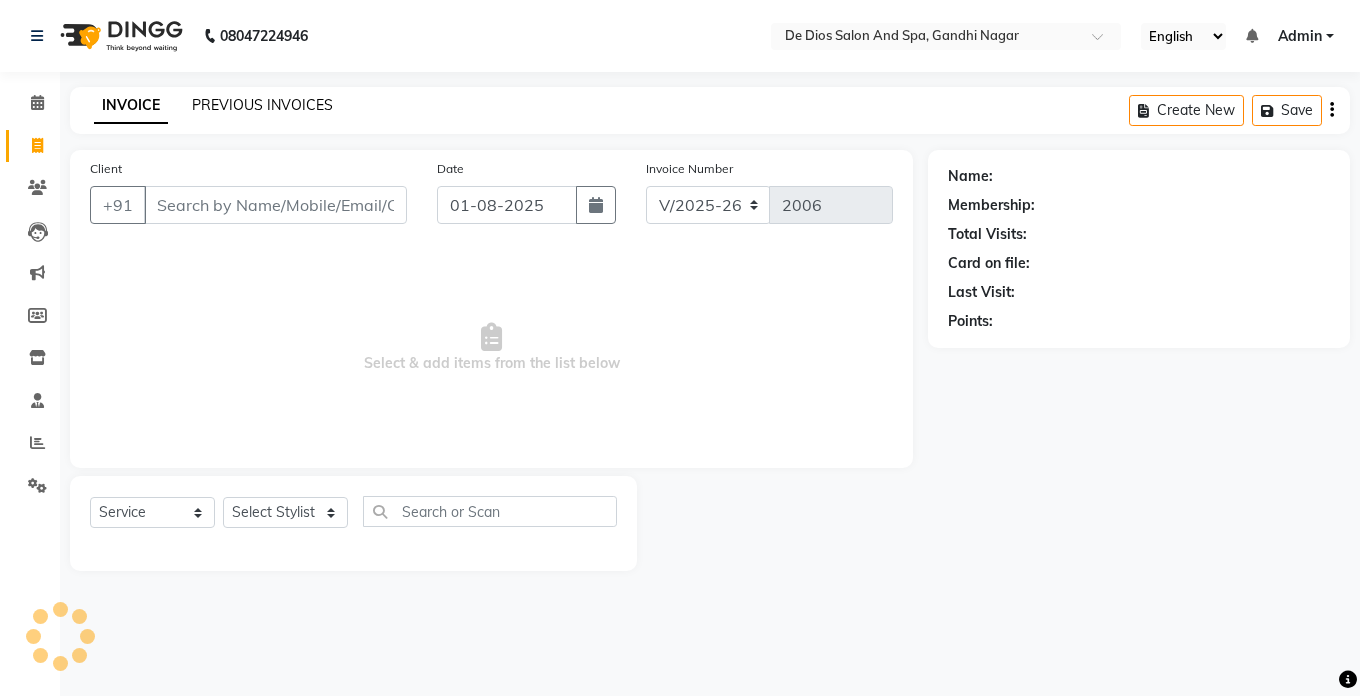 click on "PREVIOUS INVOICES" 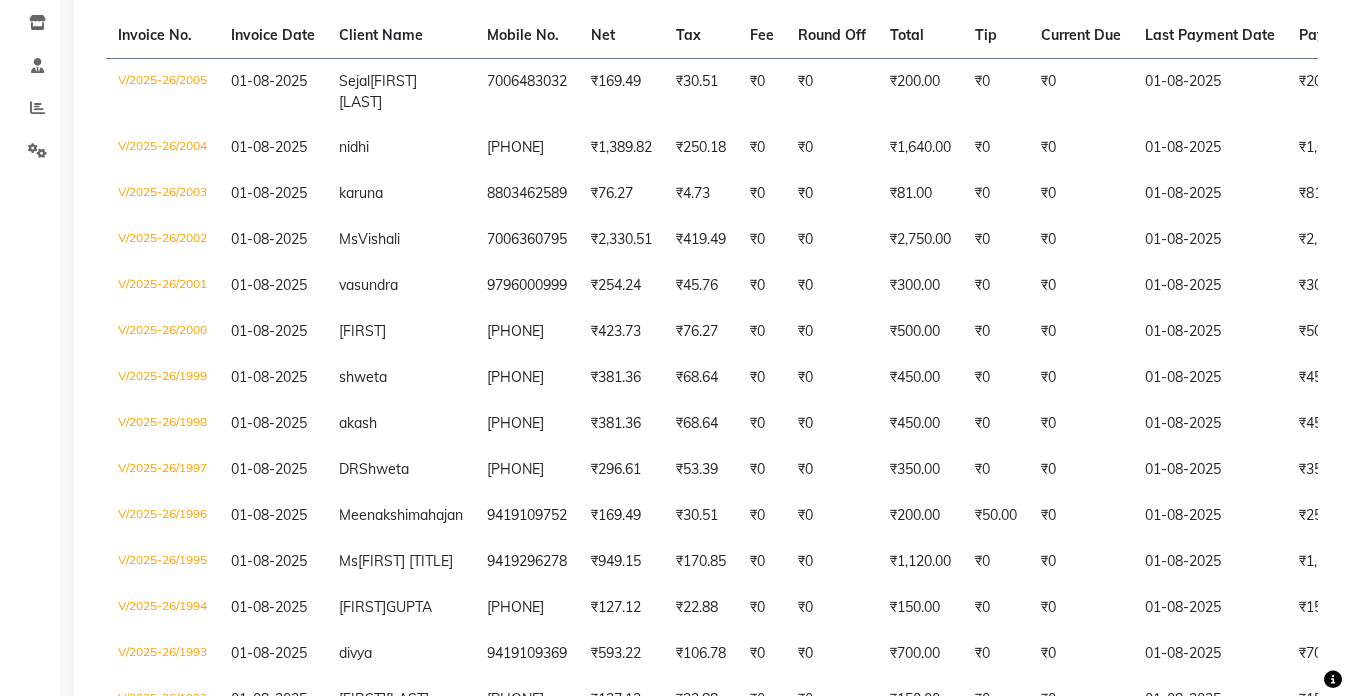 scroll, scrollTop: 190, scrollLeft: 0, axis: vertical 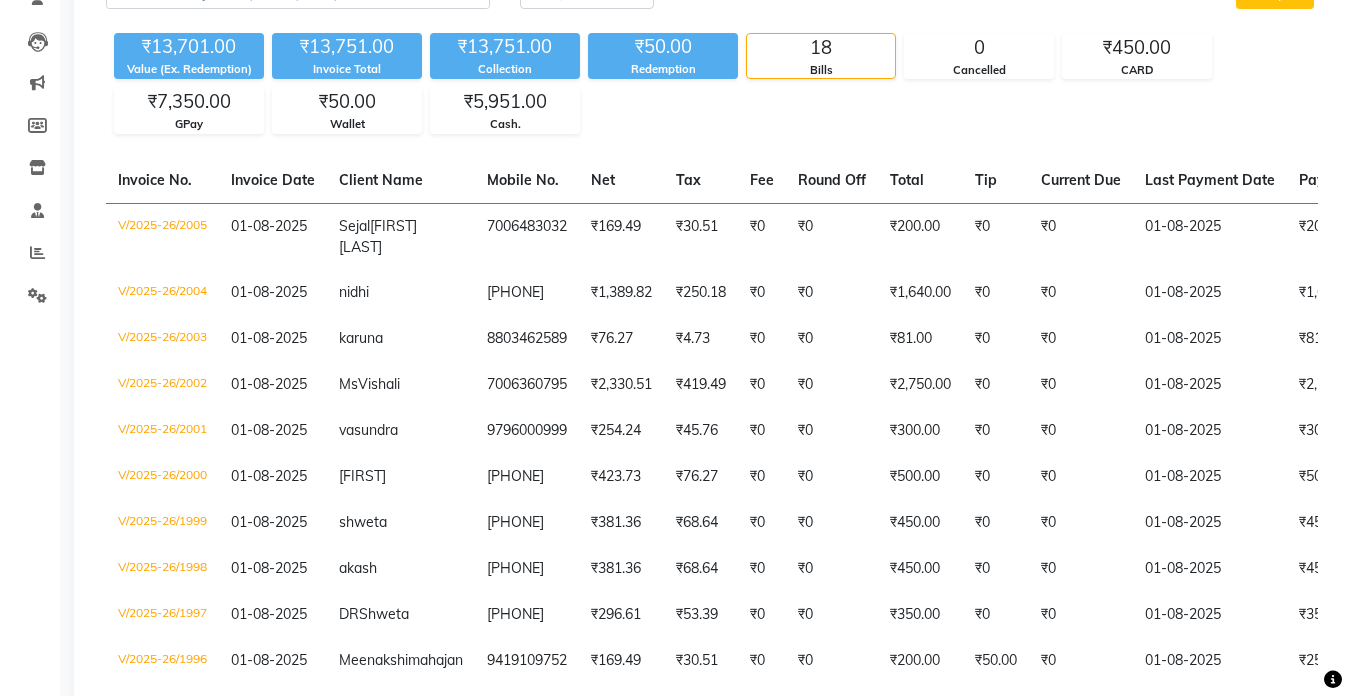 click on "₹0" 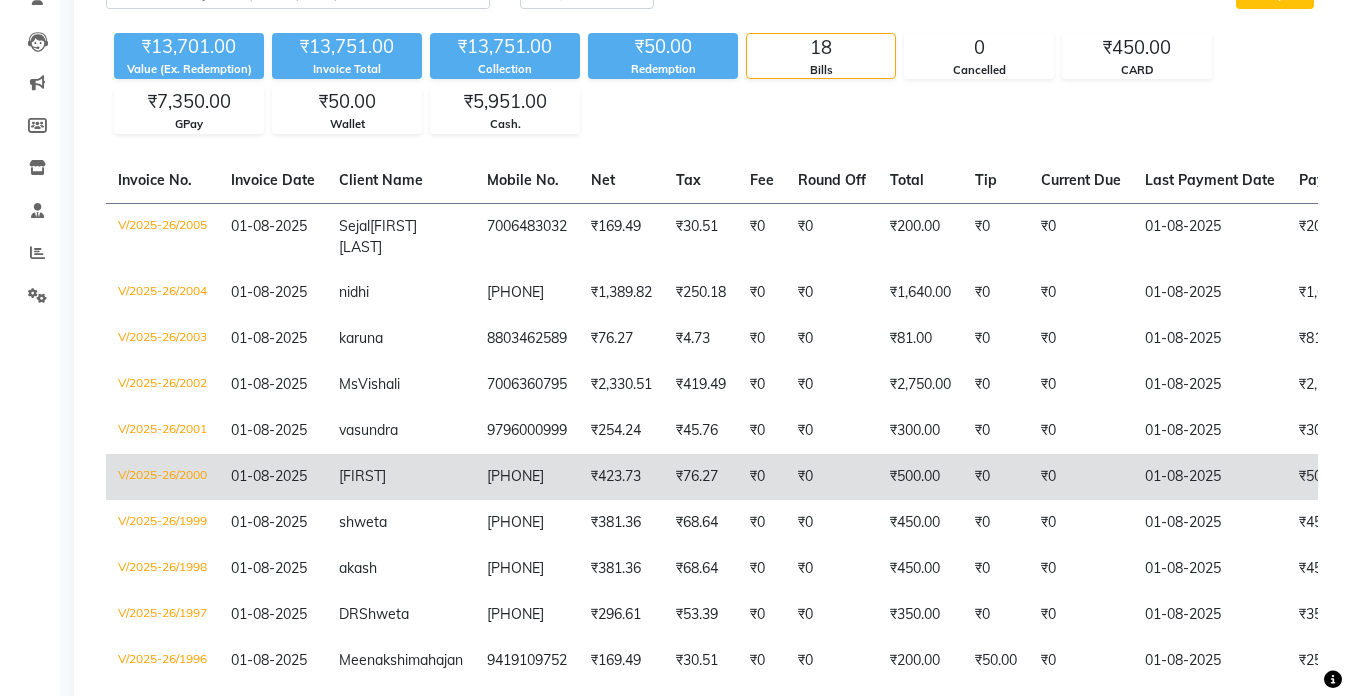 click on "9682624743" 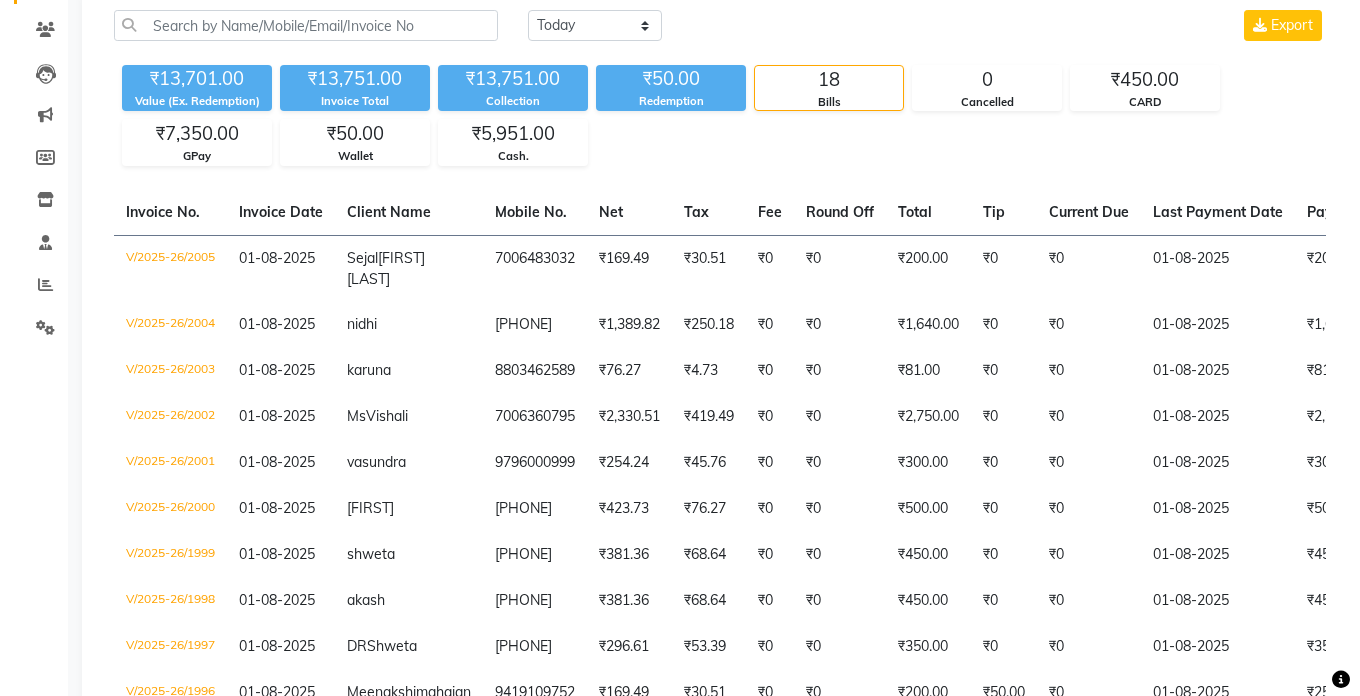 scroll, scrollTop: 0, scrollLeft: 0, axis: both 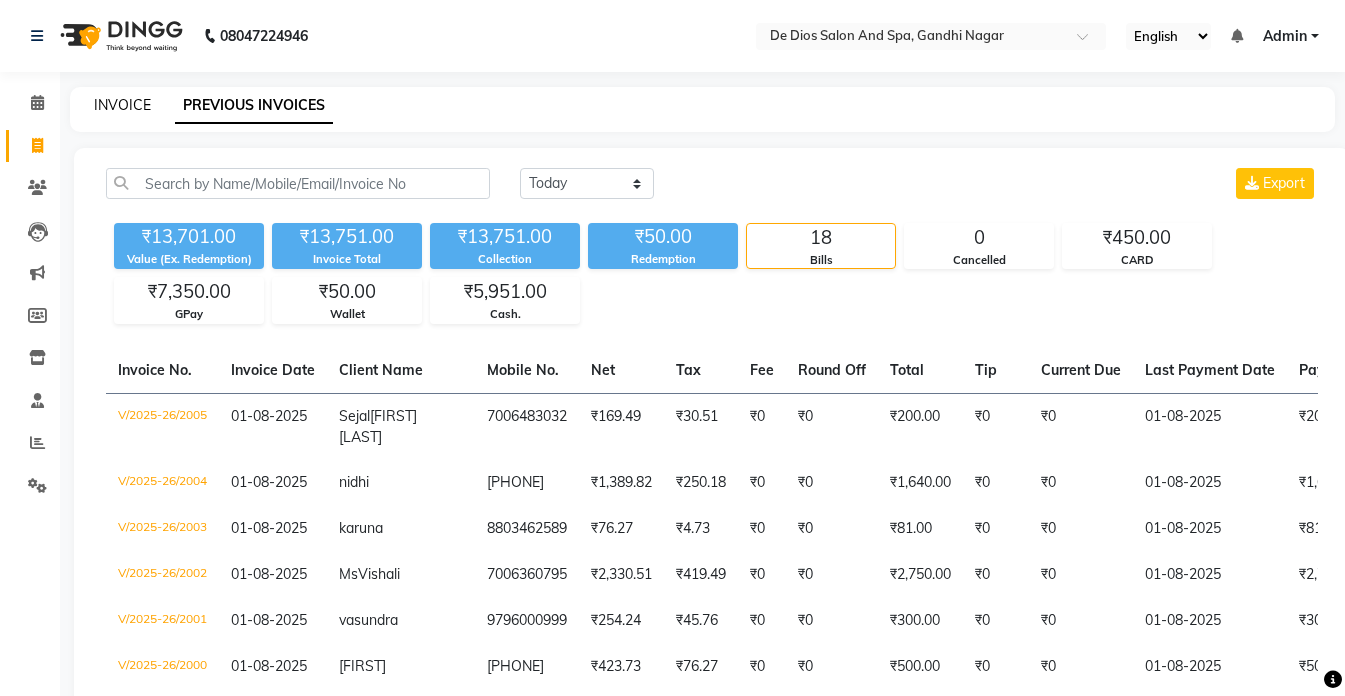click on "INVOICE" 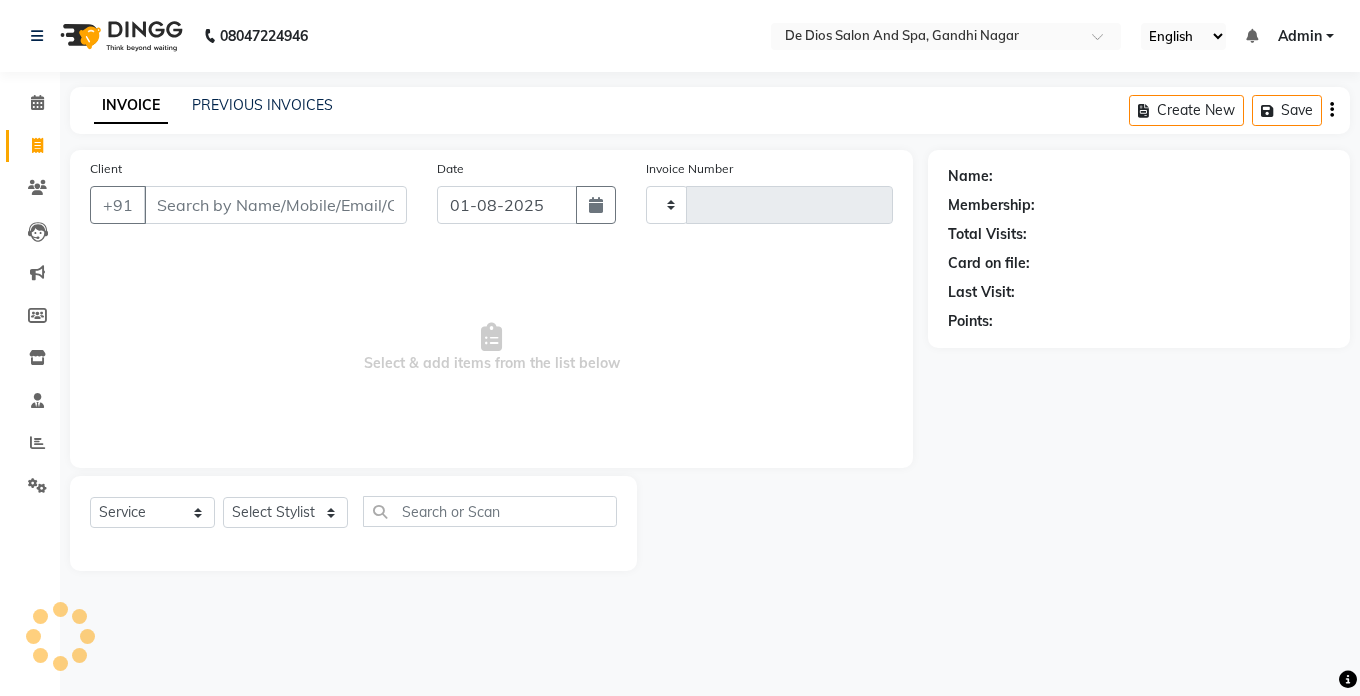 type on "2006" 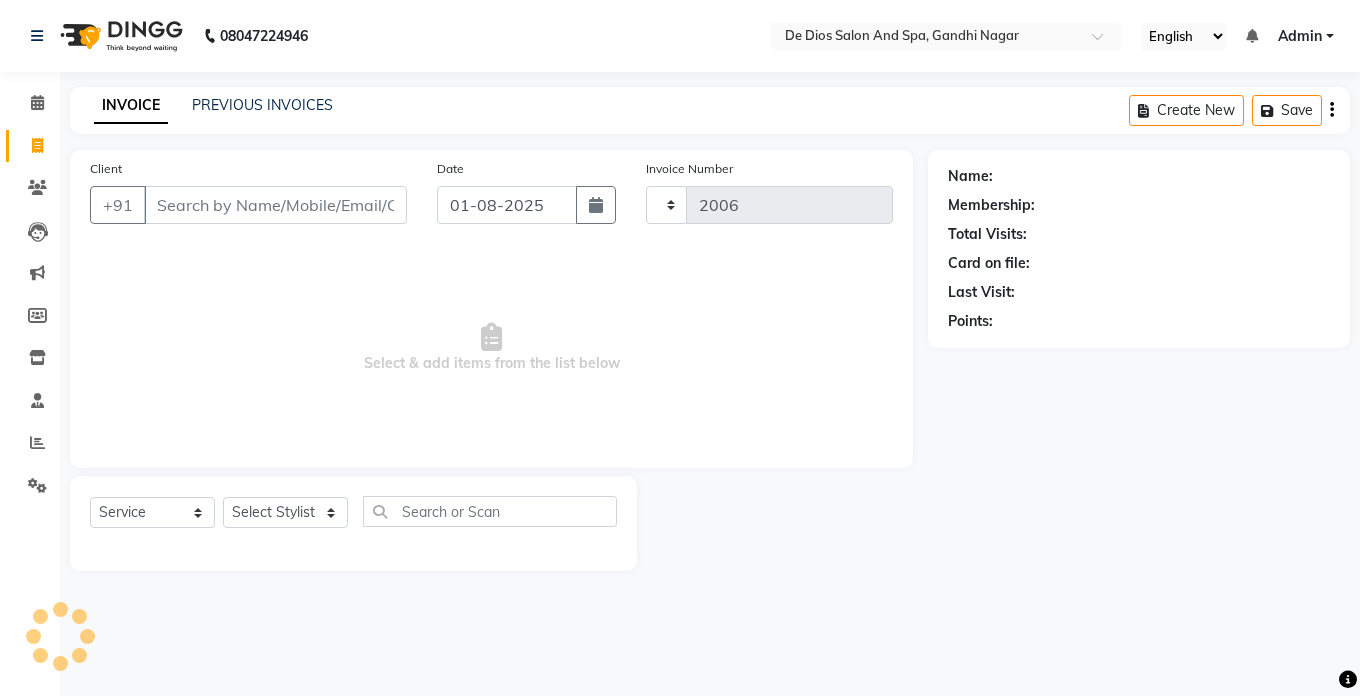 select on "6431" 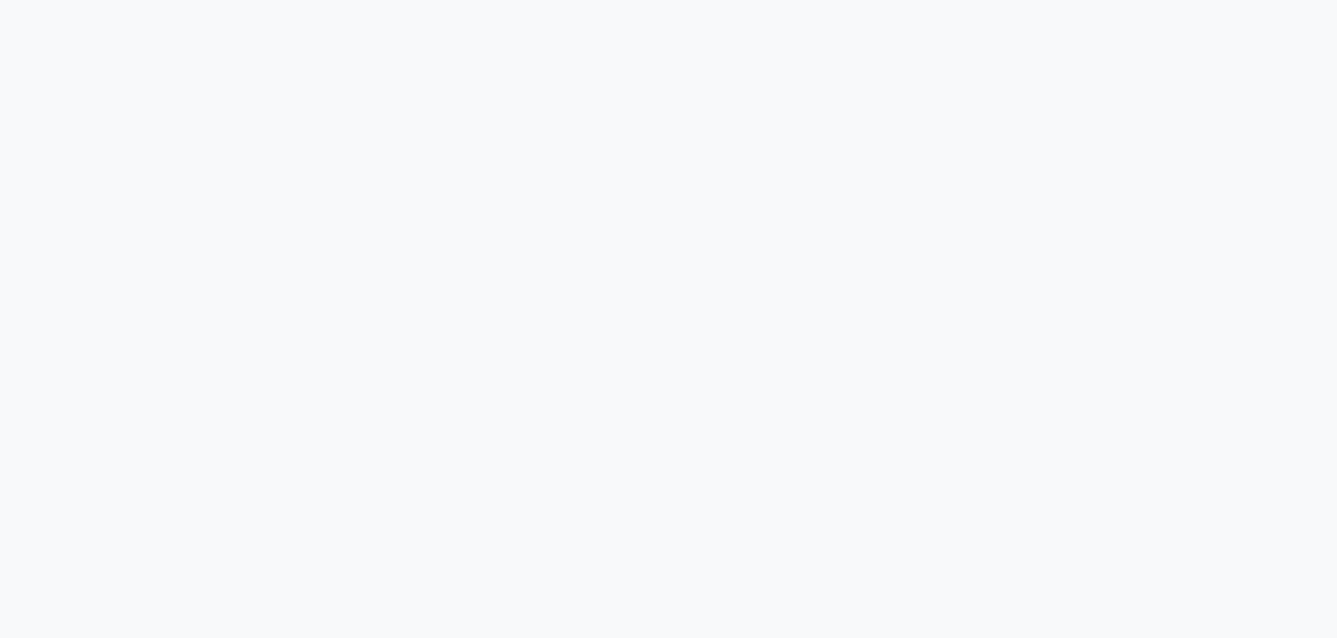 scroll, scrollTop: 0, scrollLeft: 0, axis: both 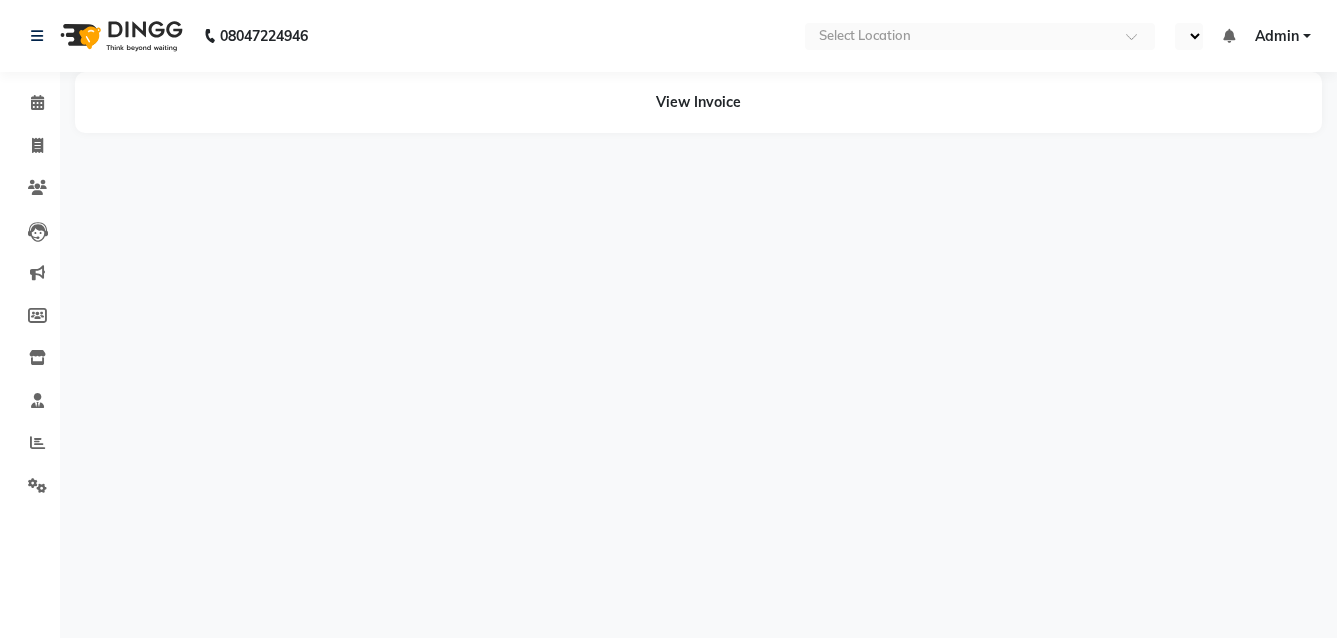 select on "en" 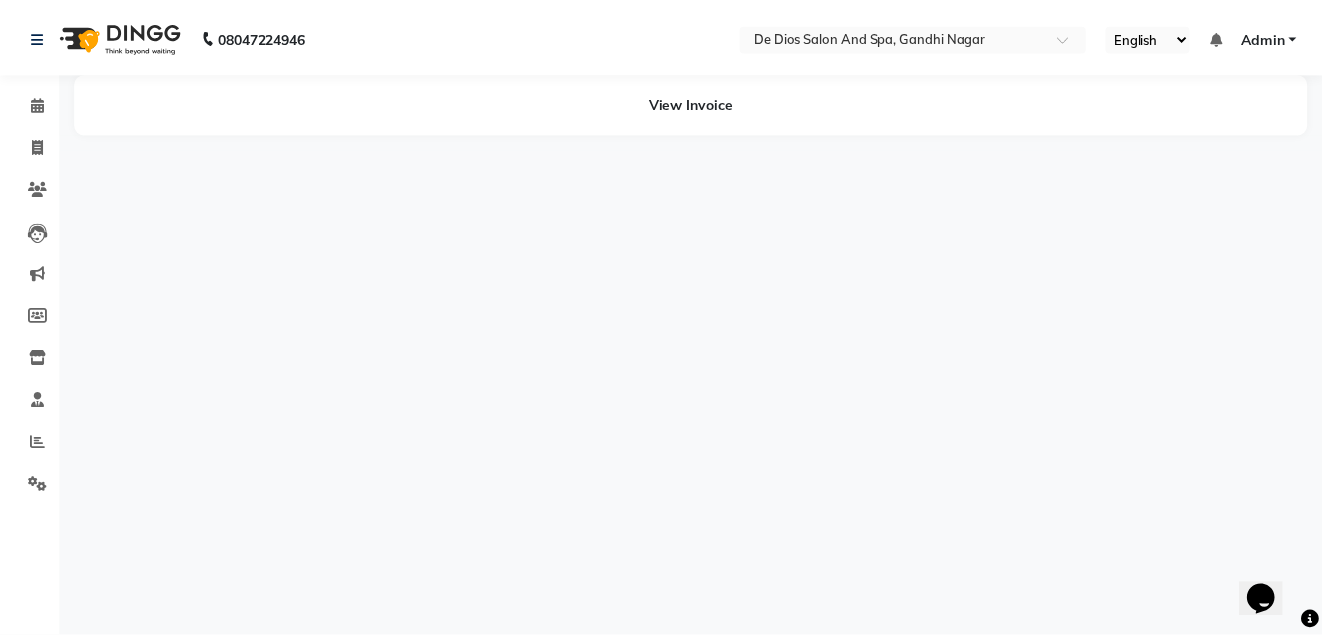scroll, scrollTop: 0, scrollLeft: 0, axis: both 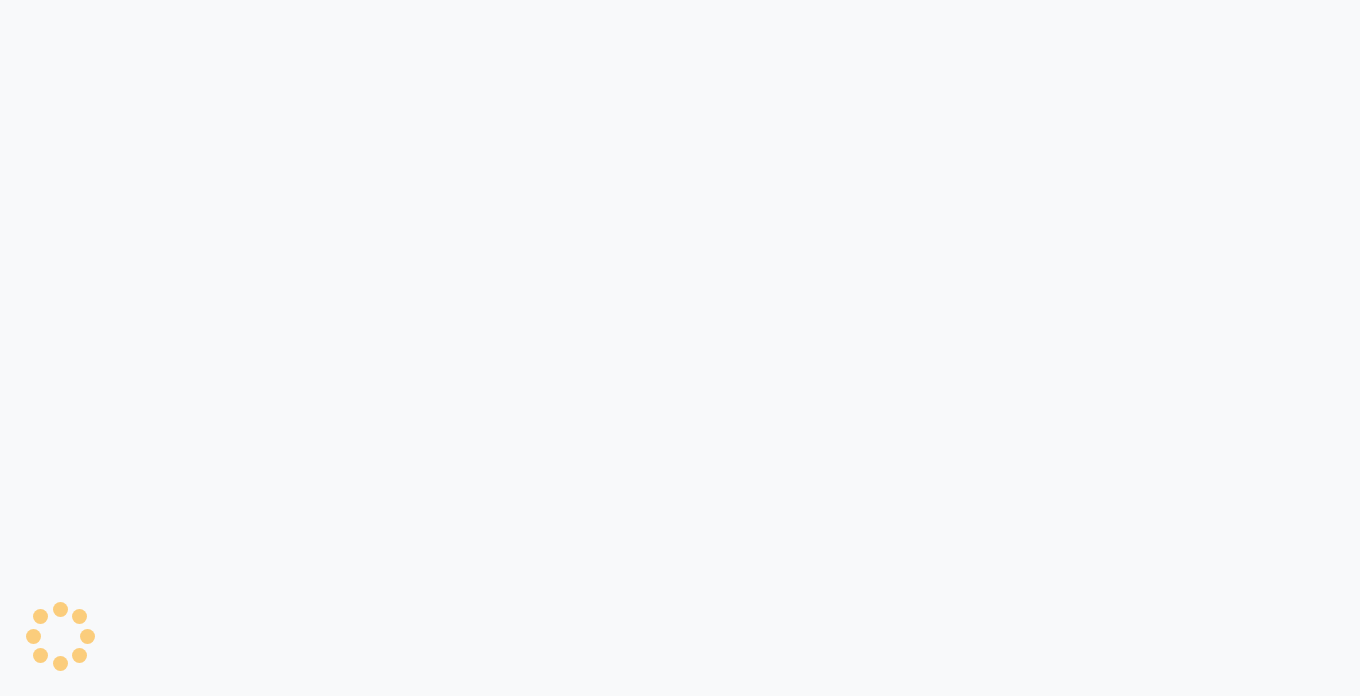 select on "service" 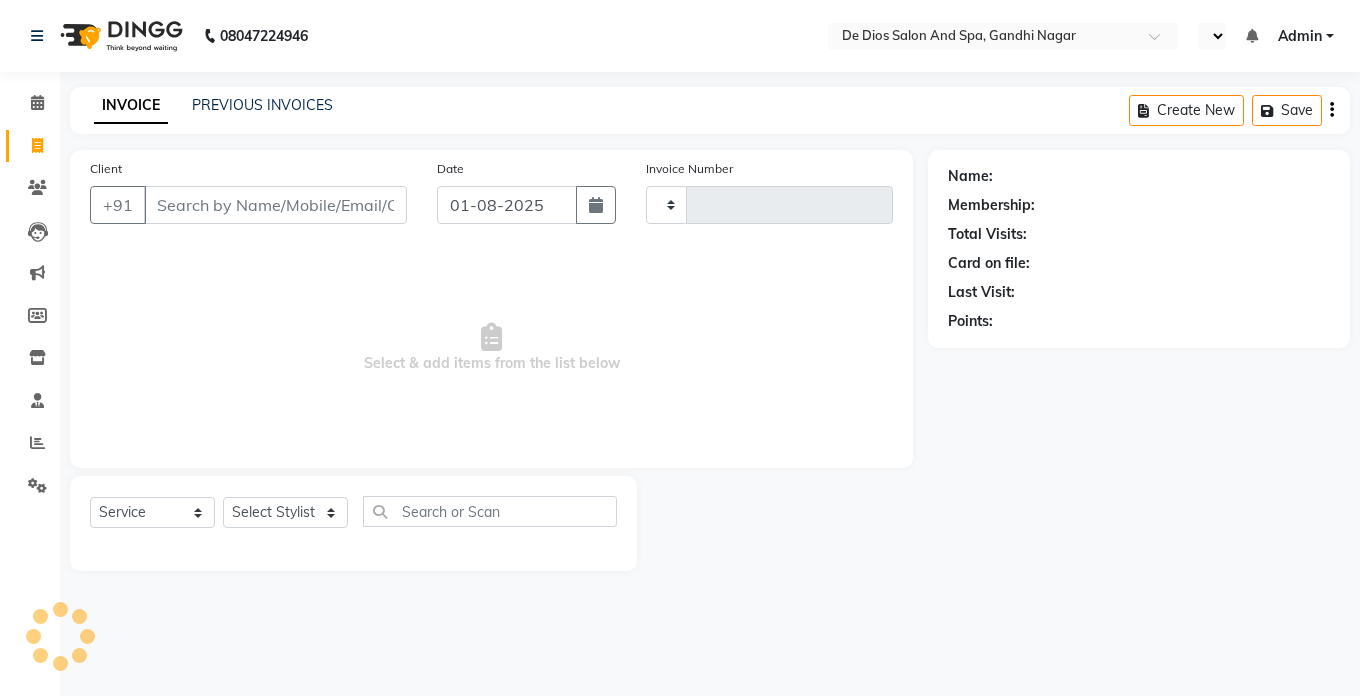 type on "2006" 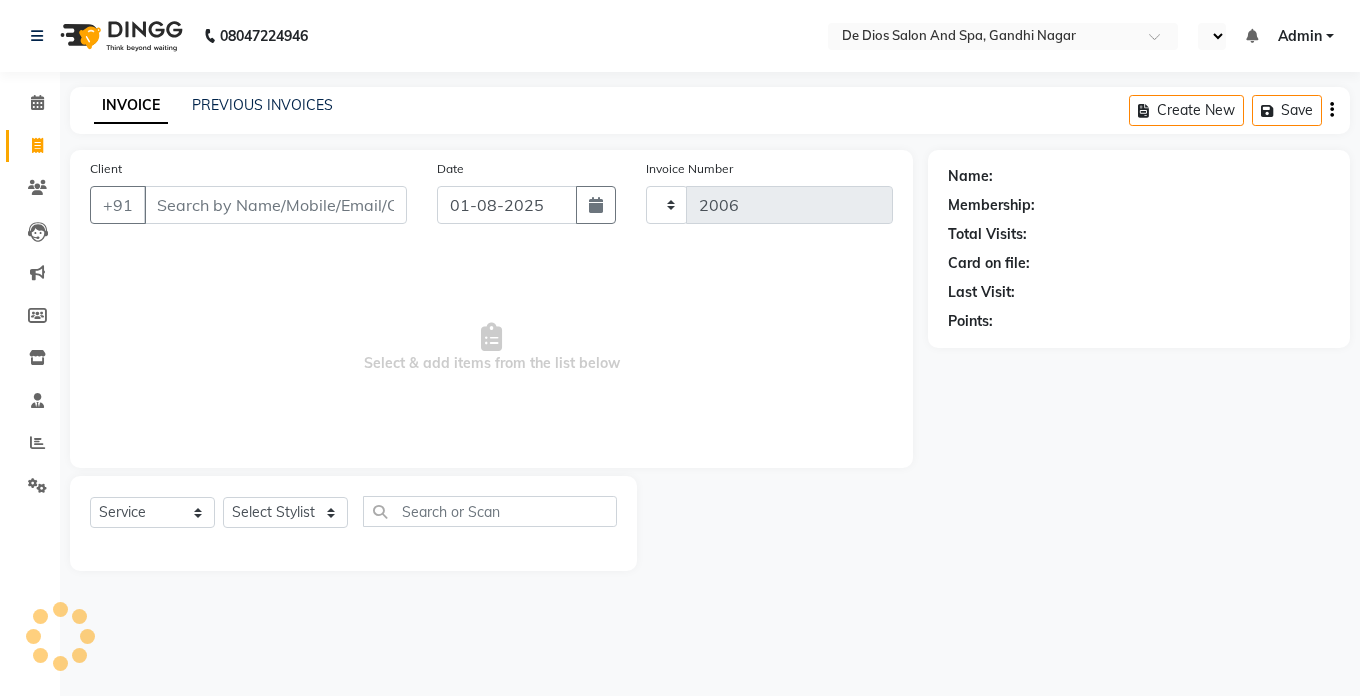 select on "en" 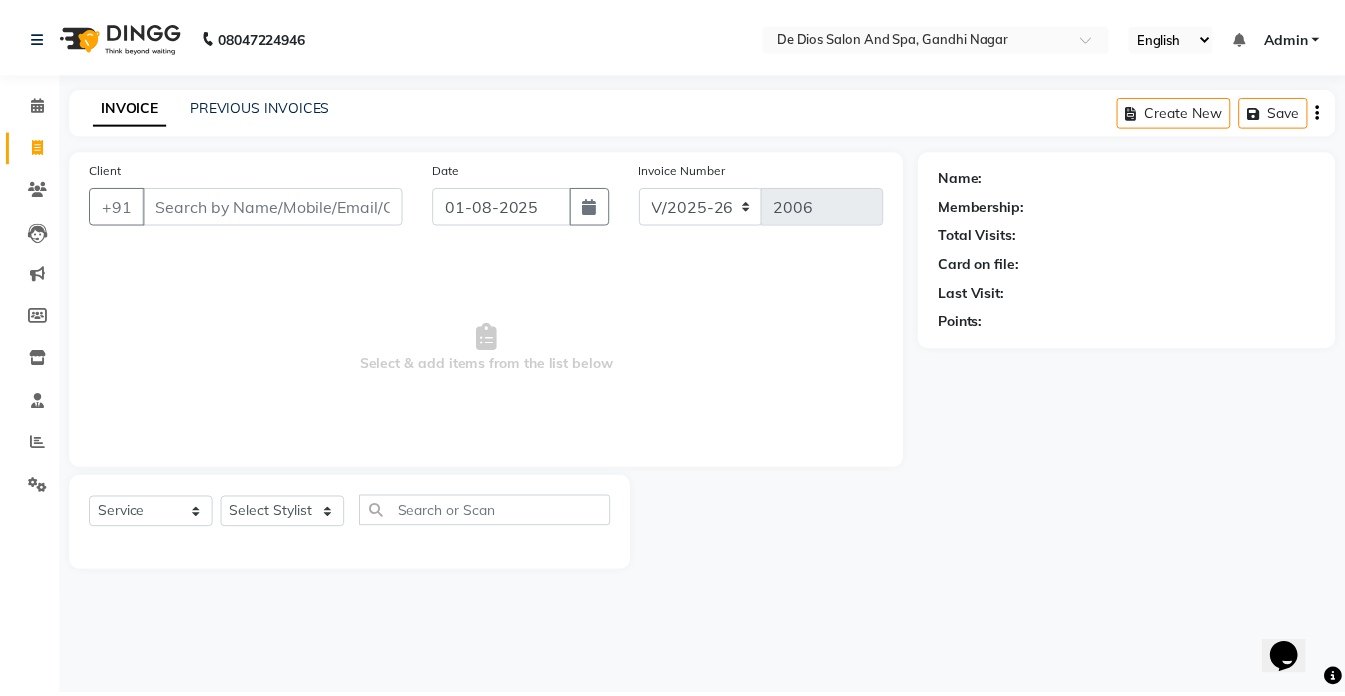 scroll, scrollTop: 0, scrollLeft: 0, axis: both 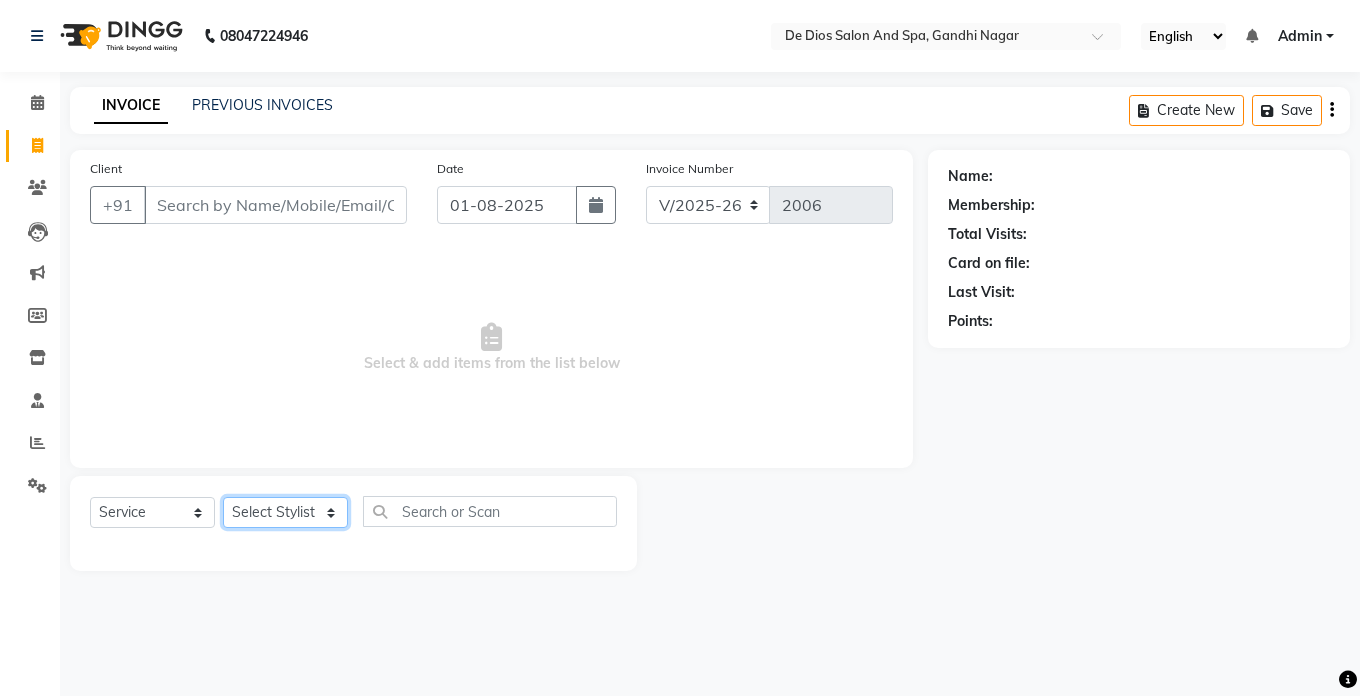 click on "Select Stylist akshay aman Arman Ashwani gunraj megha  nikita thappa nisha parveen shafali vishu kumar" 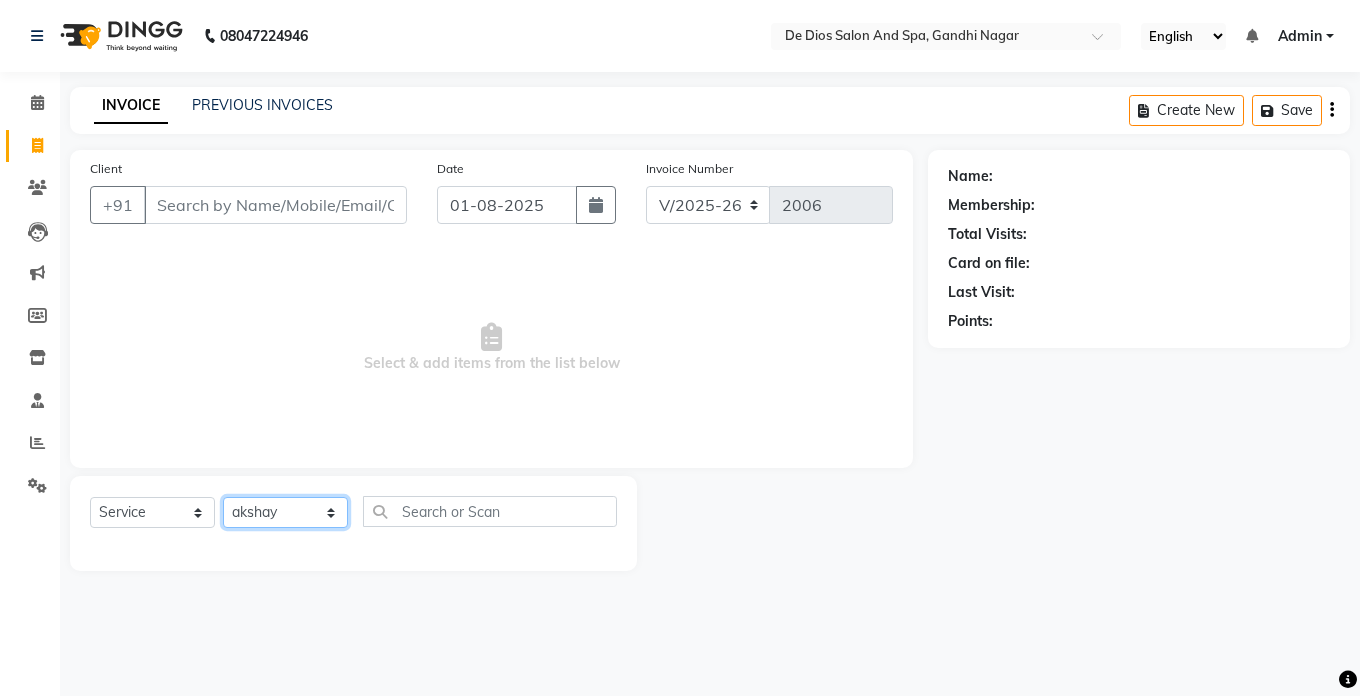 click on "Select Stylist akshay aman Arman Ashwani gunraj megha  nikita thappa nisha parveen shafali vishu kumar" 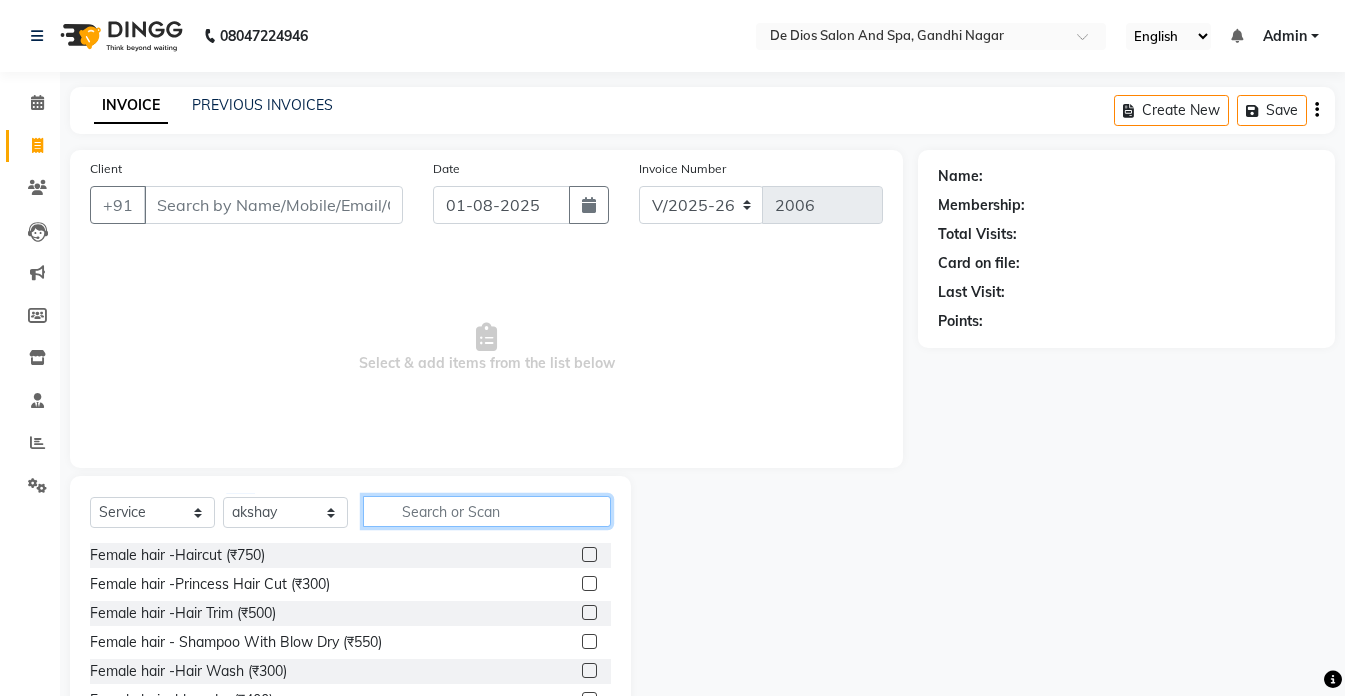 click 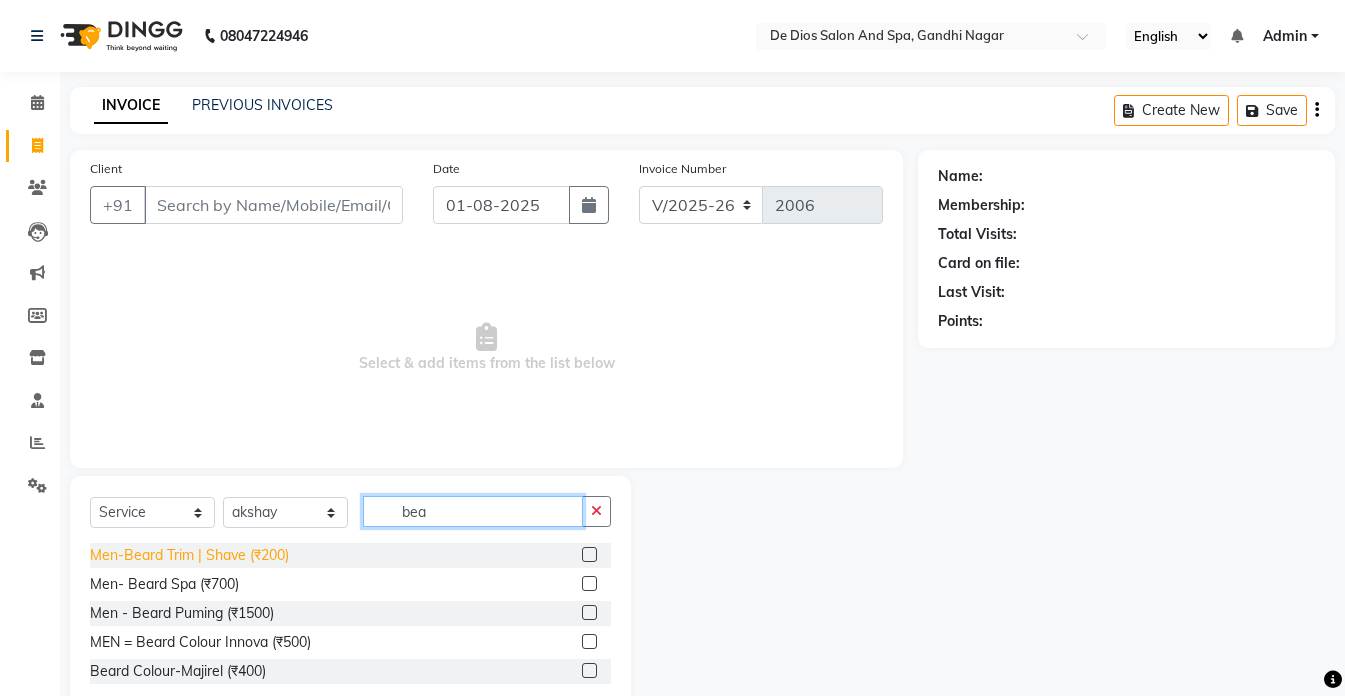 type on "bea" 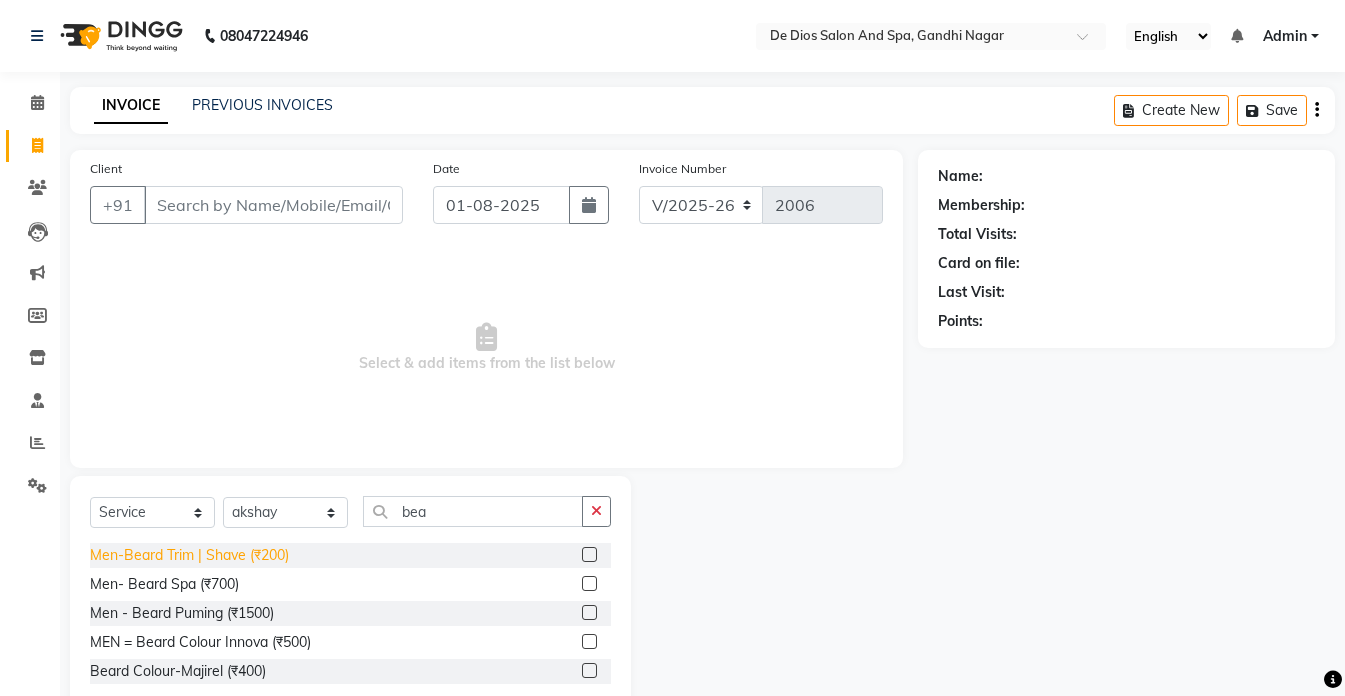 click on "Men-Beard Trim | Shave (₹200)" 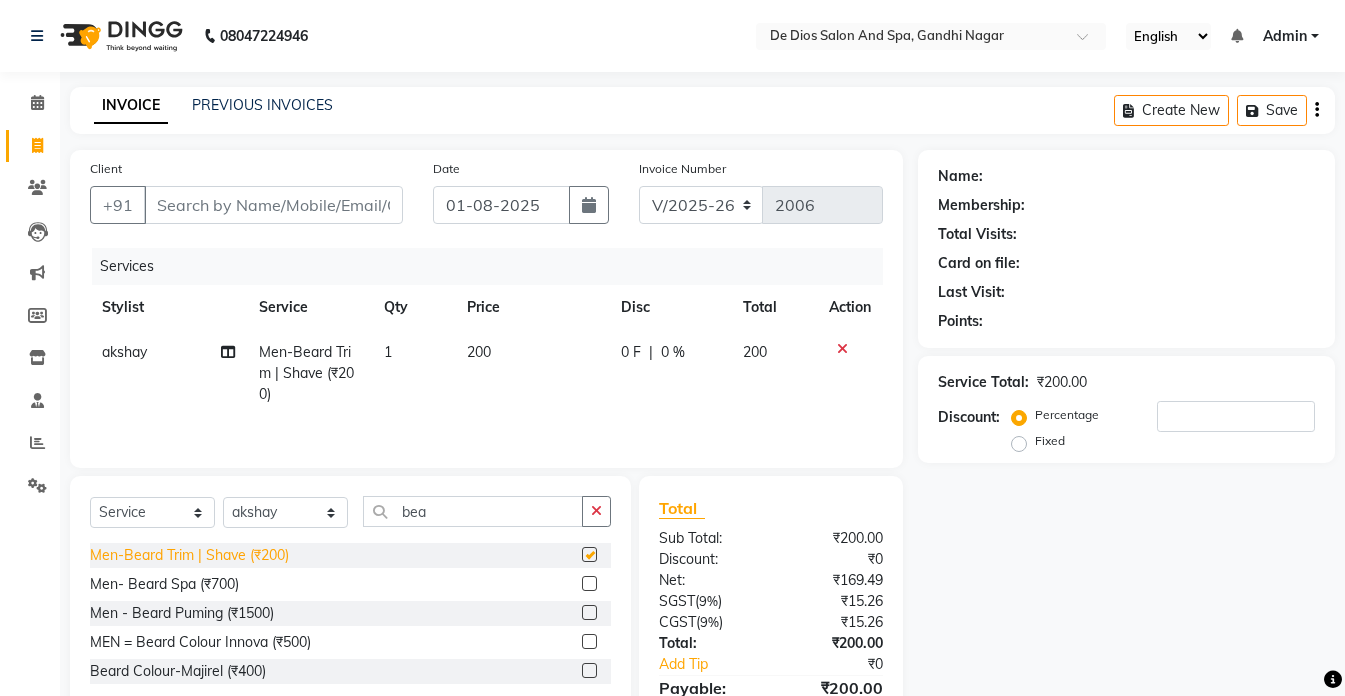 checkbox on "false" 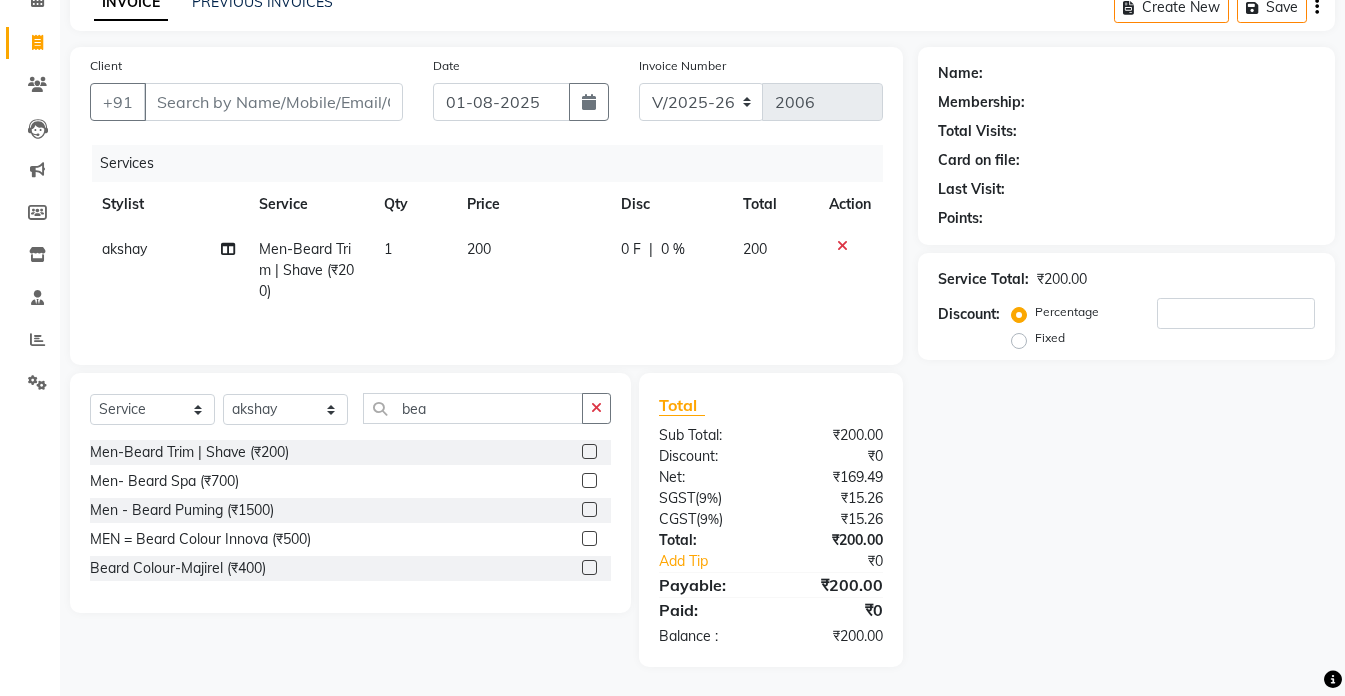 scroll, scrollTop: 104, scrollLeft: 0, axis: vertical 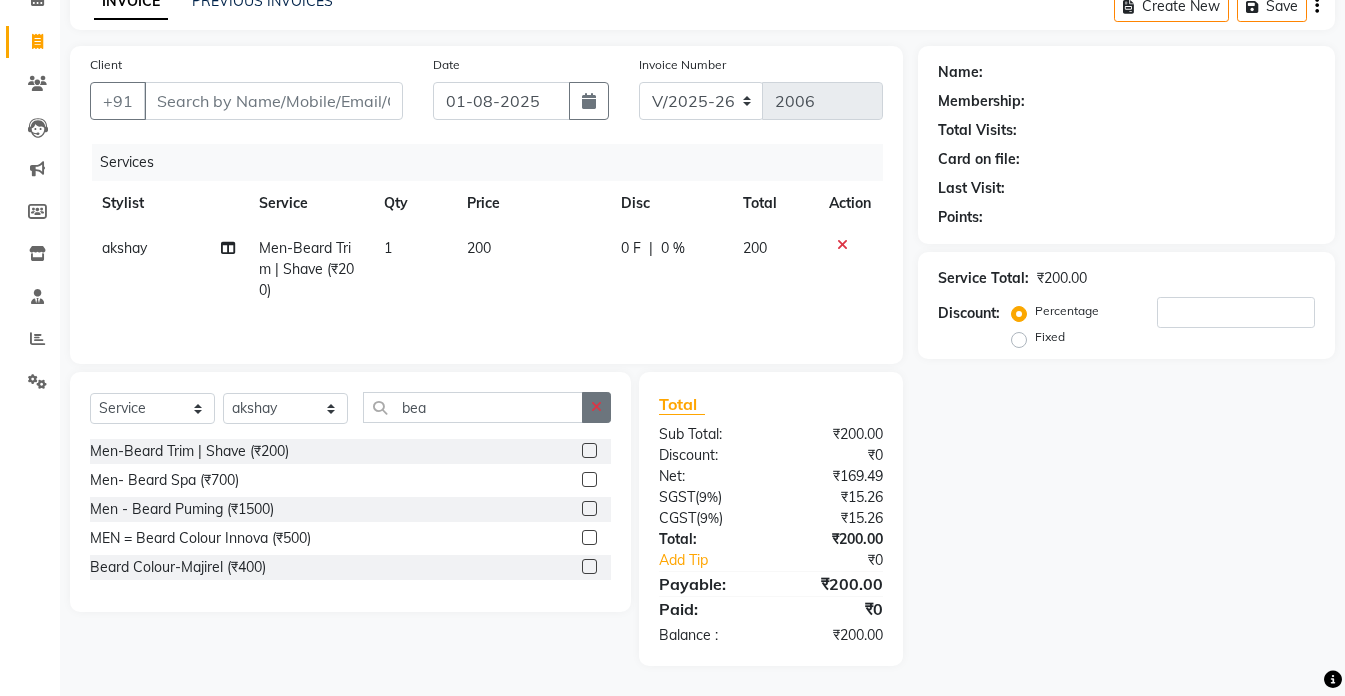 click 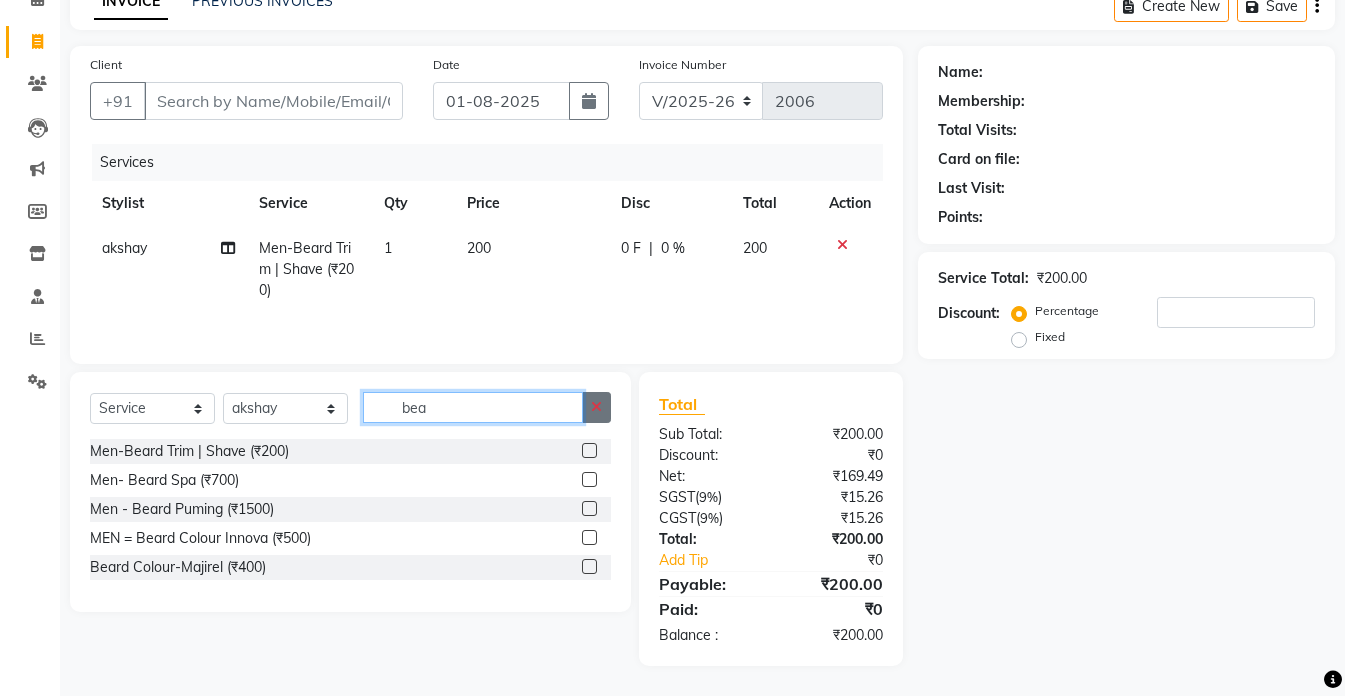 type 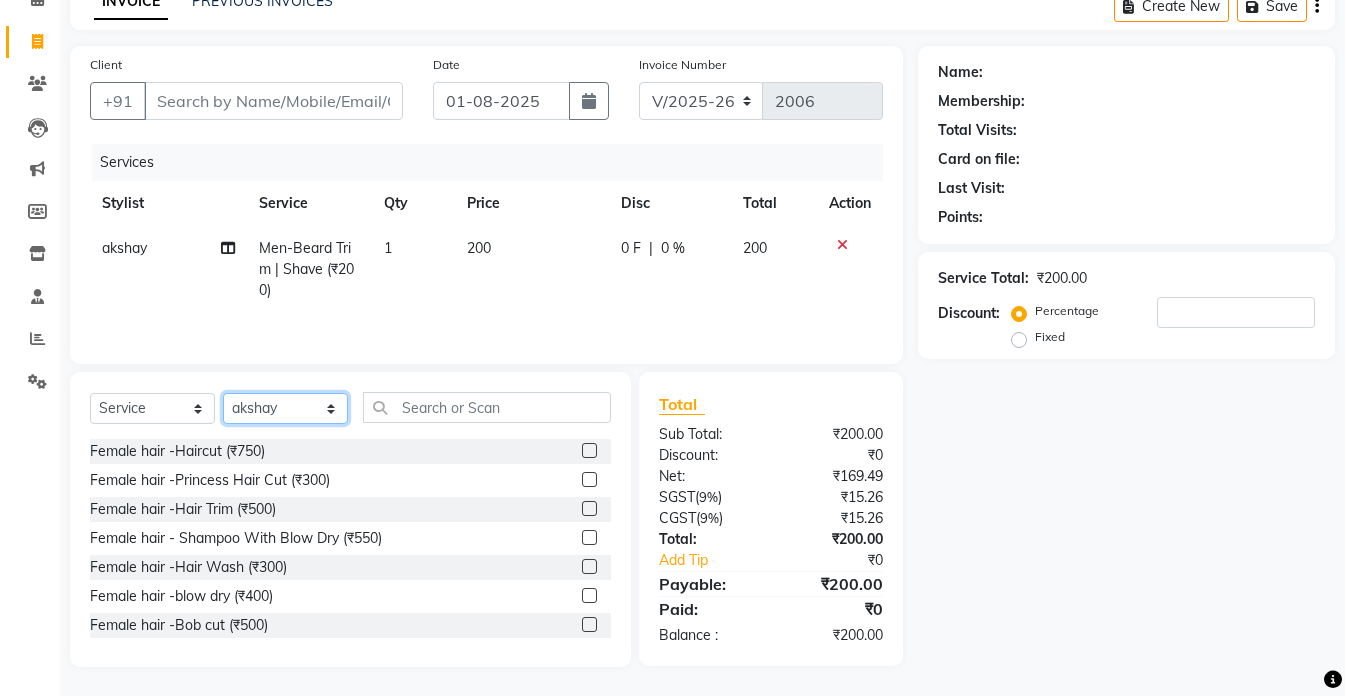 click on "Select Stylist akshay aman Arman Ashwani gunraj megha  nikita thappa nisha parveen shafali vishu kumar" 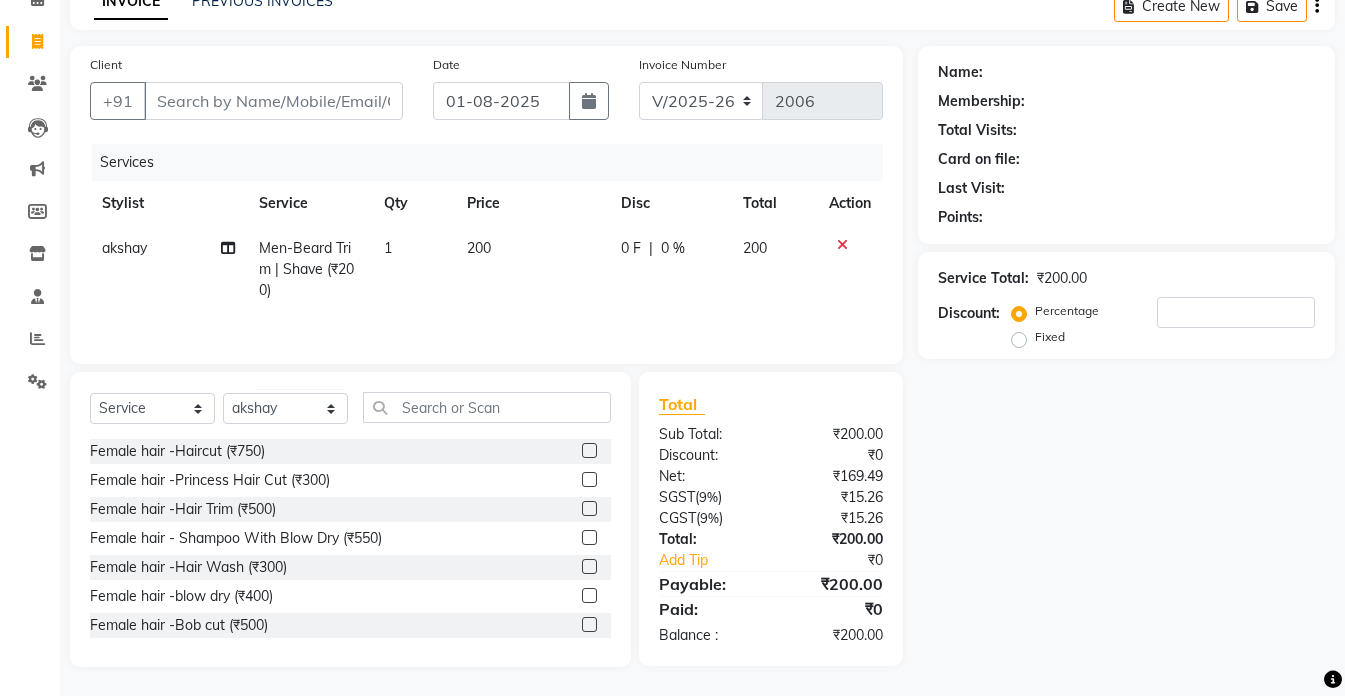 click on "Female hair -Haircut (₹750)" 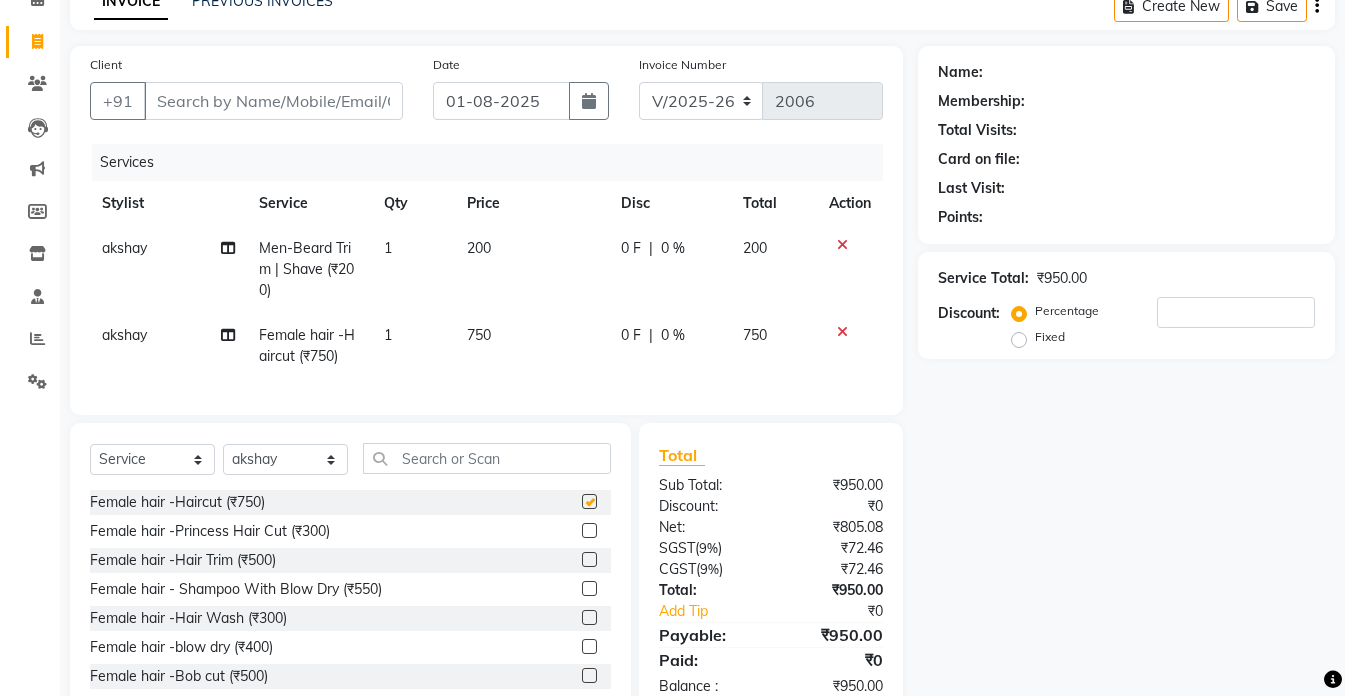 checkbox on "false" 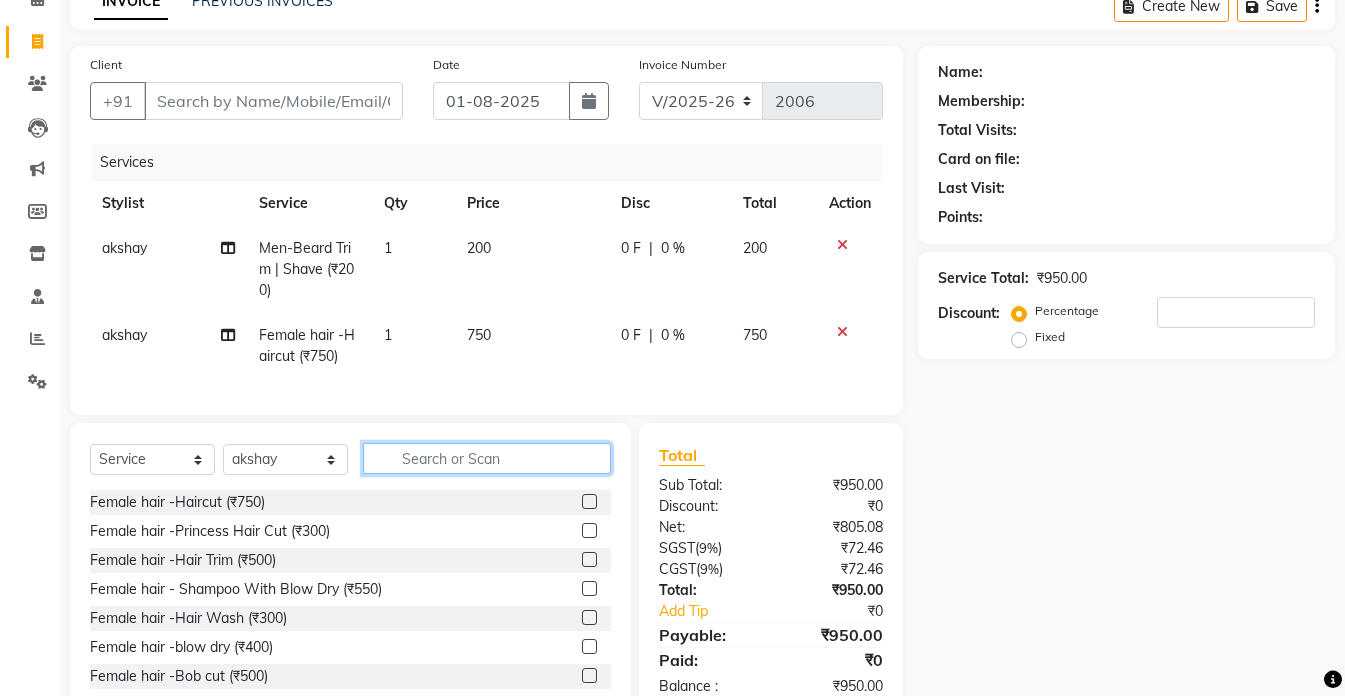 click 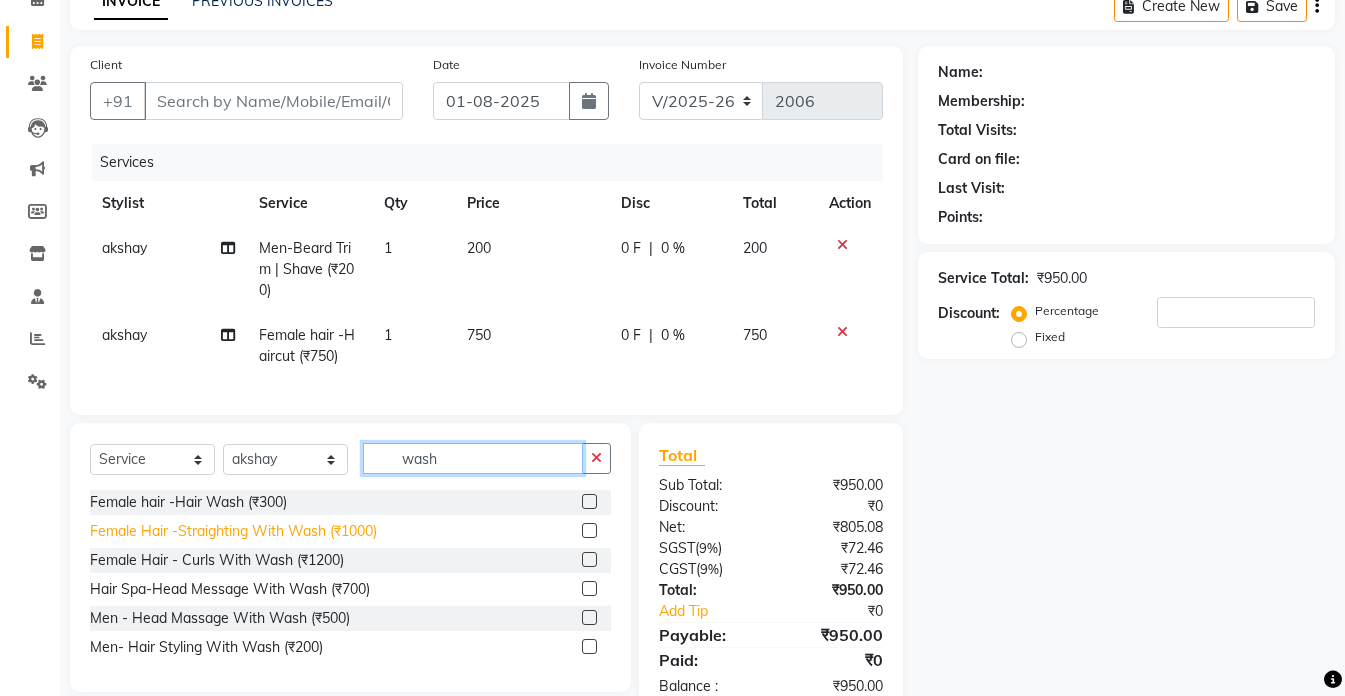 scroll, scrollTop: 170, scrollLeft: 0, axis: vertical 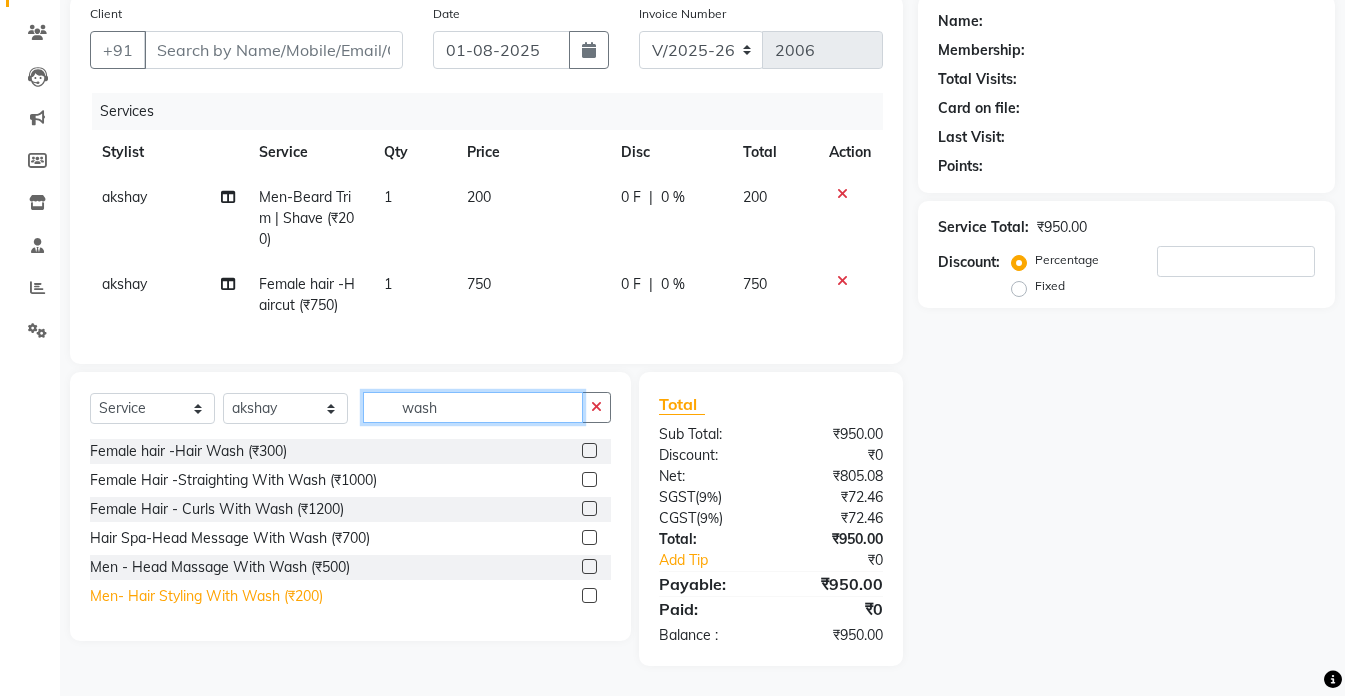 type on "wash" 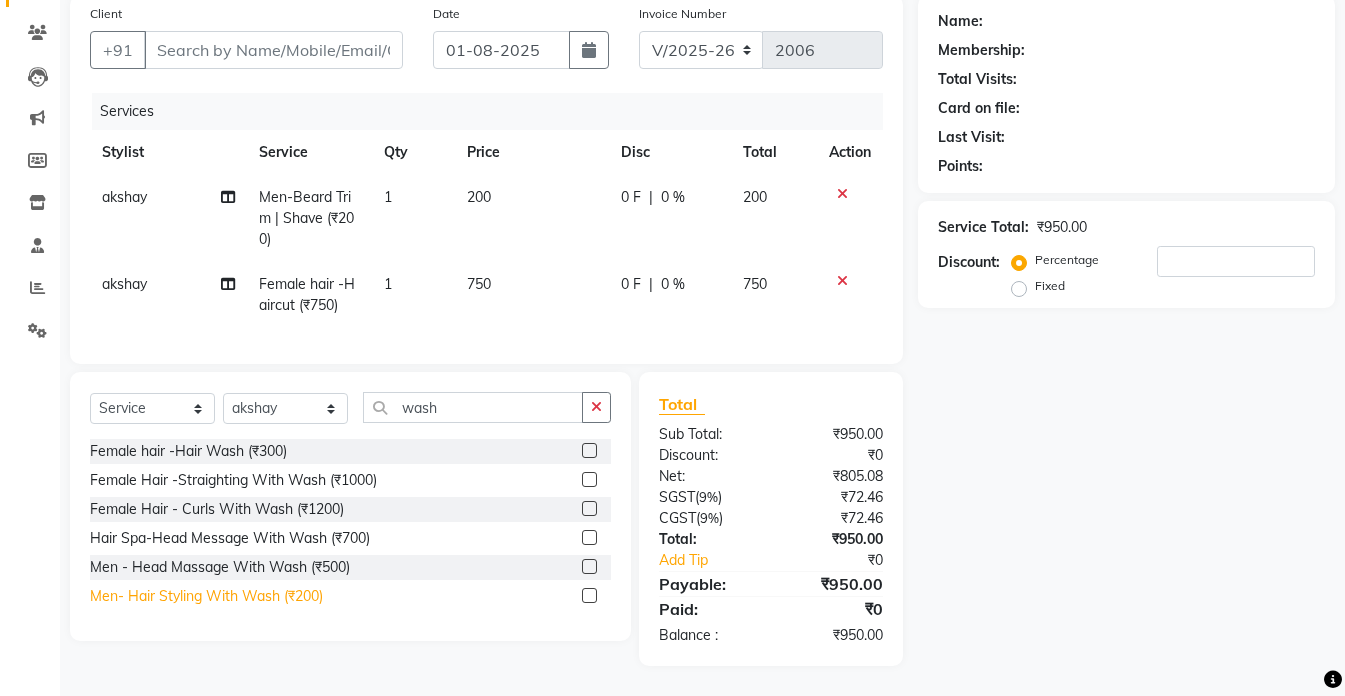 click on "Men- Hair Styling With Wash (₹200)" 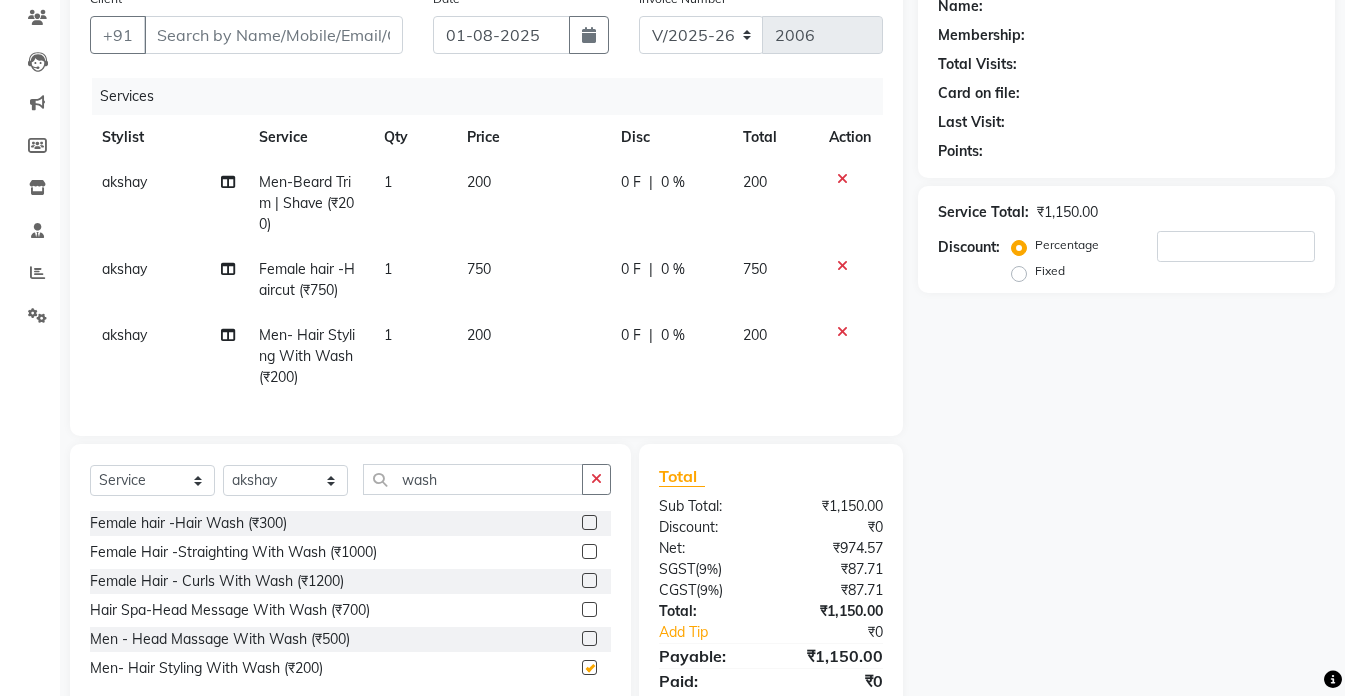 checkbox on "false" 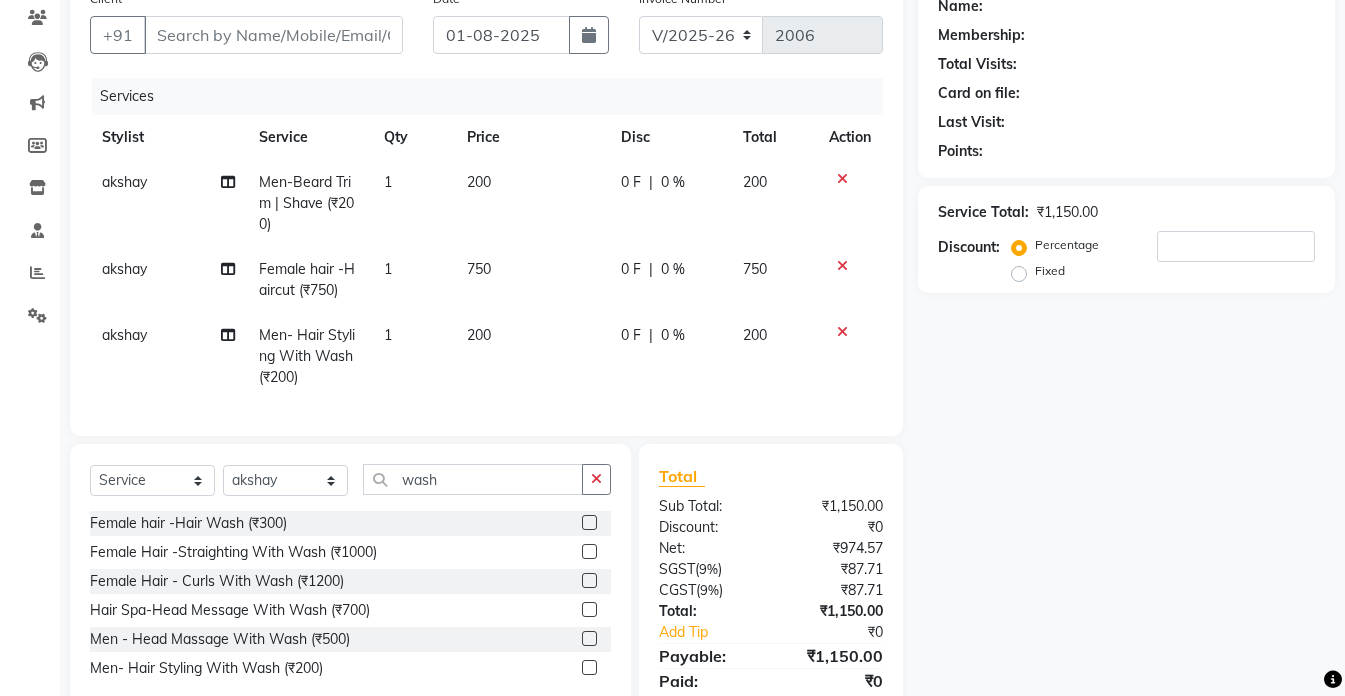 click on "200" 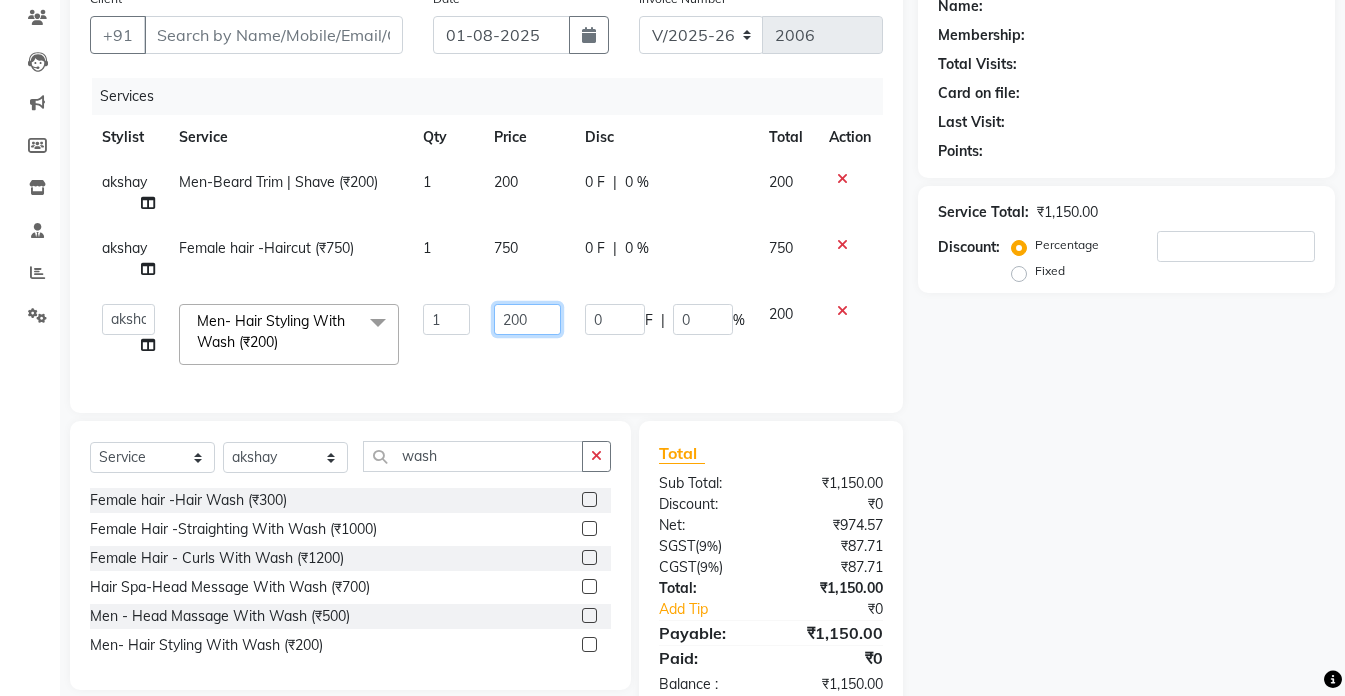 click on "200" 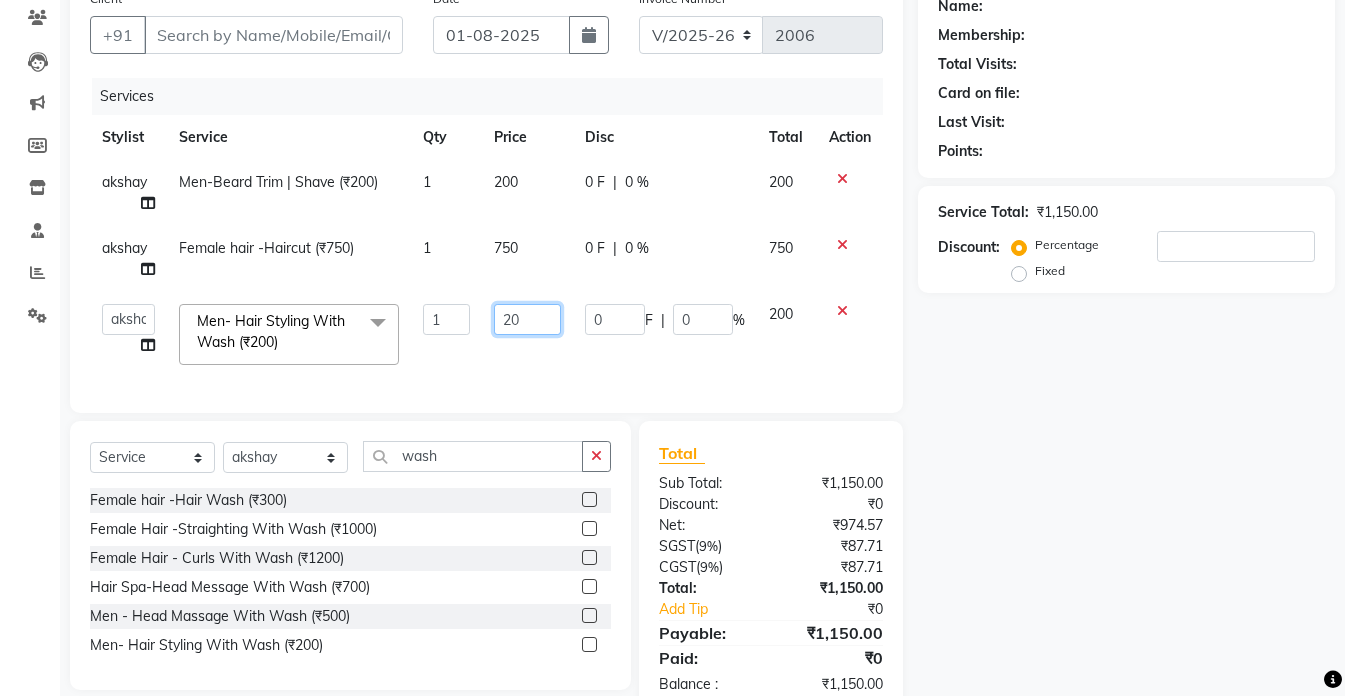type on "2" 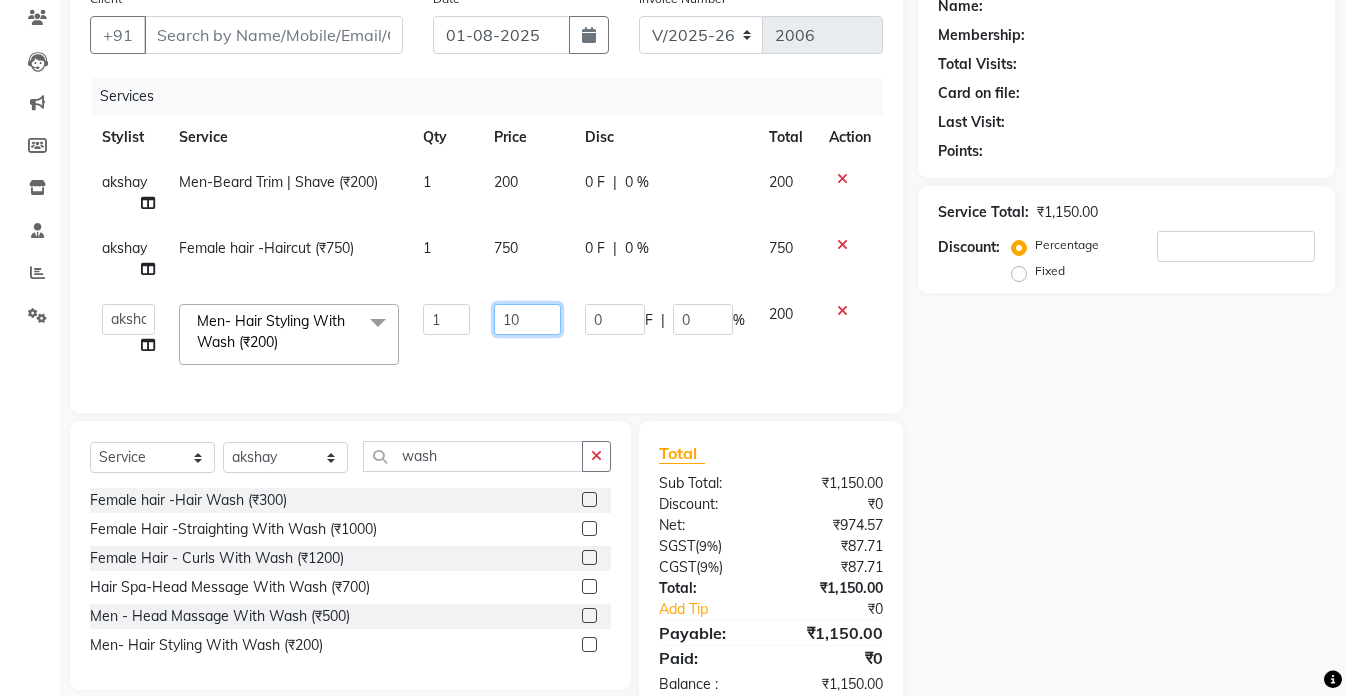 type on "100" 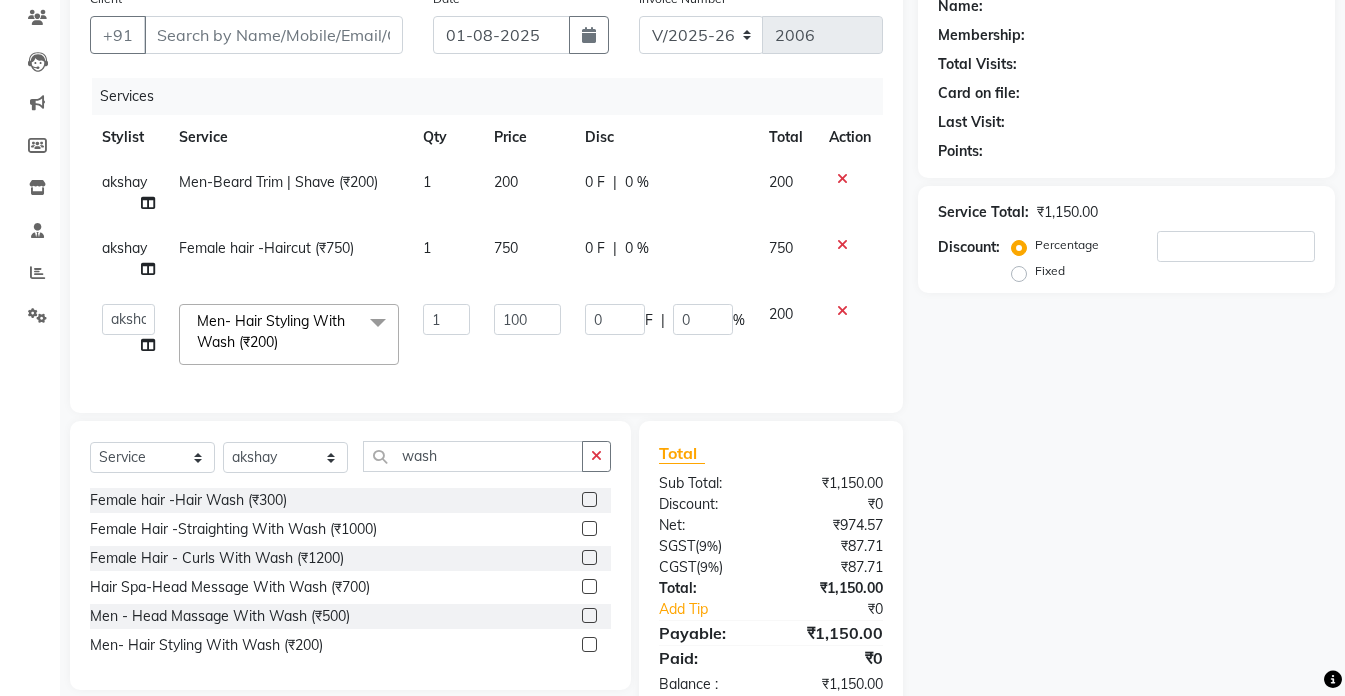click on "100" 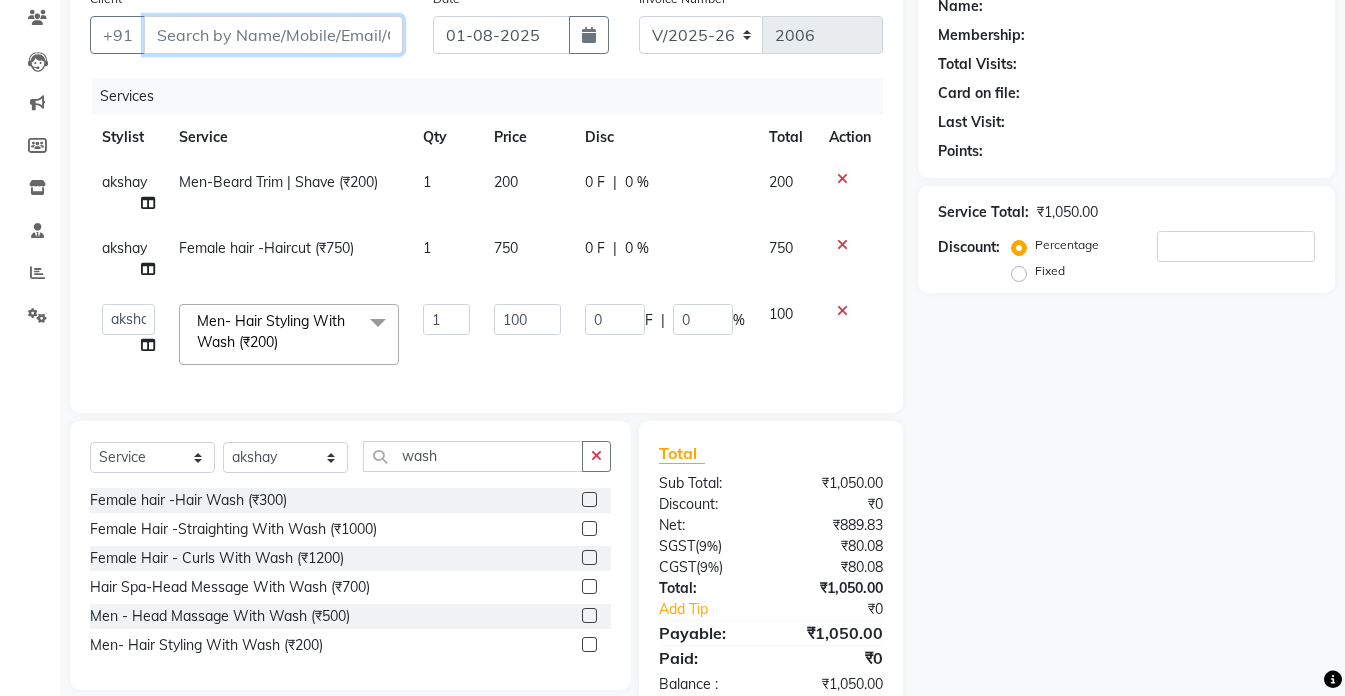 click on "Client" at bounding box center [273, 35] 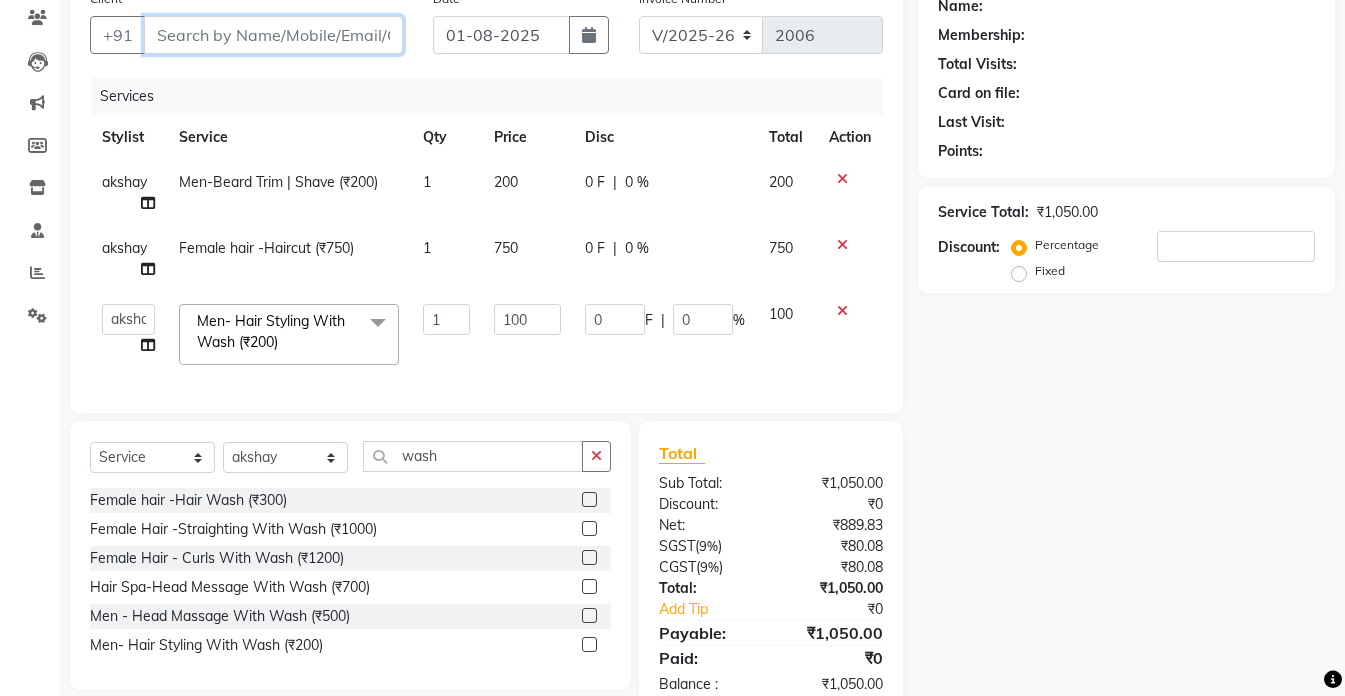 type on "8" 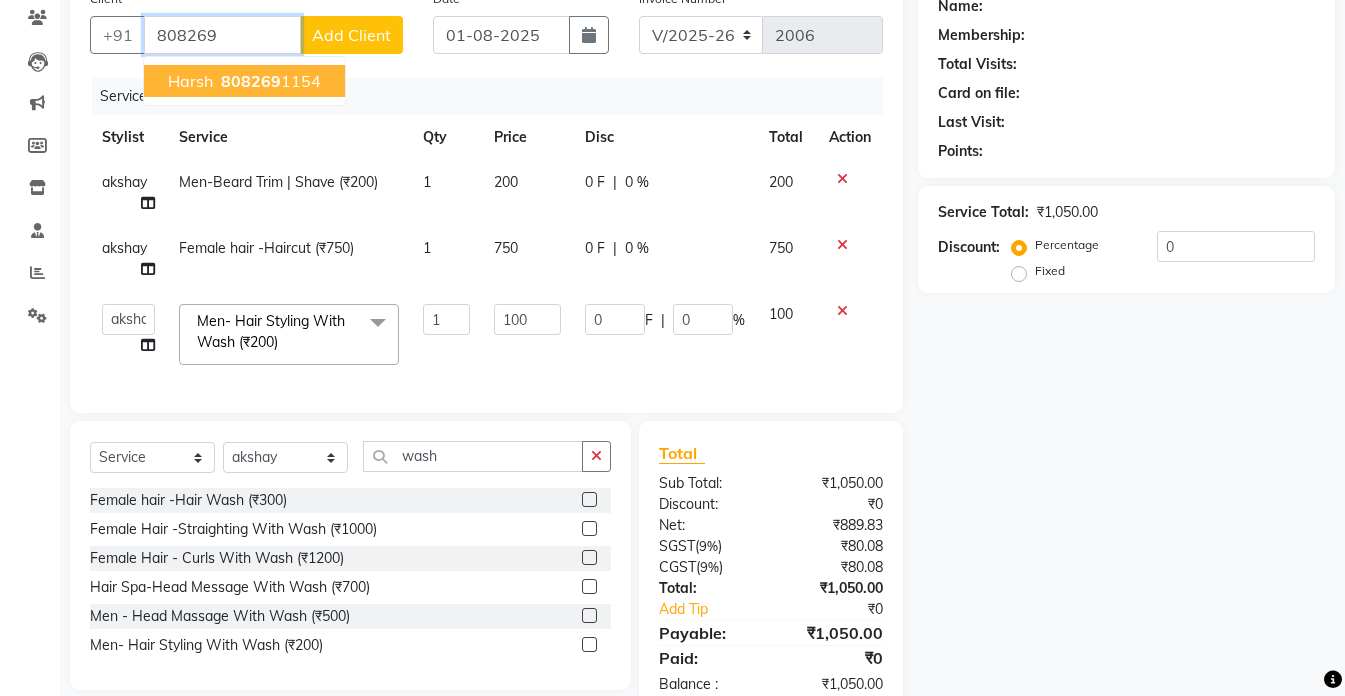 click on "harsh   808269 1154" at bounding box center [244, 81] 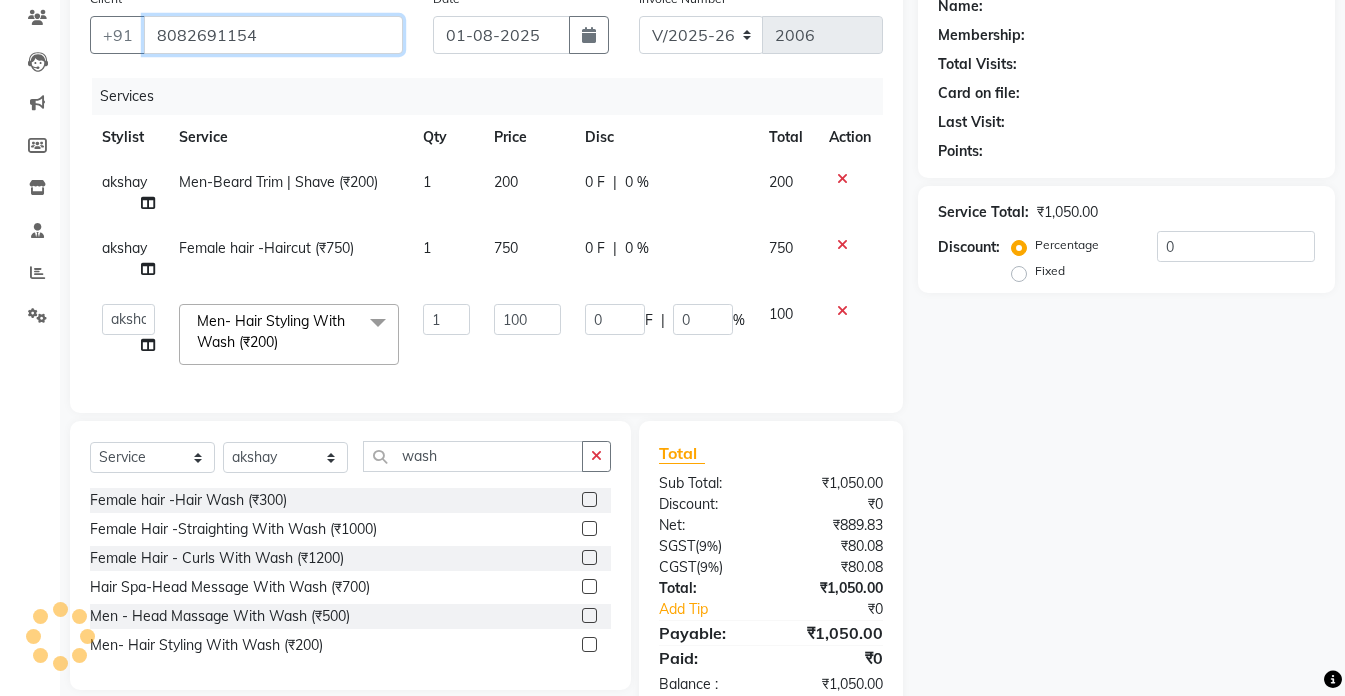 type on "8082691154" 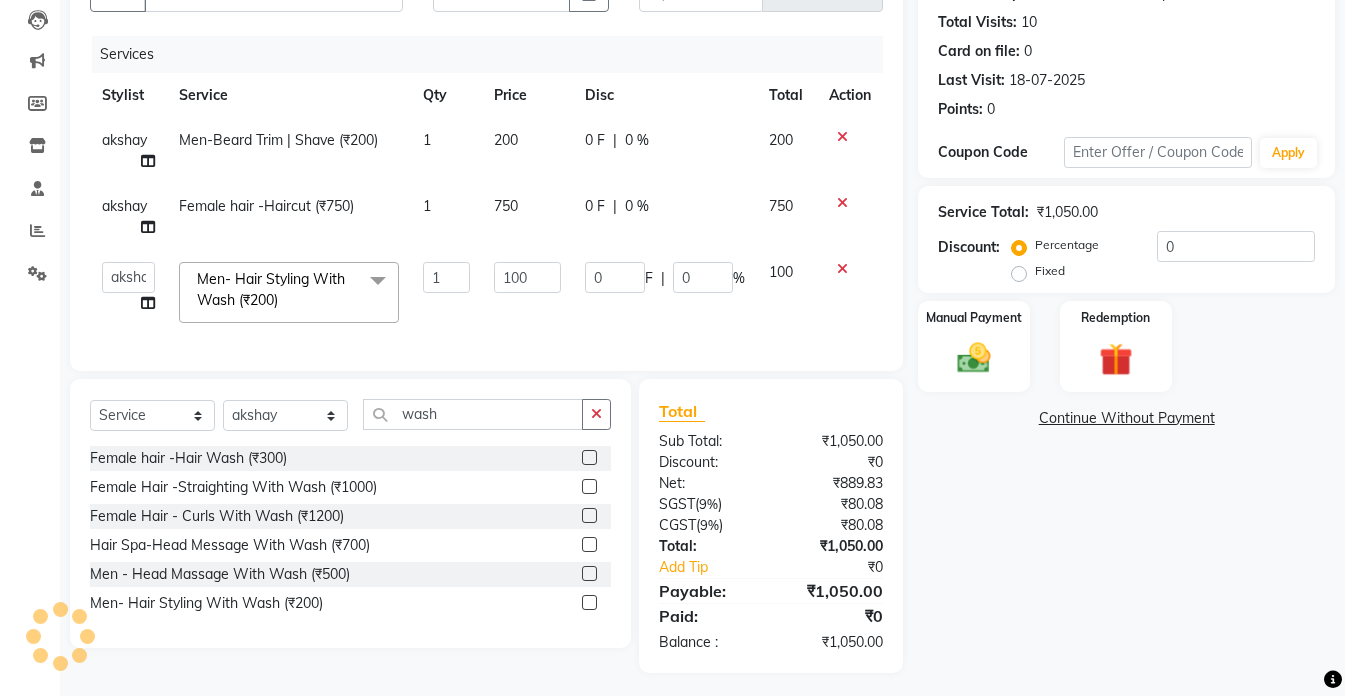 scroll, scrollTop: 234, scrollLeft: 0, axis: vertical 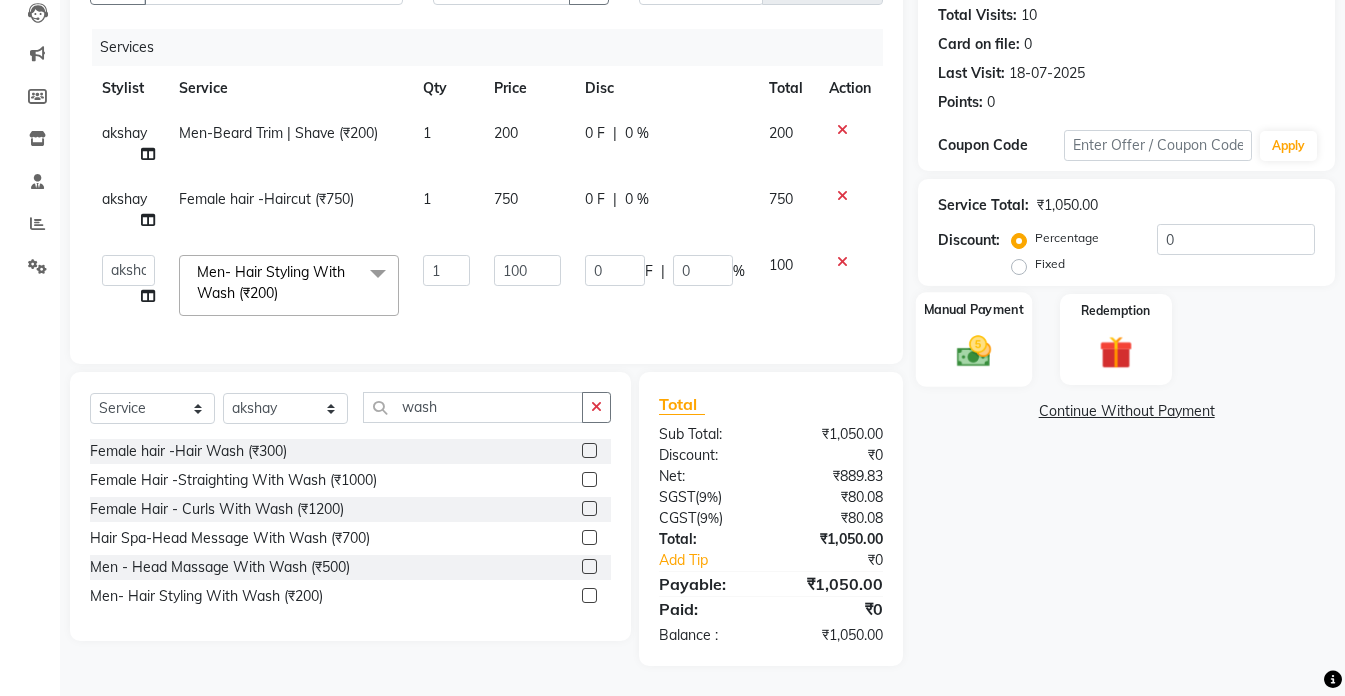 click 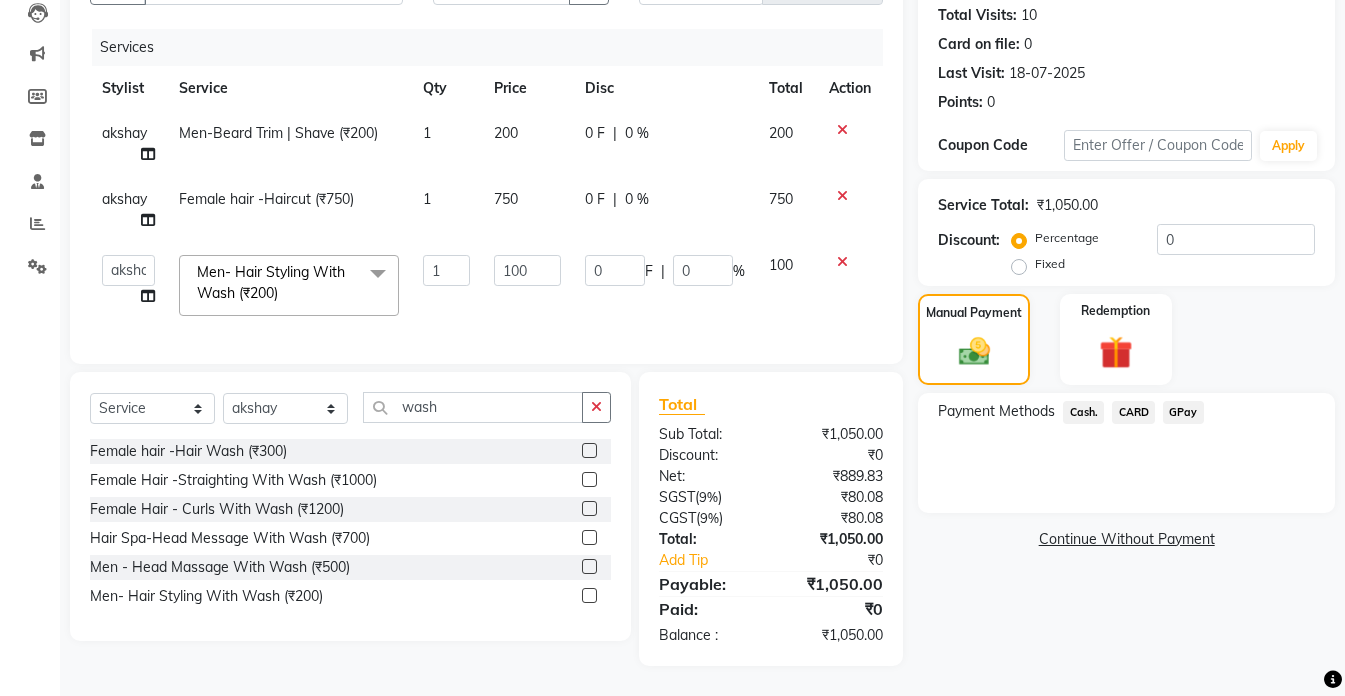 click on "GPay" 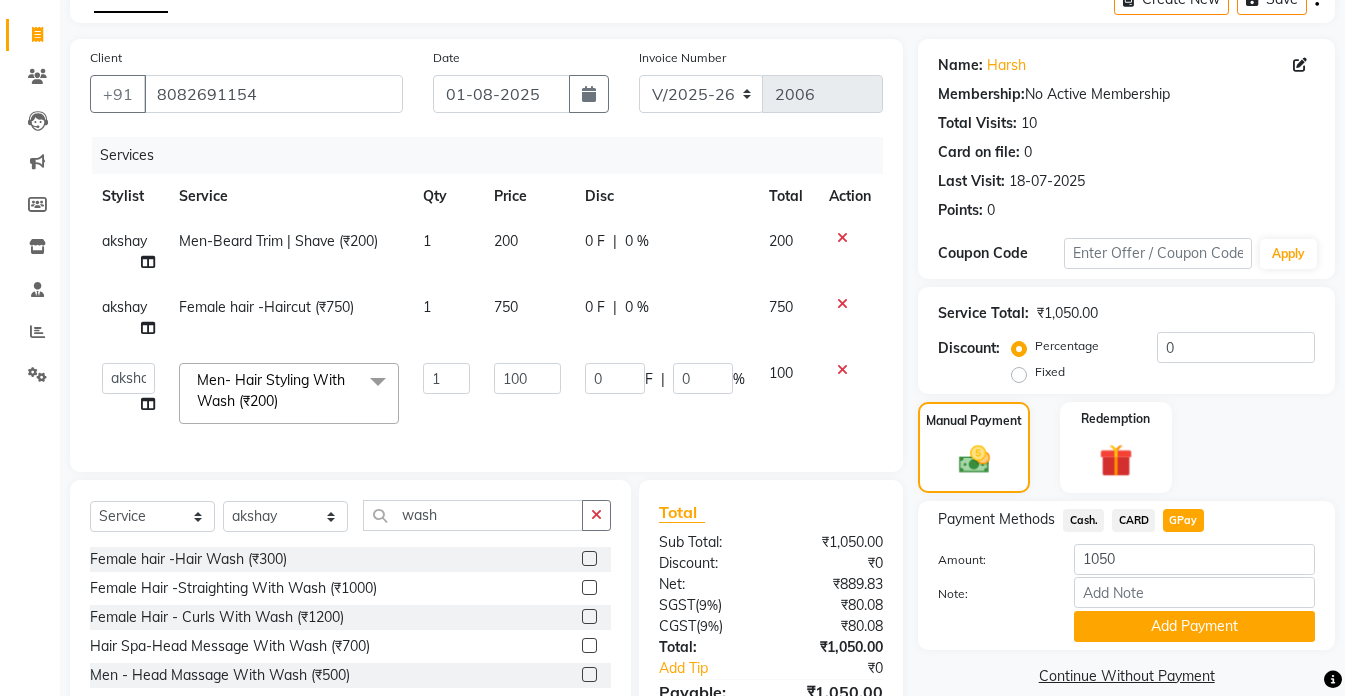scroll, scrollTop: 234, scrollLeft: 0, axis: vertical 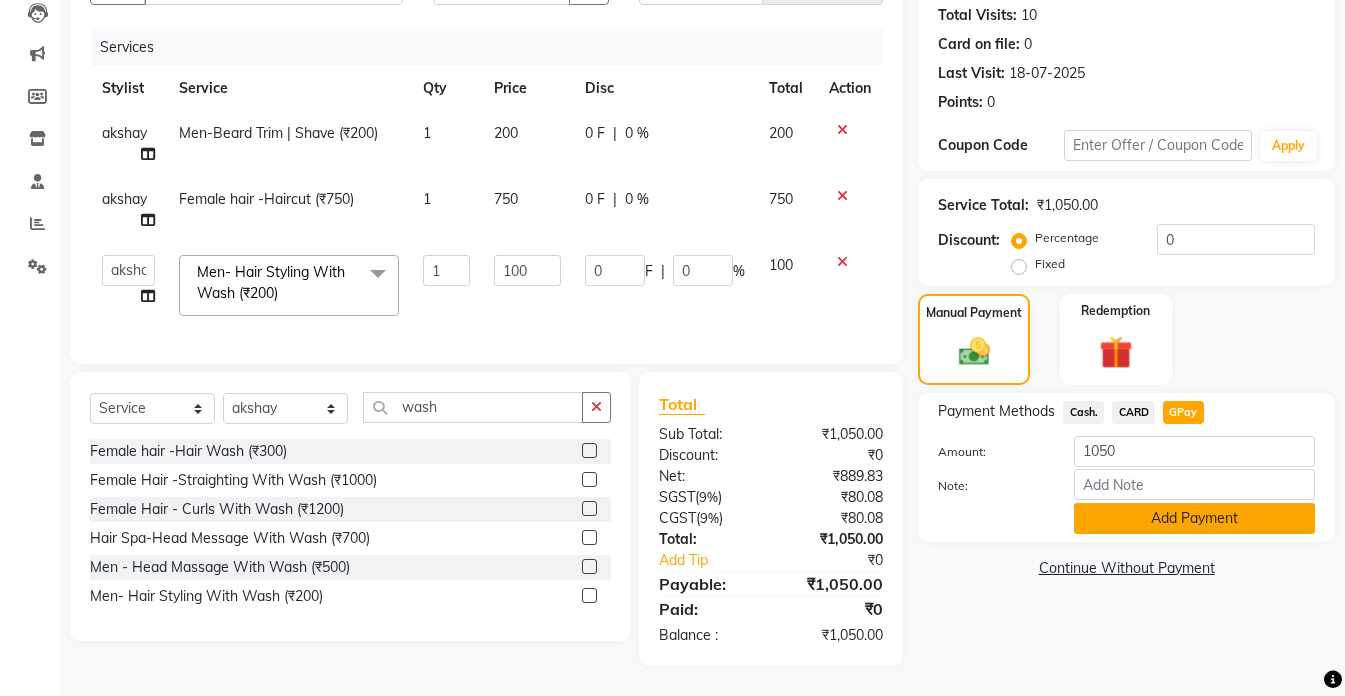 click on "Add Payment" 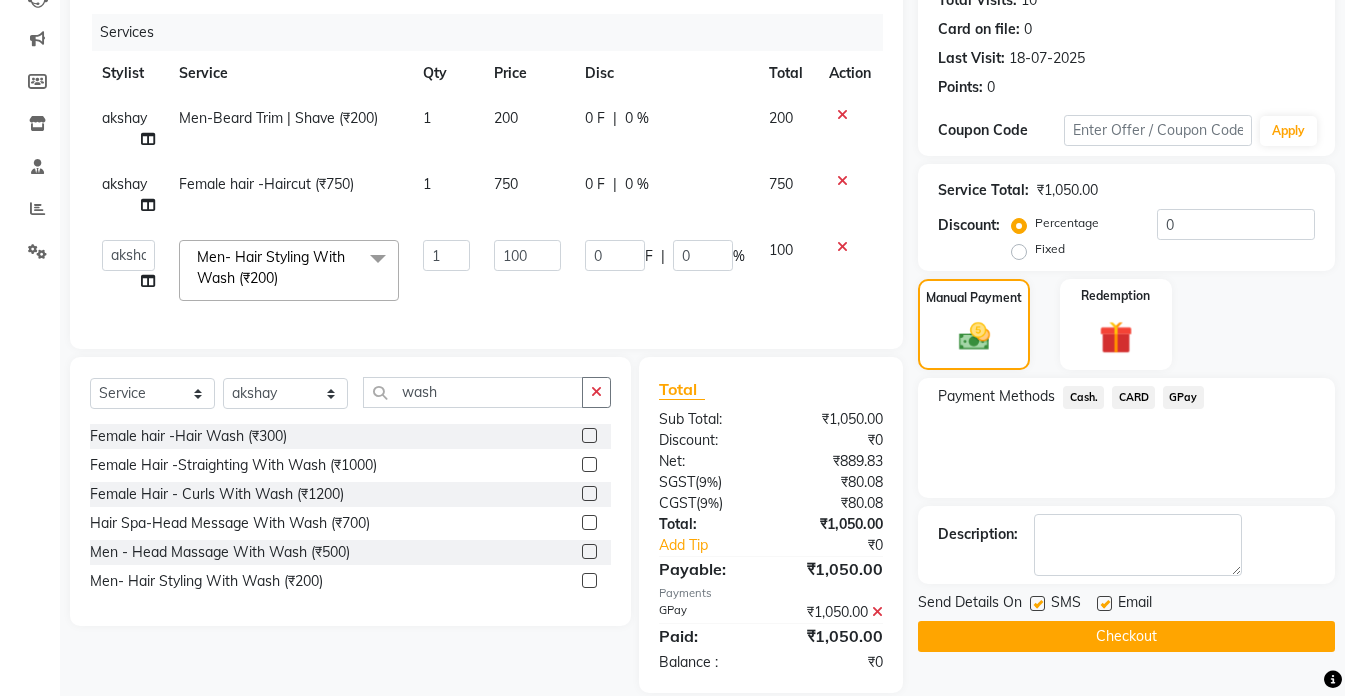scroll, scrollTop: 276, scrollLeft: 0, axis: vertical 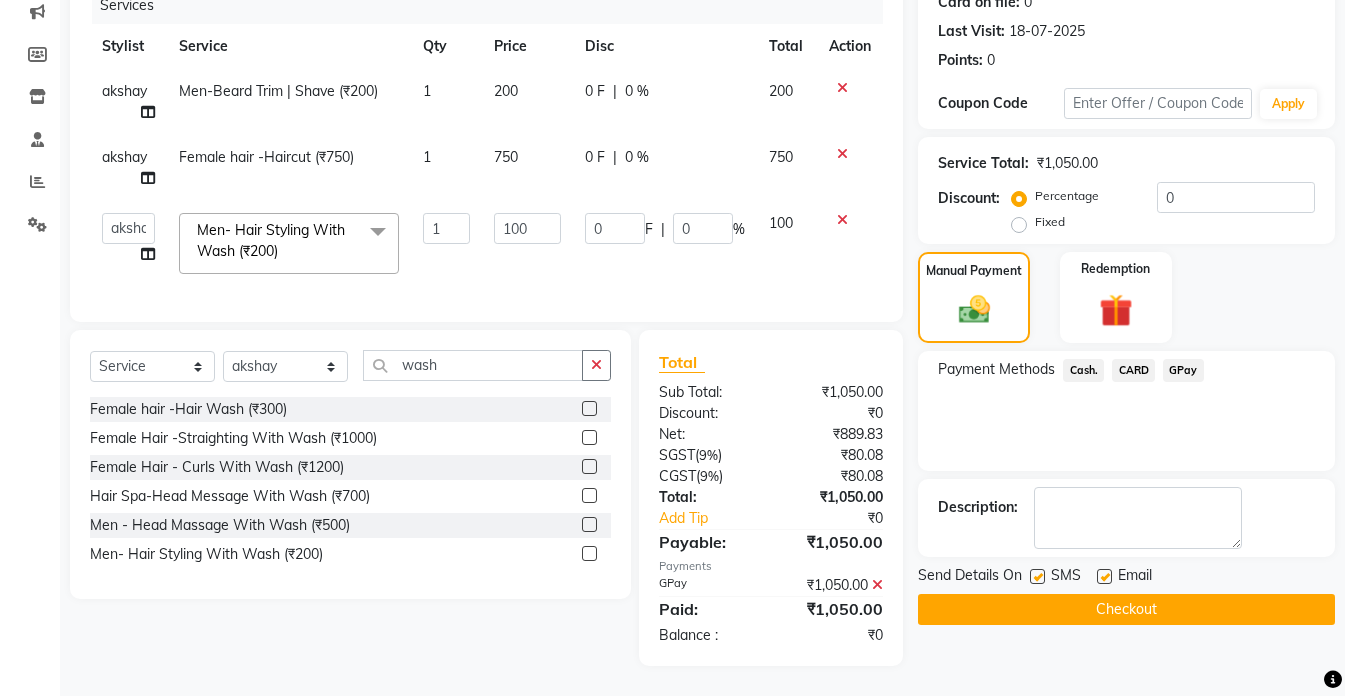 click on "Checkout" 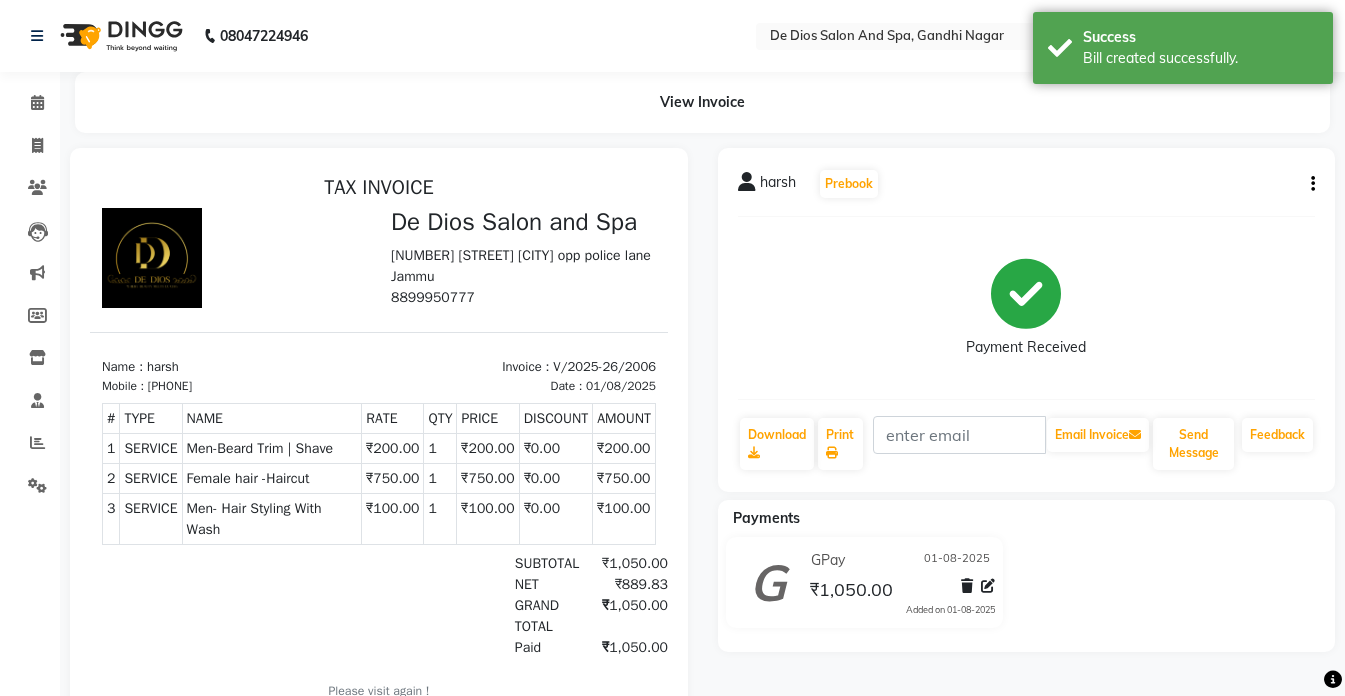 scroll, scrollTop: 0, scrollLeft: 0, axis: both 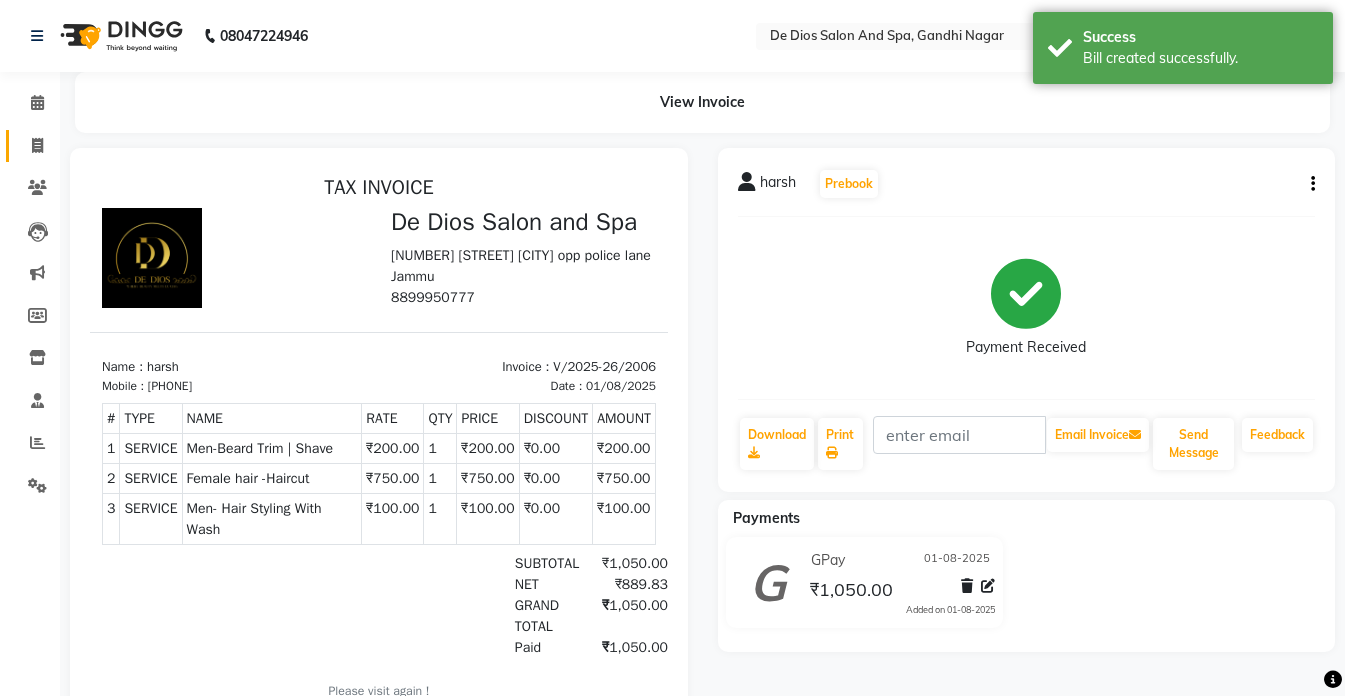click on "Invoice" 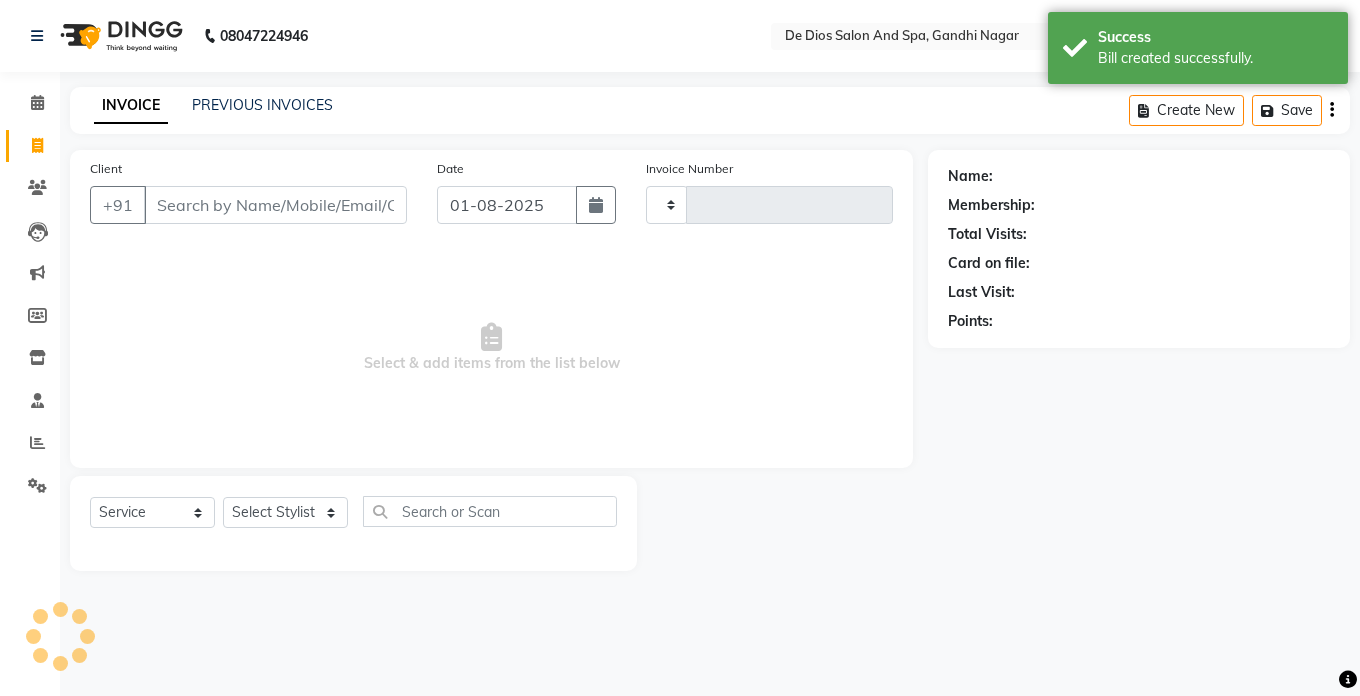 type on "2007" 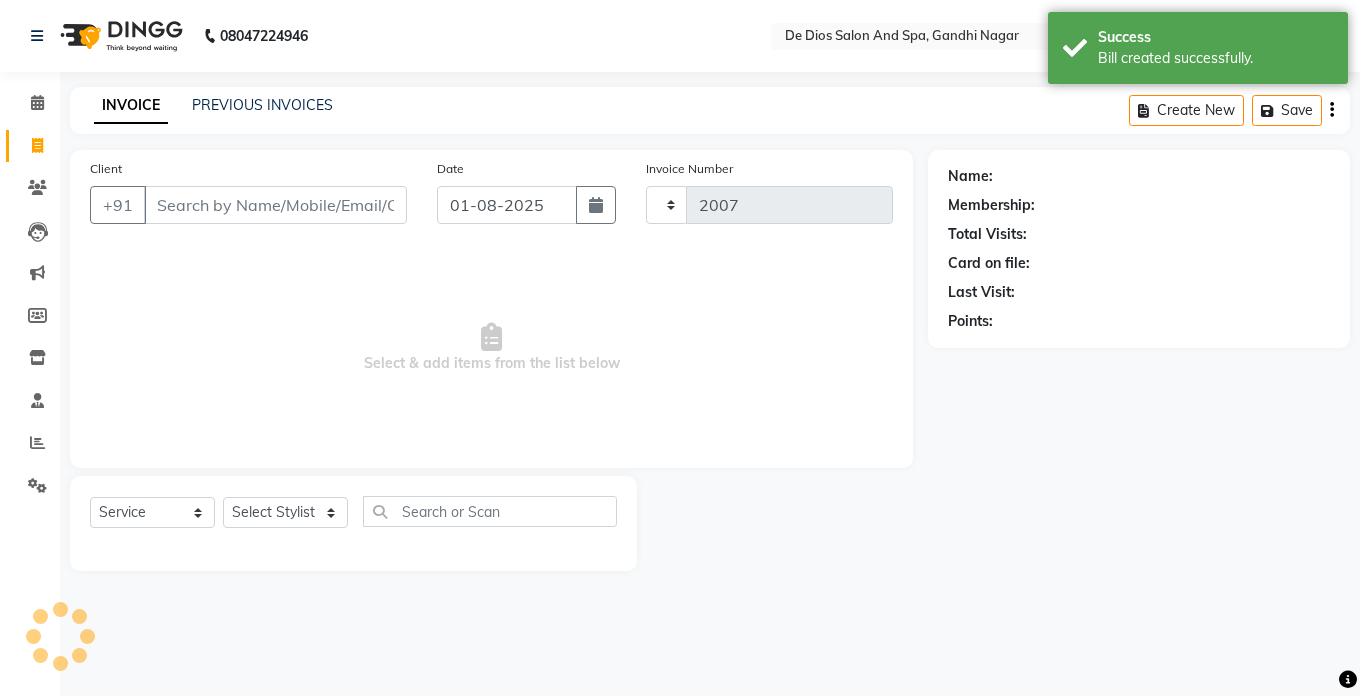 select on "6431" 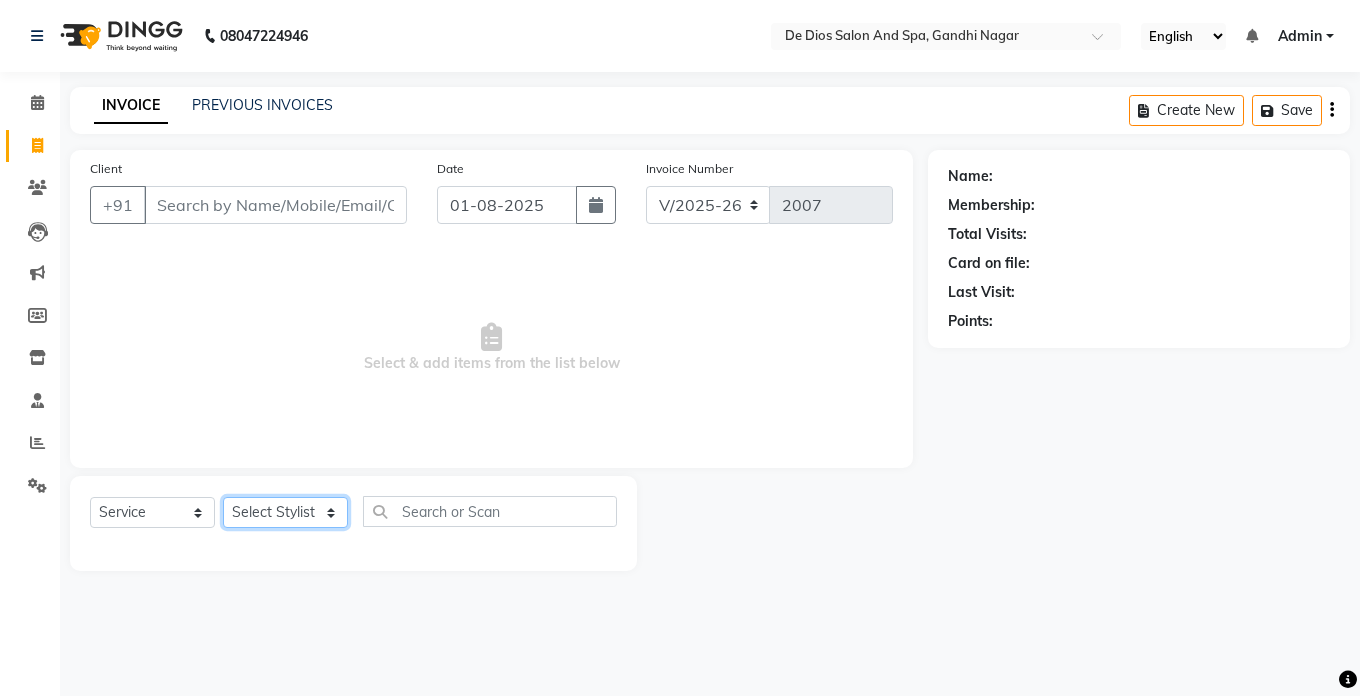 click on "Select Stylist akshay aman Arman Ashwani gunraj megha  nikita thappa nisha parveen shafali vishu kumar" 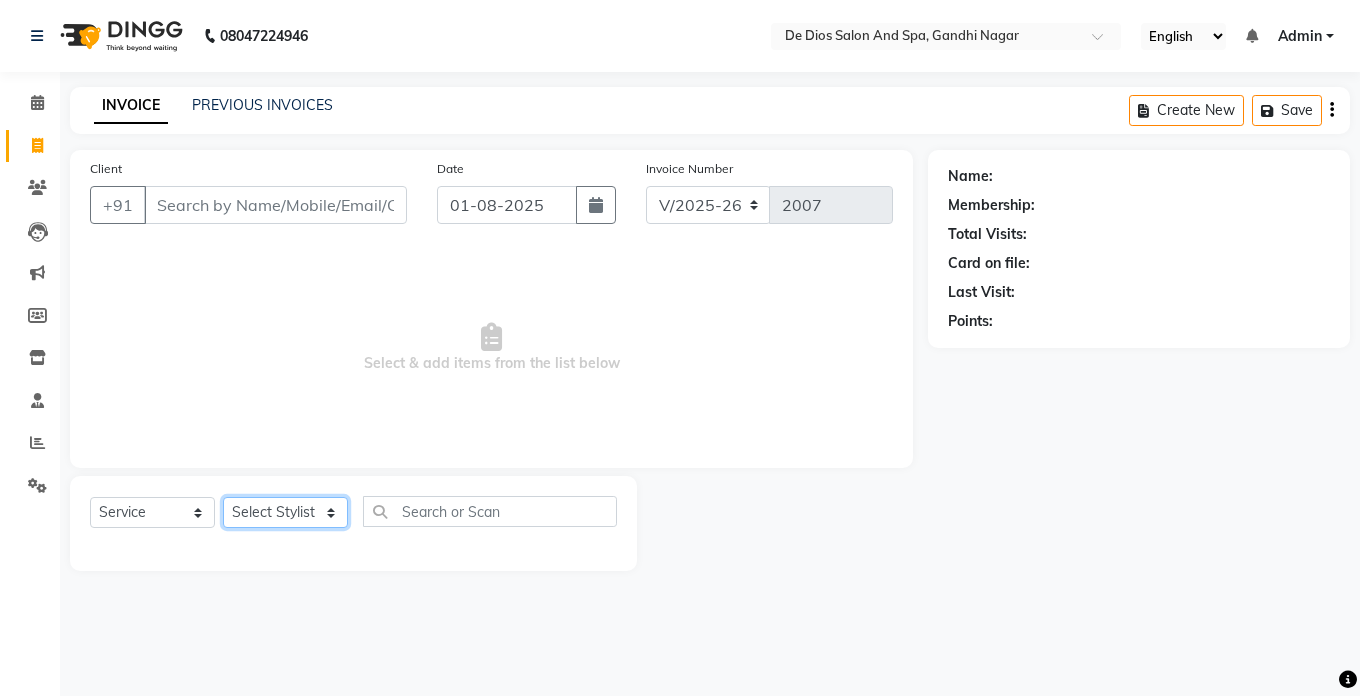select on "49371" 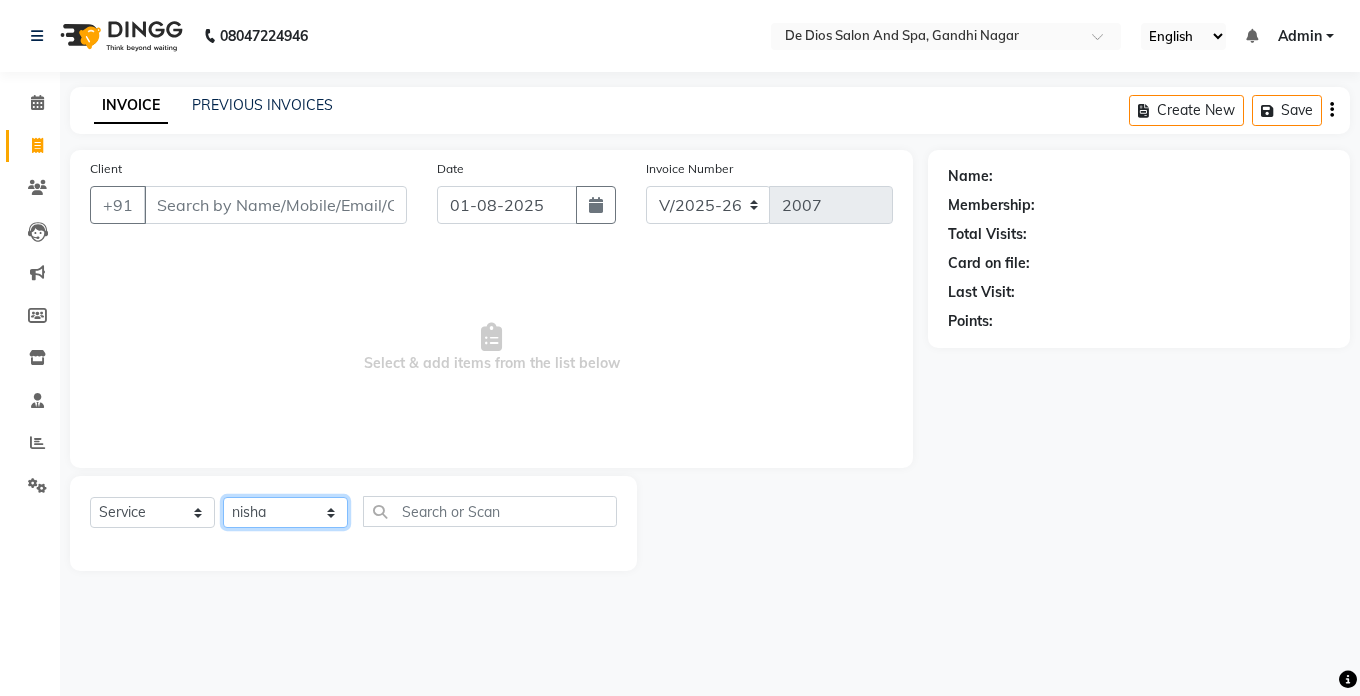click on "Select Stylist akshay aman Arman Ashwani gunraj megha  nikita thappa nisha parveen shafali vishu kumar" 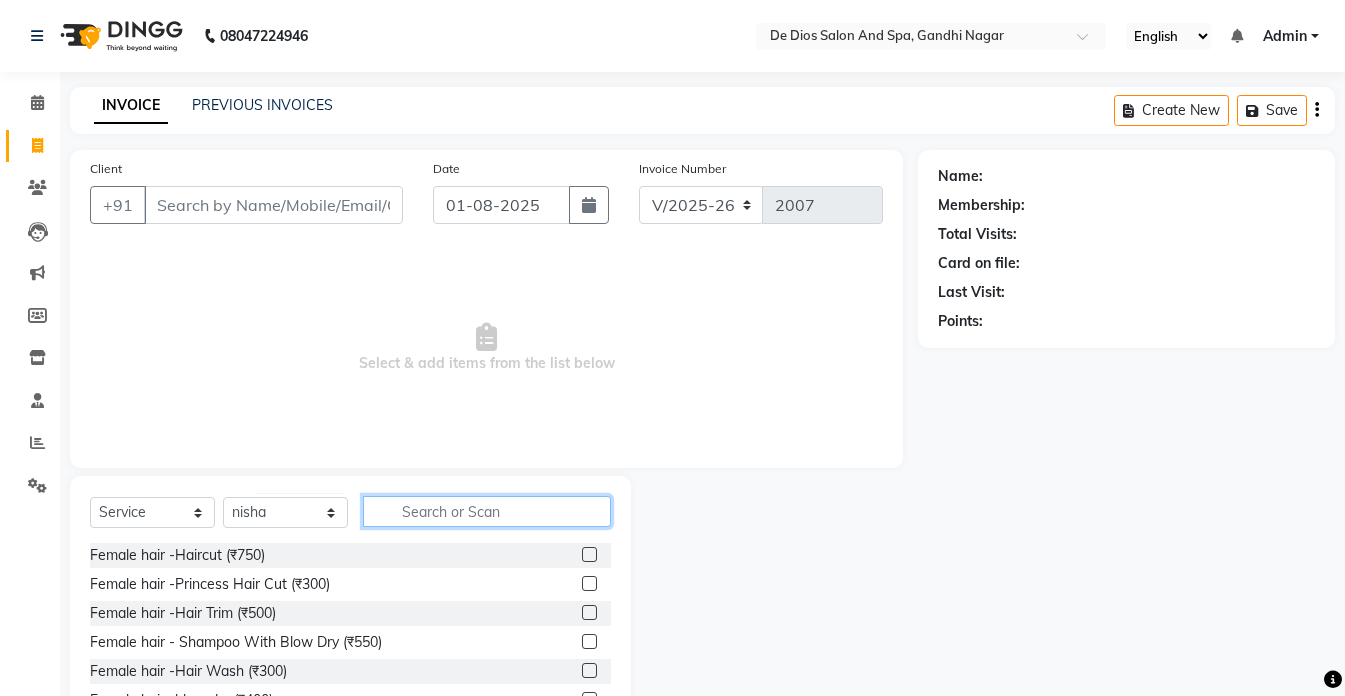 click 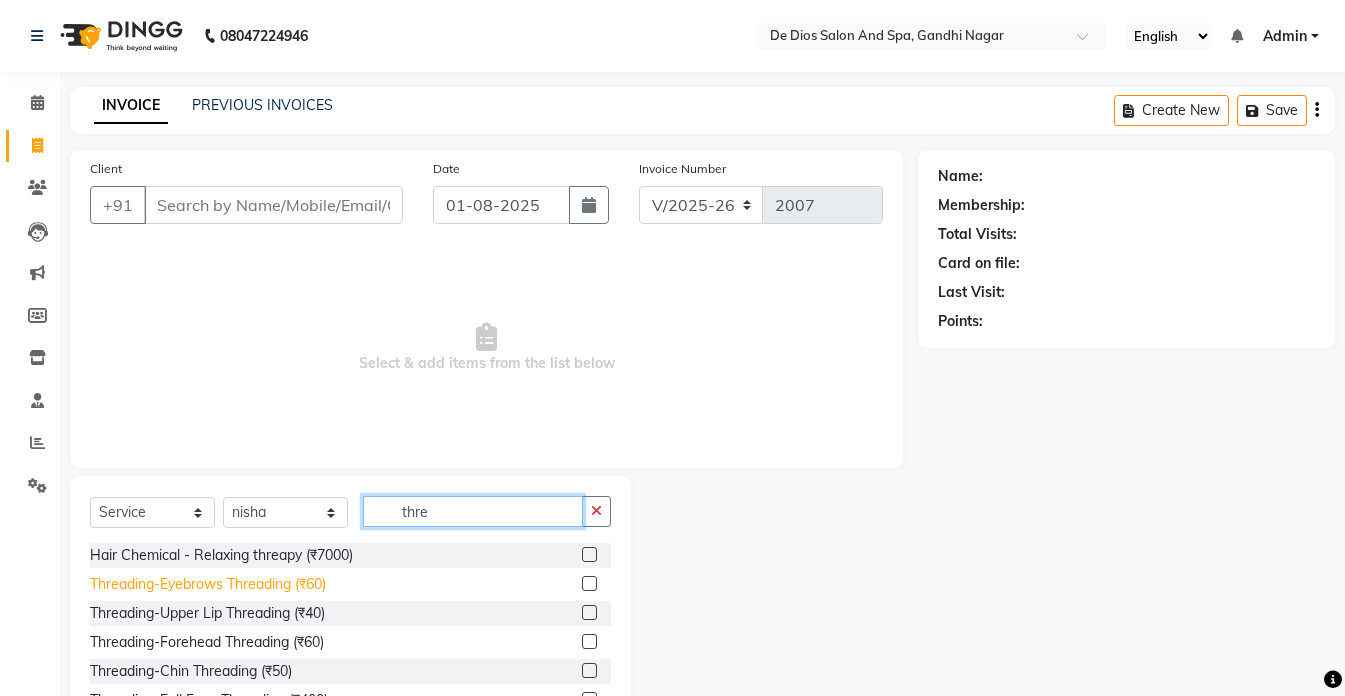 type on "thre" 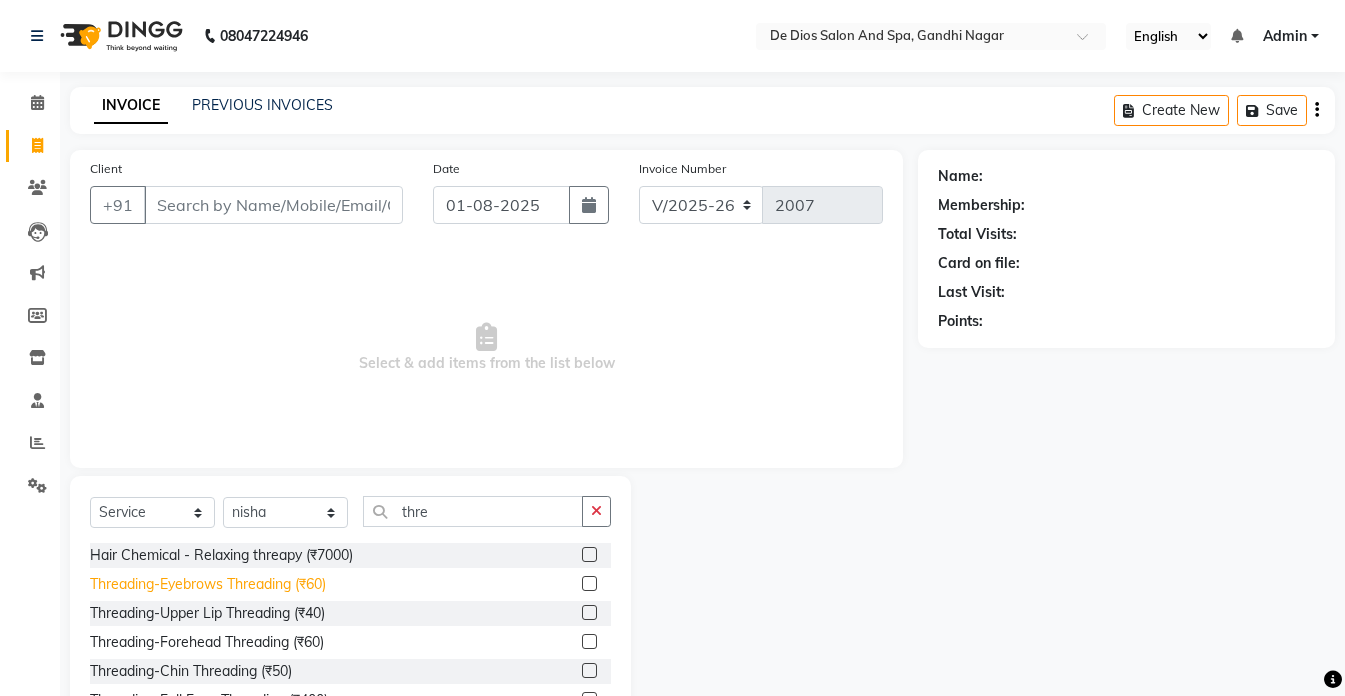 click on "Threading-Eyebrows Threading (₹60)" 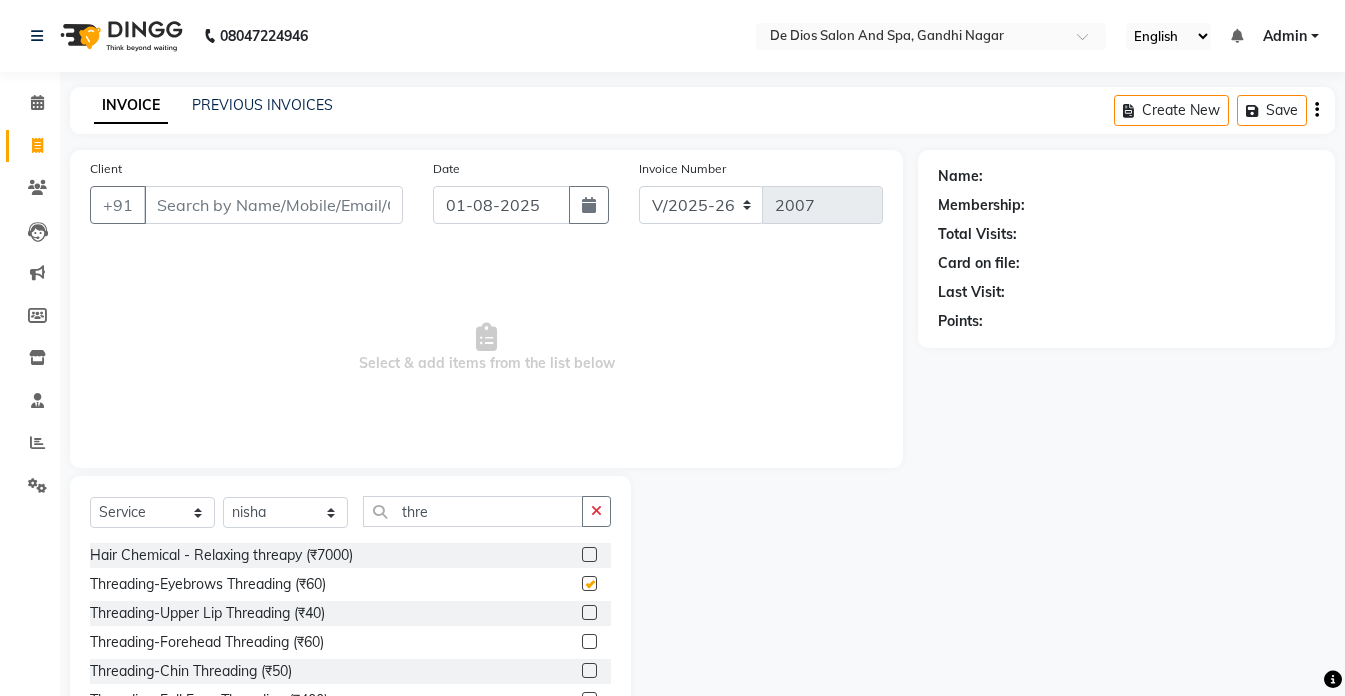 checkbox on "false" 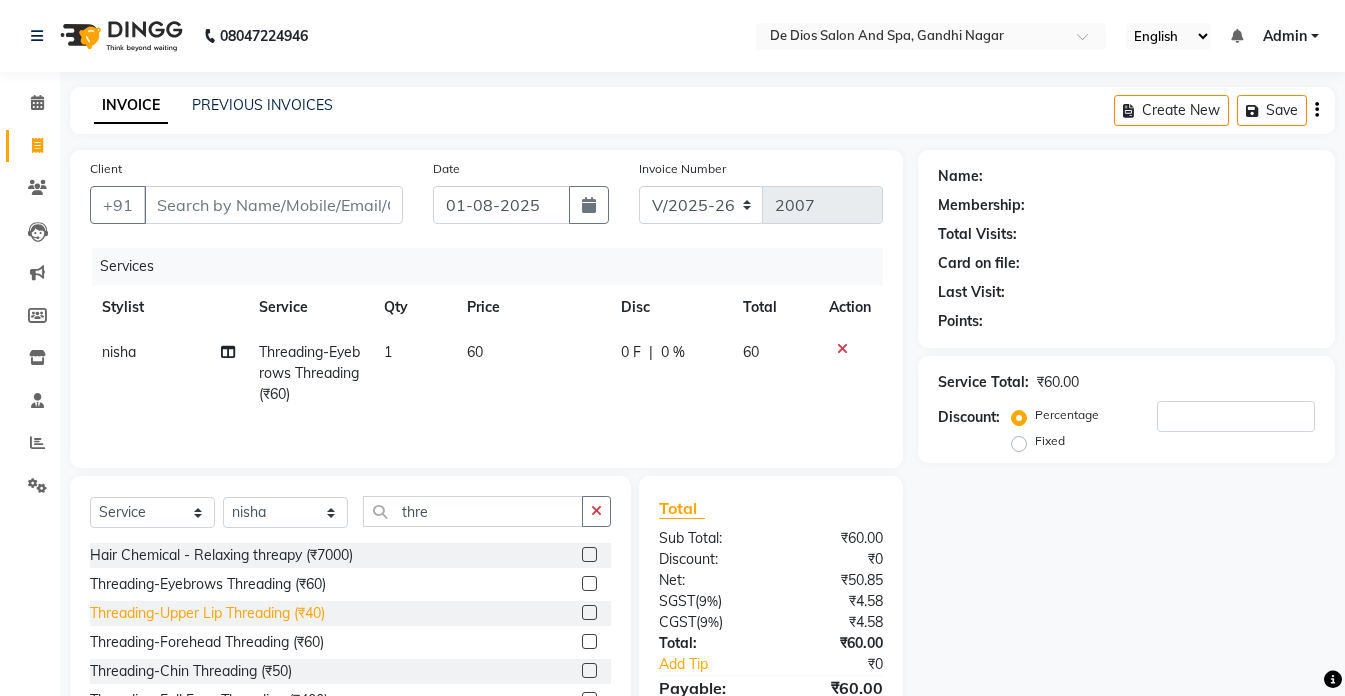 click on "Threading-Upper Lip Threading (₹40)" 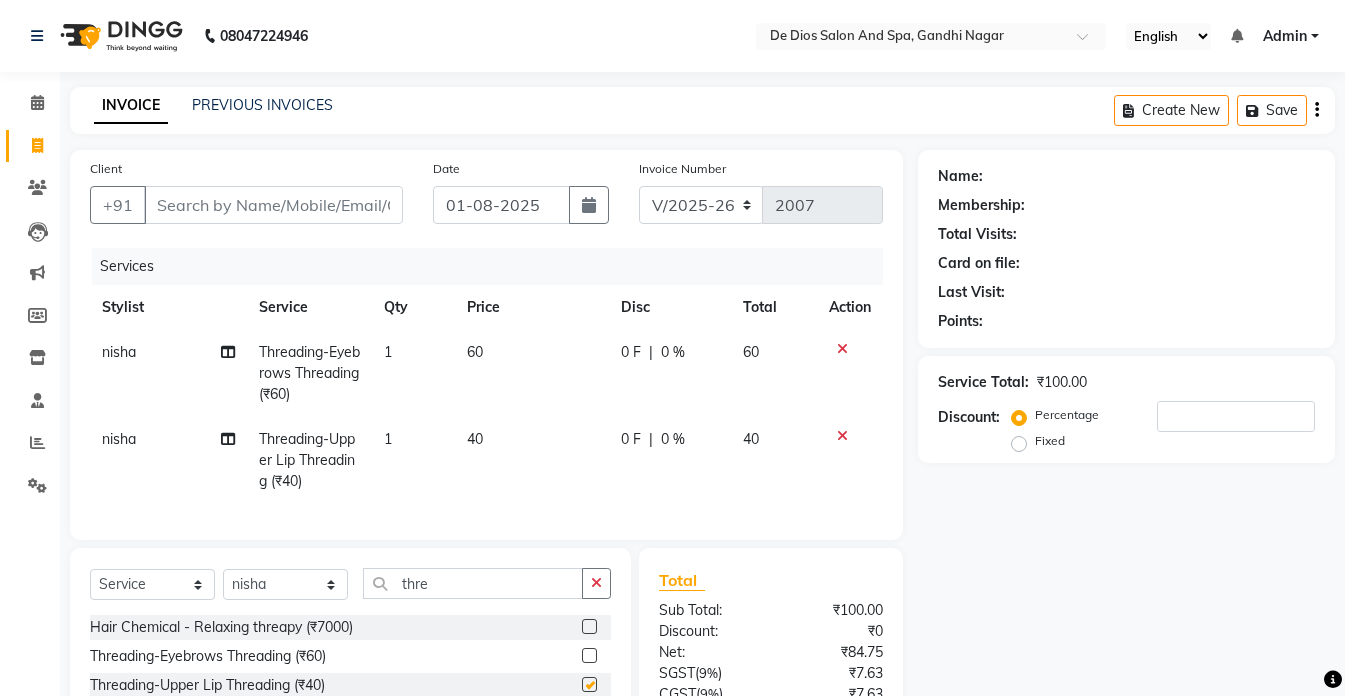 checkbox on "false" 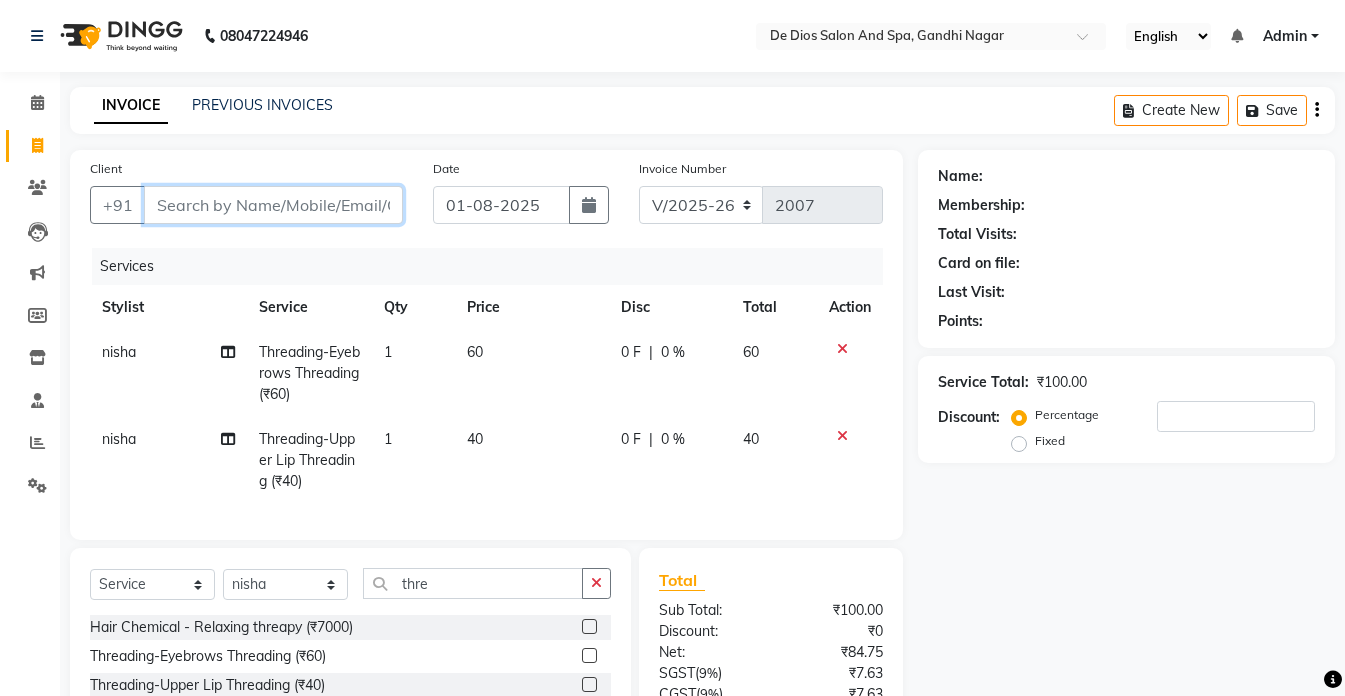 click on "Client" at bounding box center [273, 205] 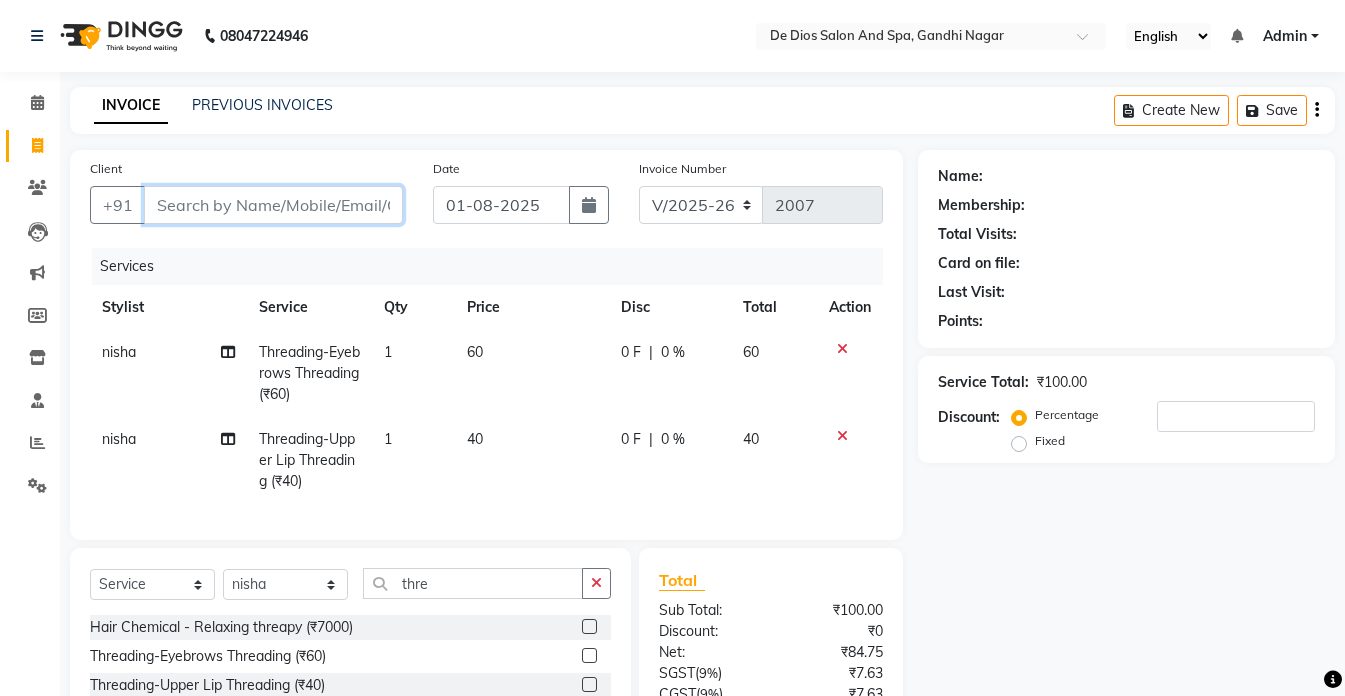 type on "9" 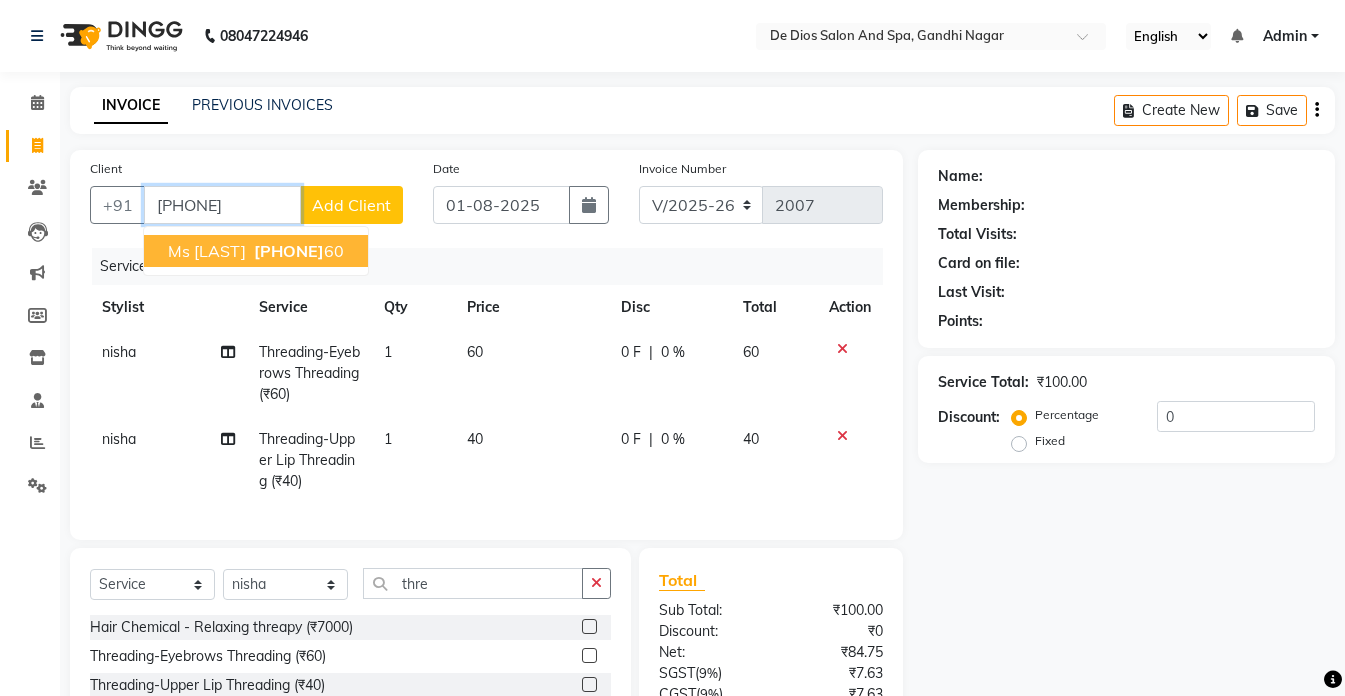 click on "94191747" at bounding box center [289, 251] 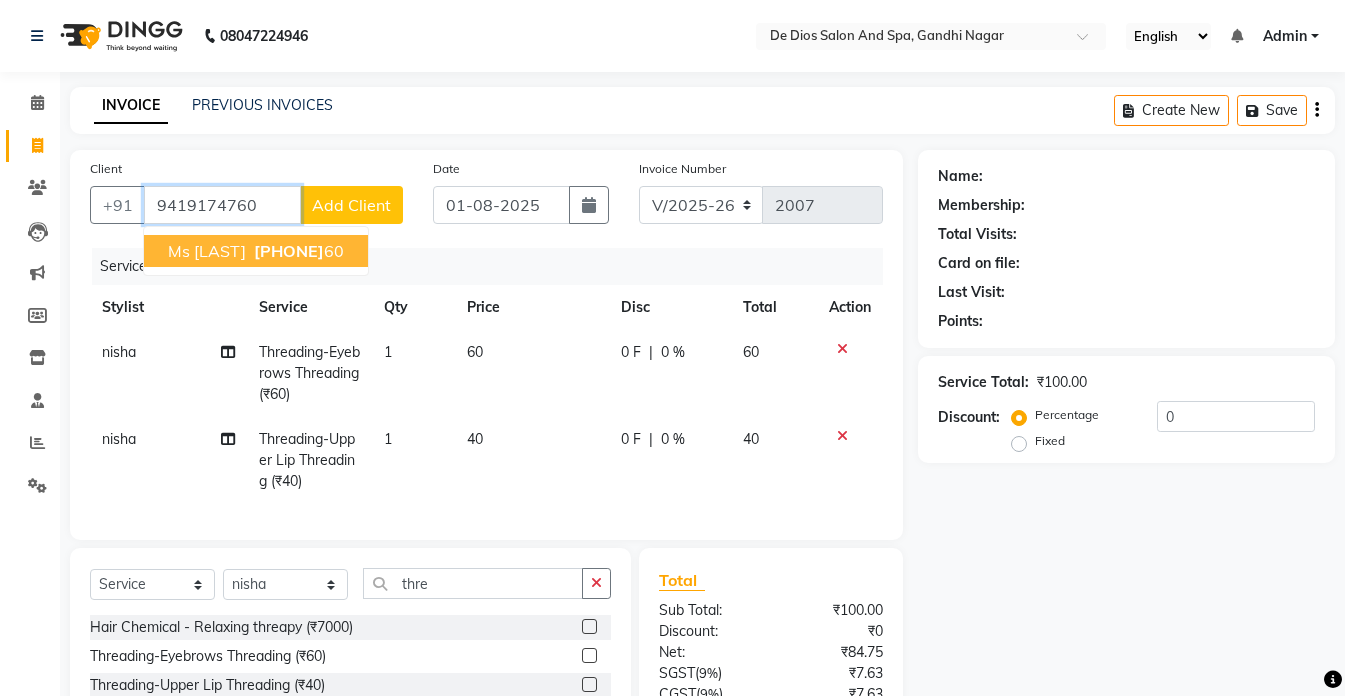 type on "9419174760" 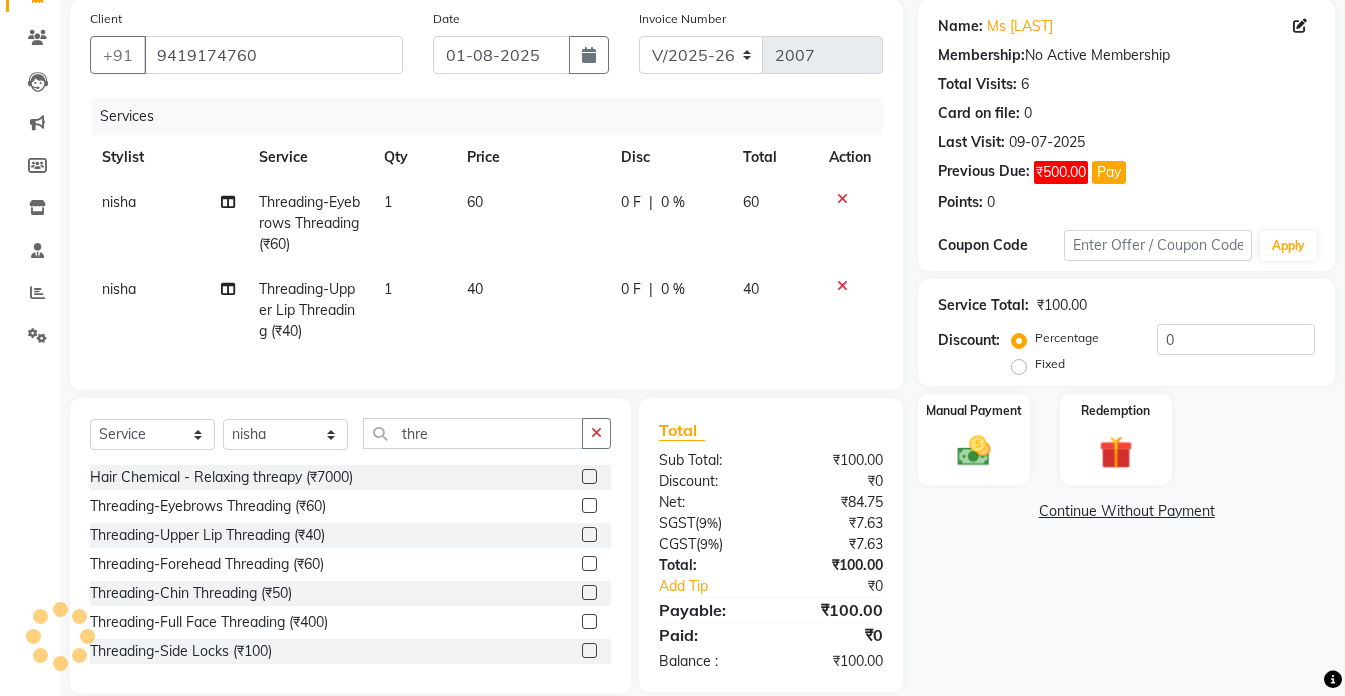 scroll, scrollTop: 192, scrollLeft: 0, axis: vertical 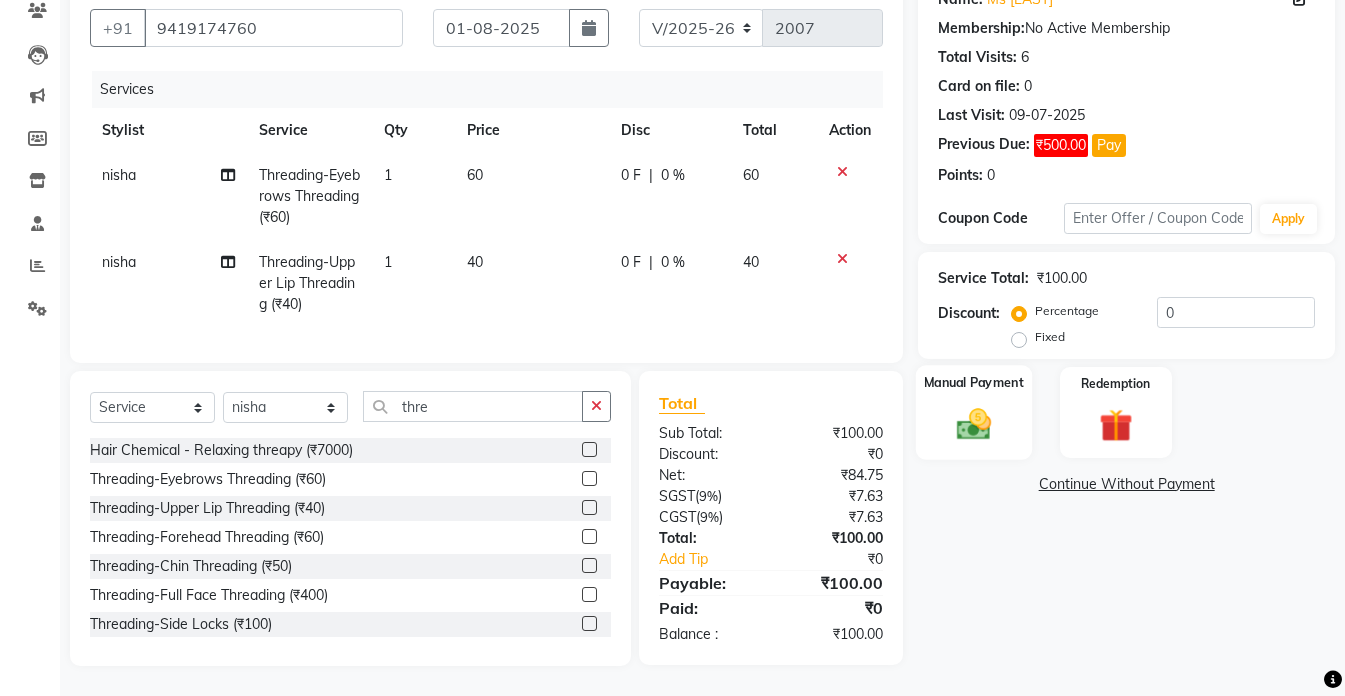 click 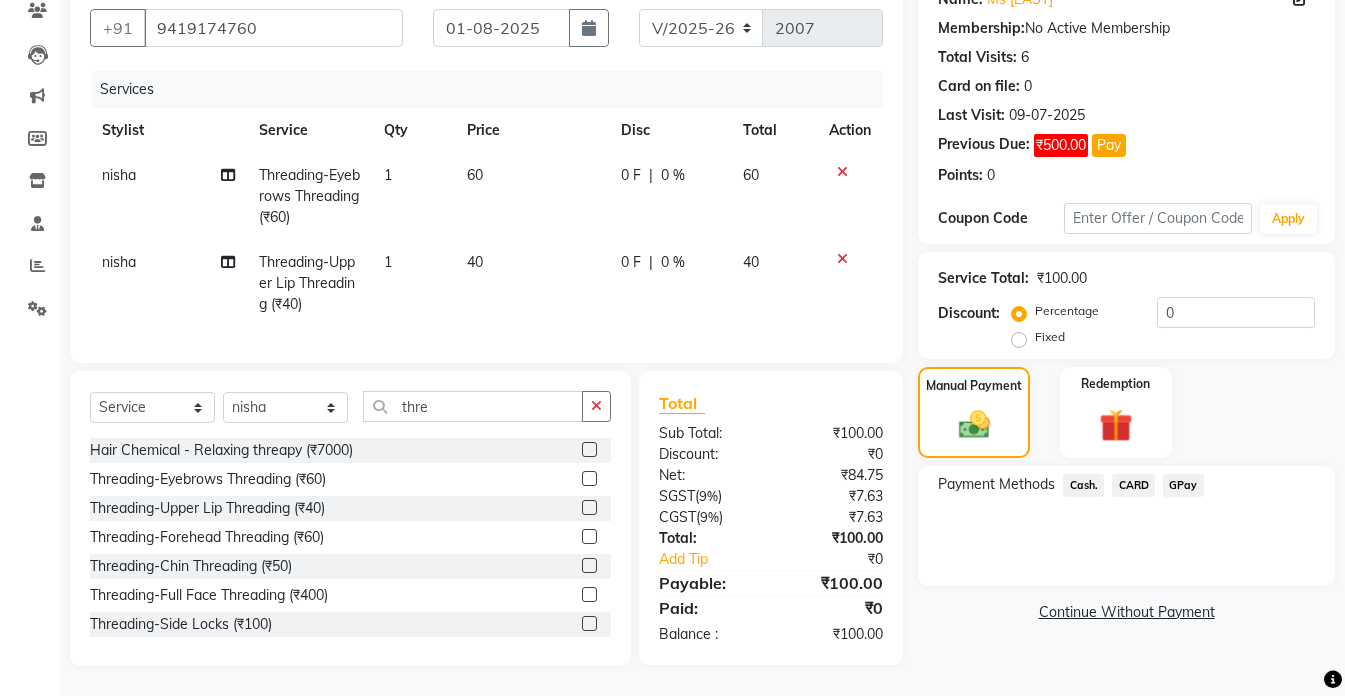 scroll, scrollTop: 192, scrollLeft: 0, axis: vertical 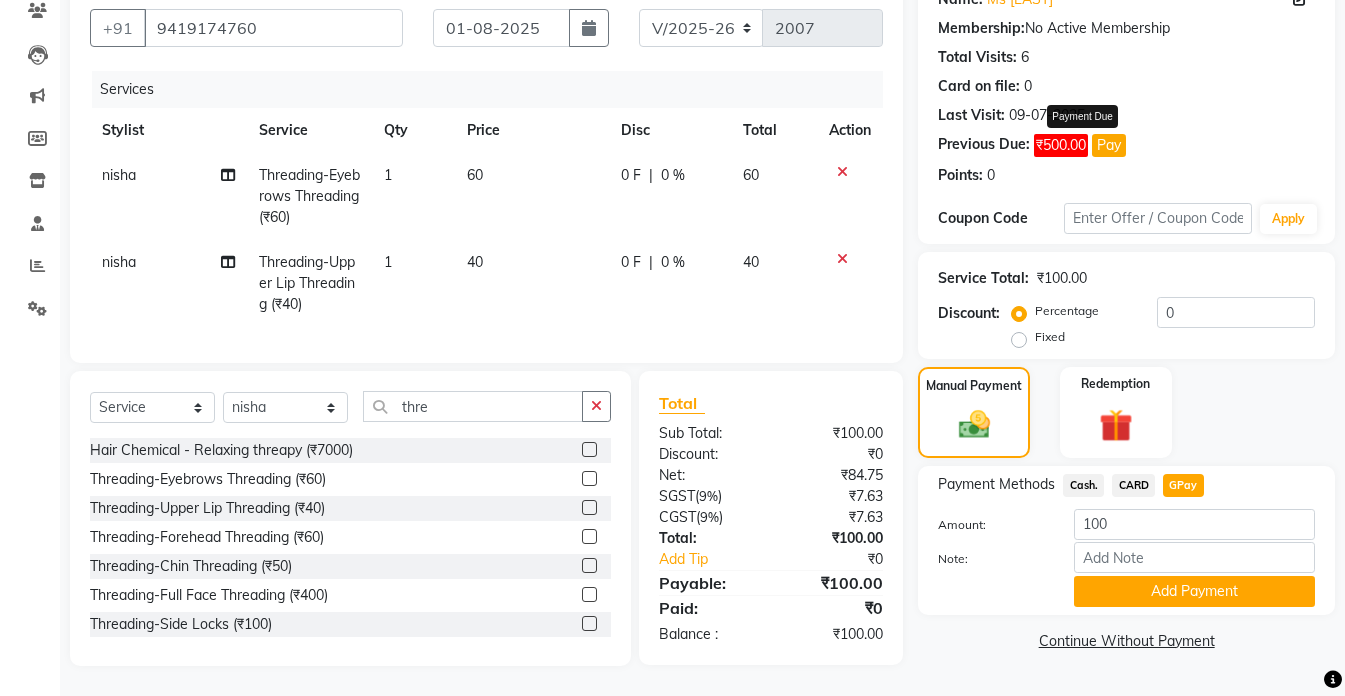 click on "Pay" 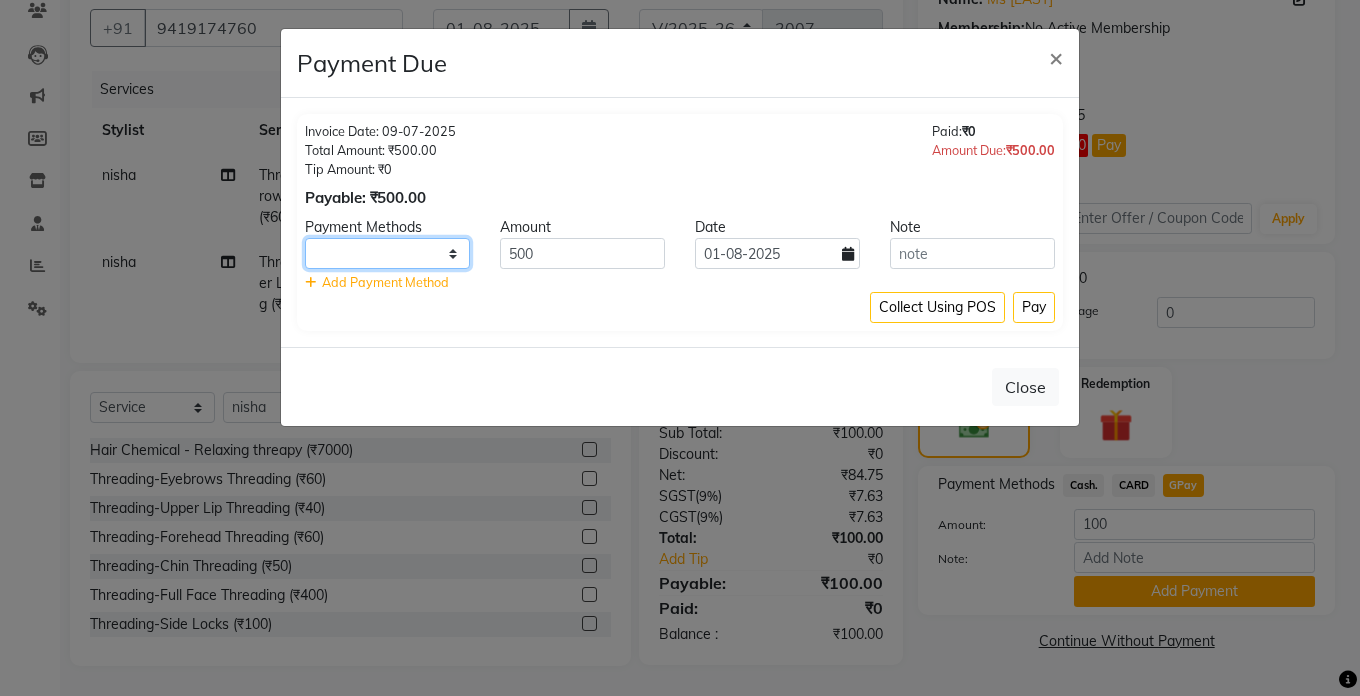 click on "Cash. CARD GPay" 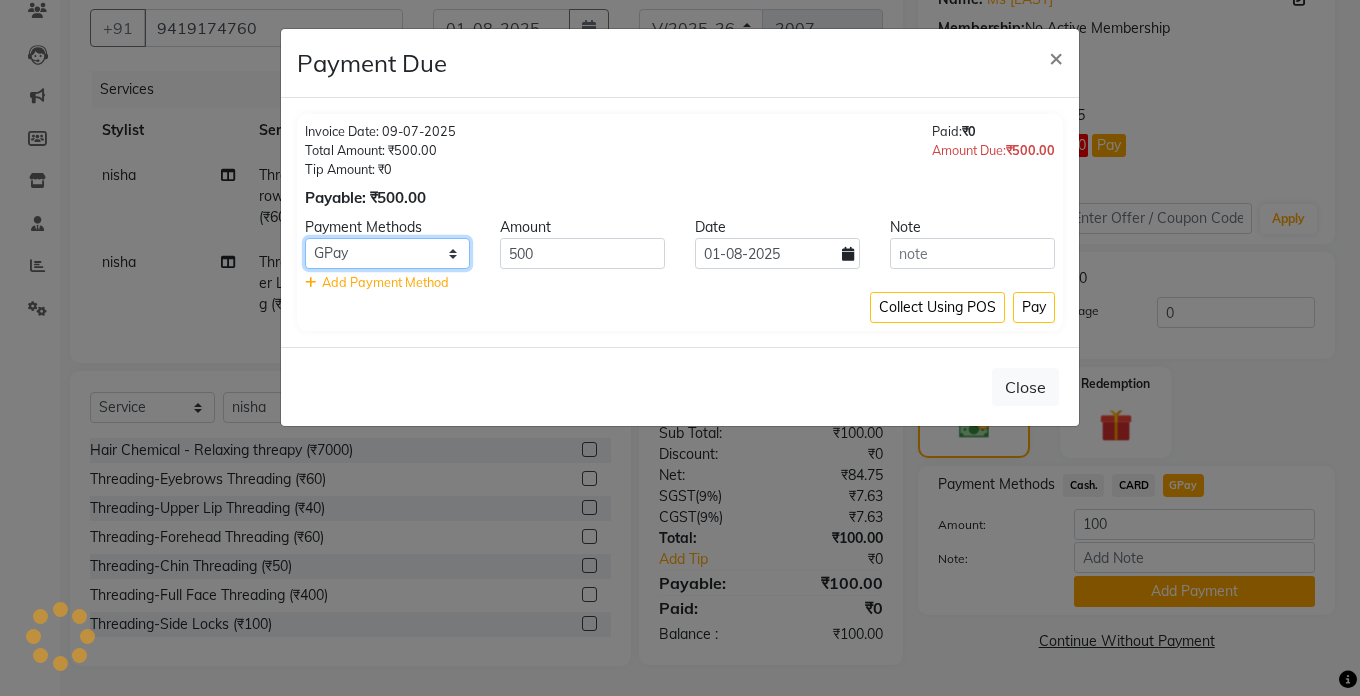 click on "Cash. CARD GPay" 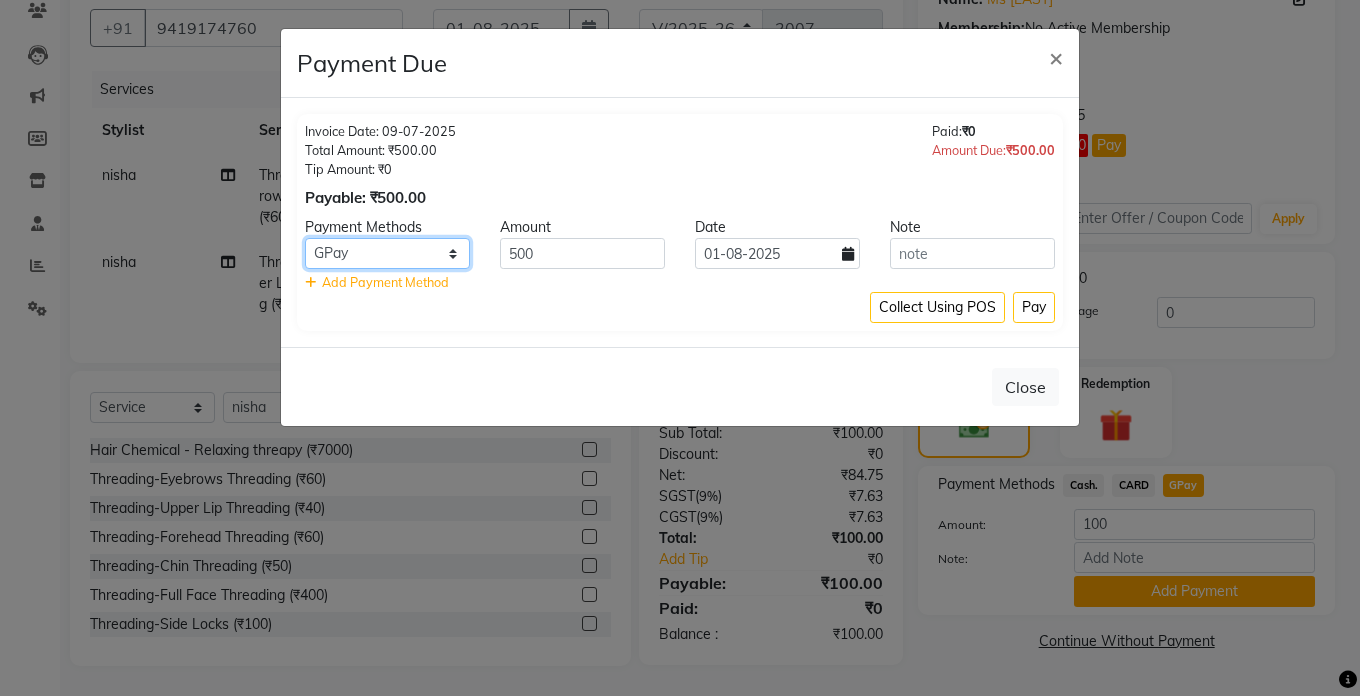 click on "Cash. CARD GPay" 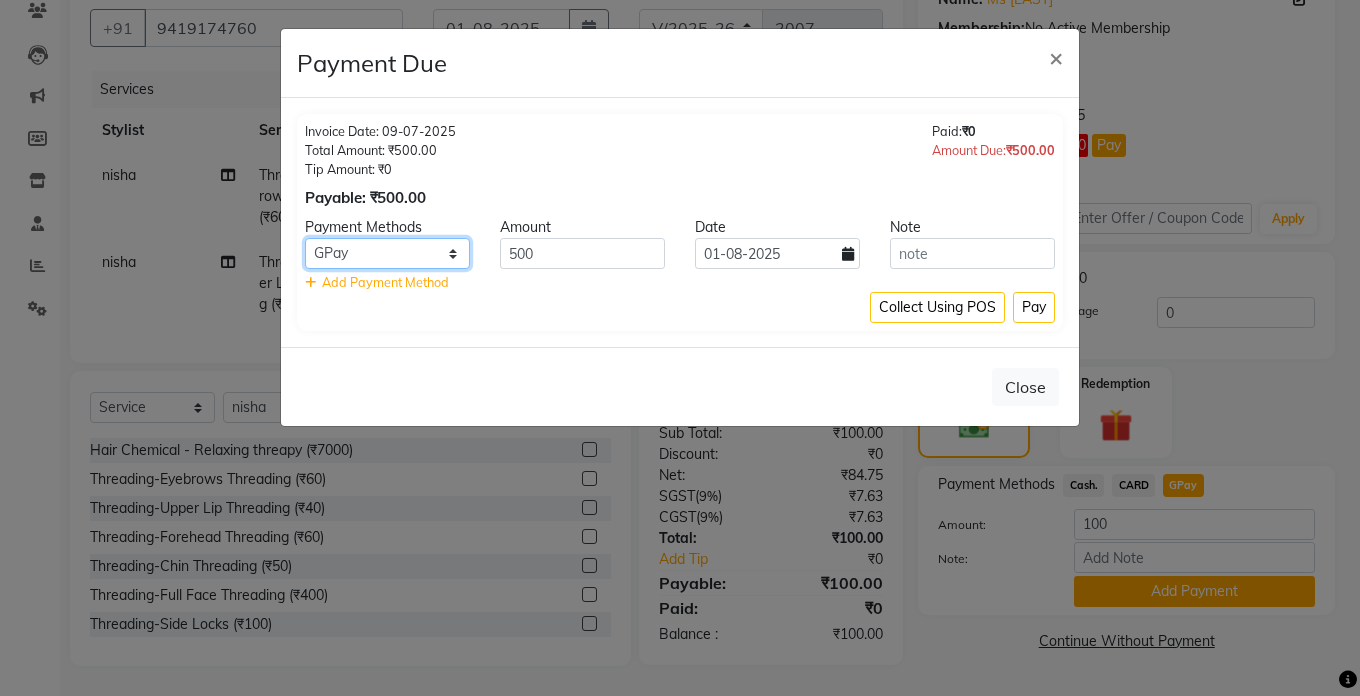 select on "116" 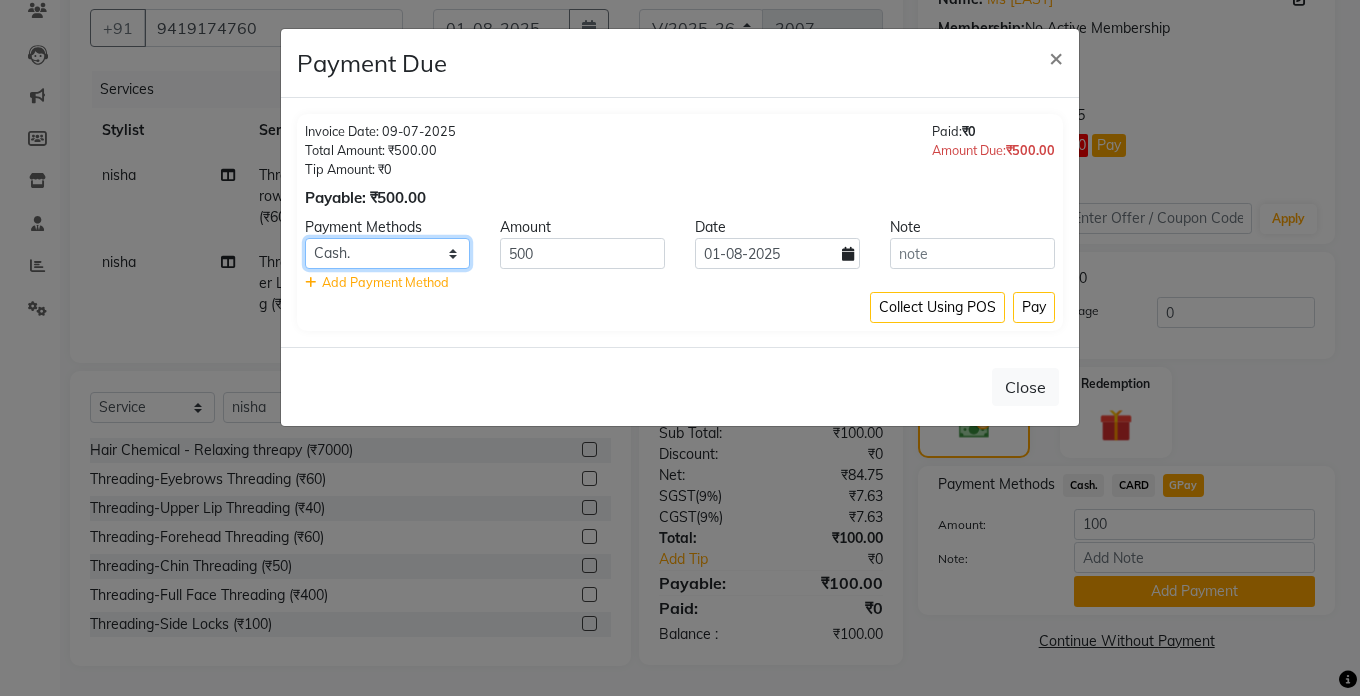 click on "Cash. CARD GPay" 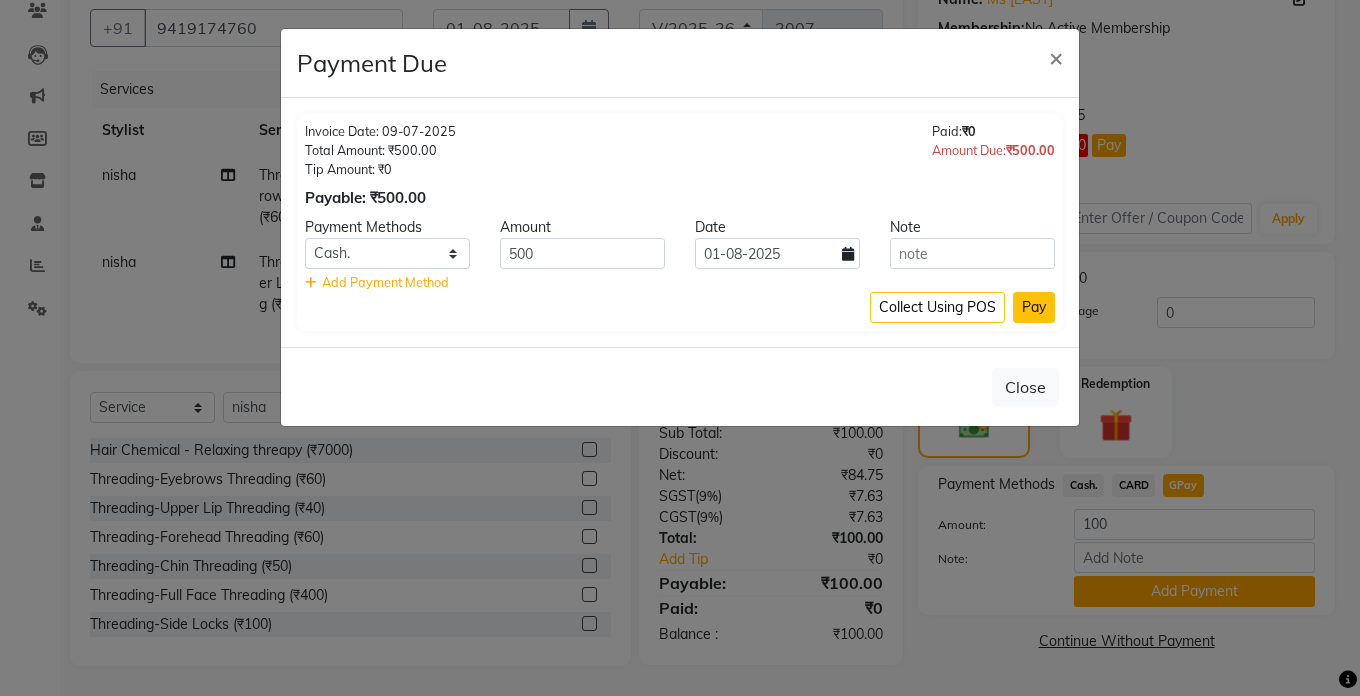 click on "Pay" 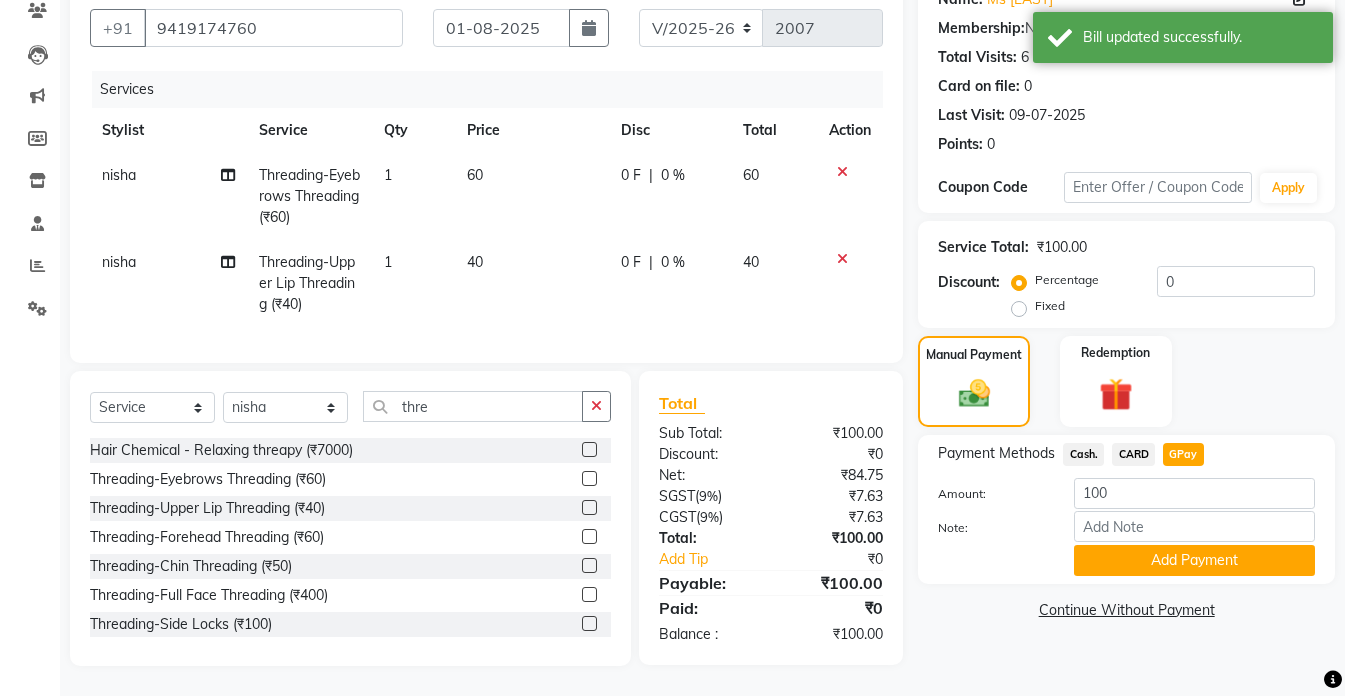 click on "Cash." 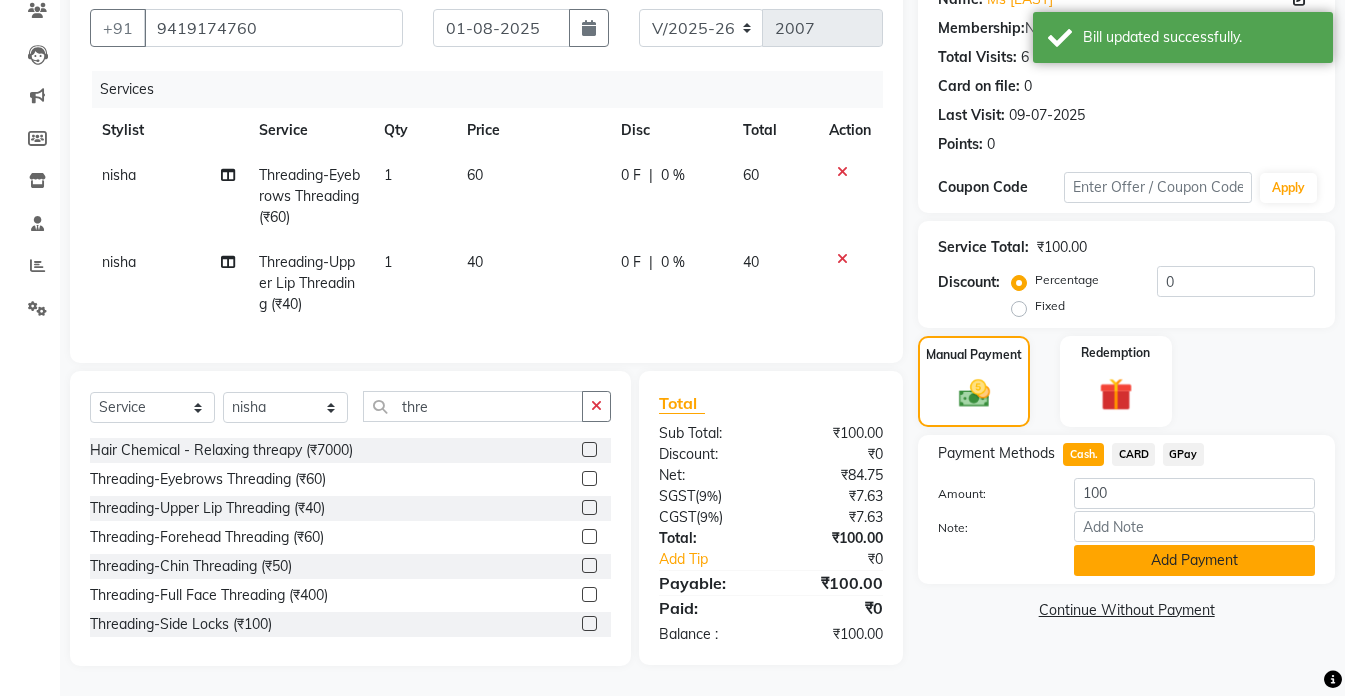 click on "Add Payment" 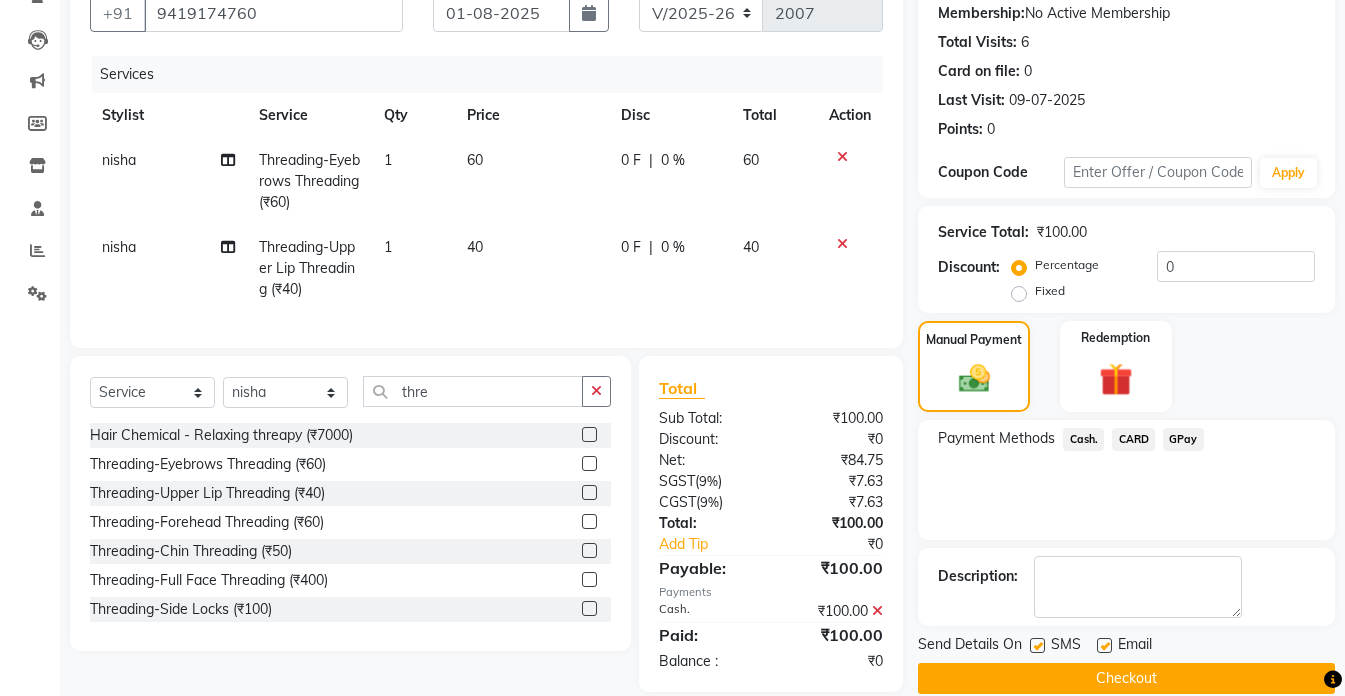 click on "Checkout" 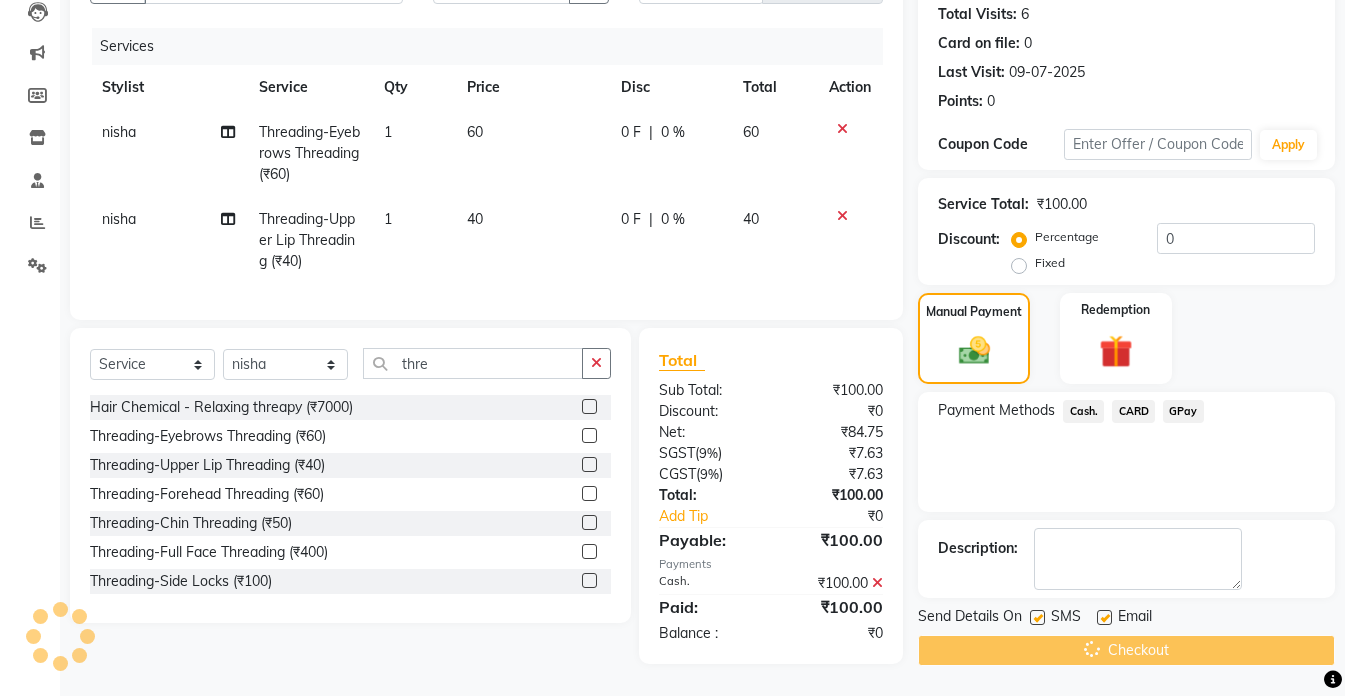 scroll, scrollTop: 233, scrollLeft: 0, axis: vertical 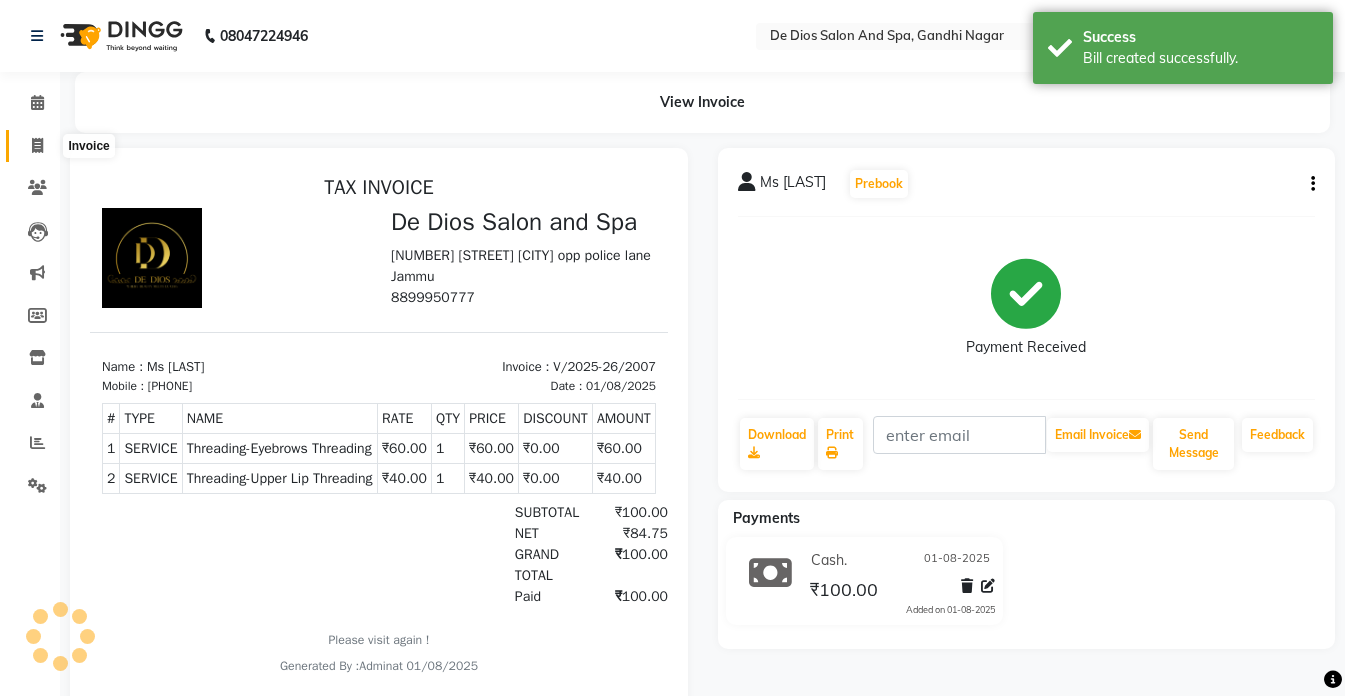 click 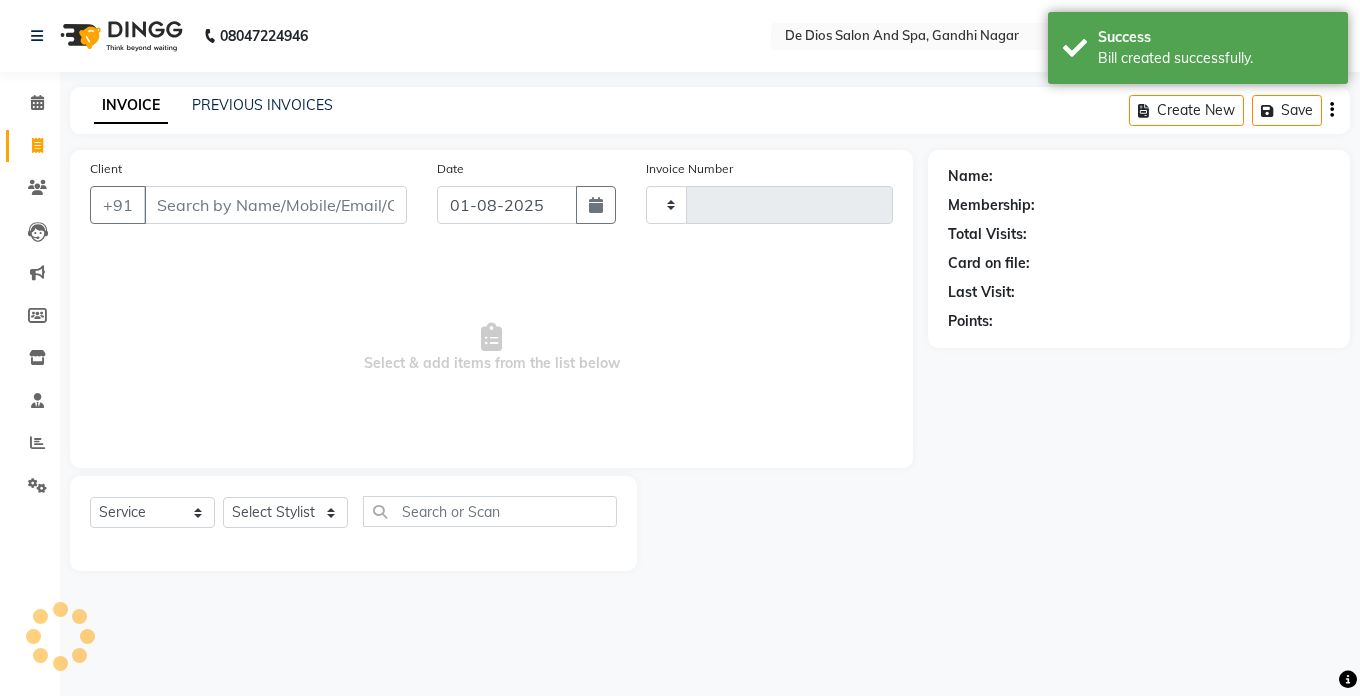 type on "2008" 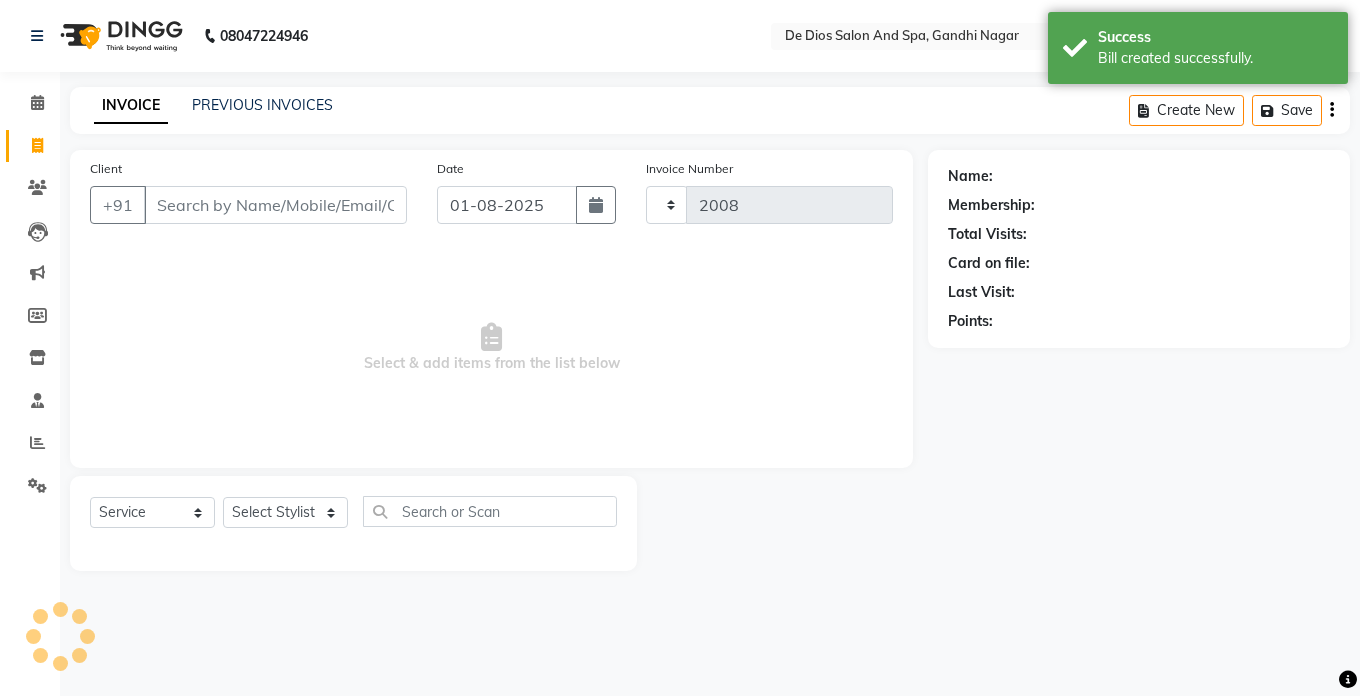 select on "6431" 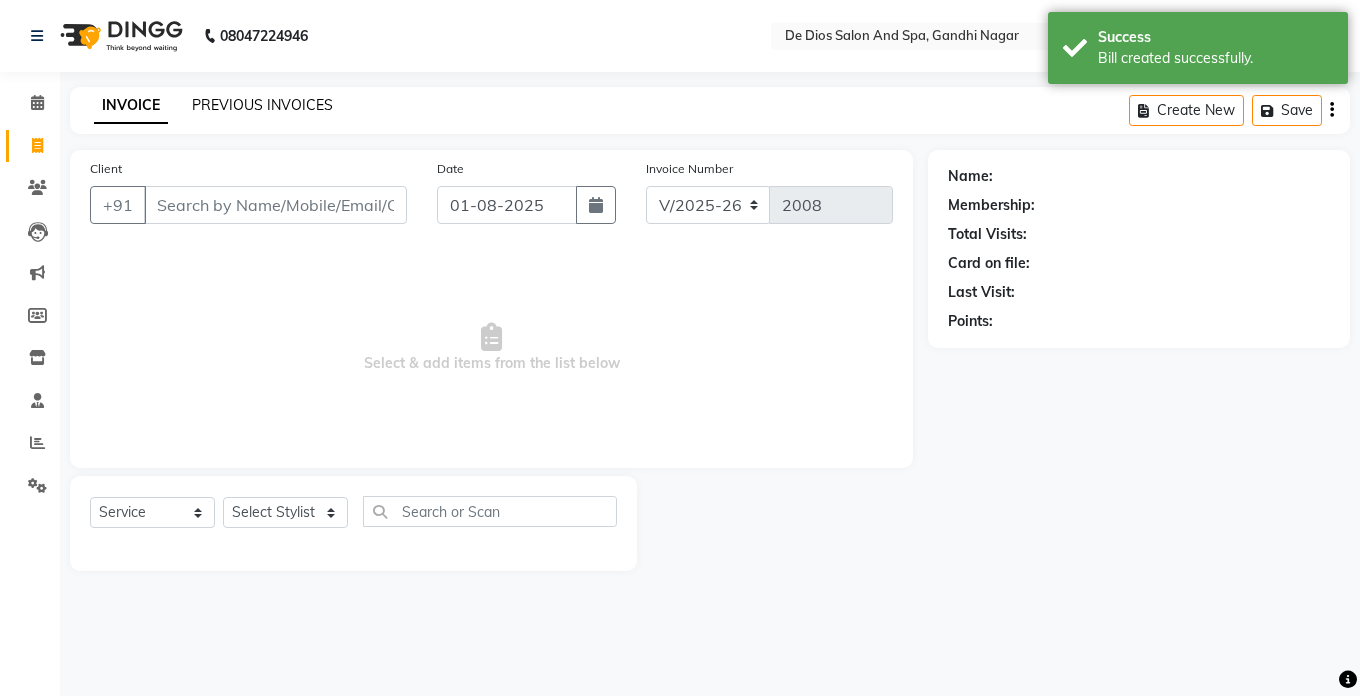 click on "PREVIOUS INVOICES" 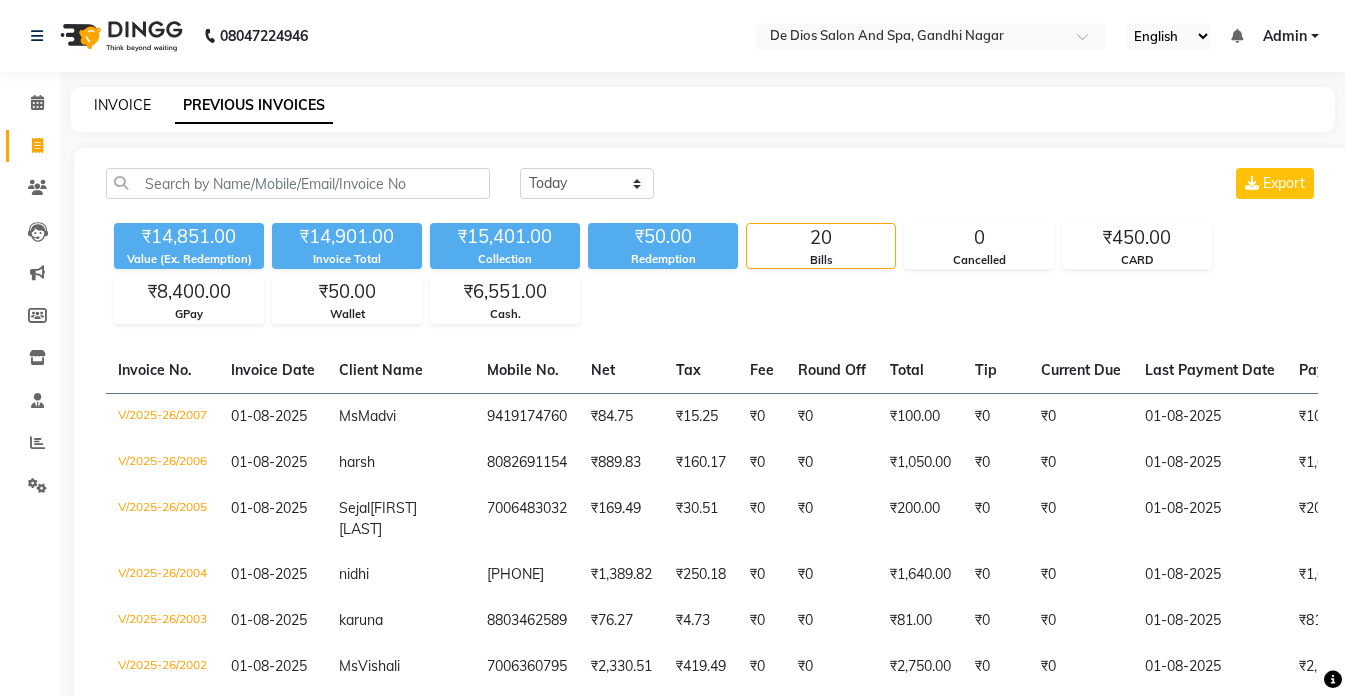 click on "INVOICE" 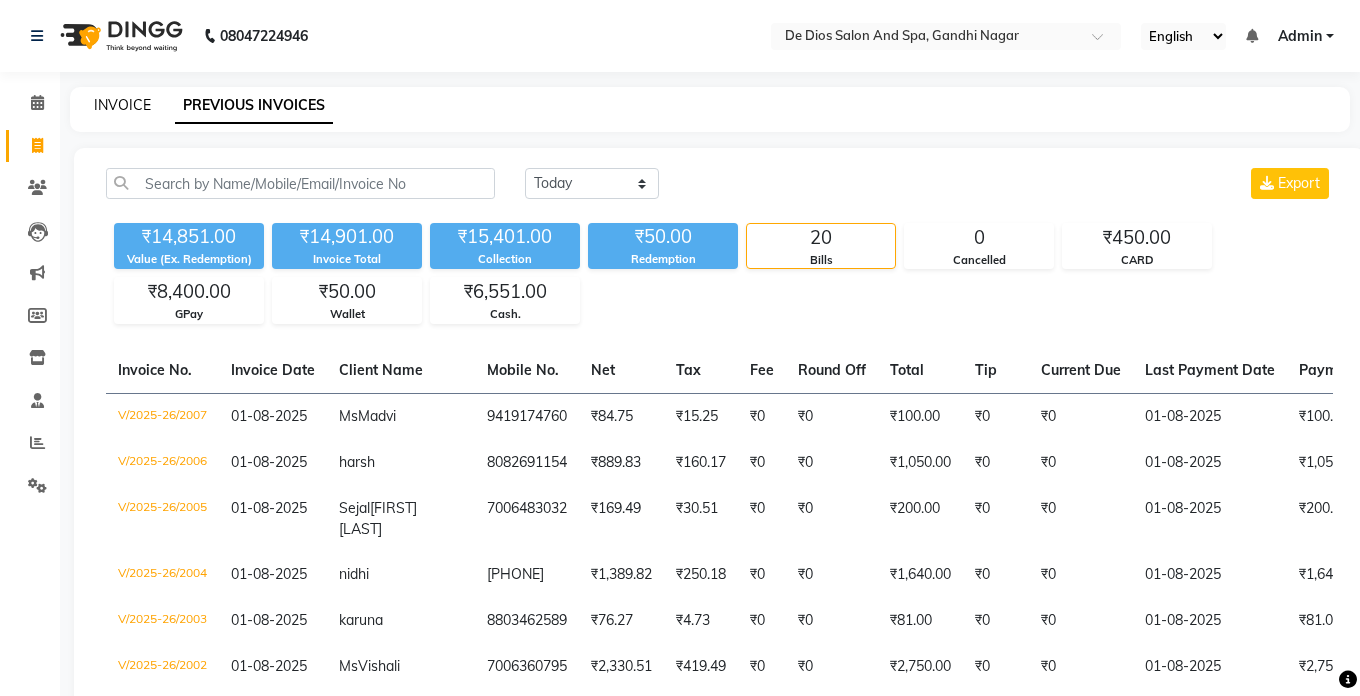select on "6431" 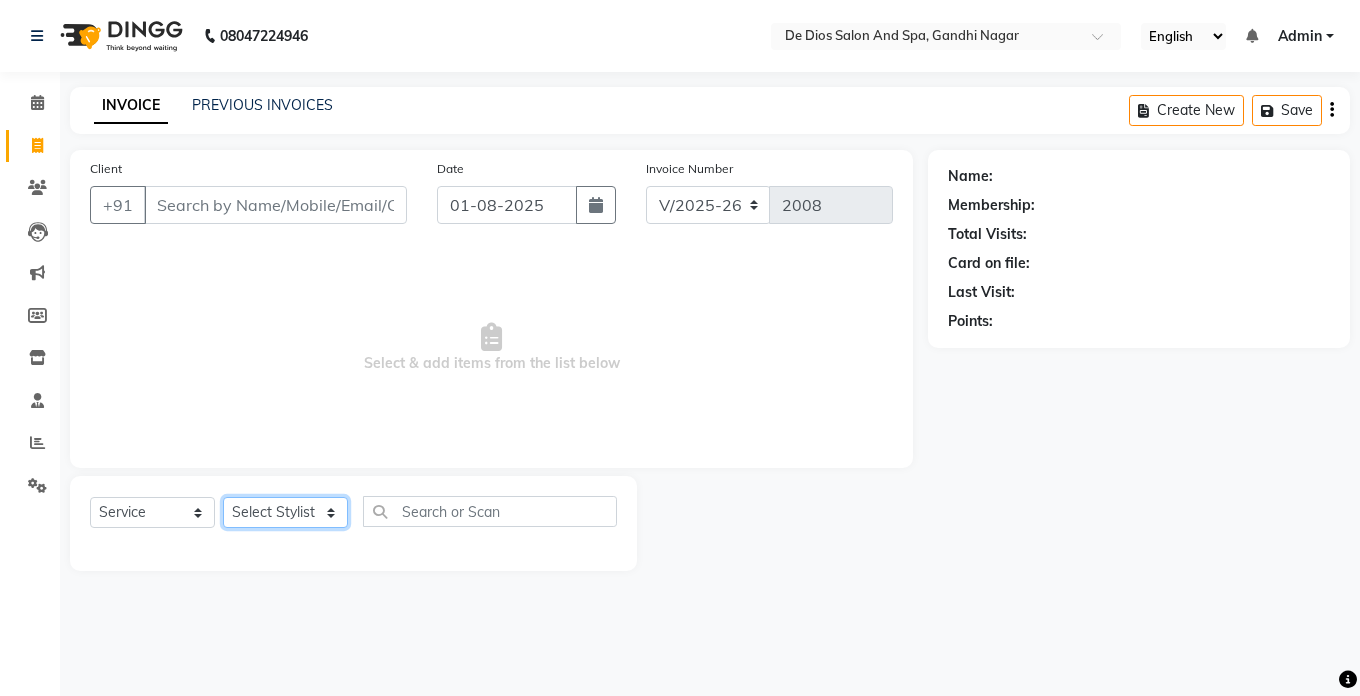 click on "Select Stylist akshay aman Arman Ashwani gunraj megha  nikita thappa nisha parveen shafali vishu kumar" 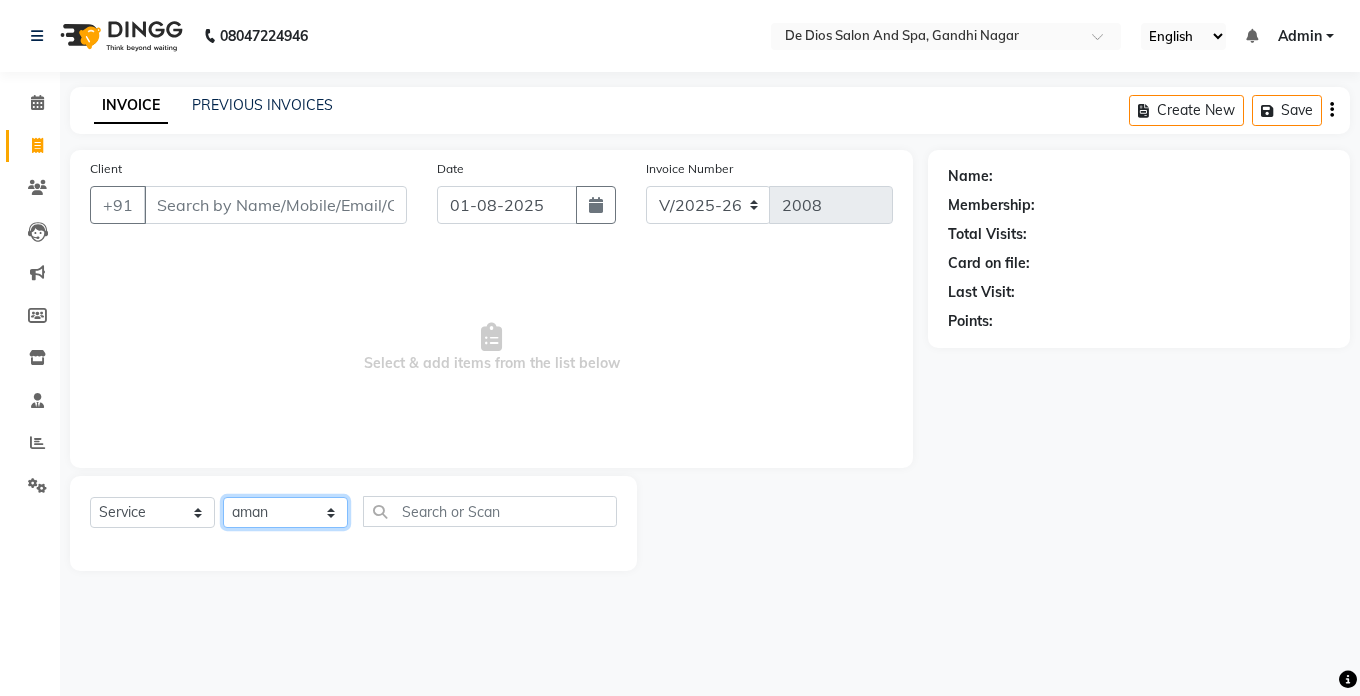 click on "Select Stylist akshay aman Arman Ashwani gunraj megha  nikita thappa nisha parveen shafali vishu kumar" 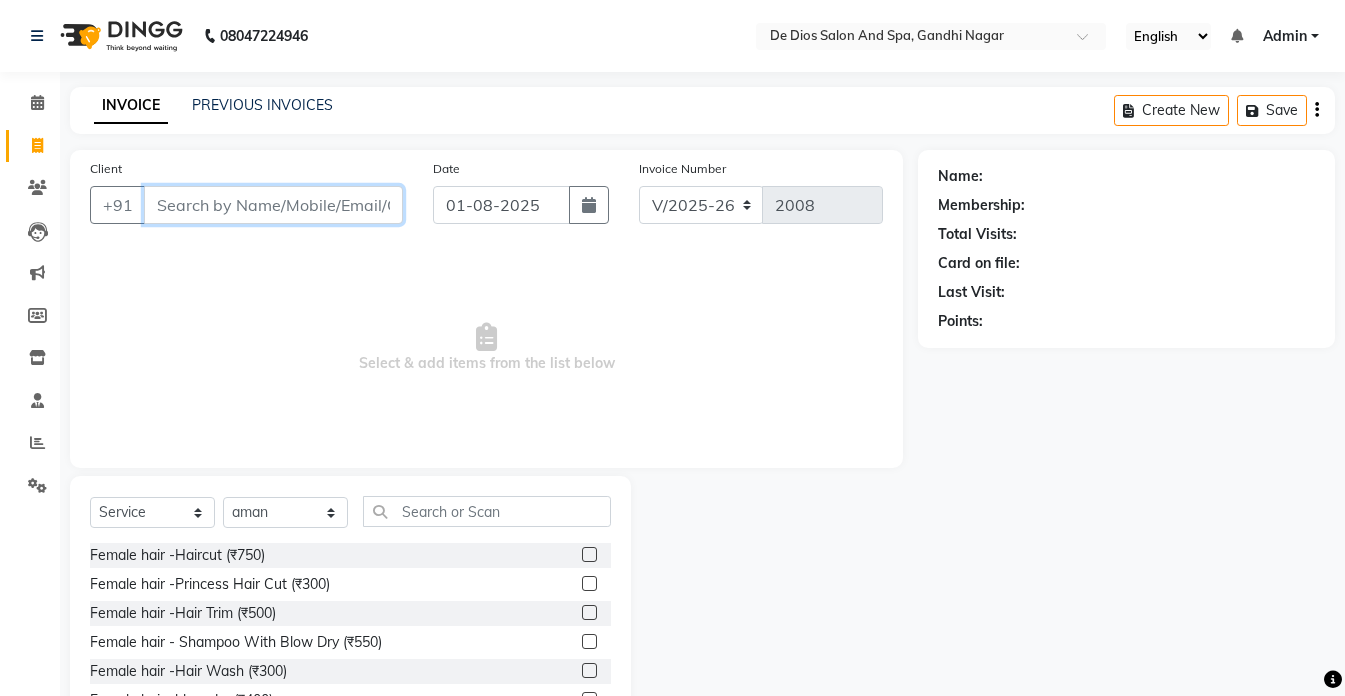 click on "Client" at bounding box center (273, 205) 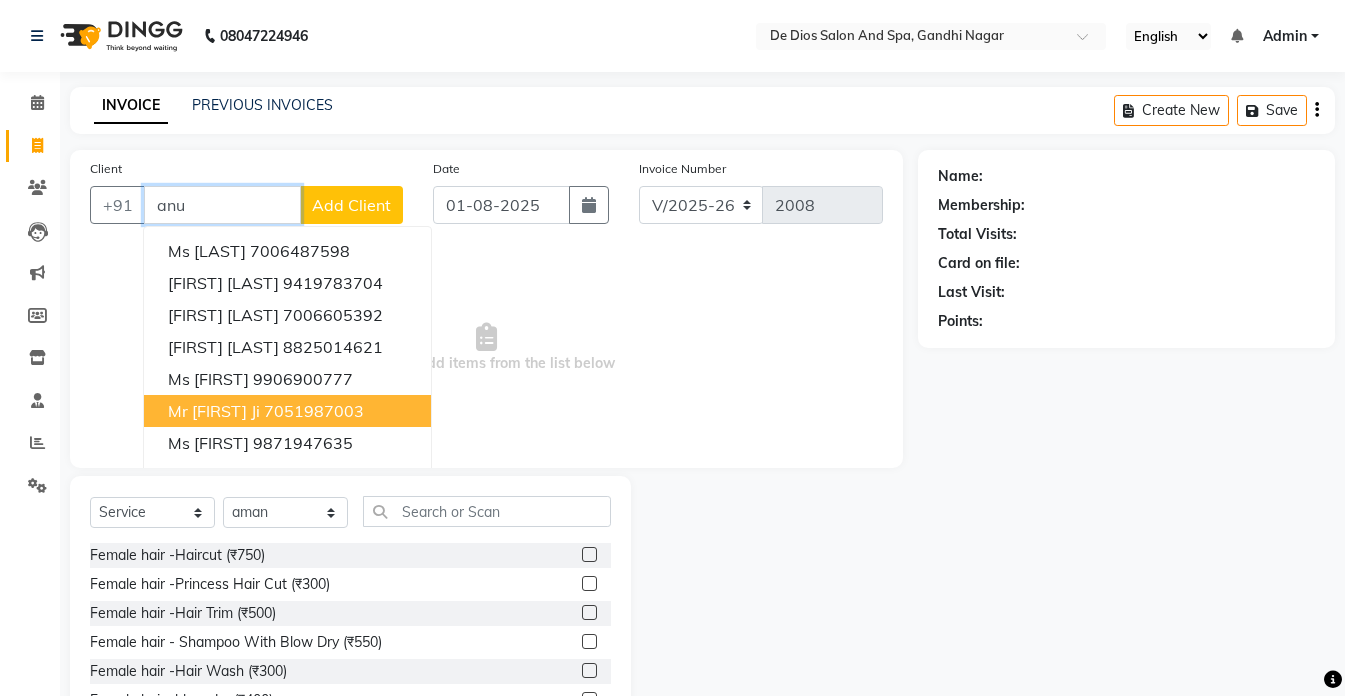 click on "7051987003" at bounding box center [314, 411] 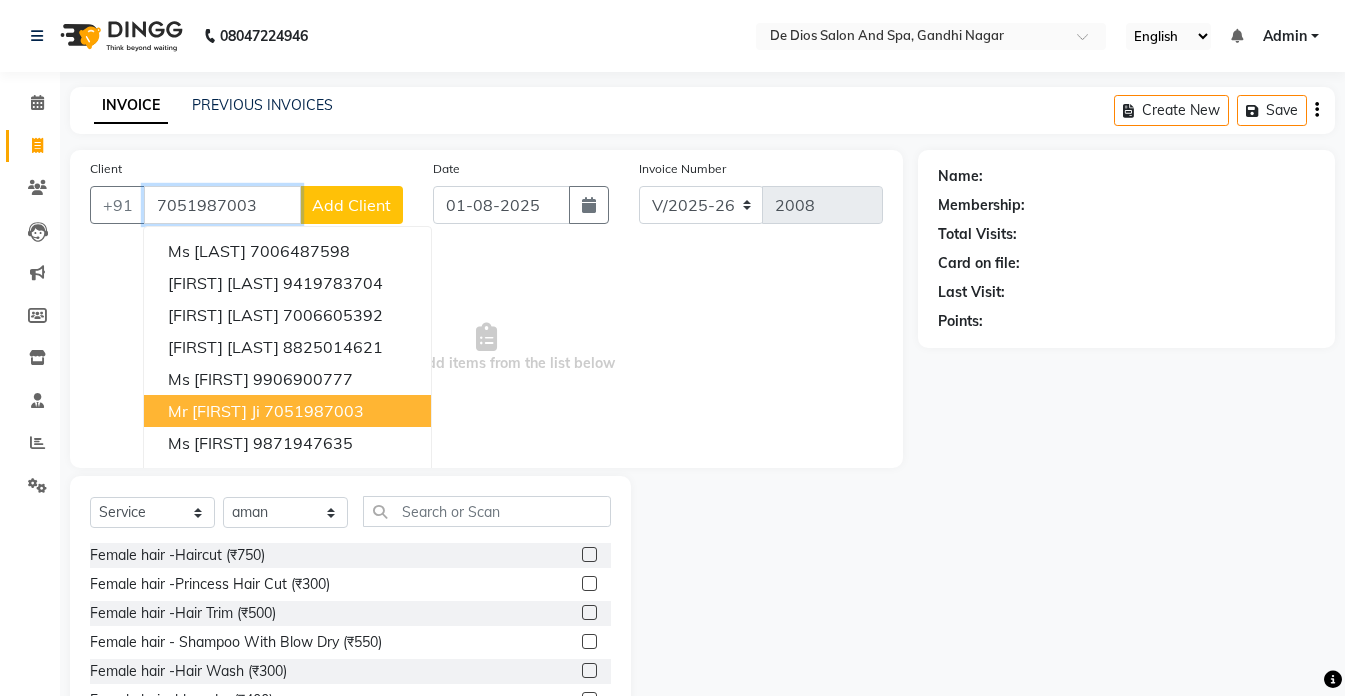 type on "7051987003" 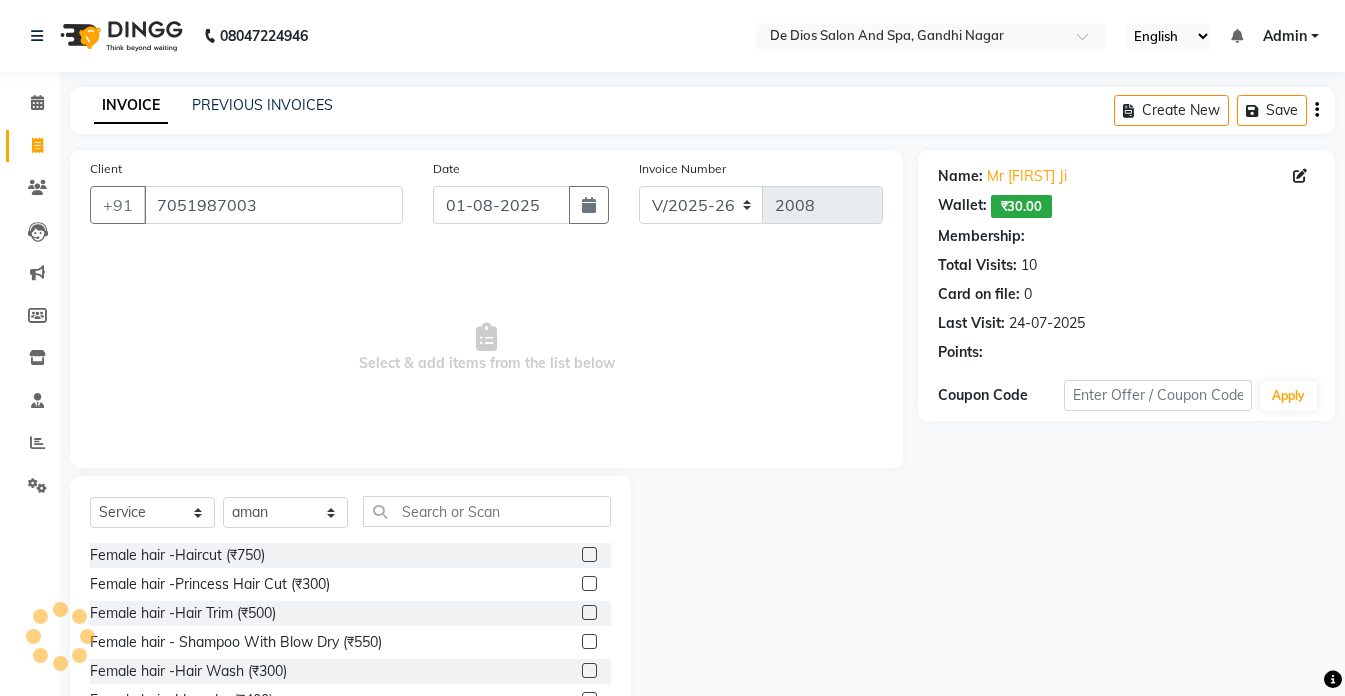 select on "1: Object" 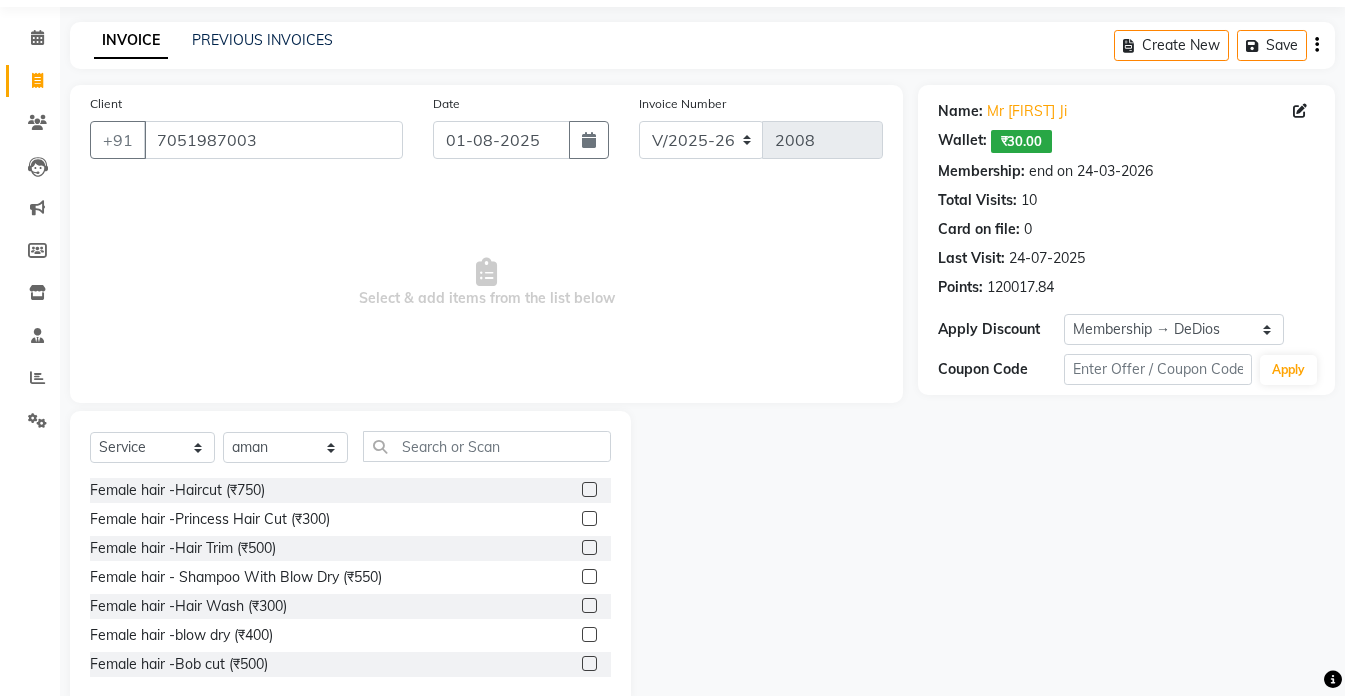 scroll, scrollTop: 100, scrollLeft: 0, axis: vertical 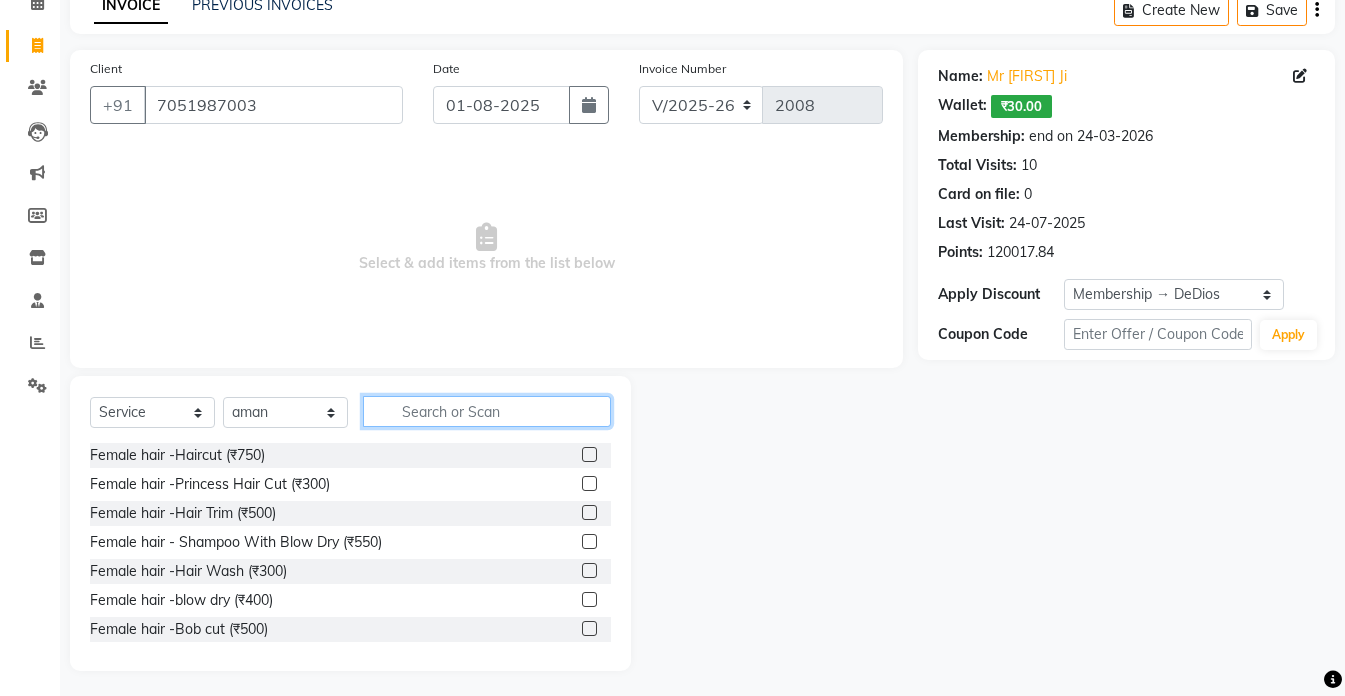 click 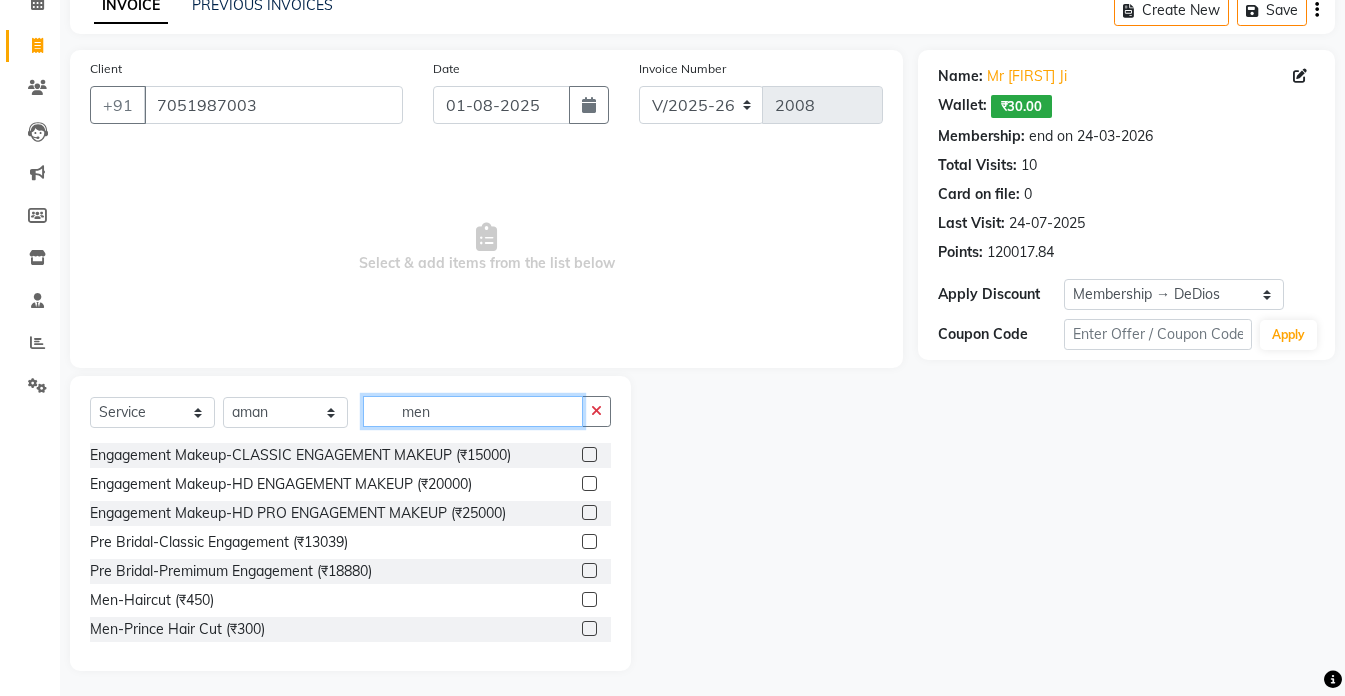 scroll, scrollTop: 105, scrollLeft: 0, axis: vertical 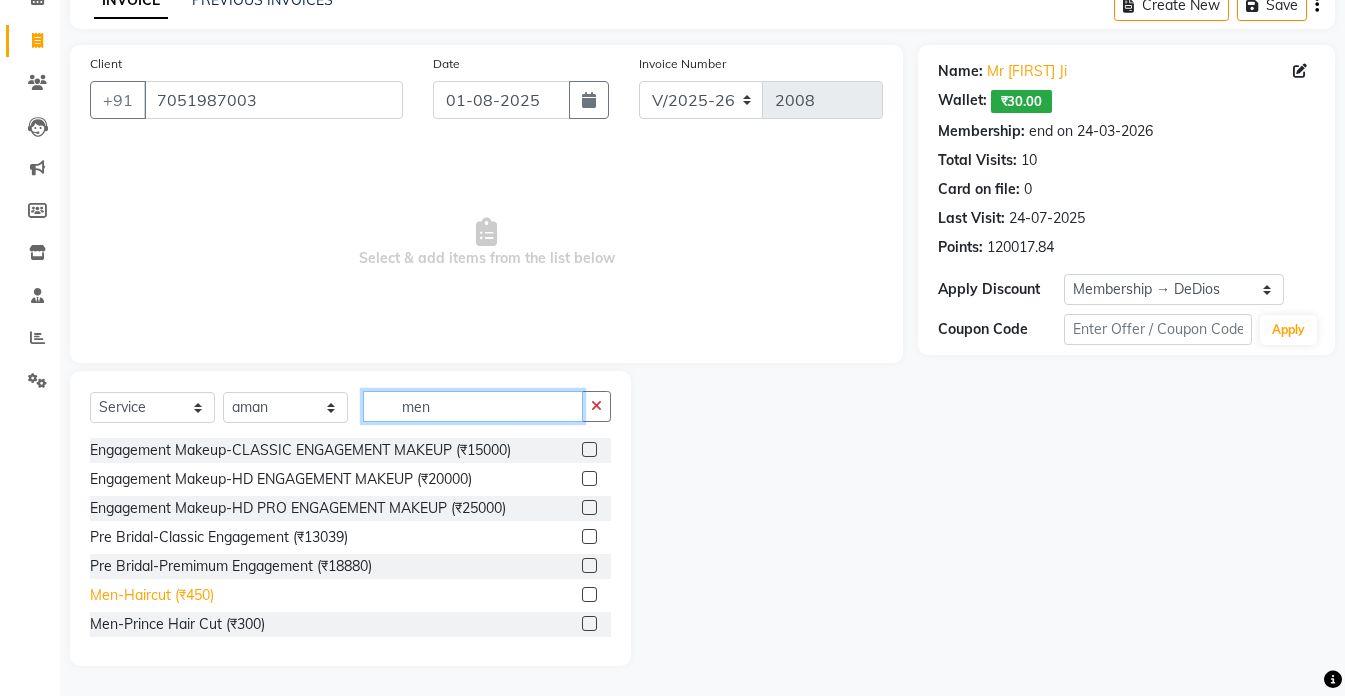 type on "men" 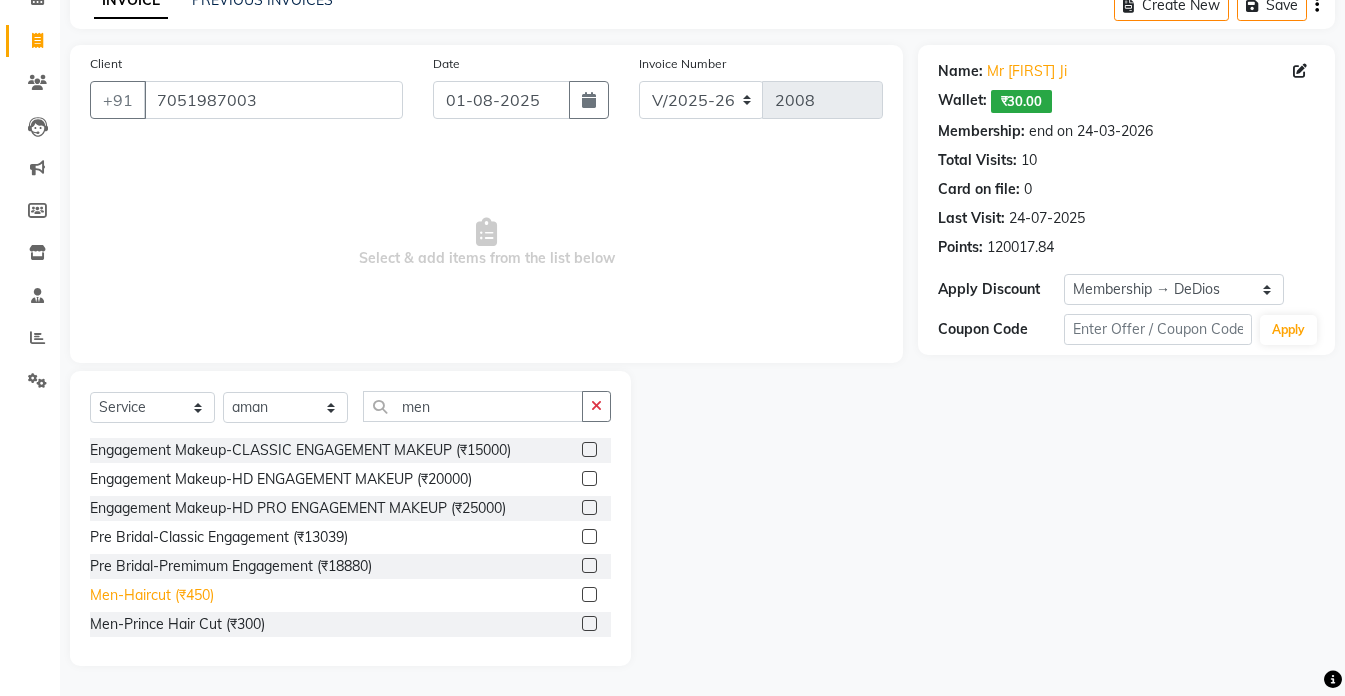 click on "Men-Haircut (₹450)" 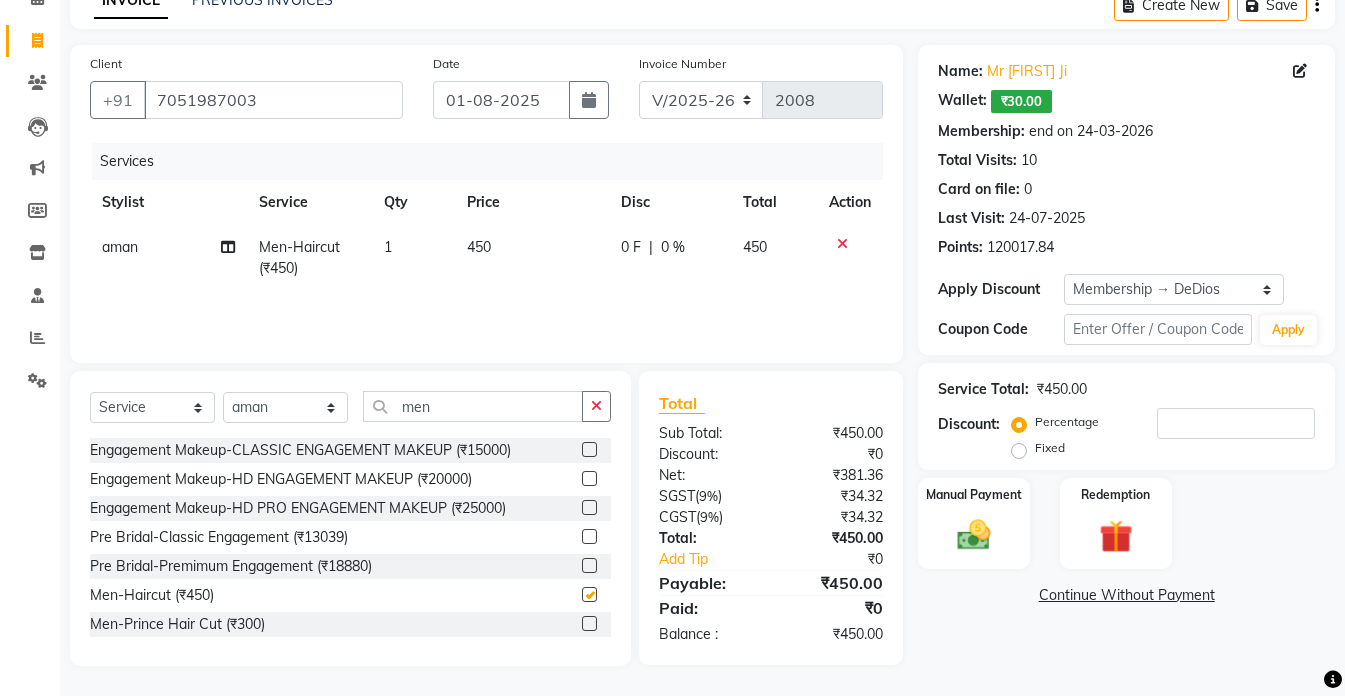 checkbox on "false" 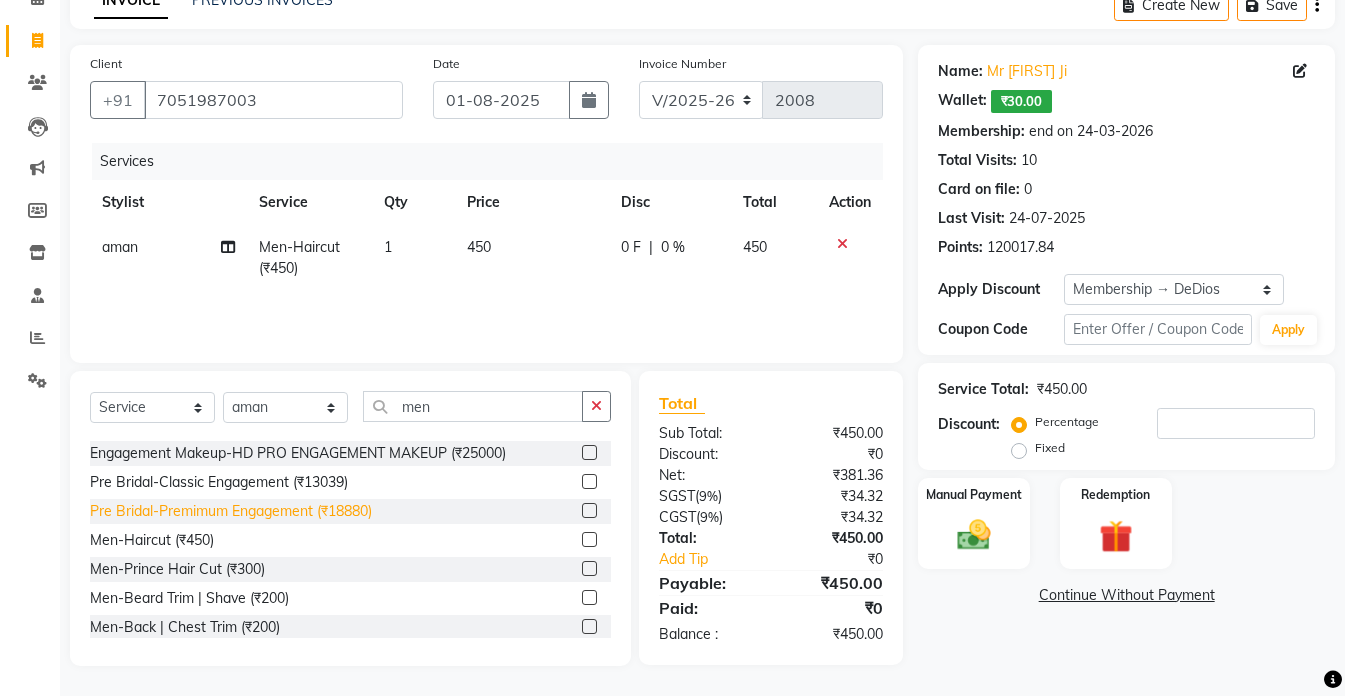 scroll, scrollTop: 100, scrollLeft: 0, axis: vertical 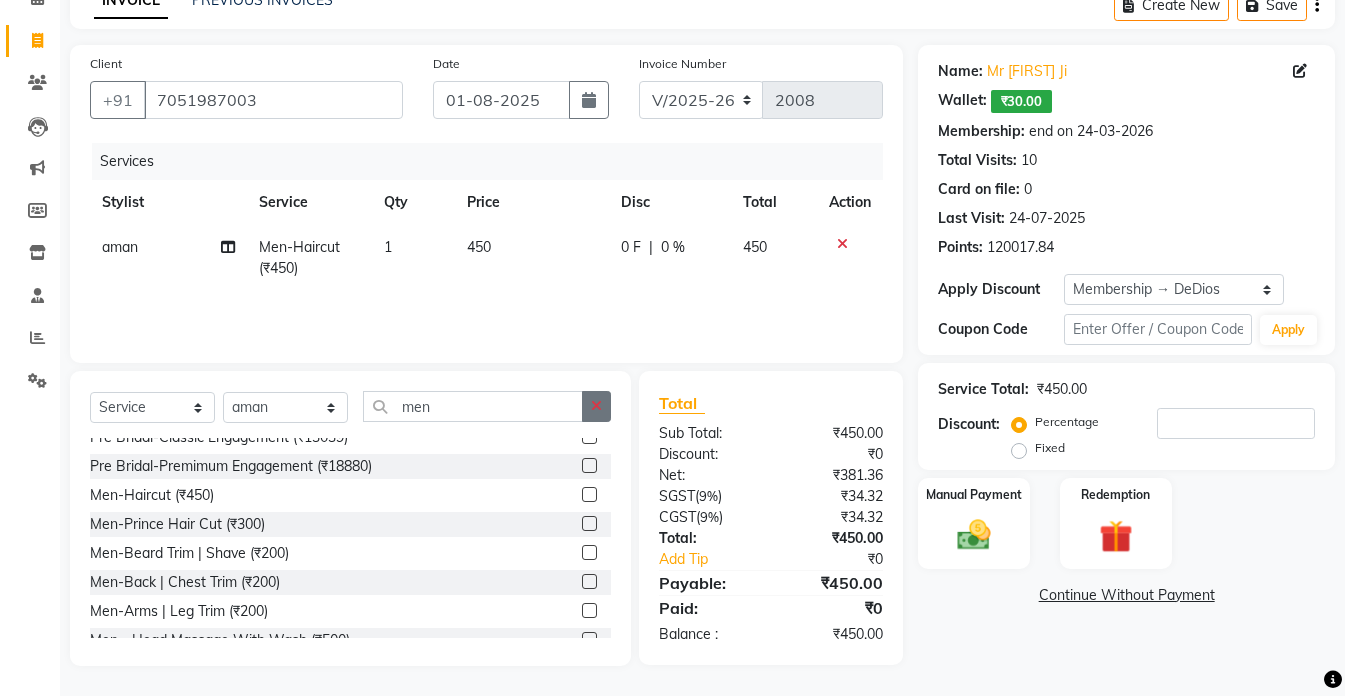 click 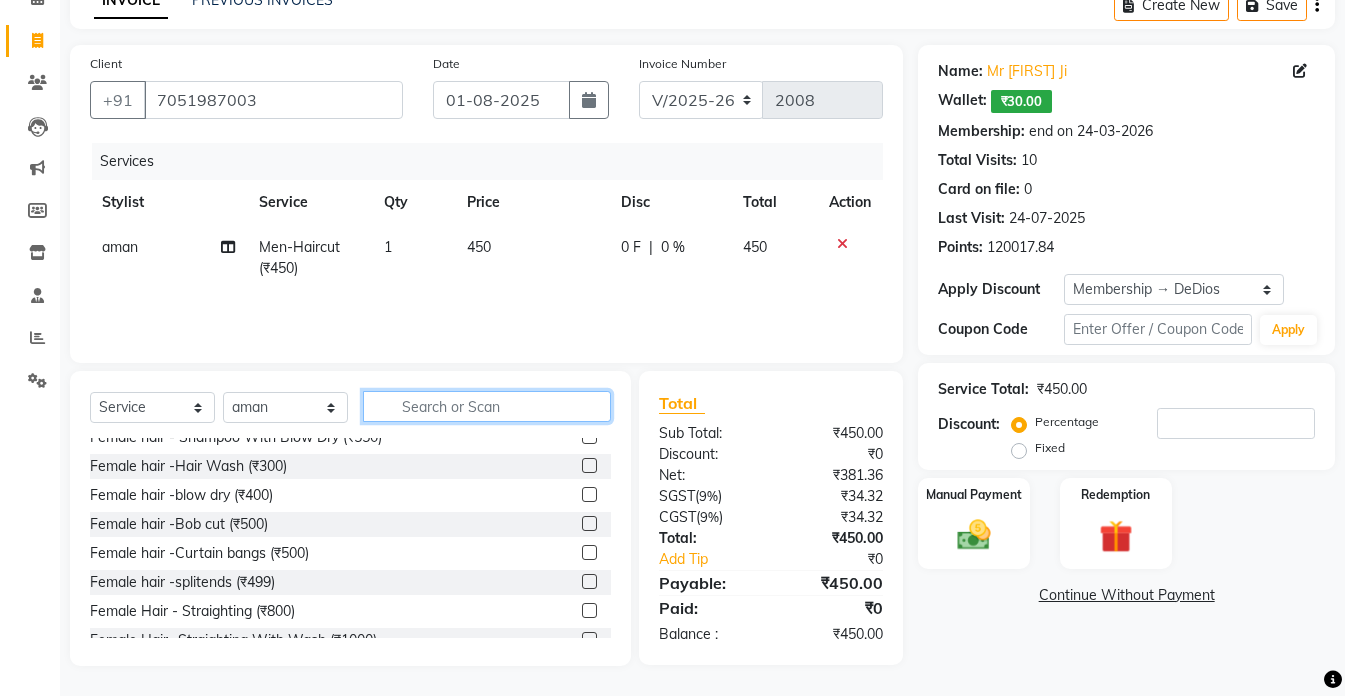 click 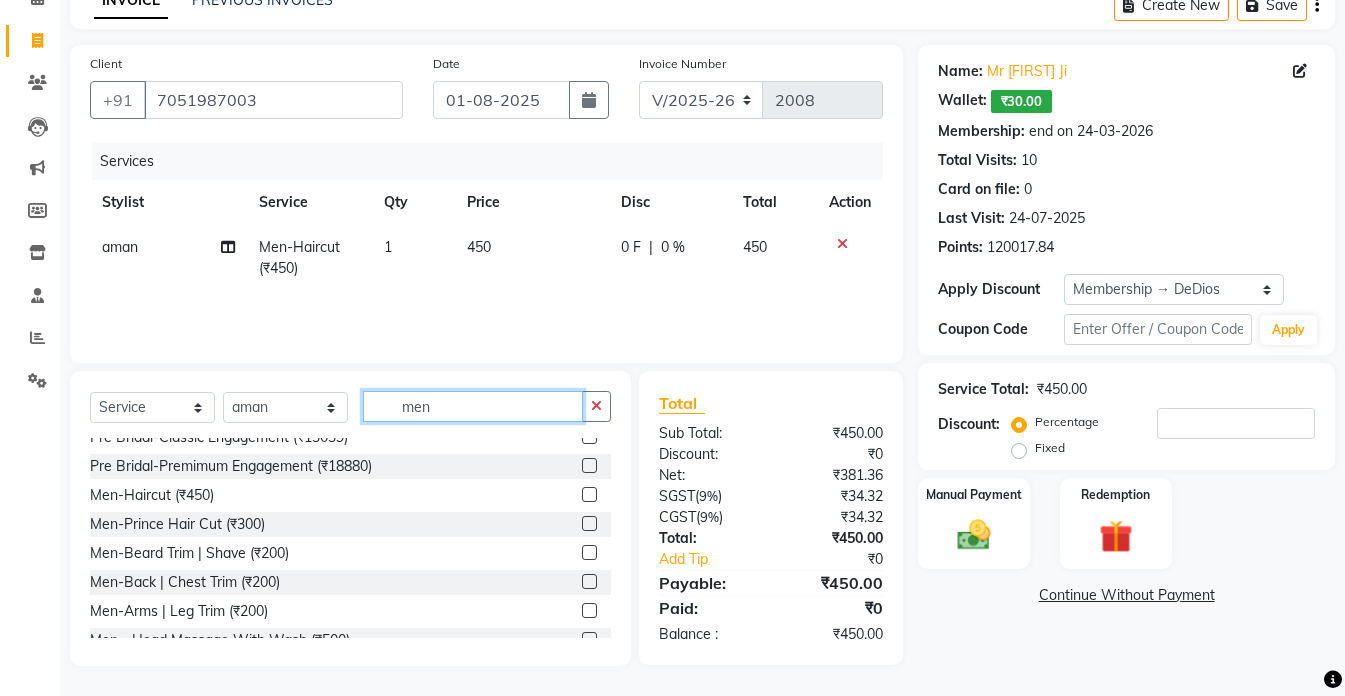 scroll, scrollTop: 42, scrollLeft: 0, axis: vertical 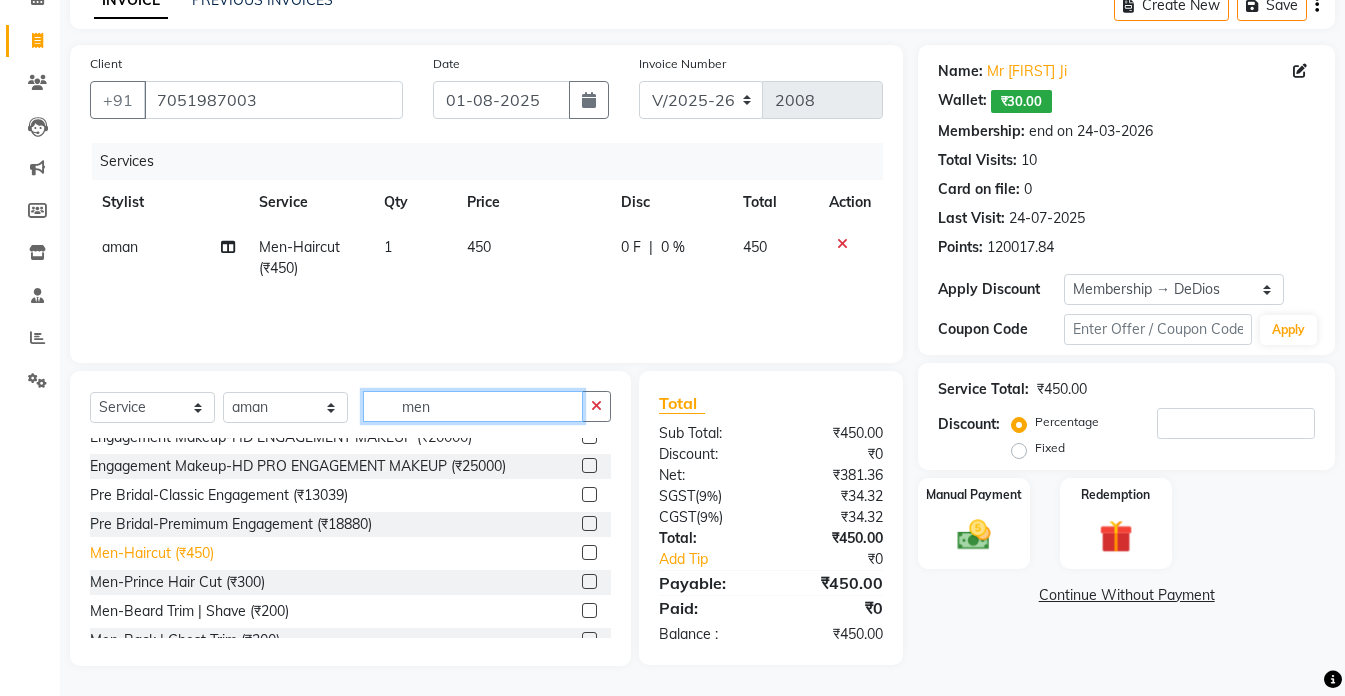 type on "men" 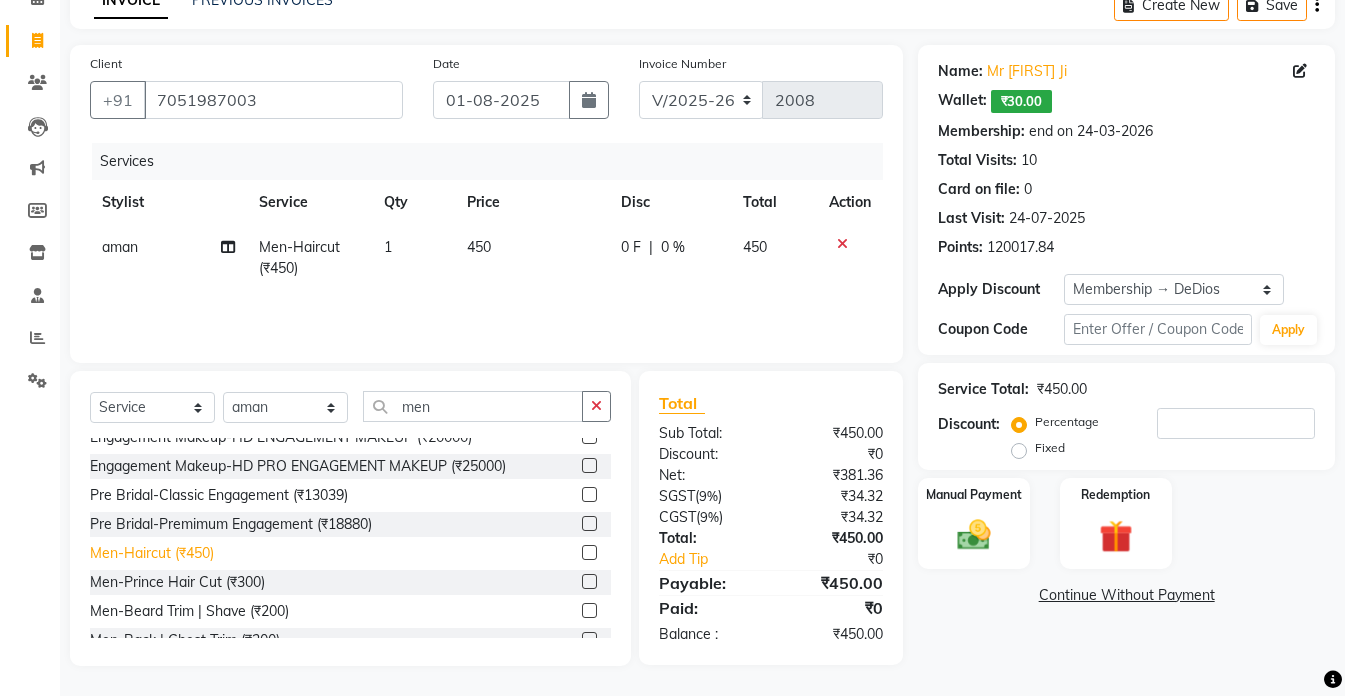 click on "Men-Haircut (₹450)" 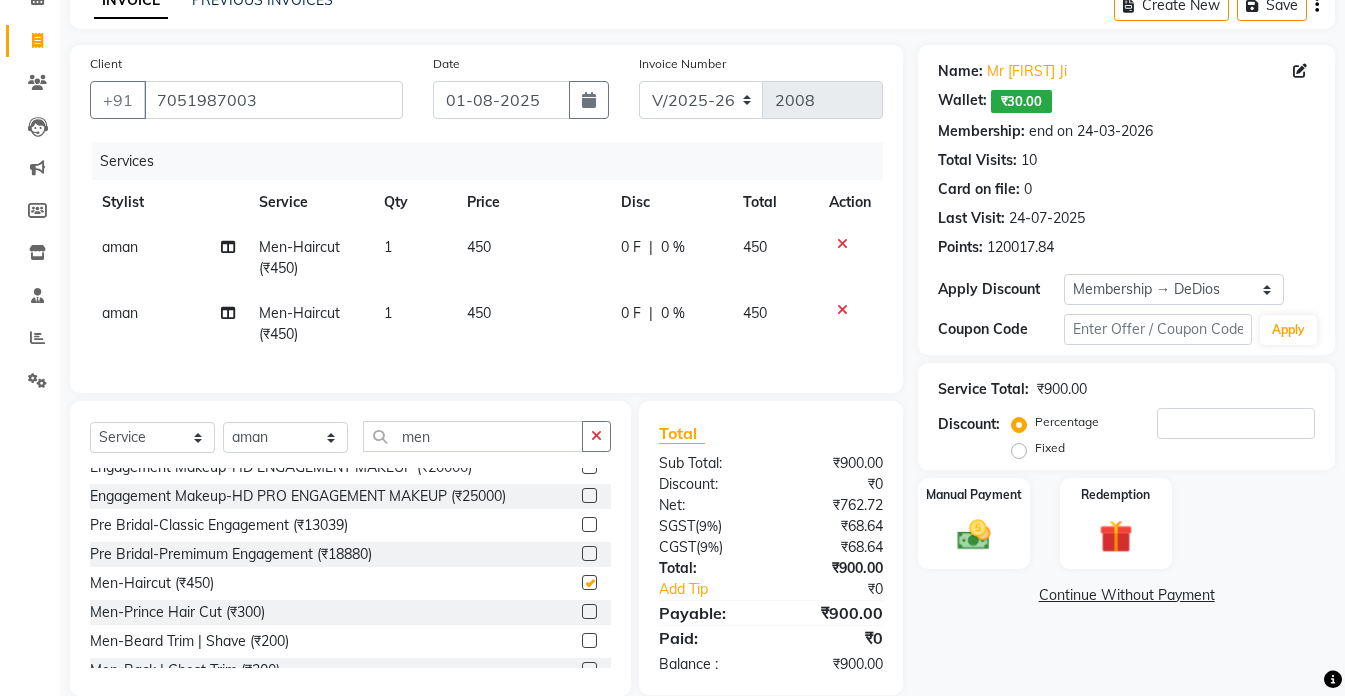 checkbox on "false" 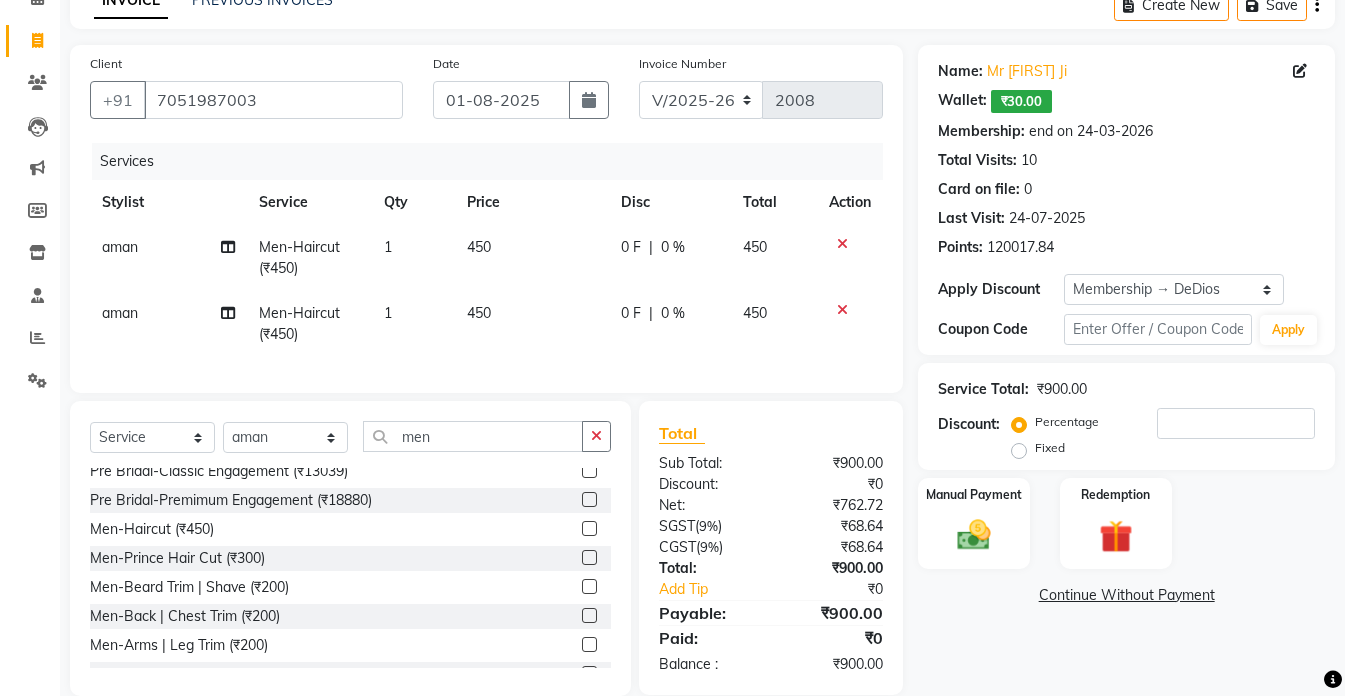 scroll, scrollTop: 142, scrollLeft: 0, axis: vertical 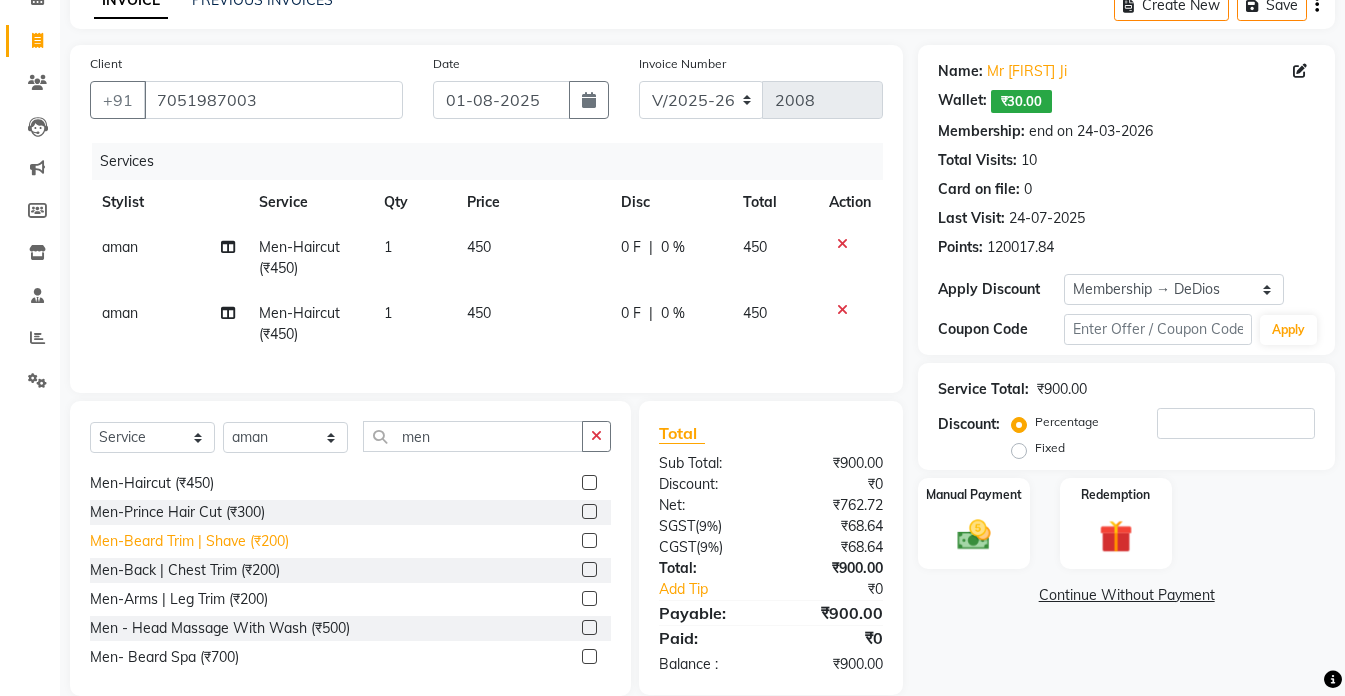 click on "Men-Beard Trim | Shave (₹200)" 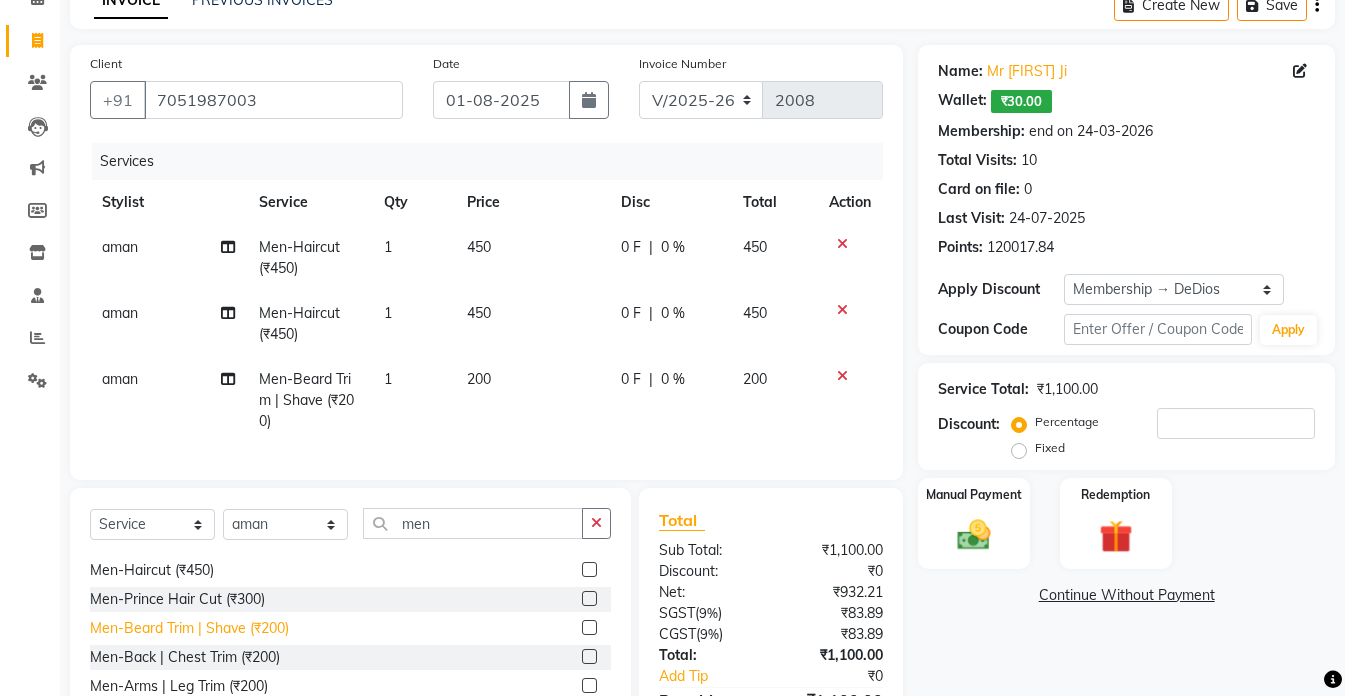 click on "Men-Beard Trim | Shave (₹200)" 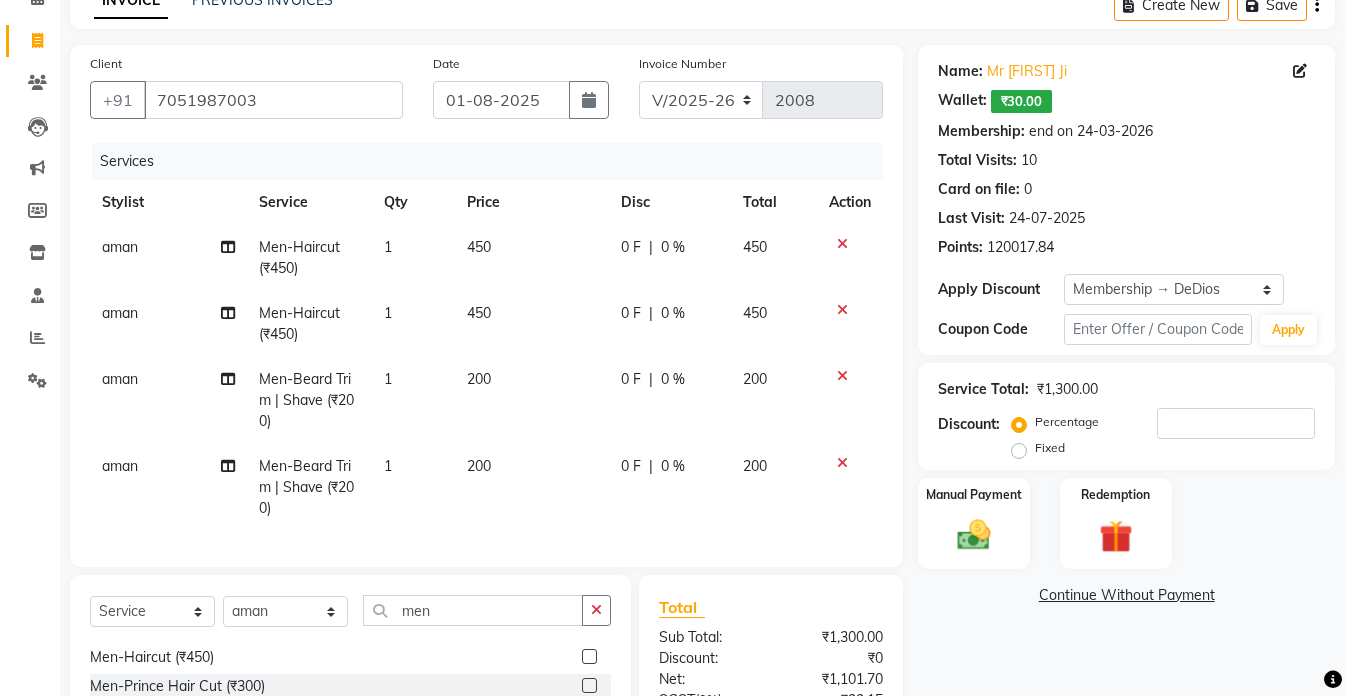 checkbox on "false" 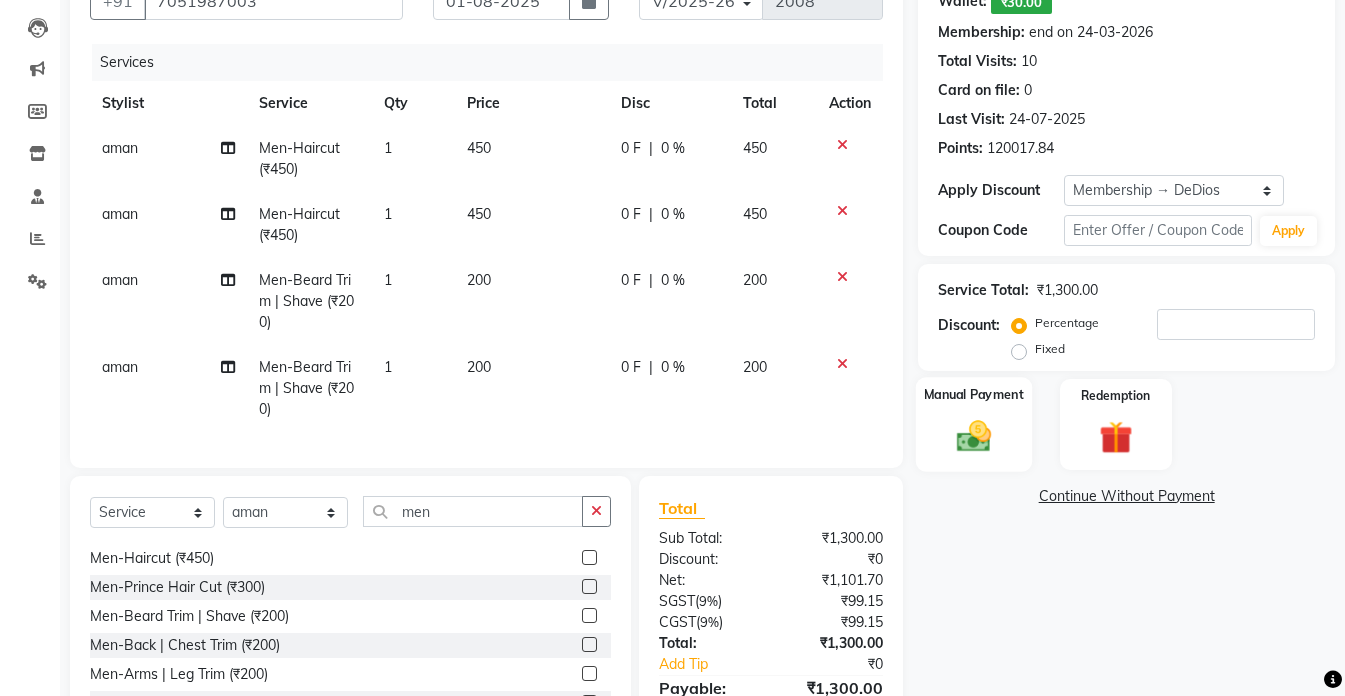scroll, scrollTop: 205, scrollLeft: 0, axis: vertical 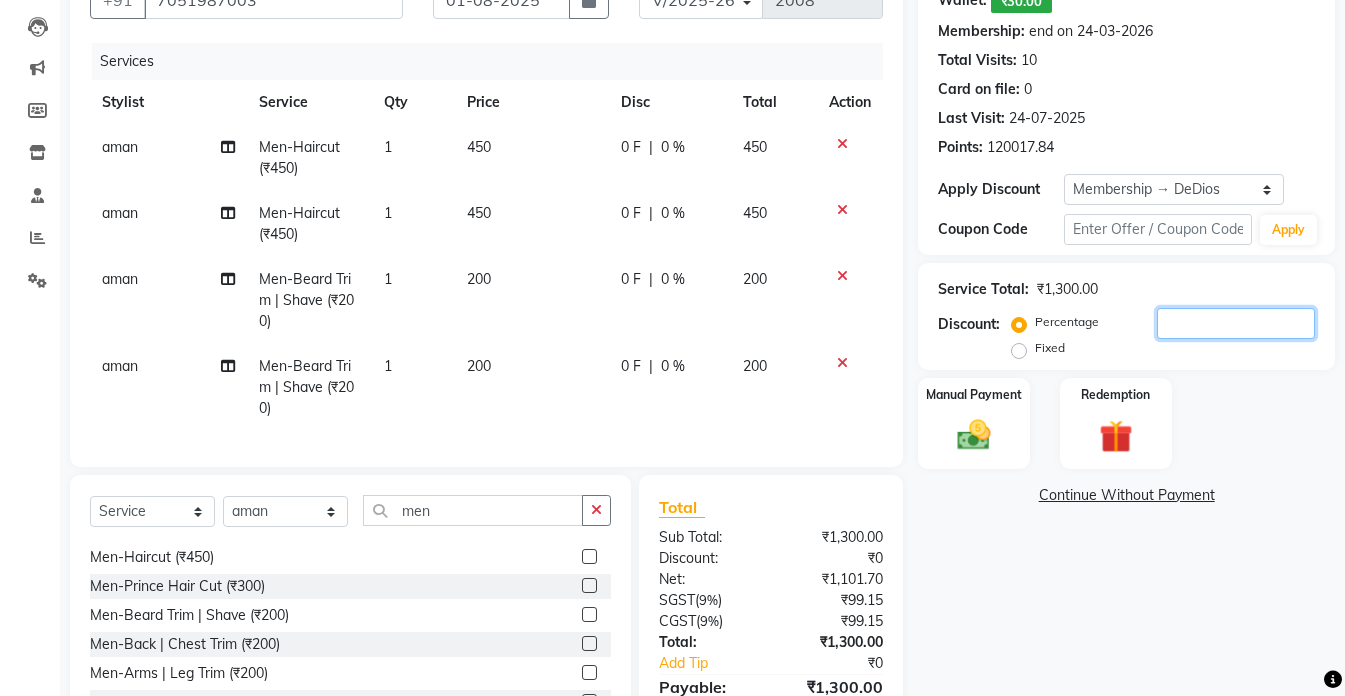 click 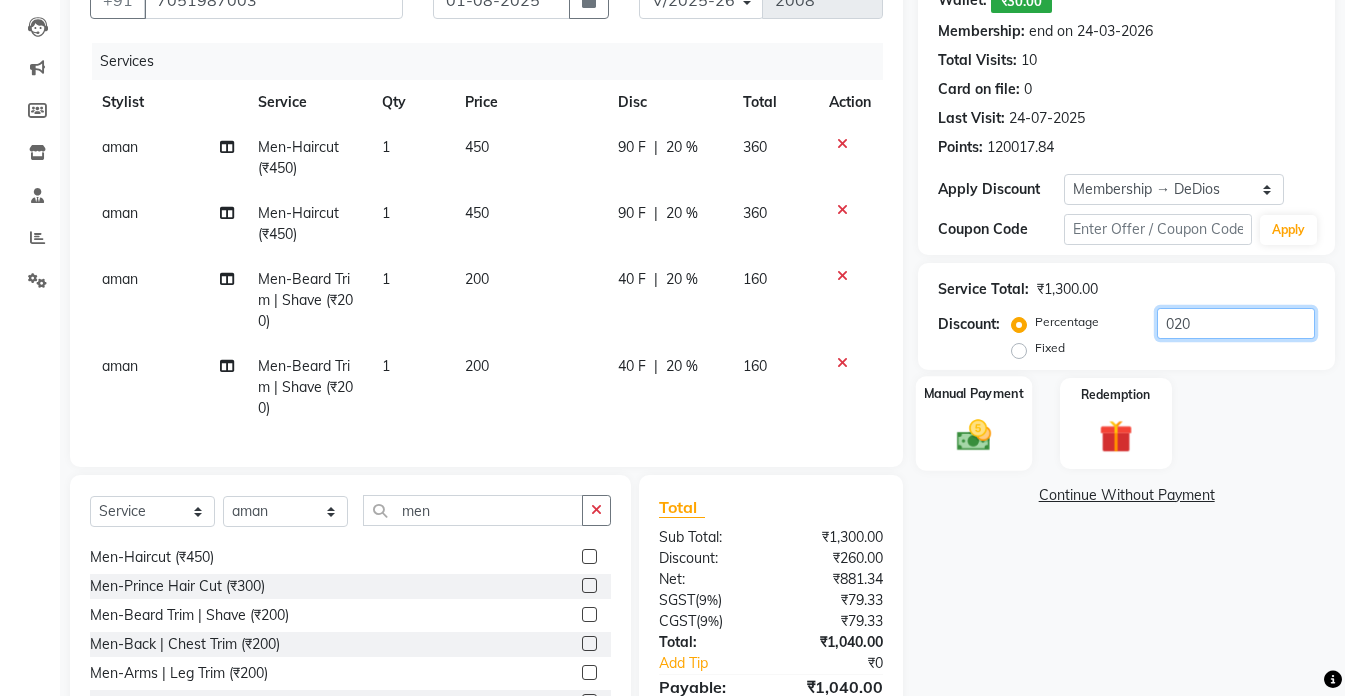 type on "020" 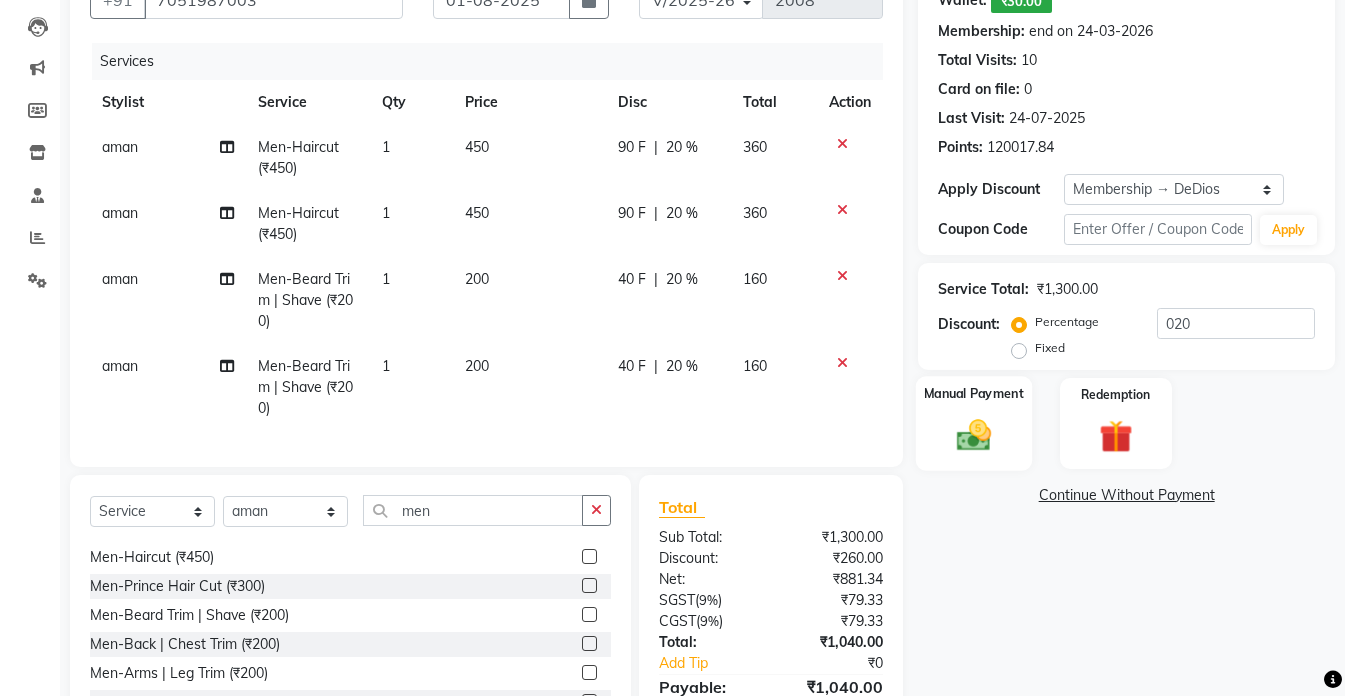 click 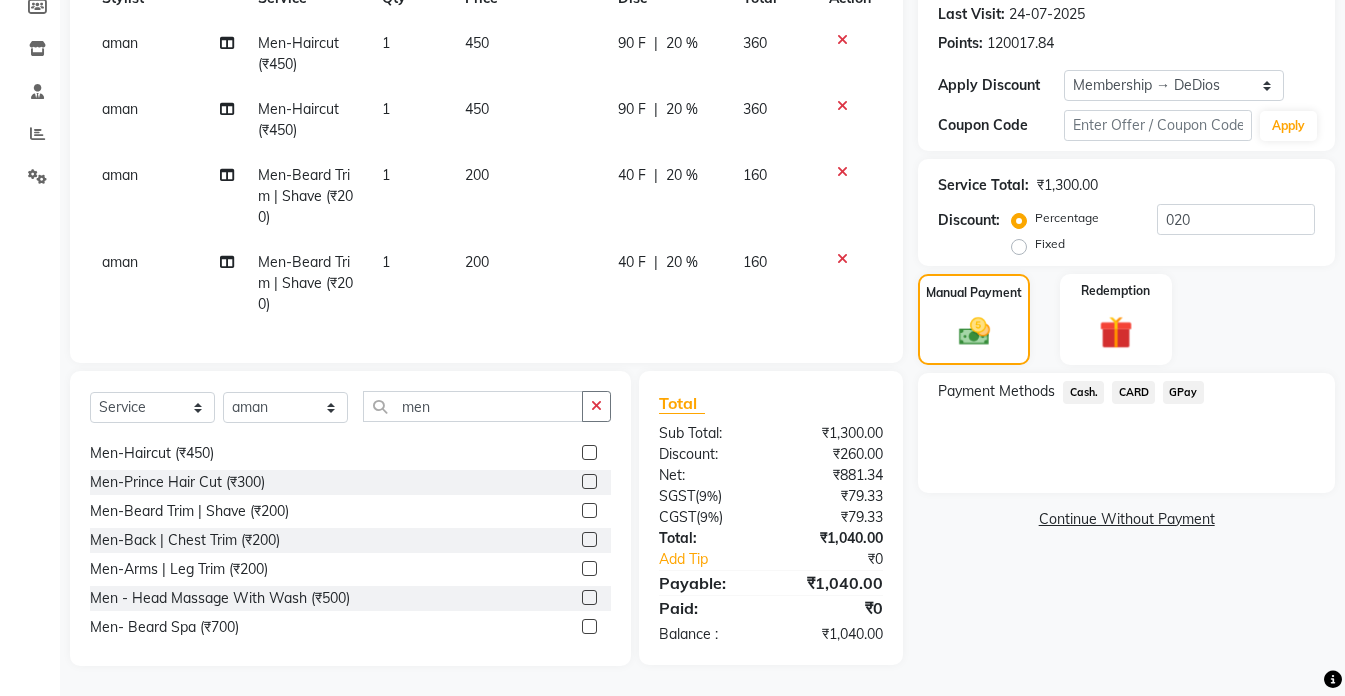 scroll, scrollTop: 324, scrollLeft: 0, axis: vertical 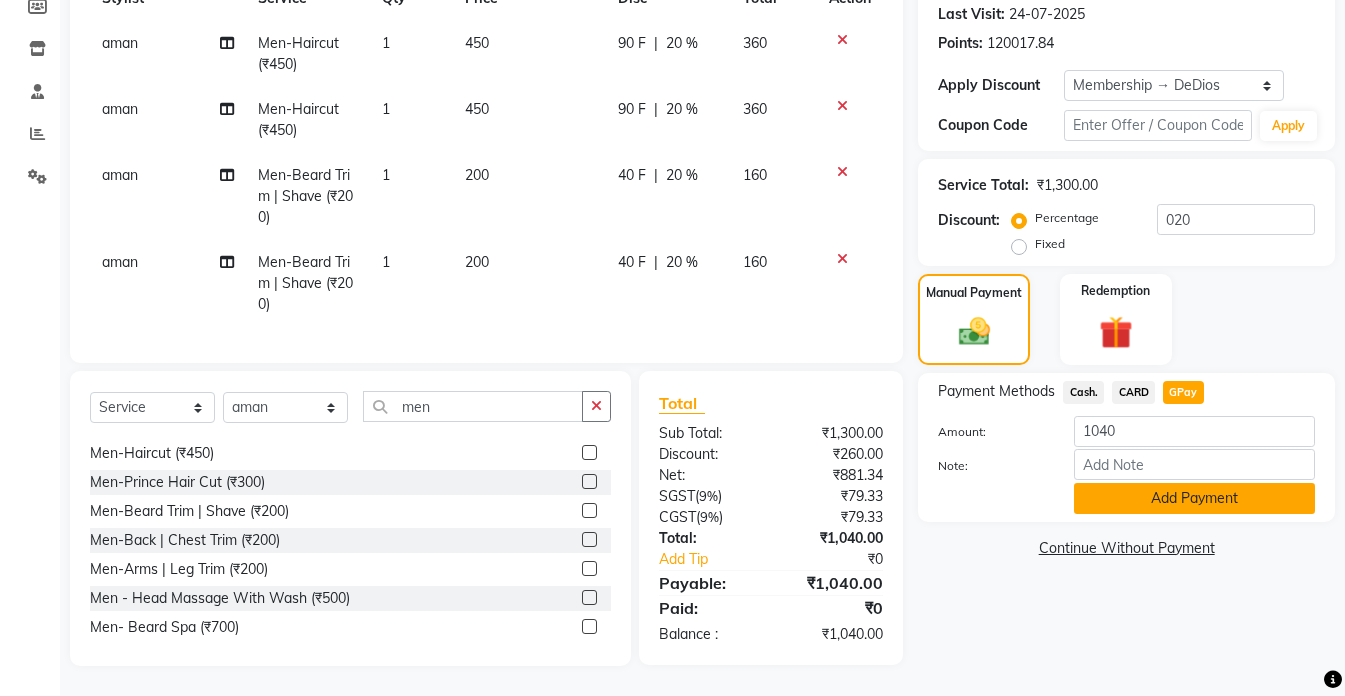 click on "Add Payment" 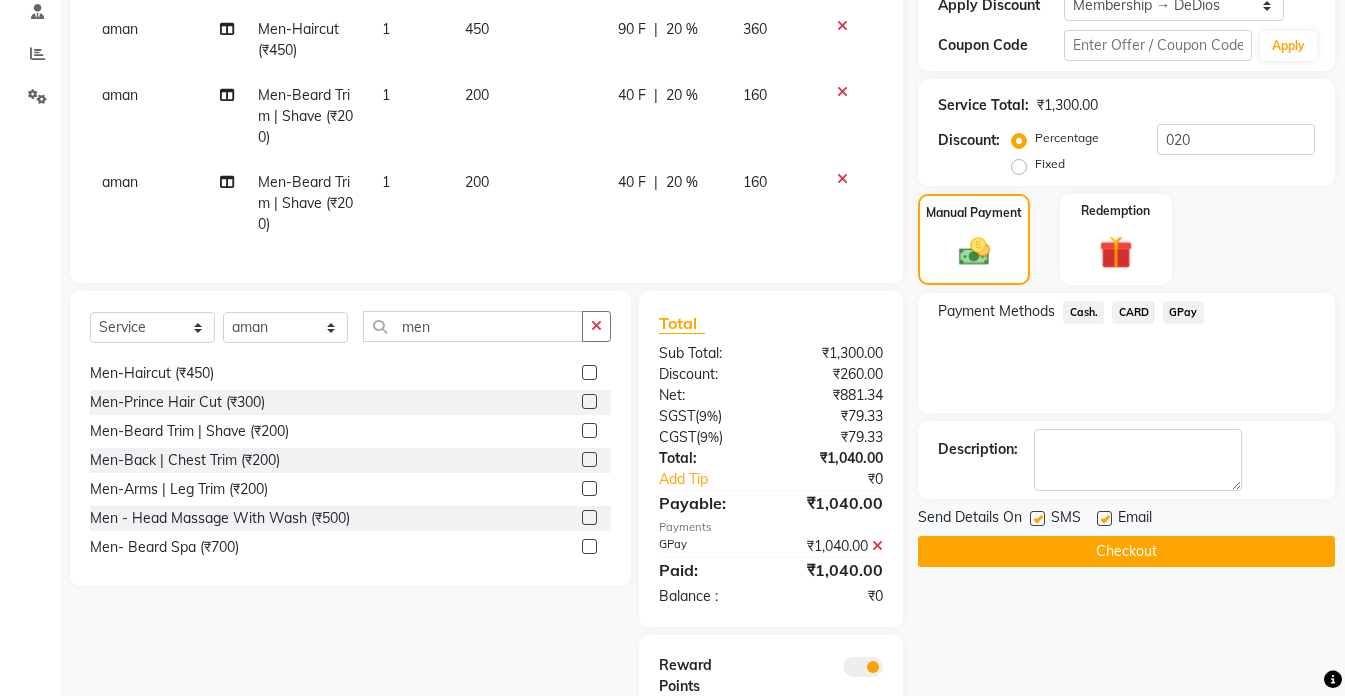 scroll, scrollTop: 424, scrollLeft: 0, axis: vertical 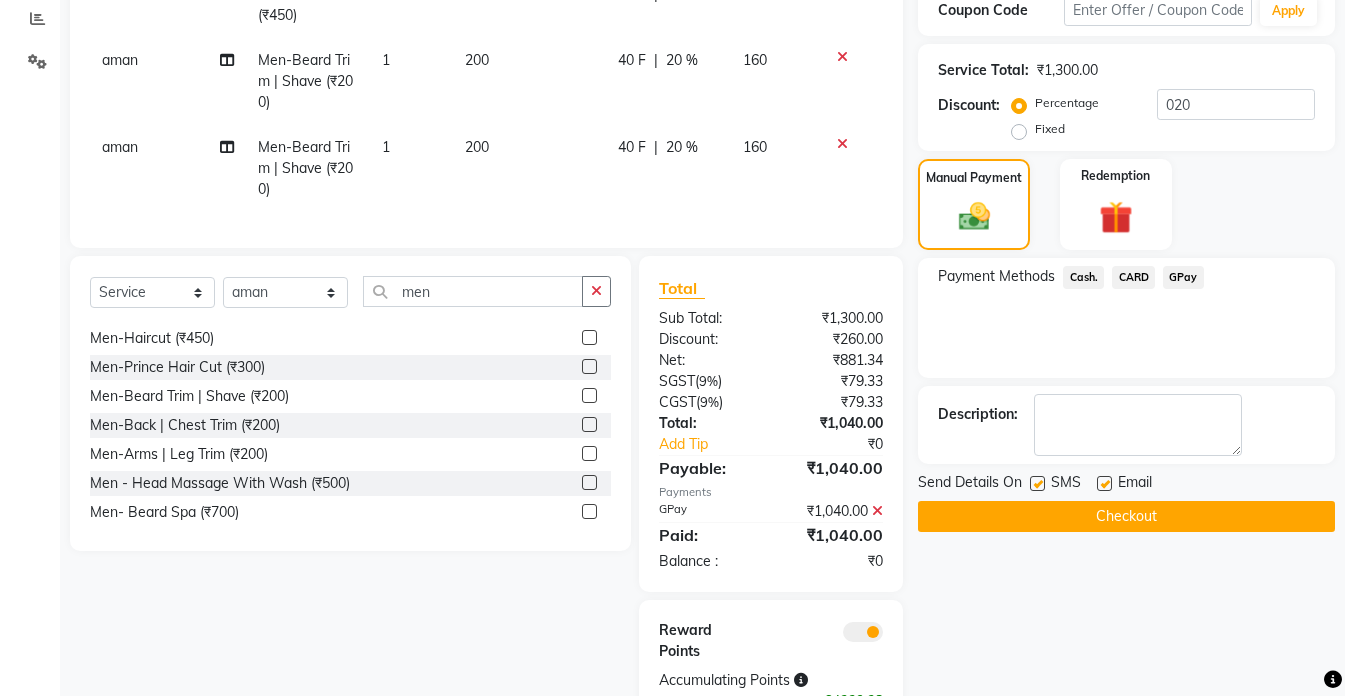 click on "Checkout" 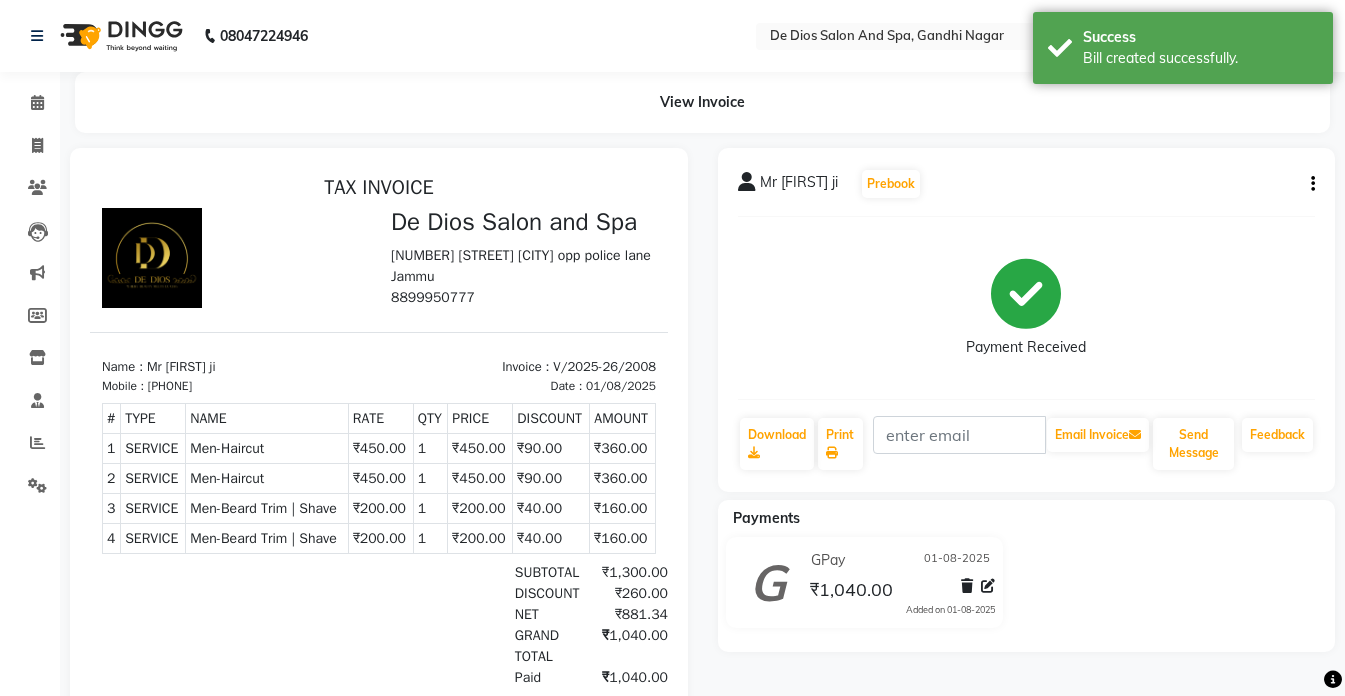 scroll, scrollTop: 0, scrollLeft: 0, axis: both 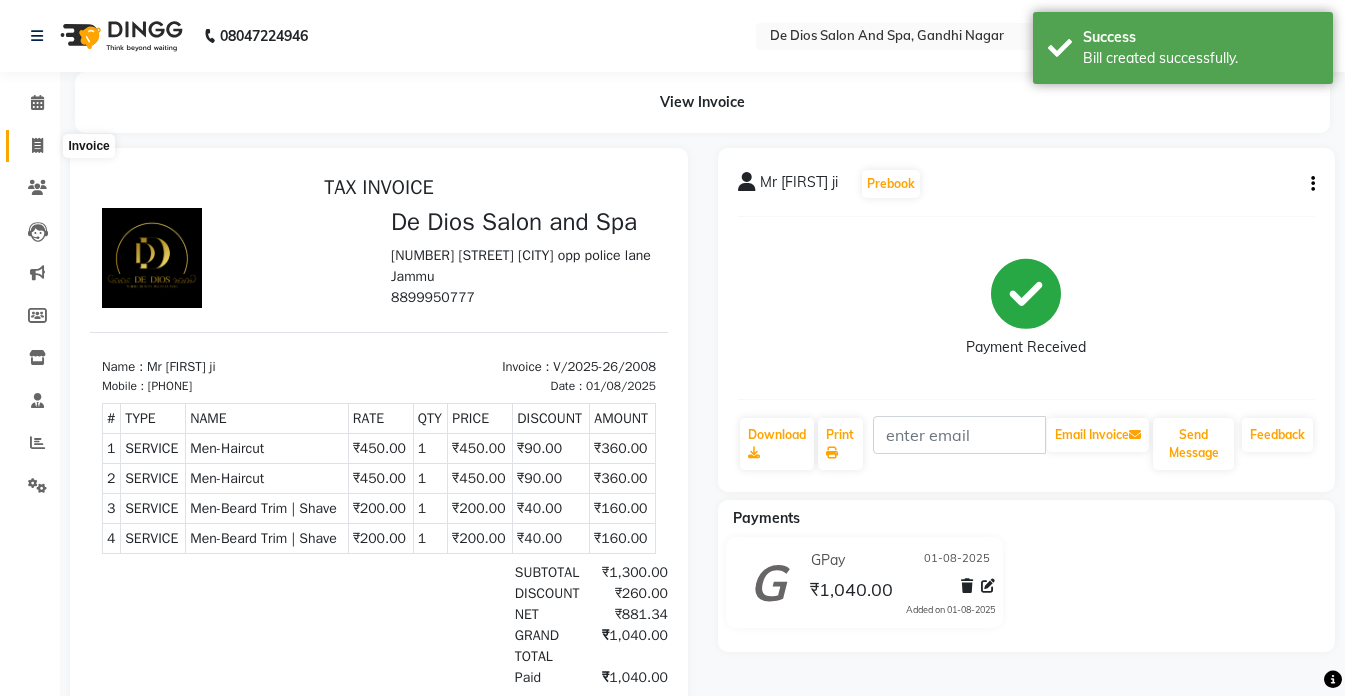 click 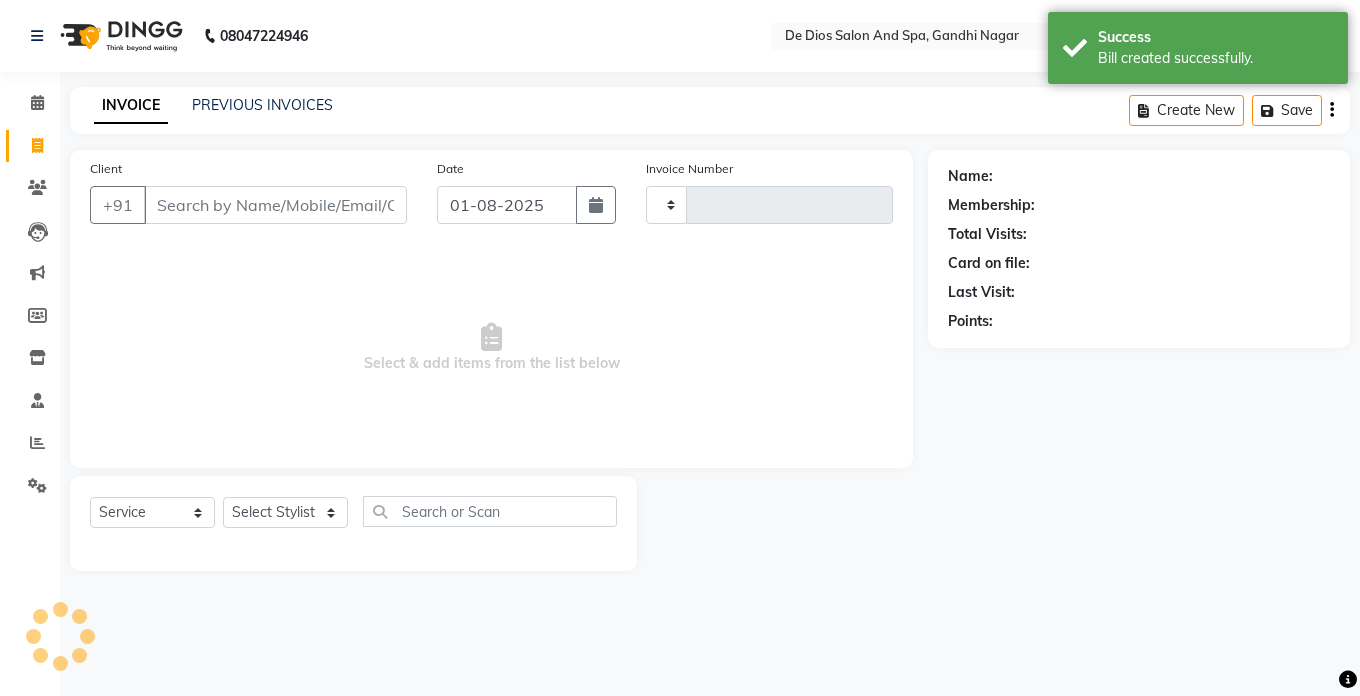 type on "2009" 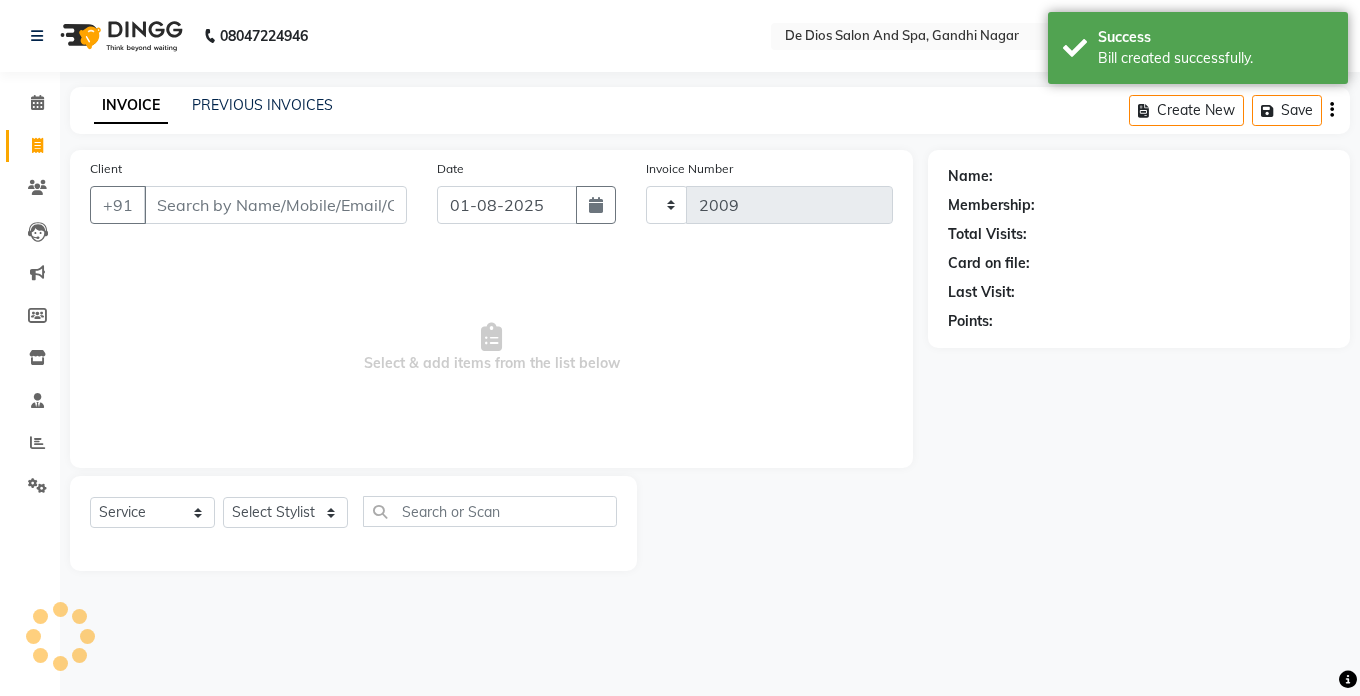 select on "6431" 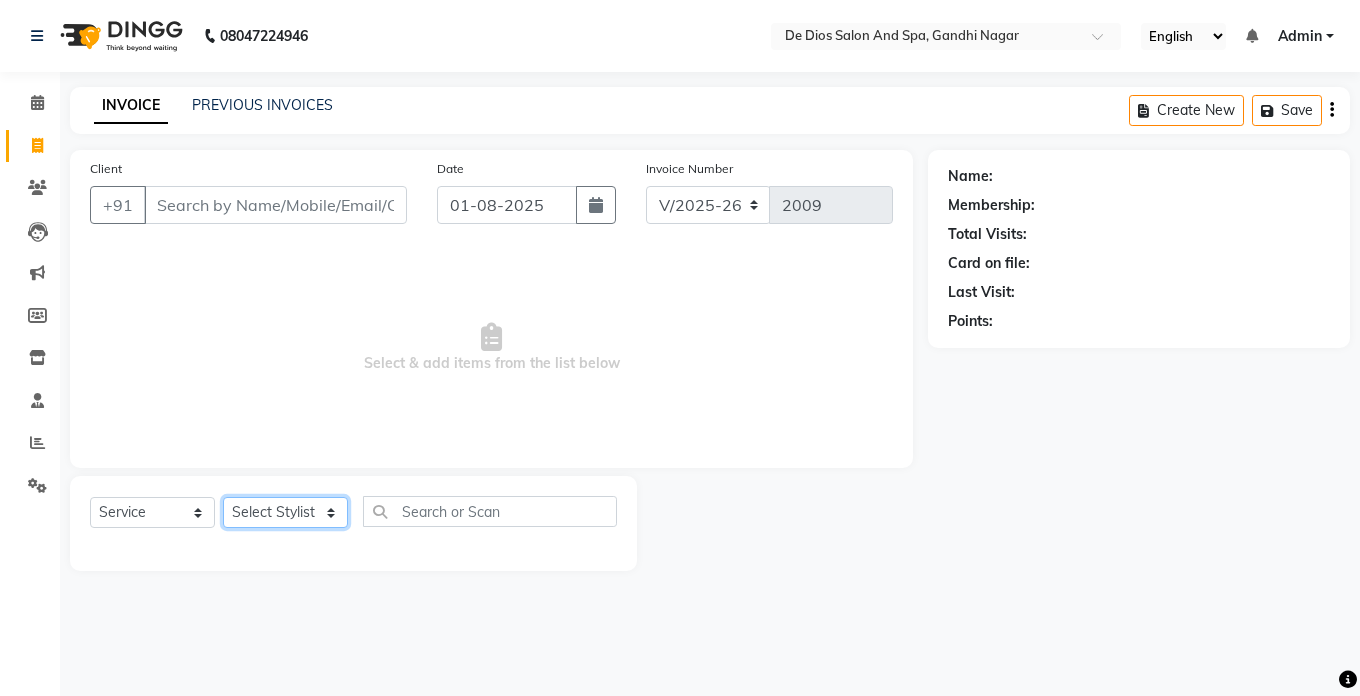 click on "Select Stylist akshay aman Arman Ashwani gunraj megha  nikita thappa nisha parveen shafali vishu kumar" 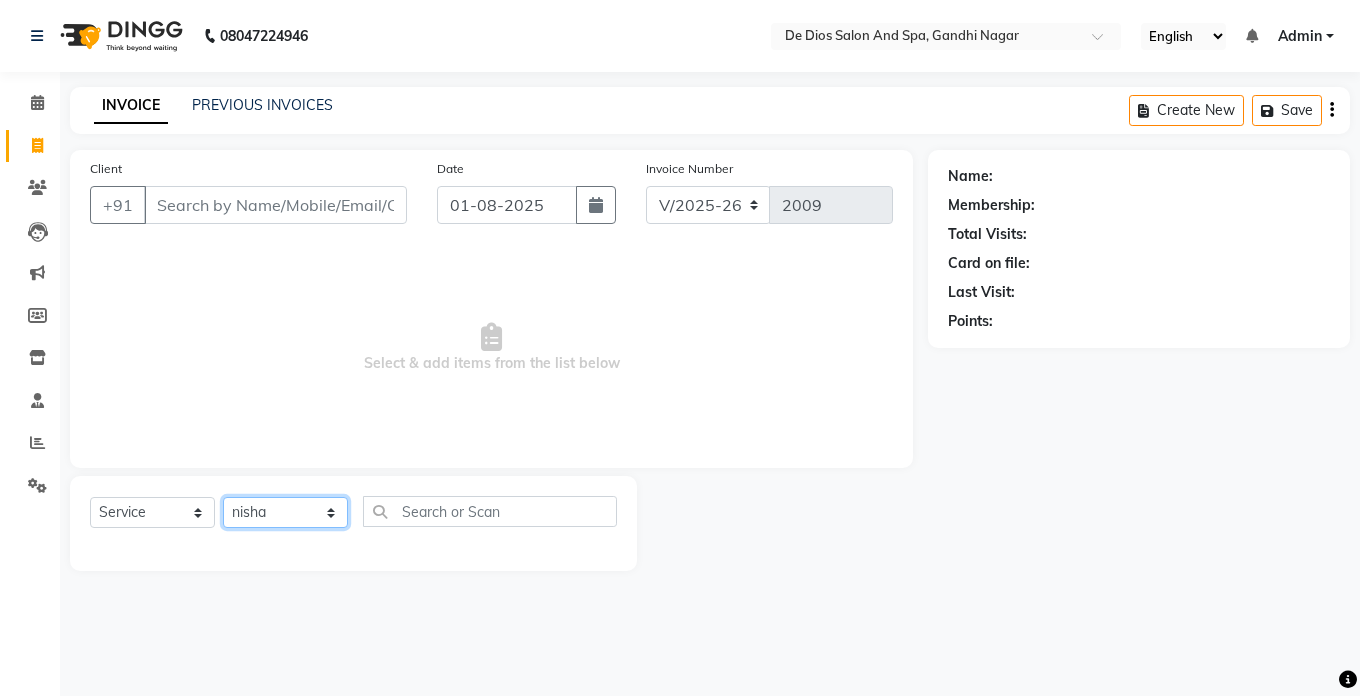 click on "Select Stylist akshay aman Arman Ashwani gunraj megha  nikita thappa nisha parveen shafali vishu kumar" 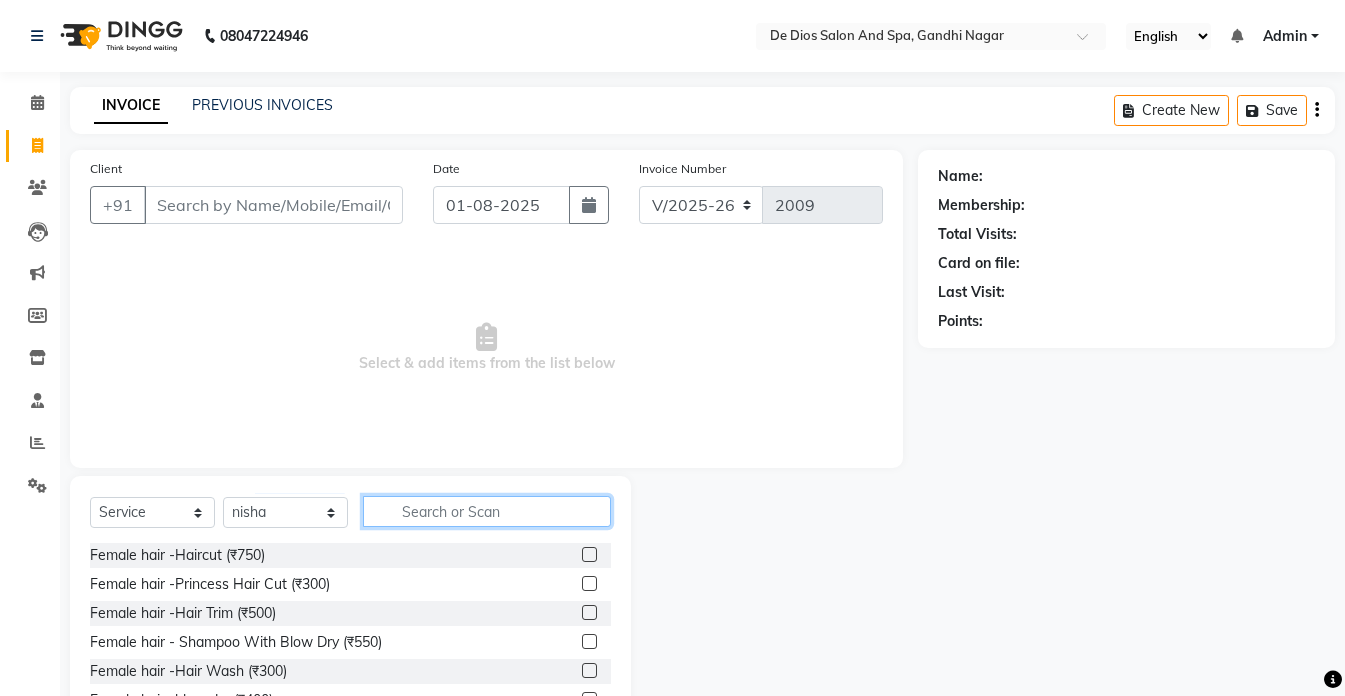 click 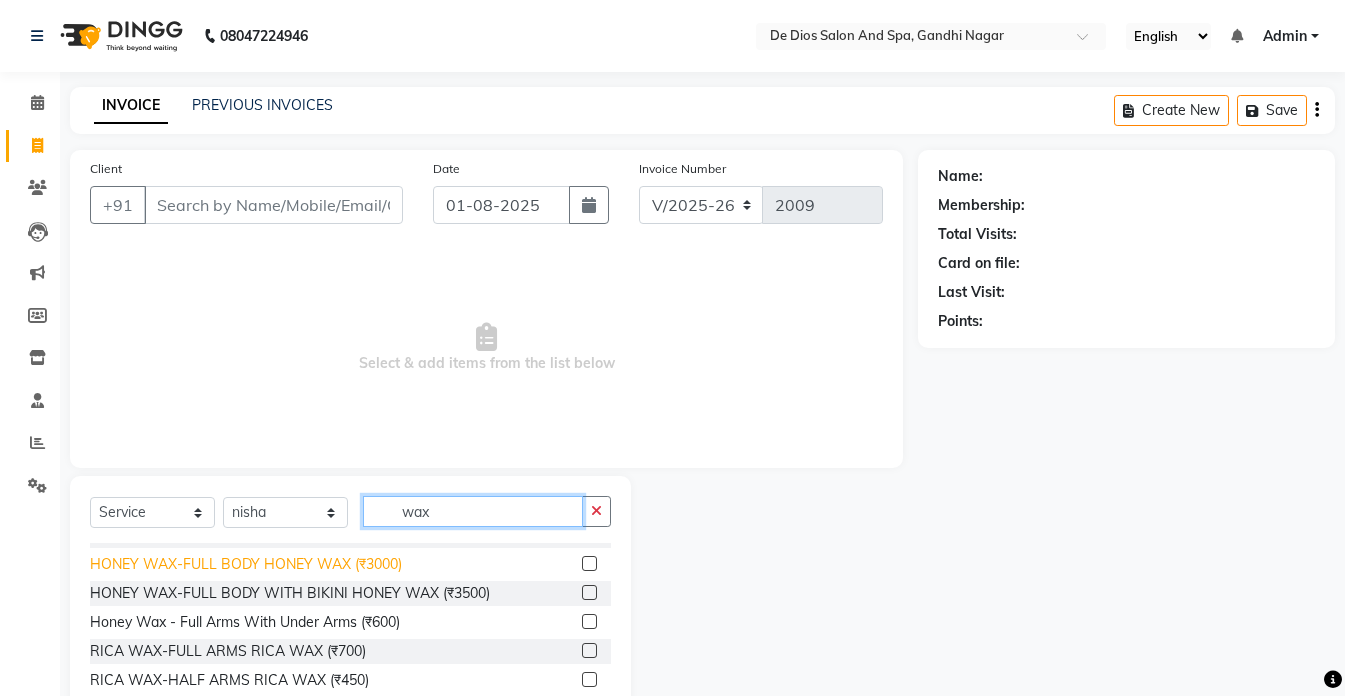 scroll, scrollTop: 300, scrollLeft: 0, axis: vertical 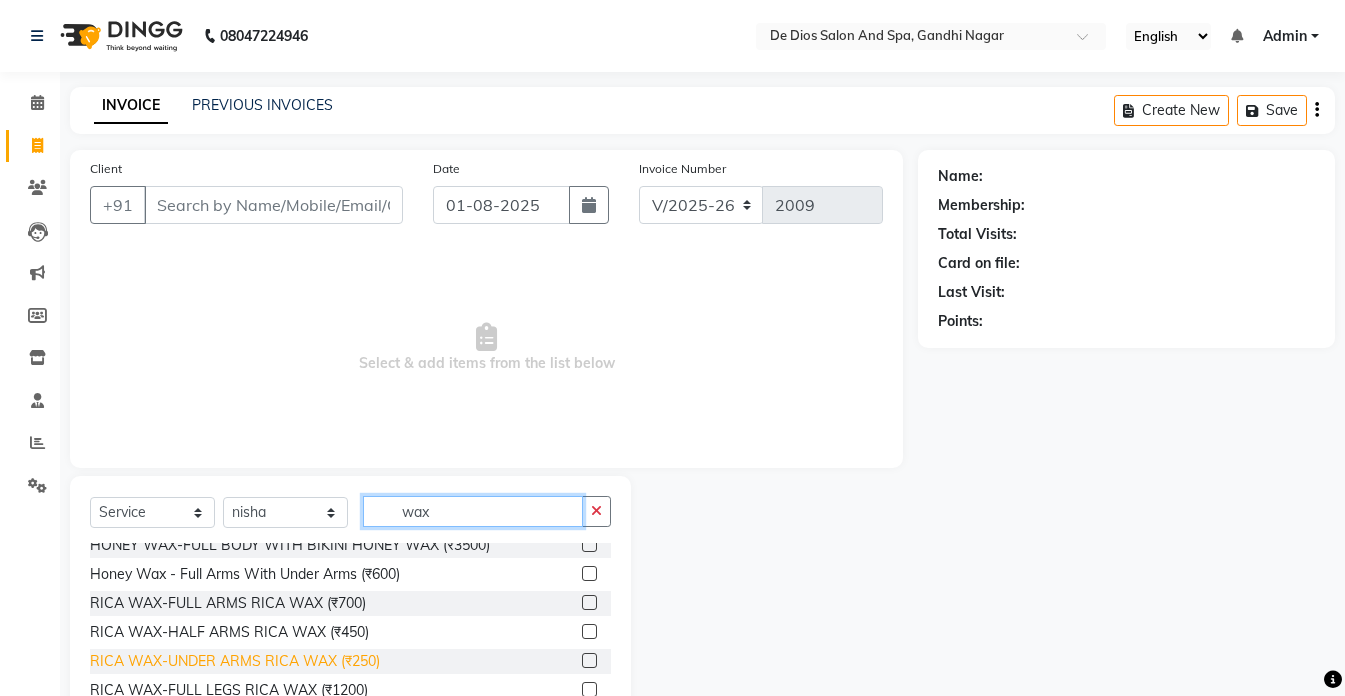 type on "wax" 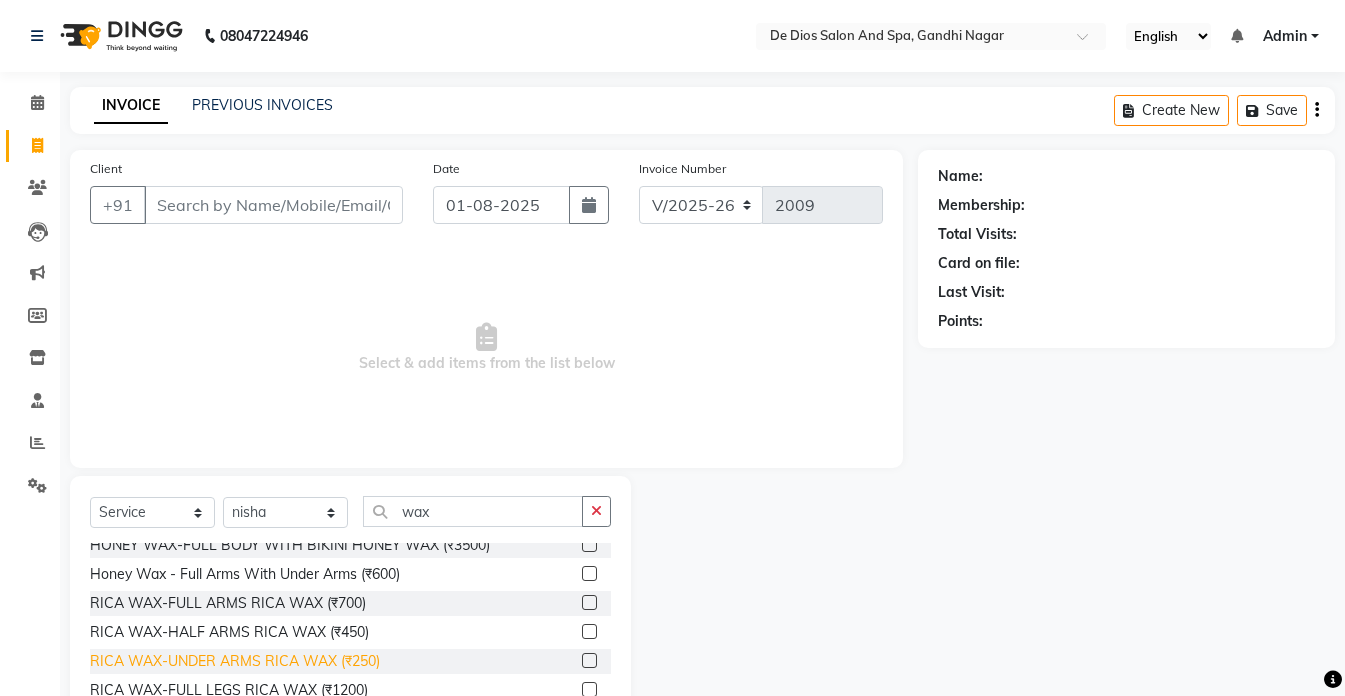 click on "RICA WAX-UNDER ARMS RICA WAX (₹250)" 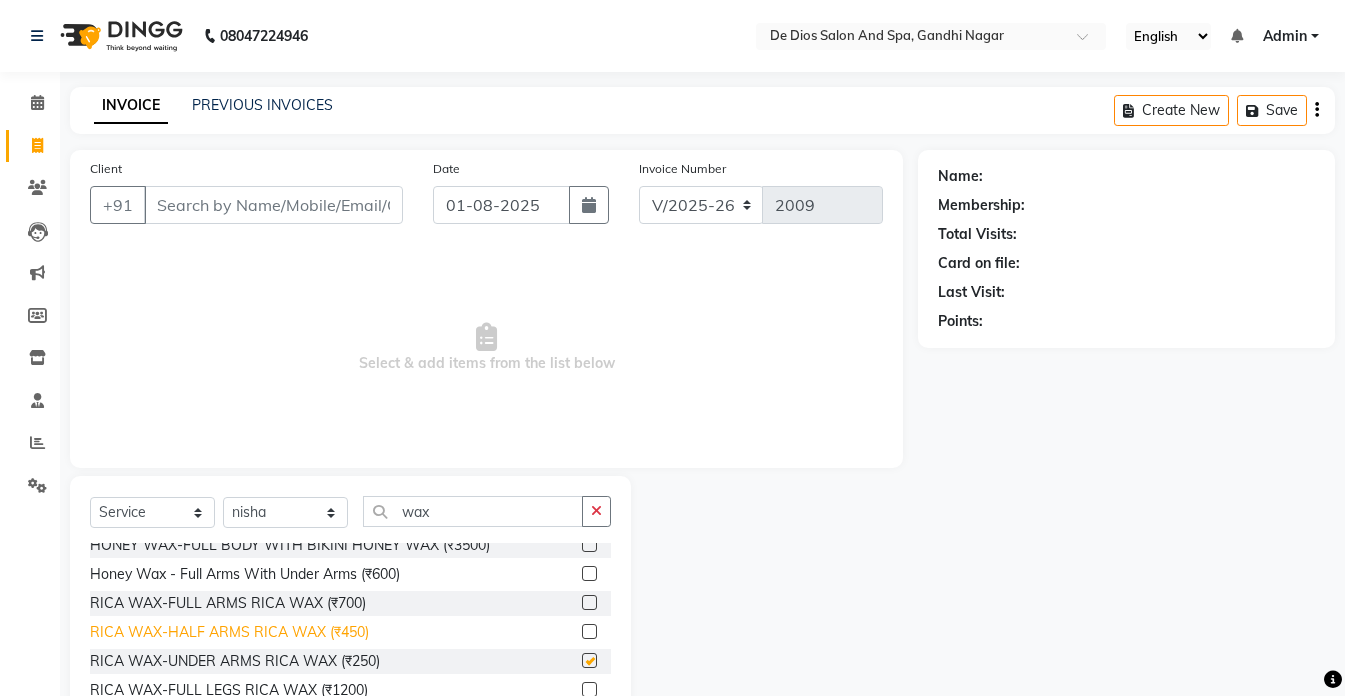 checkbox on "false" 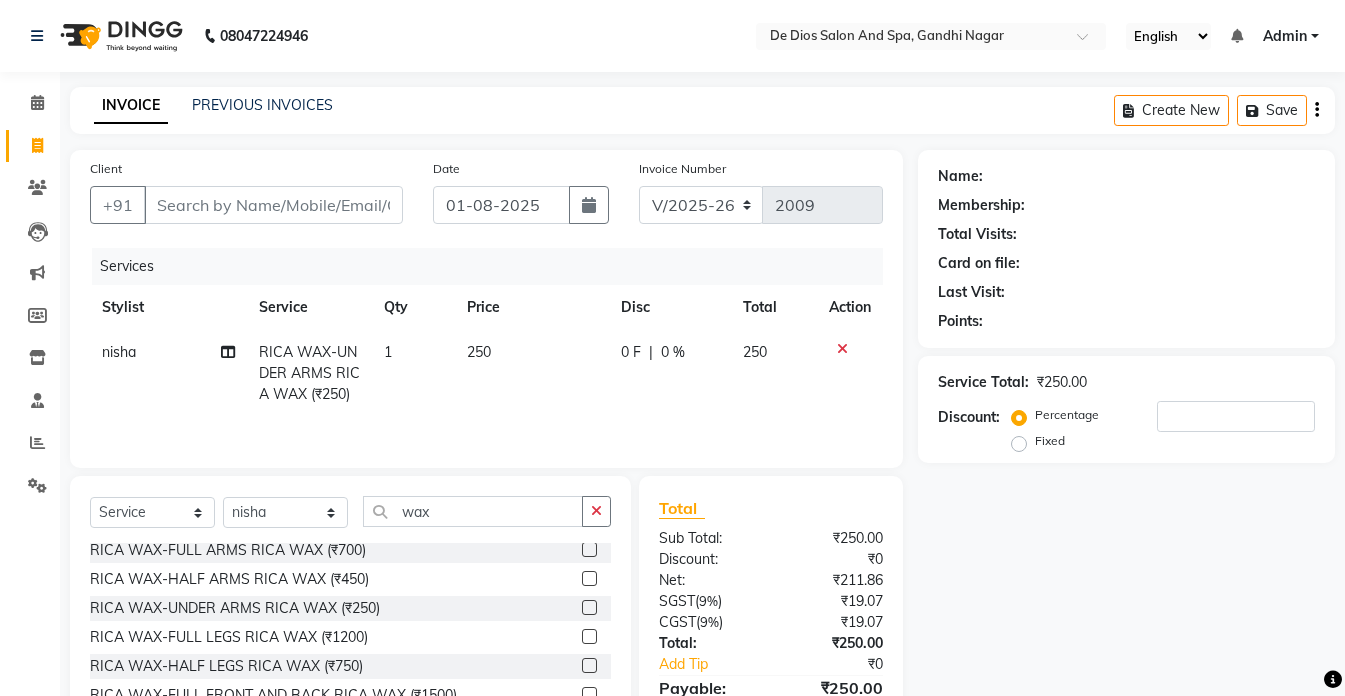 scroll, scrollTop: 400, scrollLeft: 0, axis: vertical 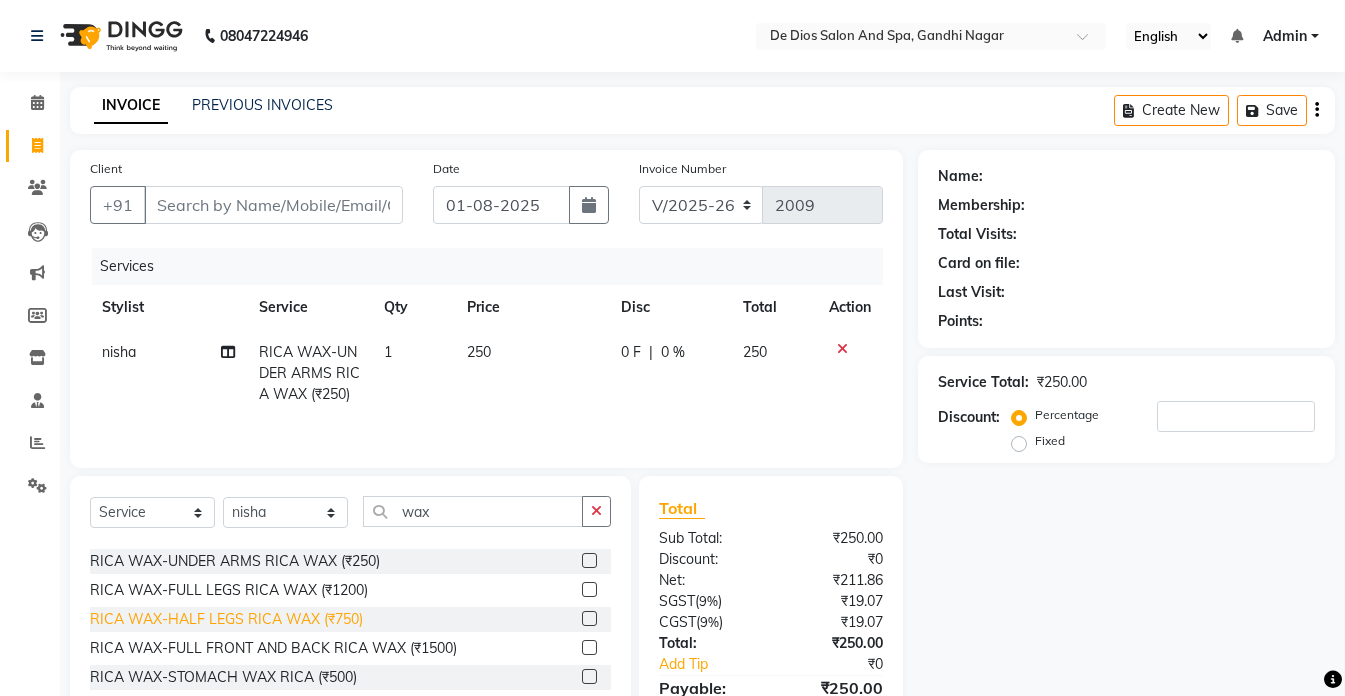 click on "RICA WAX-HALF LEGS RICA WAX (₹750)" 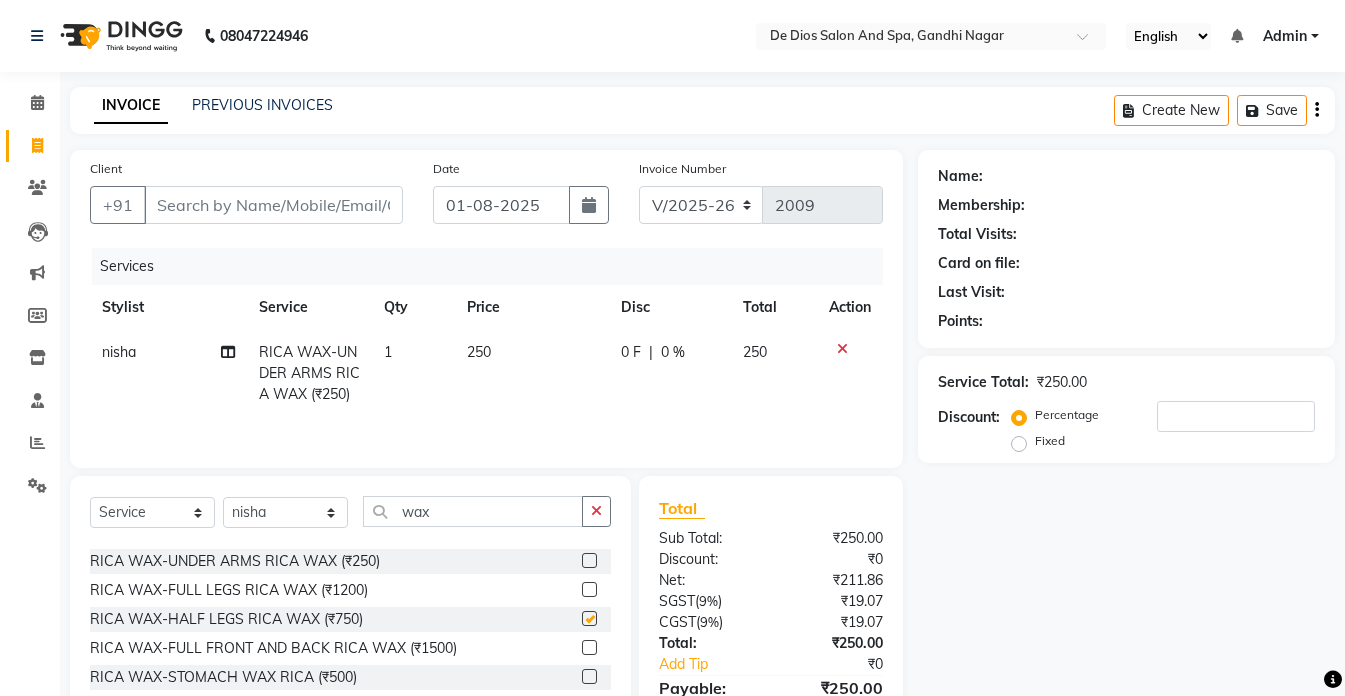 checkbox on "false" 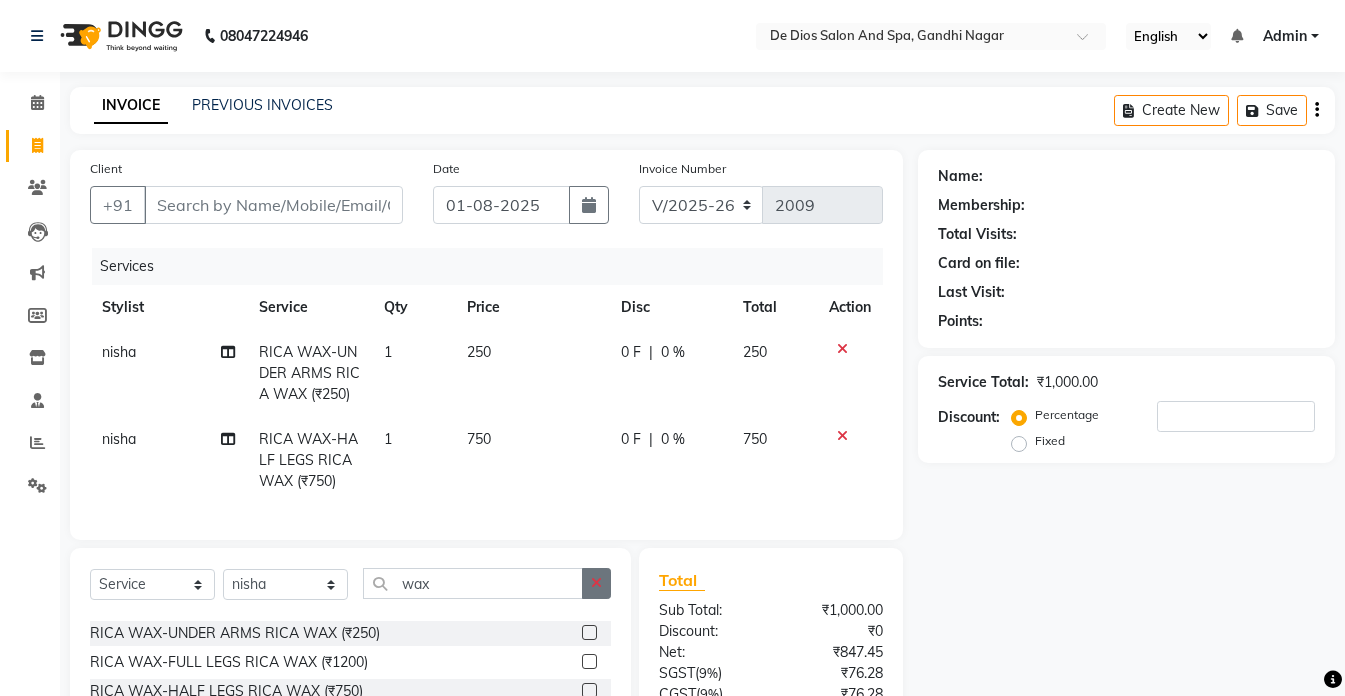 click 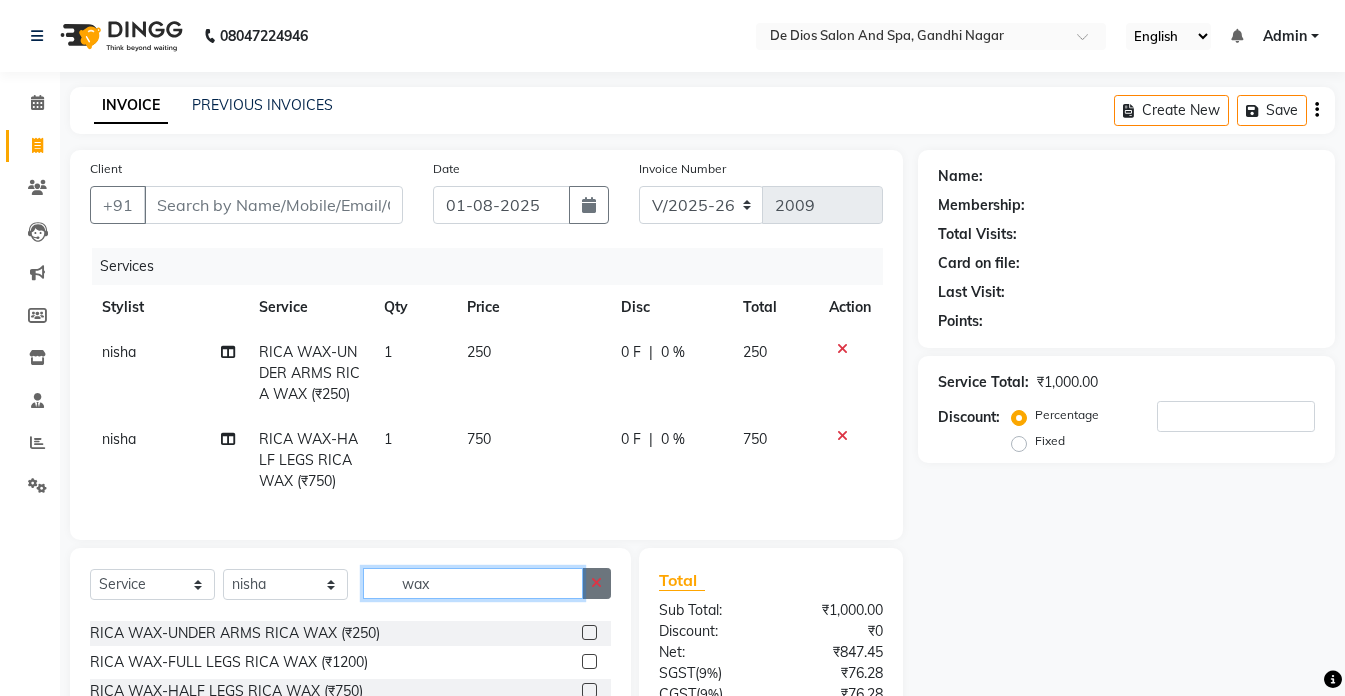 type 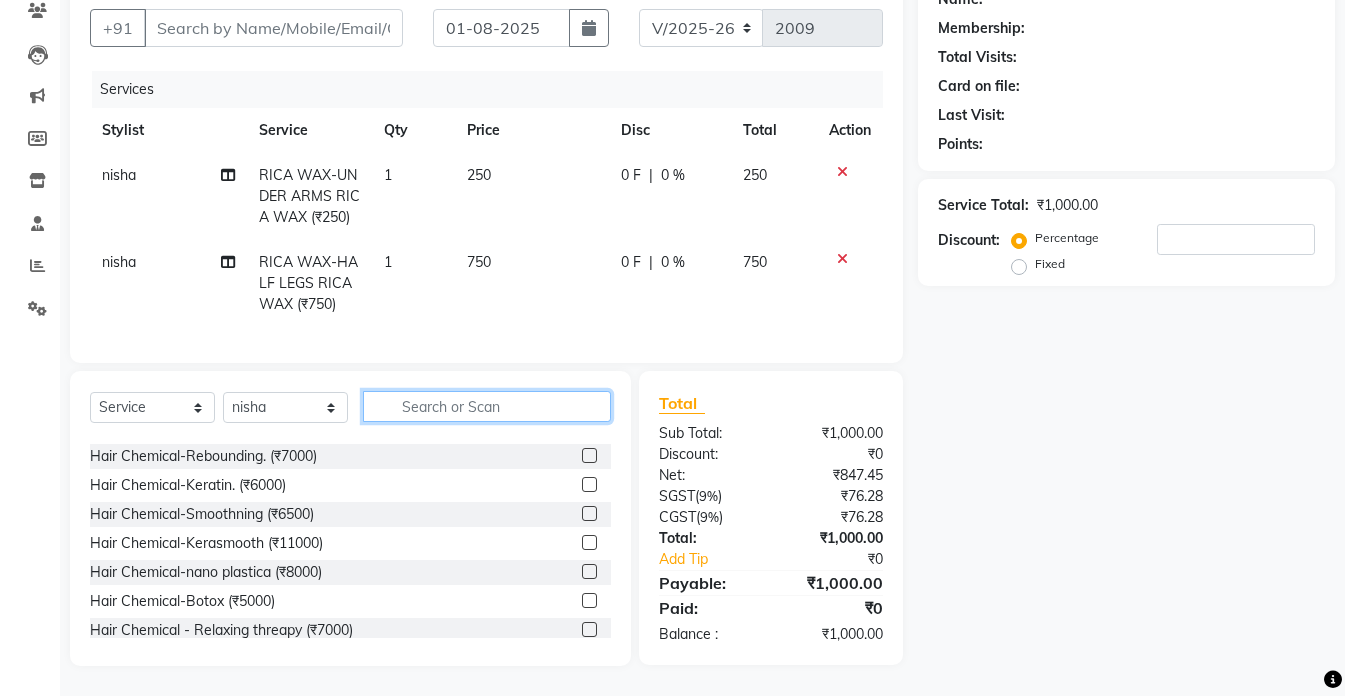 scroll, scrollTop: 192, scrollLeft: 0, axis: vertical 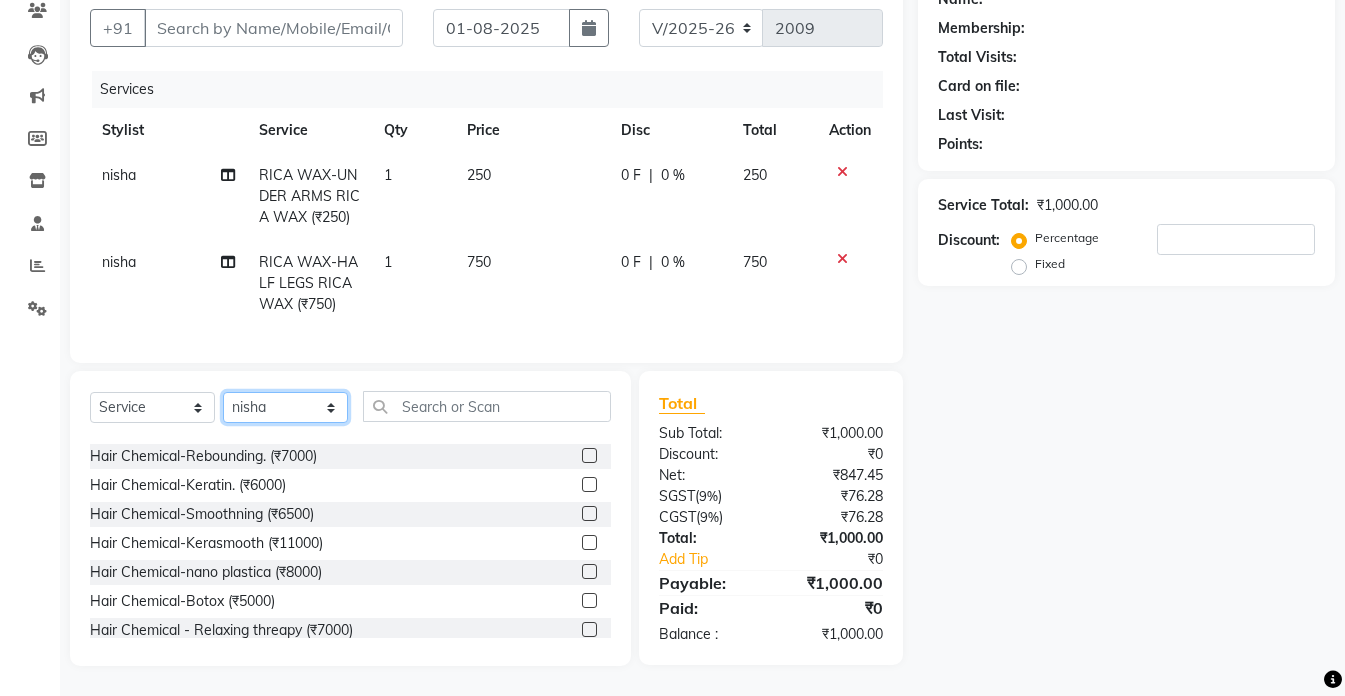 click on "Select Stylist akshay aman Arman Ashwani gunraj megha  nikita thappa nisha parveen shafali vishu kumar" 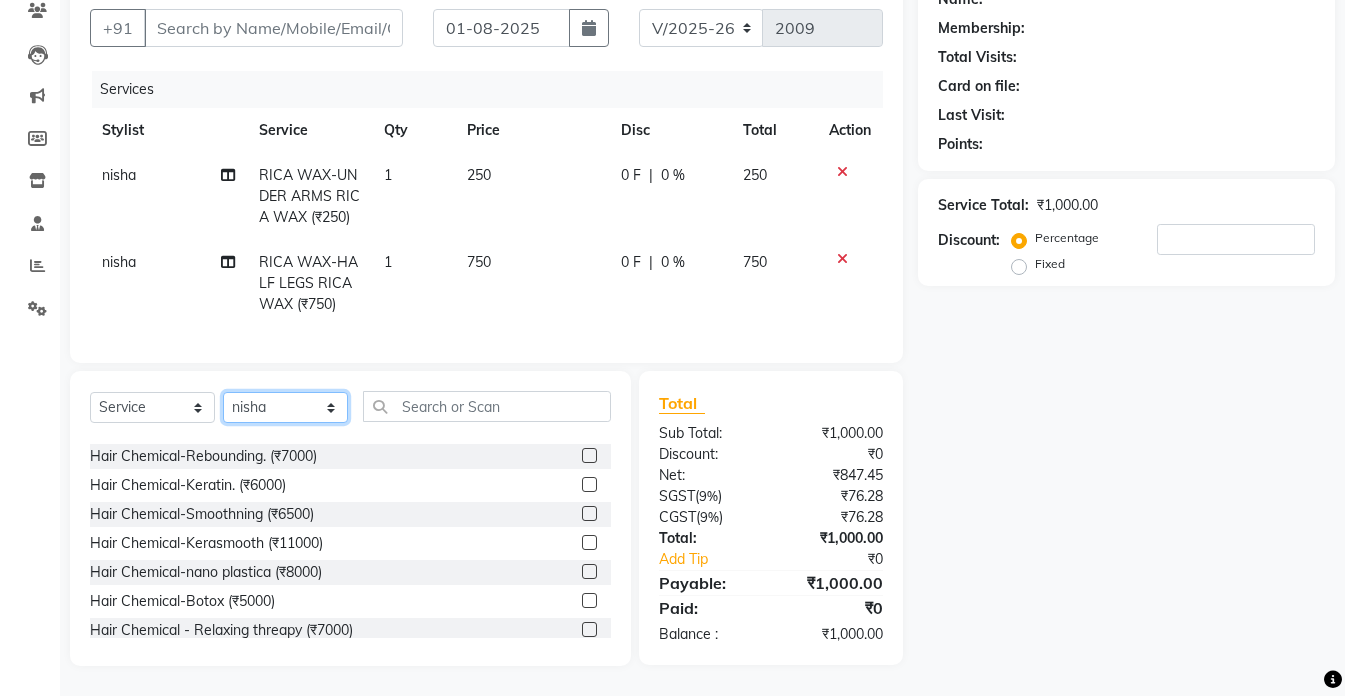select on "49376" 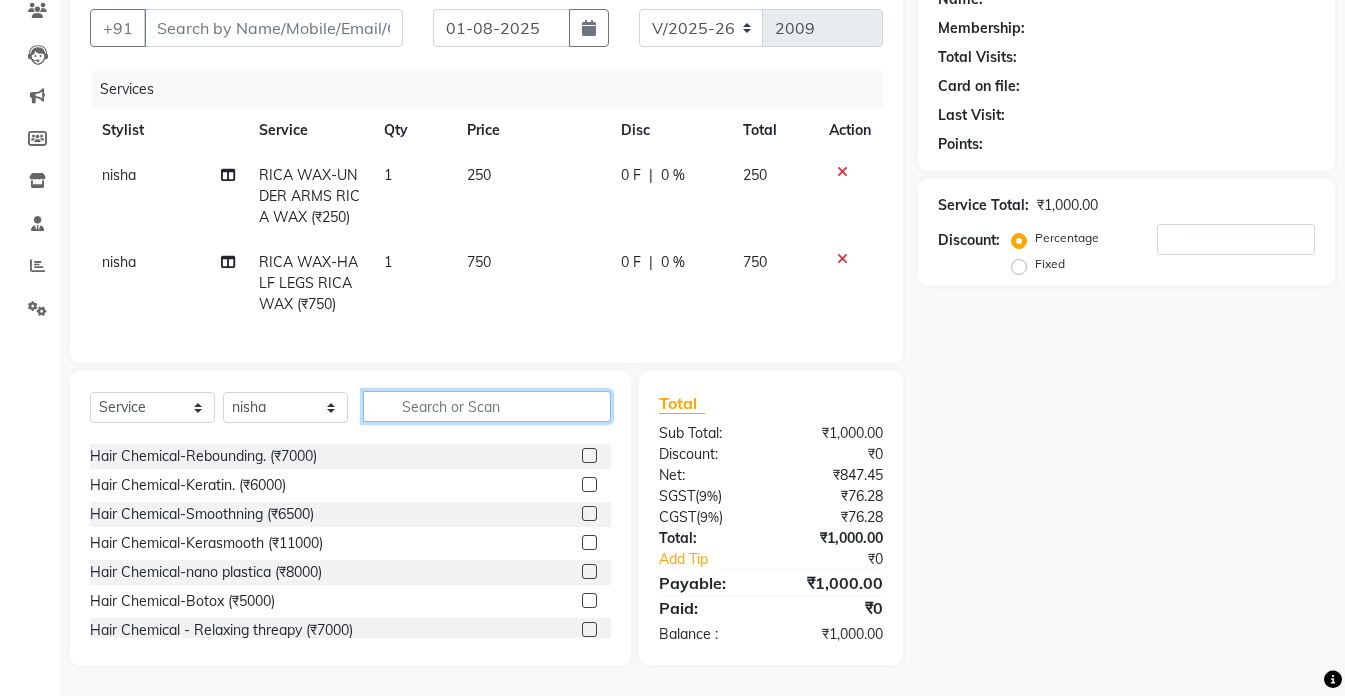 click 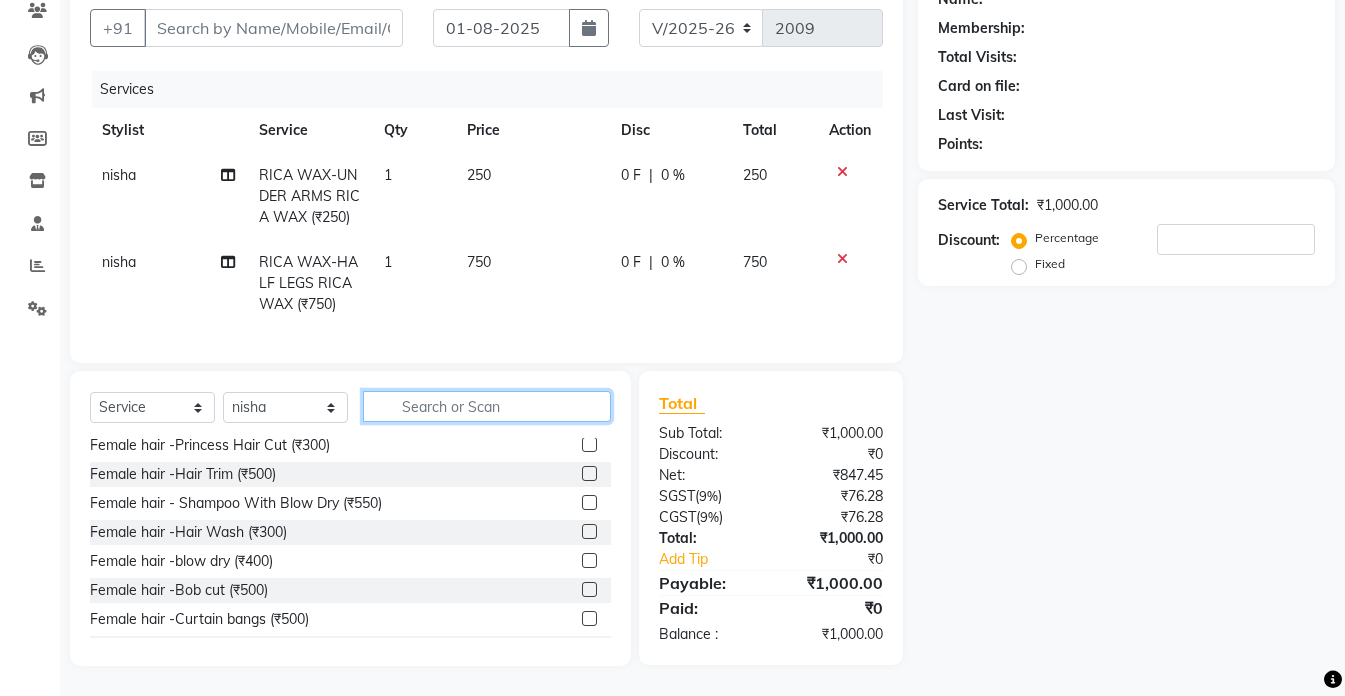scroll, scrollTop: 0, scrollLeft: 0, axis: both 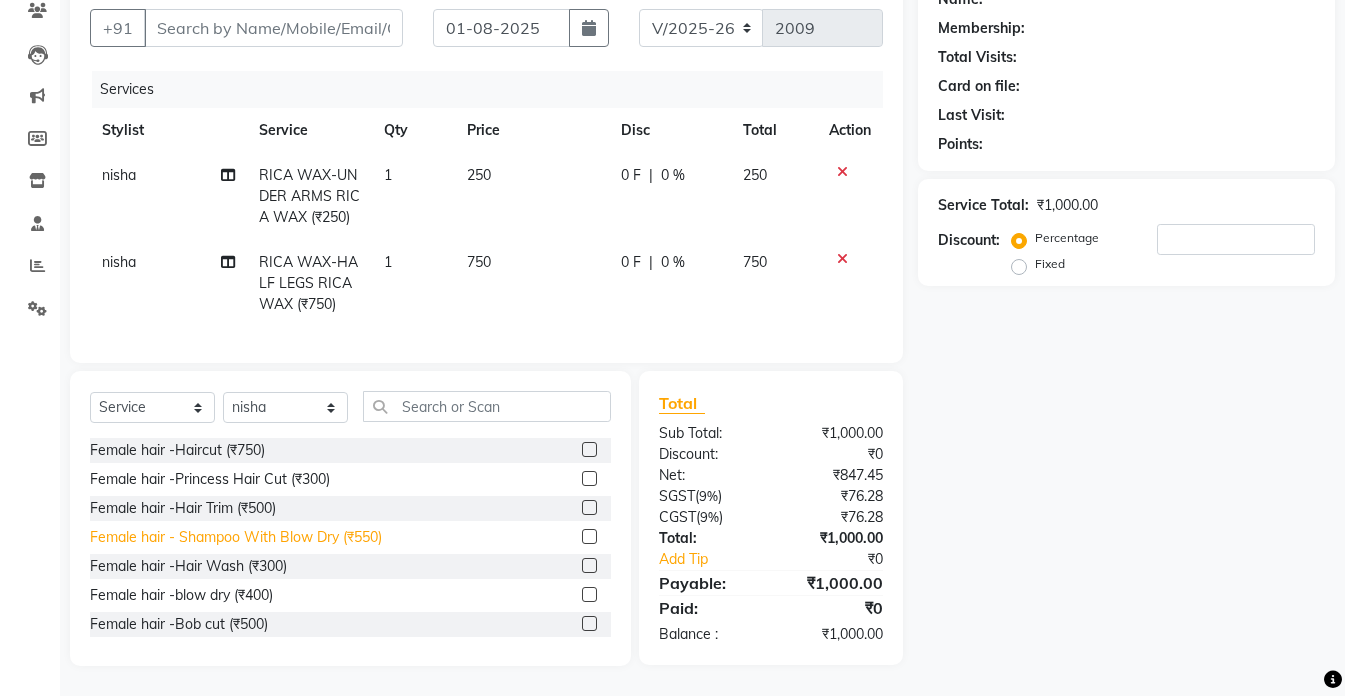 click on "Female hair - Shampoo With Blow Dry (₹550)" 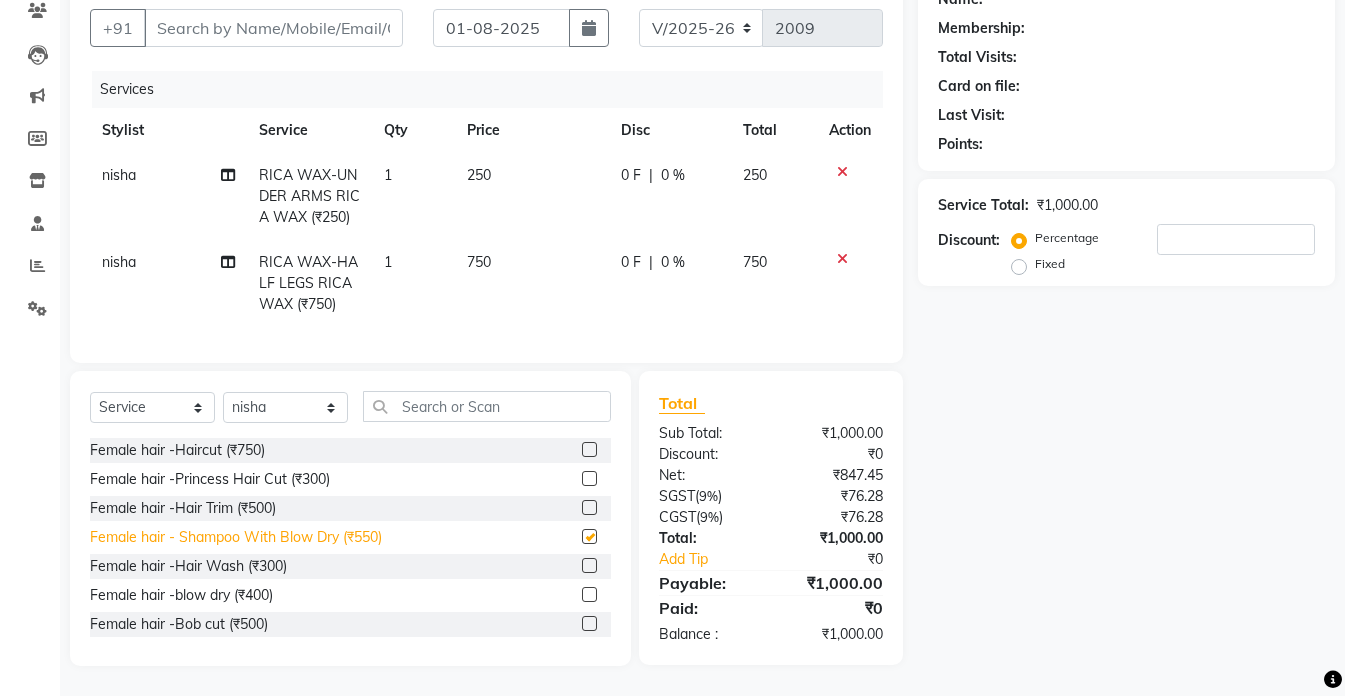 checkbox on "false" 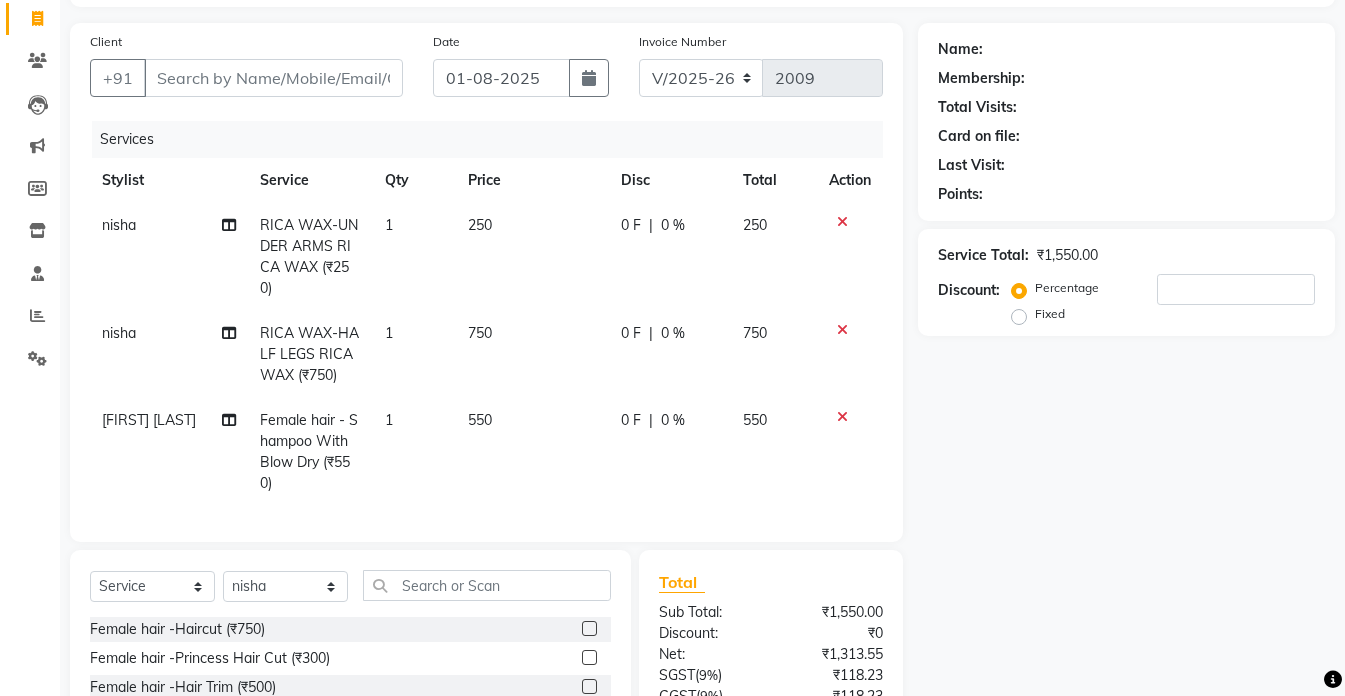 scroll, scrollTop: 92, scrollLeft: 0, axis: vertical 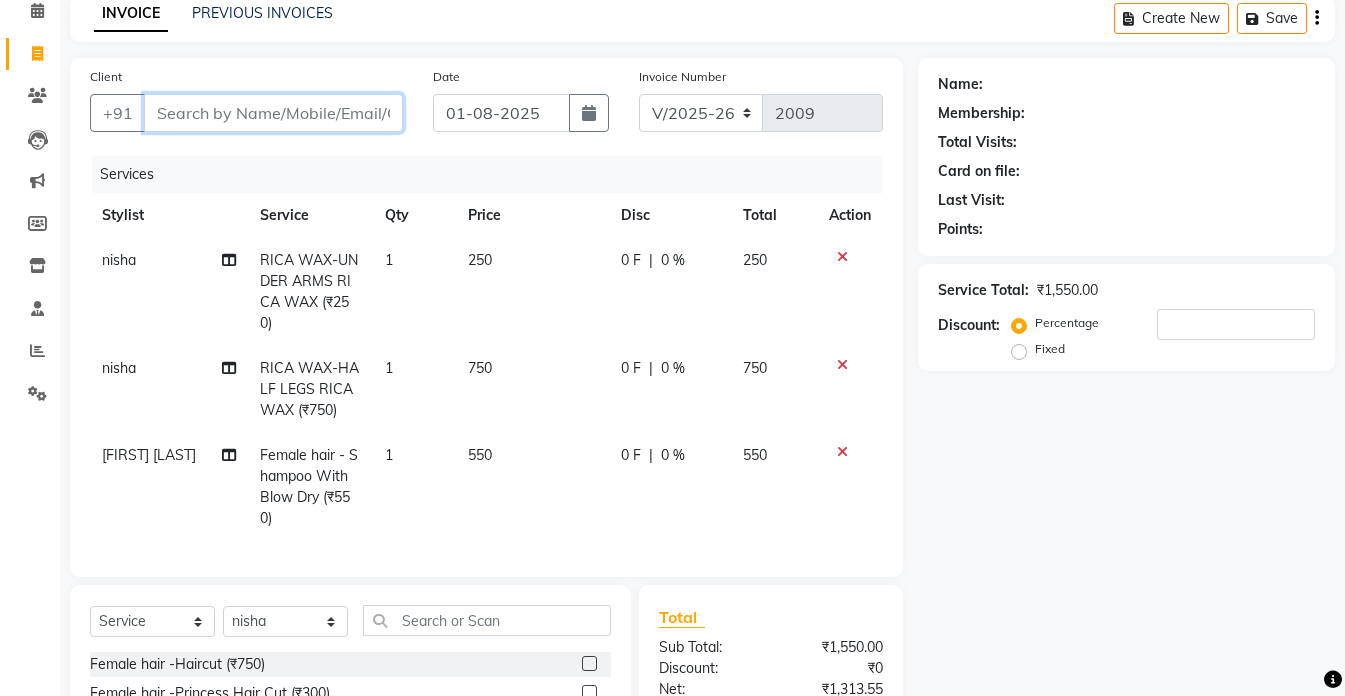 click on "Client" at bounding box center (273, 113) 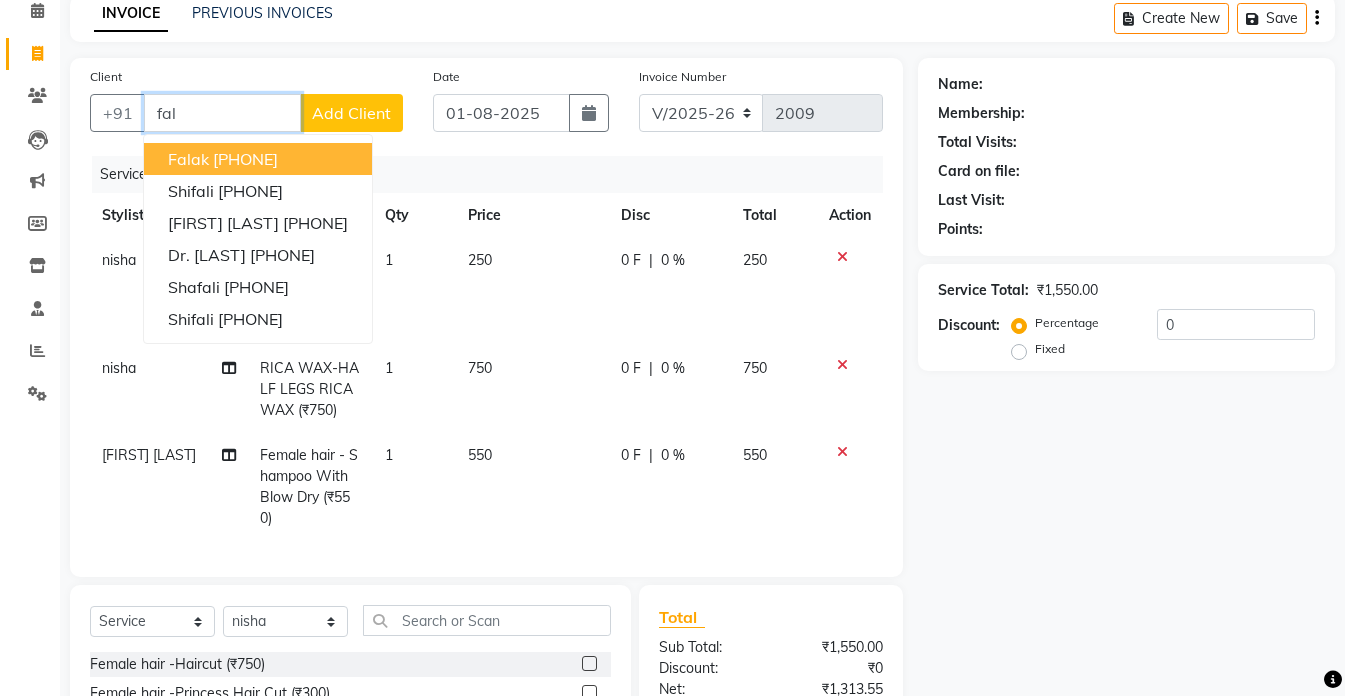 click on "9419151942" at bounding box center (245, 159) 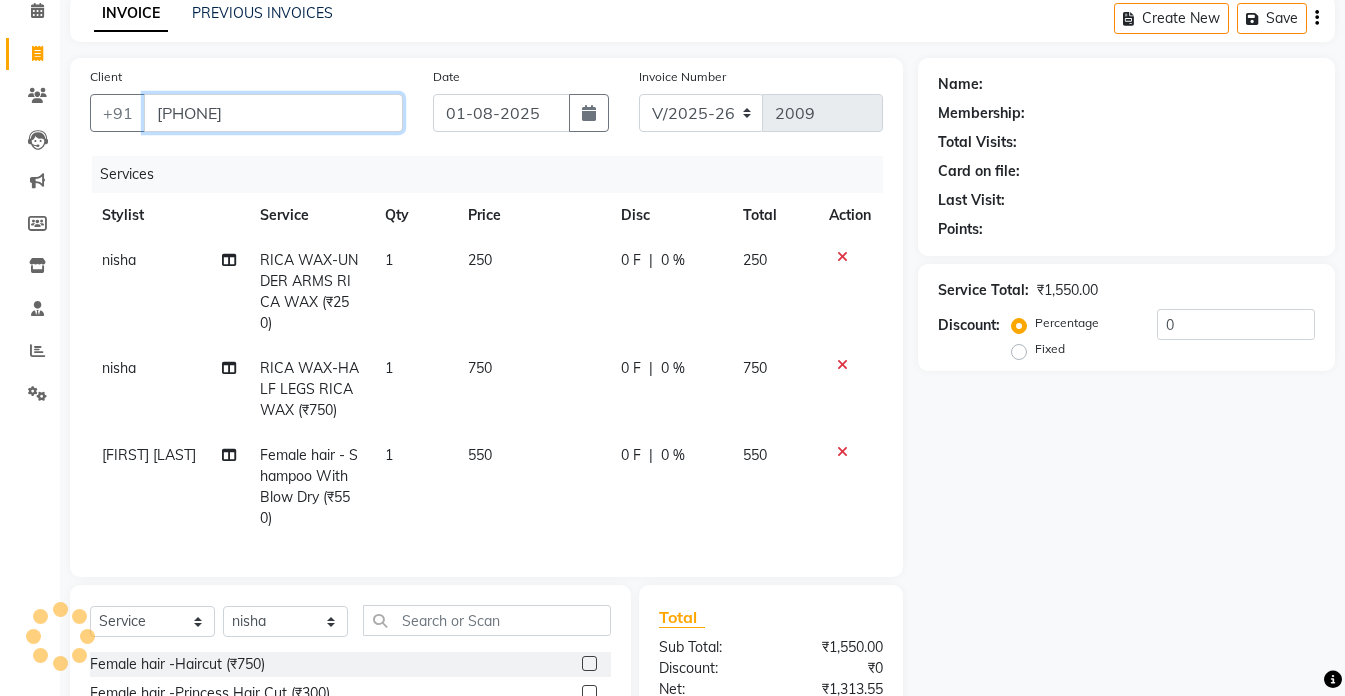 type on "9419151942" 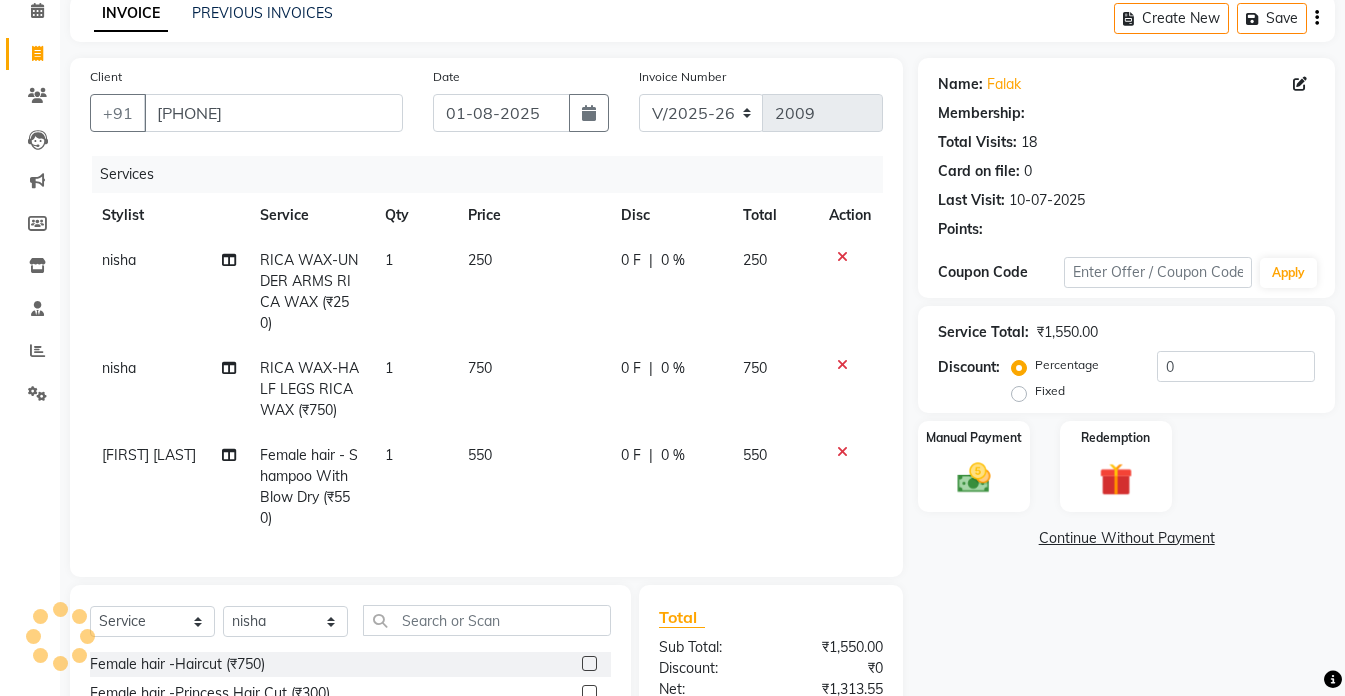 select on "1: Object" 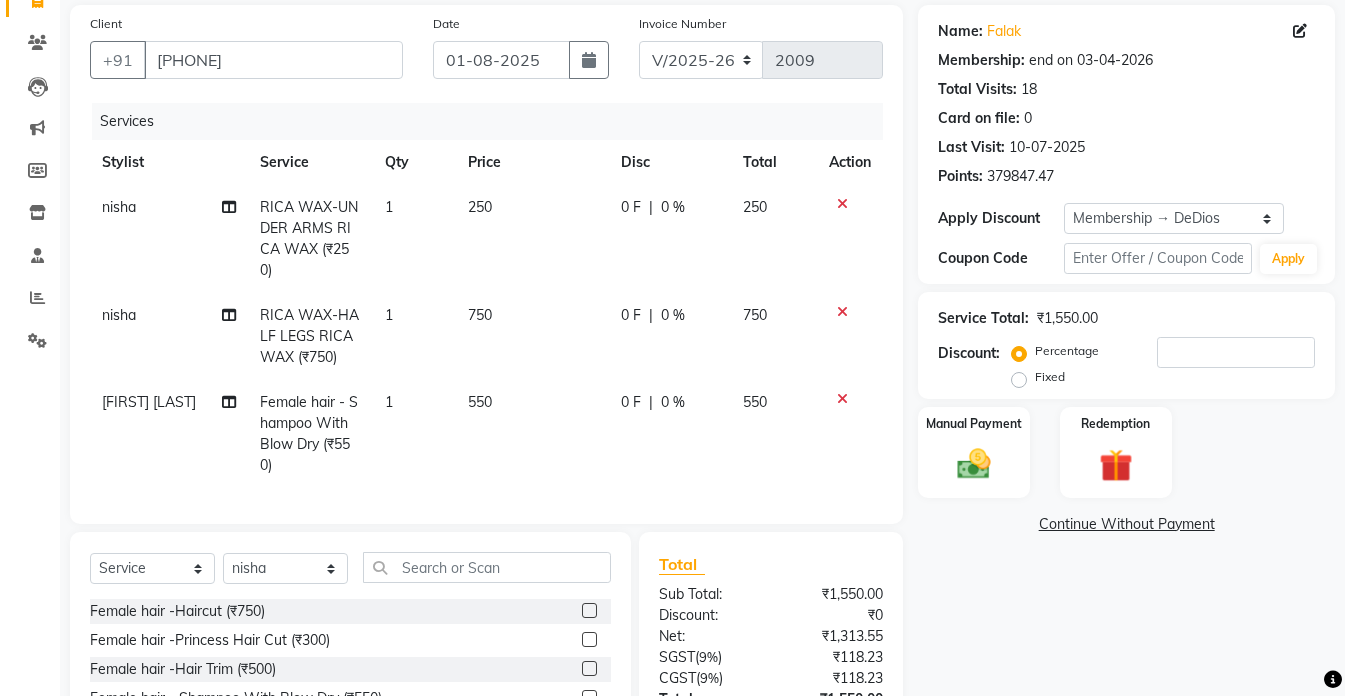 scroll, scrollTop: 192, scrollLeft: 0, axis: vertical 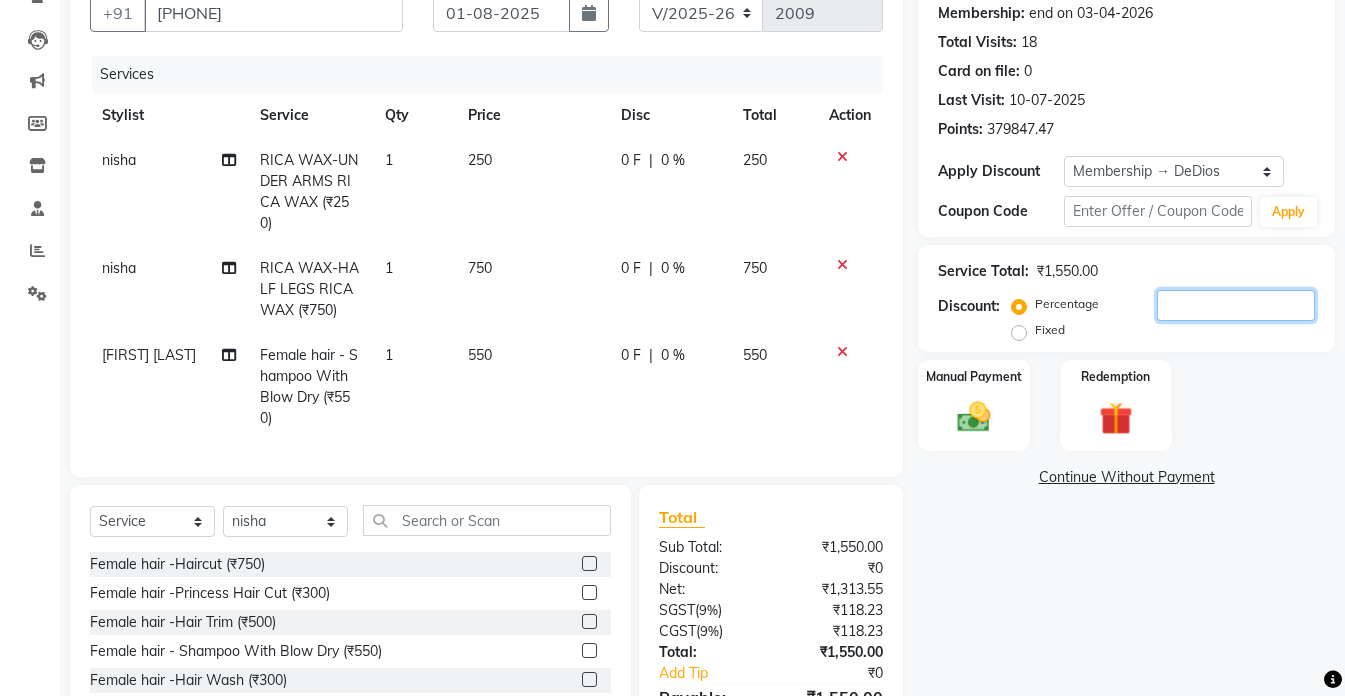 click 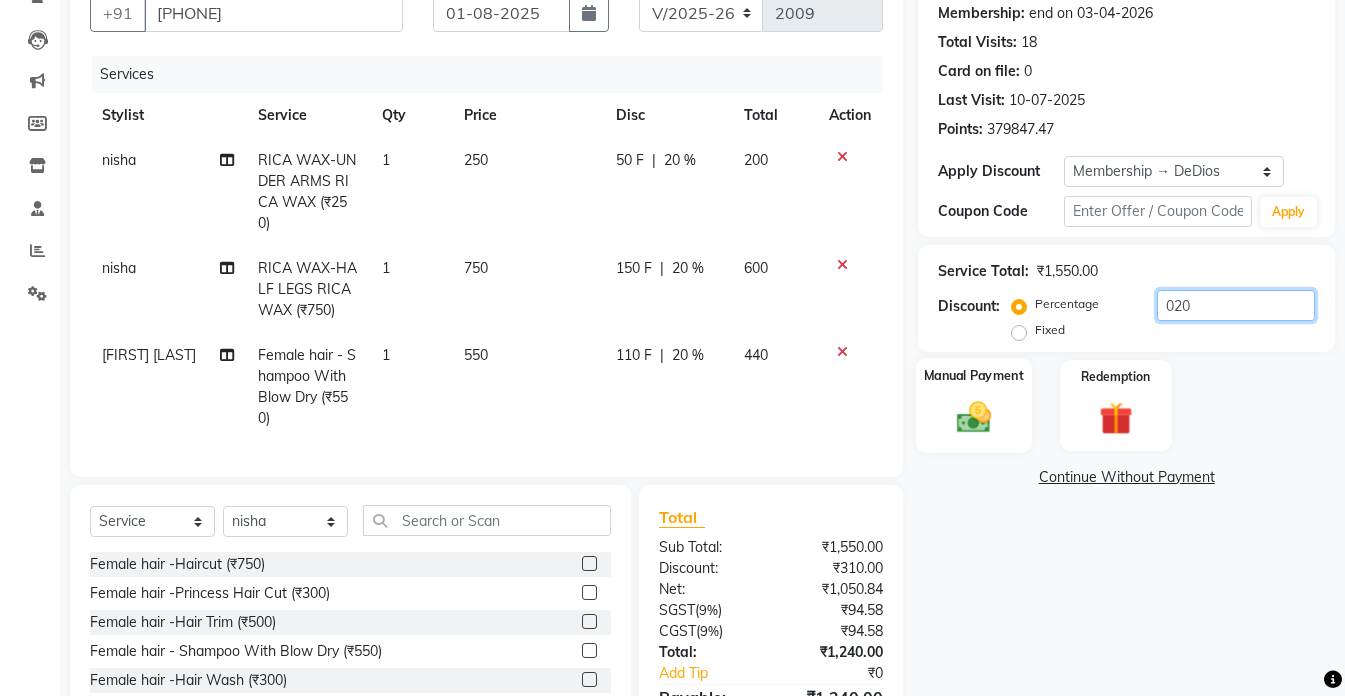 type on "020" 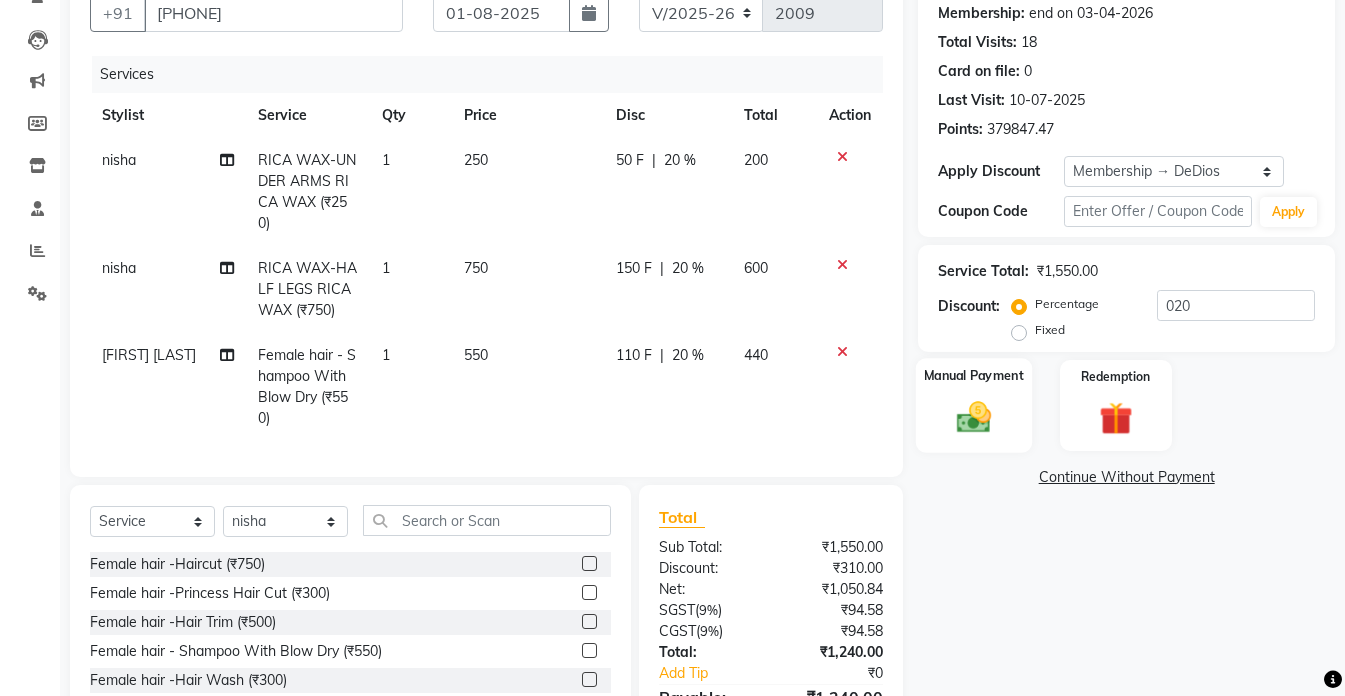 click 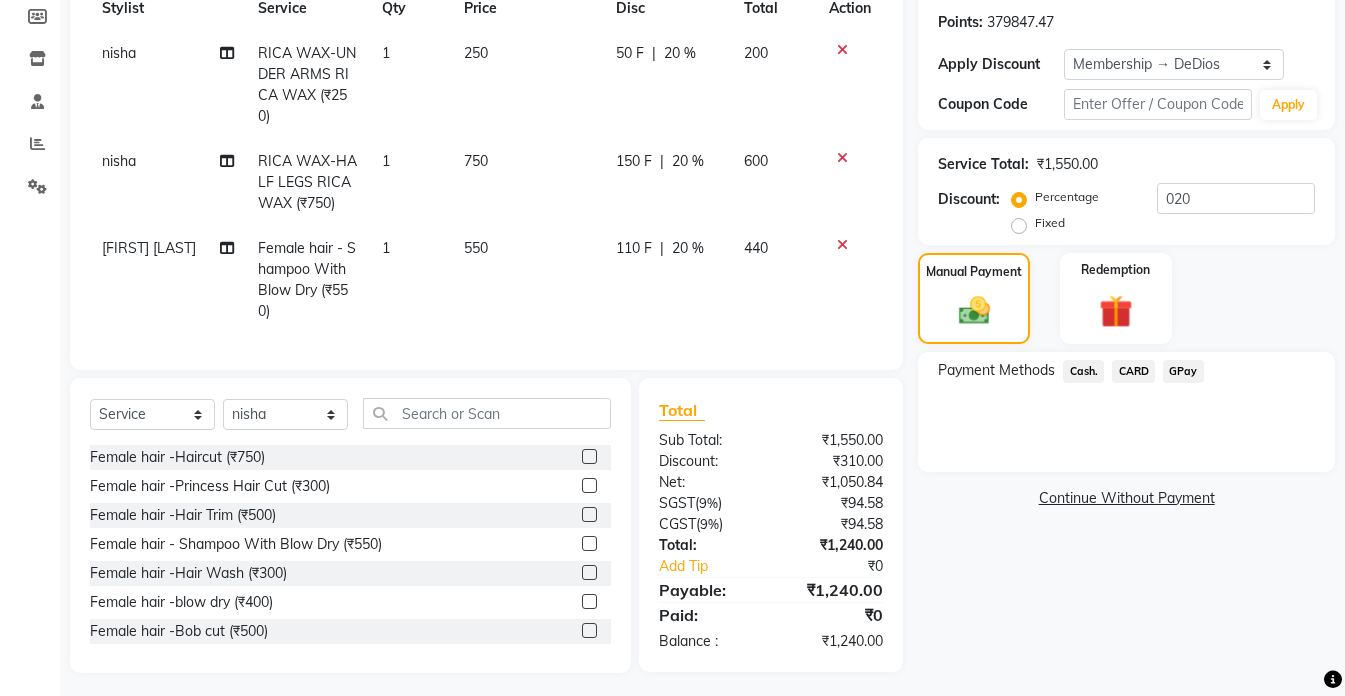 scroll, scrollTop: 300, scrollLeft: 0, axis: vertical 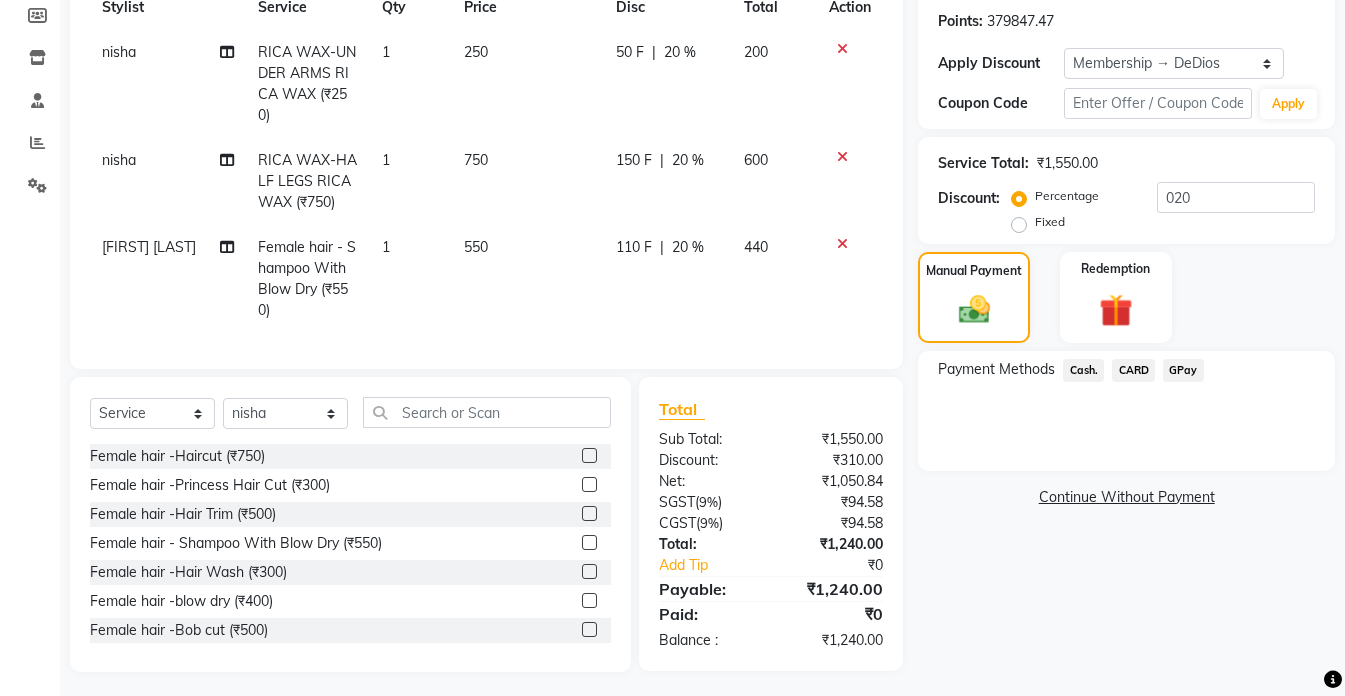 click on "Cash." 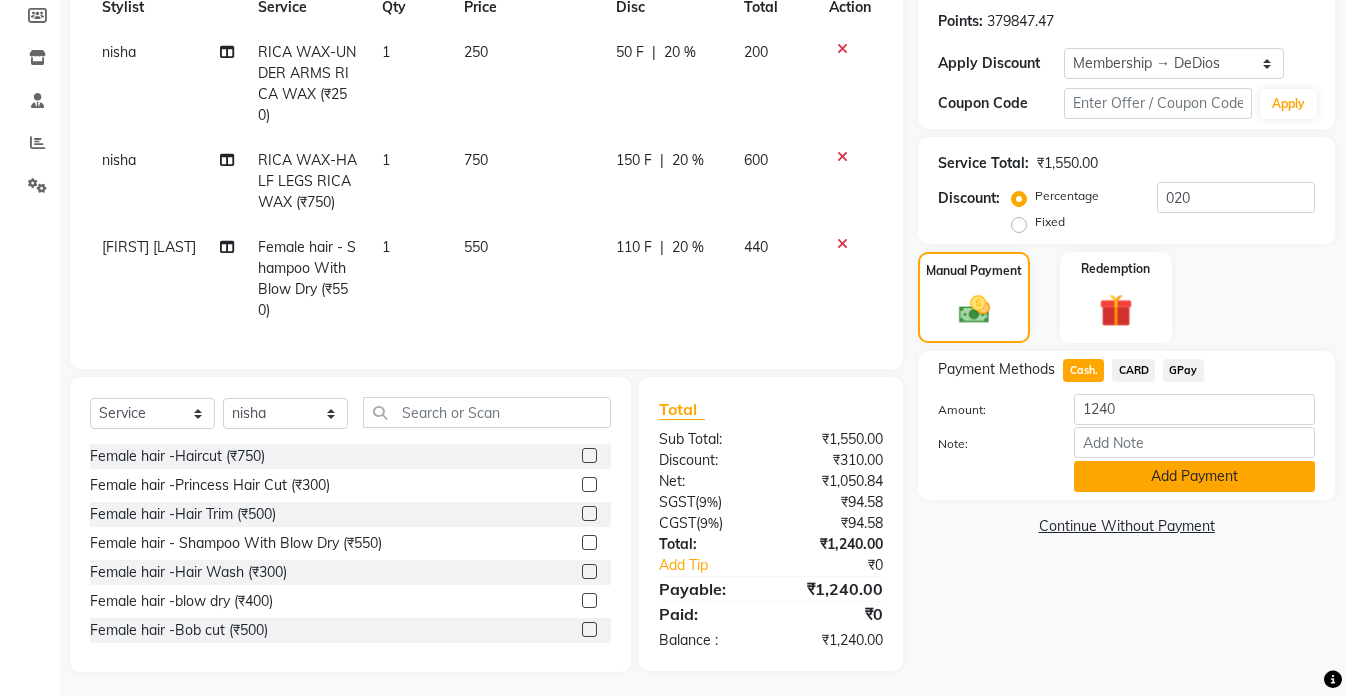 click on "Add Payment" 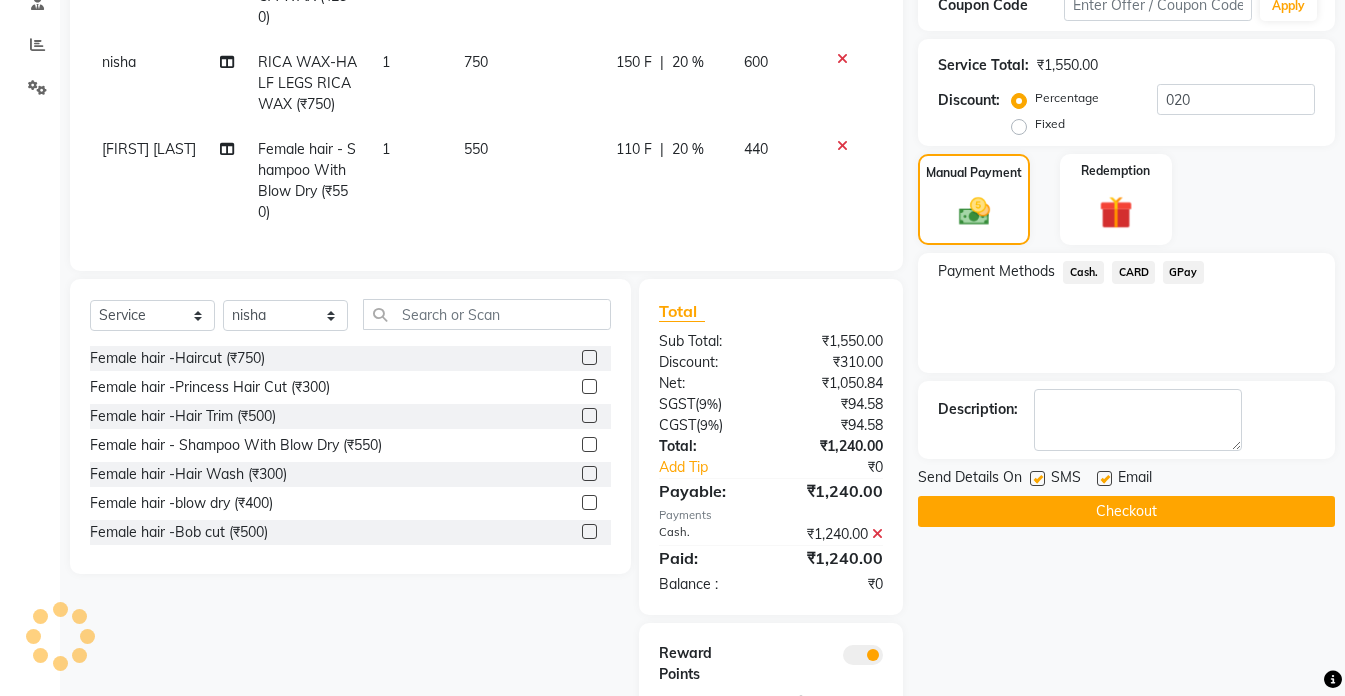 scroll, scrollTop: 400, scrollLeft: 0, axis: vertical 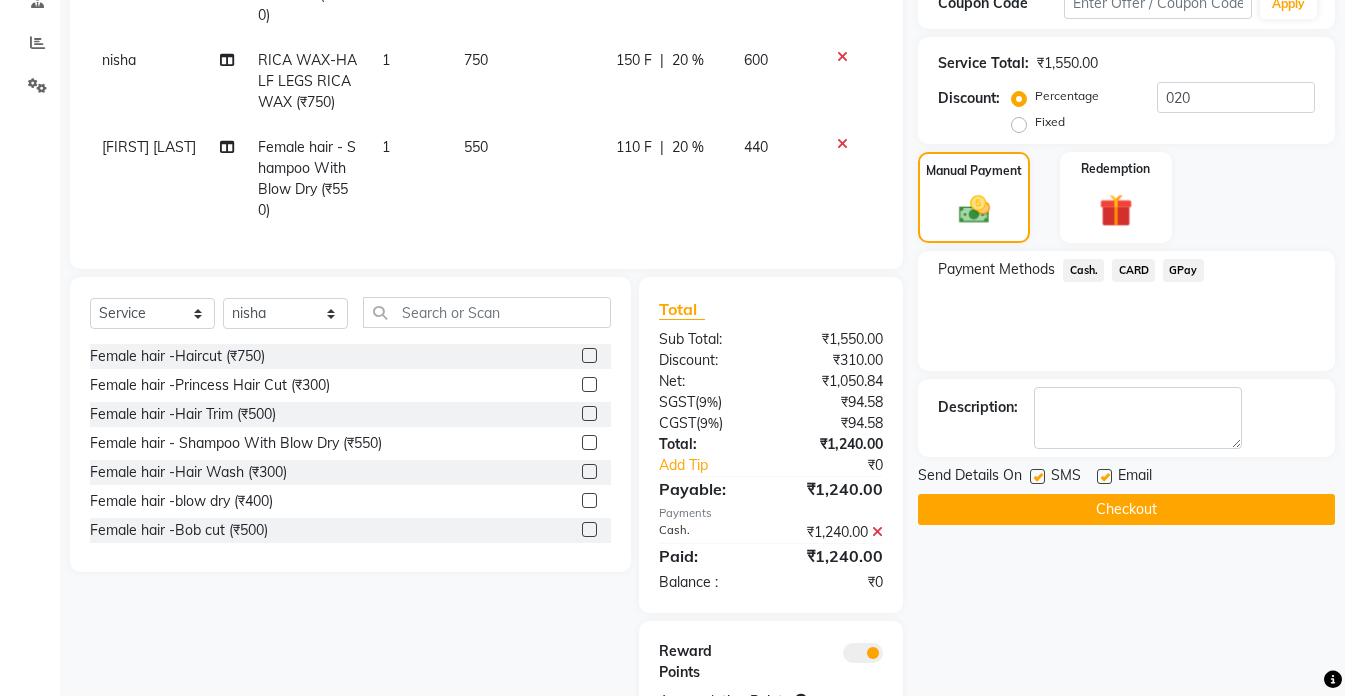 click on "Checkout" 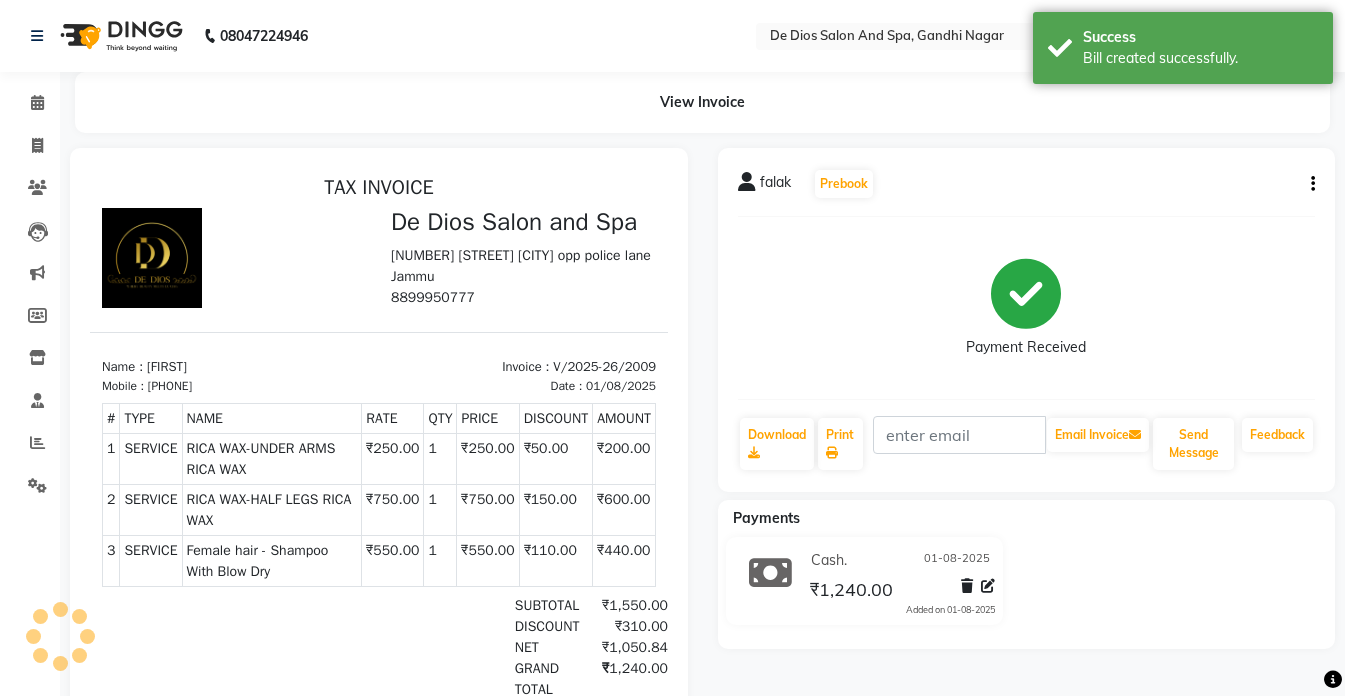 scroll, scrollTop: 0, scrollLeft: 0, axis: both 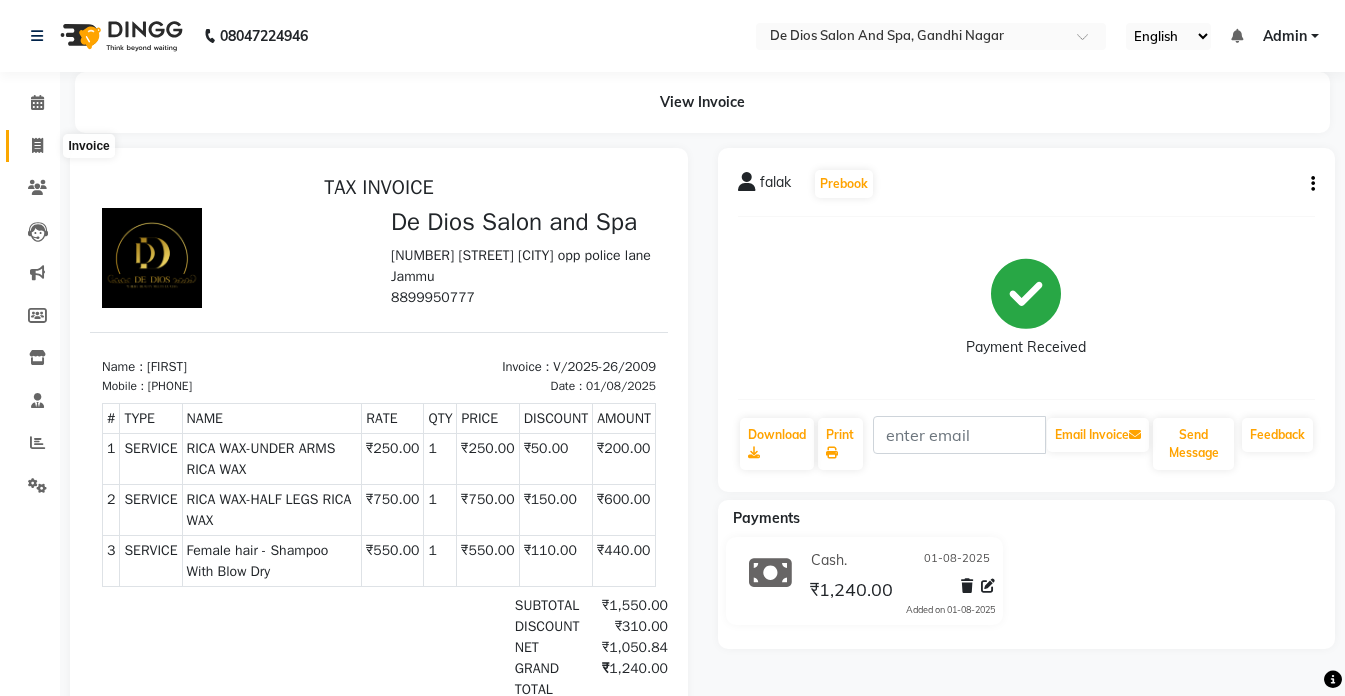 click 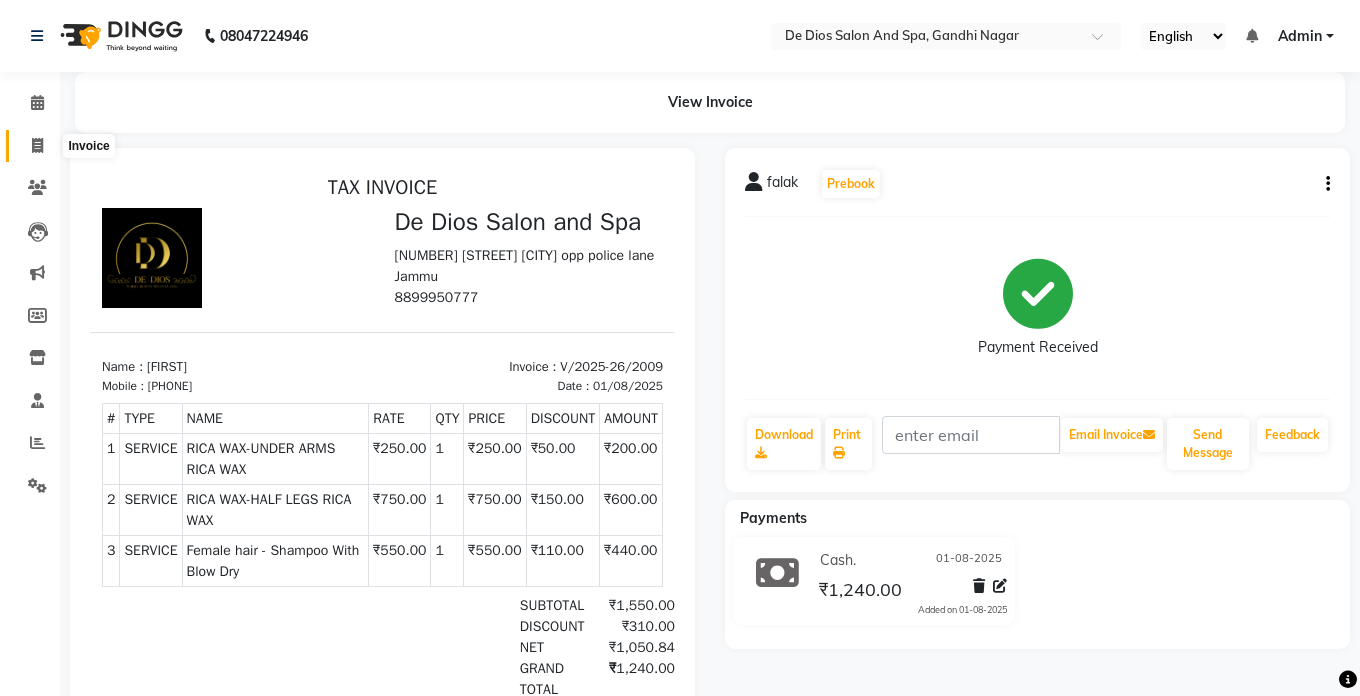 select on "service" 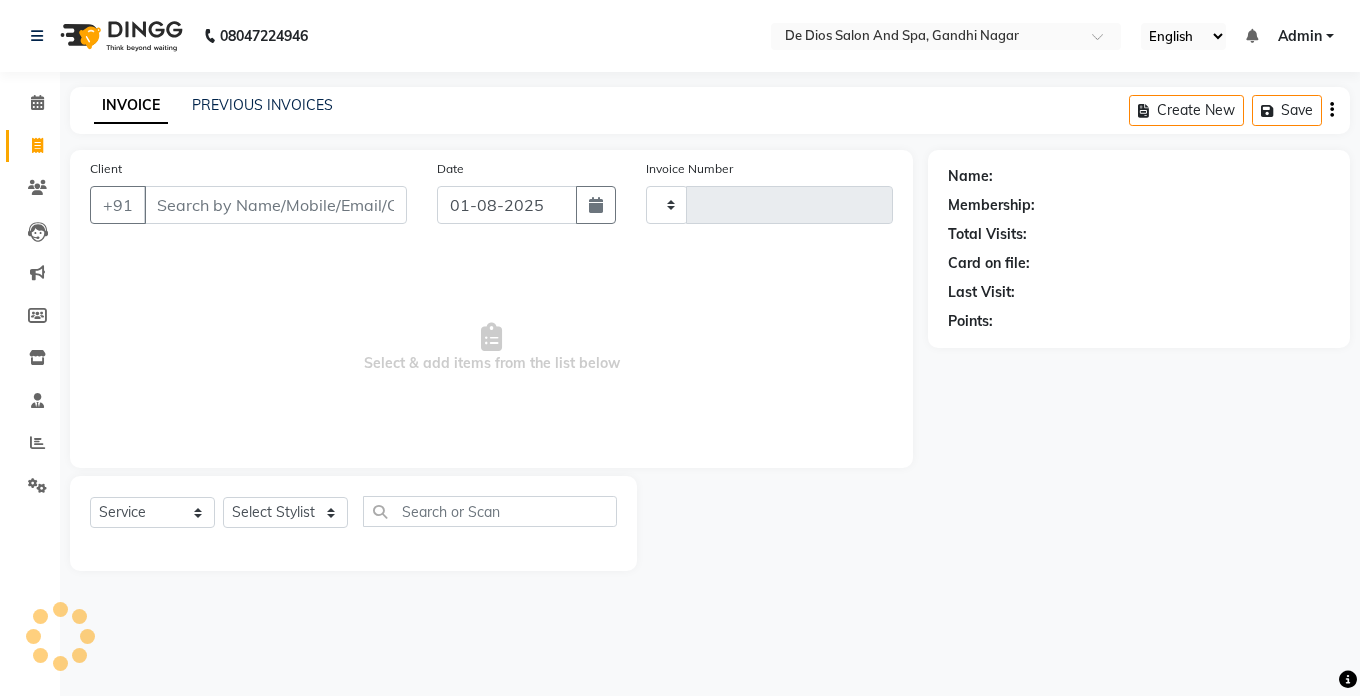 type on "2010" 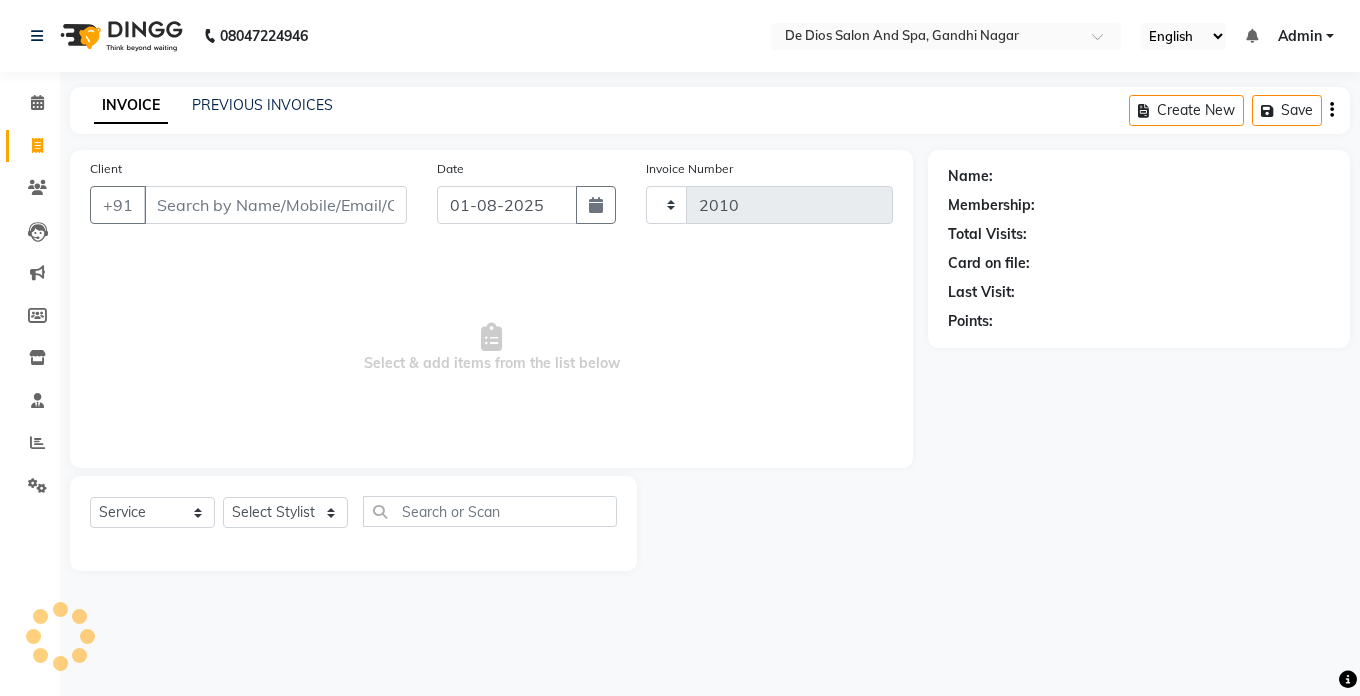 select on "6431" 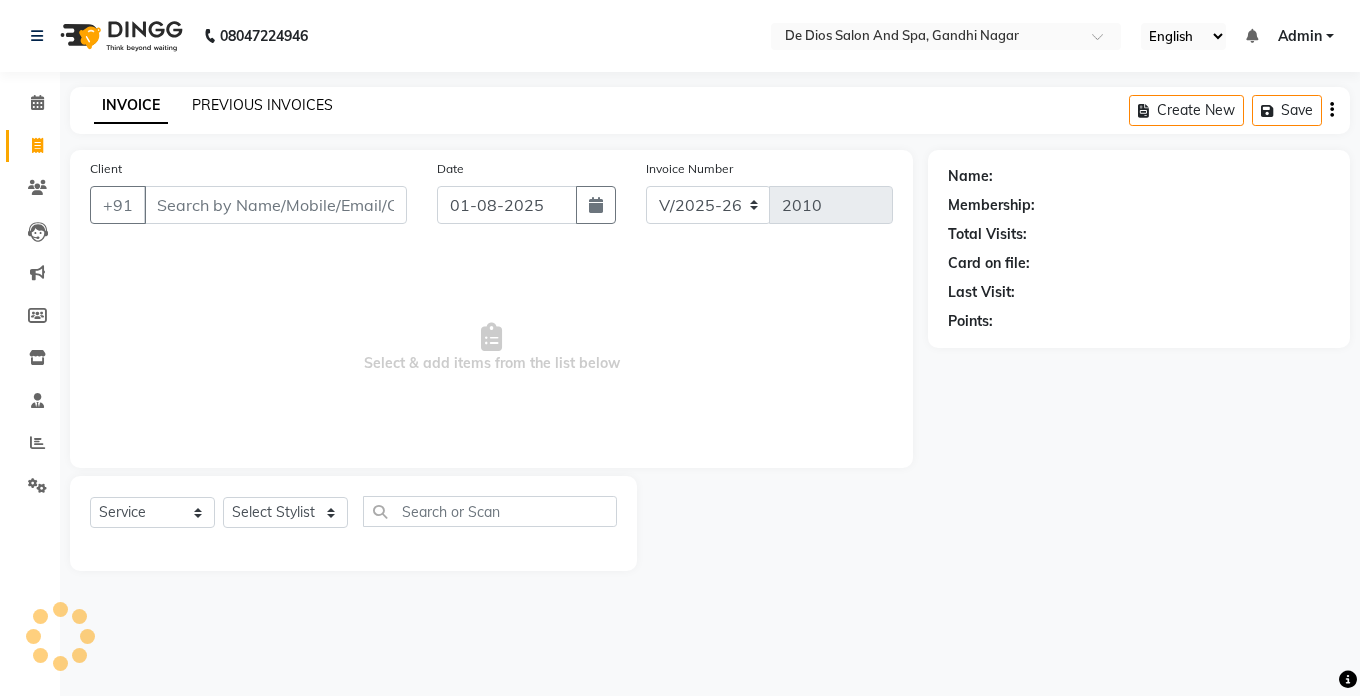 click on "PREVIOUS INVOICES" 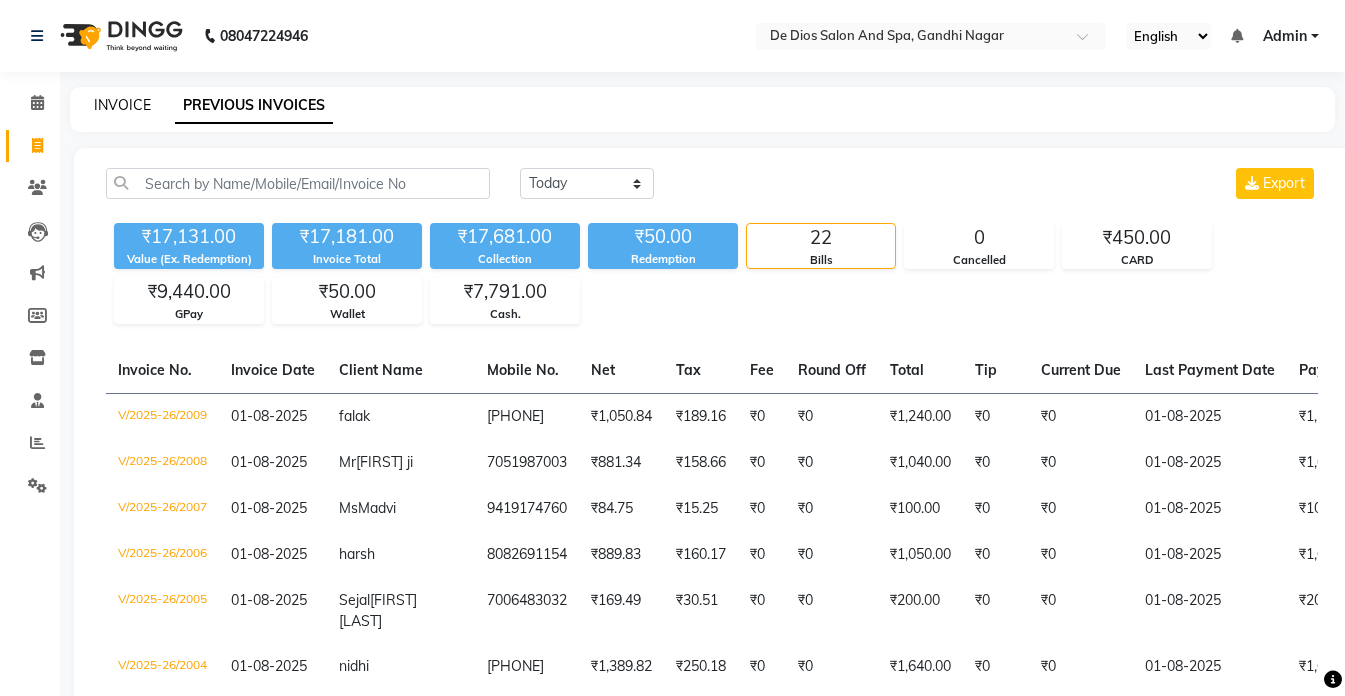 click on "INVOICE" 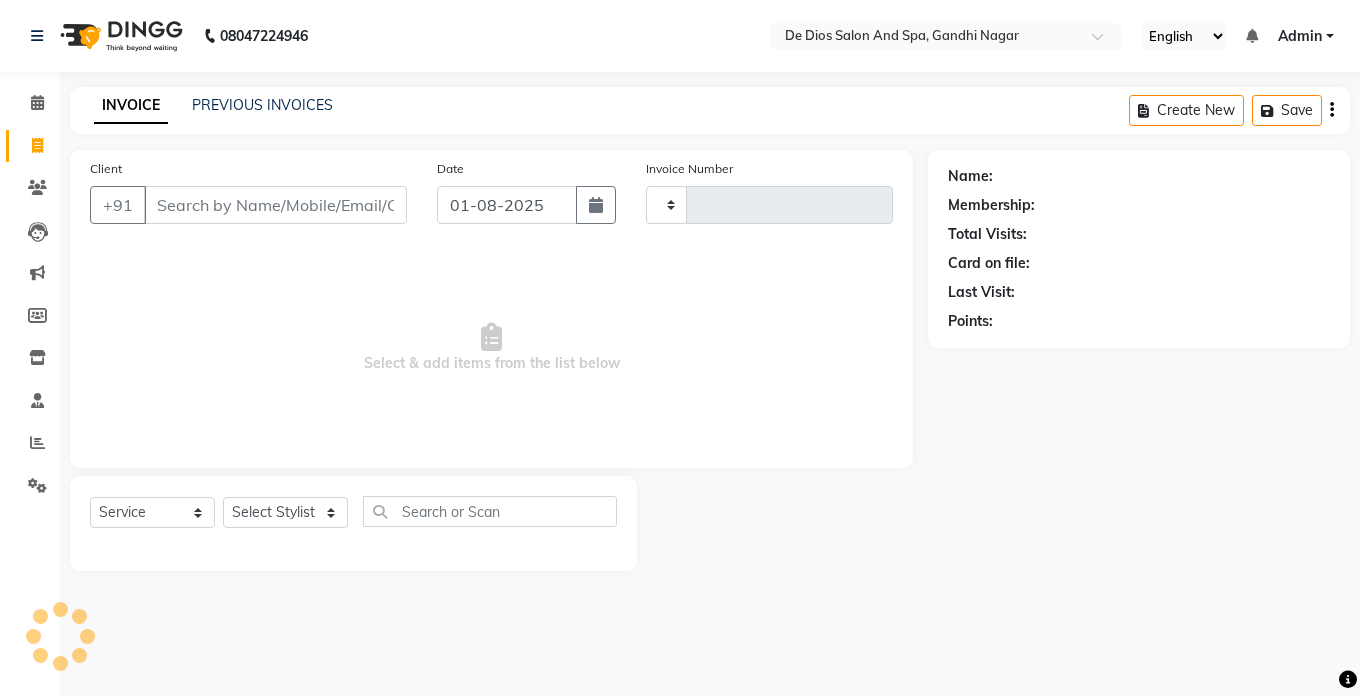 type on "2010" 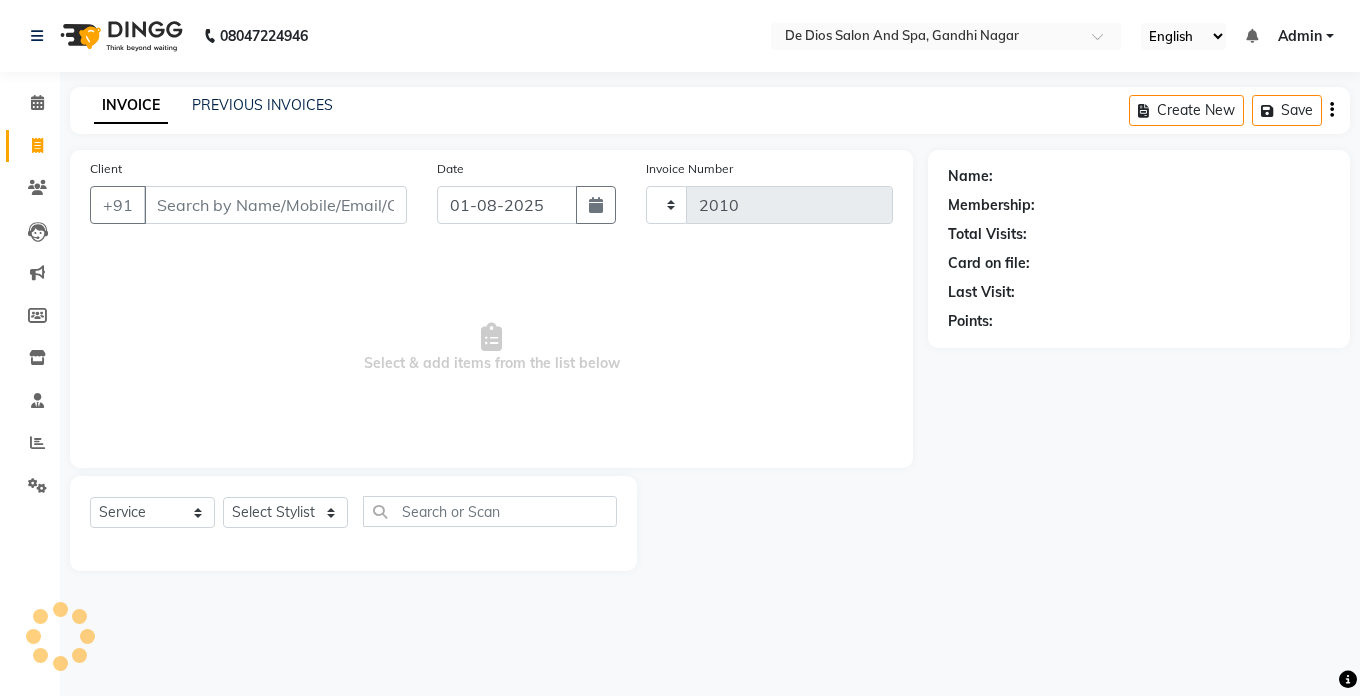 select on "6431" 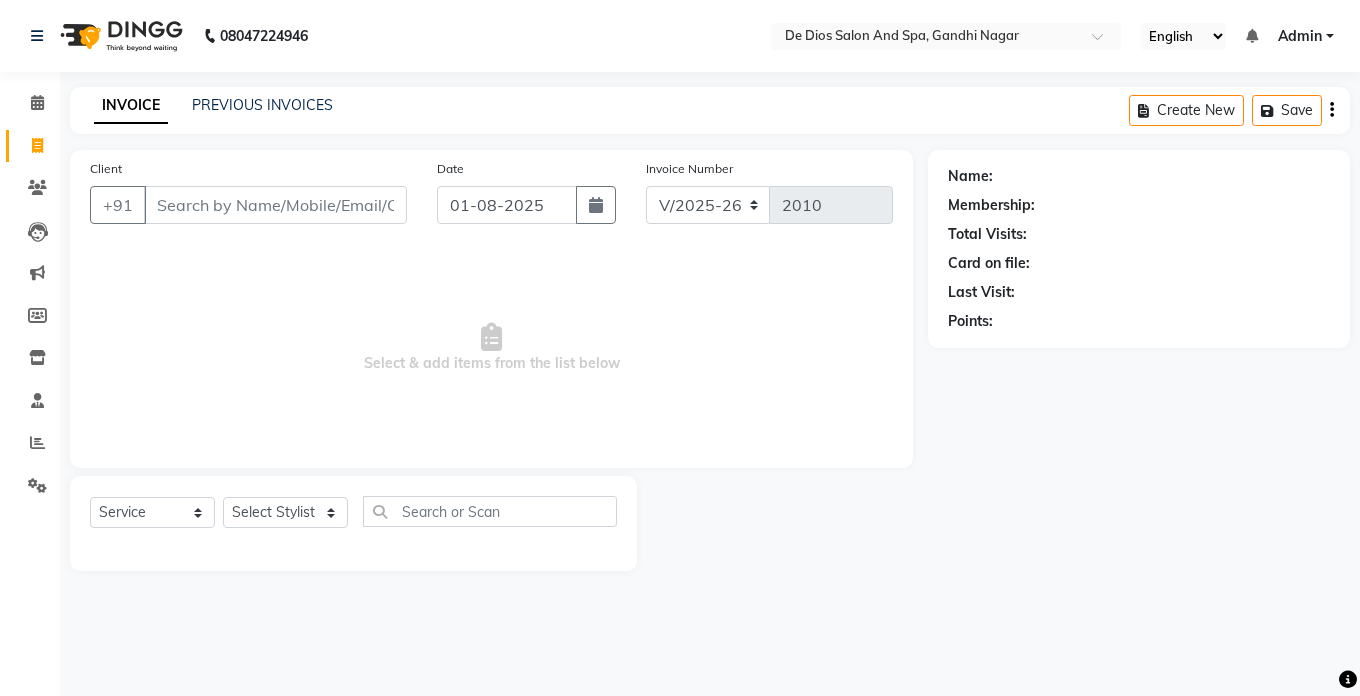click on "INVOICE" 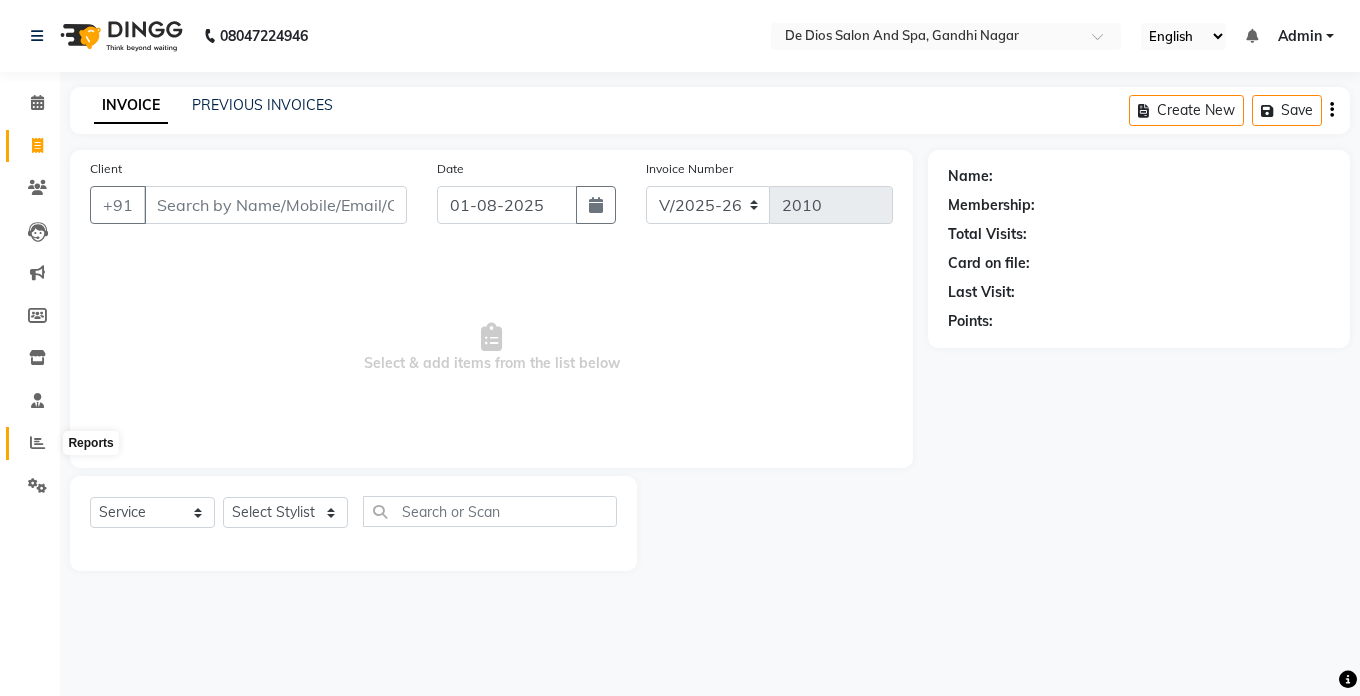 click 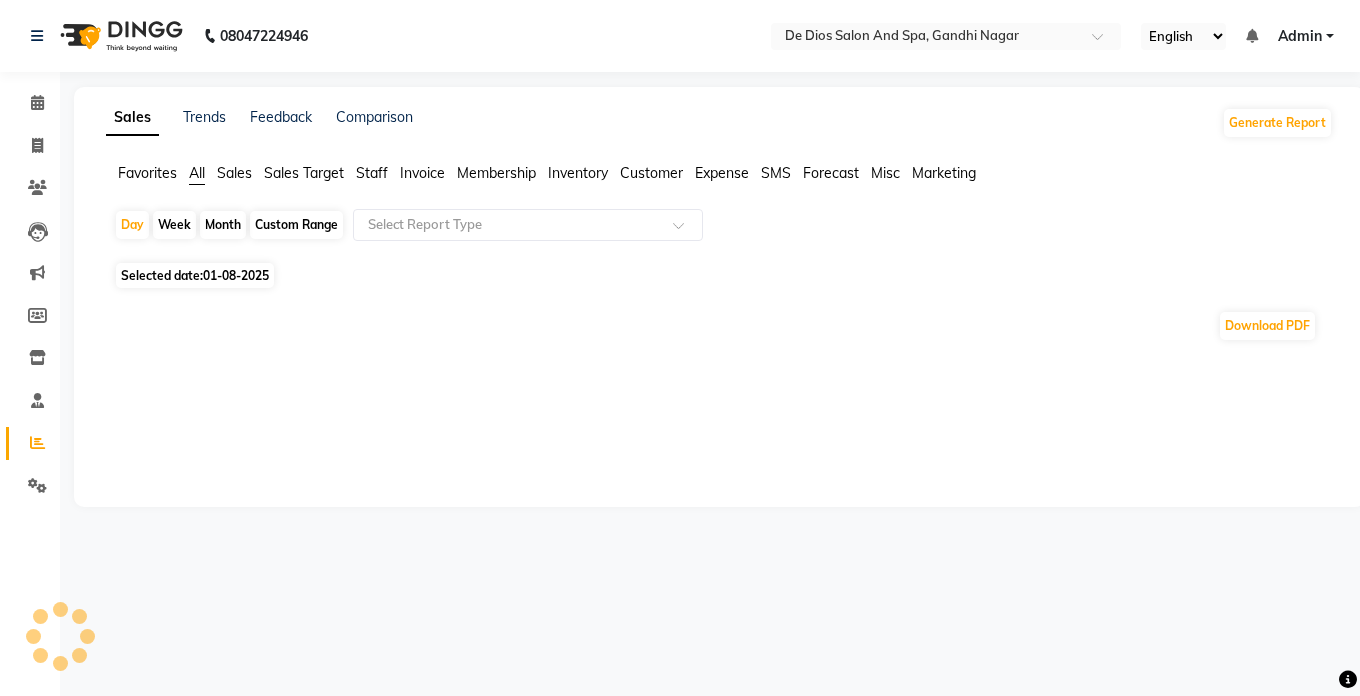 click on "Month" 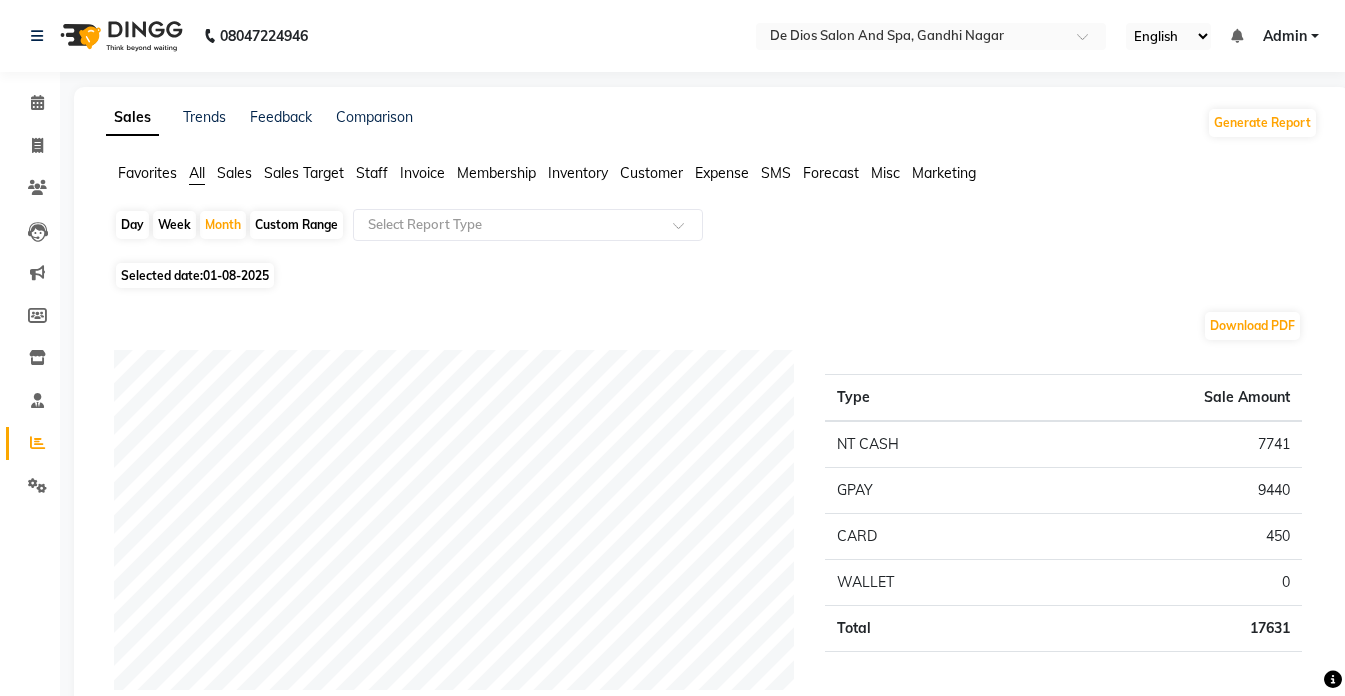click on "Custom Range" 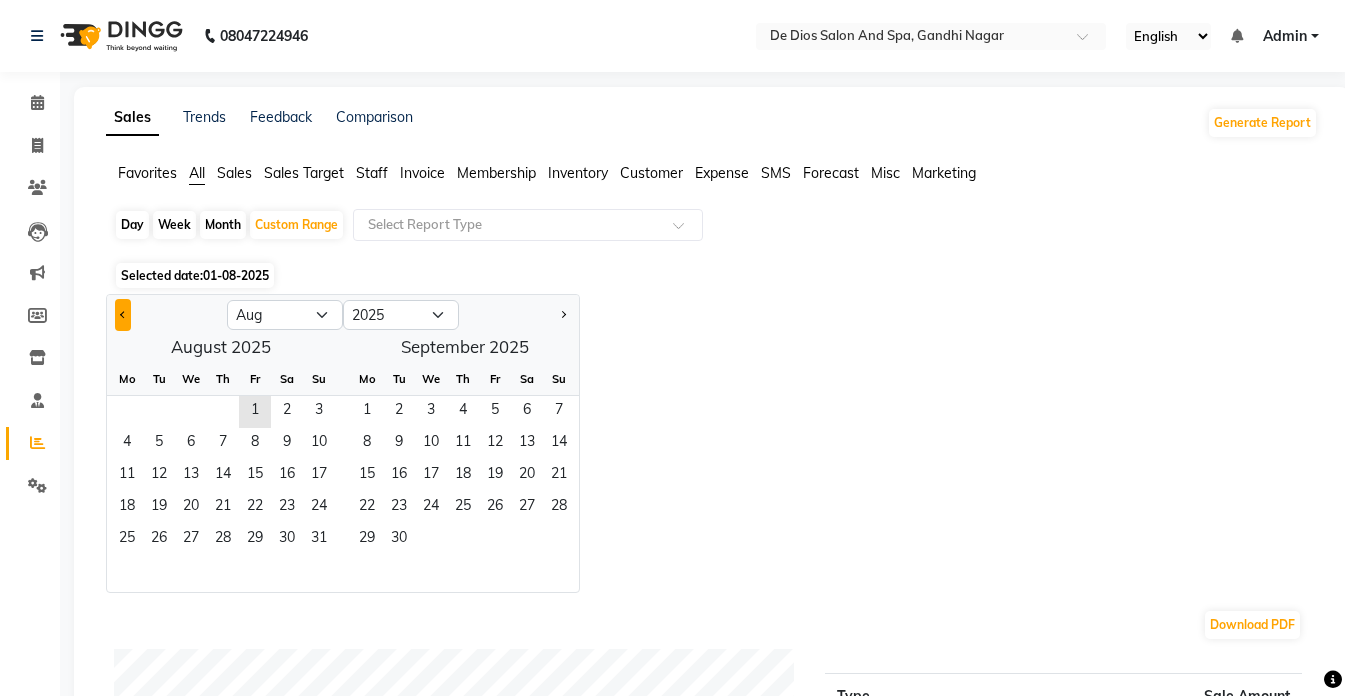 click 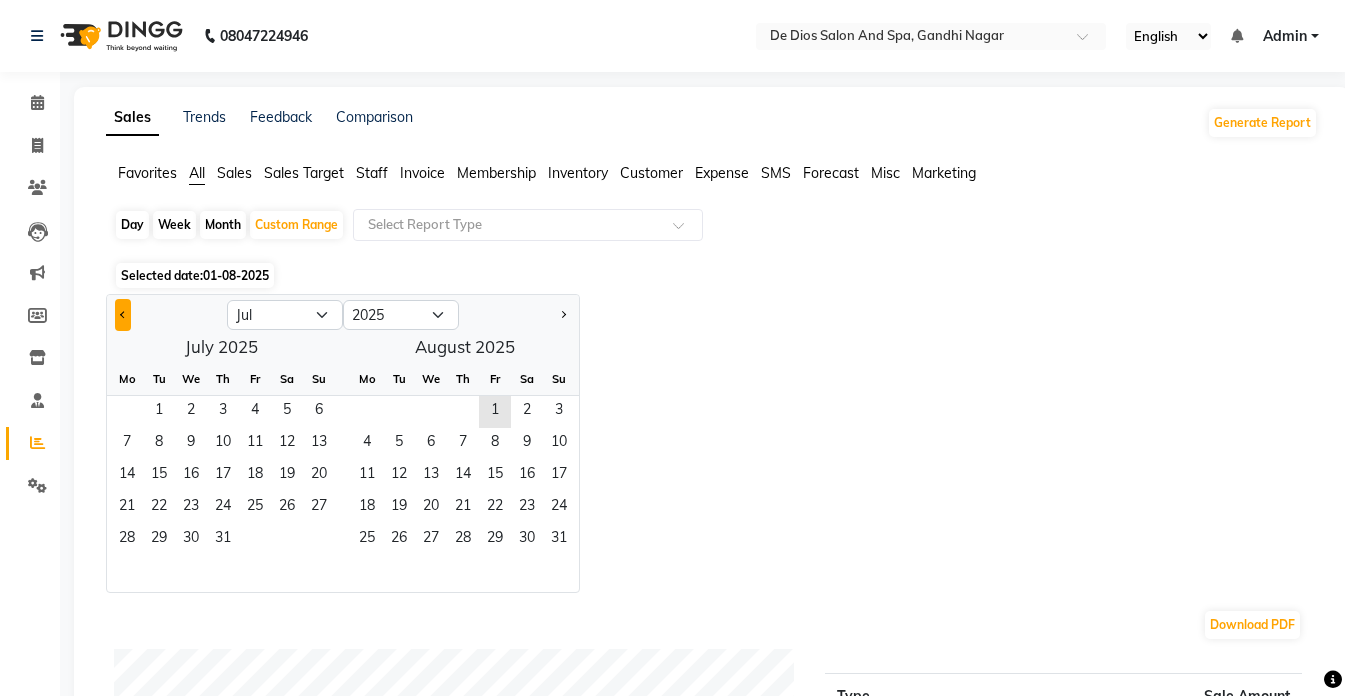 click 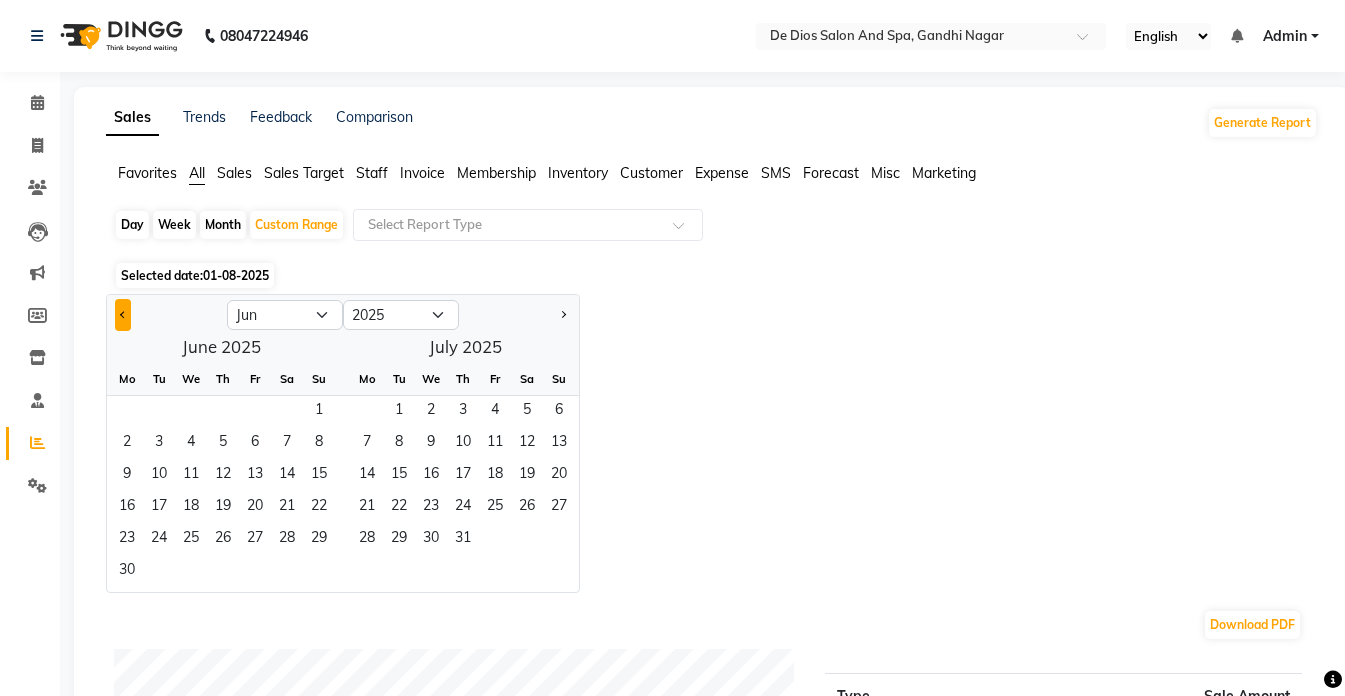 click 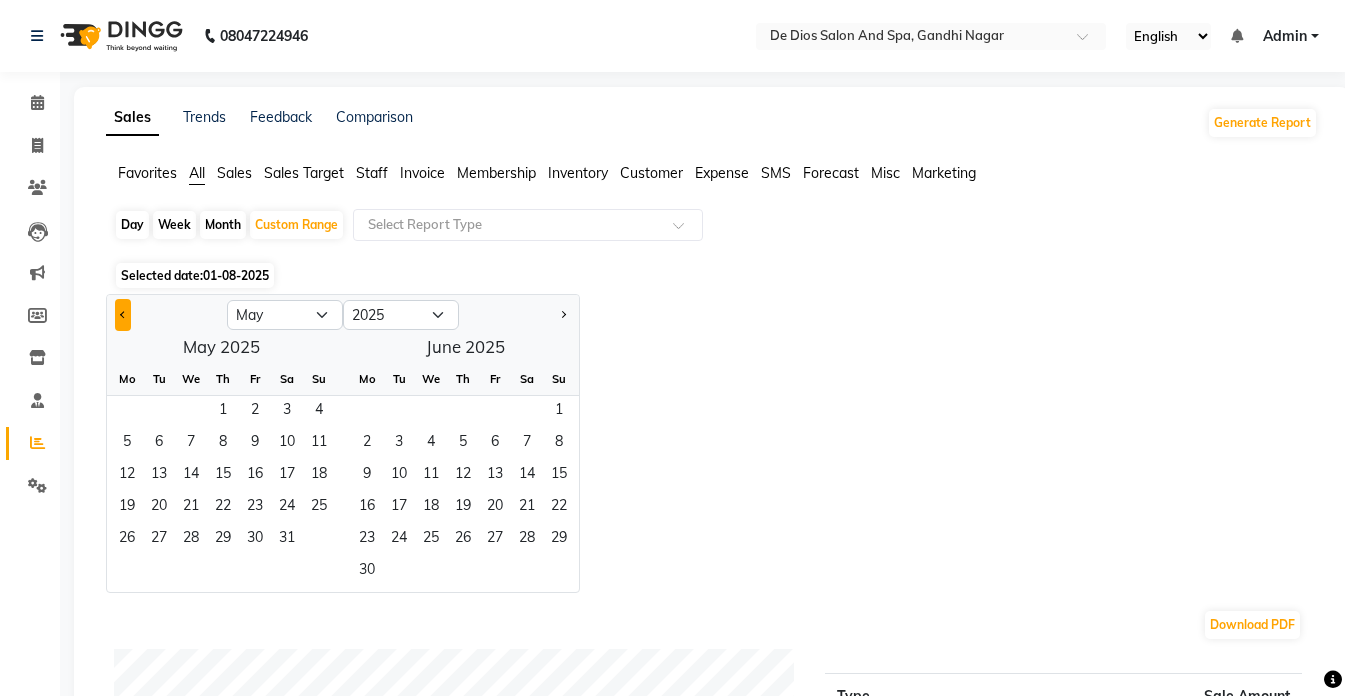 click 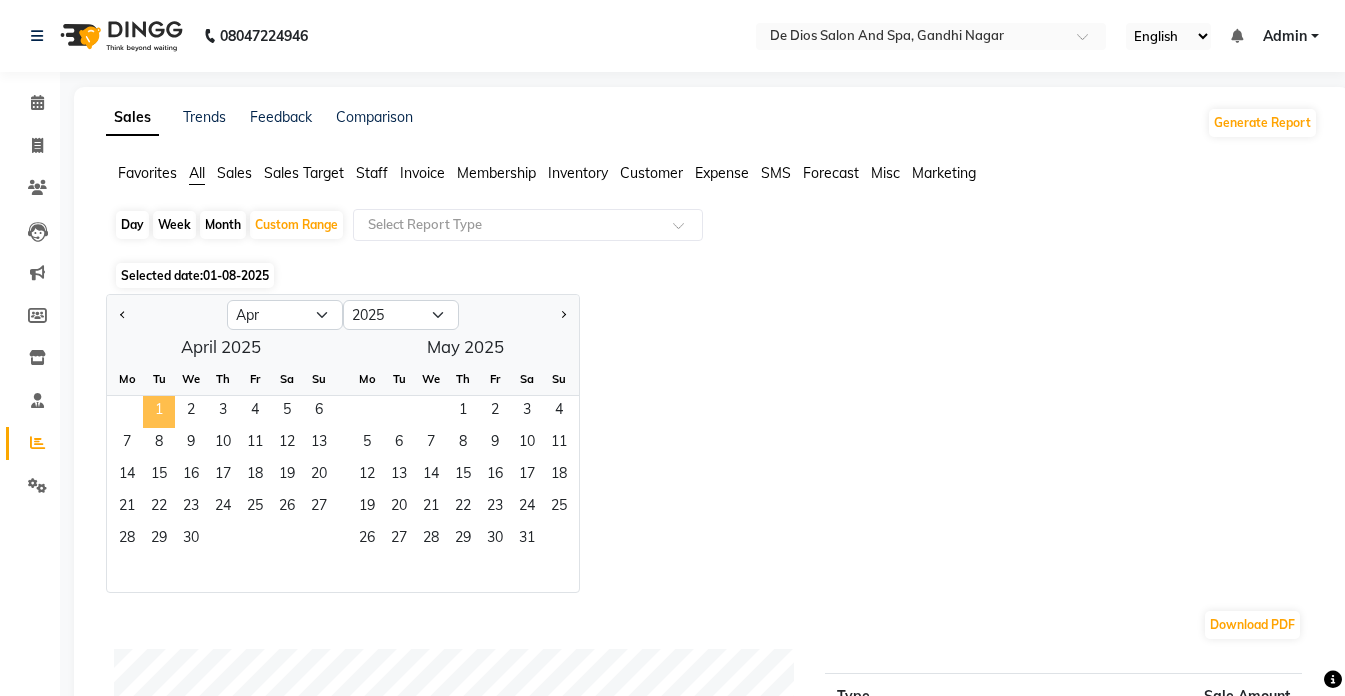 click on "1" 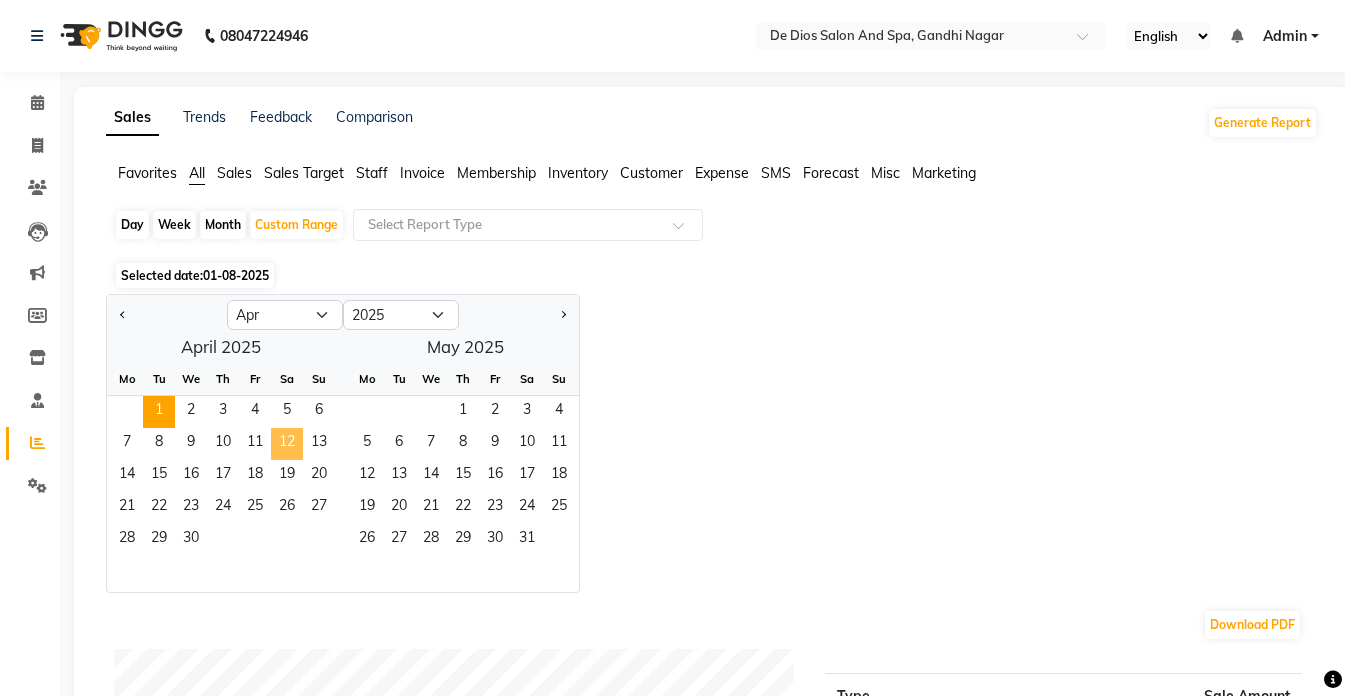 drag, startPoint x: 166, startPoint y: 411, endPoint x: 273, endPoint y: 458, distance: 116.86745 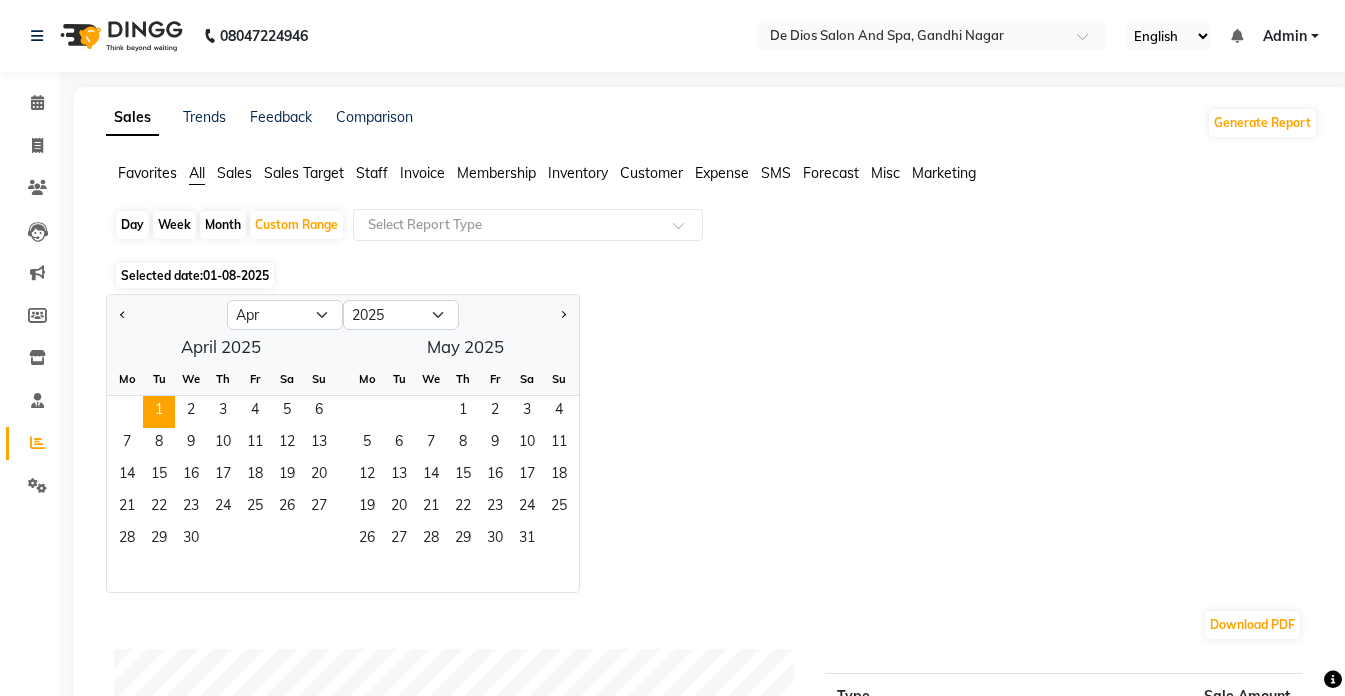 drag, startPoint x: 273, startPoint y: 458, endPoint x: 148, endPoint y: 312, distance: 192.20041 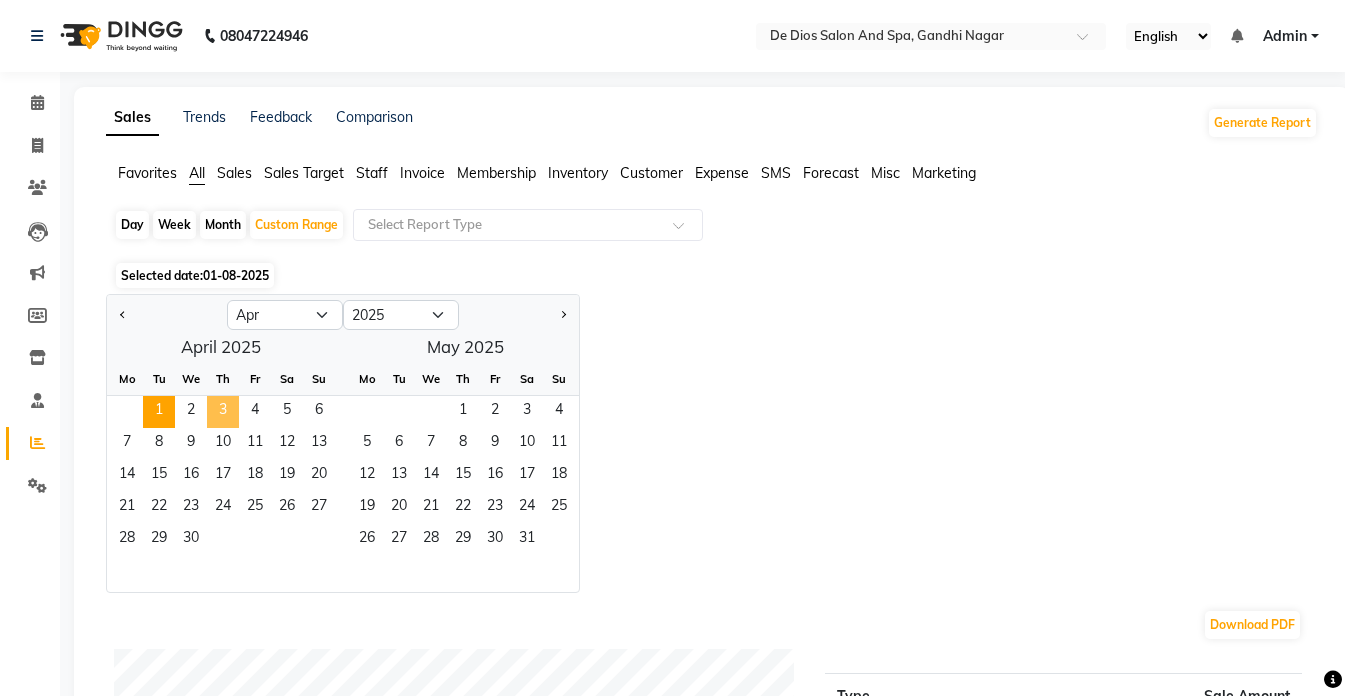drag, startPoint x: 166, startPoint y: 415, endPoint x: 207, endPoint y: 413, distance: 41.04875 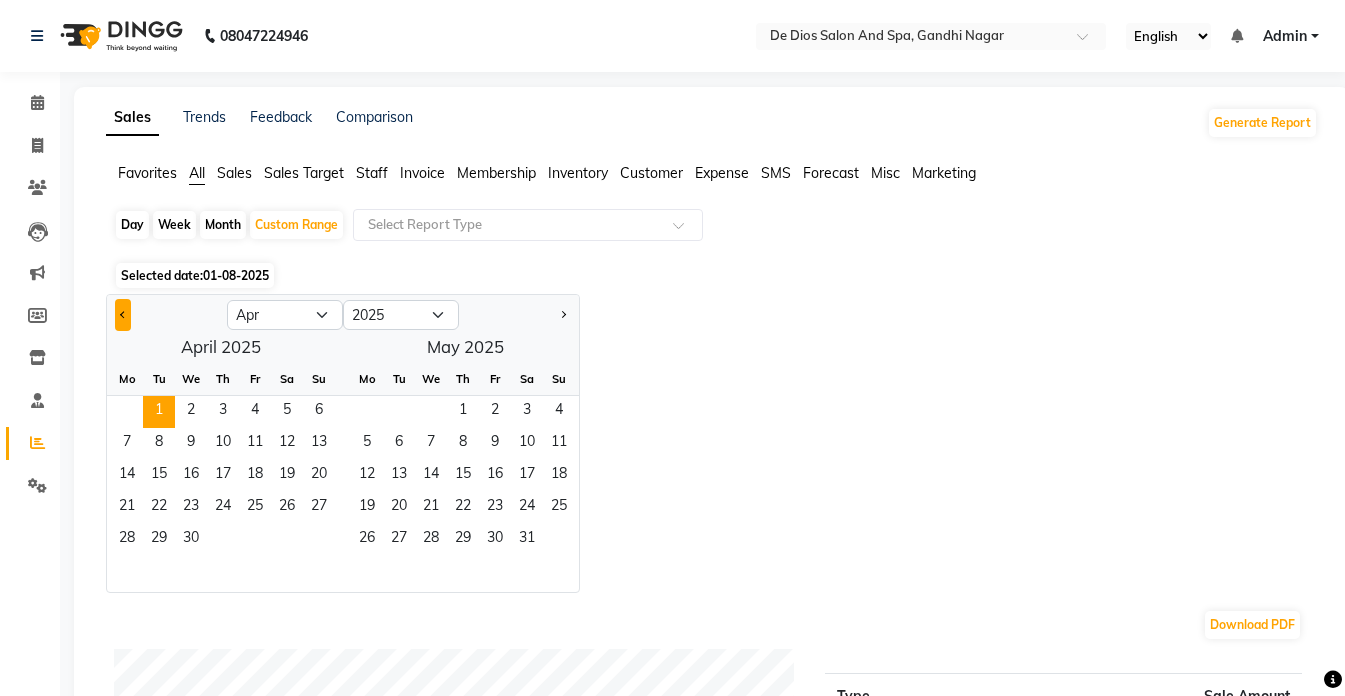 drag, startPoint x: 207, startPoint y: 413, endPoint x: 118, endPoint y: 303, distance: 141.49559 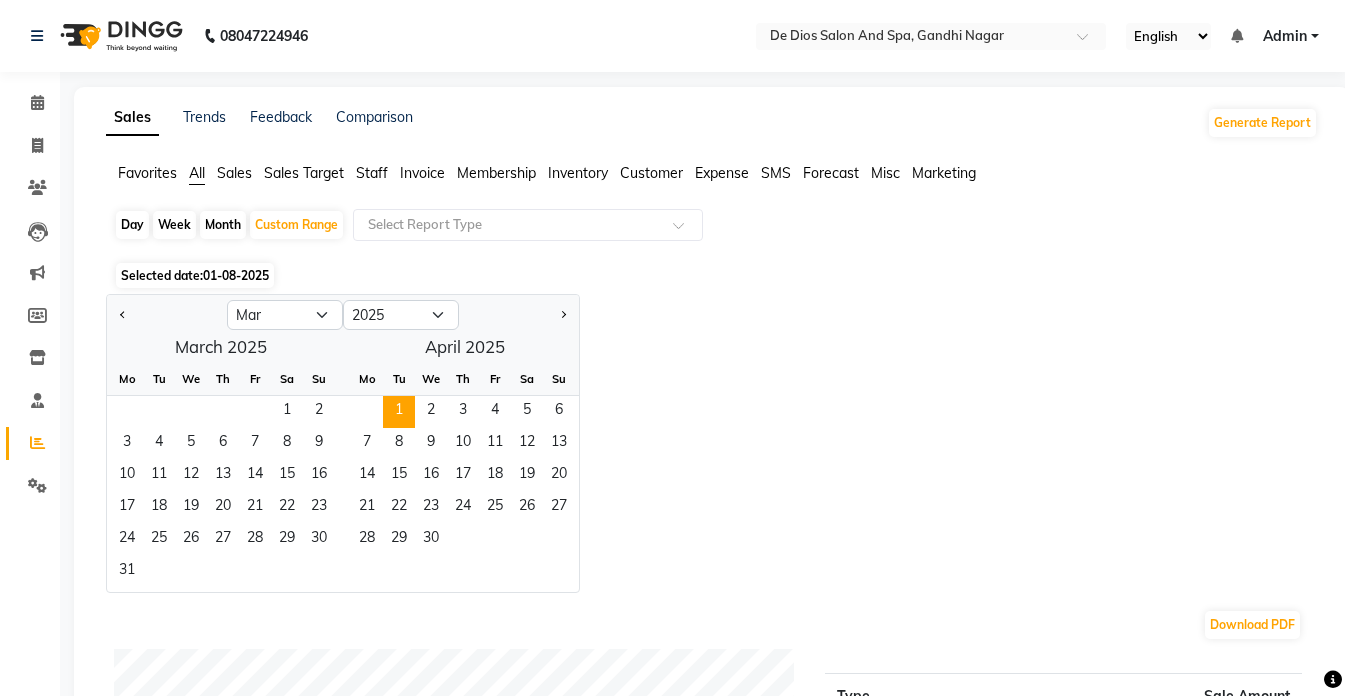 click on "Jan Feb Mar Apr May Jun Jul Aug Sep Oct Nov Dec 2015 2016 2017 2018 2019 2020 2021 2022 2023 2024 2025 2026 2027 2028 2029 2030 2031 2032 2033 2034 2035  March 2025  Mo Tu We Th Fr Sa Su  1   2   3   4   5   6   7   8   9   10   11   12   13   14   15   16   17   18   19   20   21   22   23   24   25   26   27   28   29   30   31   April 2025  Mo Tu We Th Fr Sa Su  1   2   3   4   5   6   7   8   9   10   11   12   13   14   15   16   17   18   19   20   21   22   23   24   25   26   27   28   29   30" 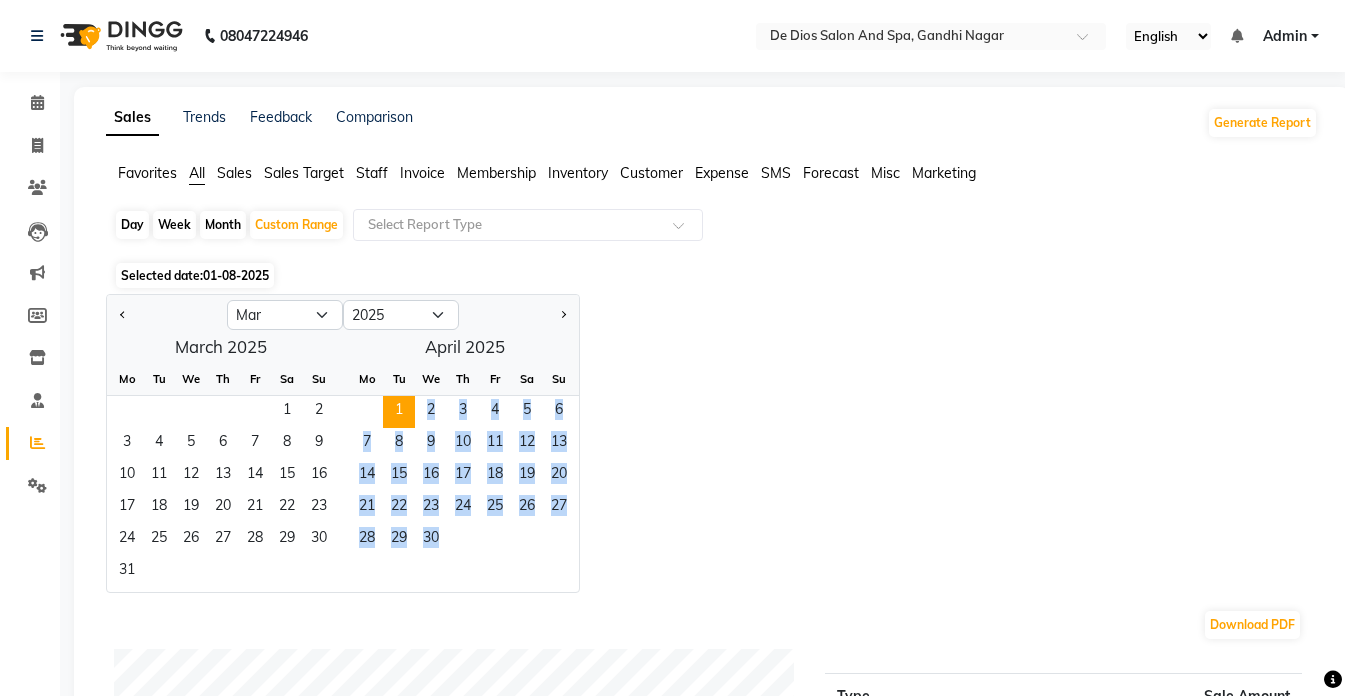 drag, startPoint x: 387, startPoint y: 405, endPoint x: 690, endPoint y: 586, distance: 352.94476 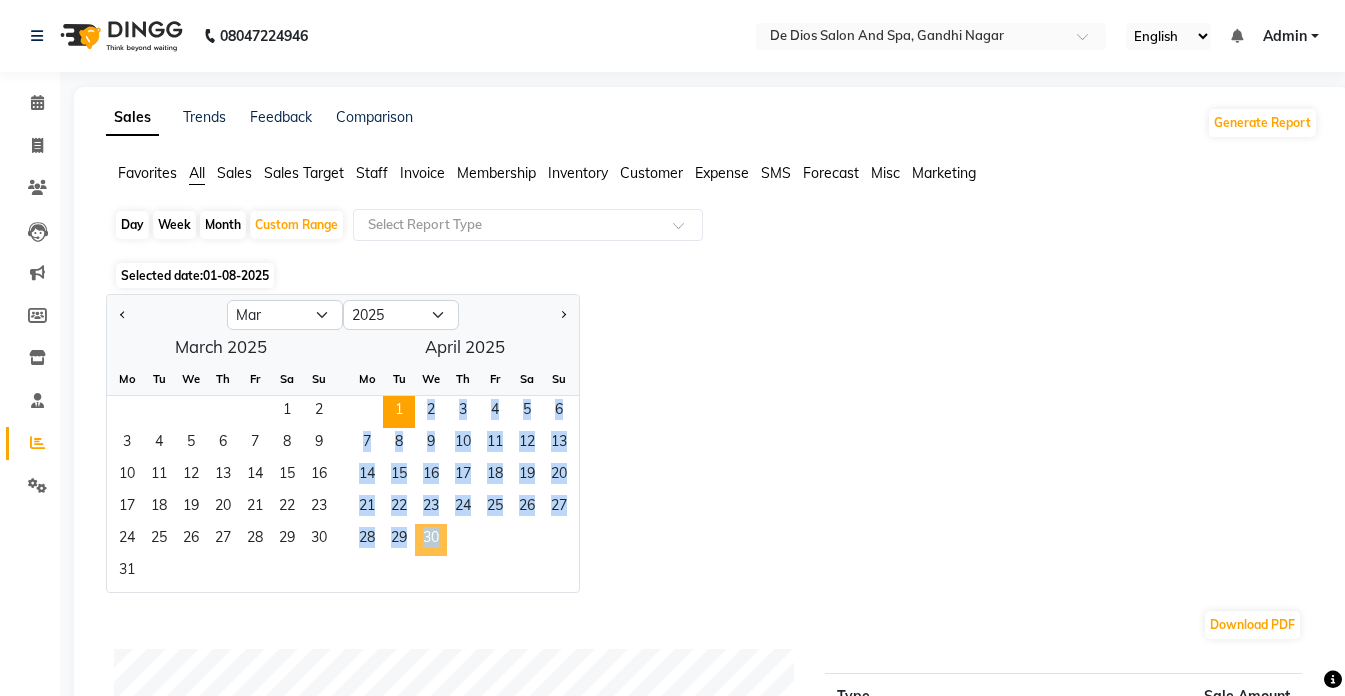 click on "30" 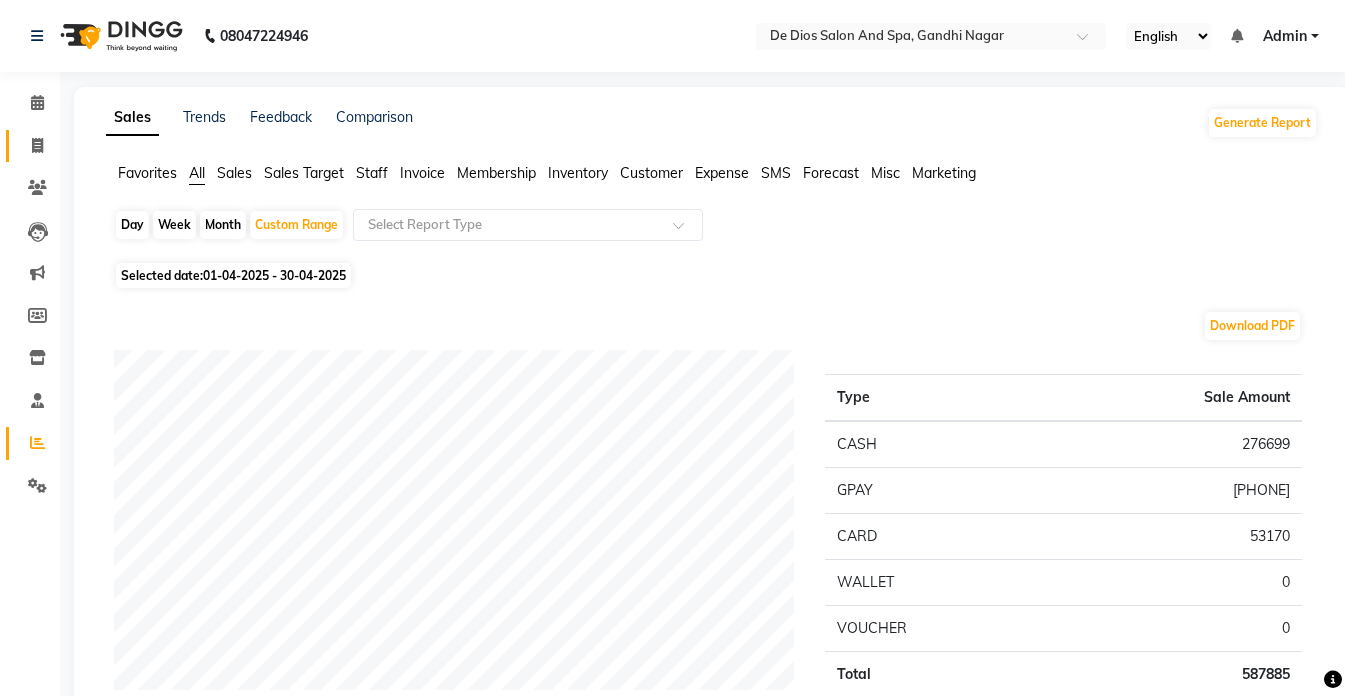 click on "Invoice" 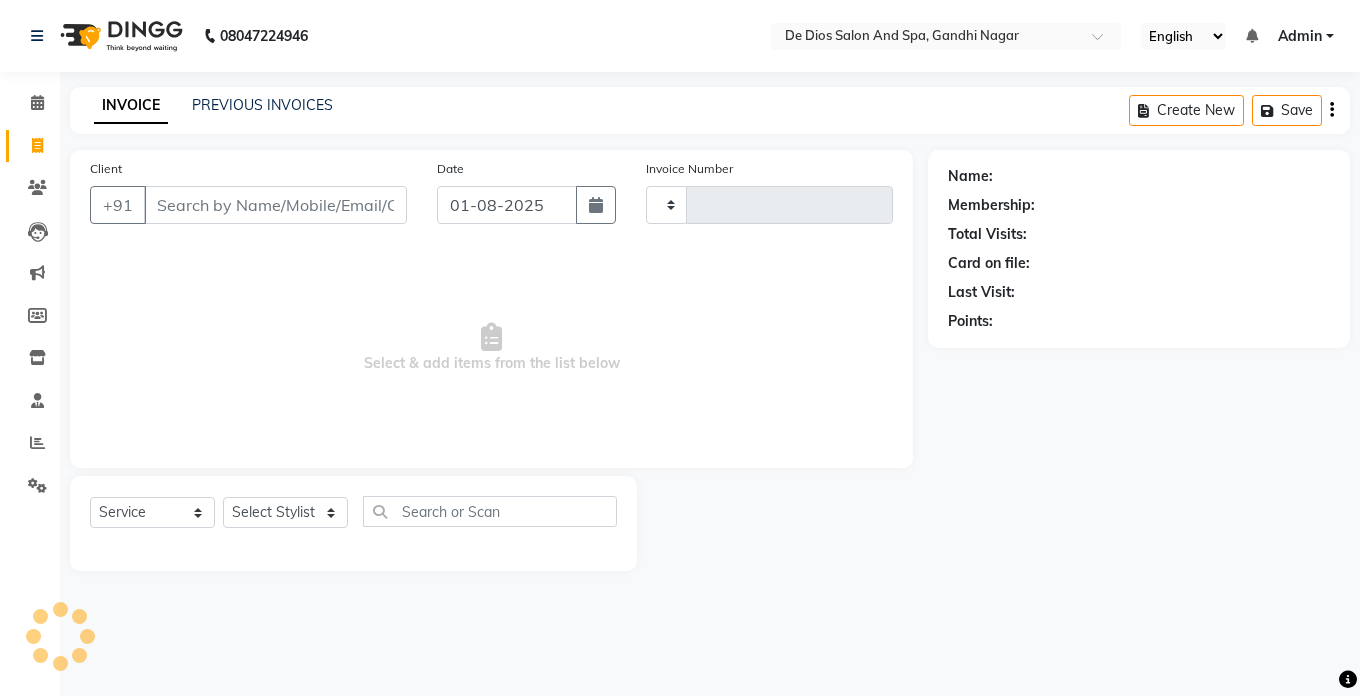 type on "2010" 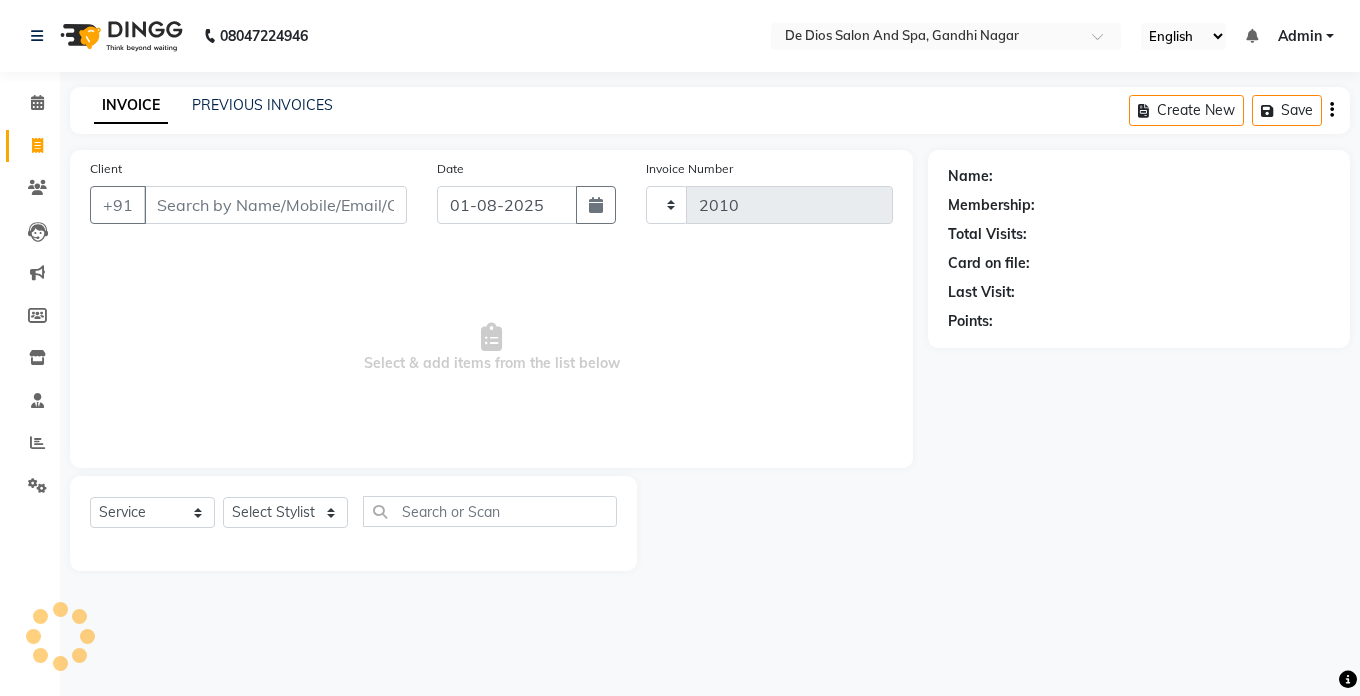 select on "6431" 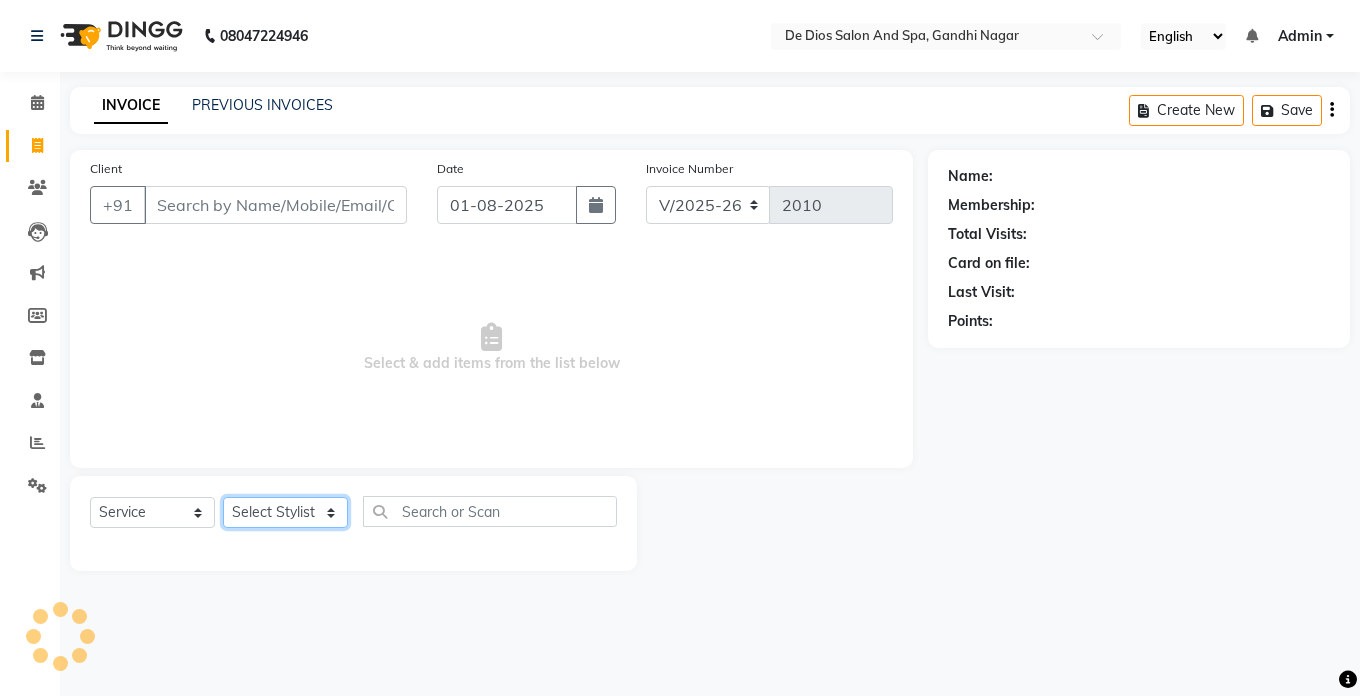 click on "Select Stylist akshay aman Arman Ashwani gunraj megha  nikita thappa nisha parveen shafali vishu kumar" 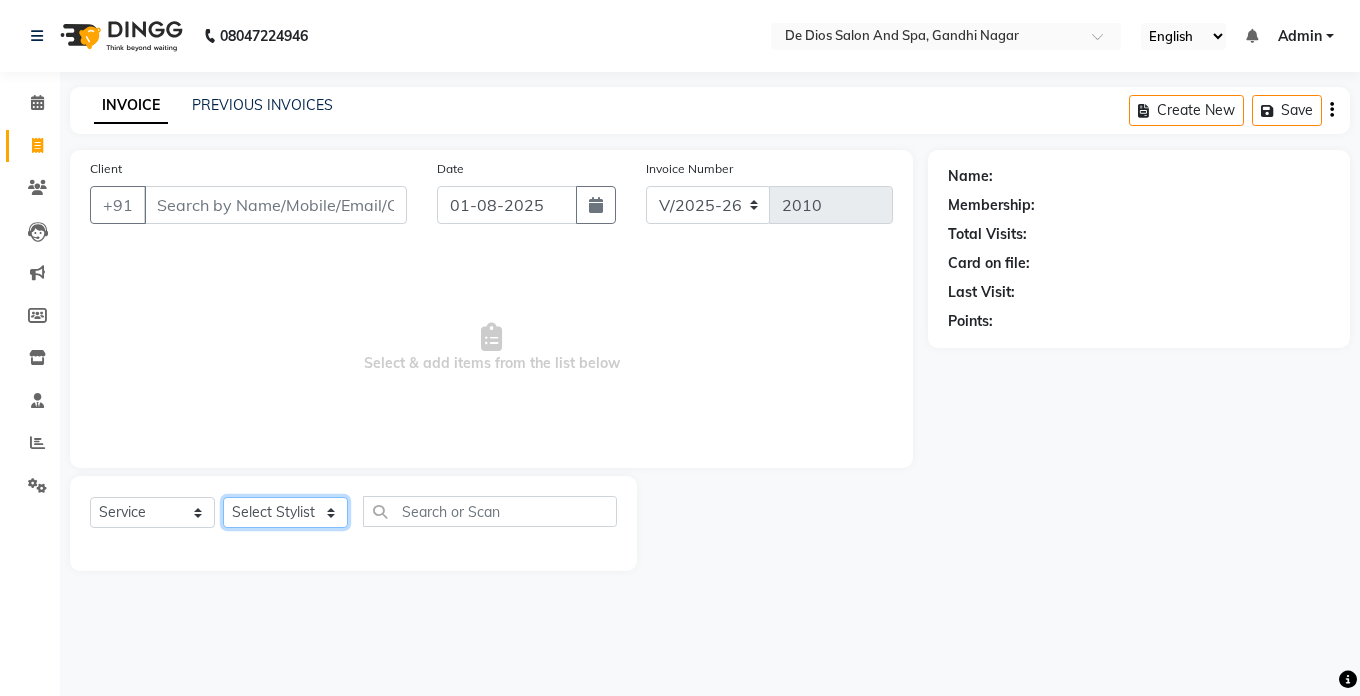 select on "55354" 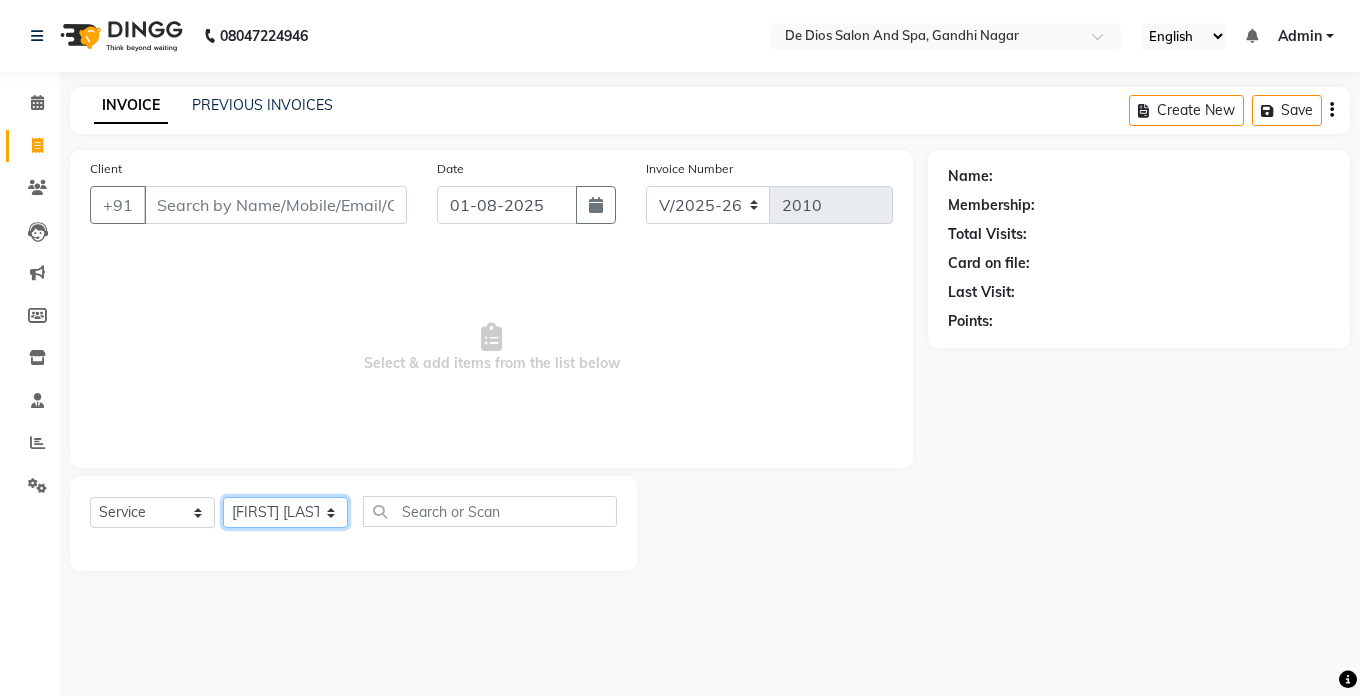 click on "Select Stylist akshay aman Arman Ashwani gunraj megha  nikita thappa nisha parveen shafali vishu kumar" 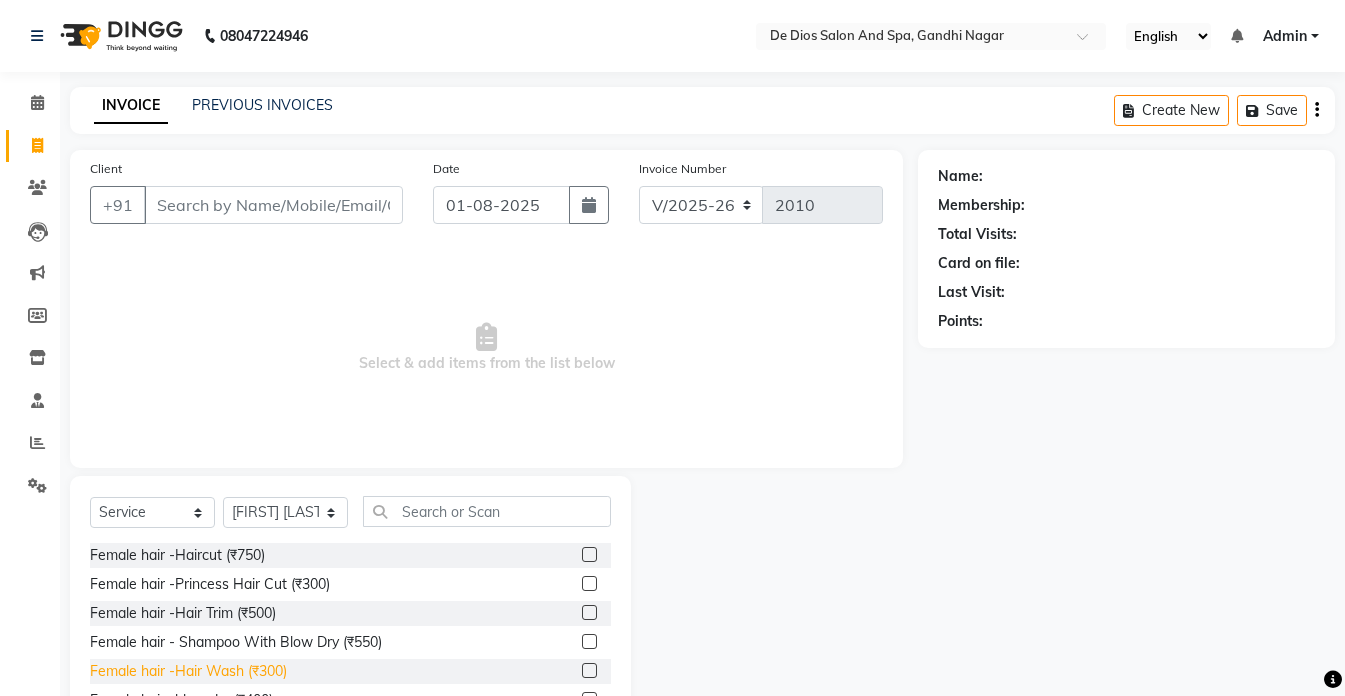 click on "Female hair -Hair Wash (₹300)" 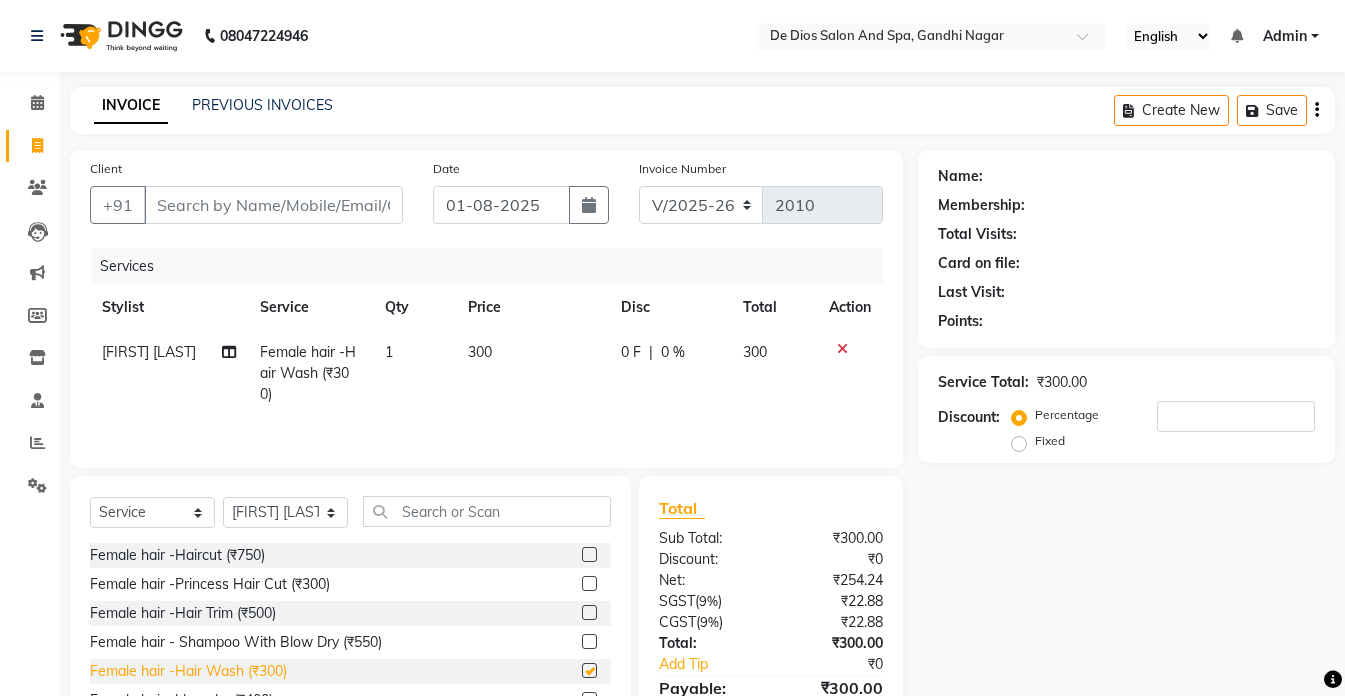 checkbox on "false" 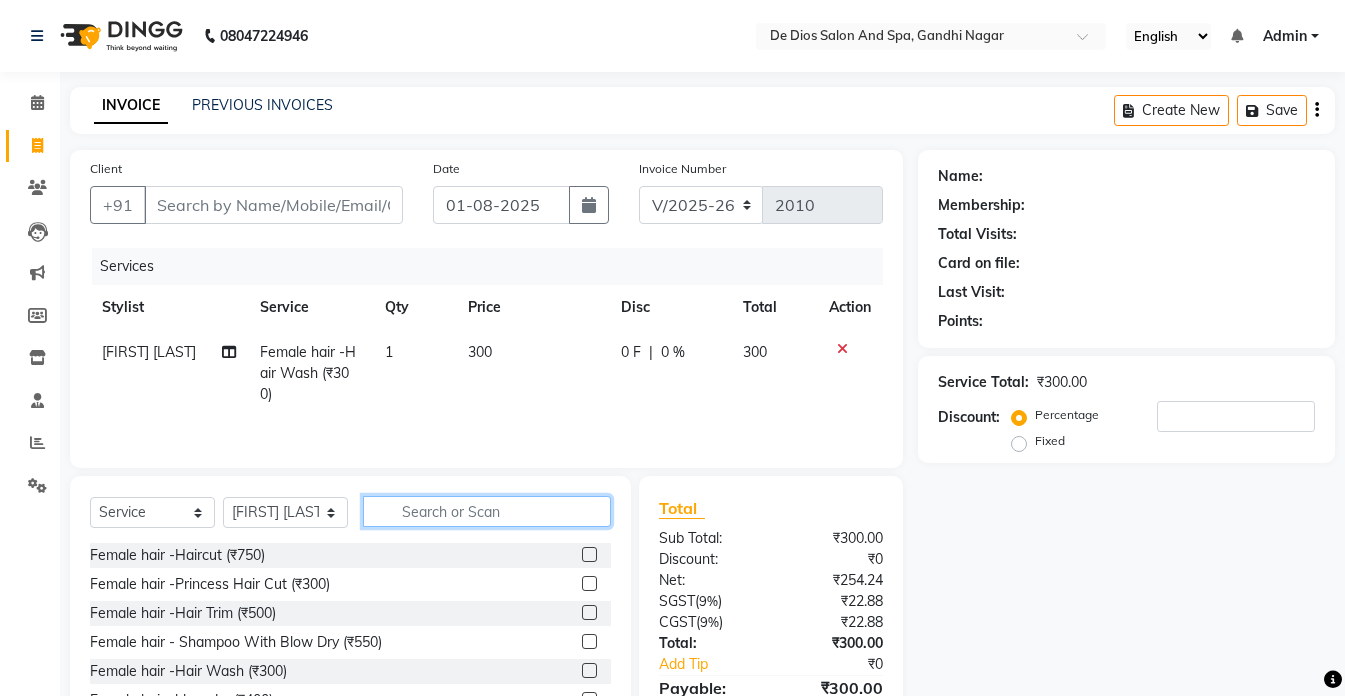 click 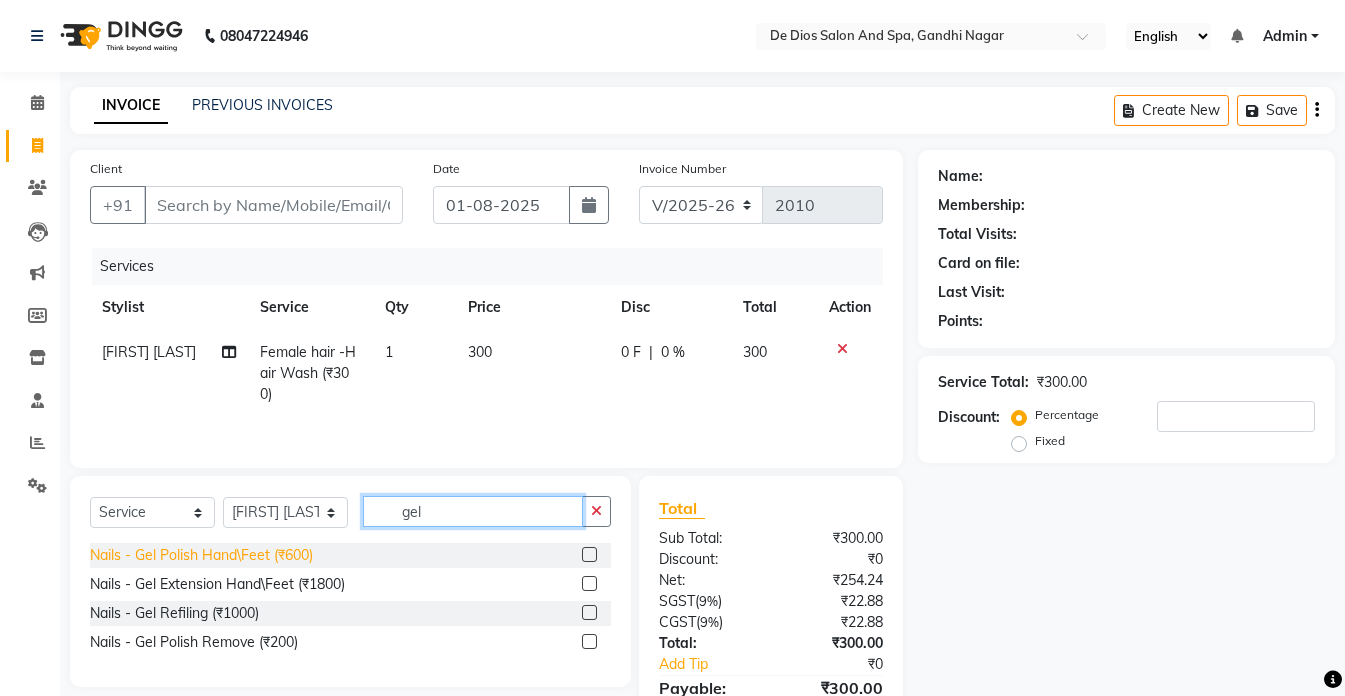 type on "gel" 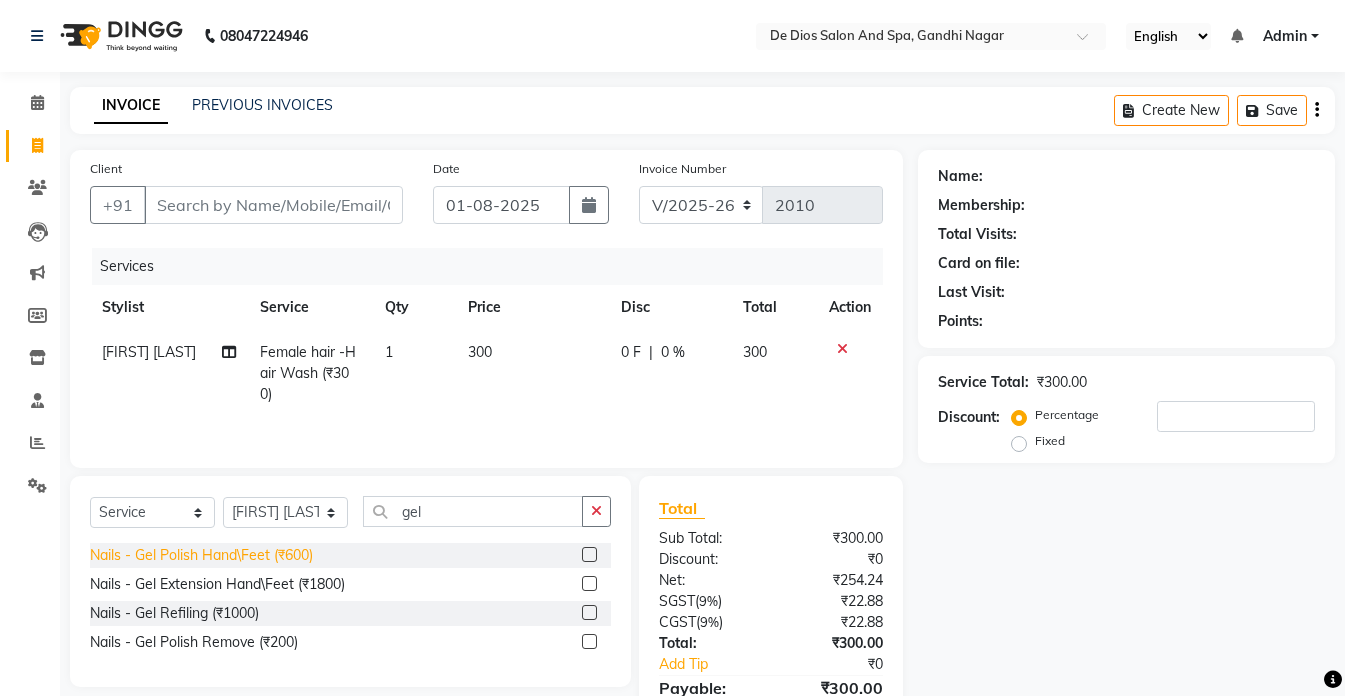 click on "Nails - Gel Polish Hand\Feet (₹600)" 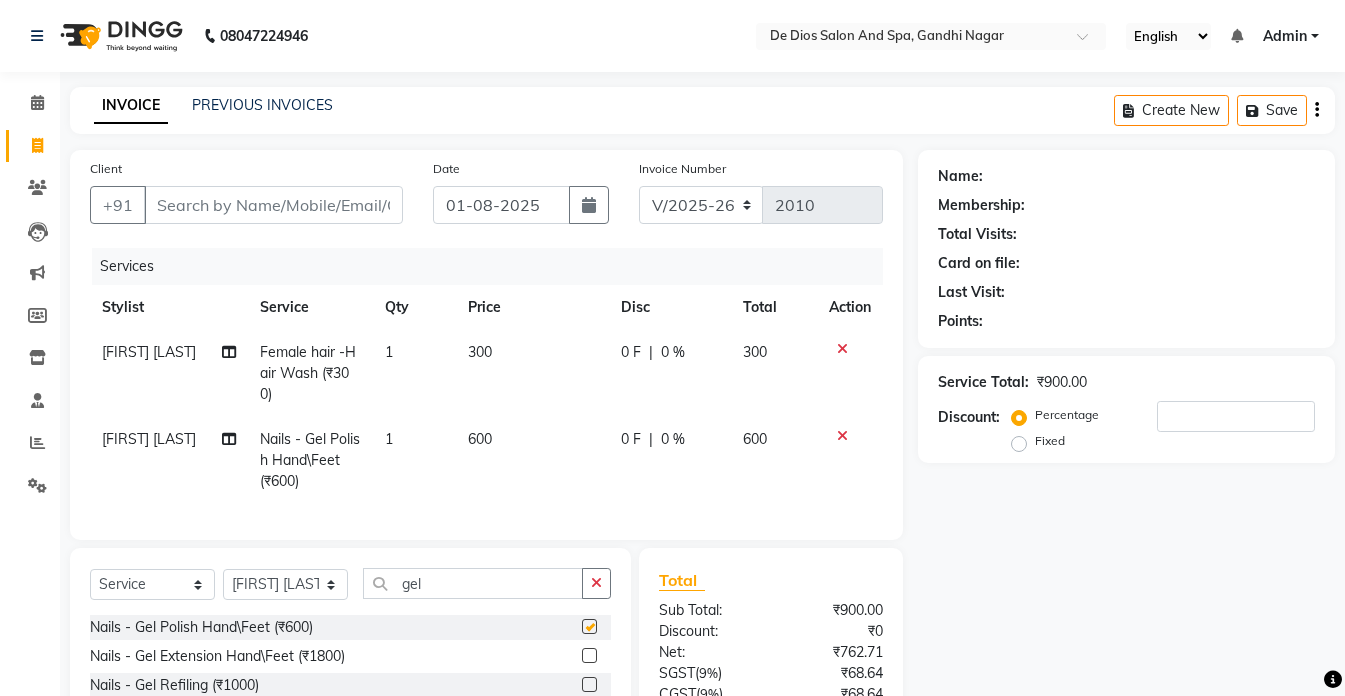 checkbox on "false" 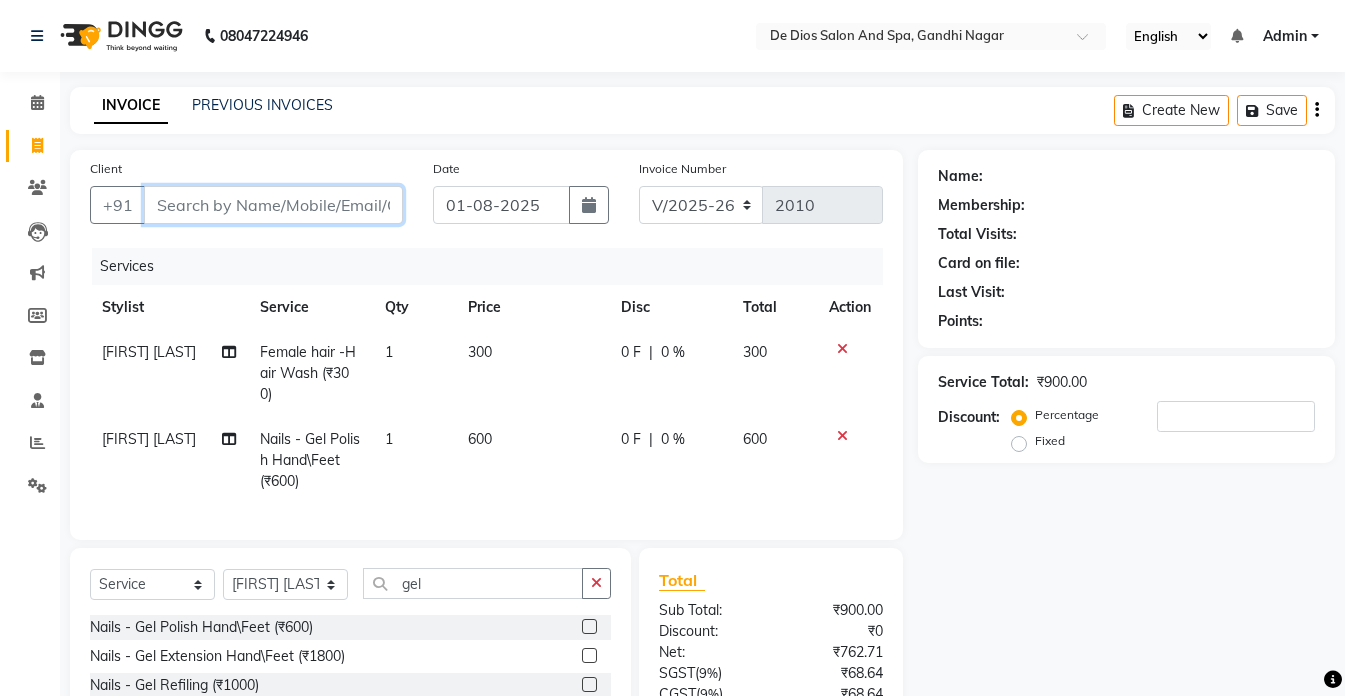 click on "Client" at bounding box center (273, 205) 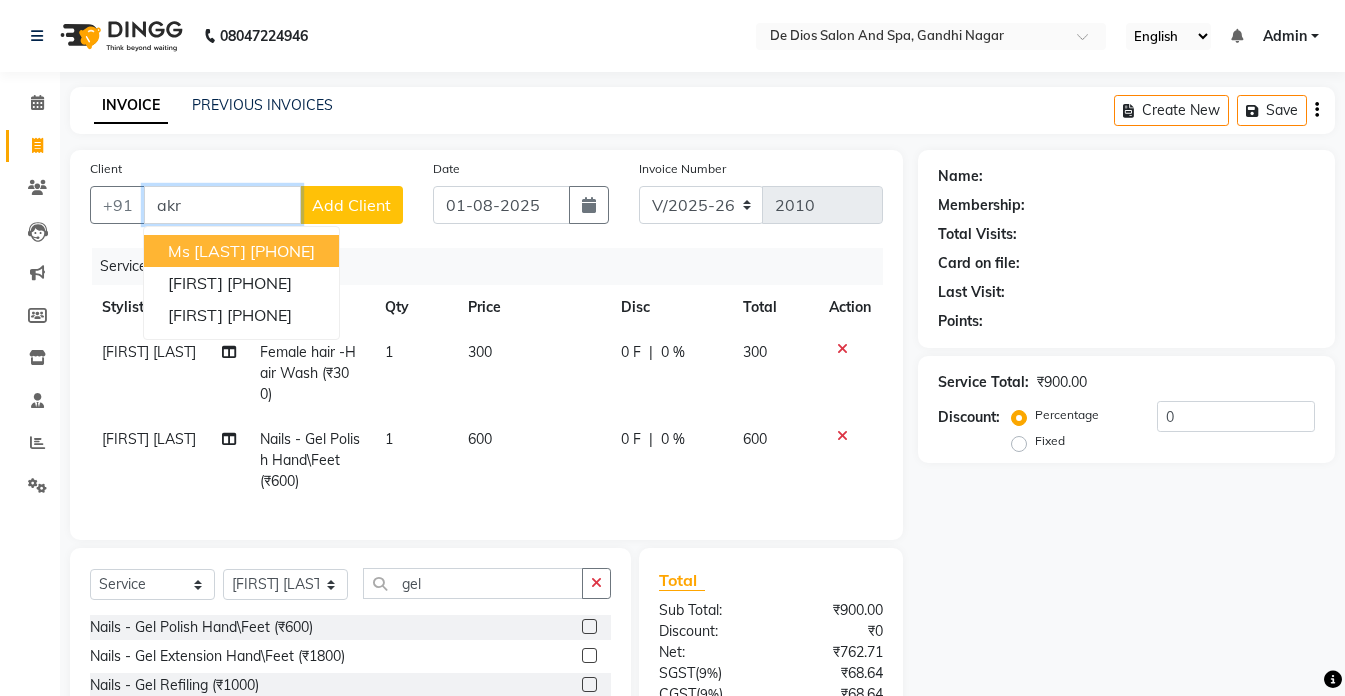 click on "9469211869" at bounding box center (282, 251) 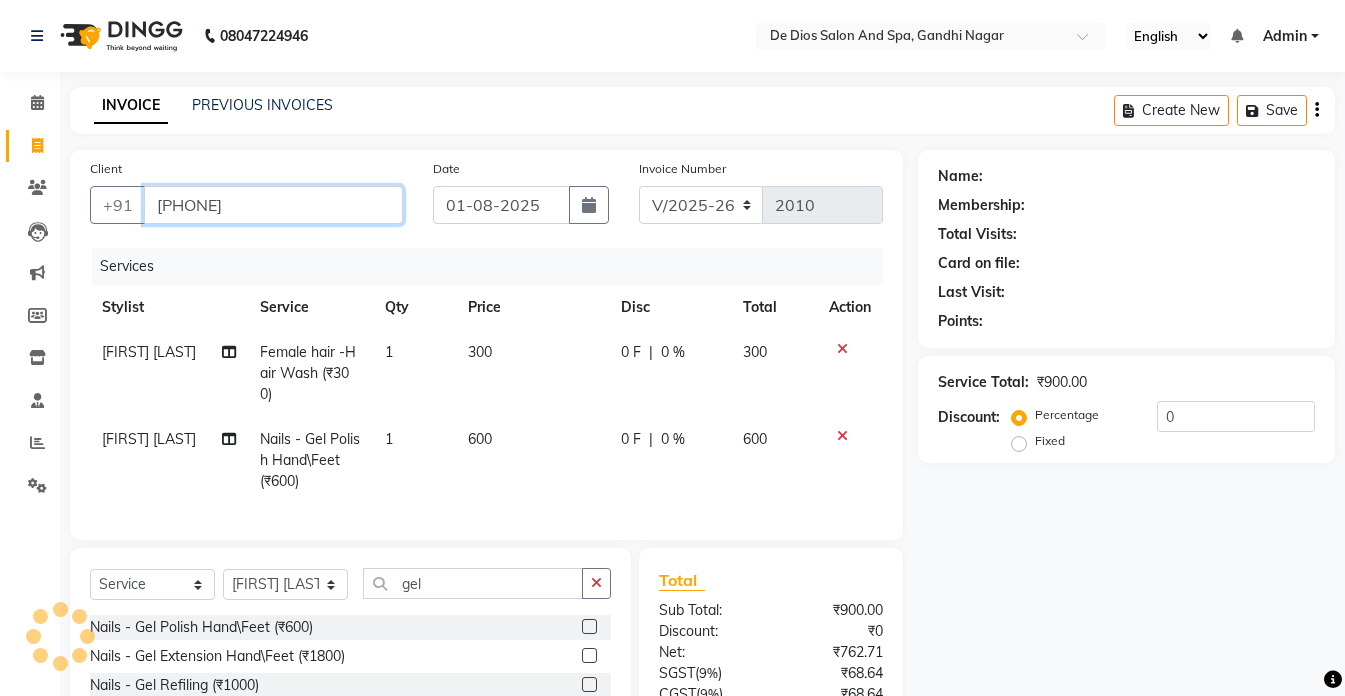 type on "9469211869" 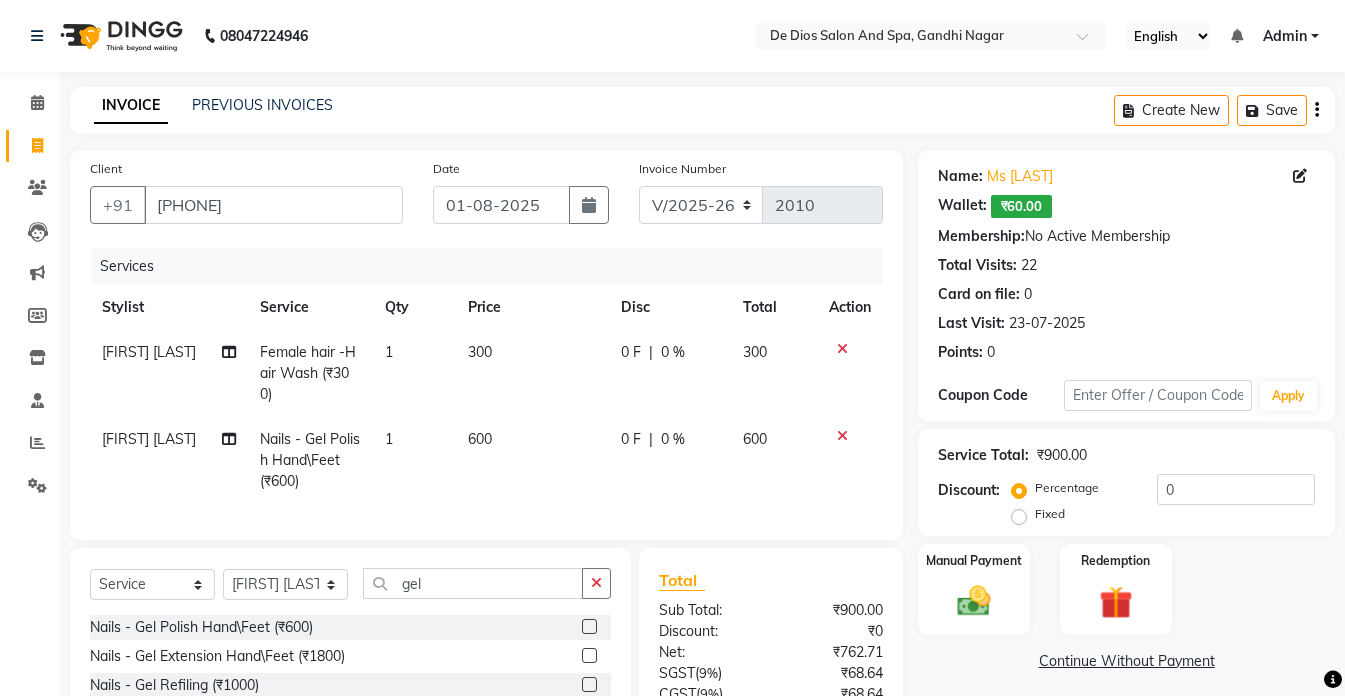 scroll, scrollTop: 100, scrollLeft: 0, axis: vertical 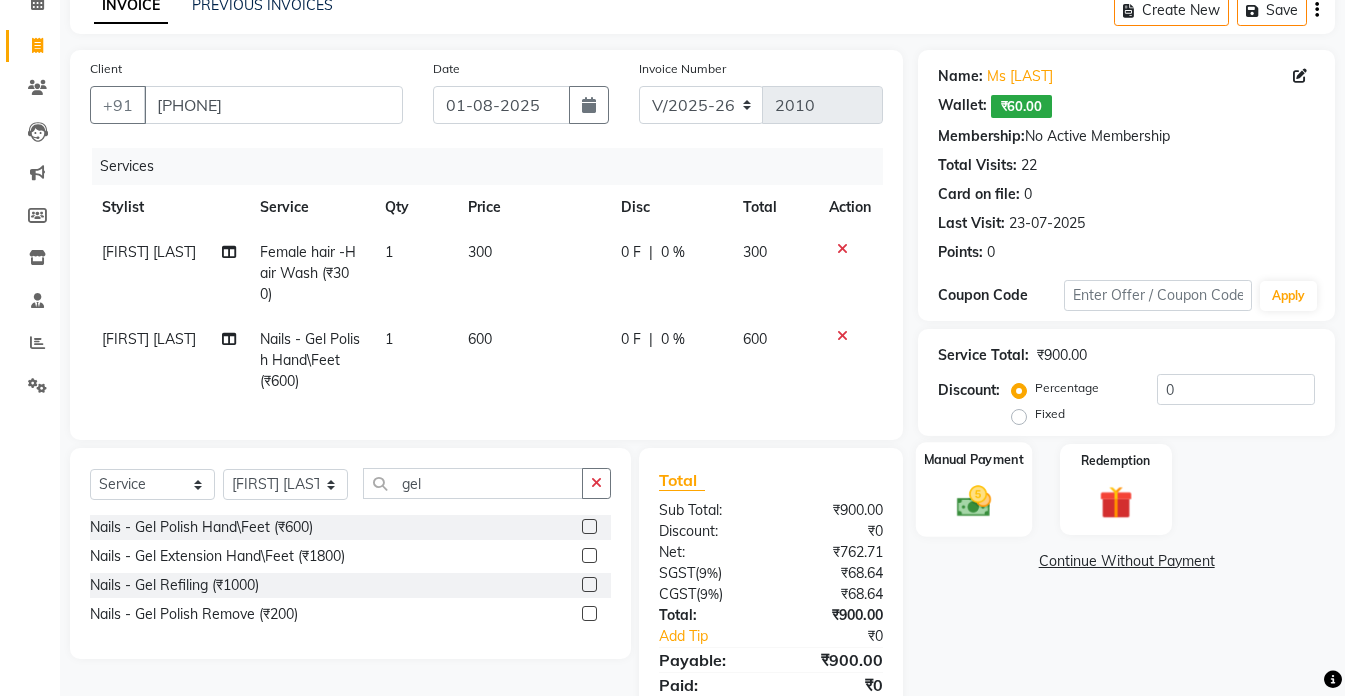 click 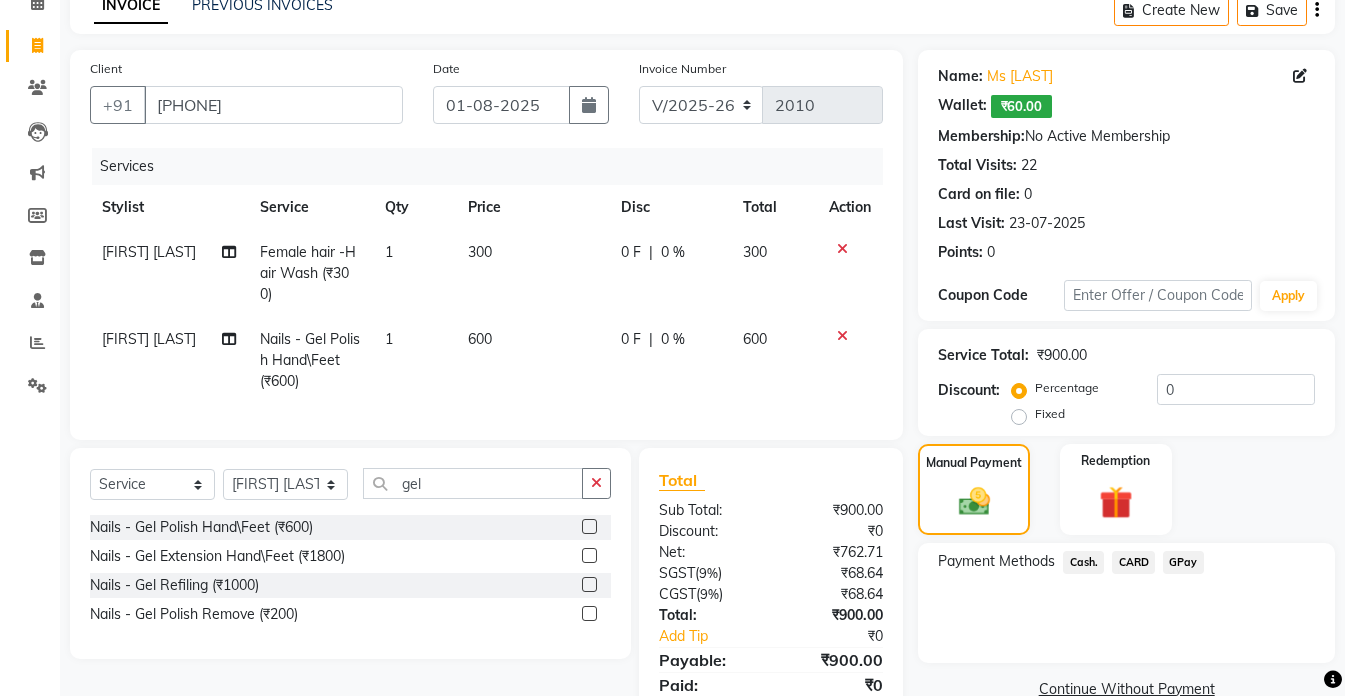 scroll, scrollTop: 0, scrollLeft: 0, axis: both 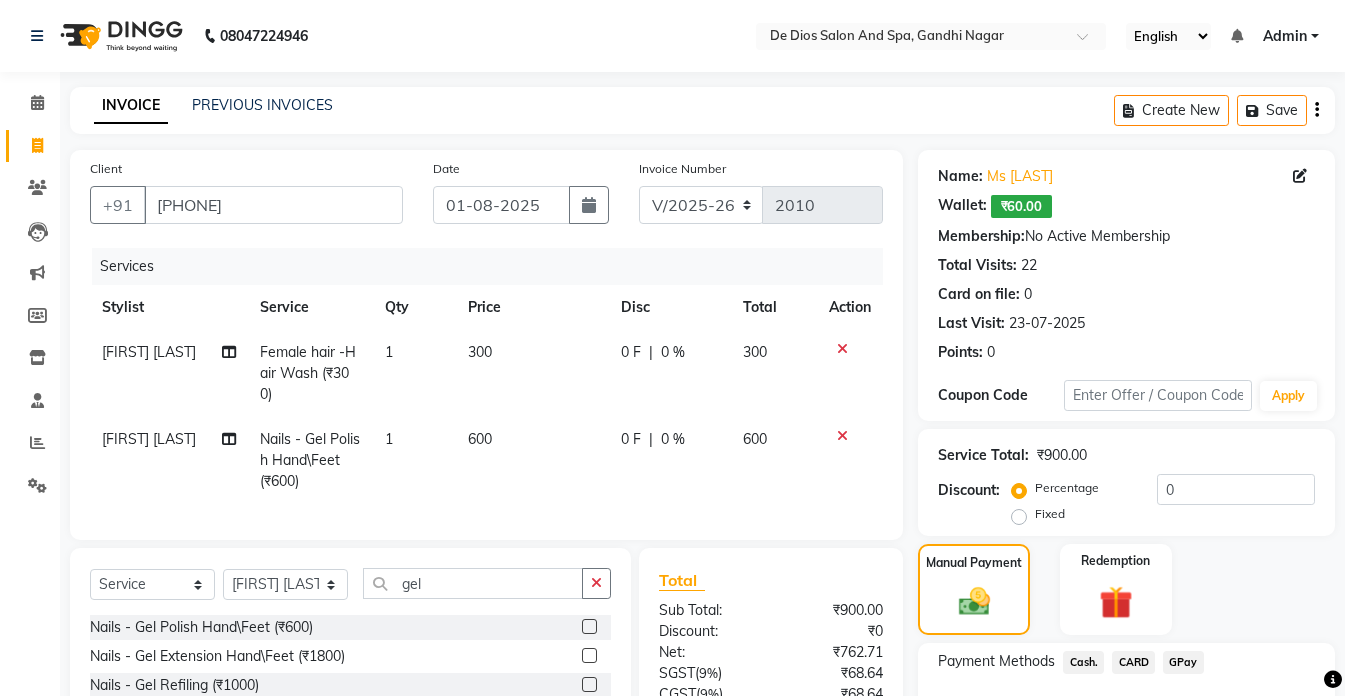 click on "INVOICE PREVIOUS INVOICES Create New   Save" 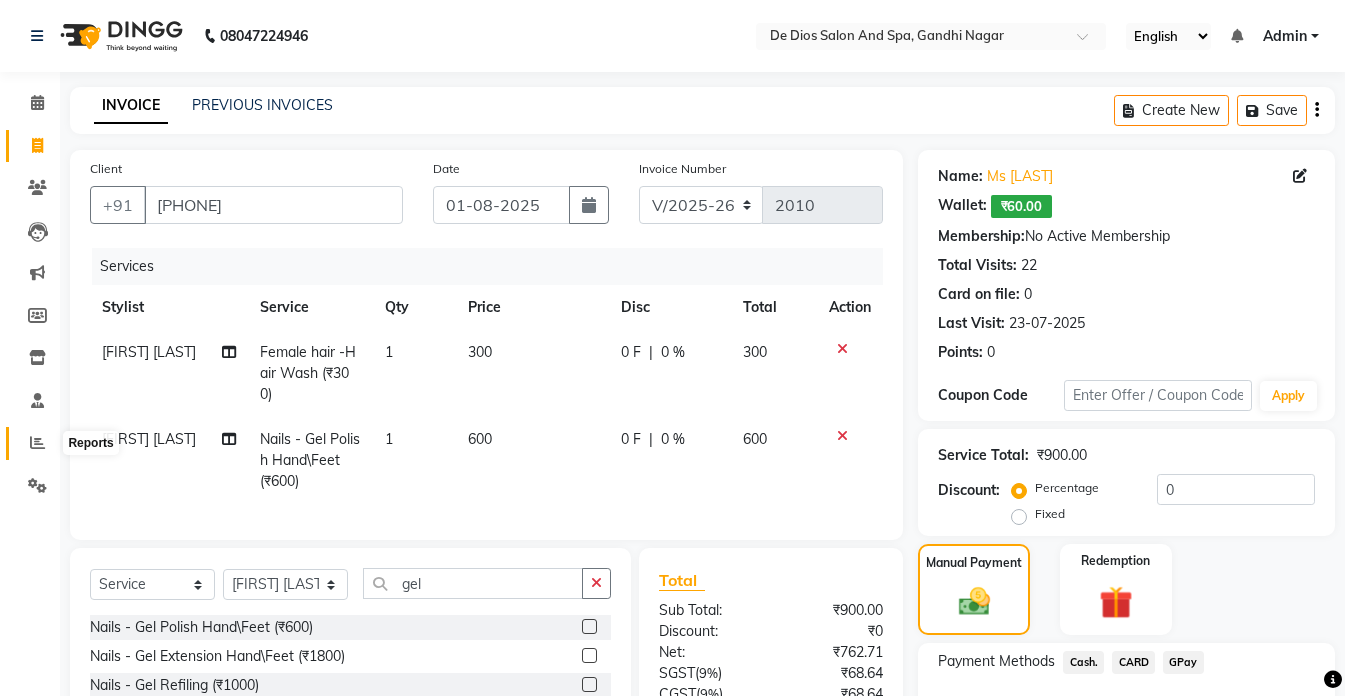 click 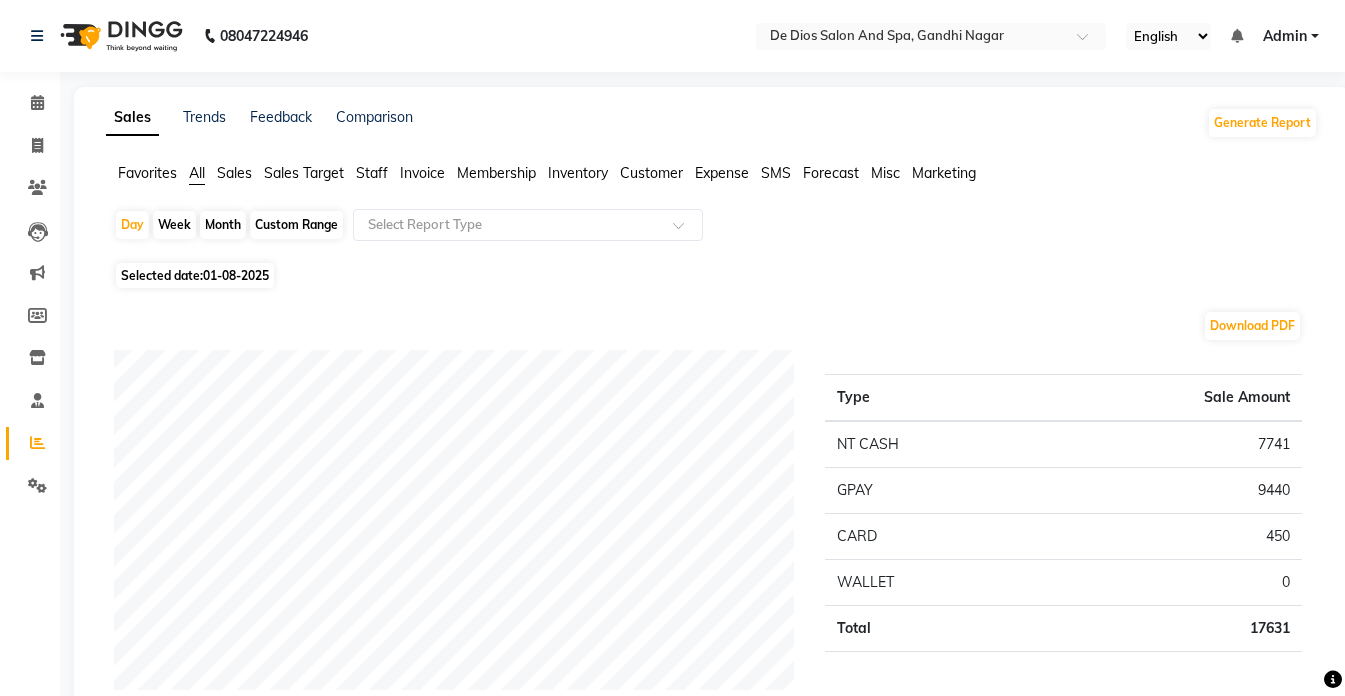 click on "Custom Range" 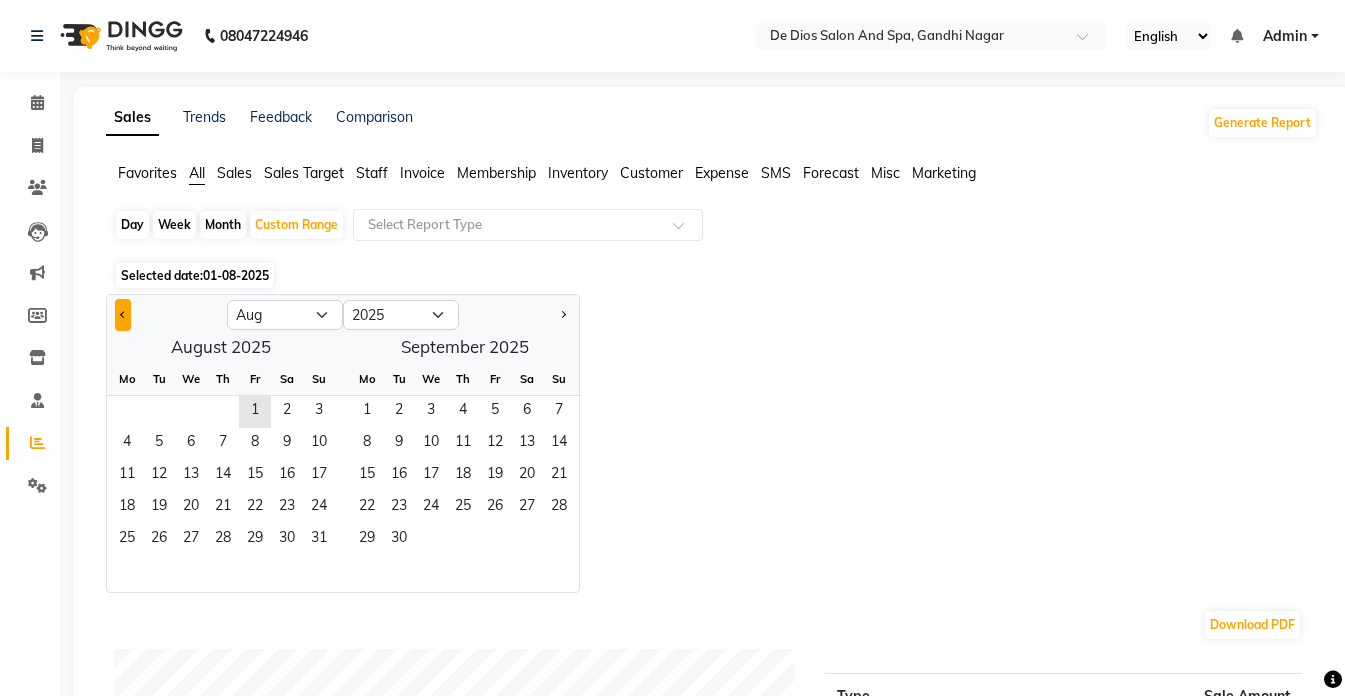 click 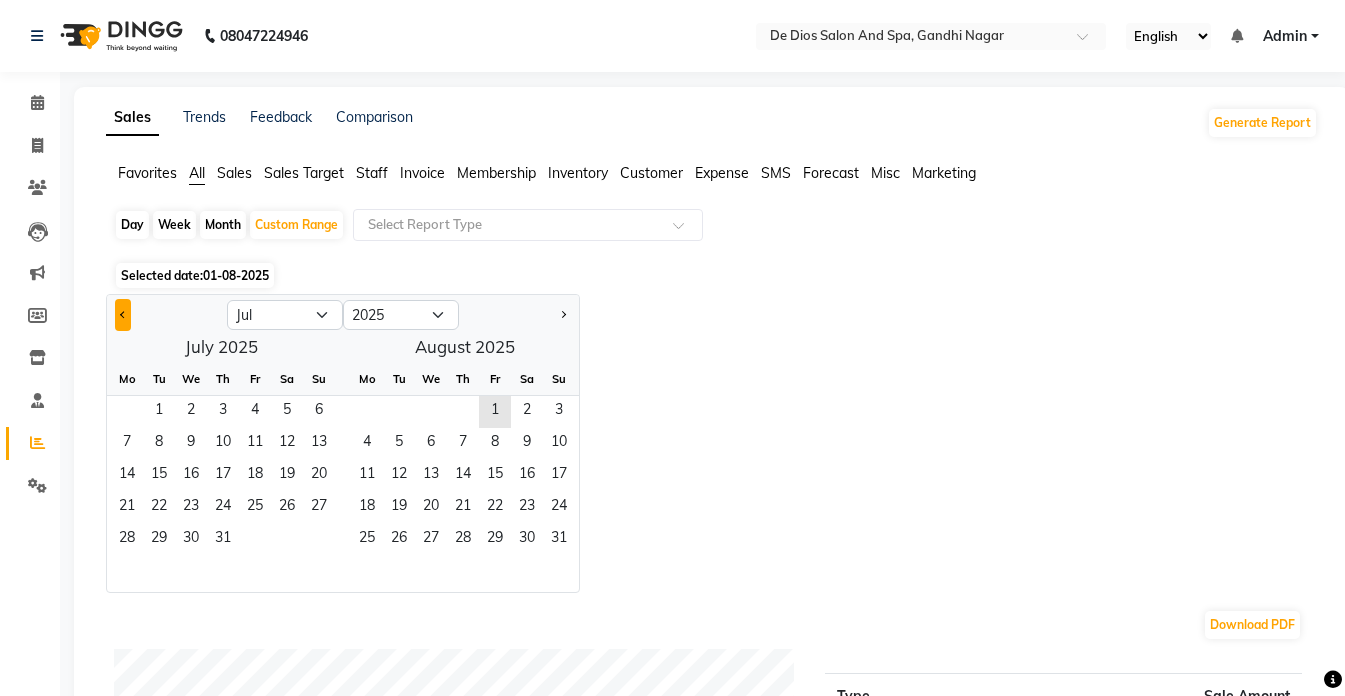 click 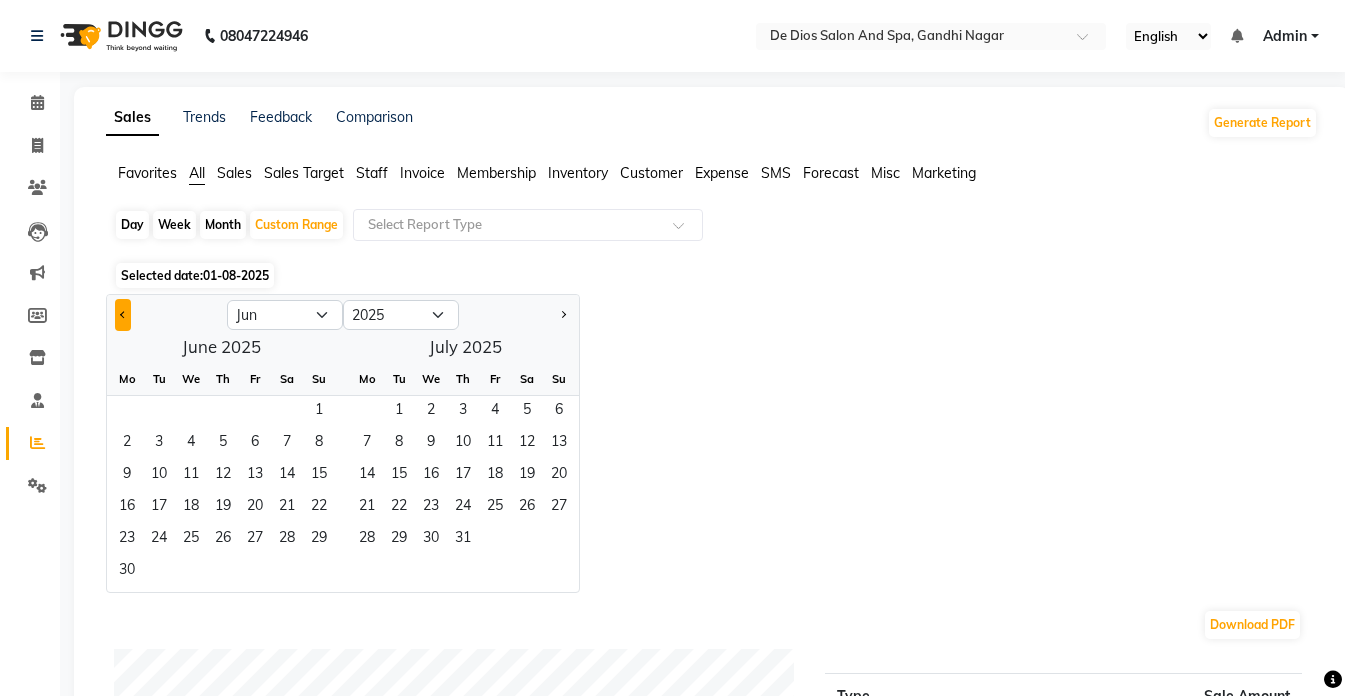click 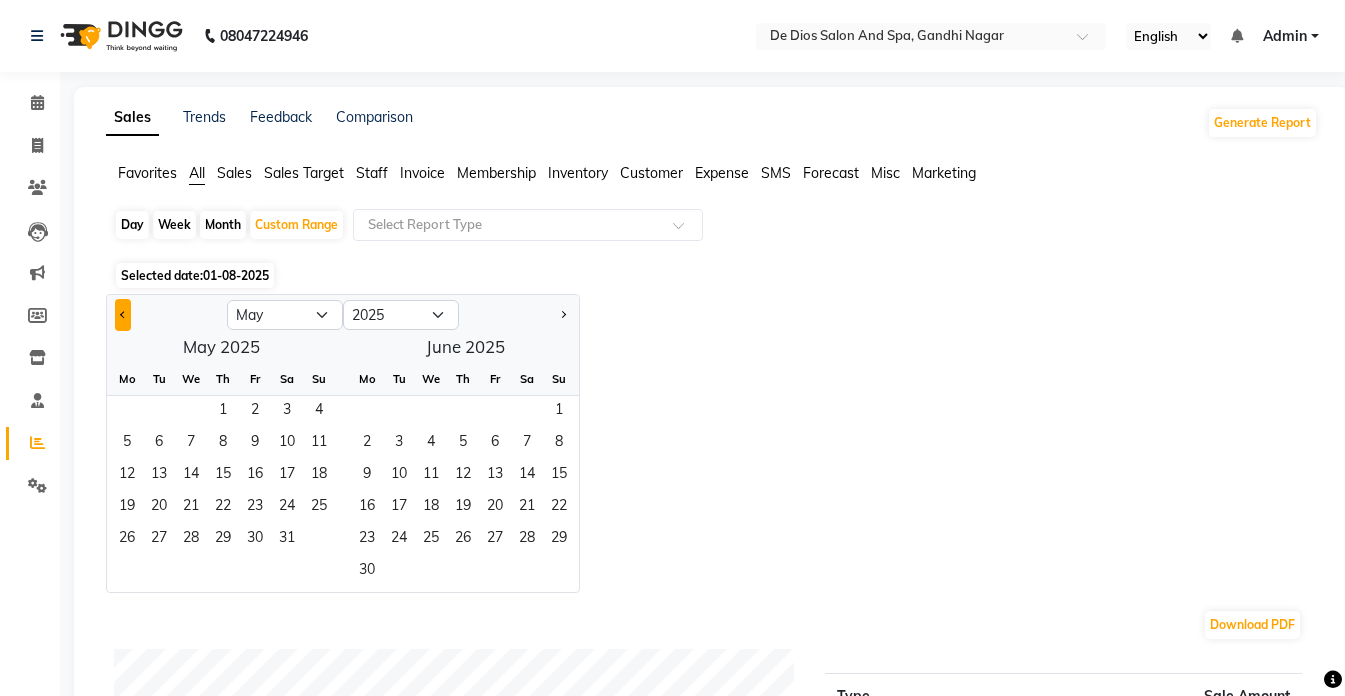 click 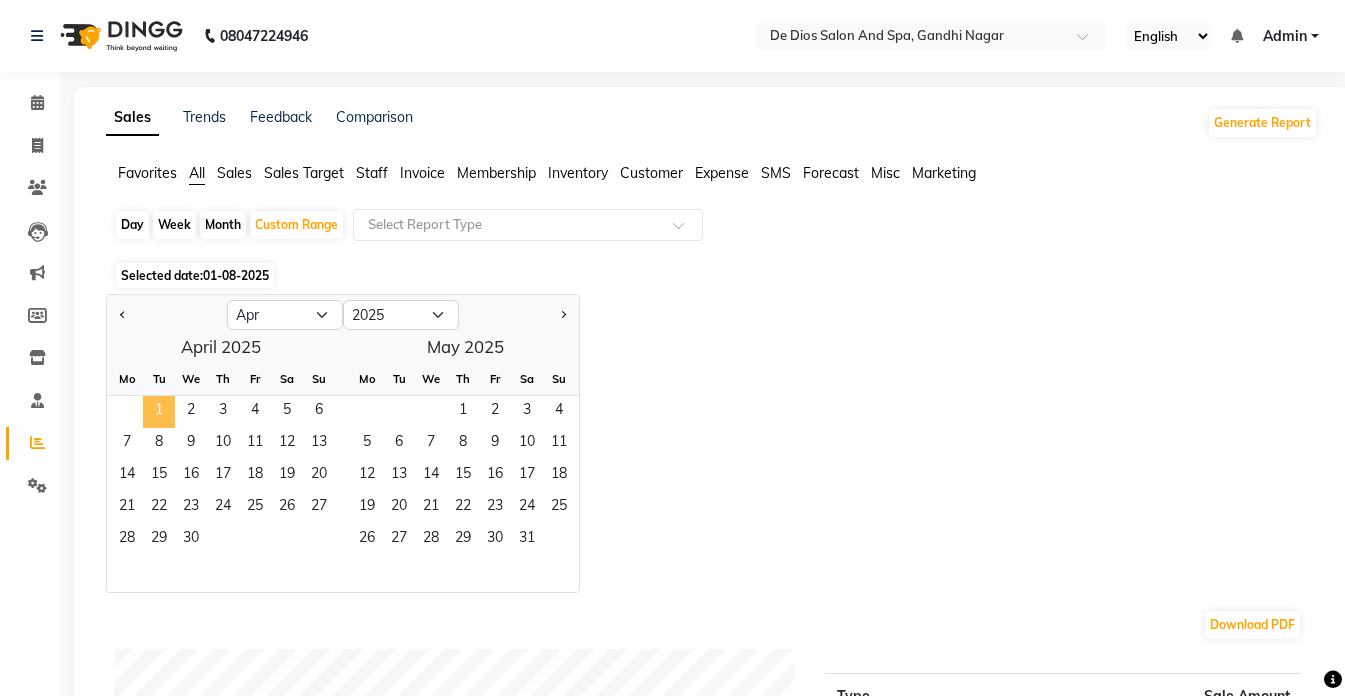 click on "1" 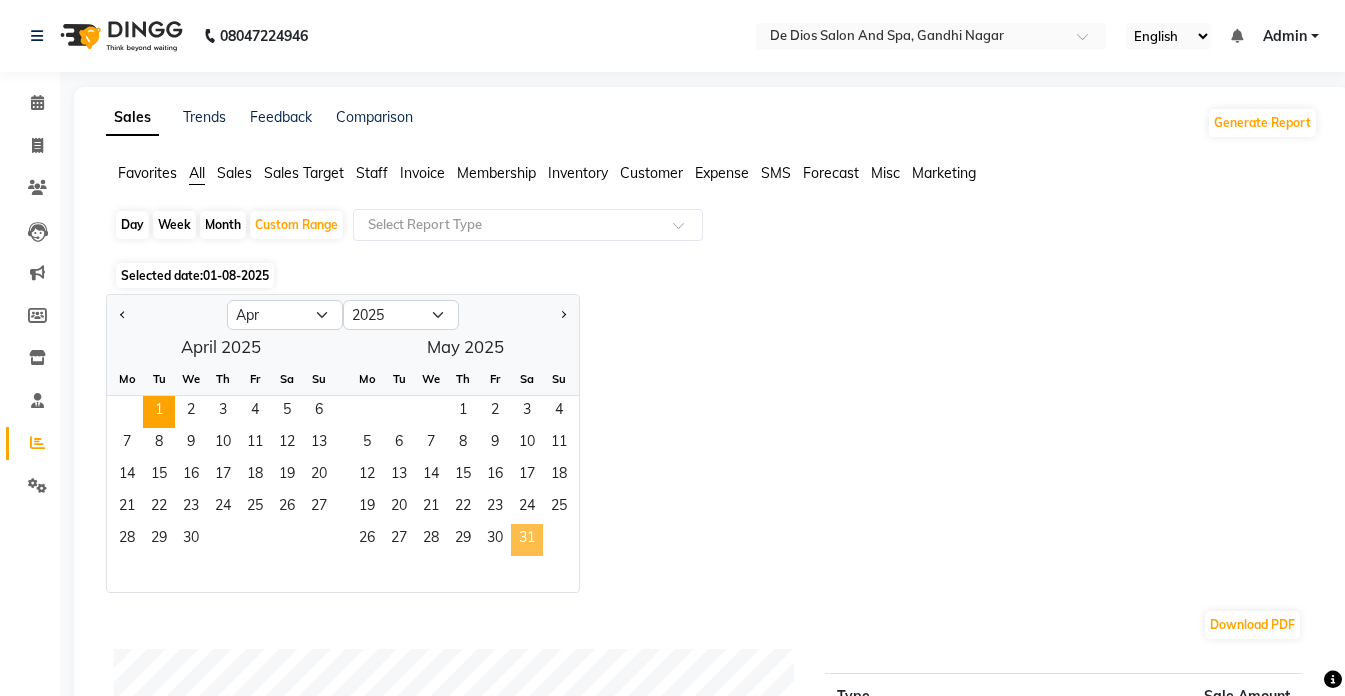 click on "31" 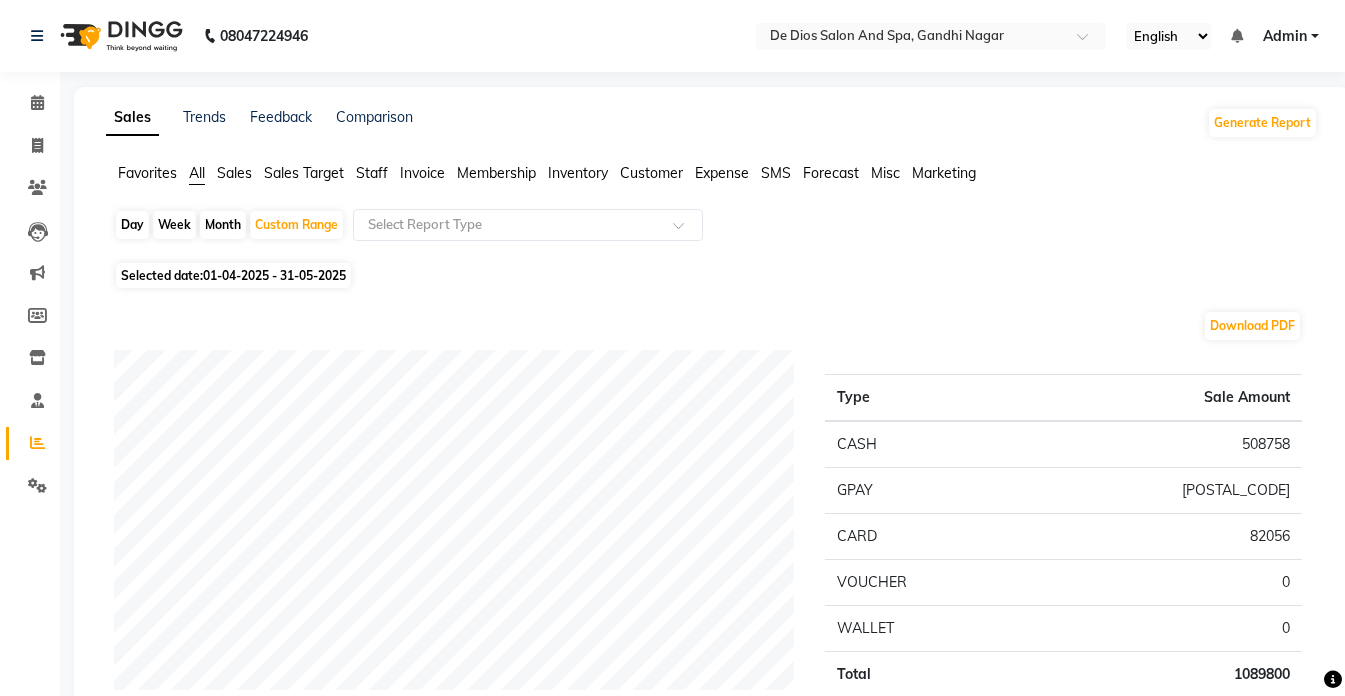 click on "01-04-2025 - 31-05-2025" 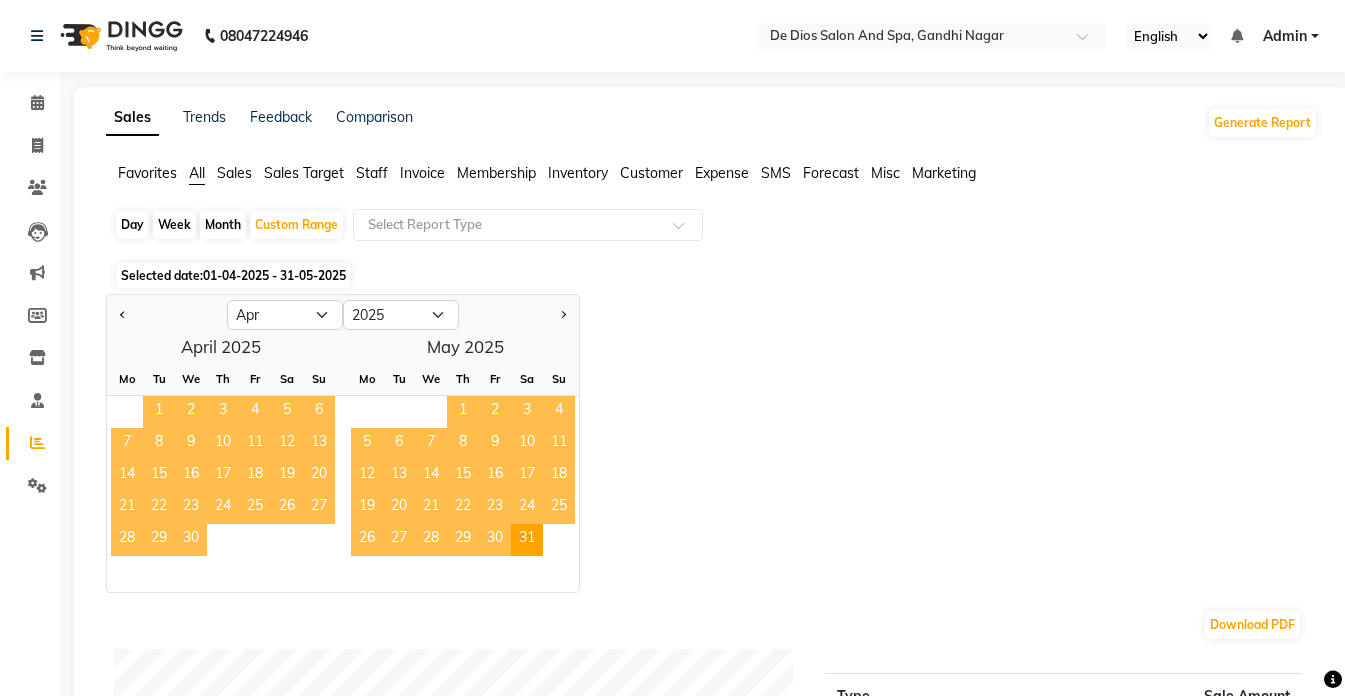 click on "1" 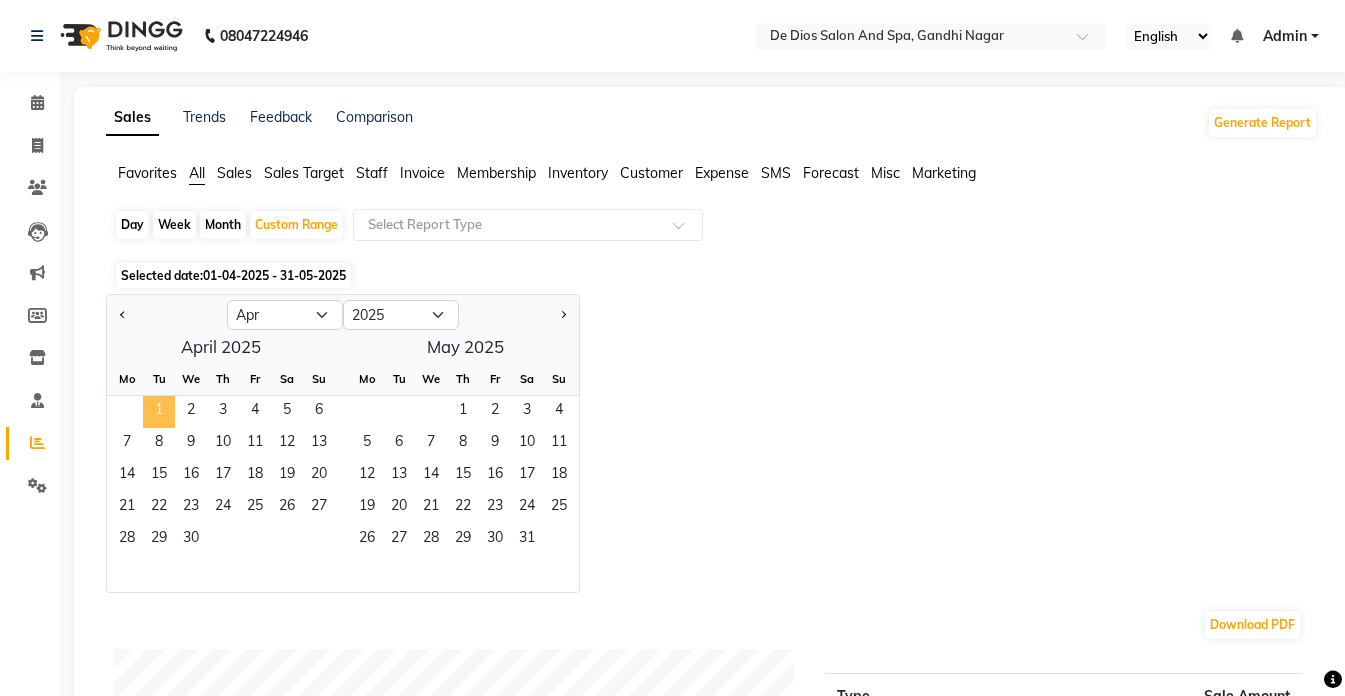 click on "1" 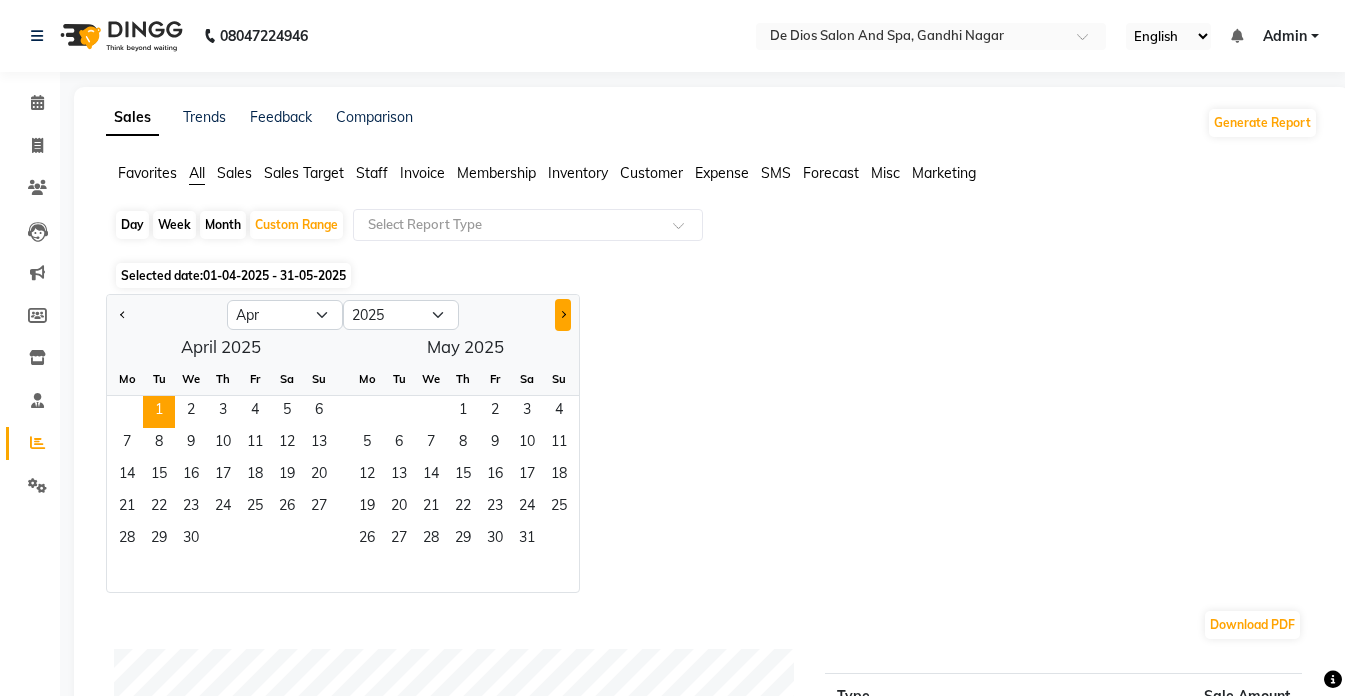click 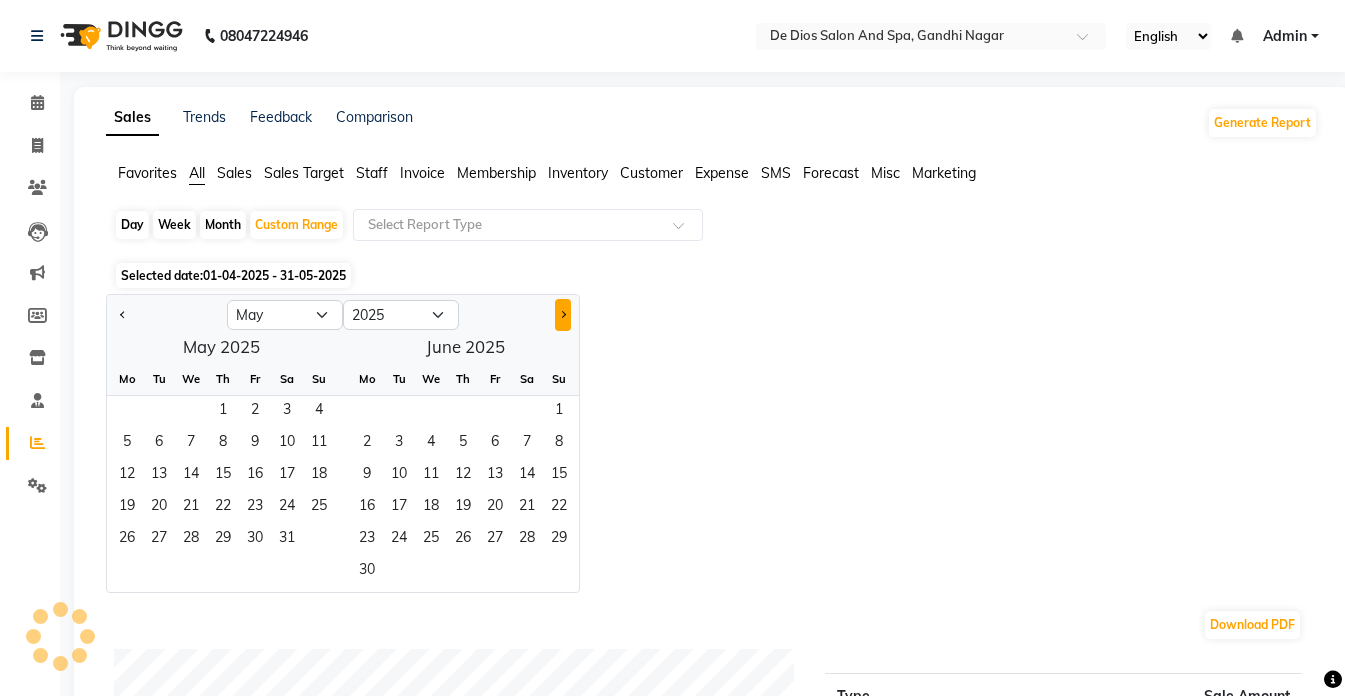 click 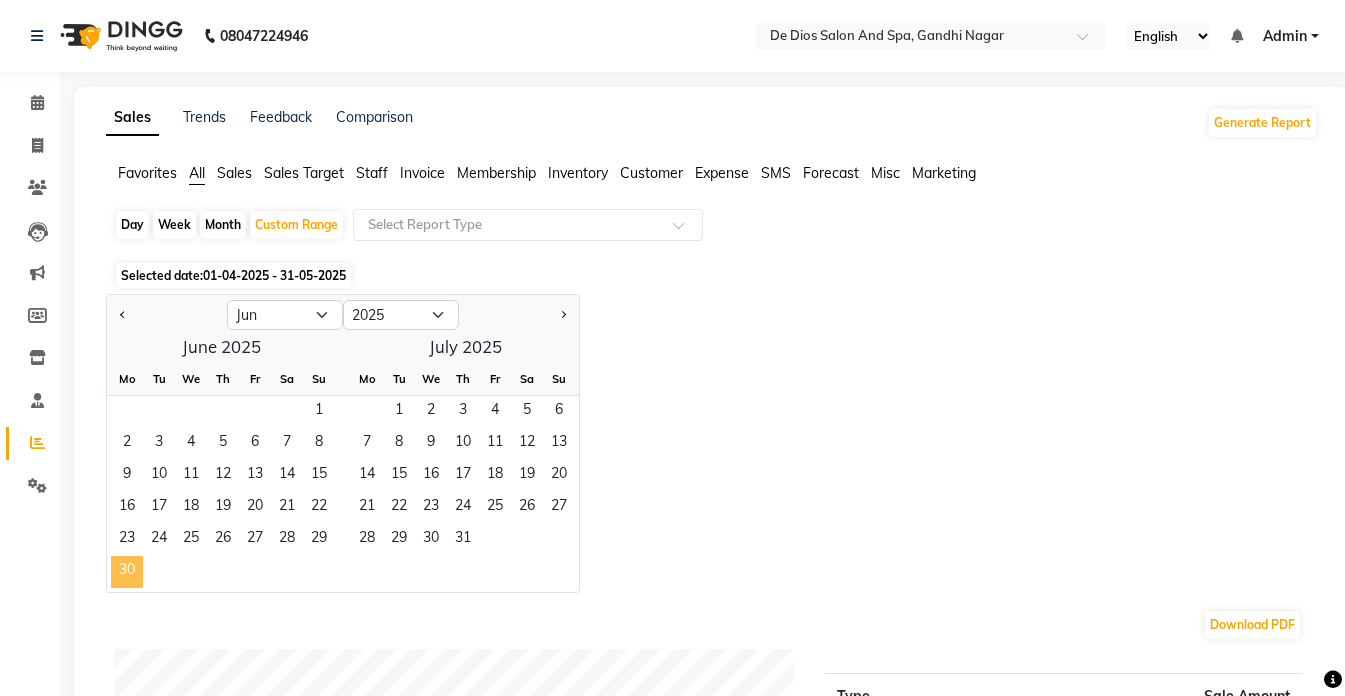 click on "30" 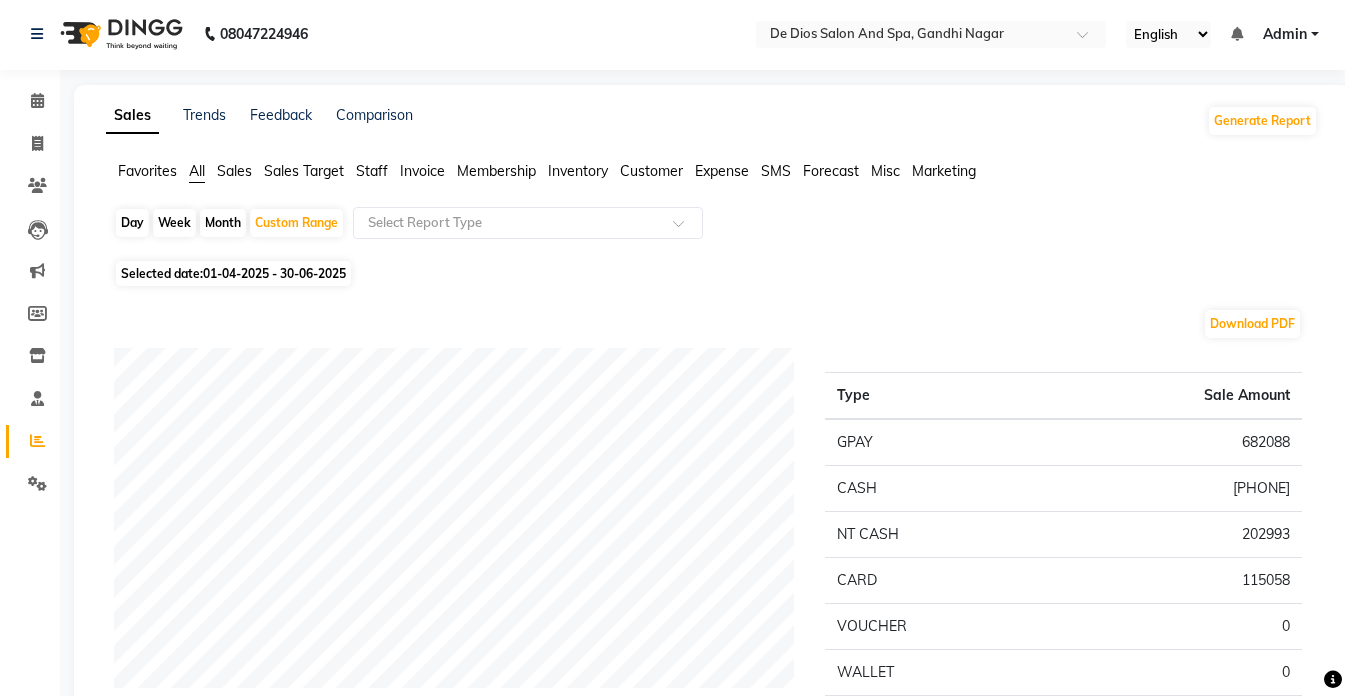 scroll, scrollTop: 0, scrollLeft: 0, axis: both 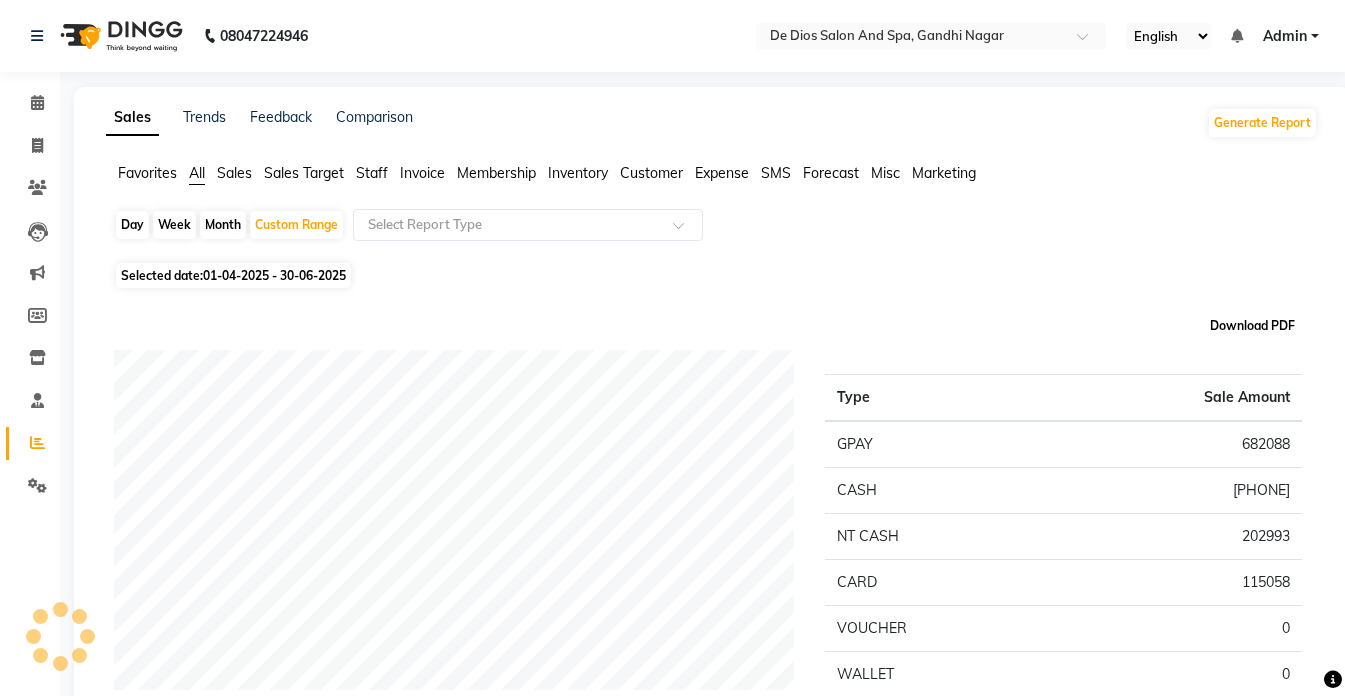 click on "Download PDF" 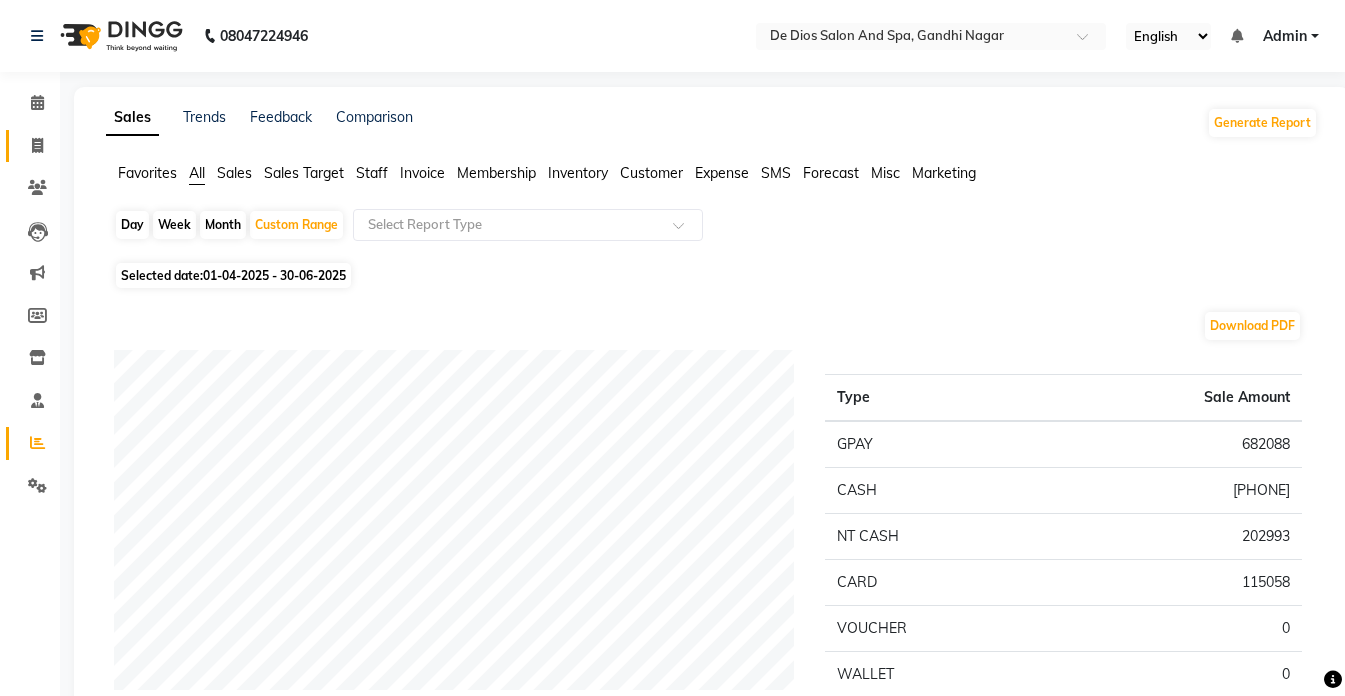 click on "Invoice" 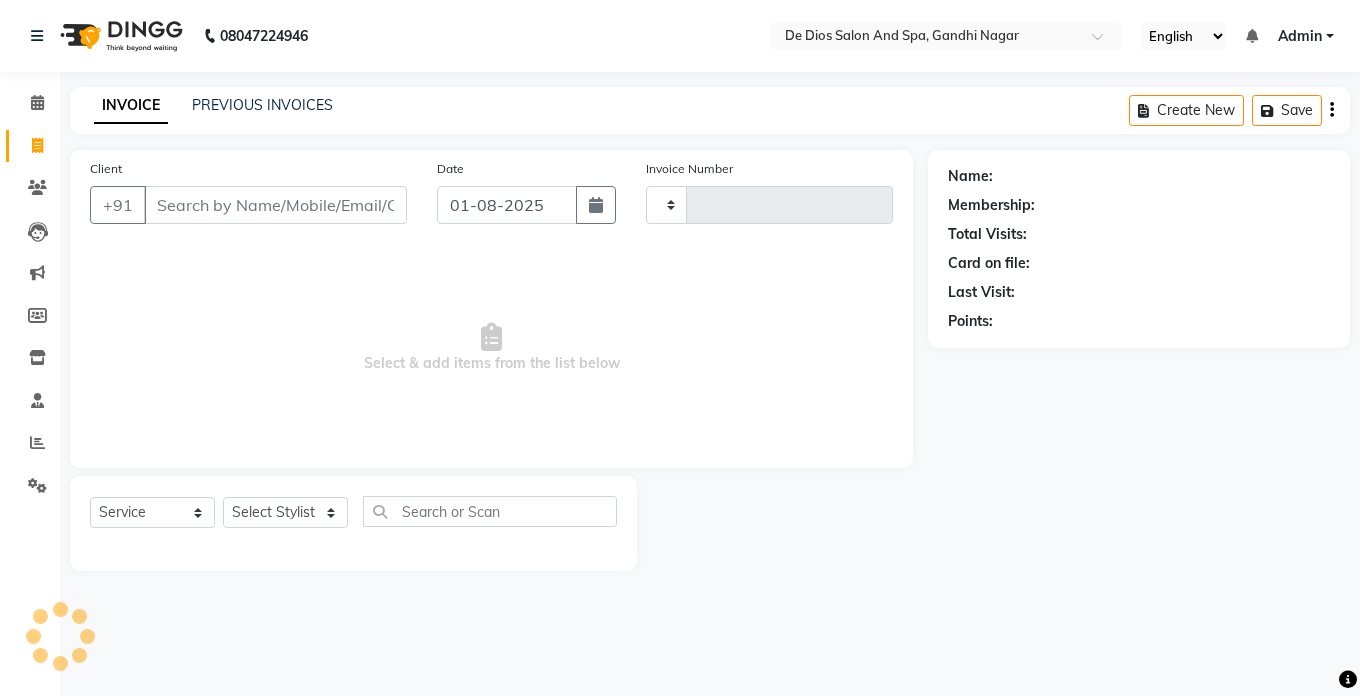 type on "2010" 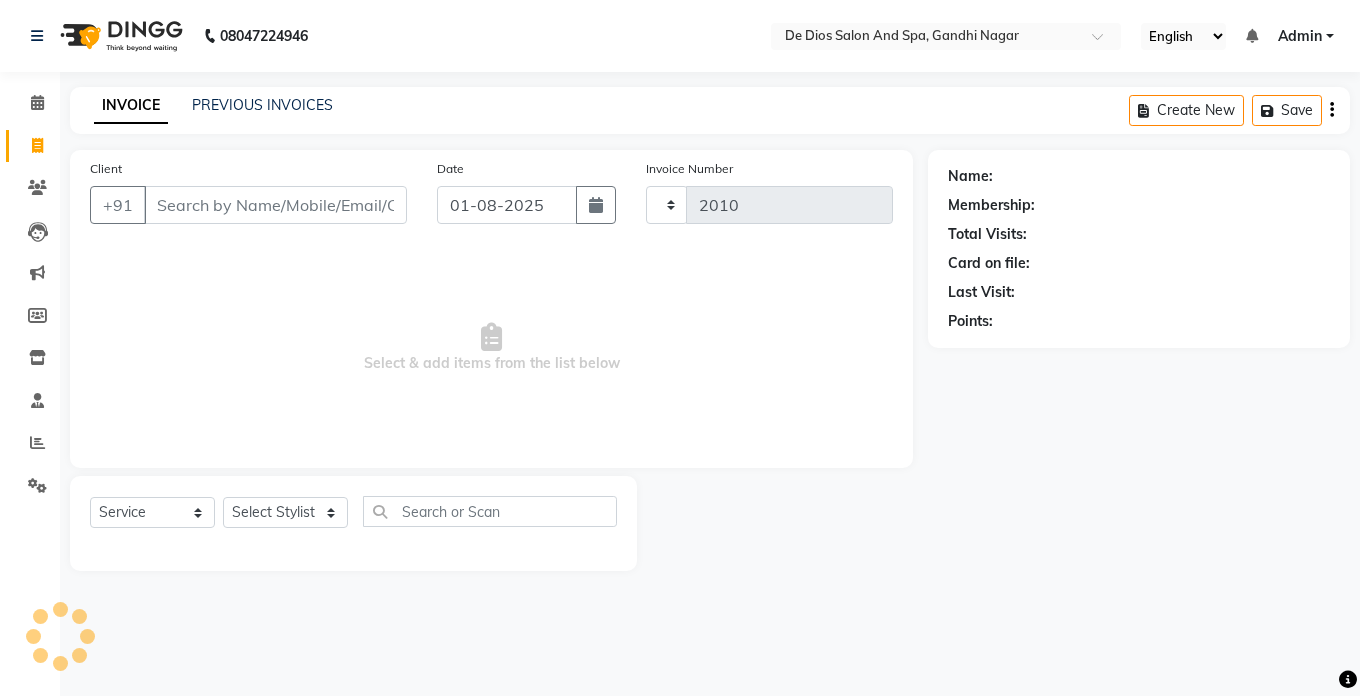select on "6431" 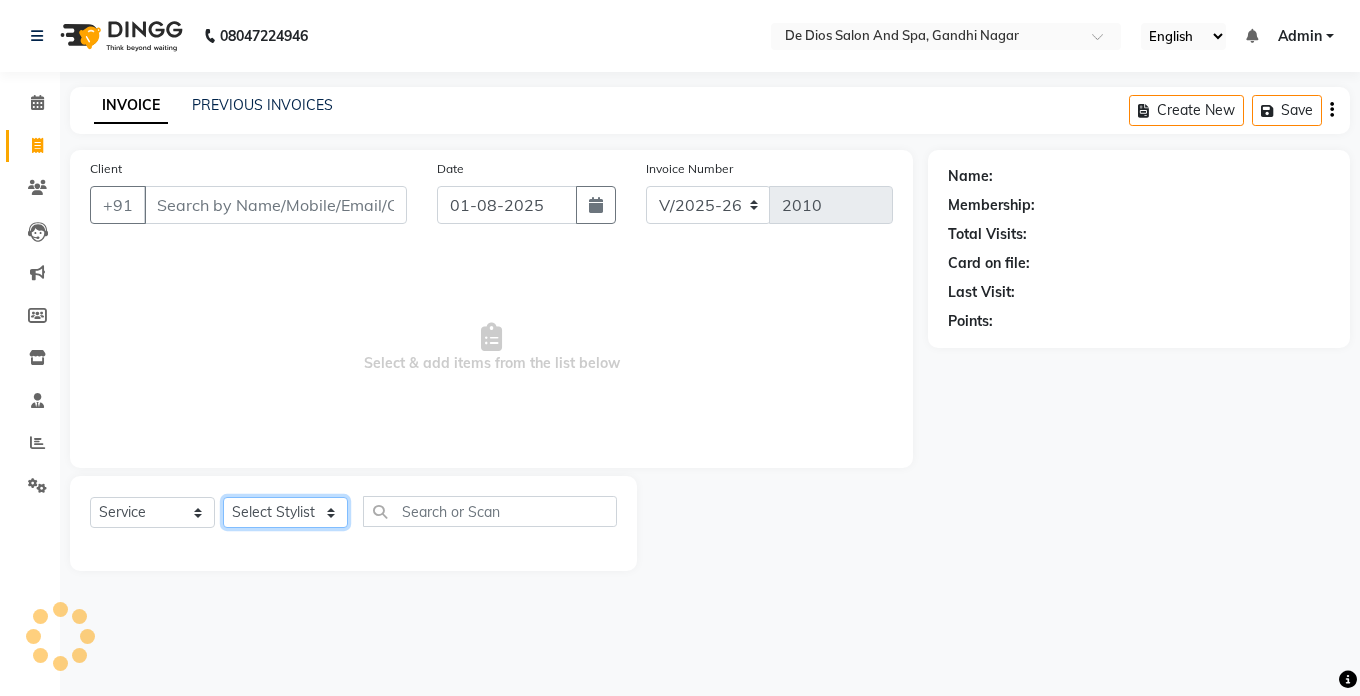 click on "Select Stylist" 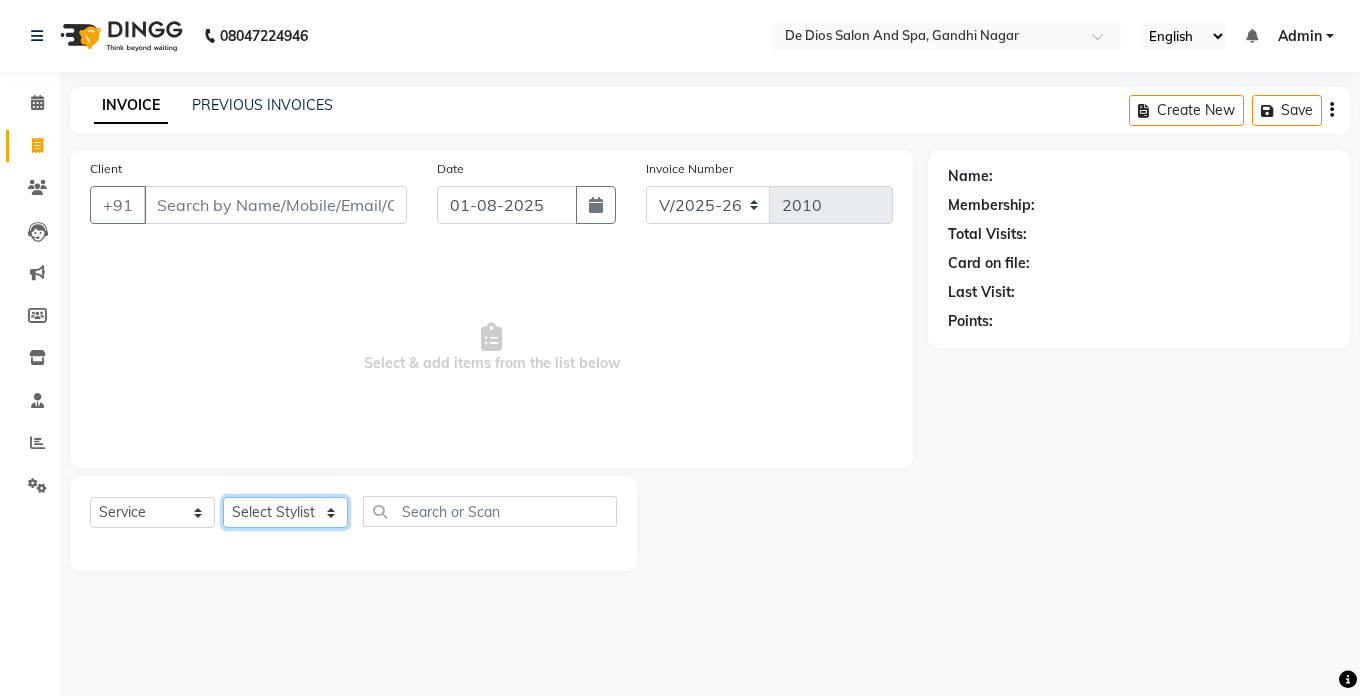 select on "55354" 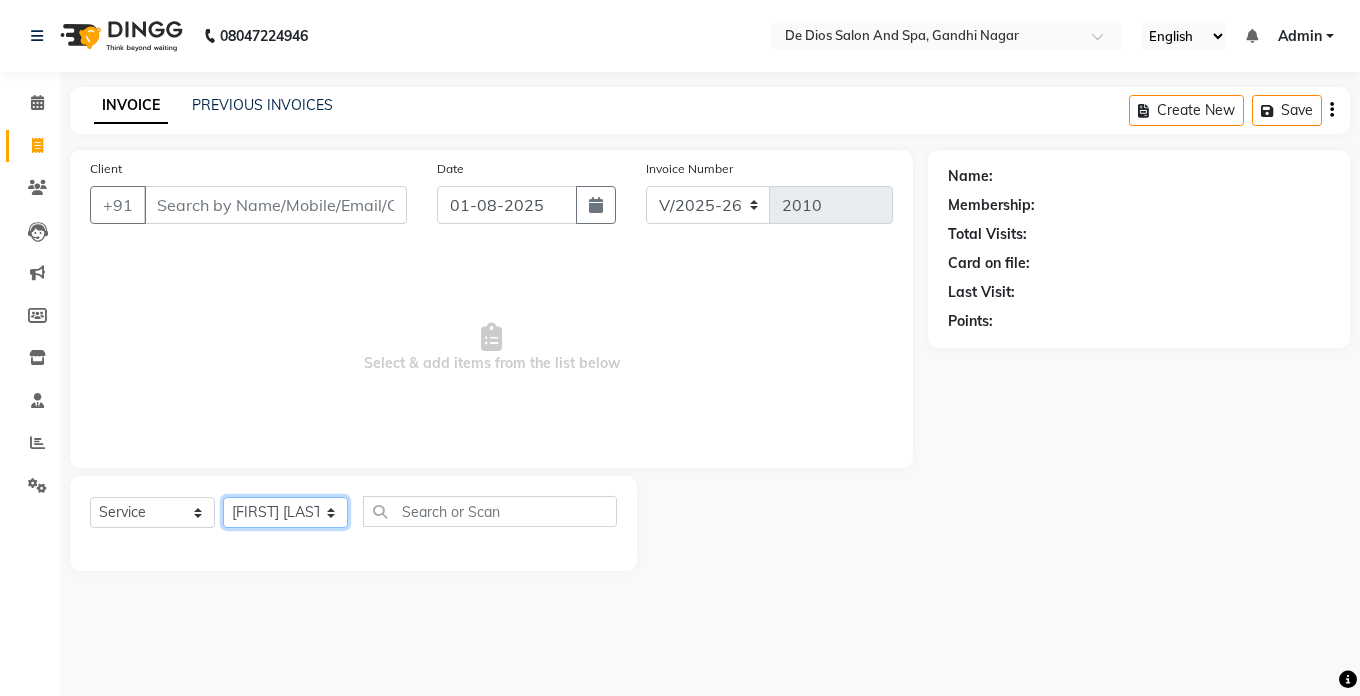 click on "Select Stylist akshay aman Arman Ashwani gunraj megha  nikita thappa nisha parveen shafali vishu kumar" 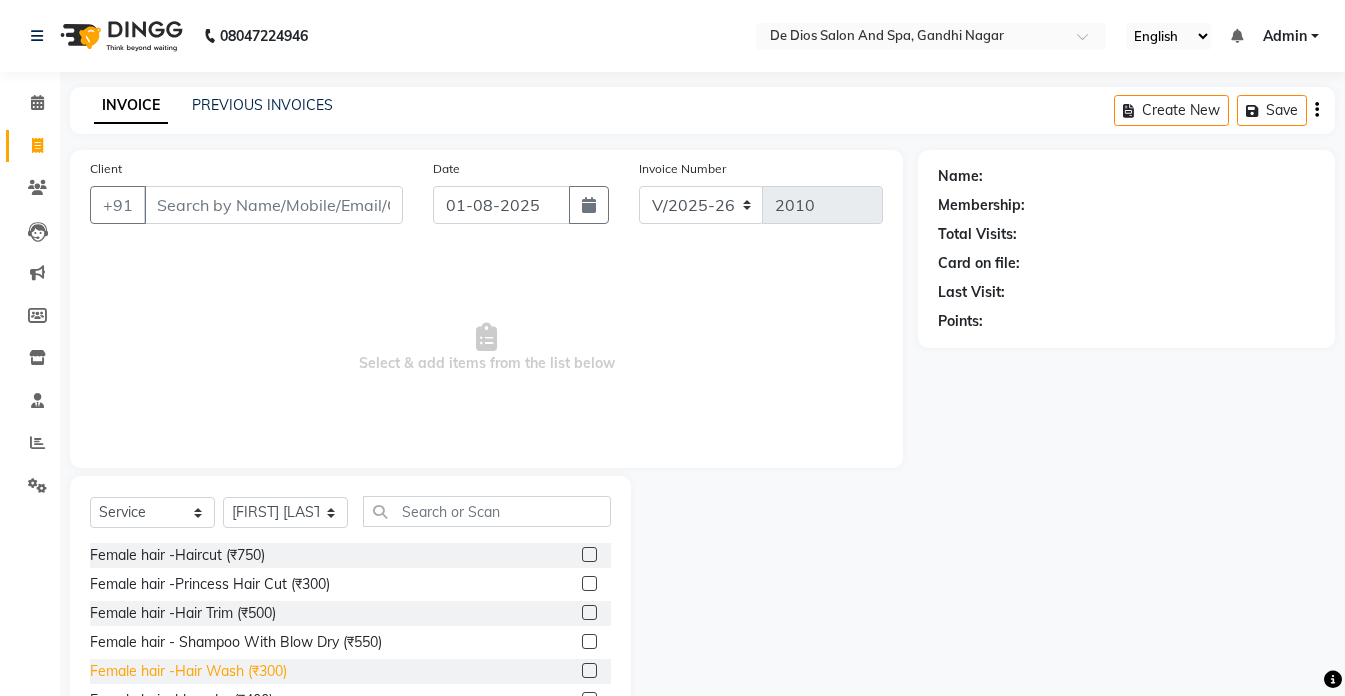 click on "Female hair -Hair Wash (₹300)" 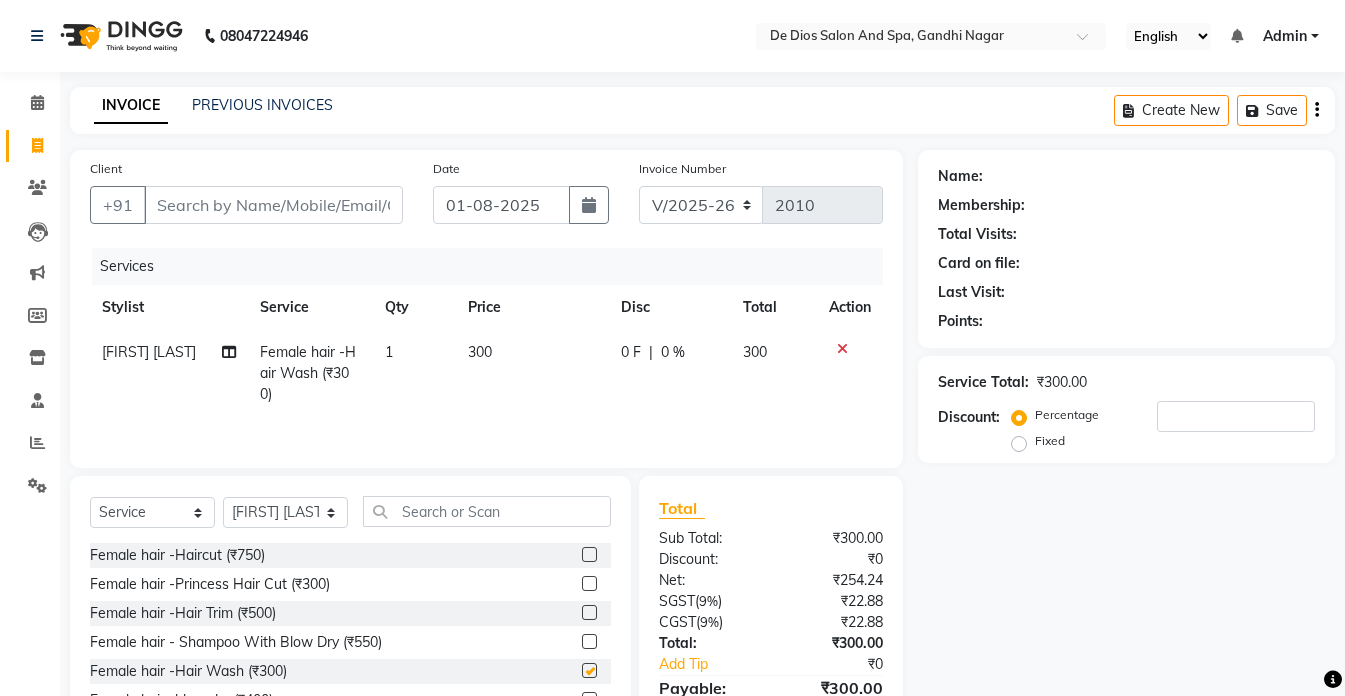 checkbox on "false" 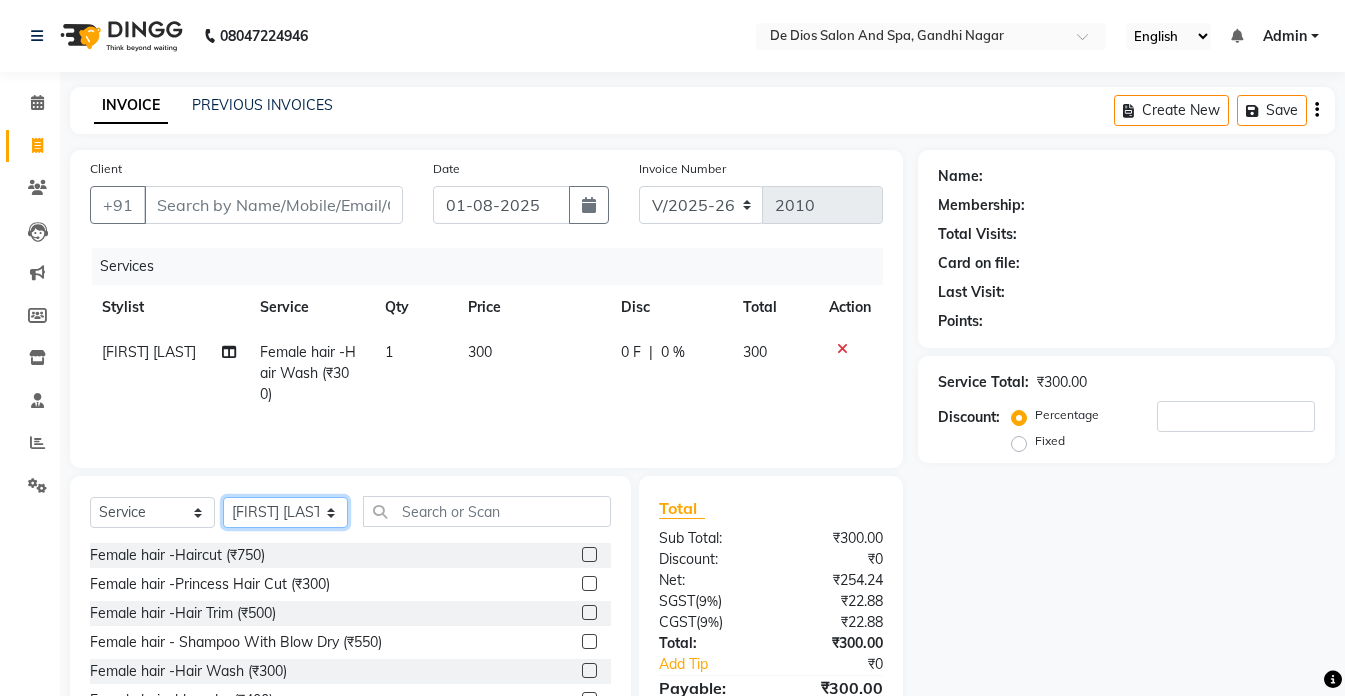 click on "Select Stylist akshay aman Arman Ashwani gunraj megha  nikita thappa nisha parveen shafali vishu kumar" 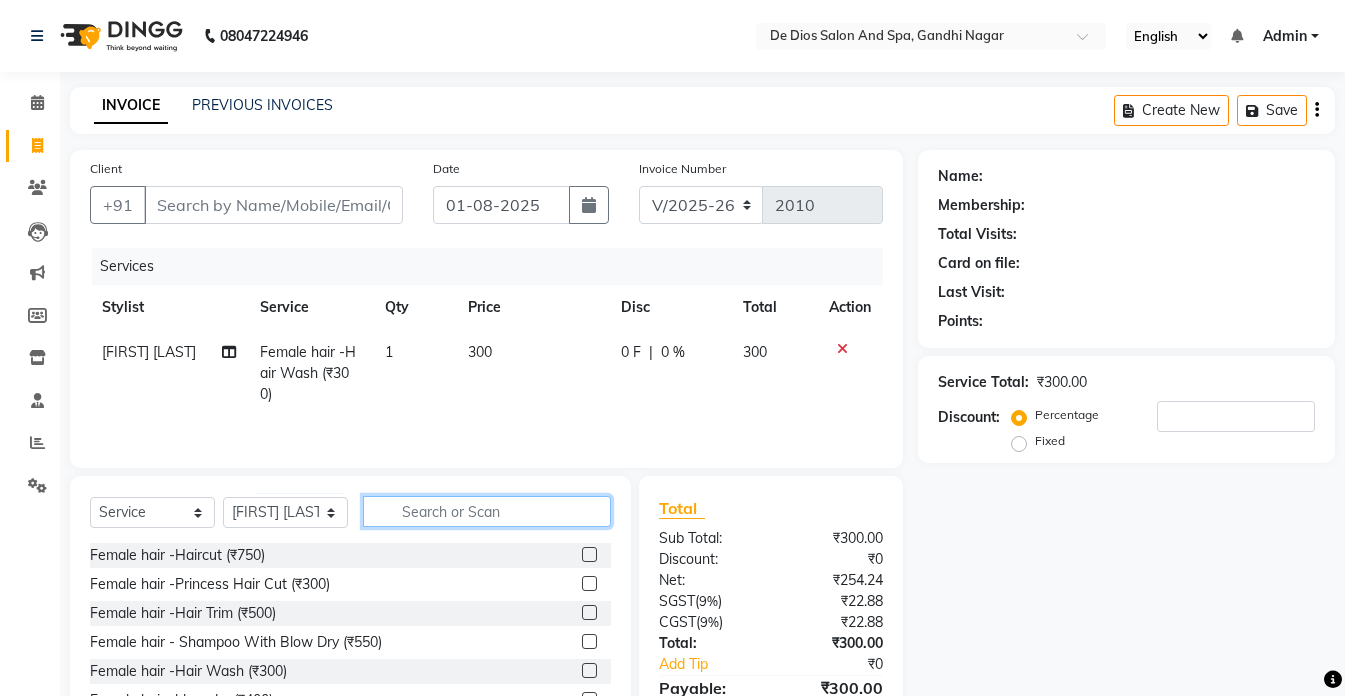 click 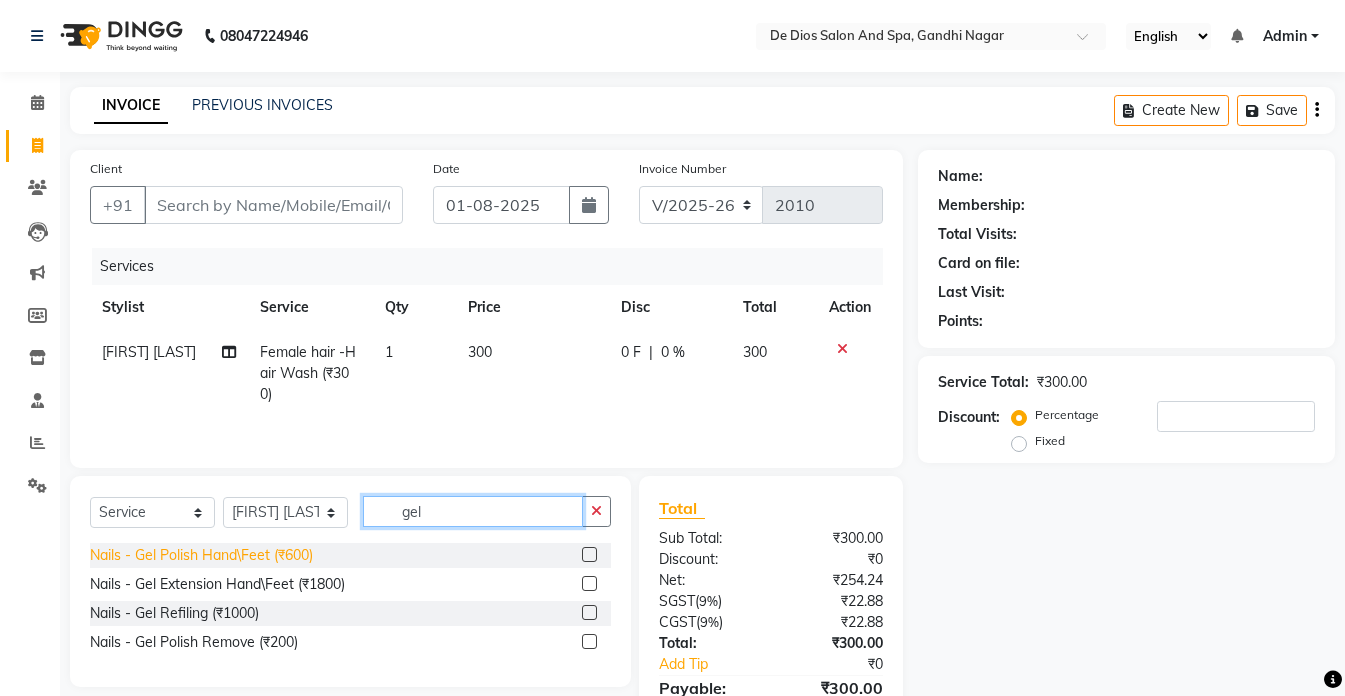 type on "gel" 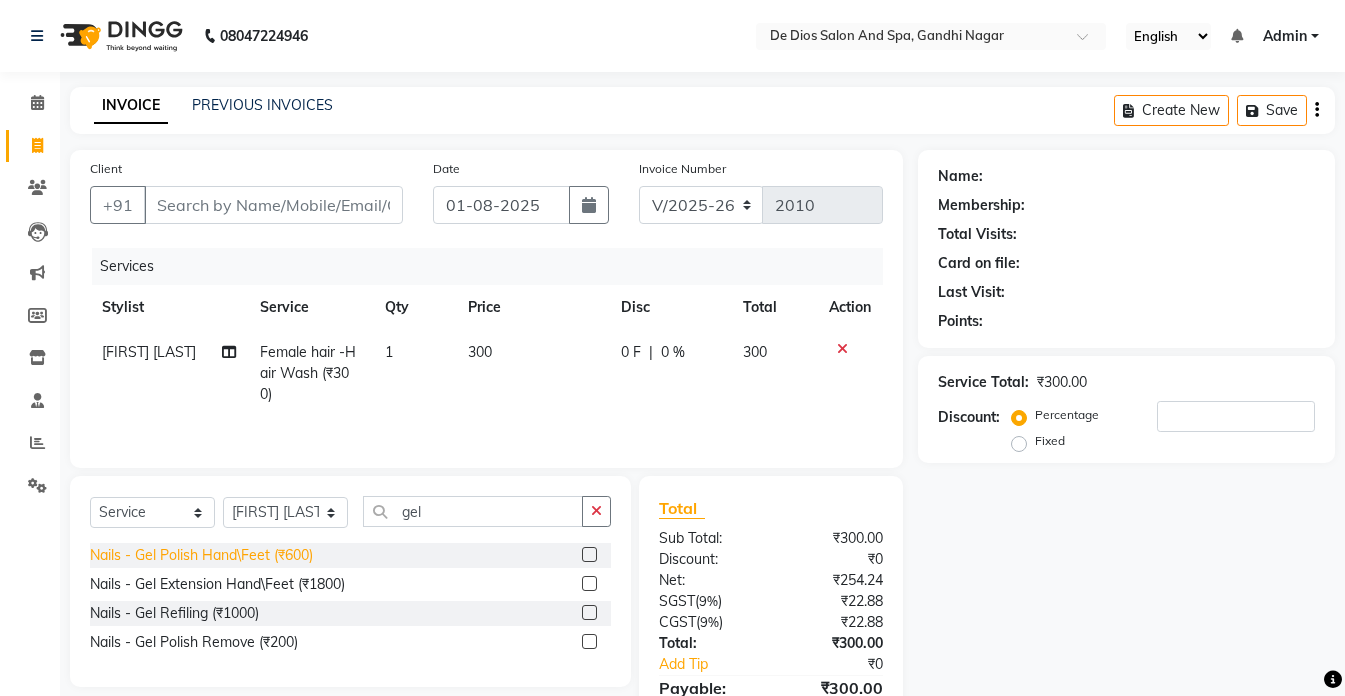 click on "Nails - Gel Polish Hand\Feet (₹600)" 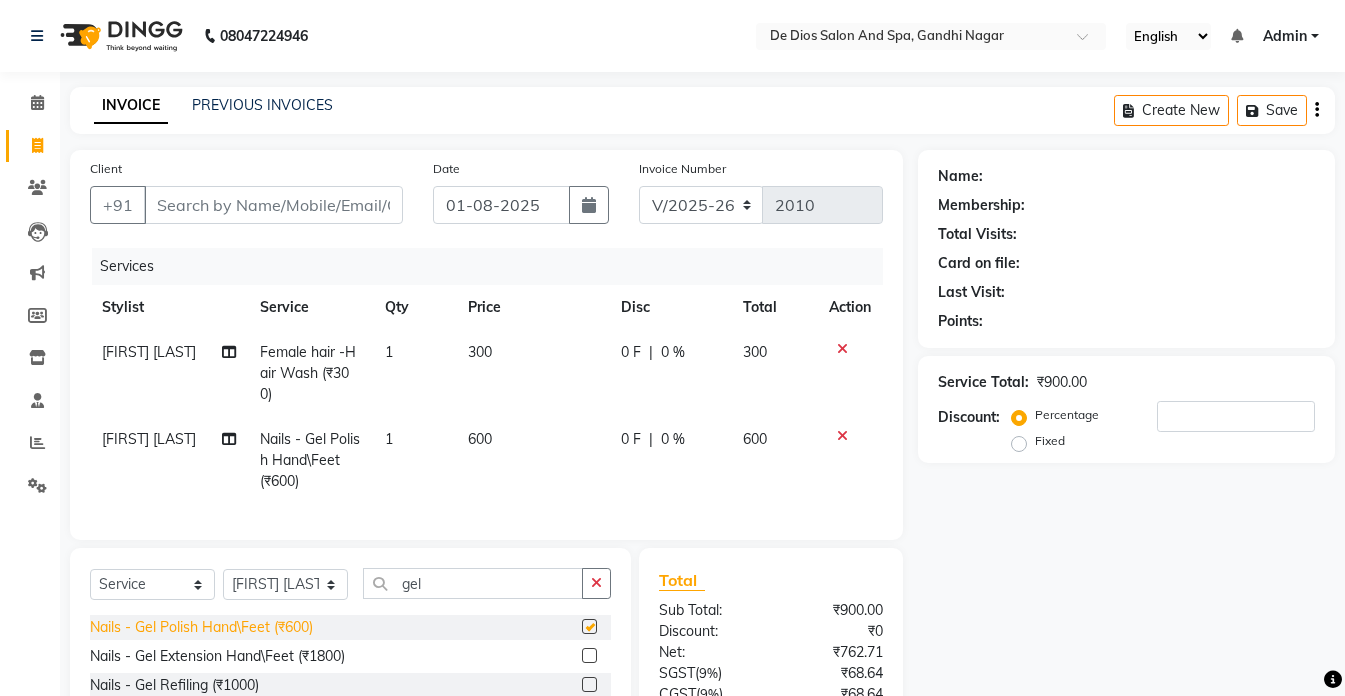 checkbox on "false" 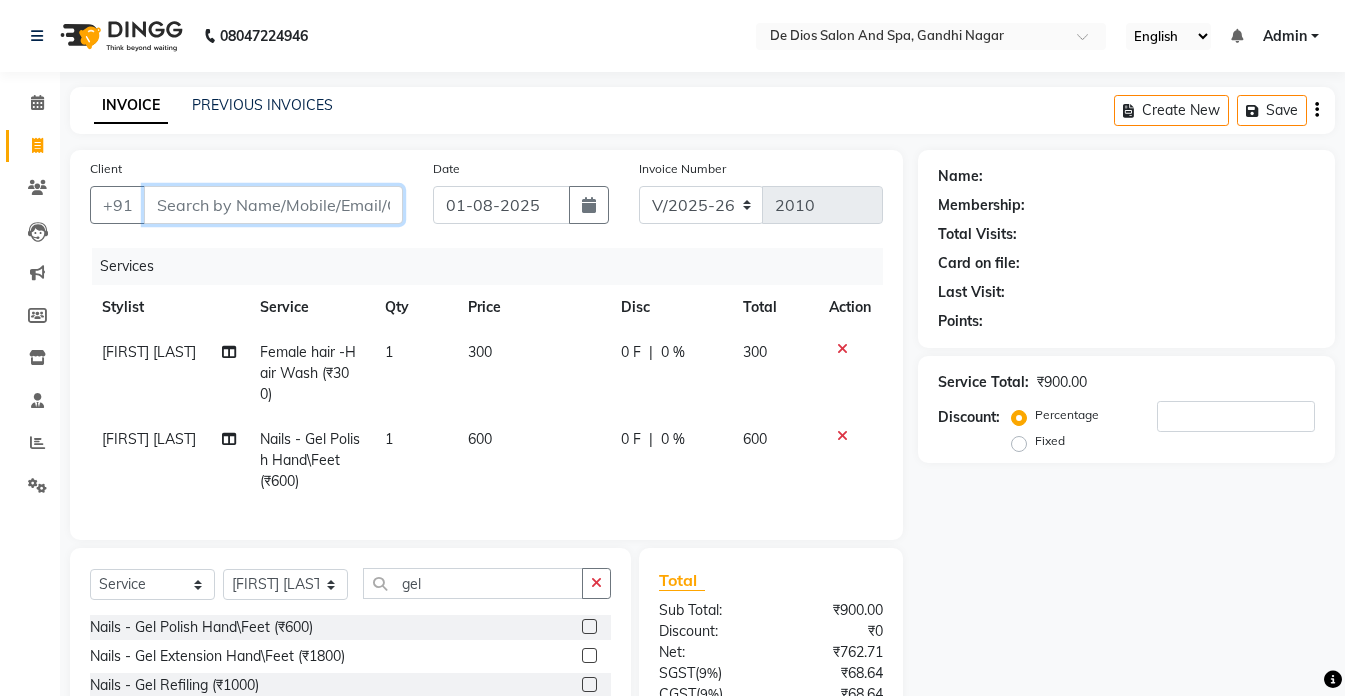 click on "Client" at bounding box center (273, 205) 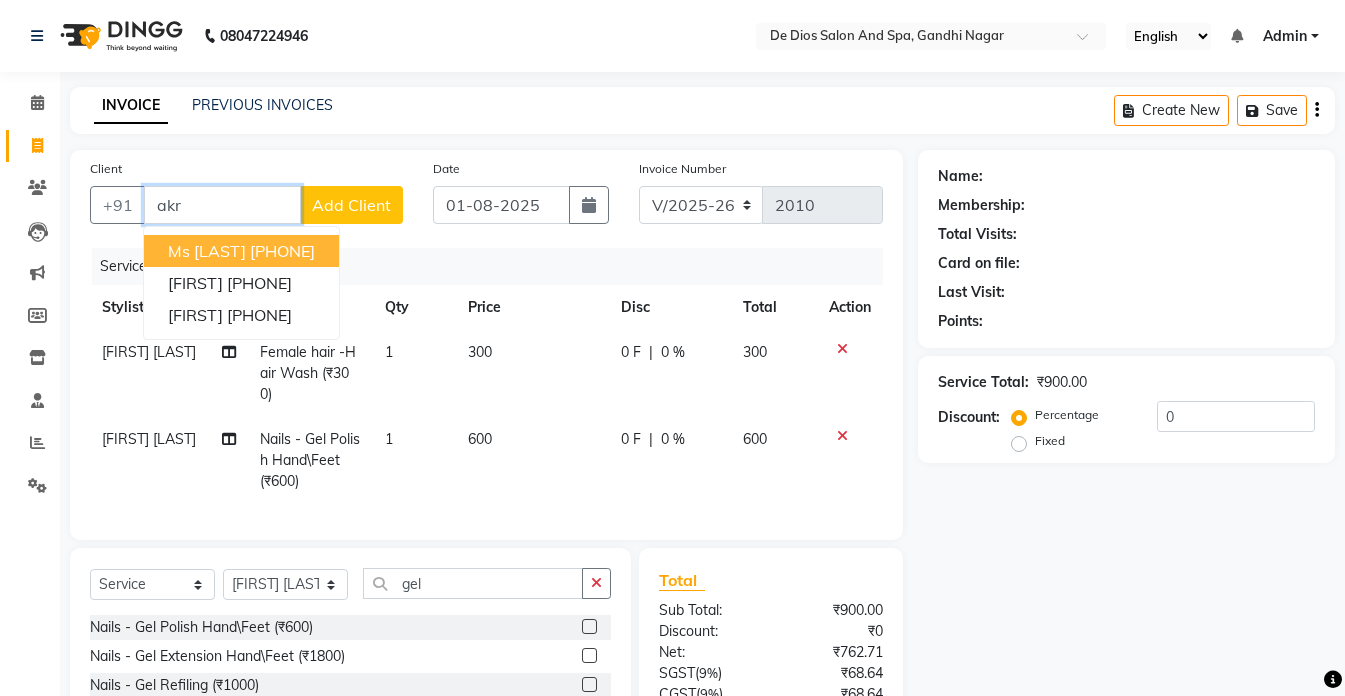 click on "9469211869" at bounding box center (282, 251) 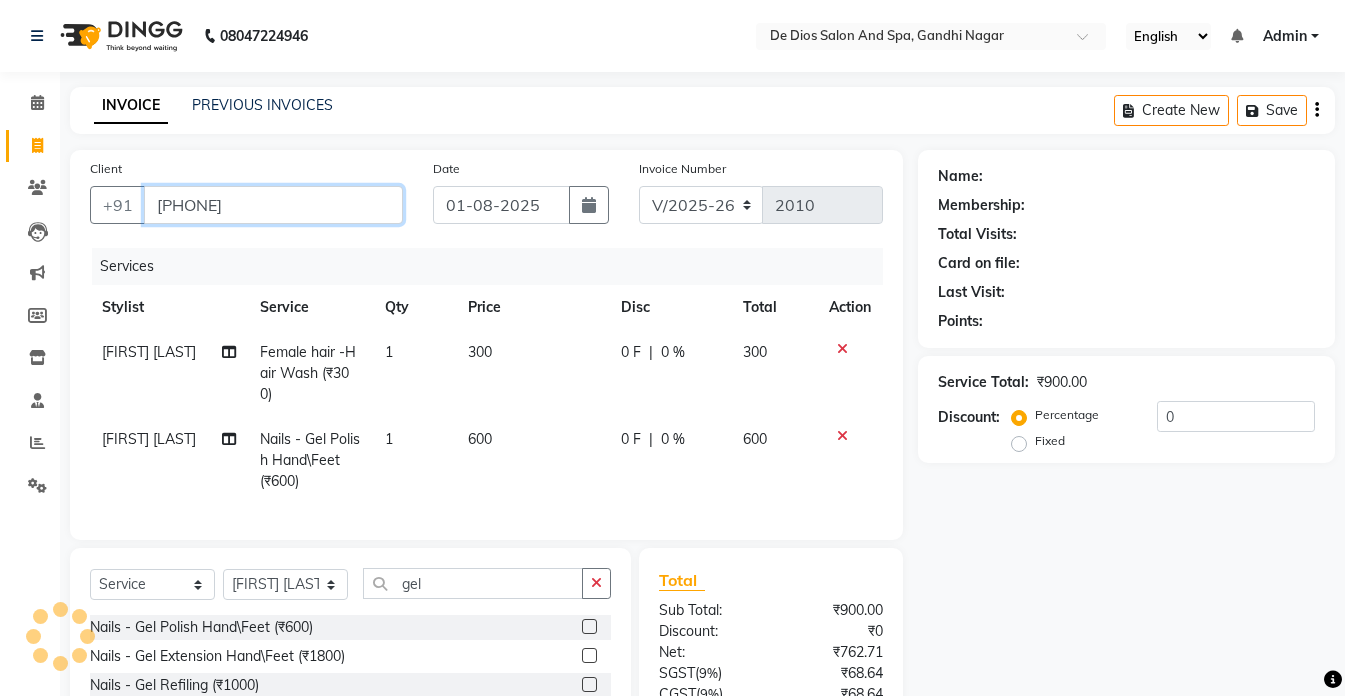 type on "9469211869" 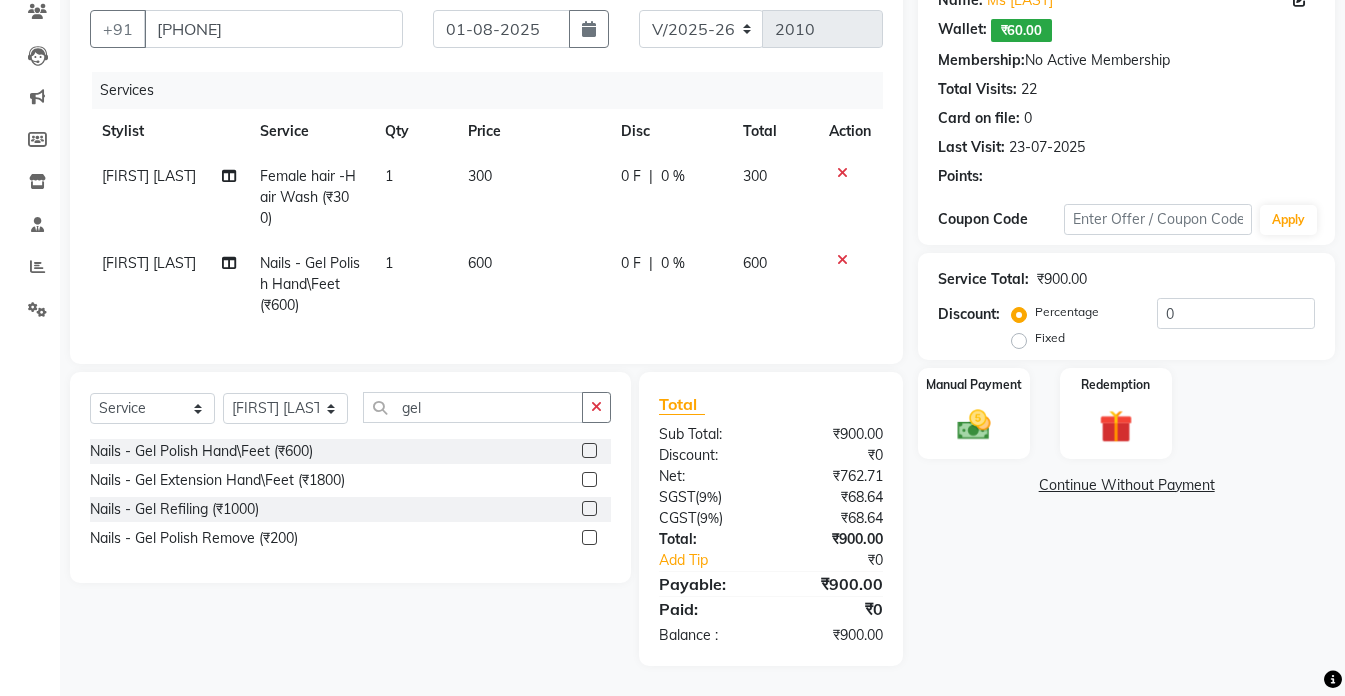 scroll, scrollTop: 191, scrollLeft: 0, axis: vertical 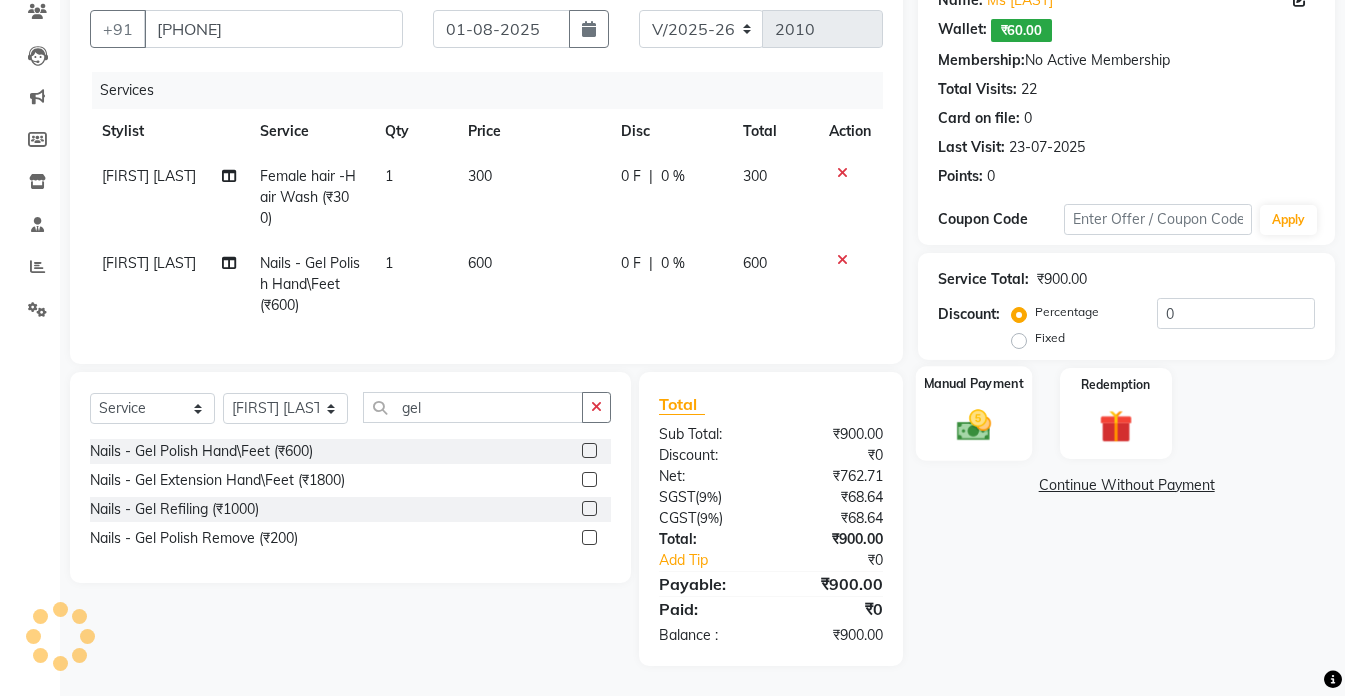 click 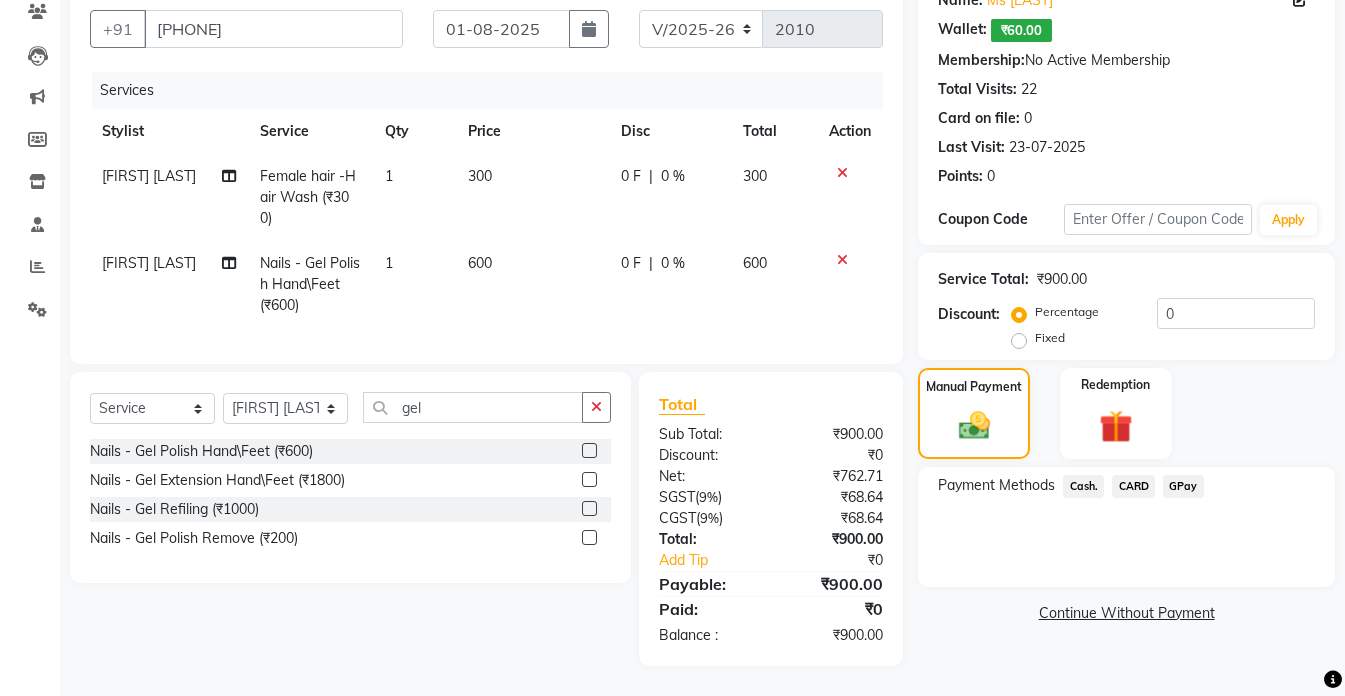 click on "Cash." 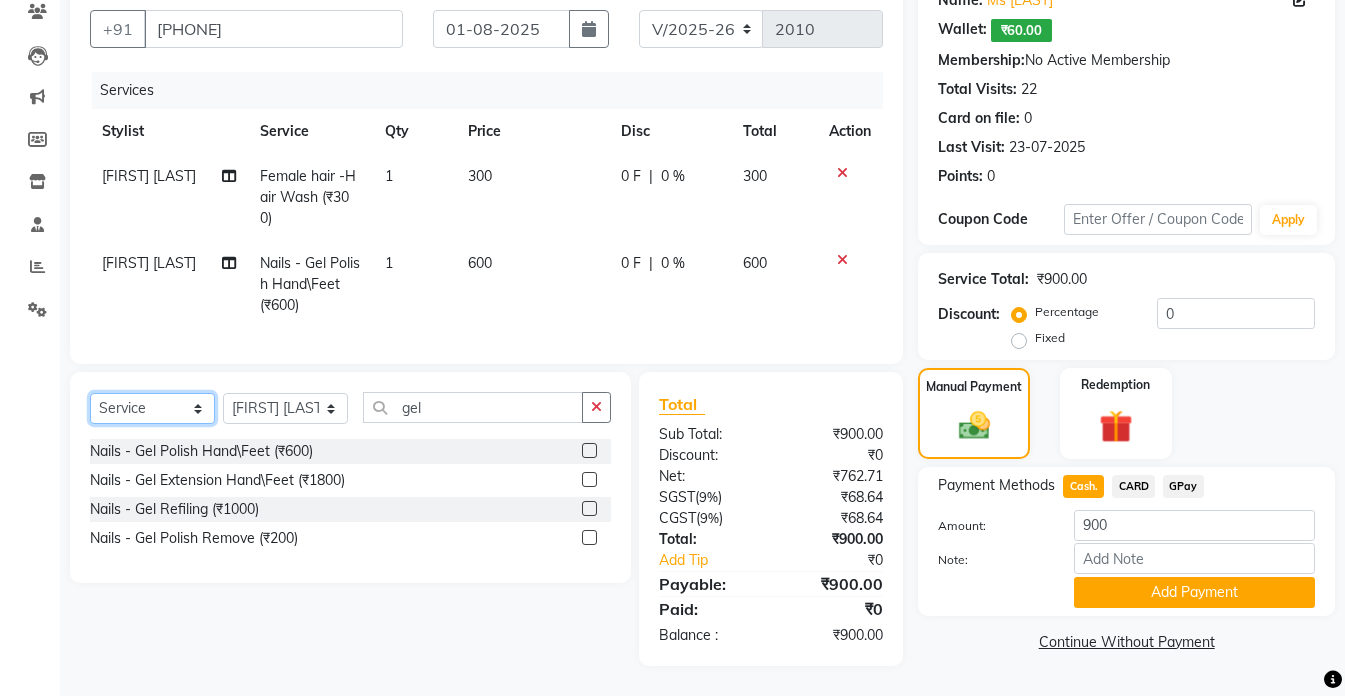 click on "Select  Service  Product  Membership  Package Voucher Prepaid Gift Card" 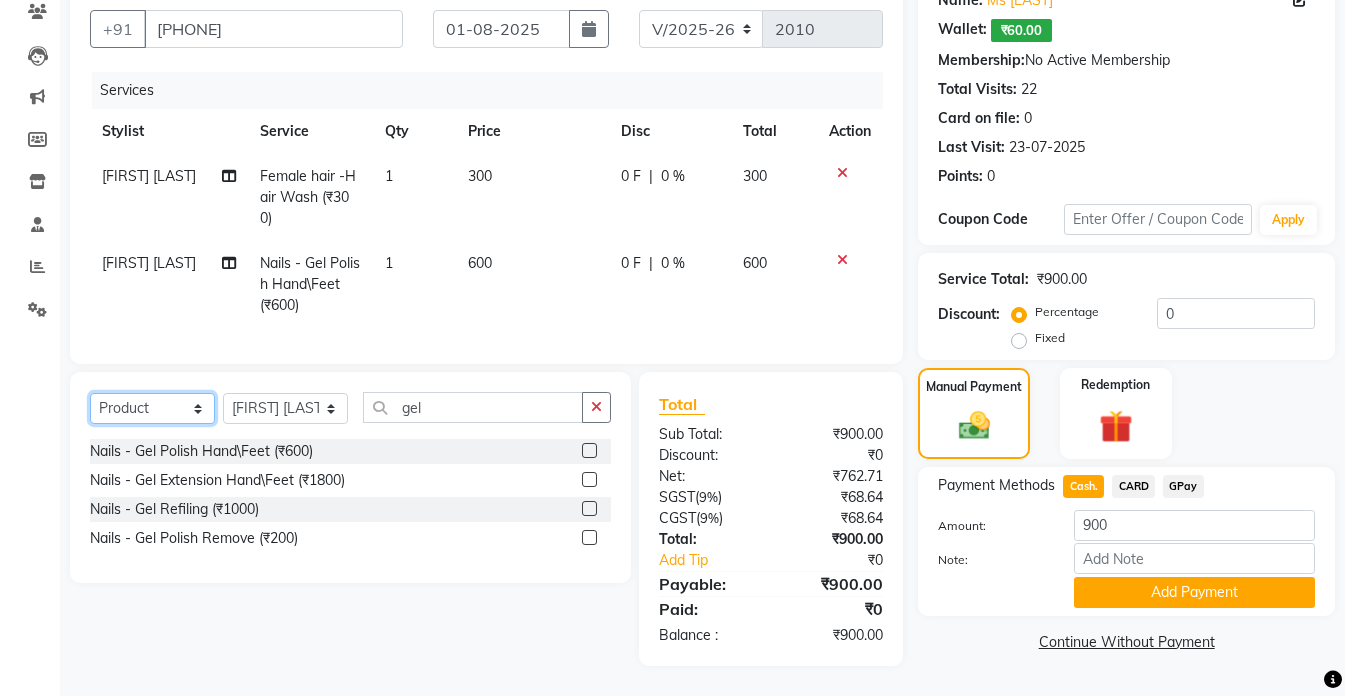click on "Select  Service  Product  Membership  Package Voucher Prepaid Gift Card" 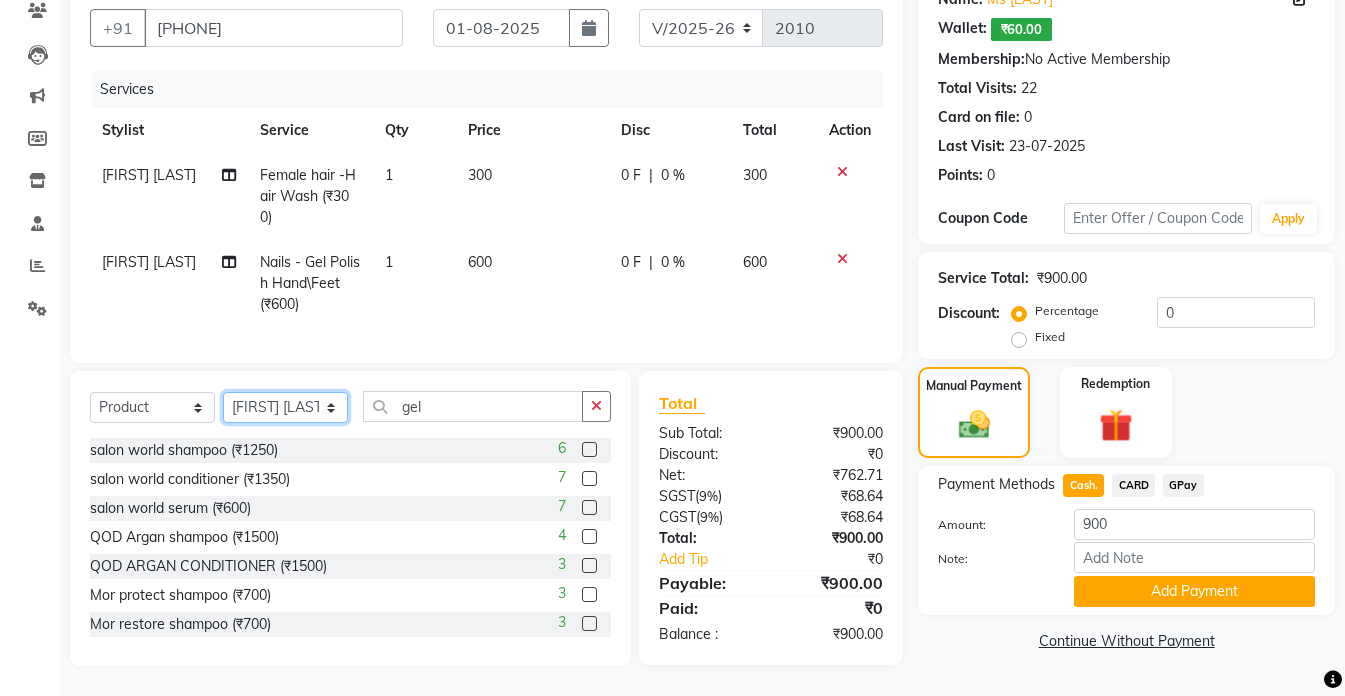 click on "Select Stylist akshay aman Arman Ashwani gunraj megha  nikita thappa nisha parveen shafali vishu kumar" 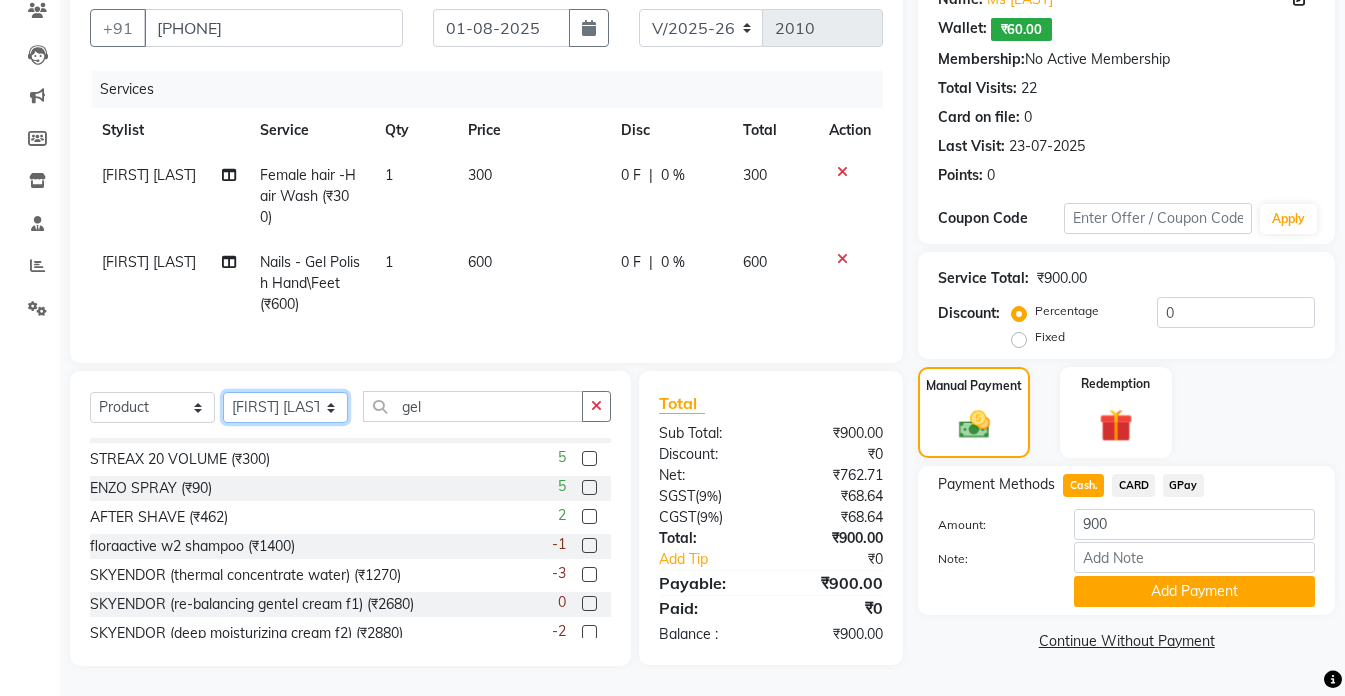 scroll, scrollTop: 1250, scrollLeft: 0, axis: vertical 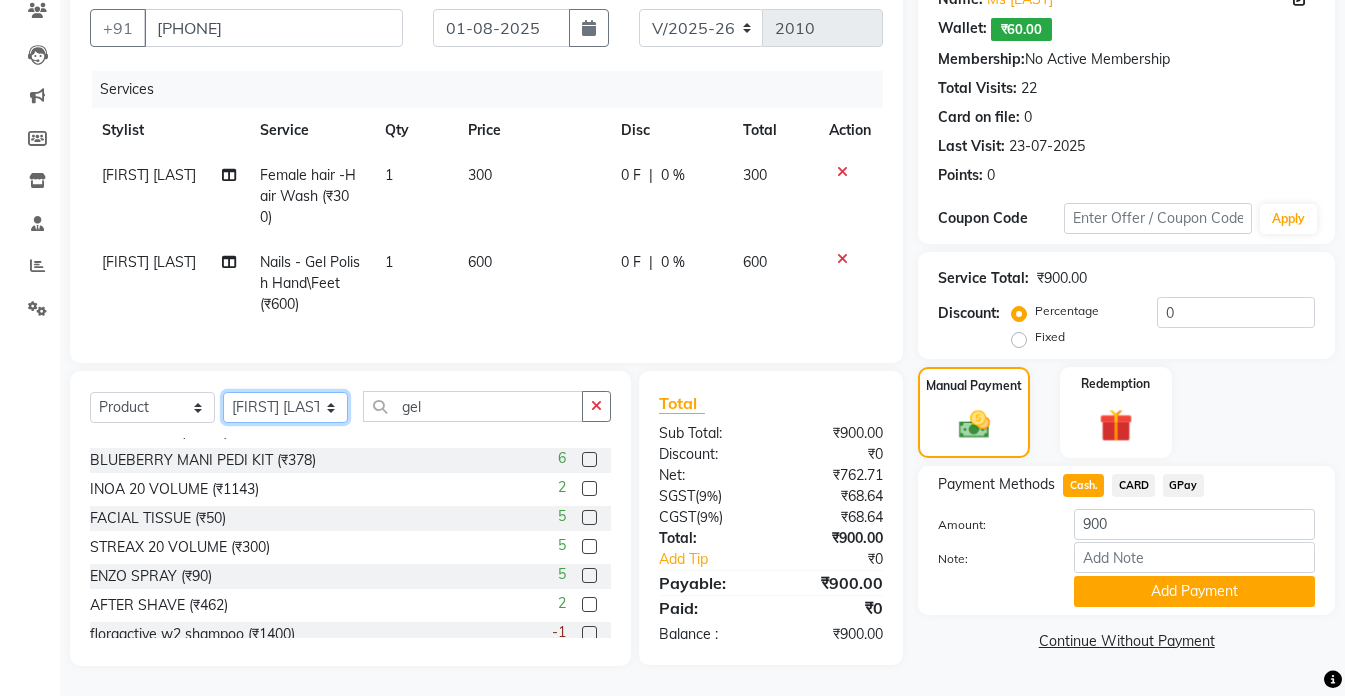 click on "Select Stylist akshay aman Arman Ashwani gunraj megha  nikita thappa nisha parveen shafali vishu kumar" 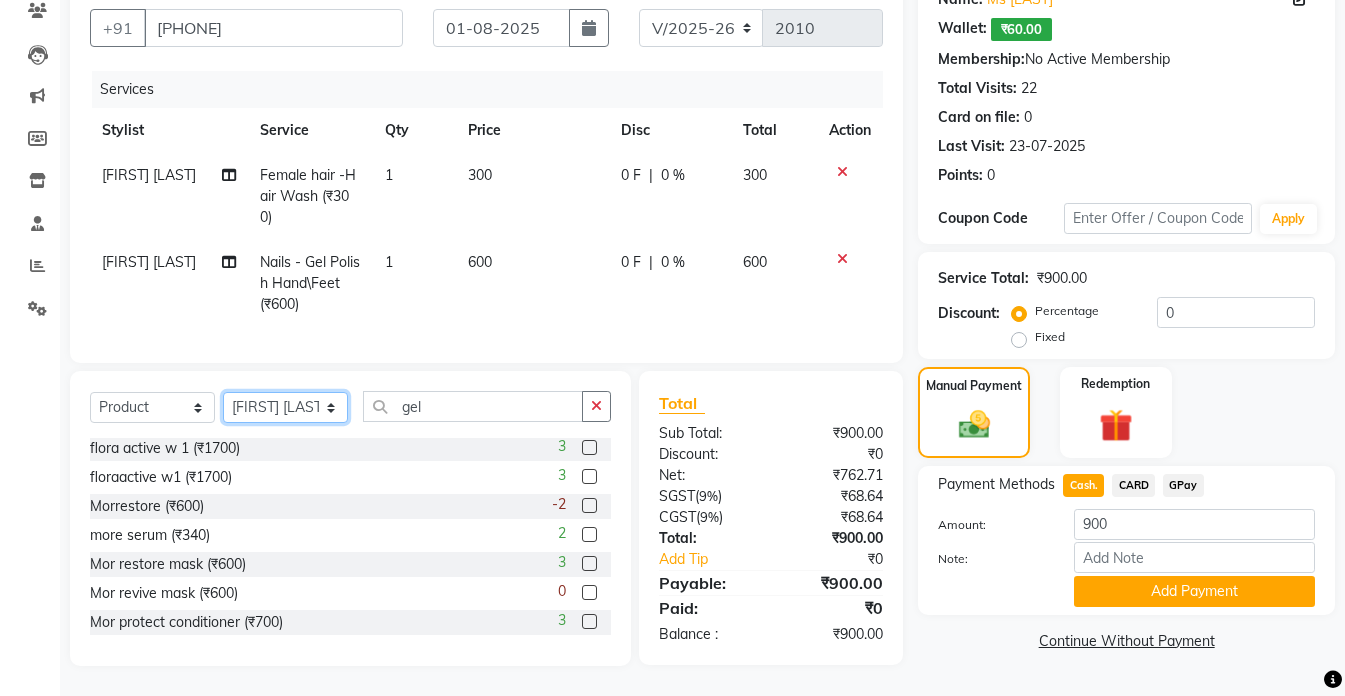 scroll, scrollTop: 450, scrollLeft: 0, axis: vertical 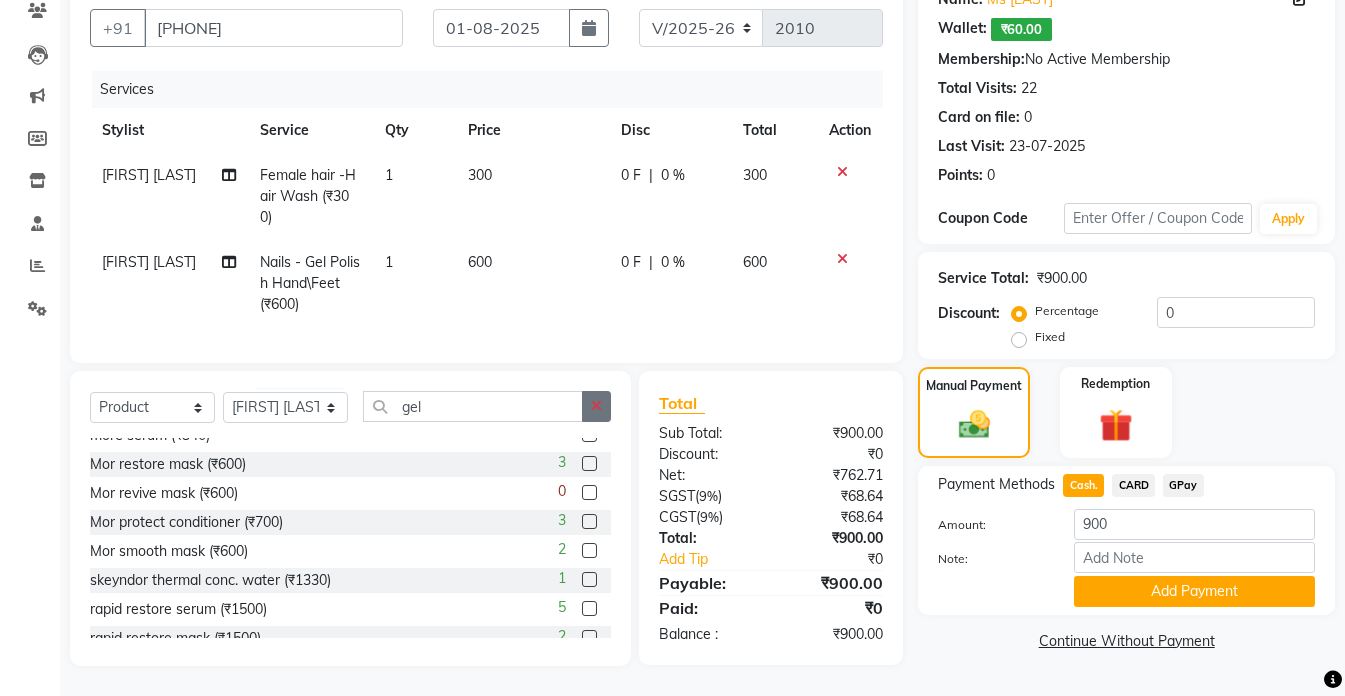 click 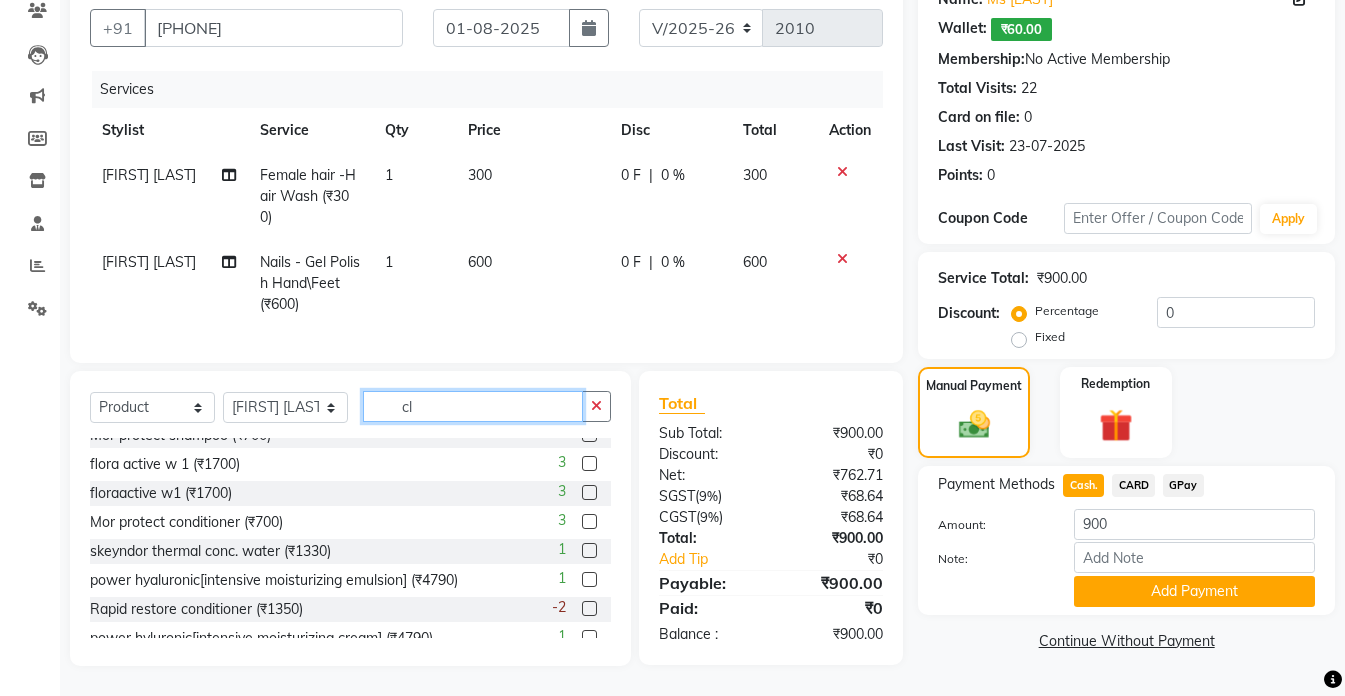 scroll, scrollTop: 0, scrollLeft: 0, axis: both 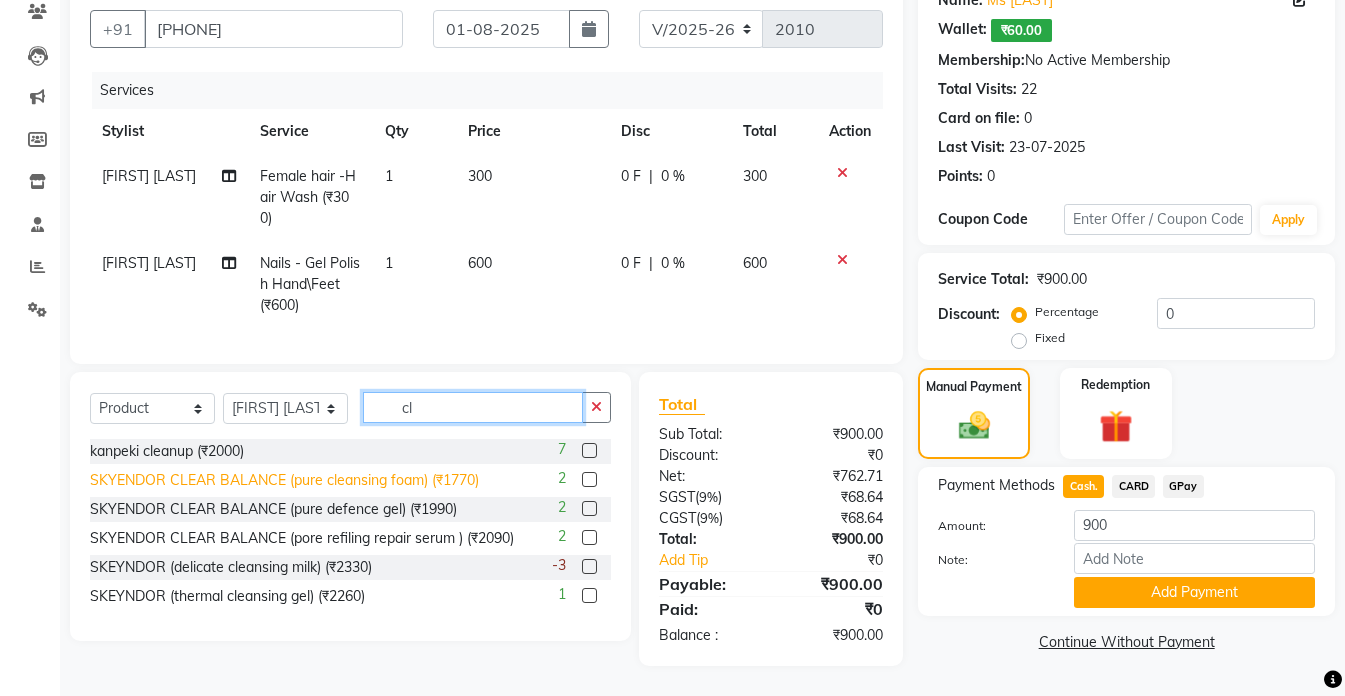 type on "cl" 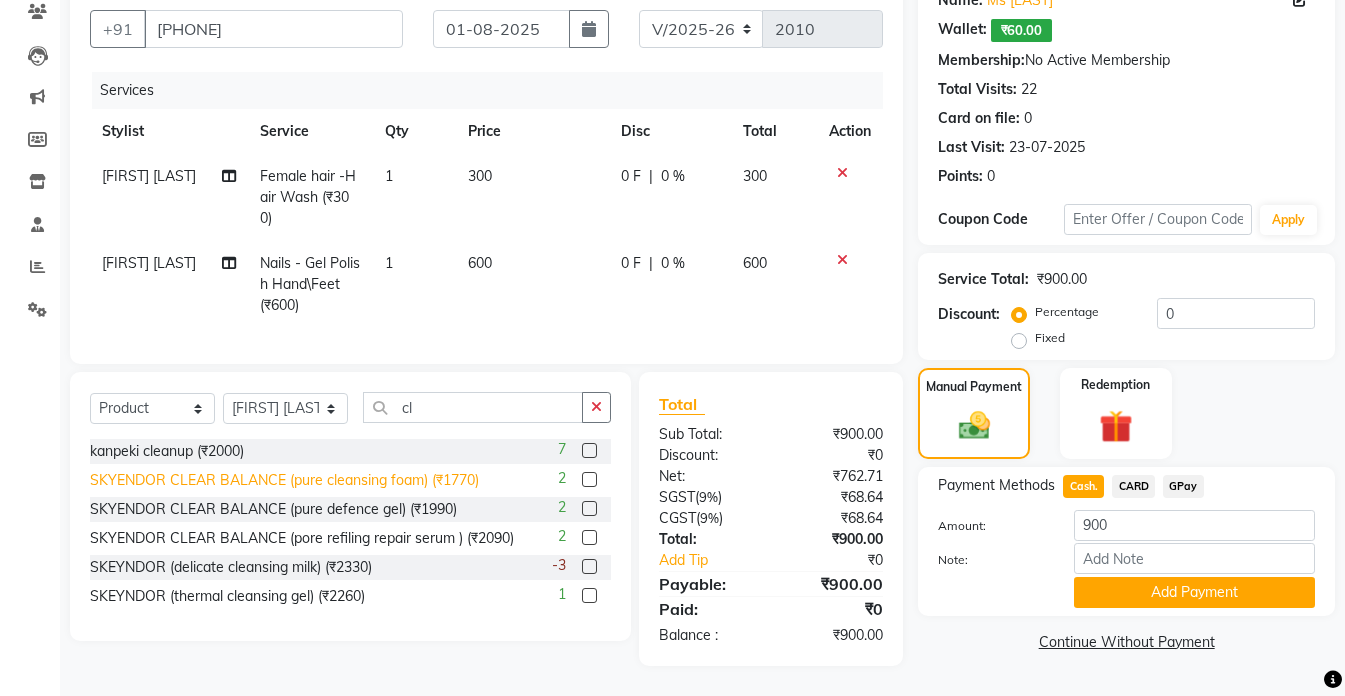 click on "SKYENDOR CLEAR BALANCE (pure cleansing foam) (₹1770)" 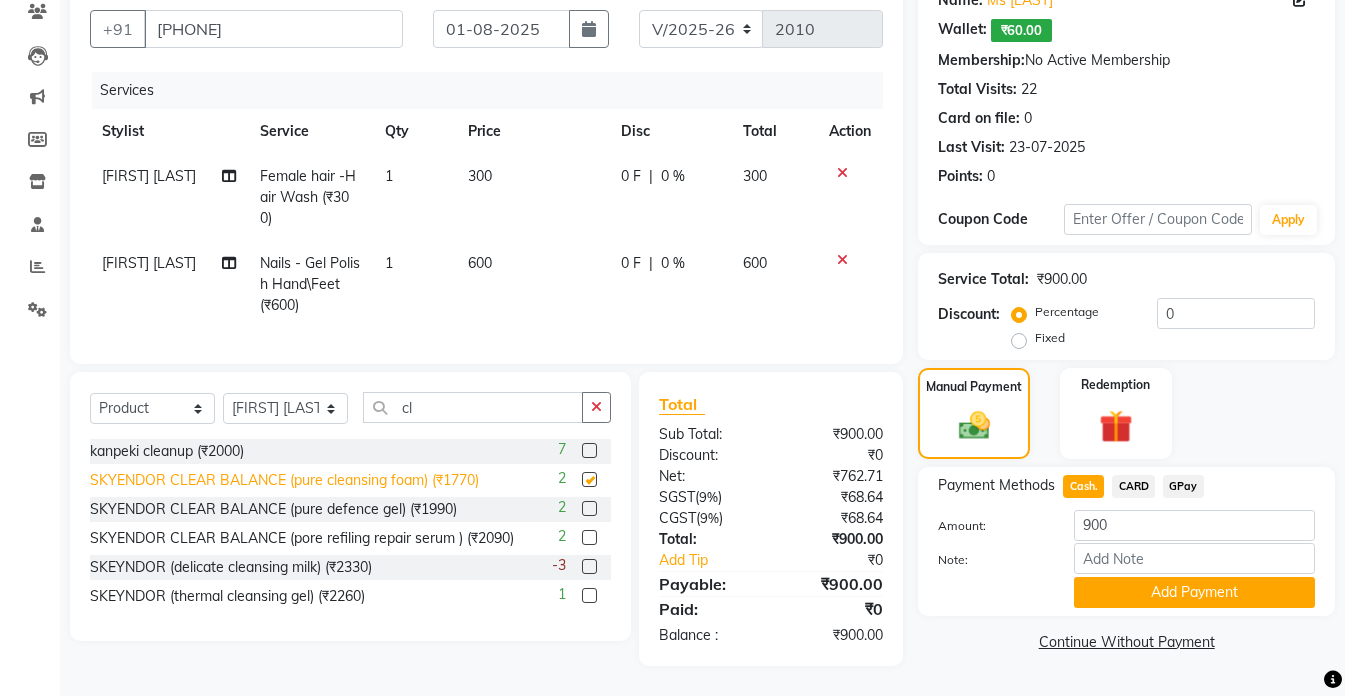 checkbox on "false" 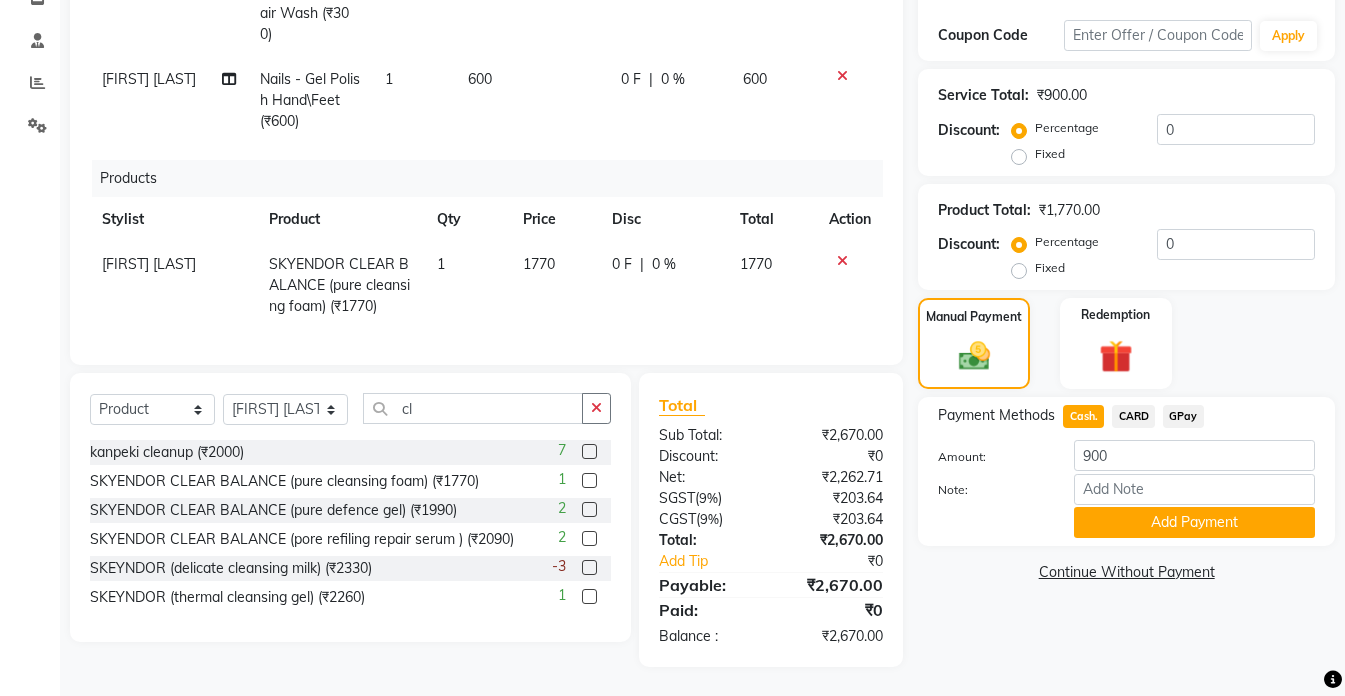 scroll, scrollTop: 376, scrollLeft: 0, axis: vertical 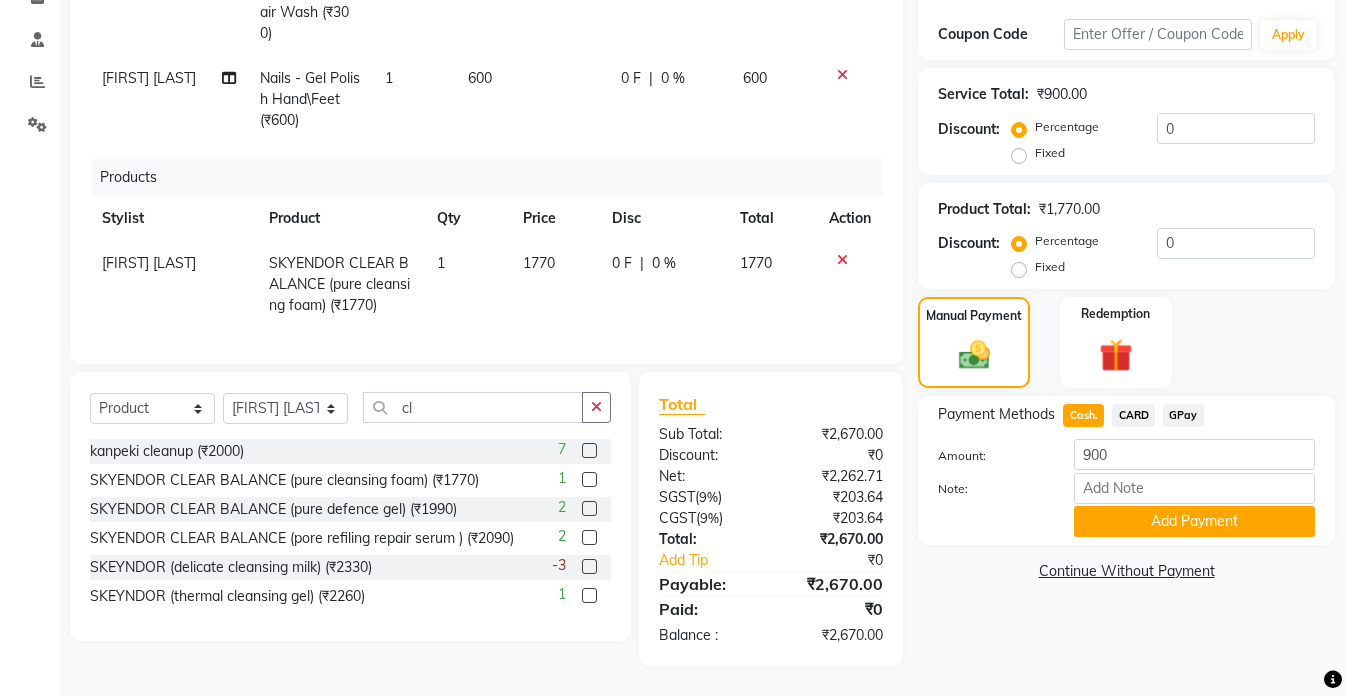 click on "Cash." 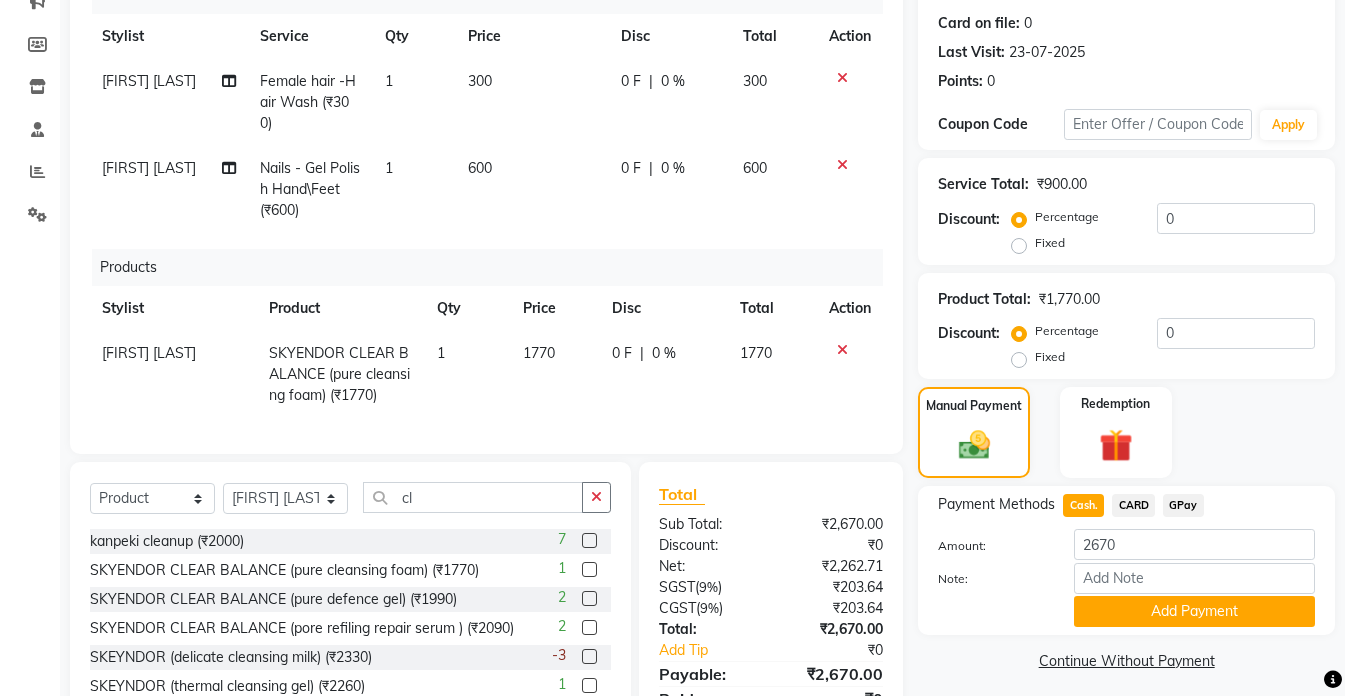 scroll, scrollTop: 300, scrollLeft: 0, axis: vertical 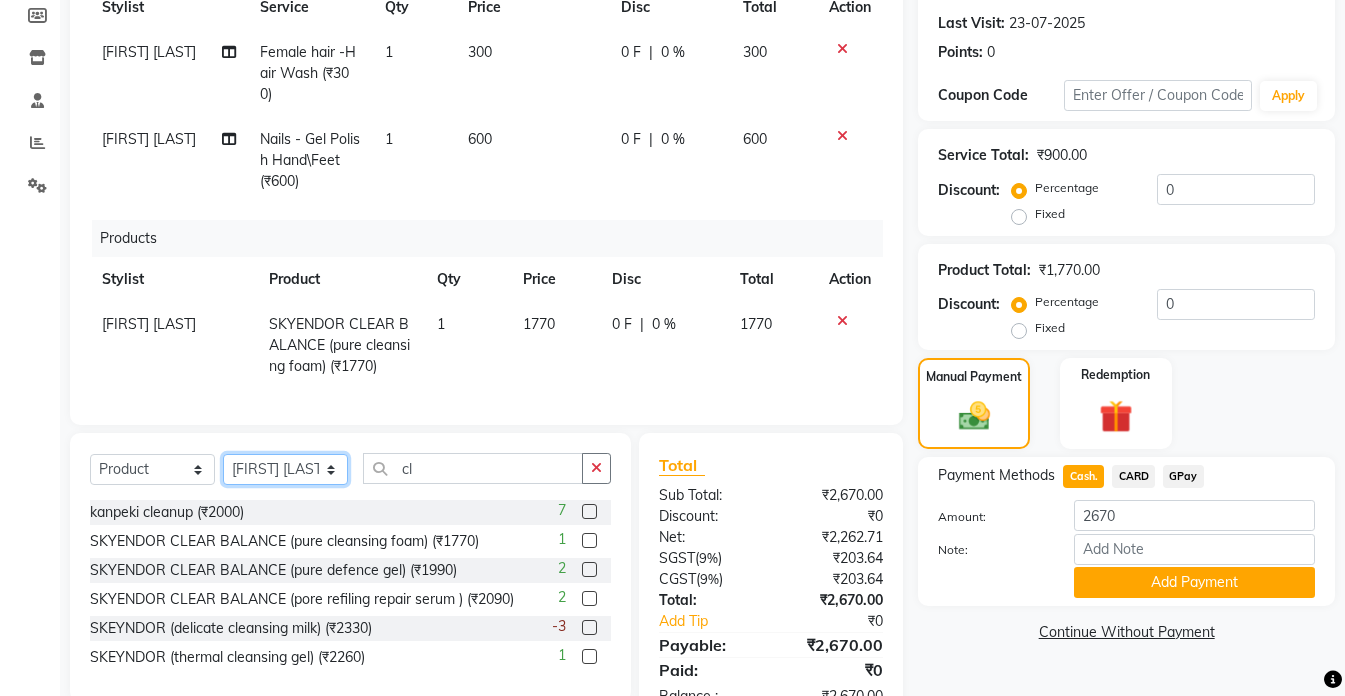 click on "Select Stylist akshay aman Arman Ashwani gunraj megha  nikita thappa nisha parveen shafali vishu kumar" 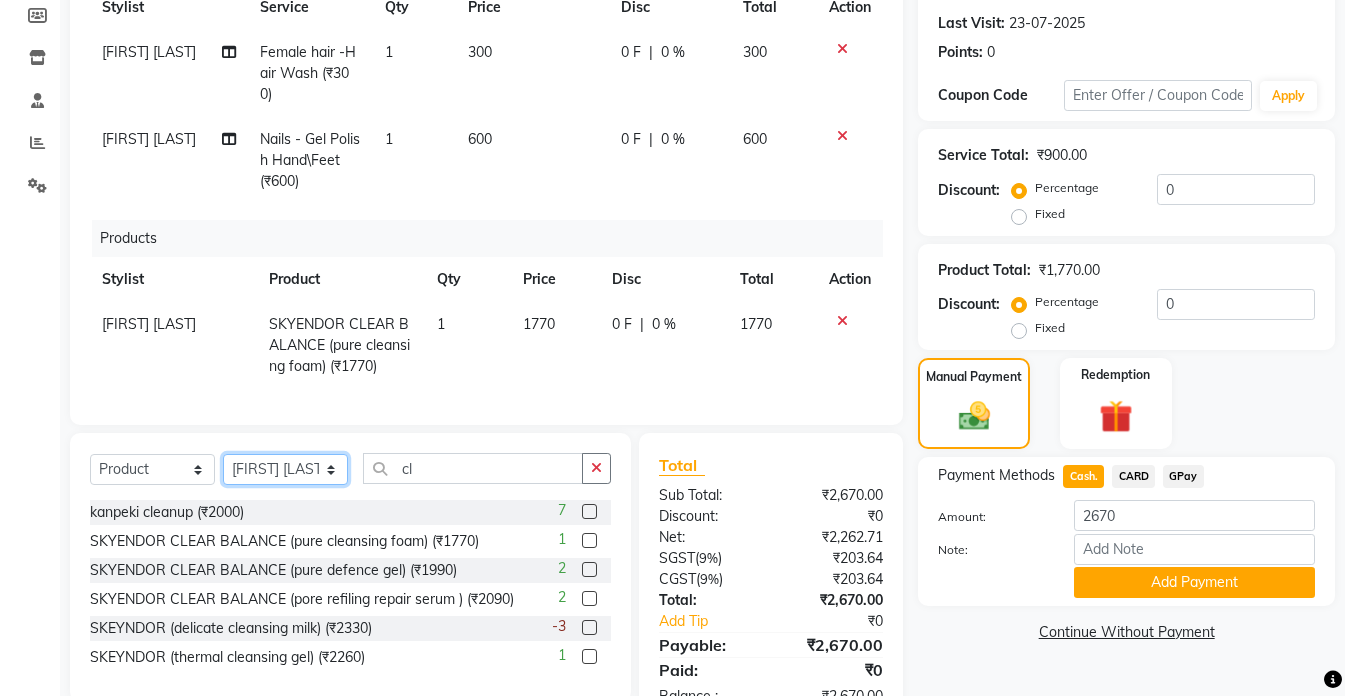 select on "49371" 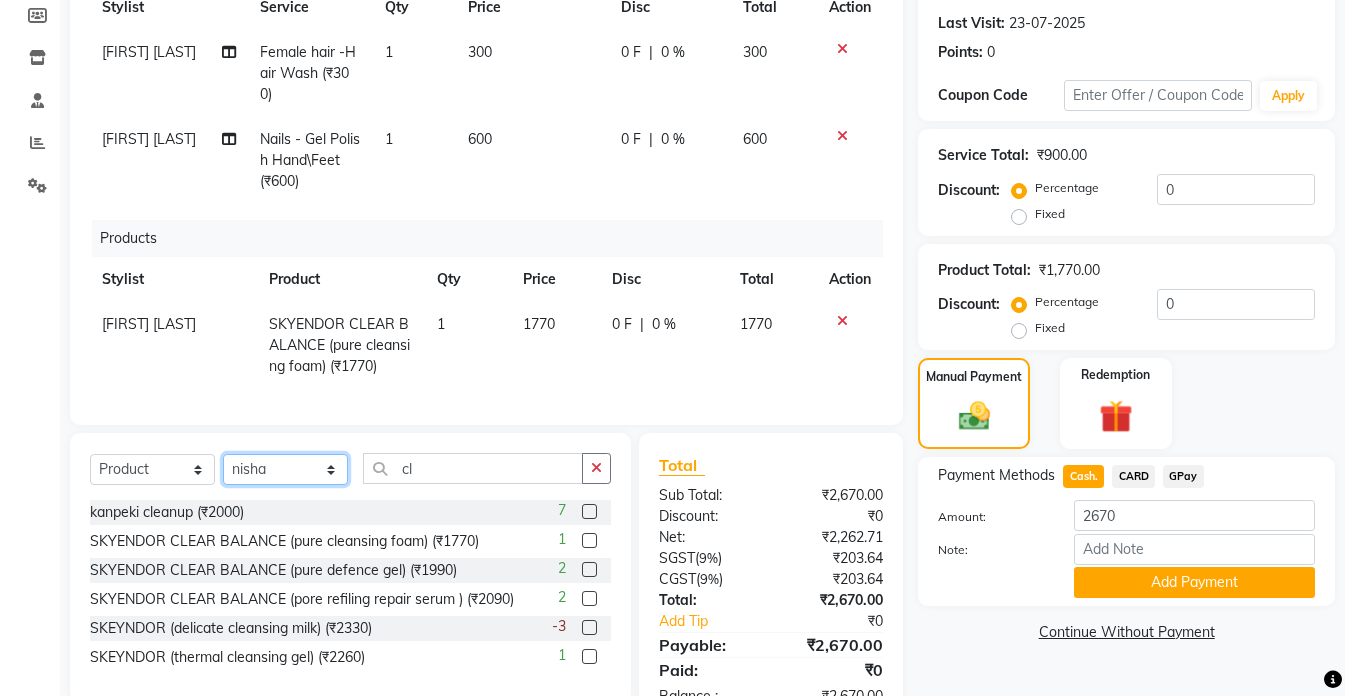 click on "Select Stylist akshay aman Arman Ashwani gunraj megha  nikita thappa nisha parveen shafali vishu kumar" 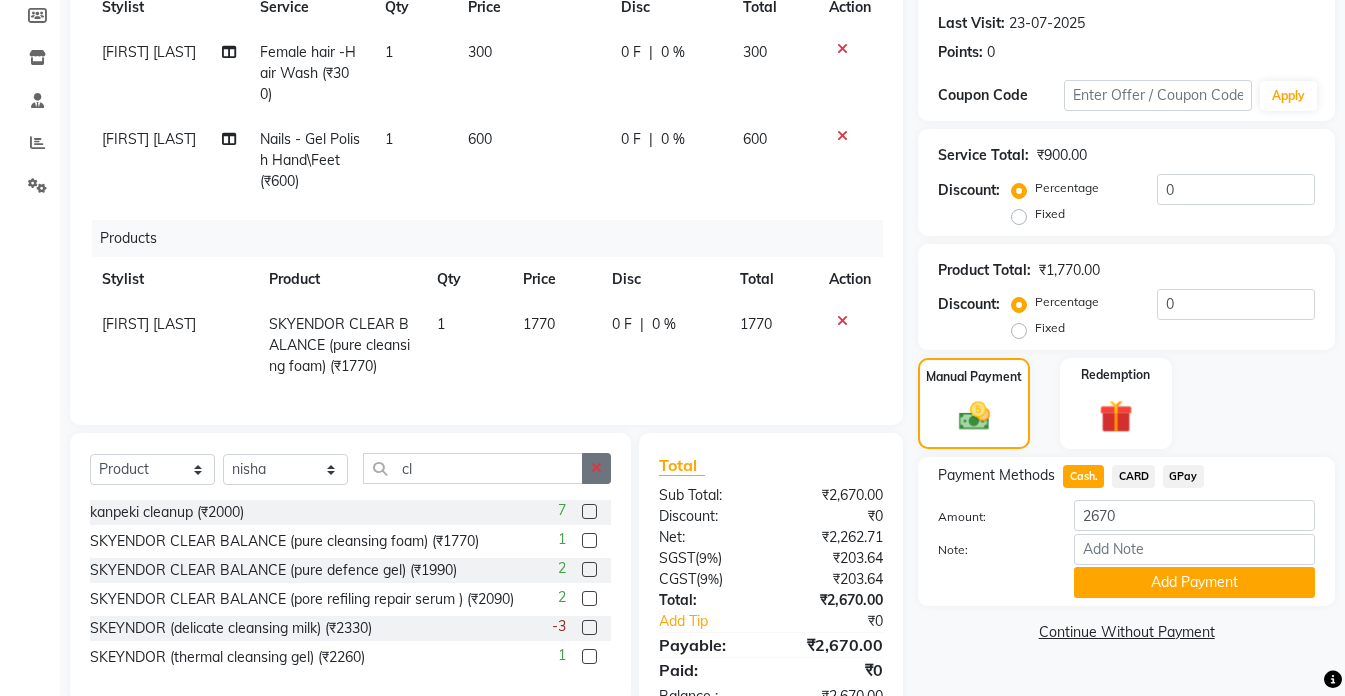 click 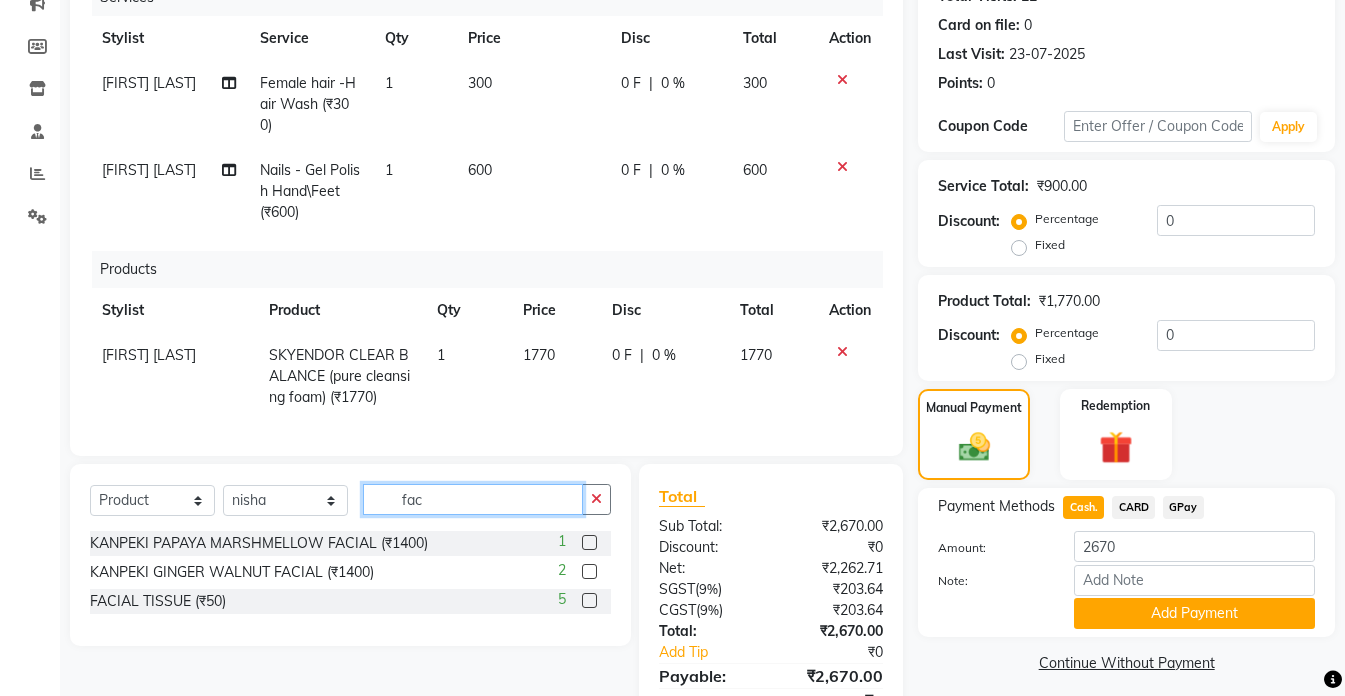 scroll, scrollTop: 376, scrollLeft: 0, axis: vertical 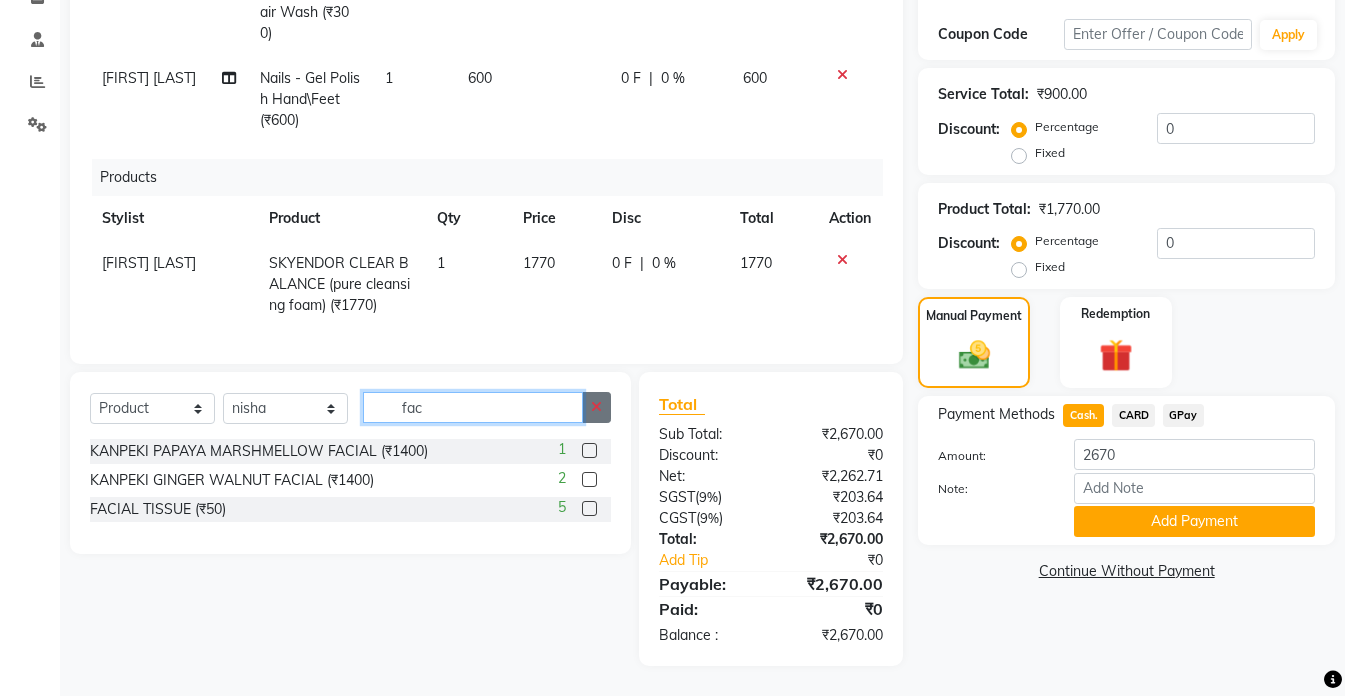 type on "fac" 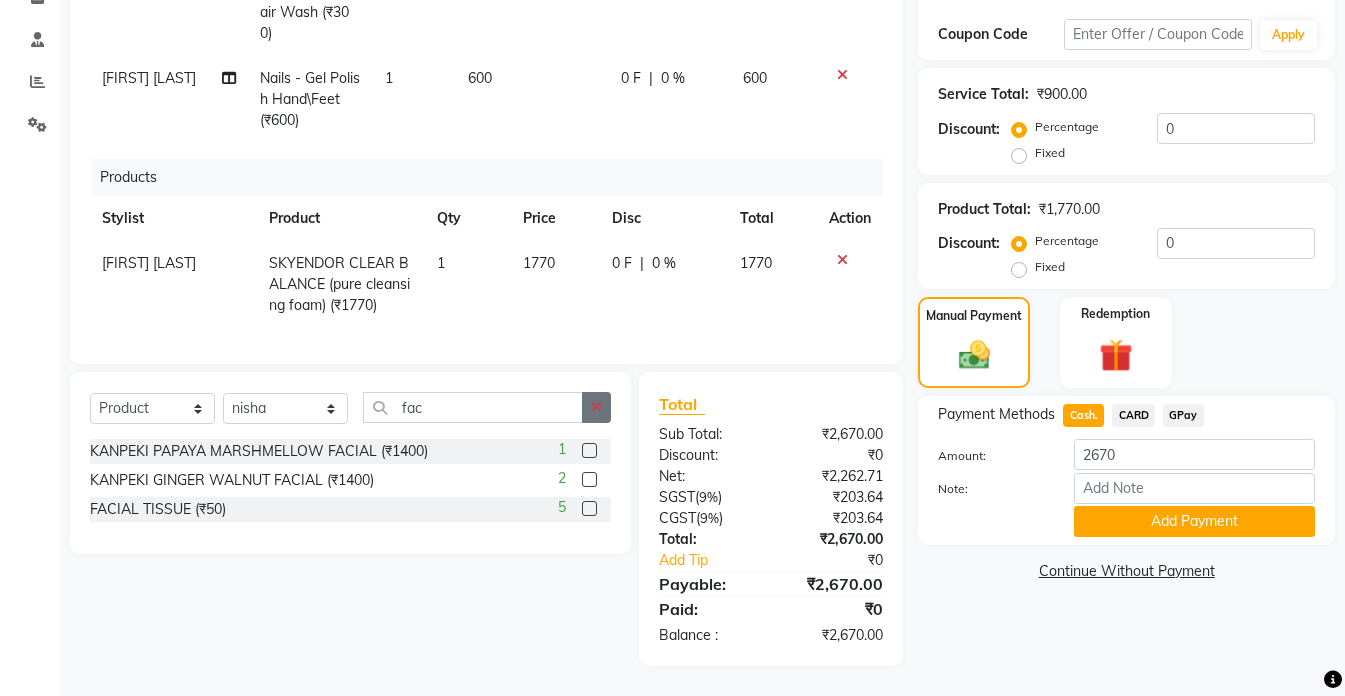 click 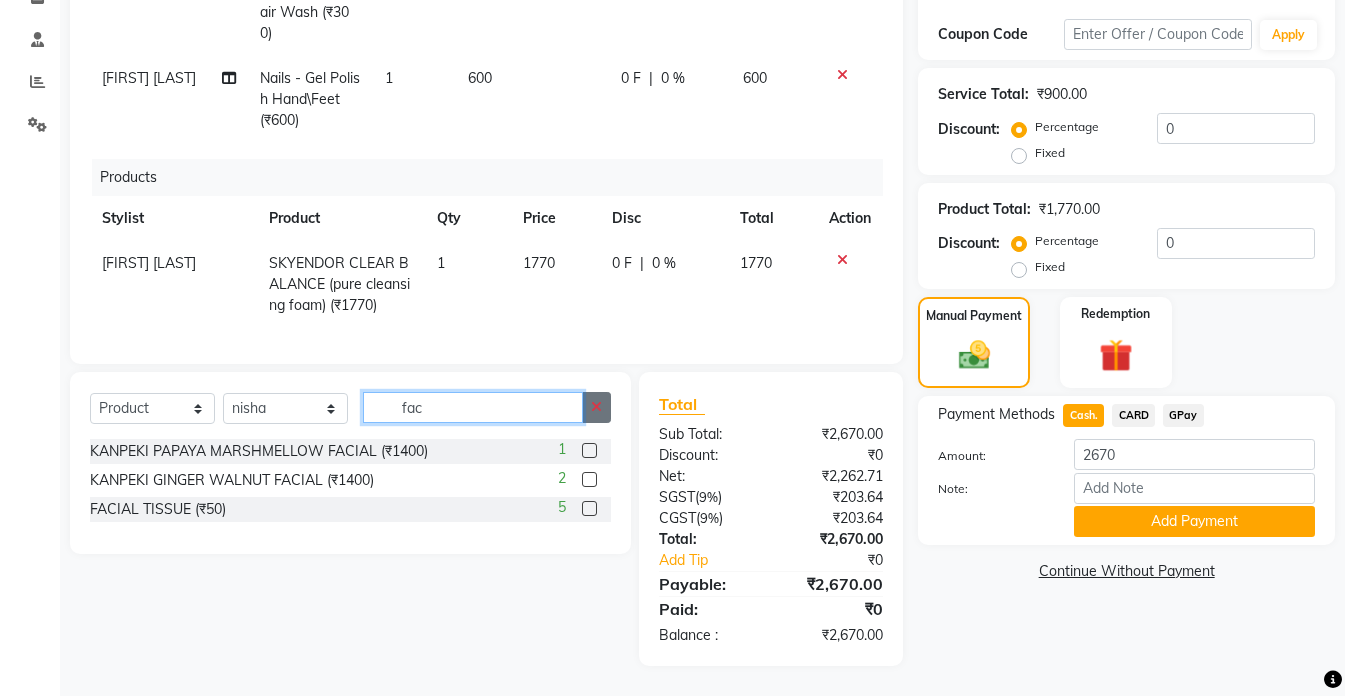 type 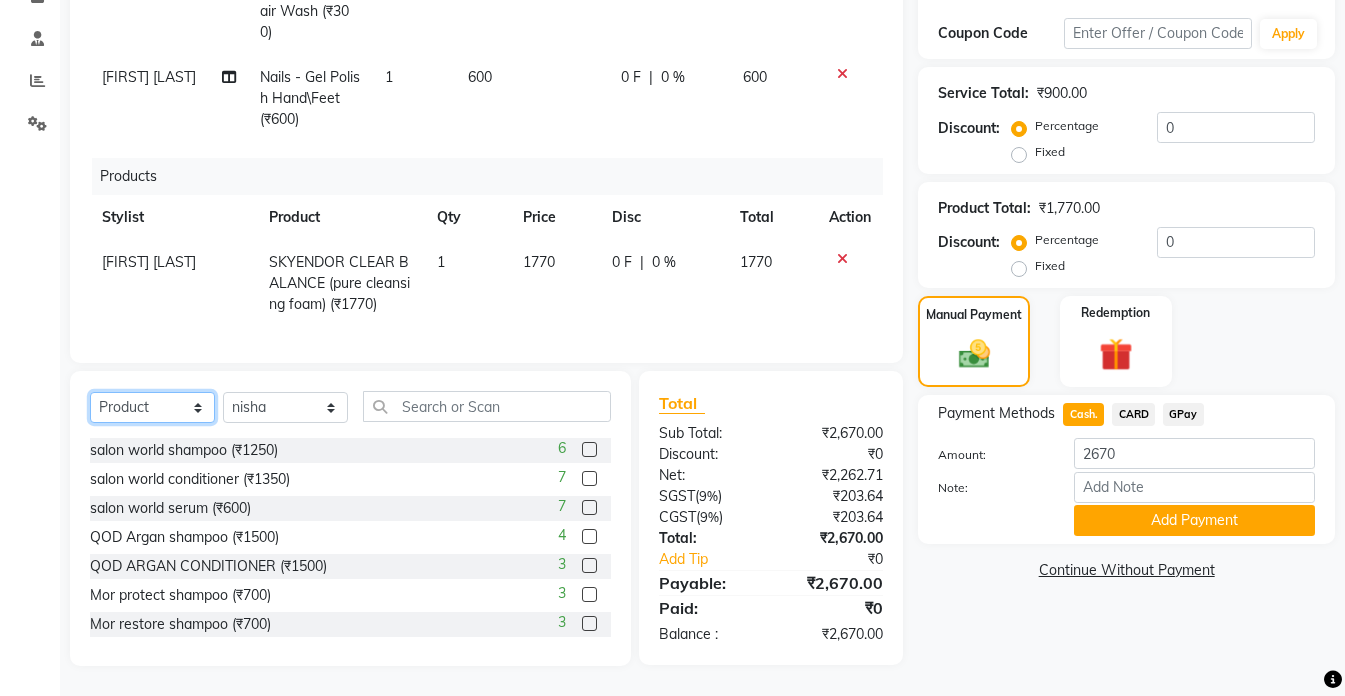 click on "Select  Service  Product  Membership  Package Voucher Prepaid Gift Card" 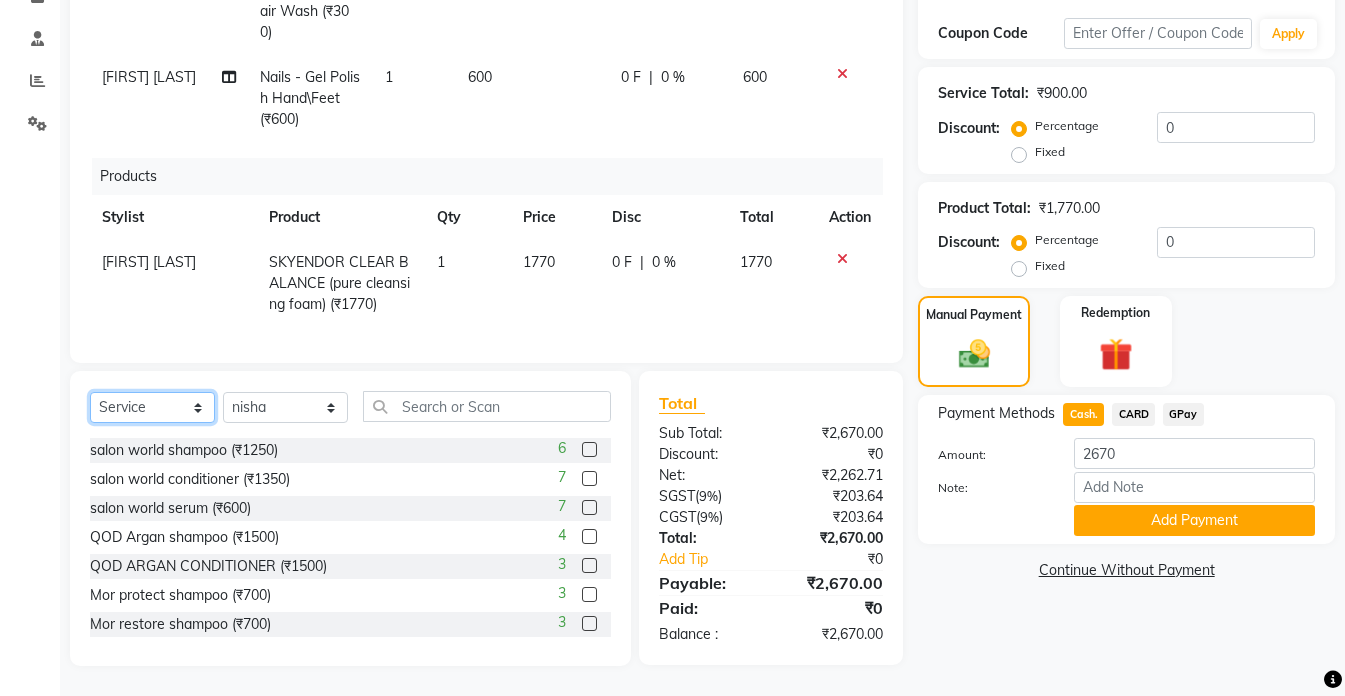 click on "Select  Service  Product  Membership  Package Voucher Prepaid Gift Card" 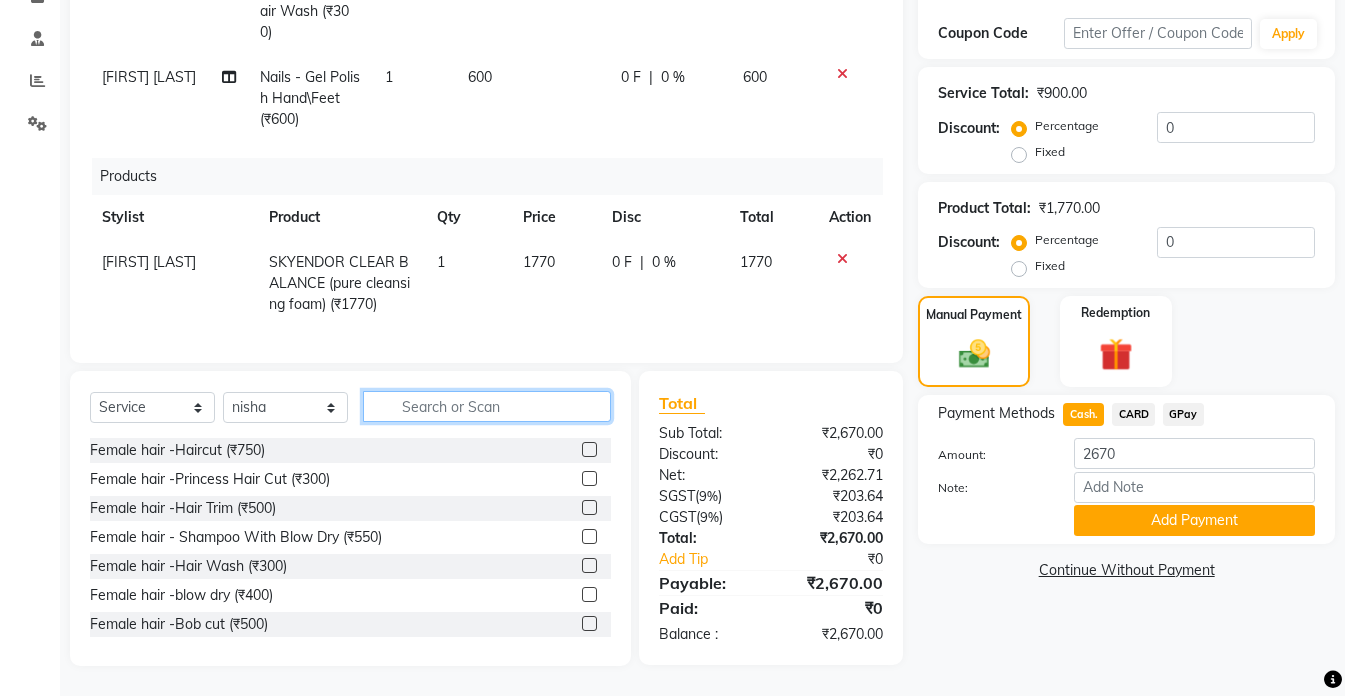 click 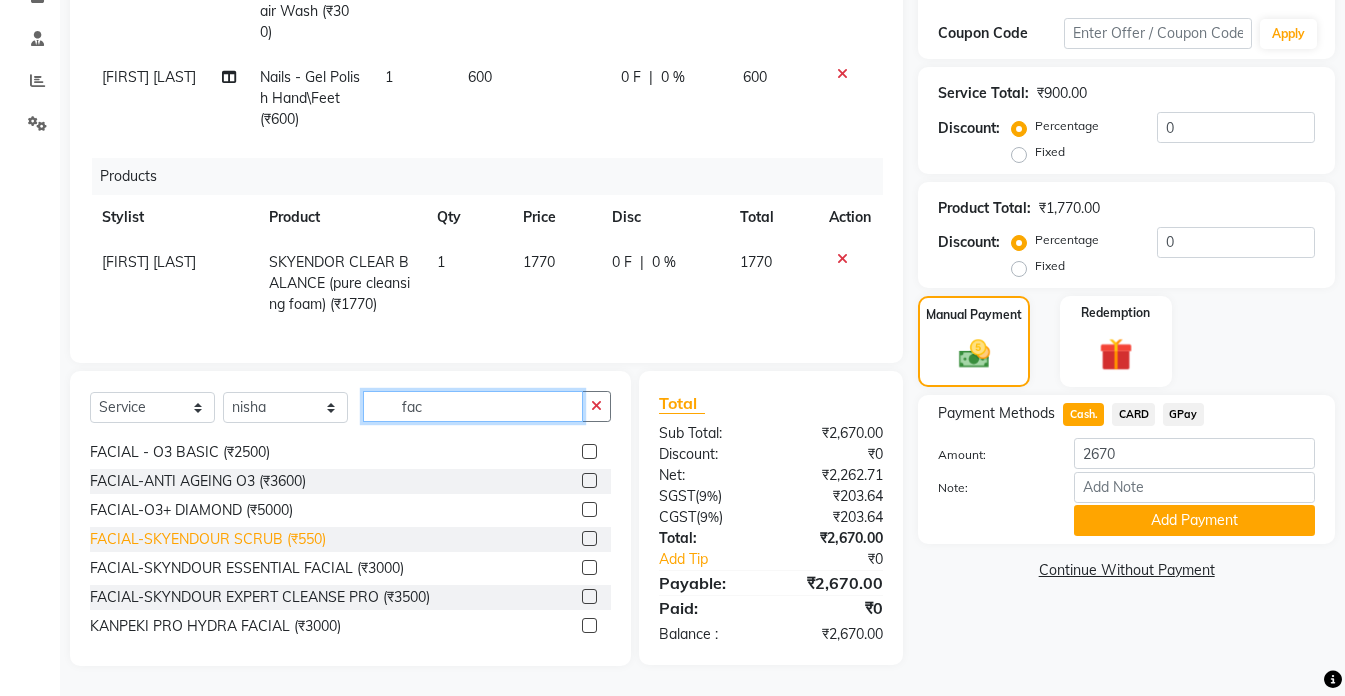 scroll, scrollTop: 467, scrollLeft: 0, axis: vertical 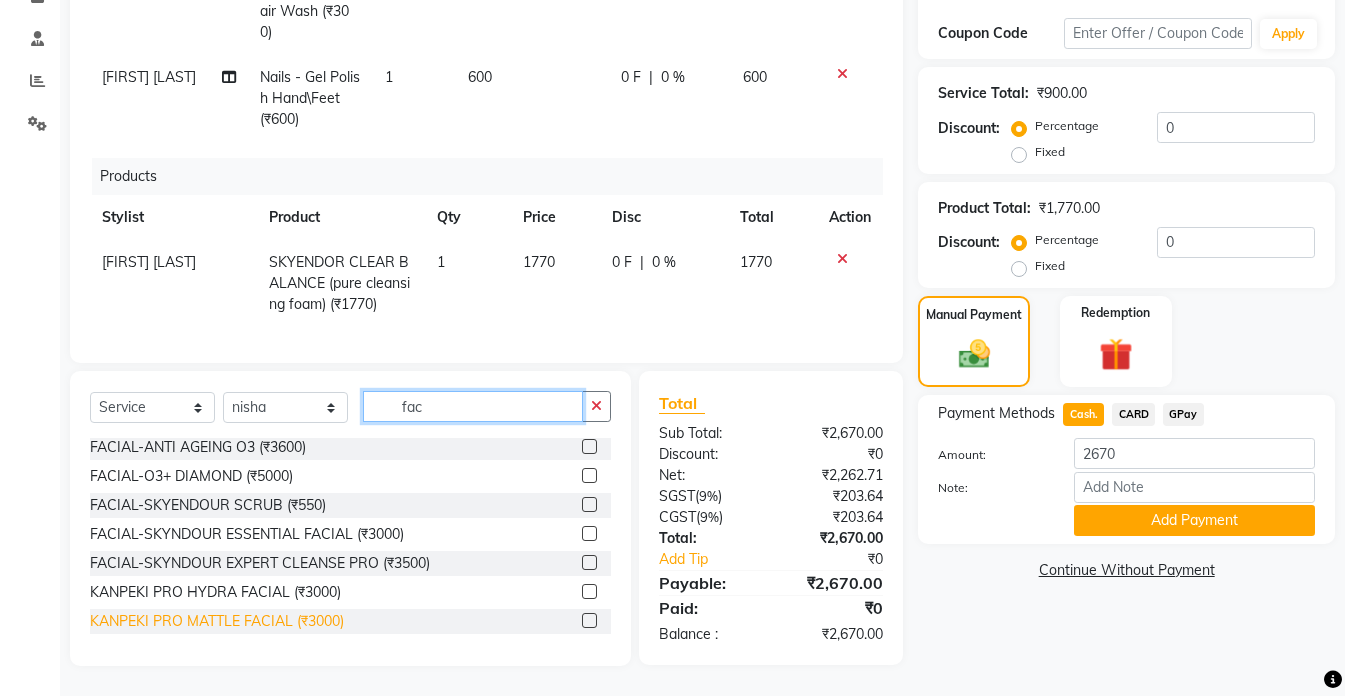 type on "fac" 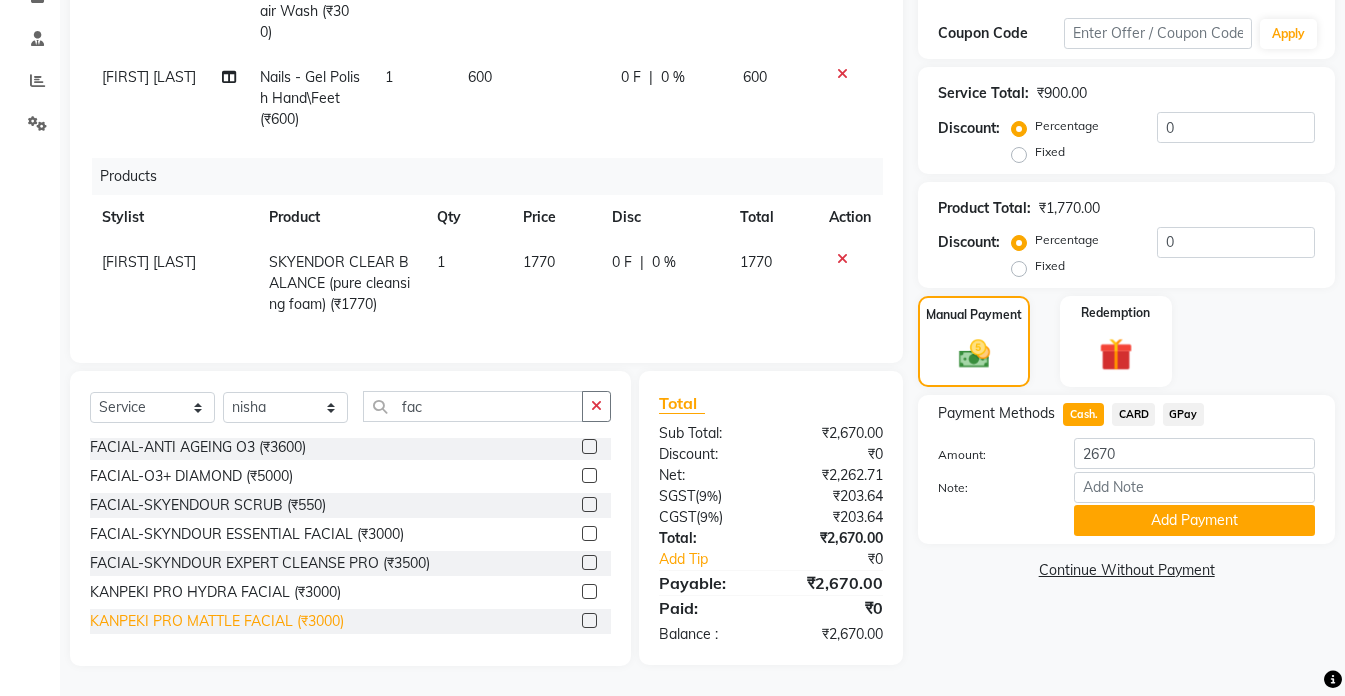 click on "KANPEKI PRO MATTLE FACIAL (₹3000)" 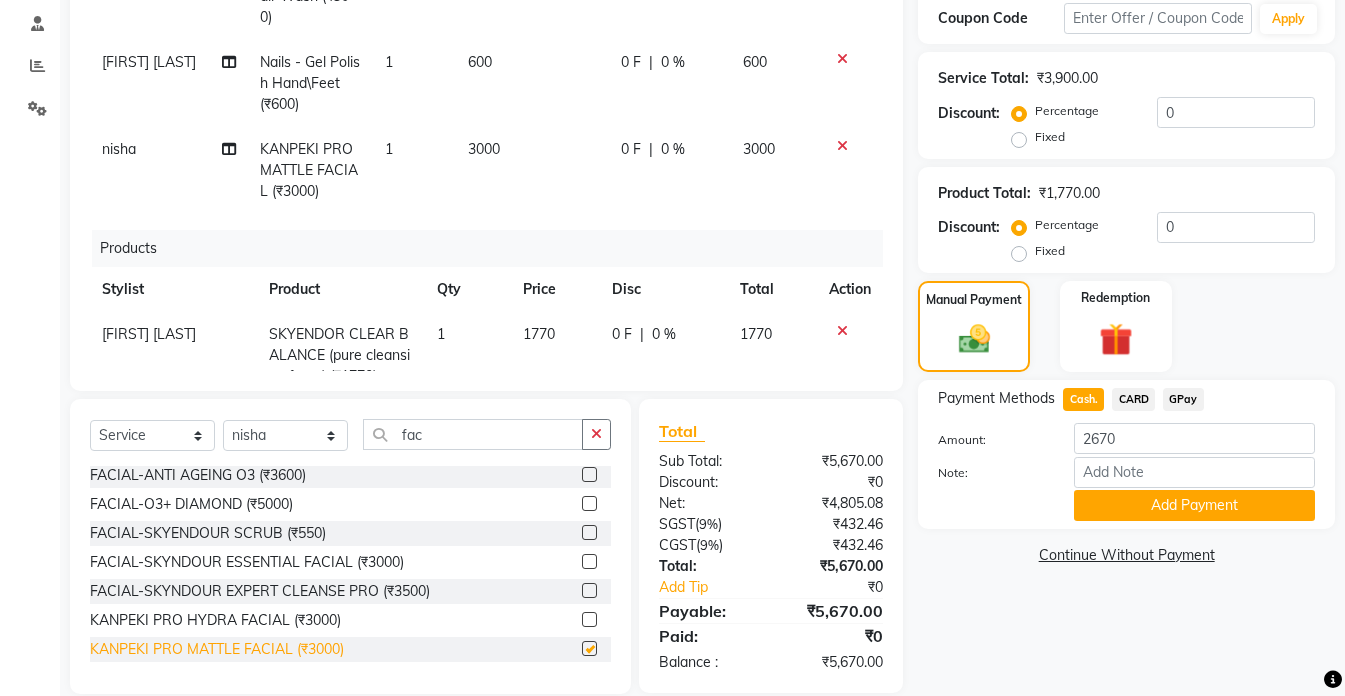 checkbox on "false" 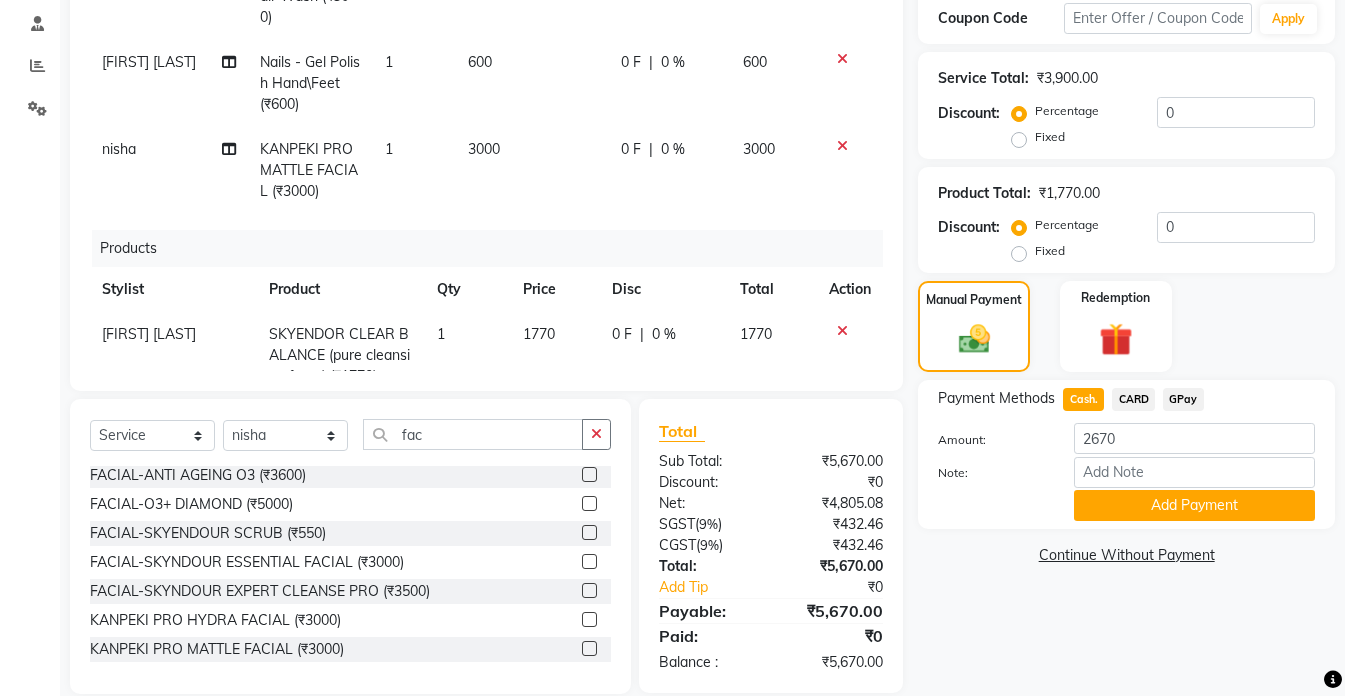 click on "3000" 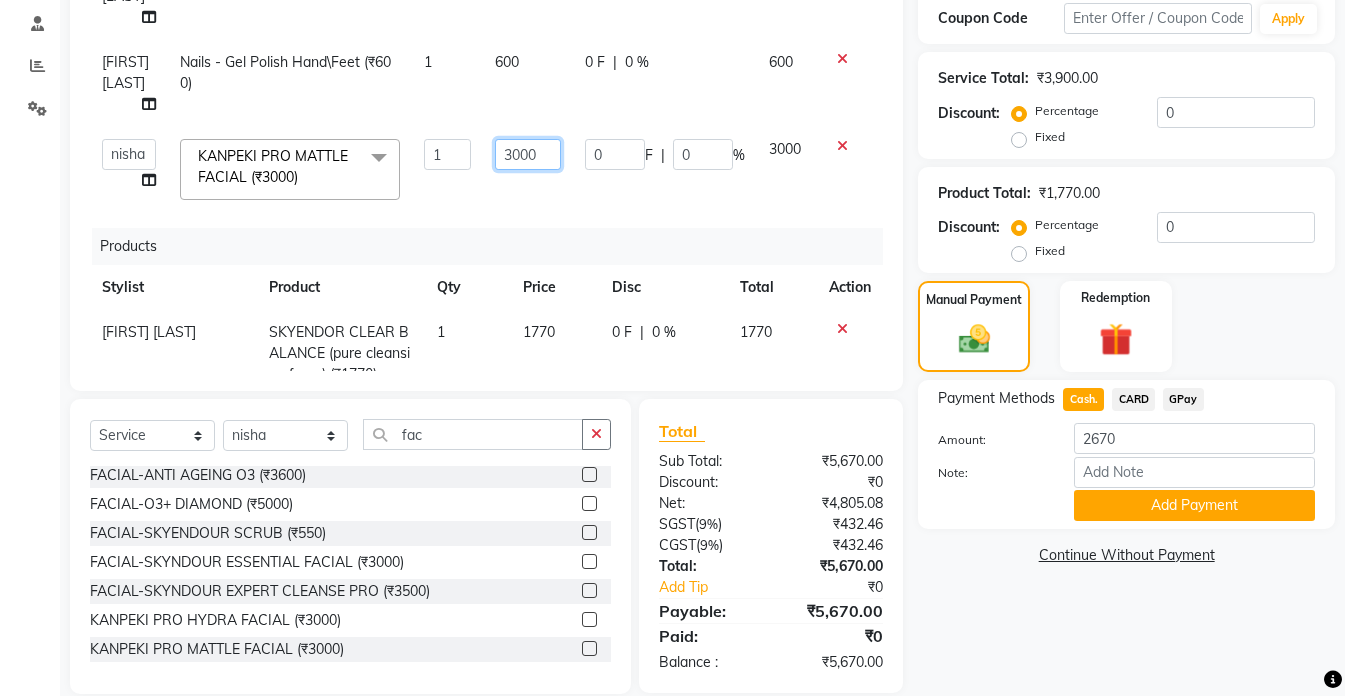 click on "3000" 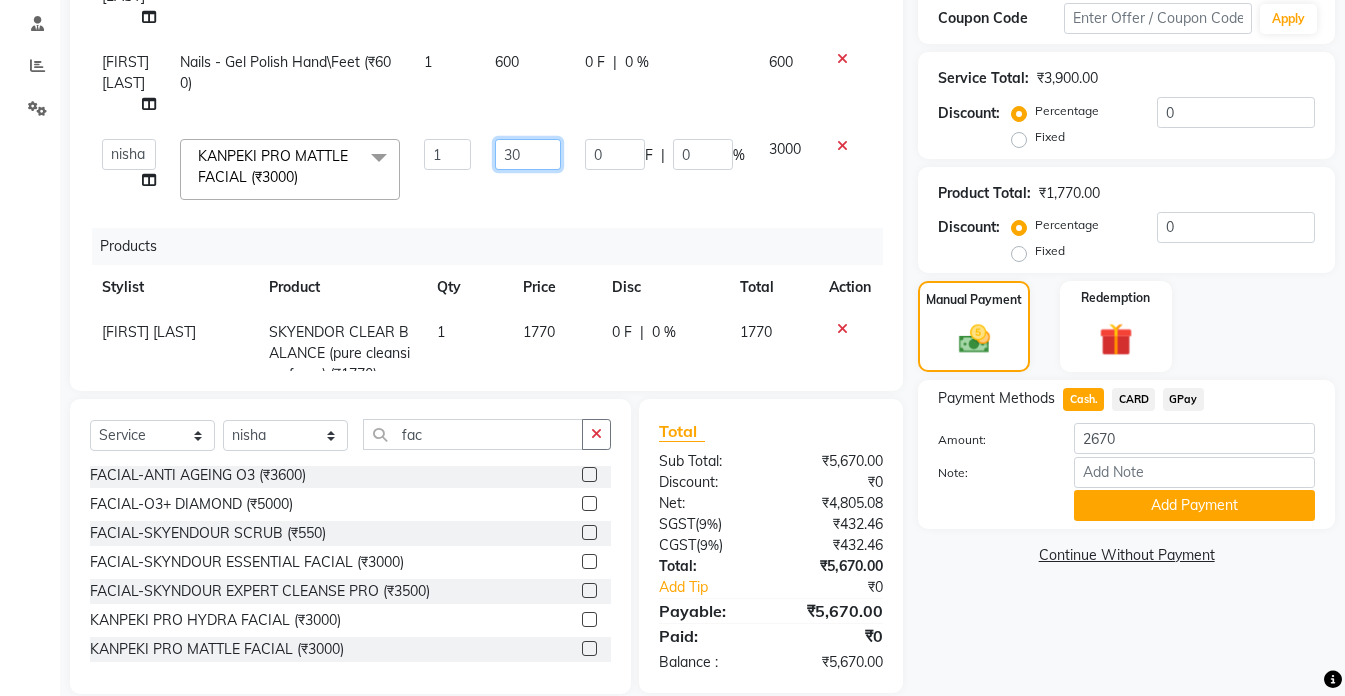 type on "3" 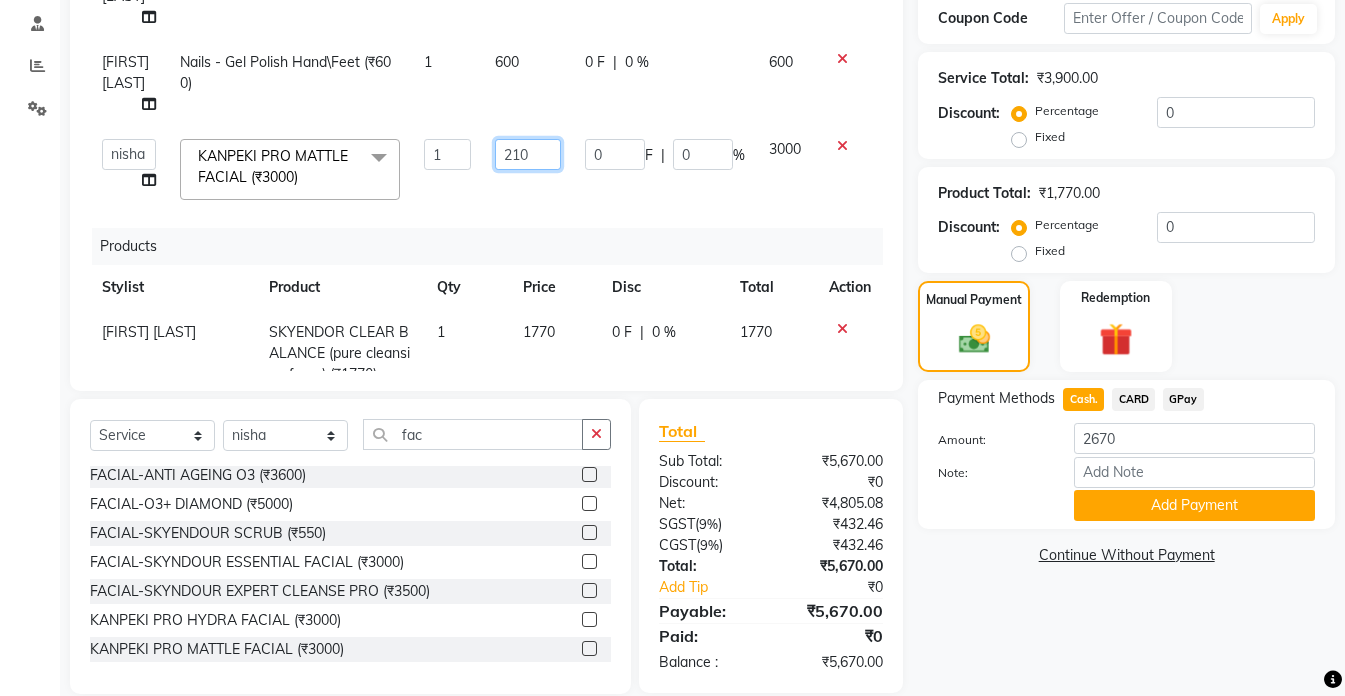 type on "2100" 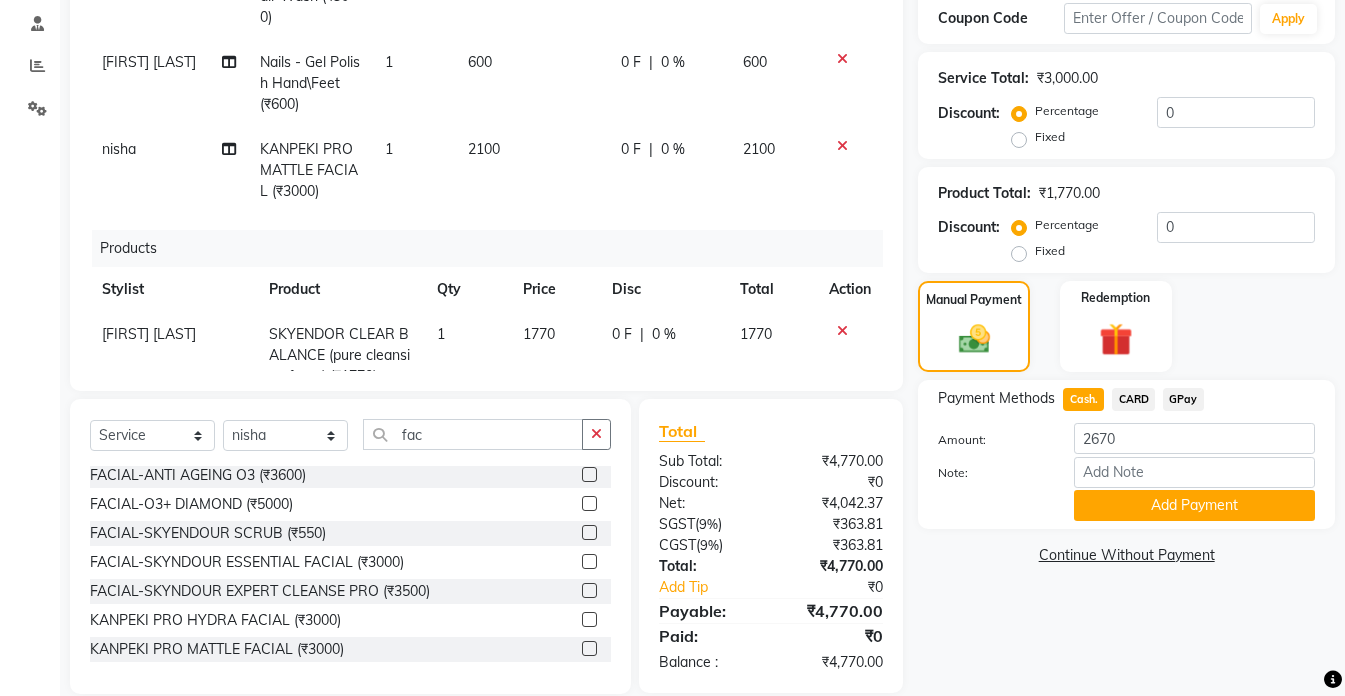 click on "Cash." 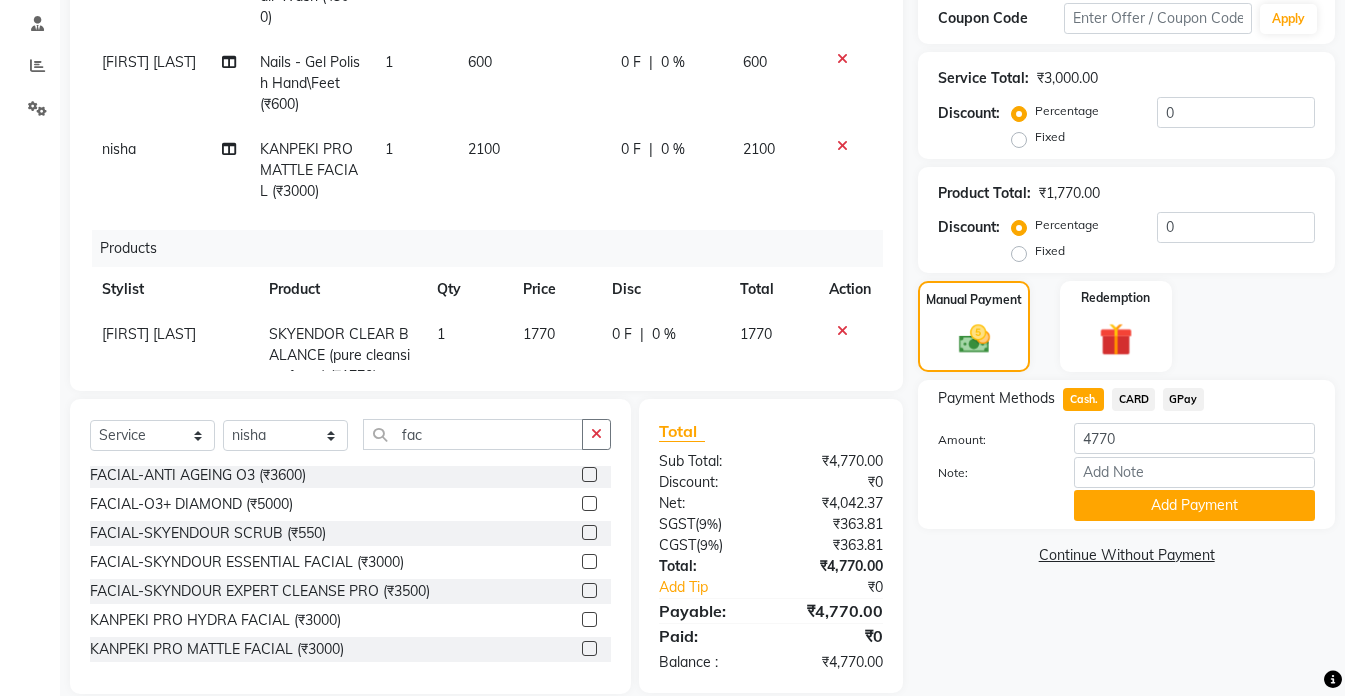scroll, scrollTop: 59, scrollLeft: 0, axis: vertical 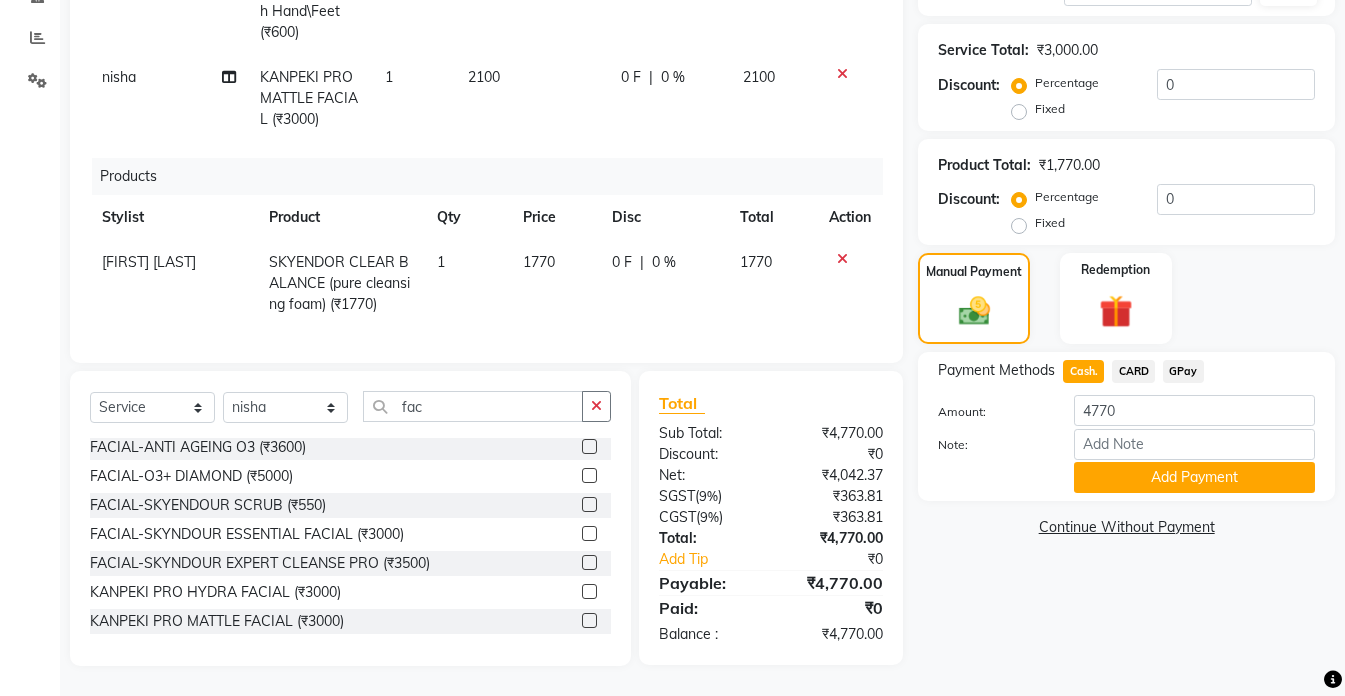 click on "Cash." 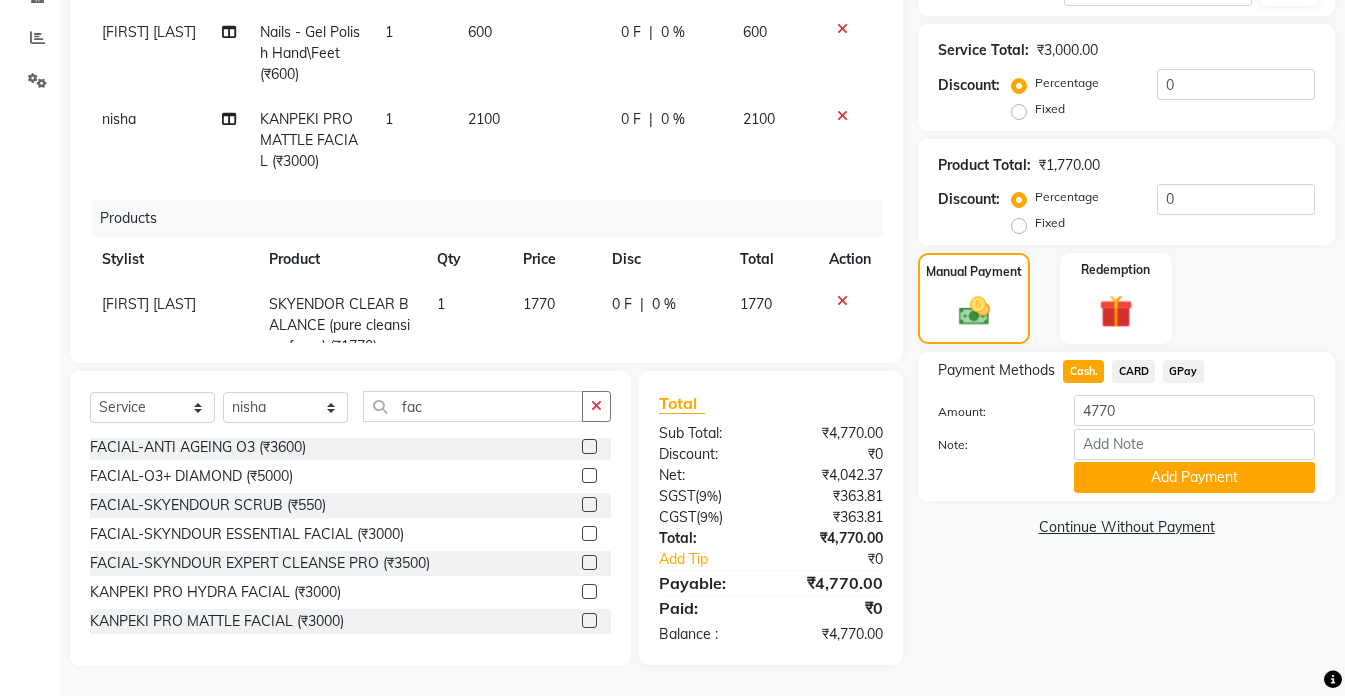 scroll, scrollTop: 0, scrollLeft: 0, axis: both 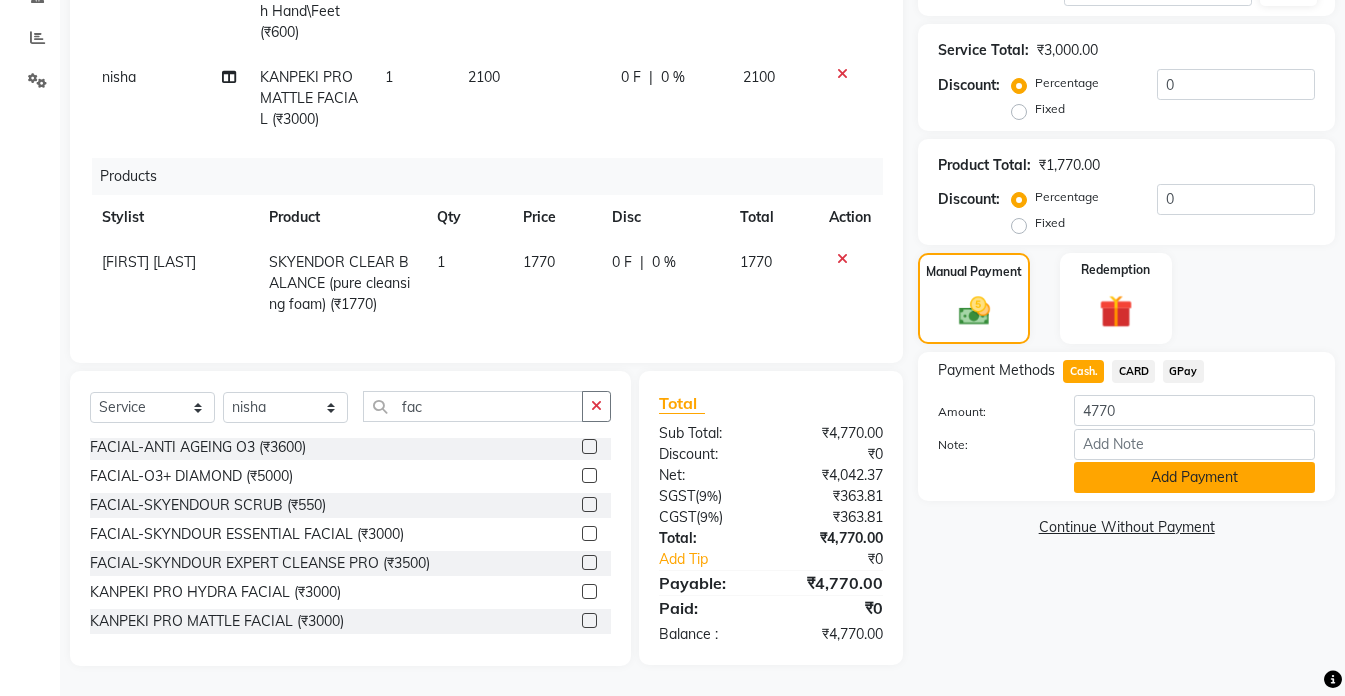 click on "Add Payment" 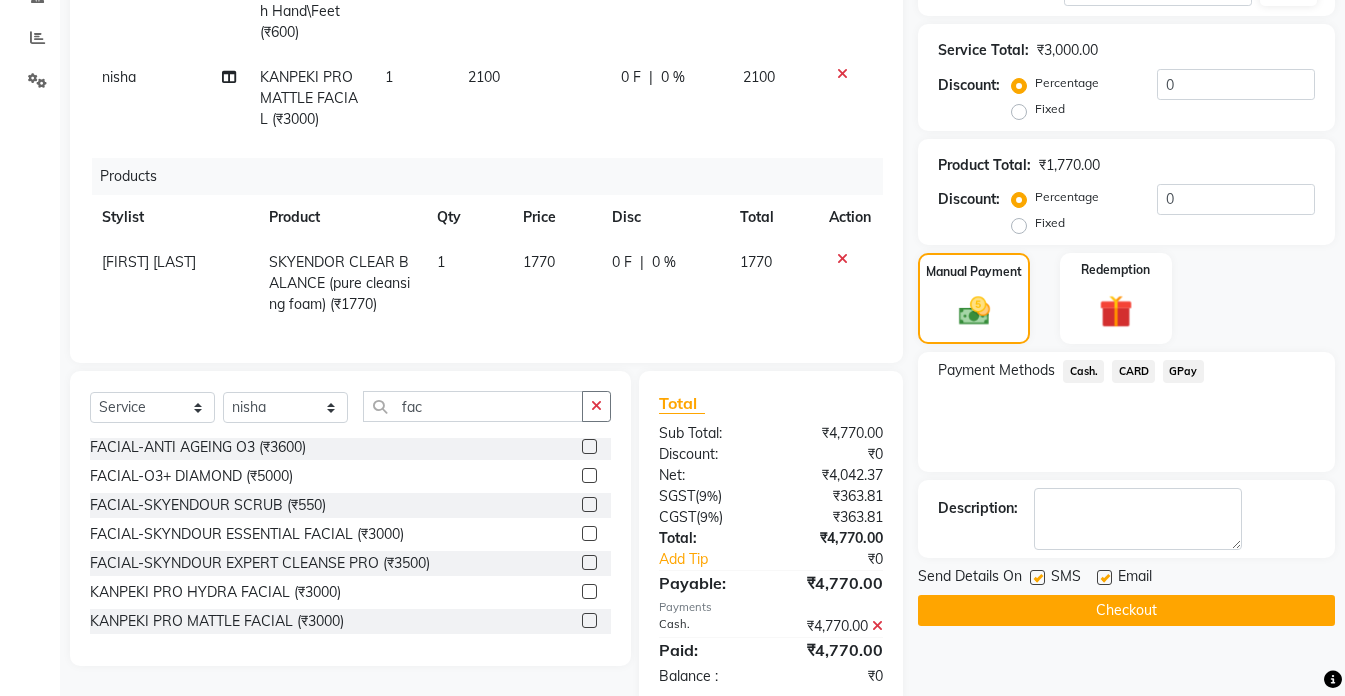 scroll, scrollTop: 446, scrollLeft: 0, axis: vertical 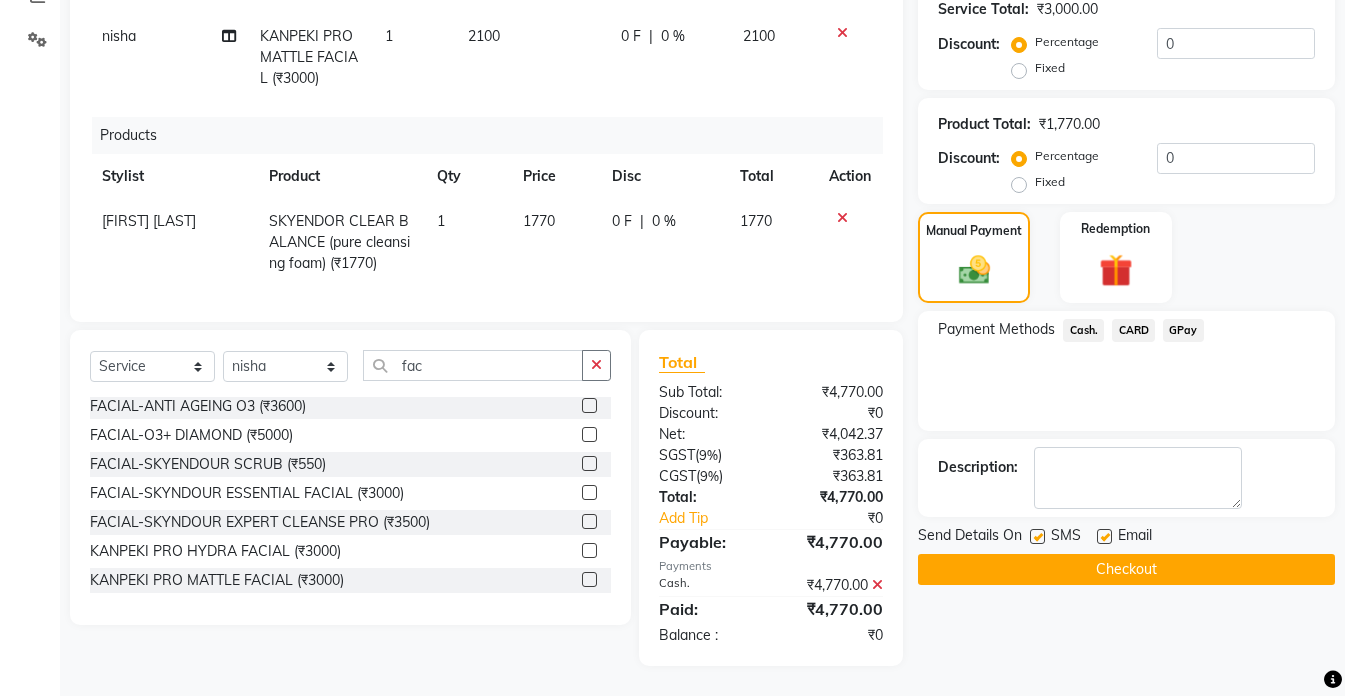 click on "Checkout" 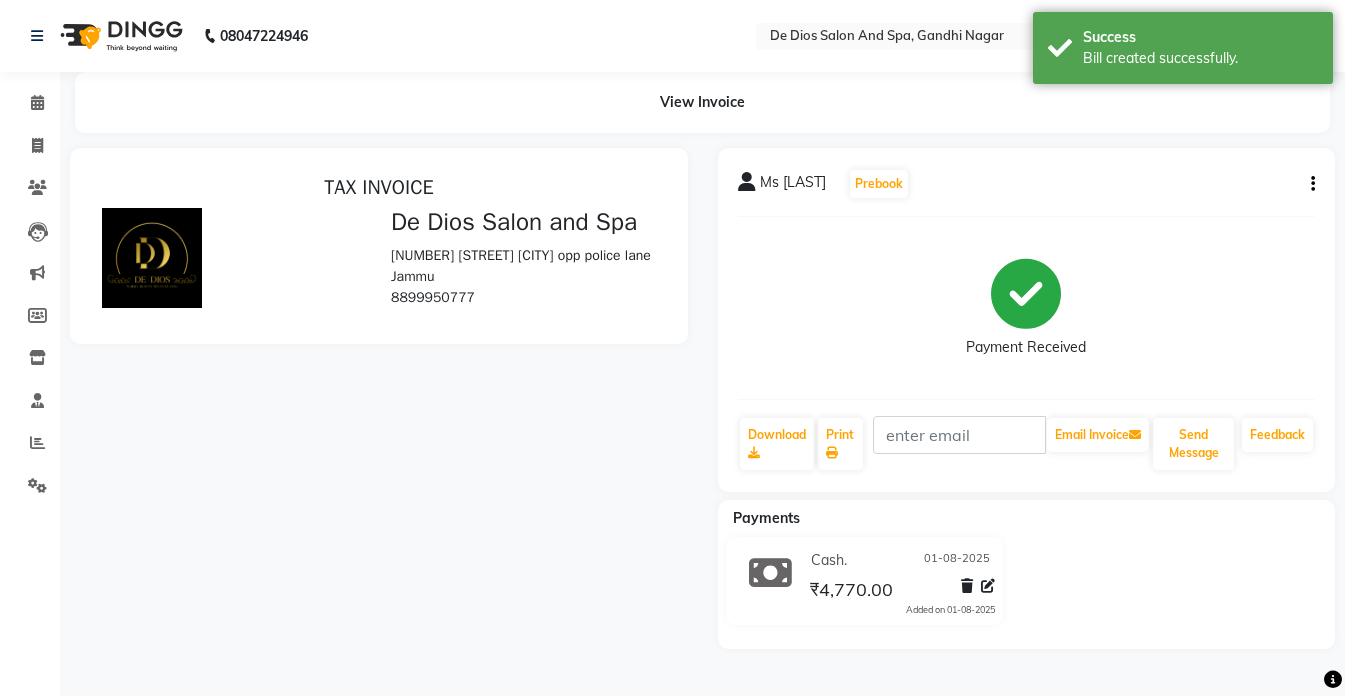 scroll, scrollTop: 0, scrollLeft: 0, axis: both 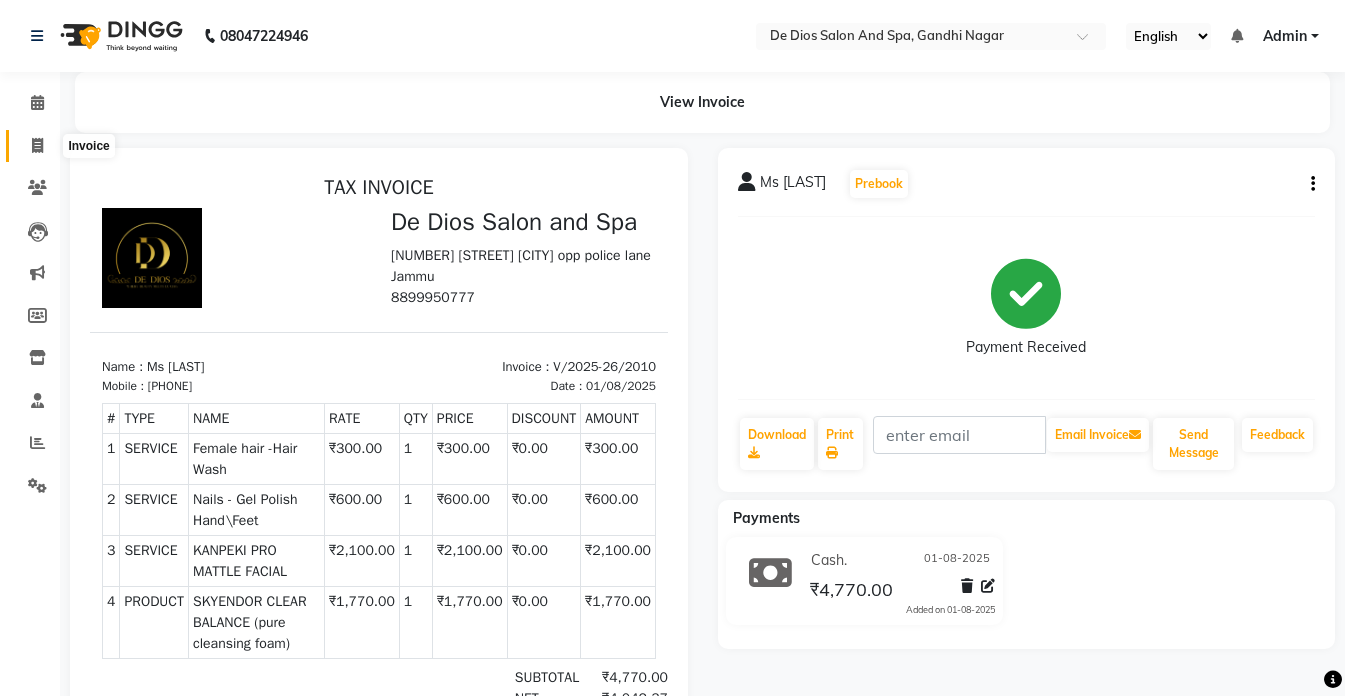 click 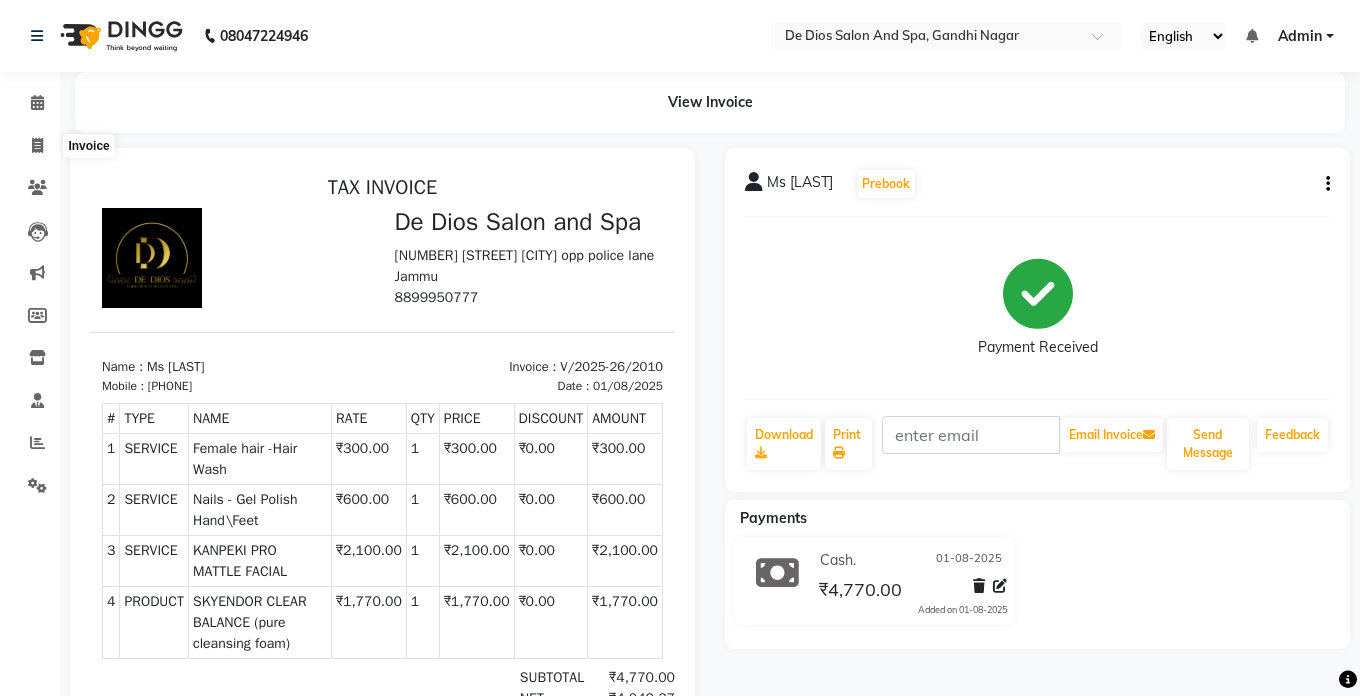 select on "6431" 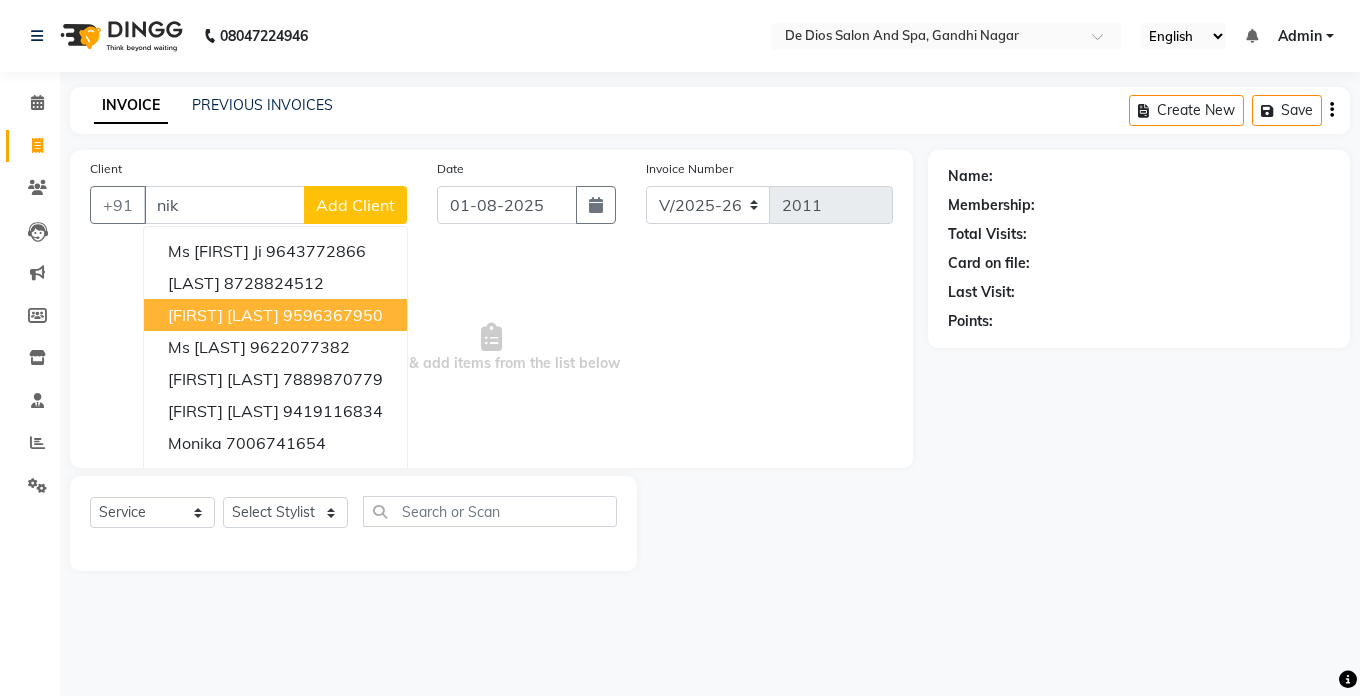 click on "NIKITA THAPPA  9596367950" at bounding box center [275, 315] 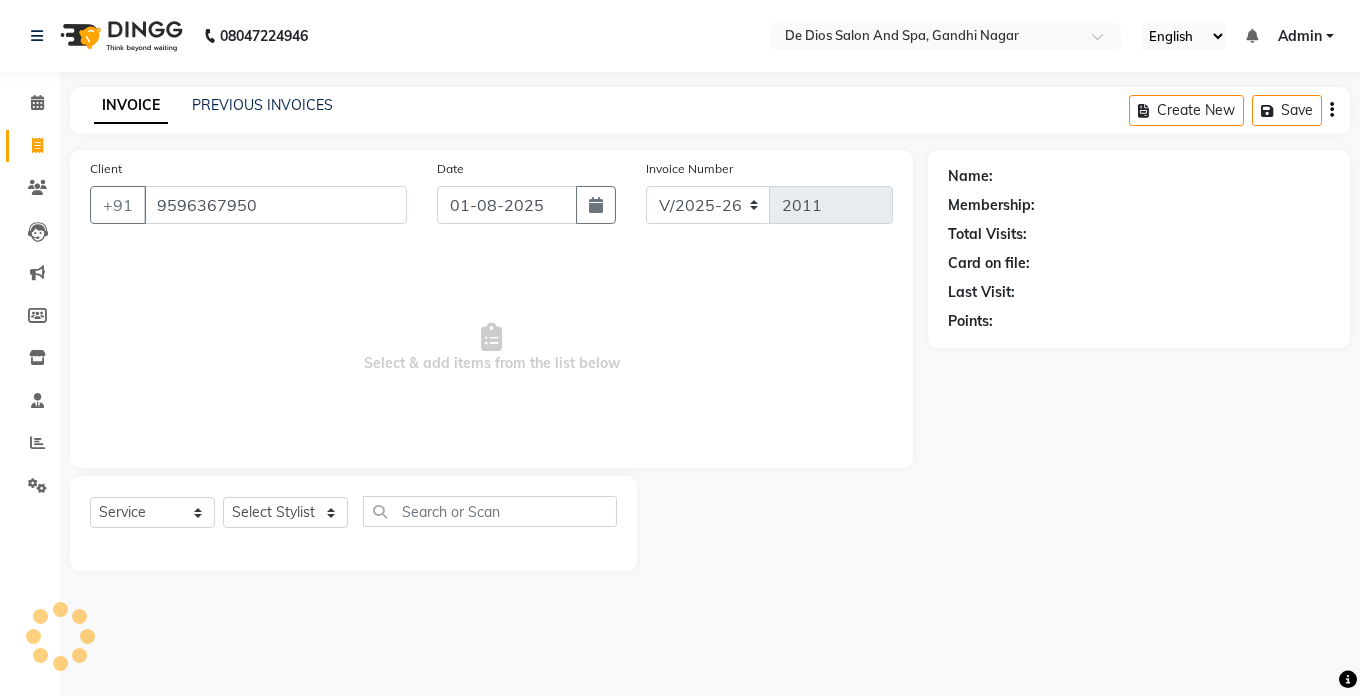 type on "9596367950" 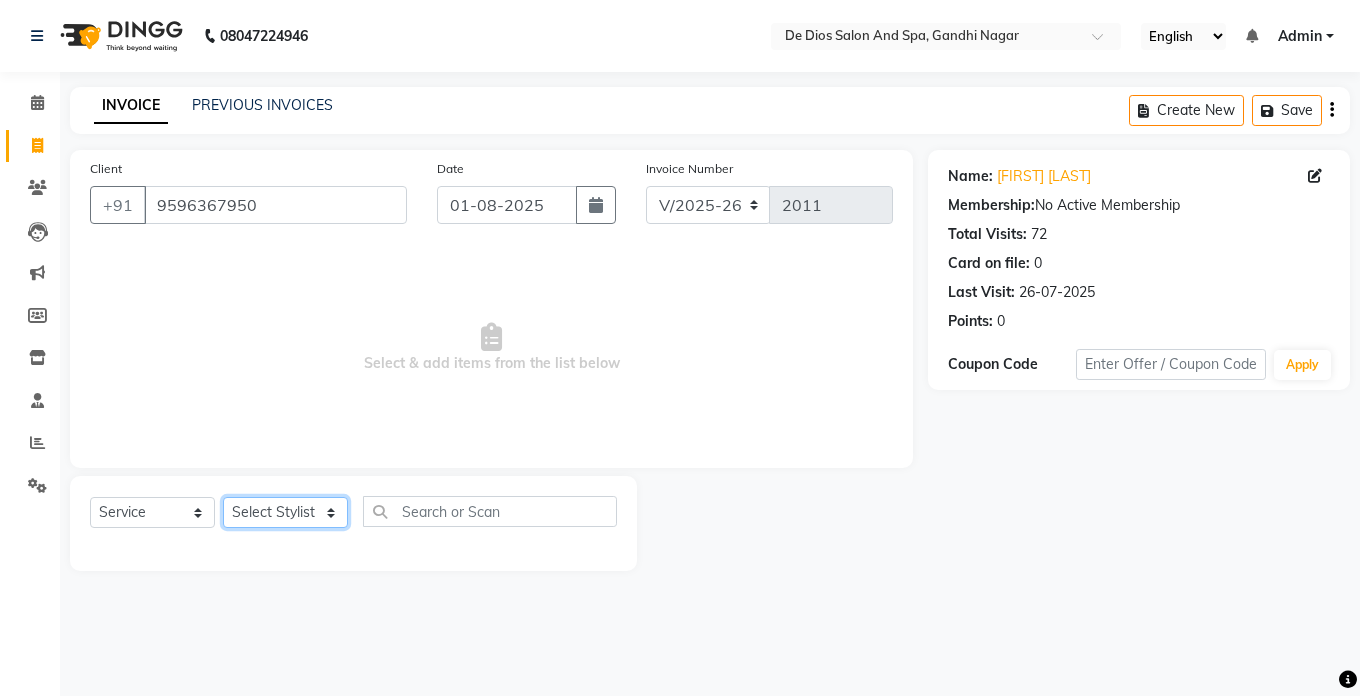 click on "Select Stylist akshay aman Arman Ashwani gunraj megha  nikita thappa nisha parveen shafali vishu kumar" 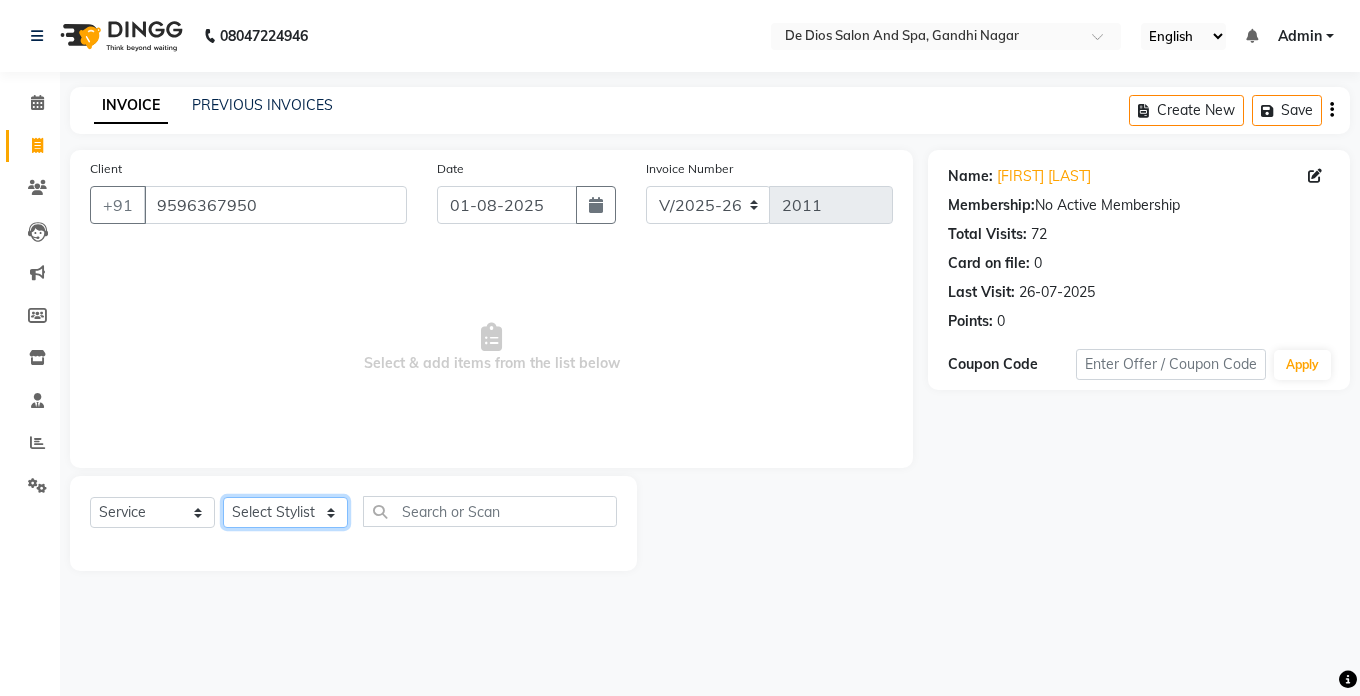 select on "79126" 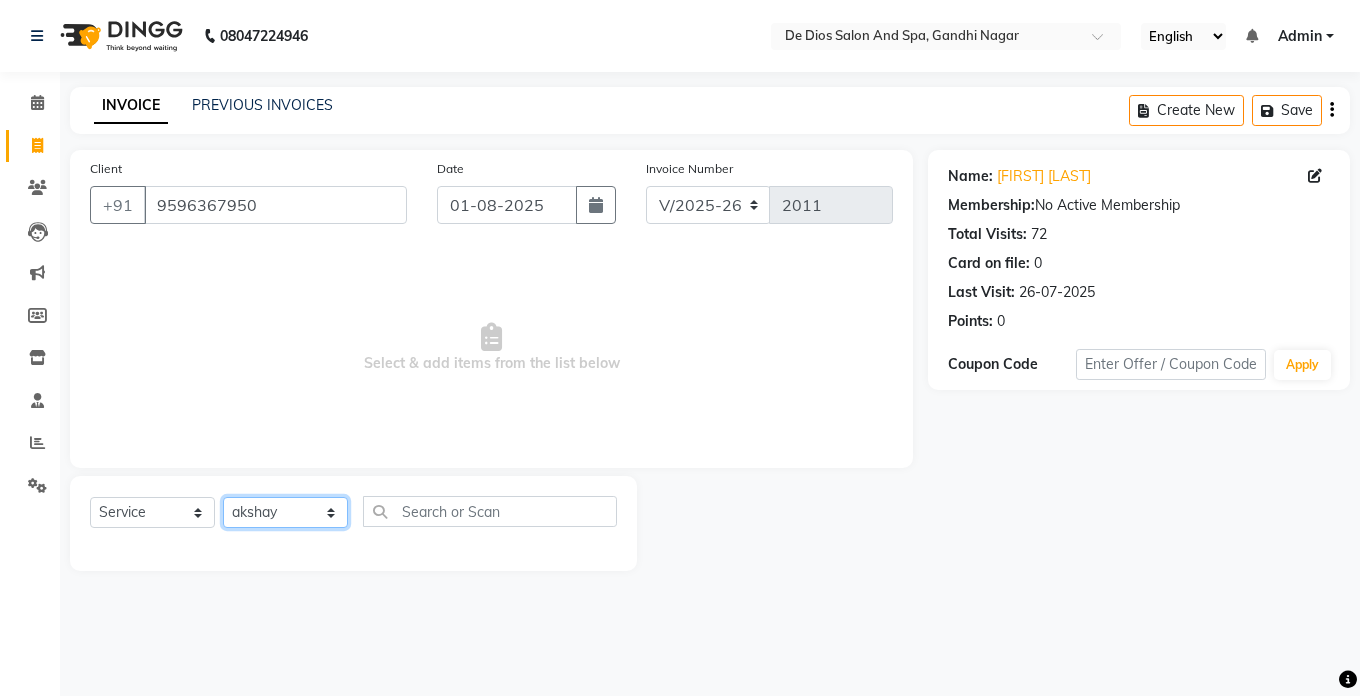 click on "Select Stylist akshay aman Arman Ashwani gunraj megha  nikita thappa nisha parveen shafali vishu kumar" 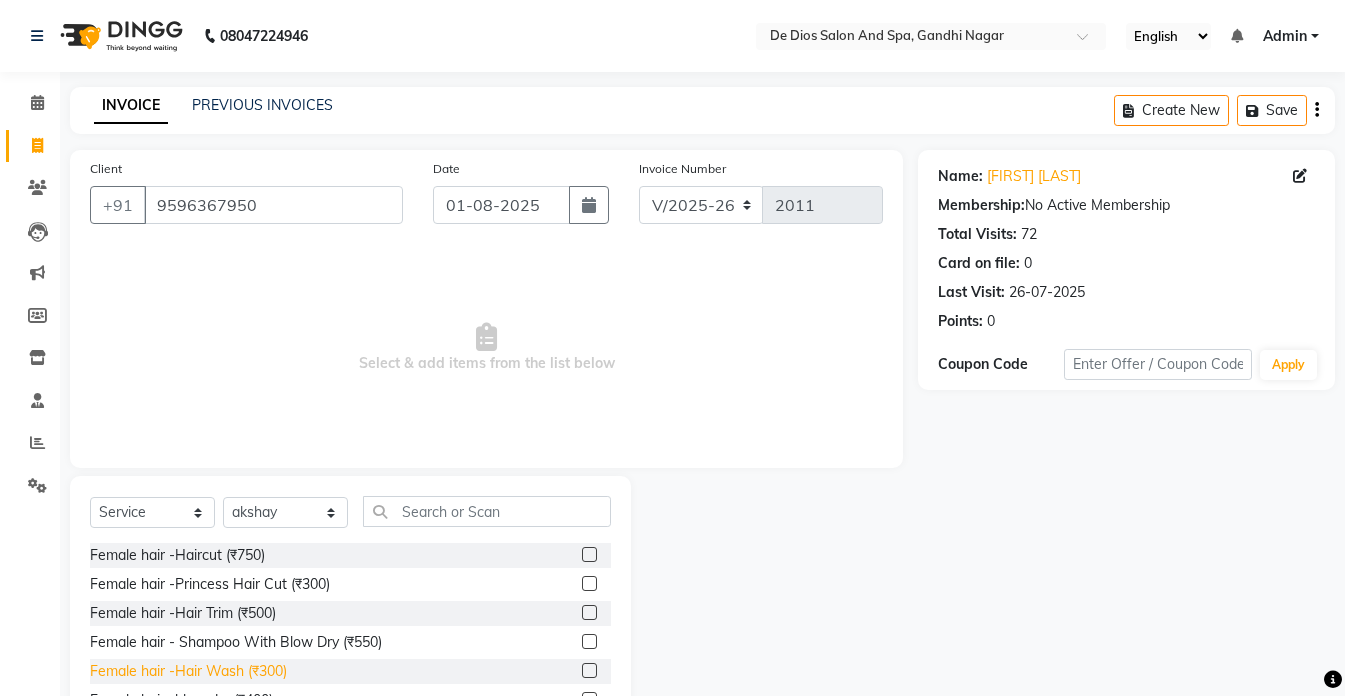 click on "Female hair -Hair Wash (₹300)" 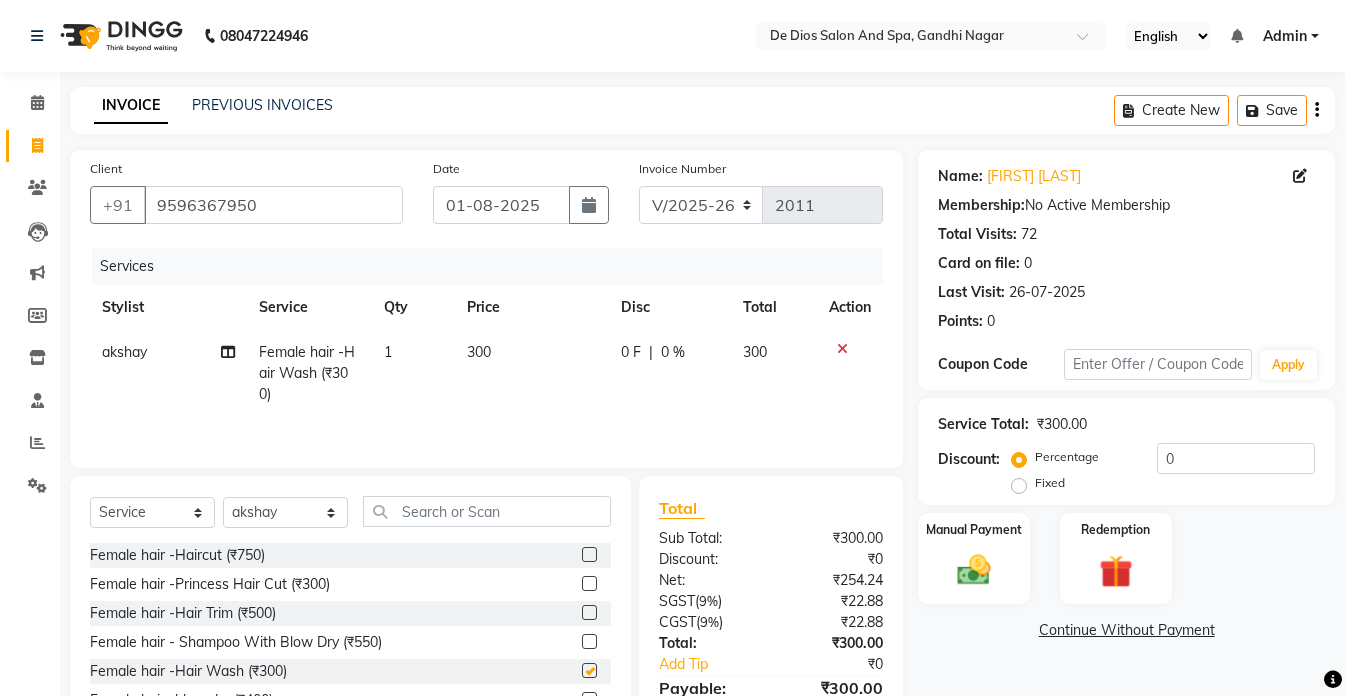 checkbox on "false" 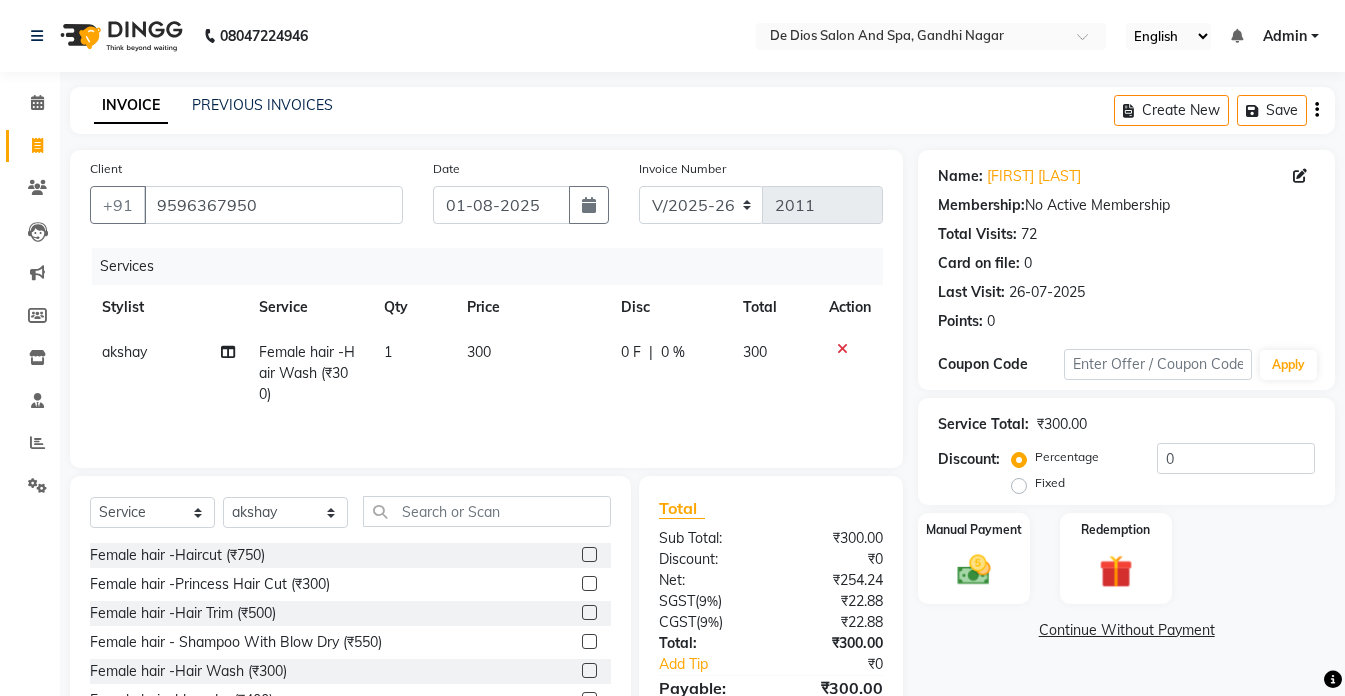 scroll, scrollTop: 100, scrollLeft: 0, axis: vertical 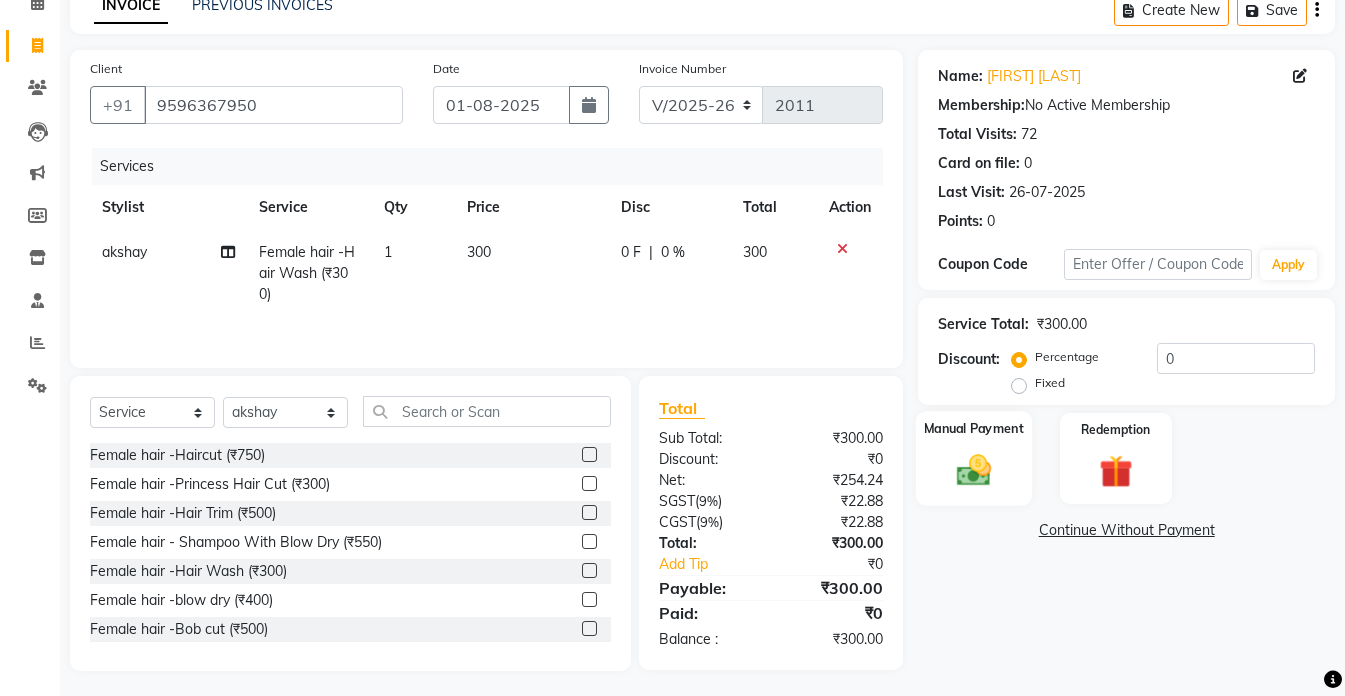 click 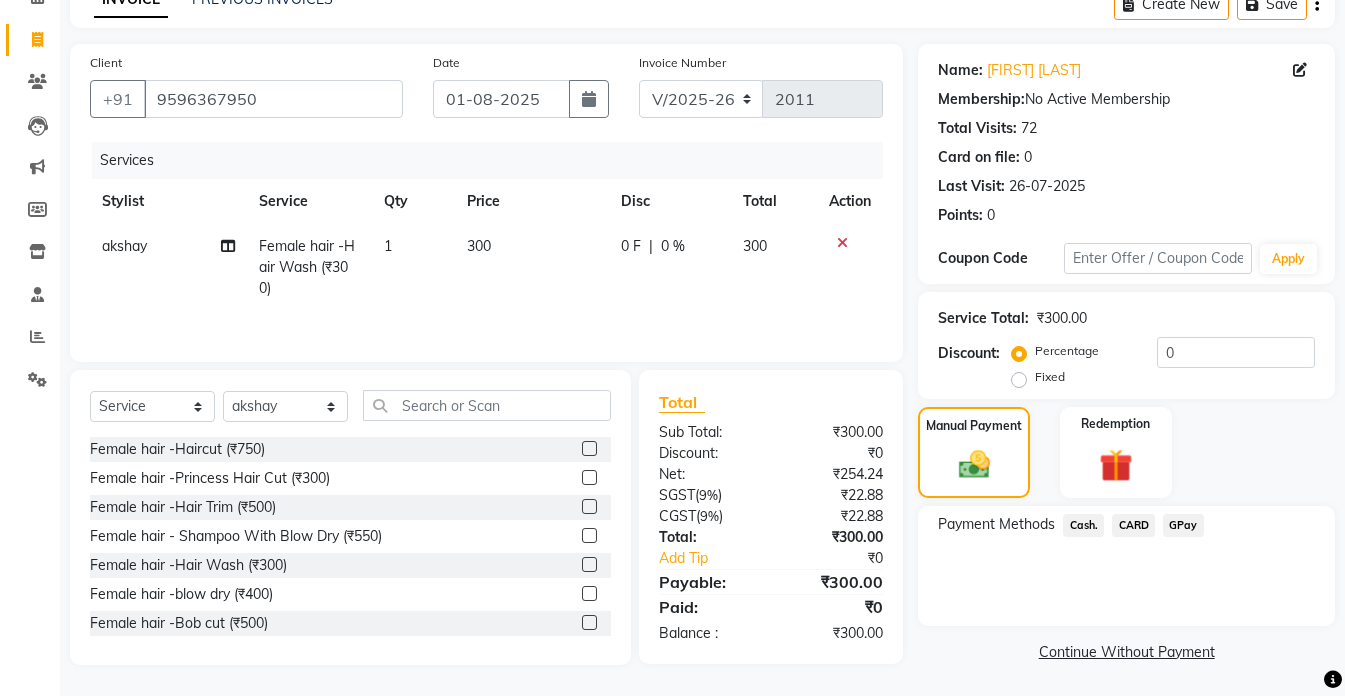 scroll, scrollTop: 107, scrollLeft: 0, axis: vertical 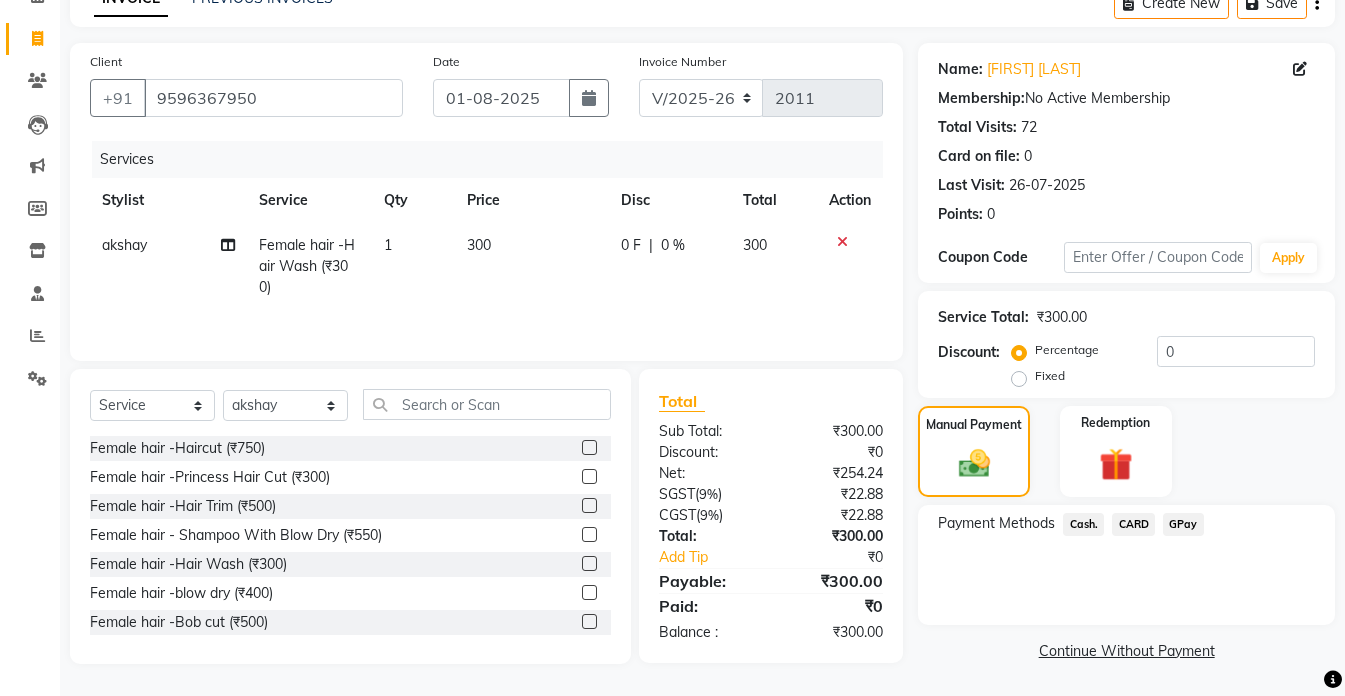 click on "Cash." 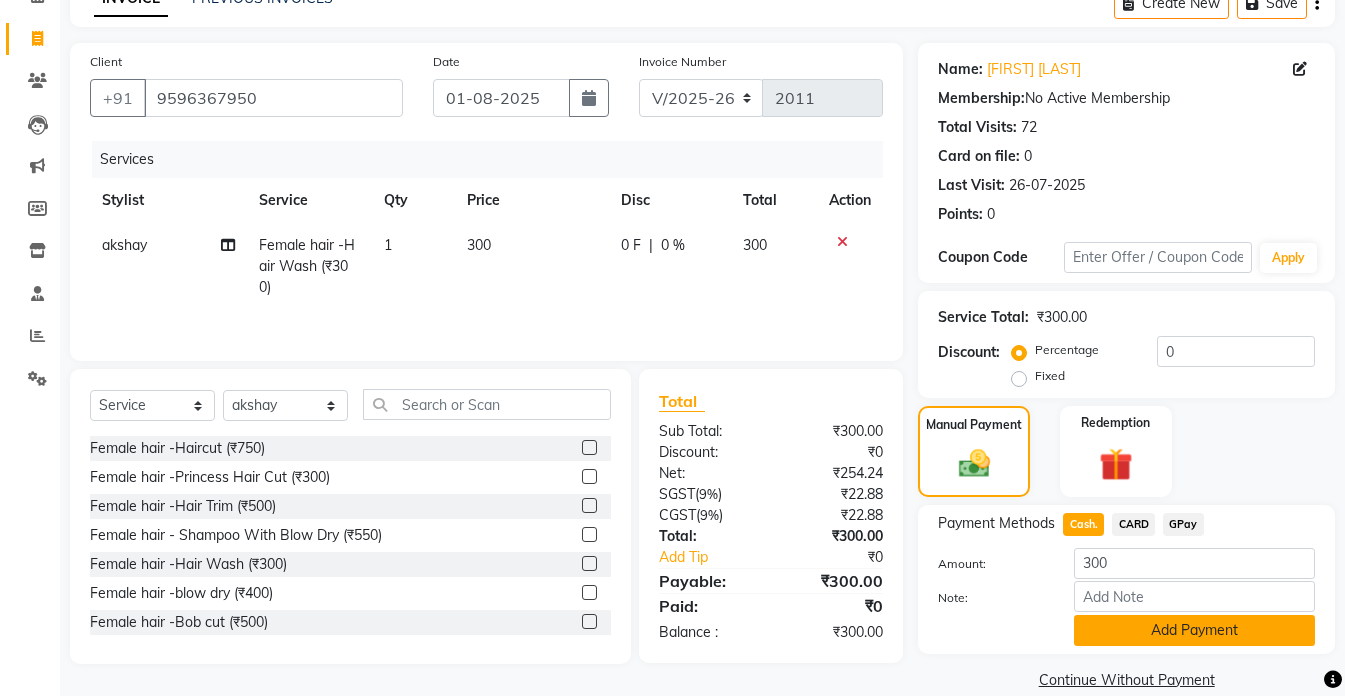 click on "Add Payment" 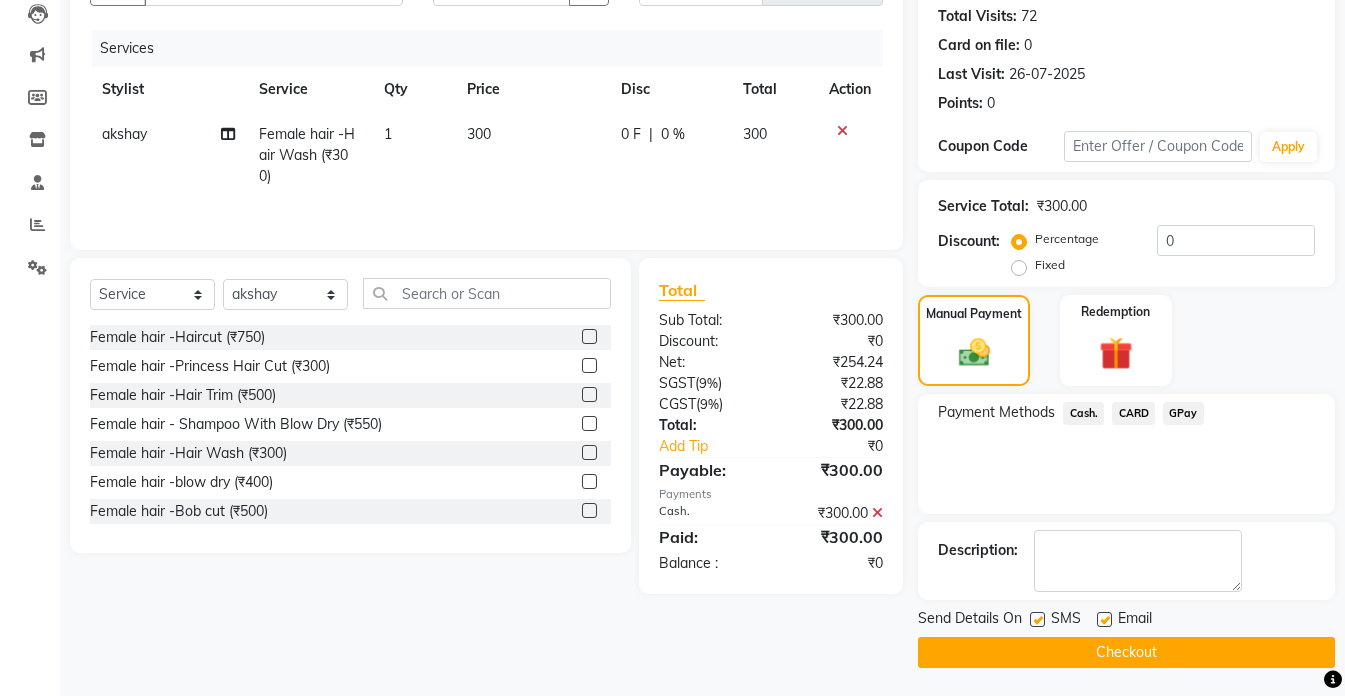 scroll, scrollTop: 220, scrollLeft: 0, axis: vertical 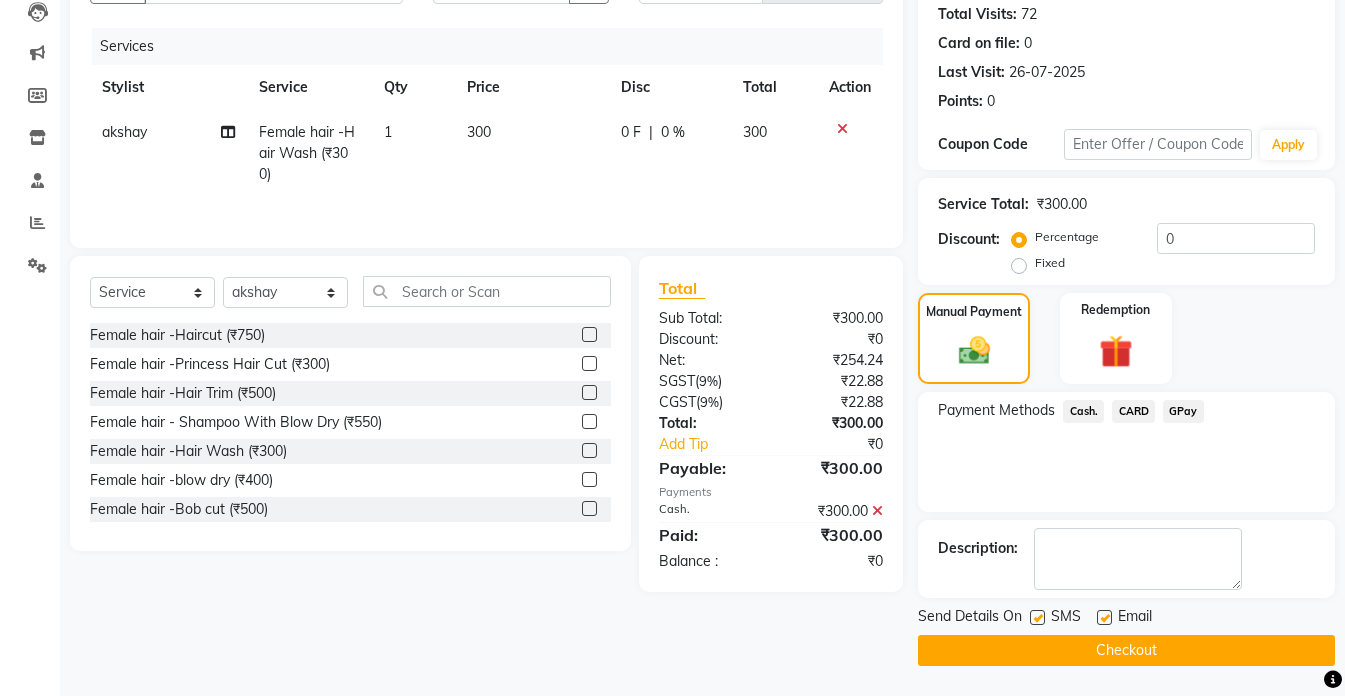 click on "Checkout" 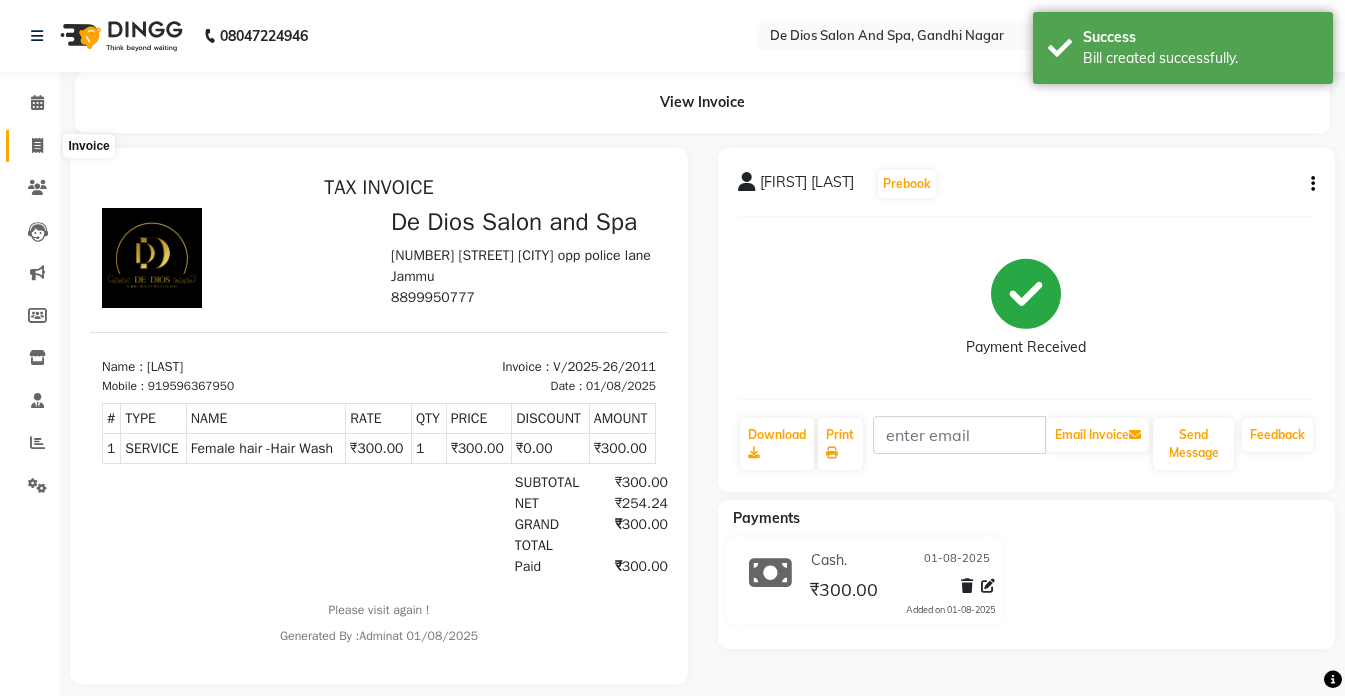 scroll, scrollTop: 0, scrollLeft: 0, axis: both 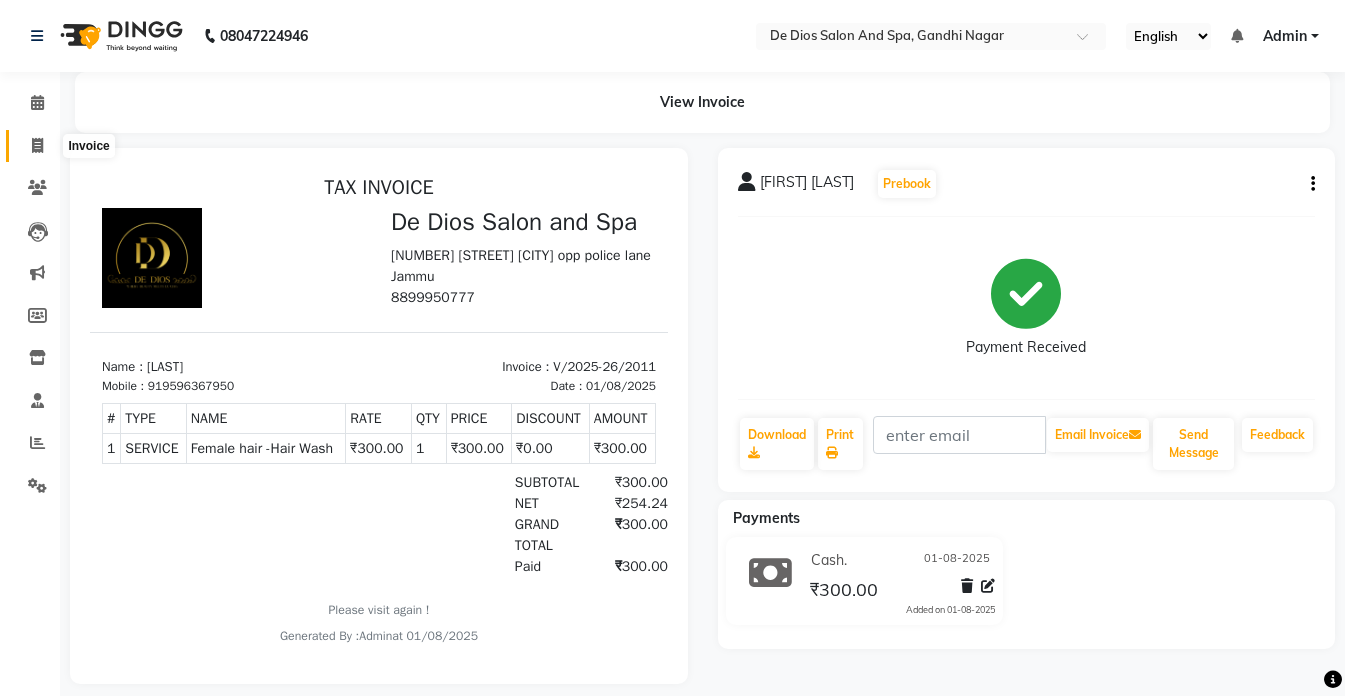 click 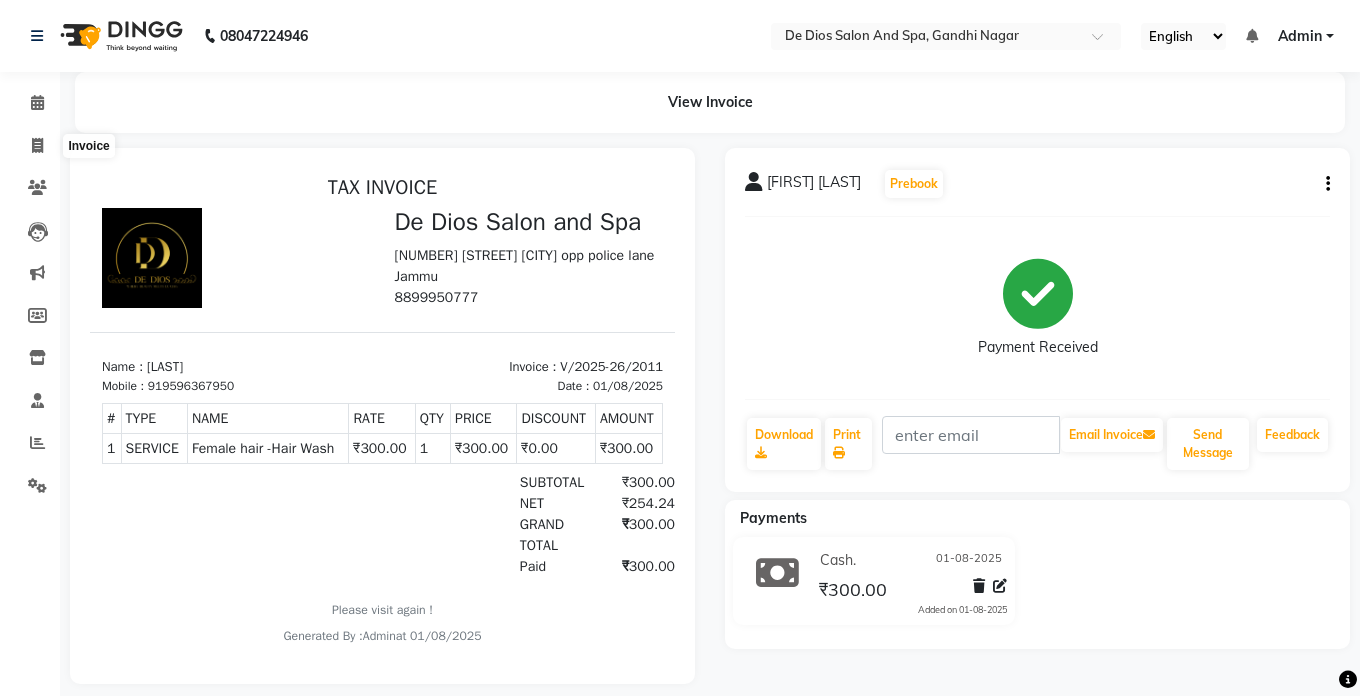 select on "6431" 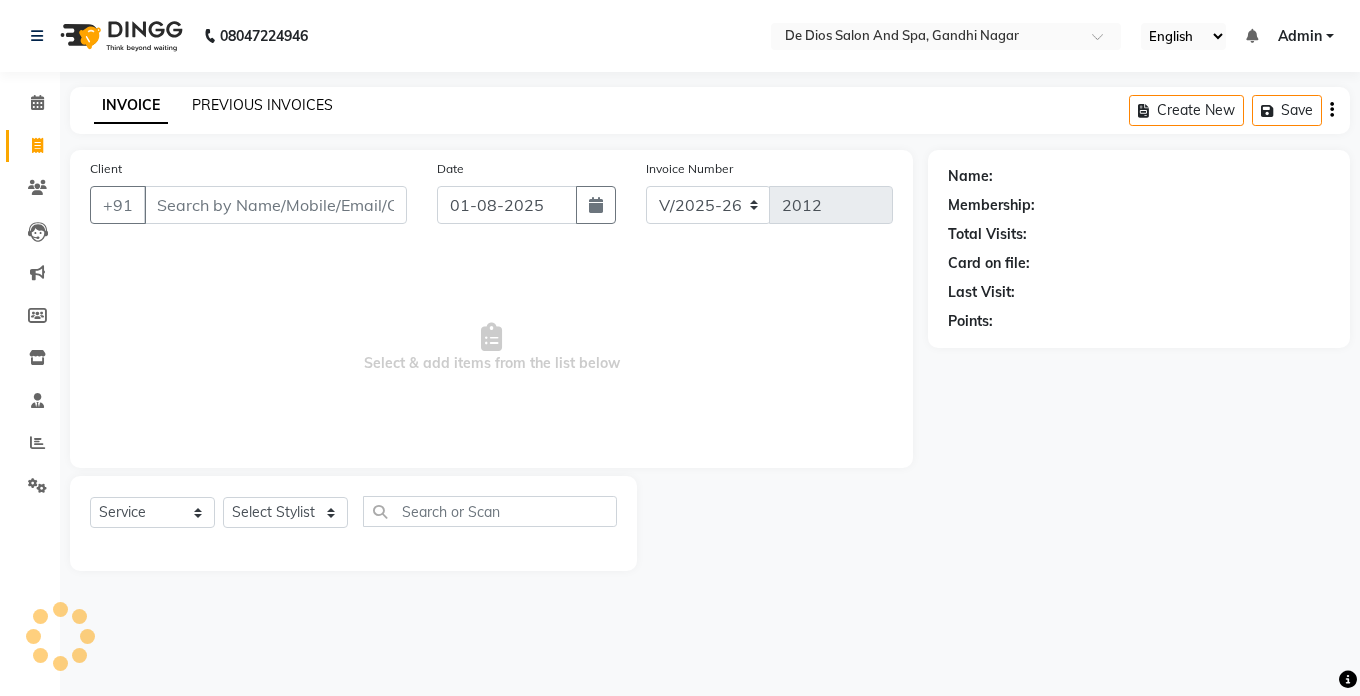 click on "PREVIOUS INVOICES" 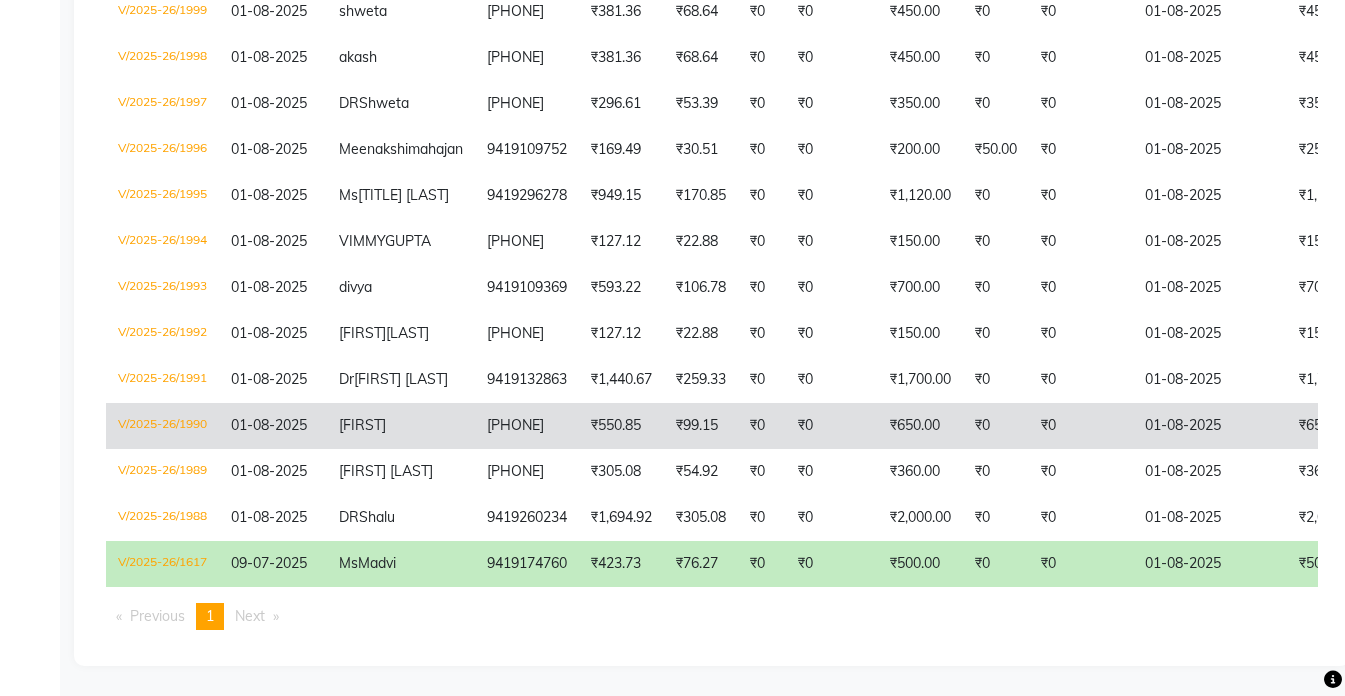 scroll, scrollTop: 1132, scrollLeft: 0, axis: vertical 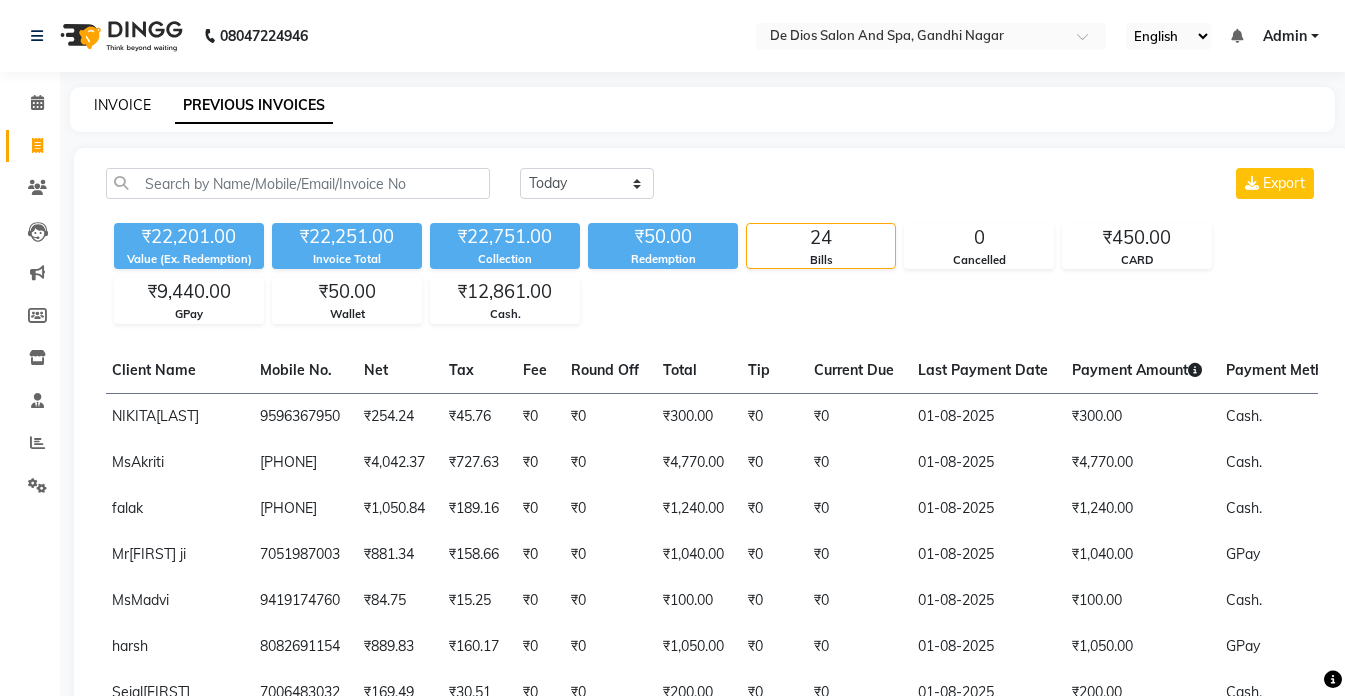 click on "INVOICE" 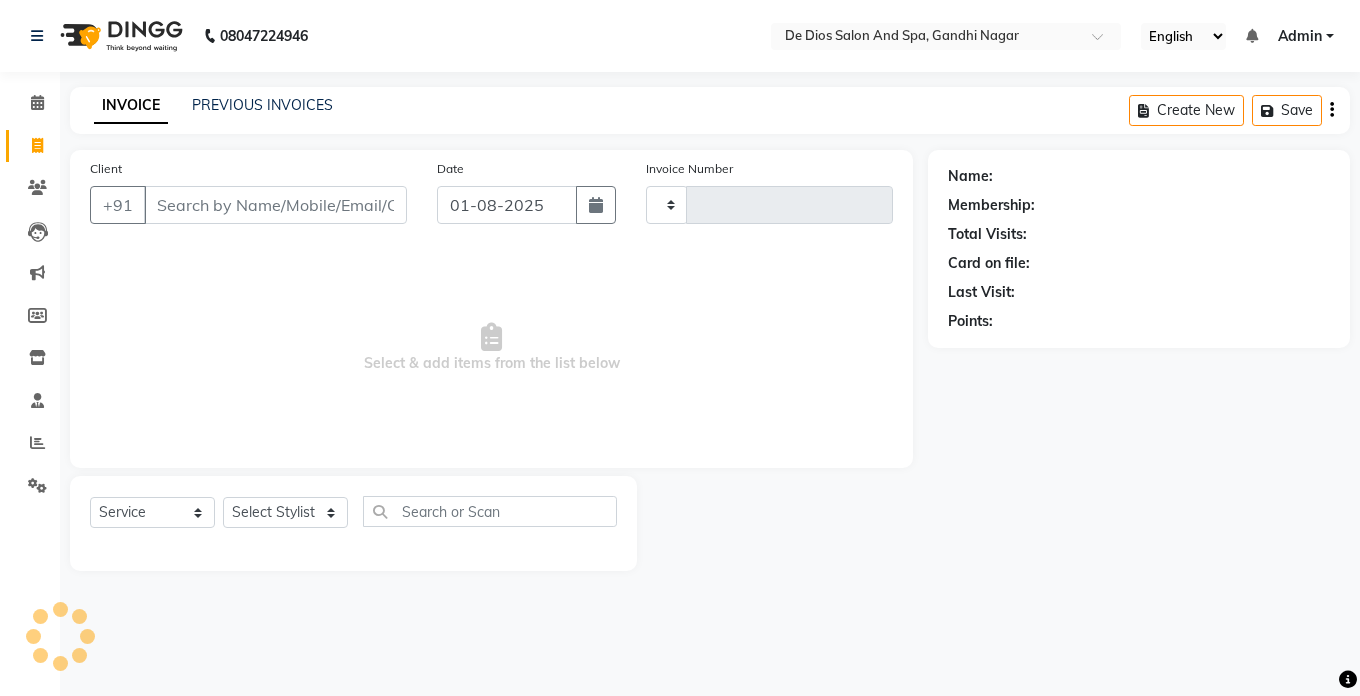 type on "2012" 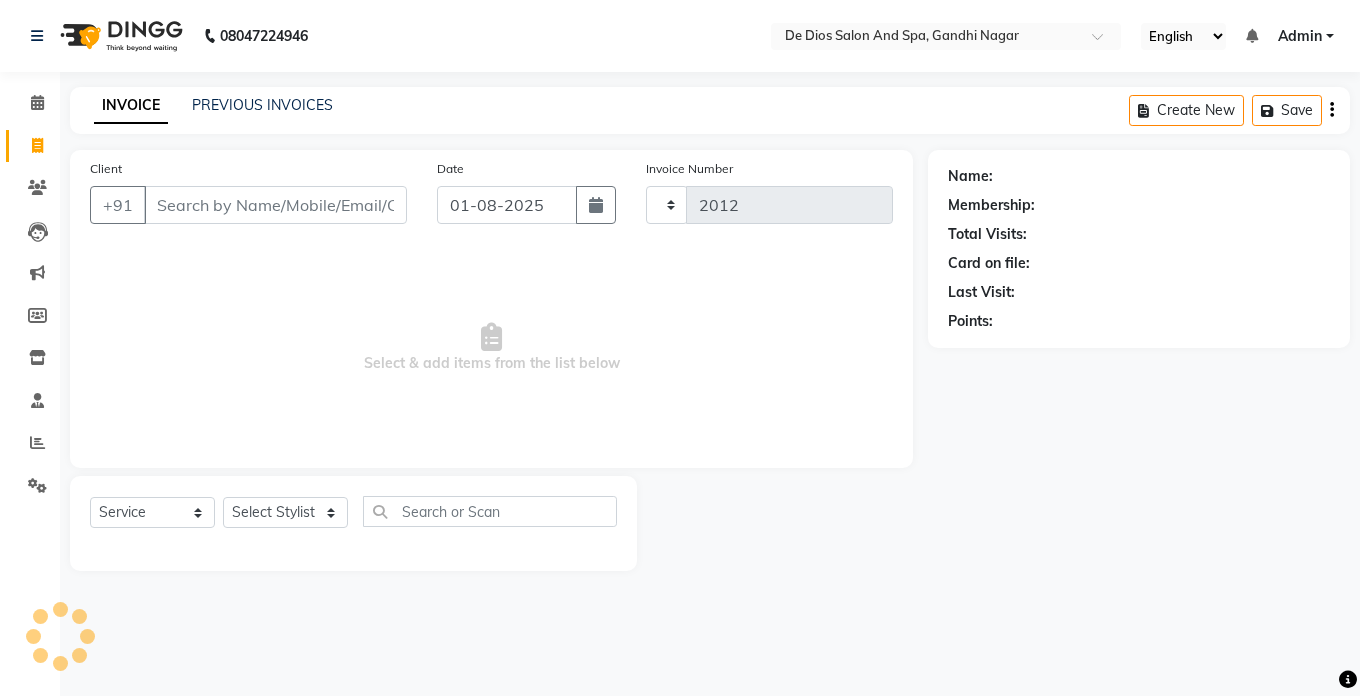 select on "6431" 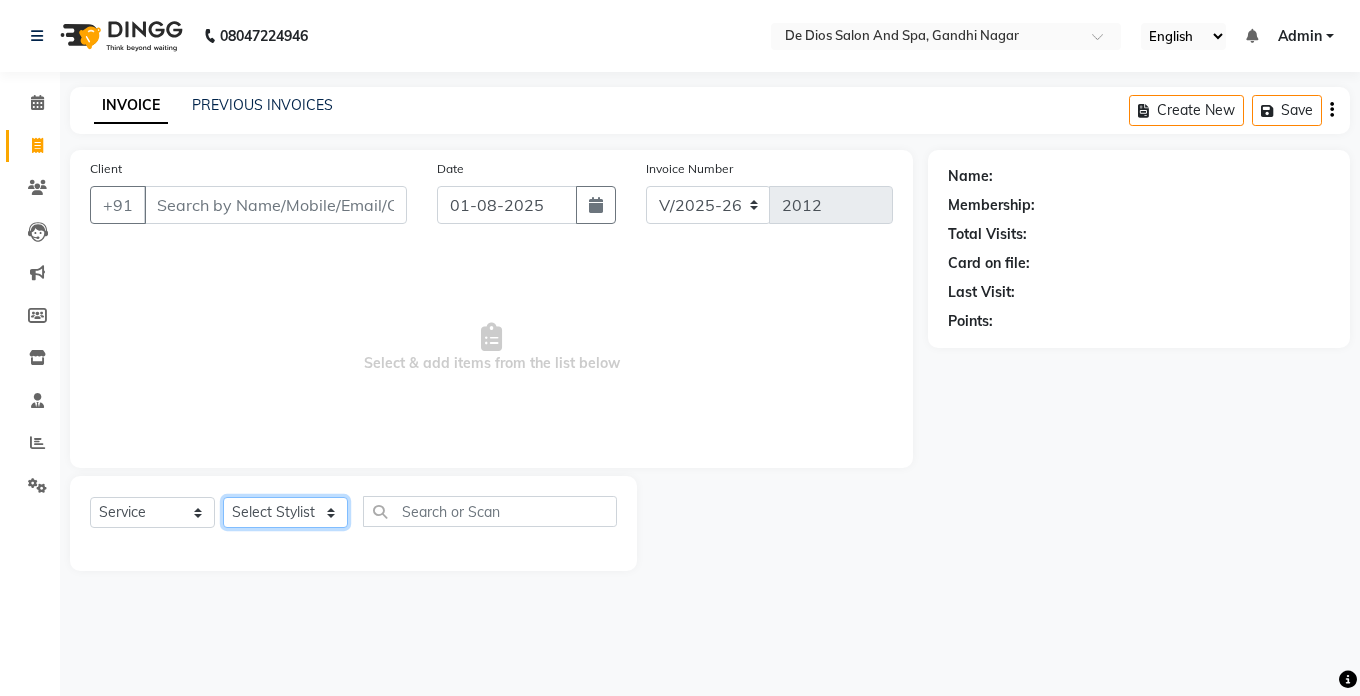 click on "Select Stylist akshay aman Arman Ashwani gunraj megha  nikita thappa nisha parveen shafali vishu kumar" 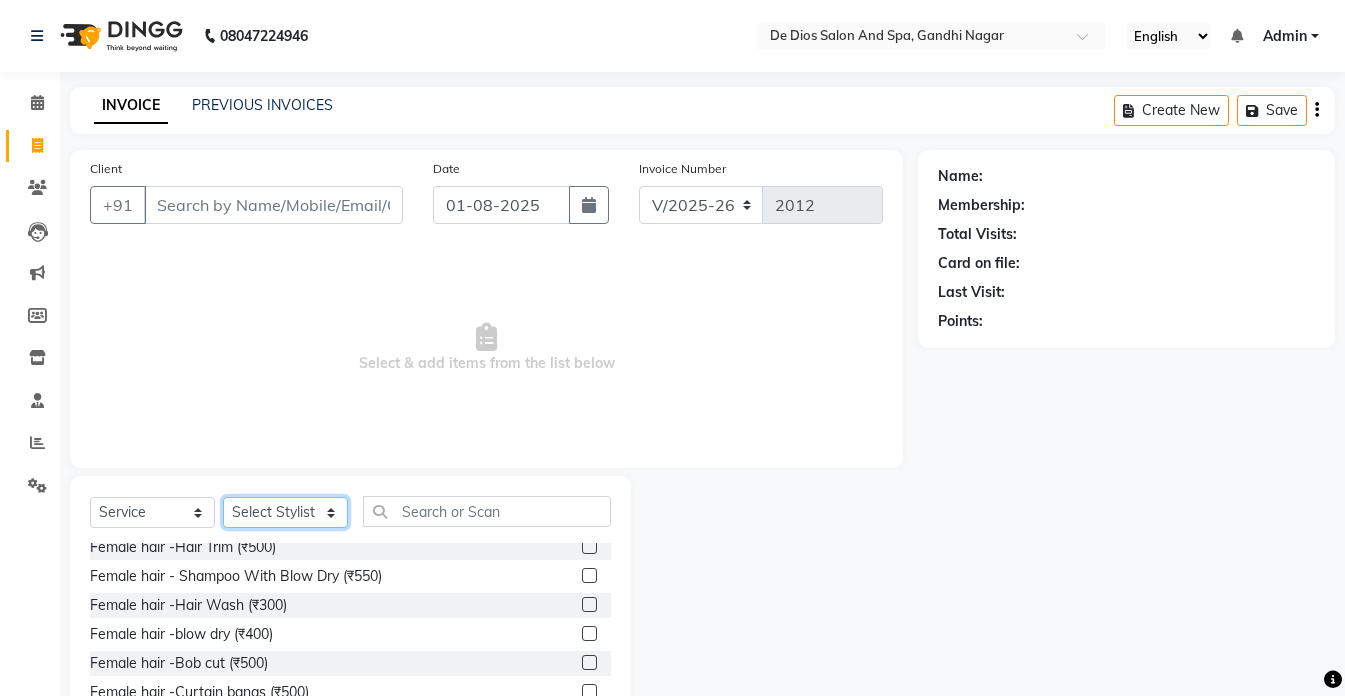 scroll, scrollTop: 100, scrollLeft: 0, axis: vertical 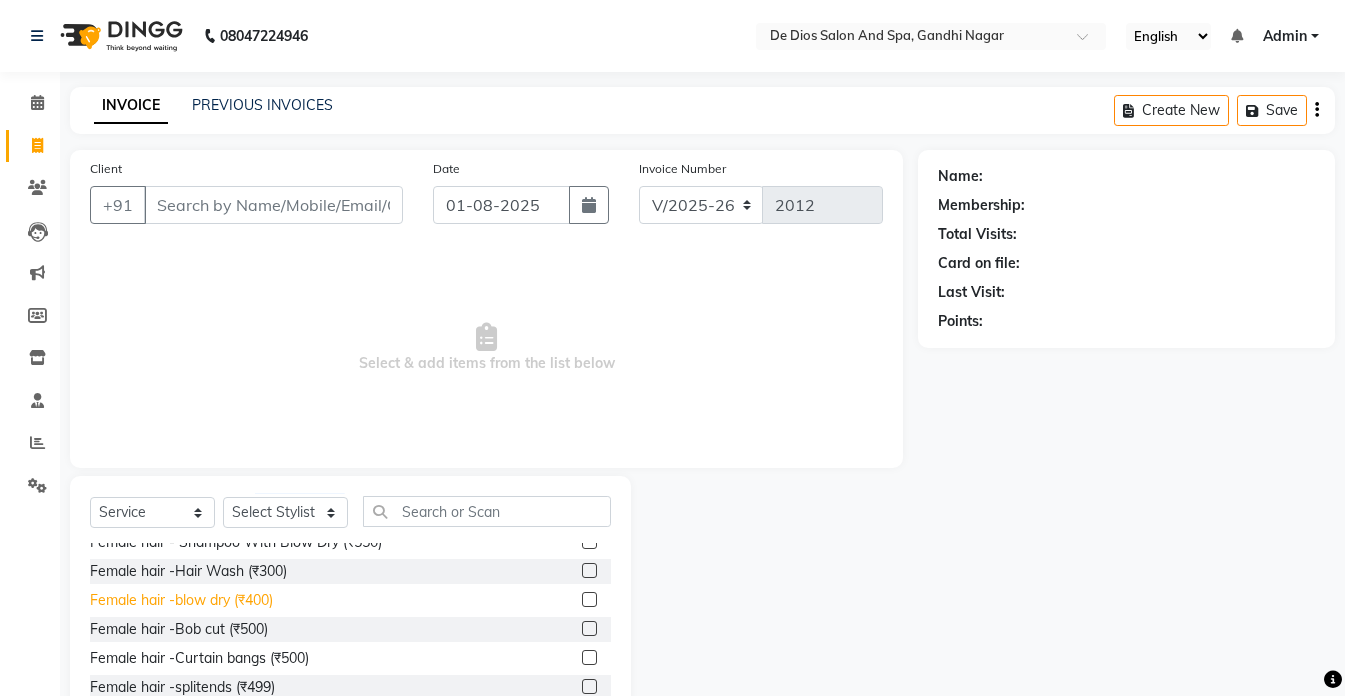 click on "Female hair -blow dry (₹400)" 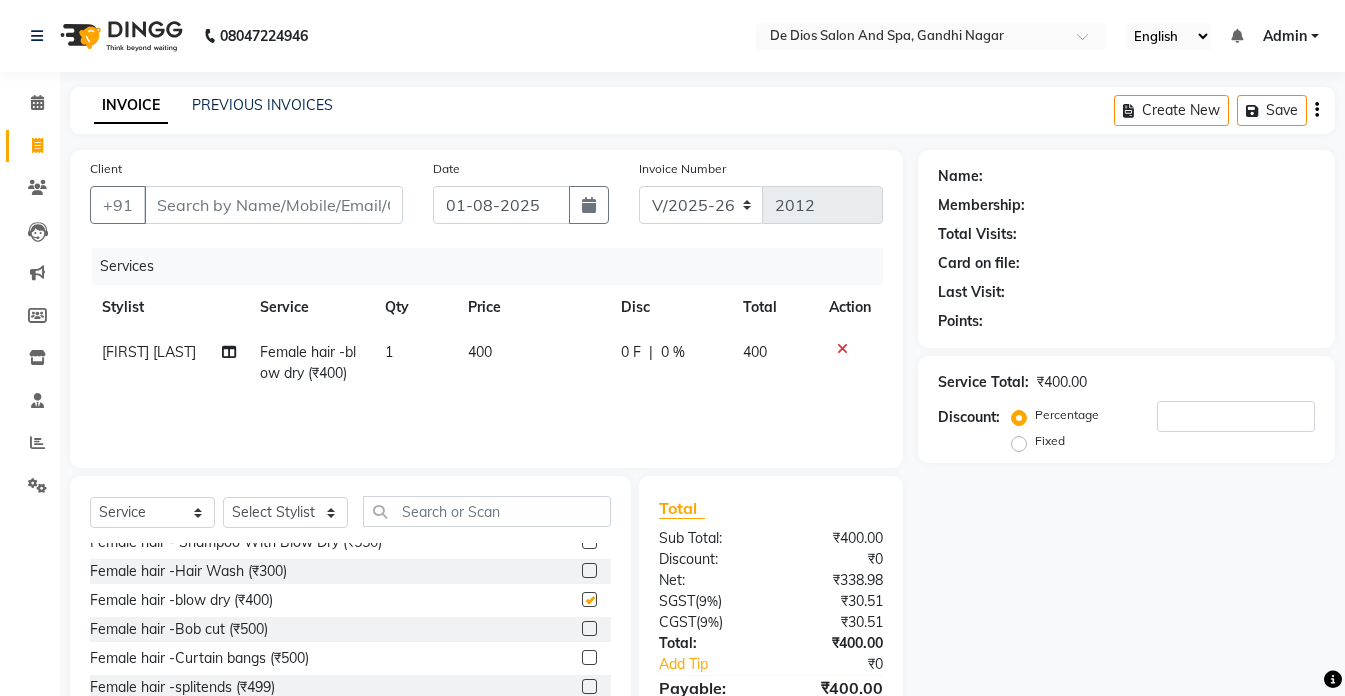 checkbox on "false" 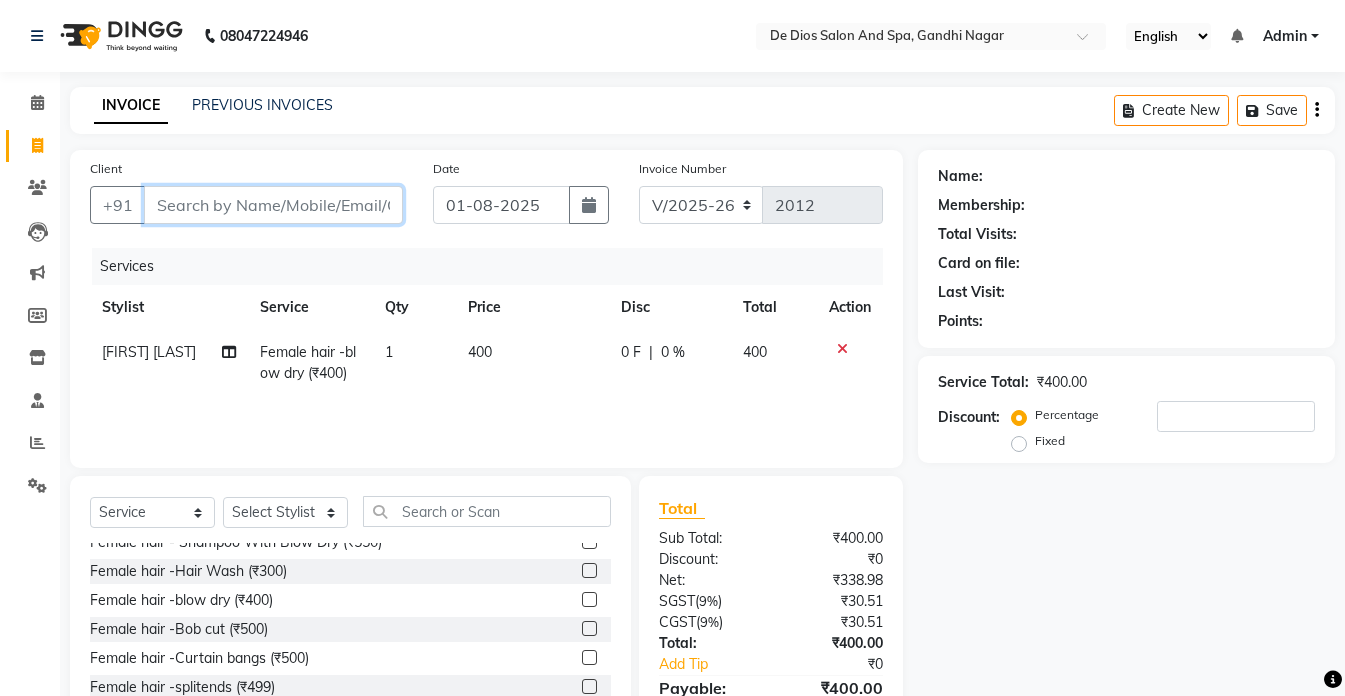 click on "Client" at bounding box center [273, 205] 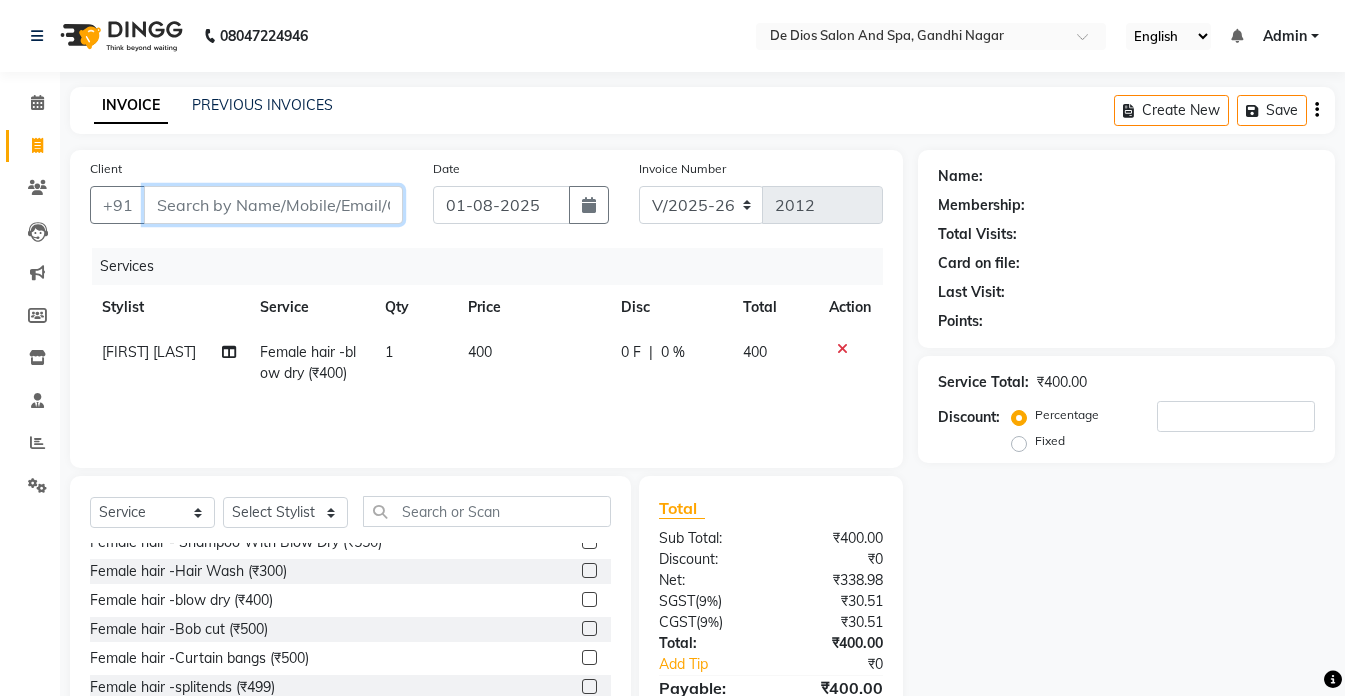 type on "s" 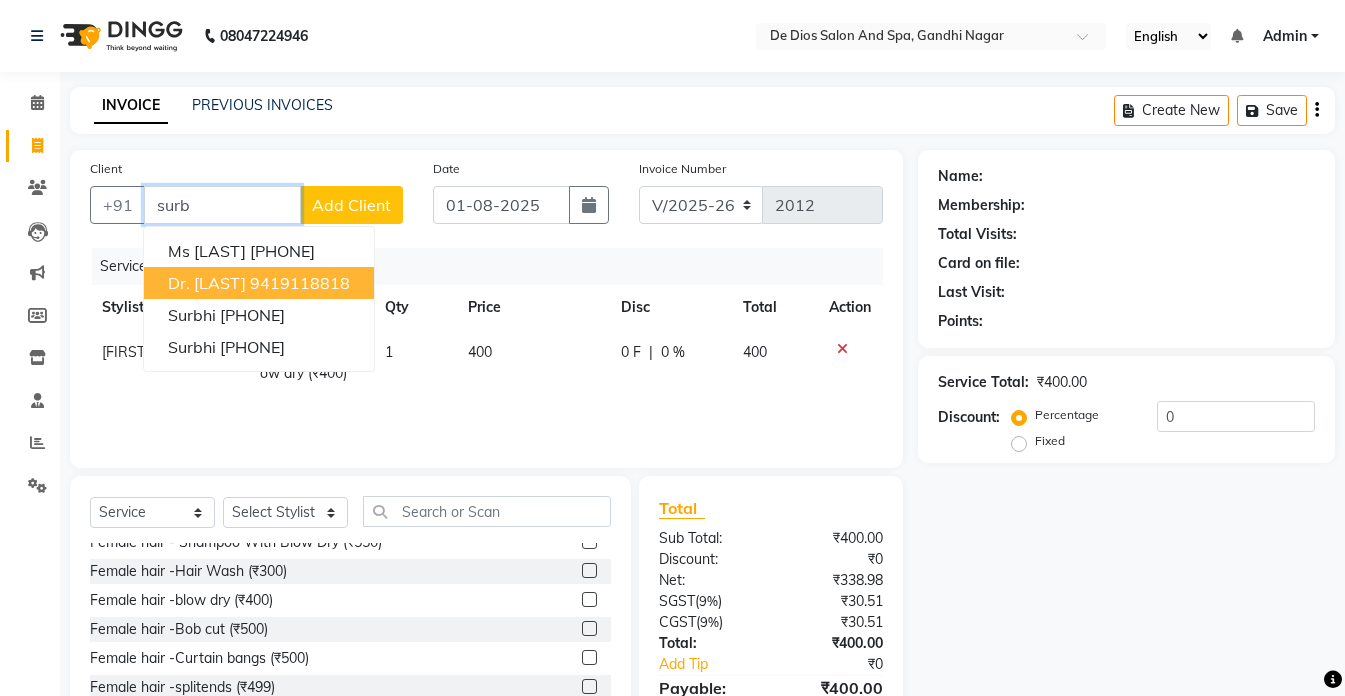 click on "9419118818" at bounding box center (300, 283) 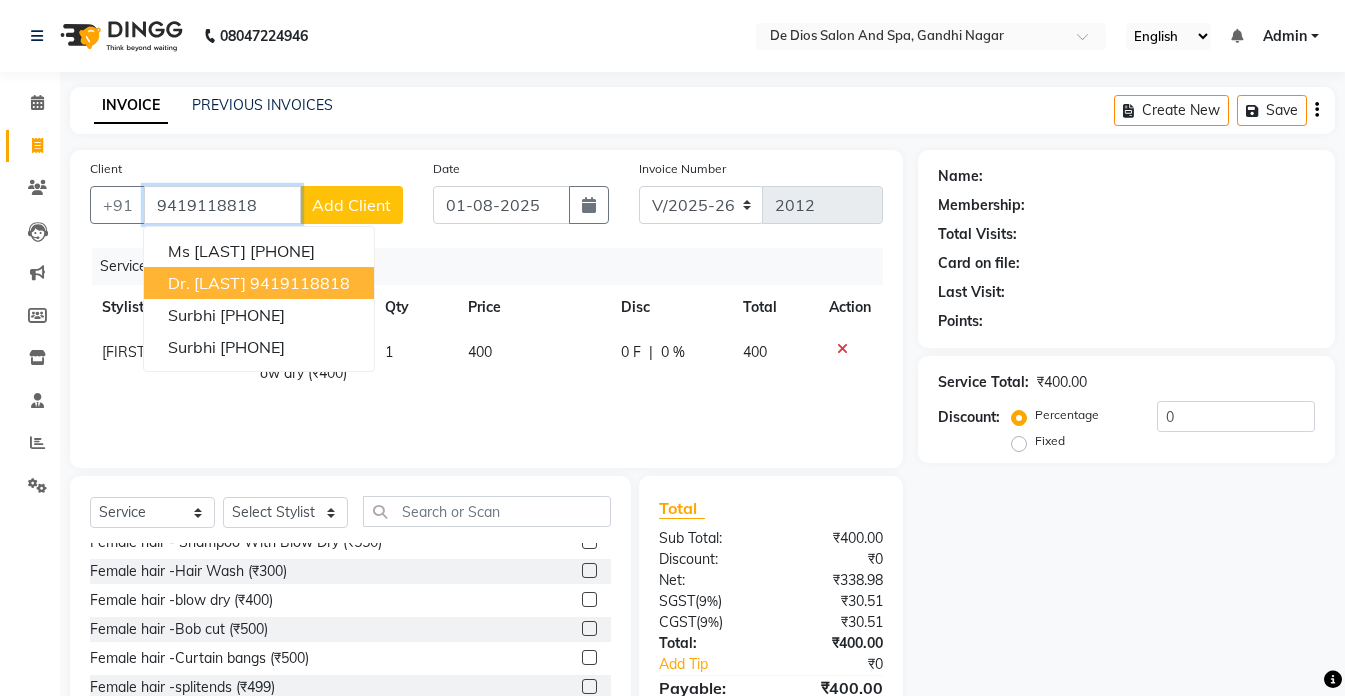 type on "9419118818" 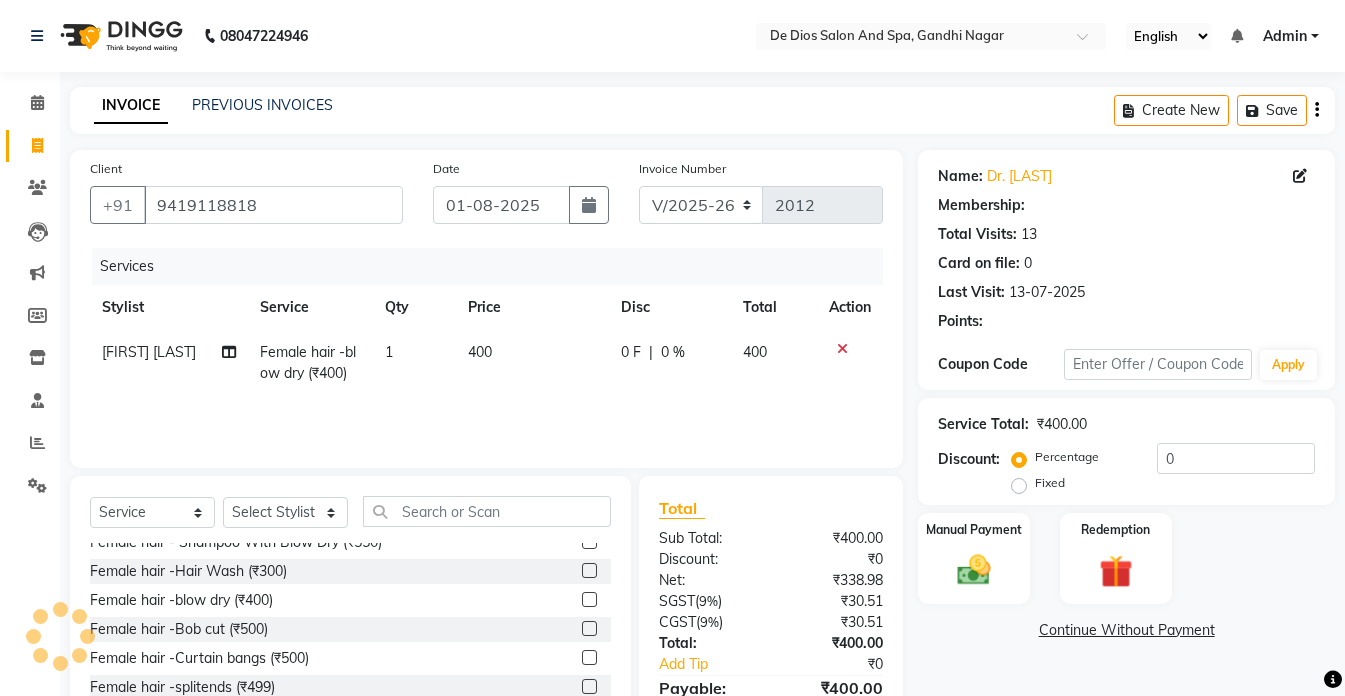 select on "1: Object" 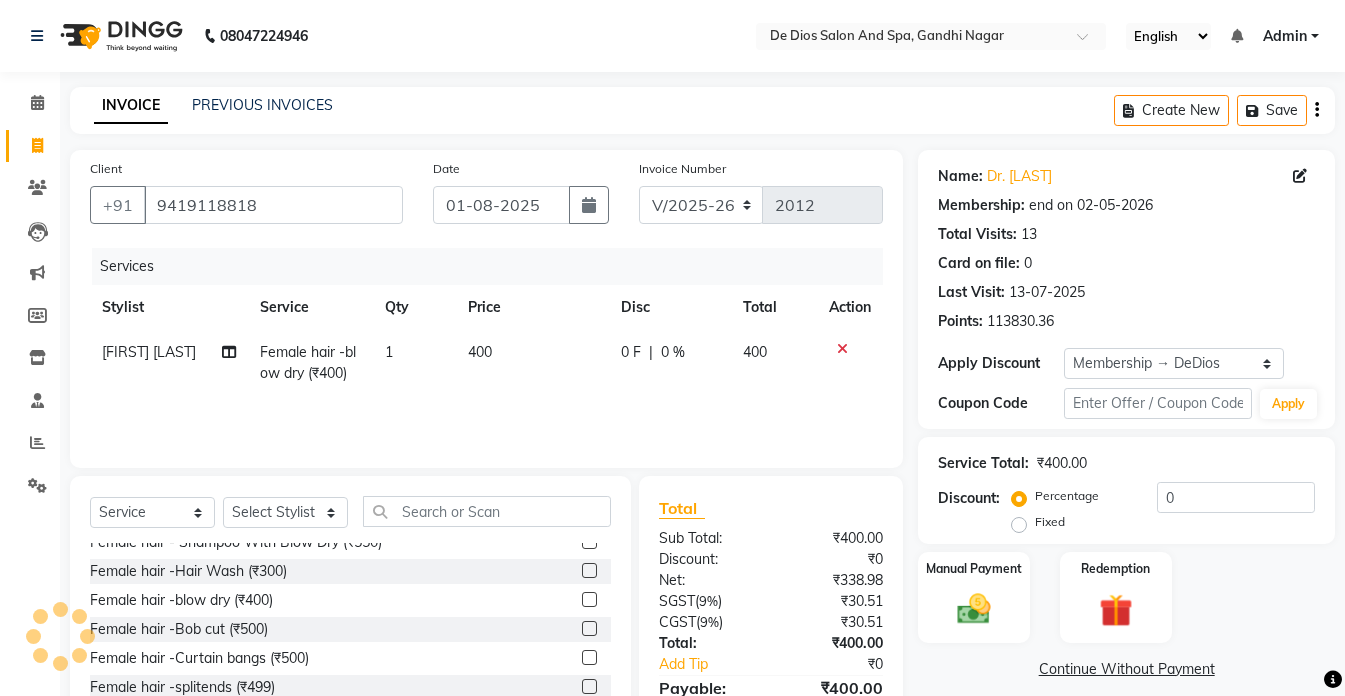 type 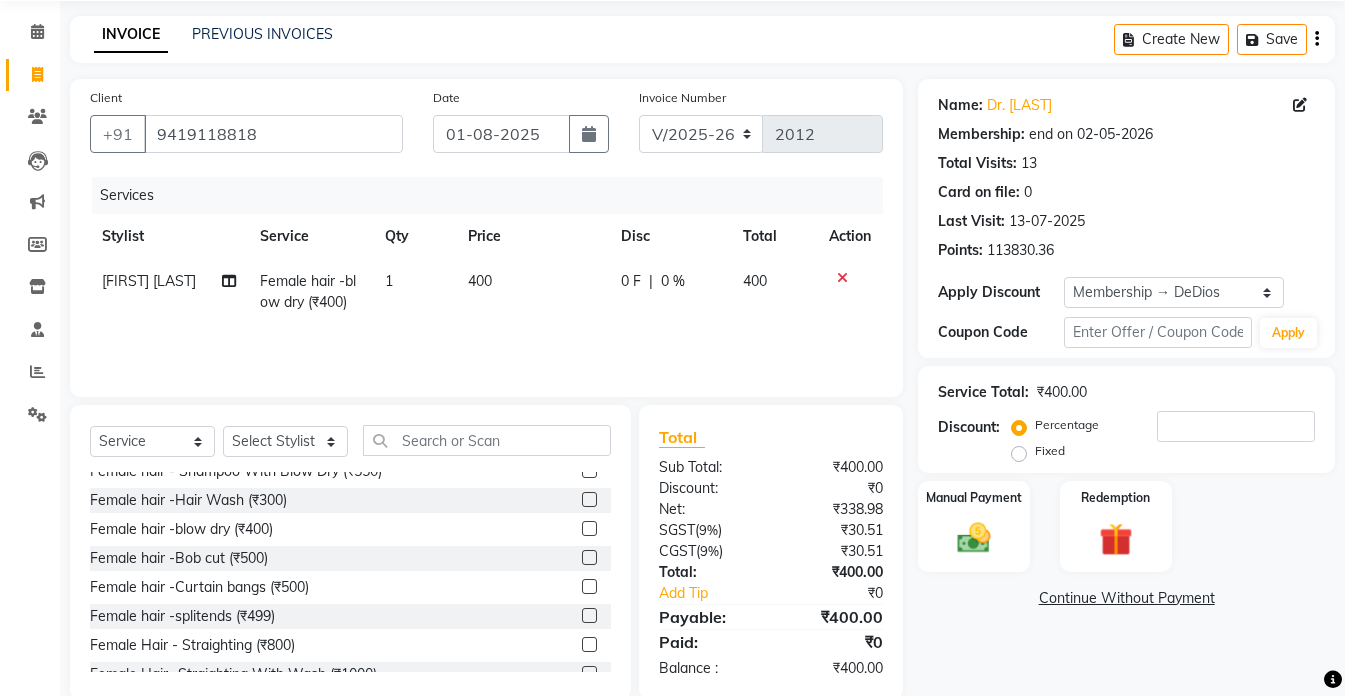 scroll, scrollTop: 105, scrollLeft: 0, axis: vertical 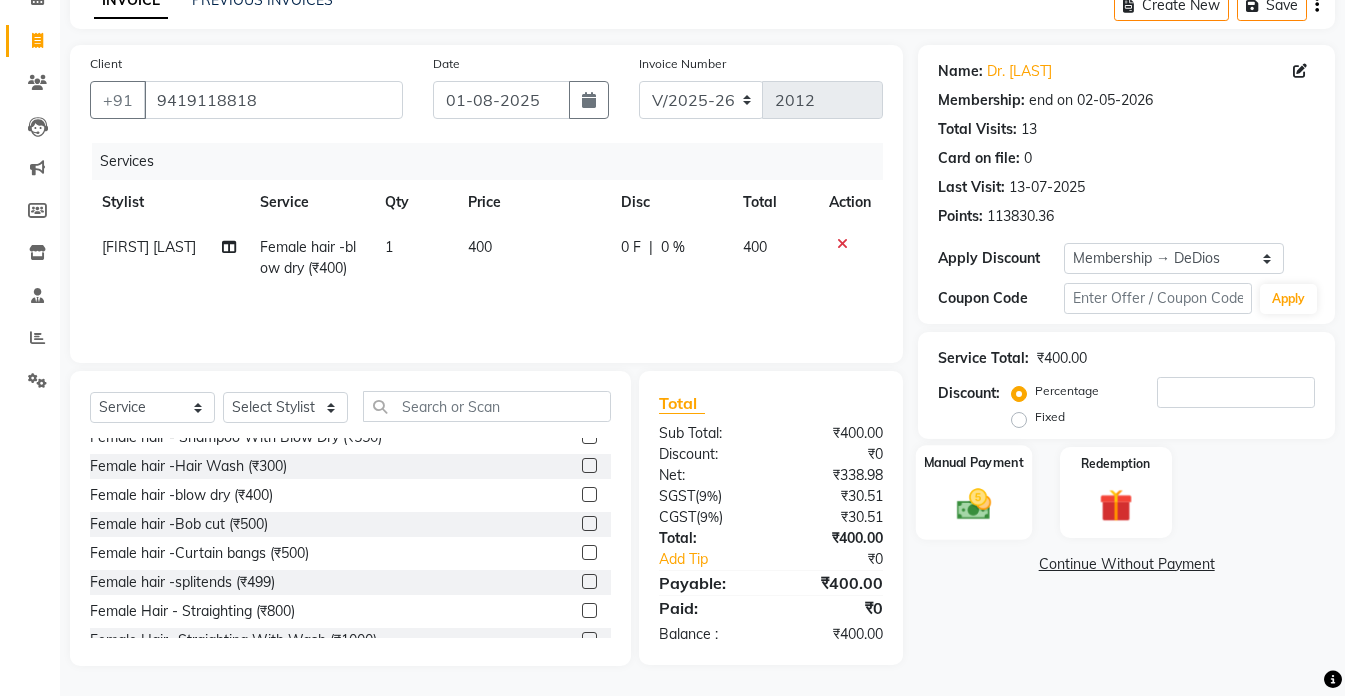 click on "Manual Payment" 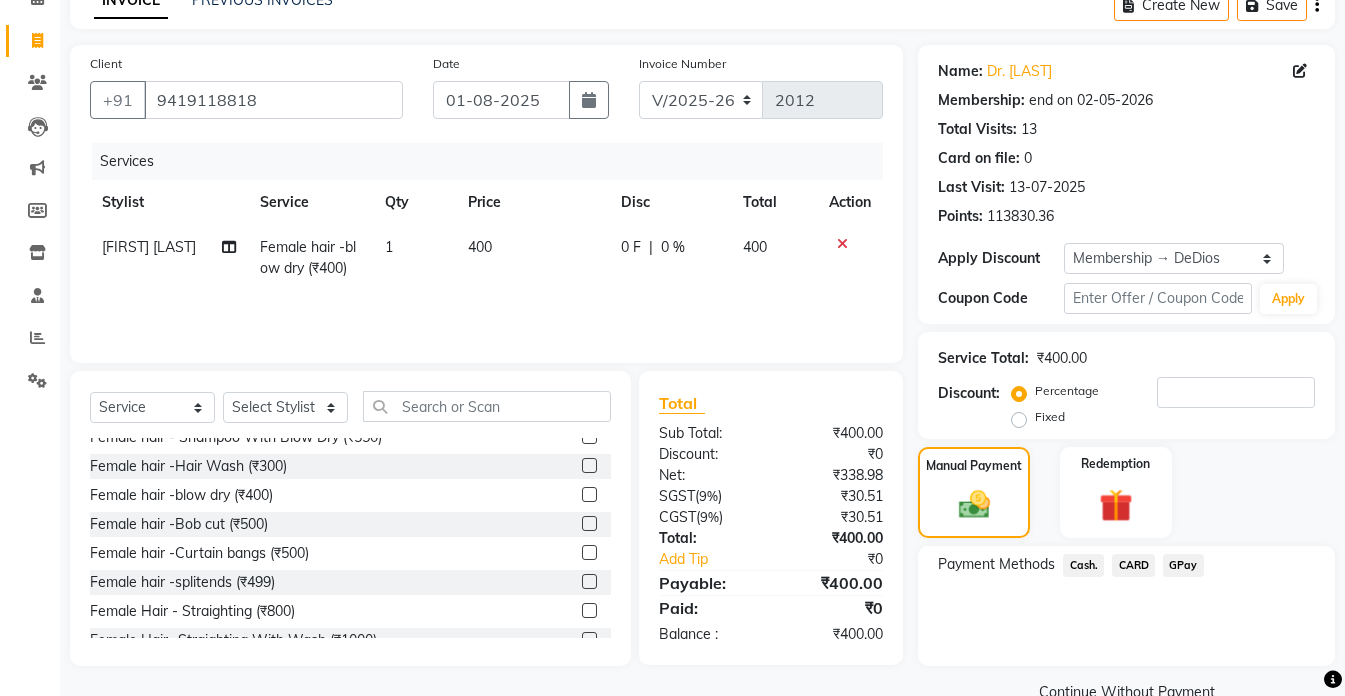 click on "Cash." 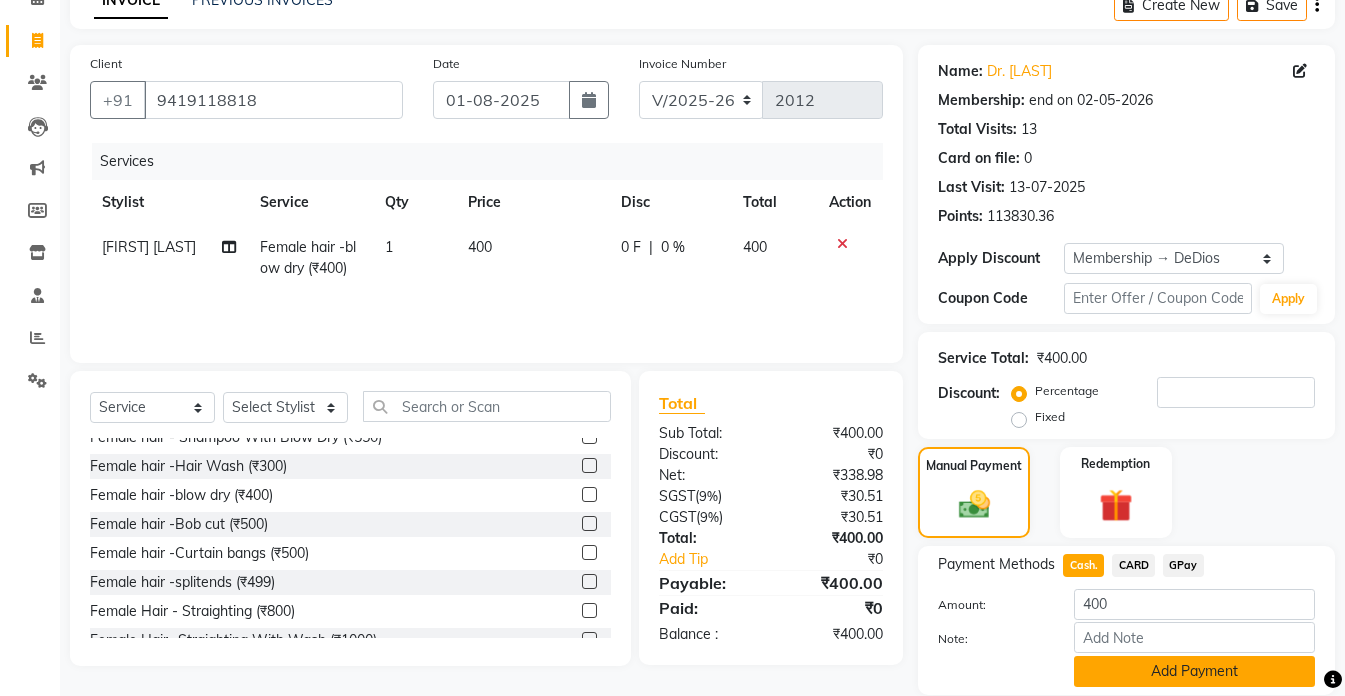 click on "Add Payment" 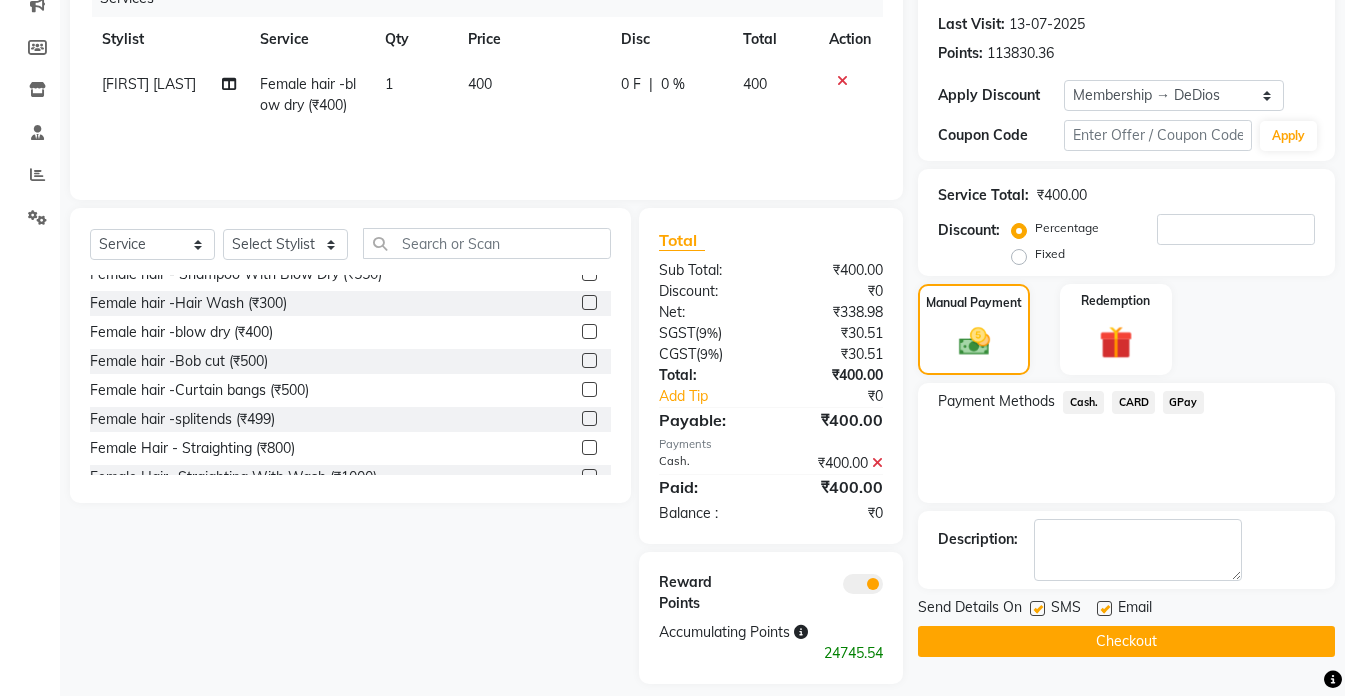 scroll, scrollTop: 286, scrollLeft: 0, axis: vertical 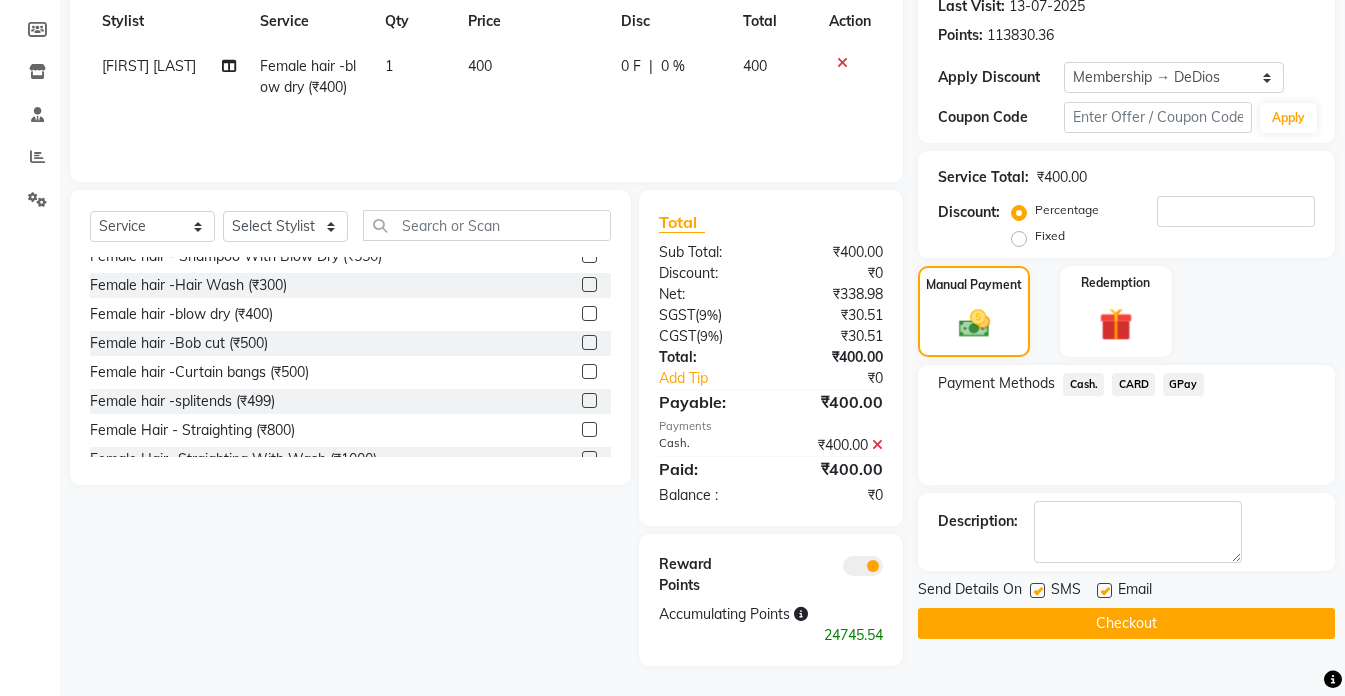 click on "Checkout" 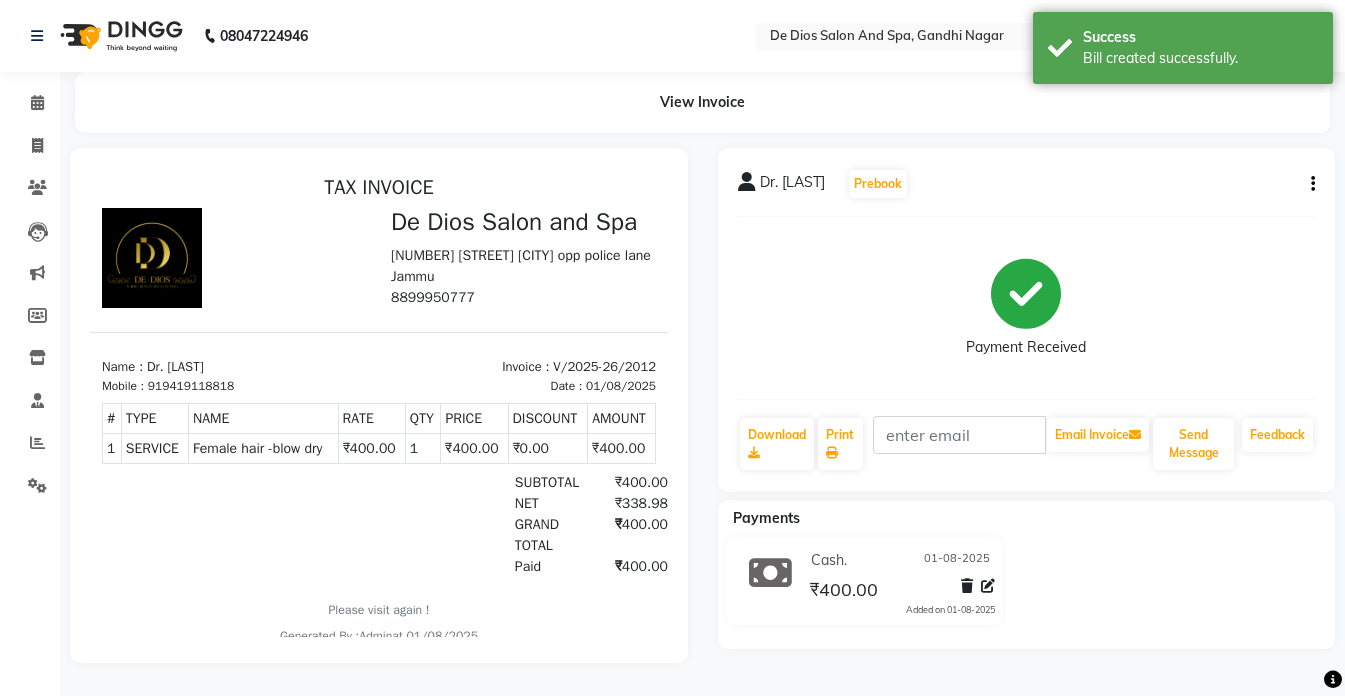 scroll, scrollTop: 0, scrollLeft: 0, axis: both 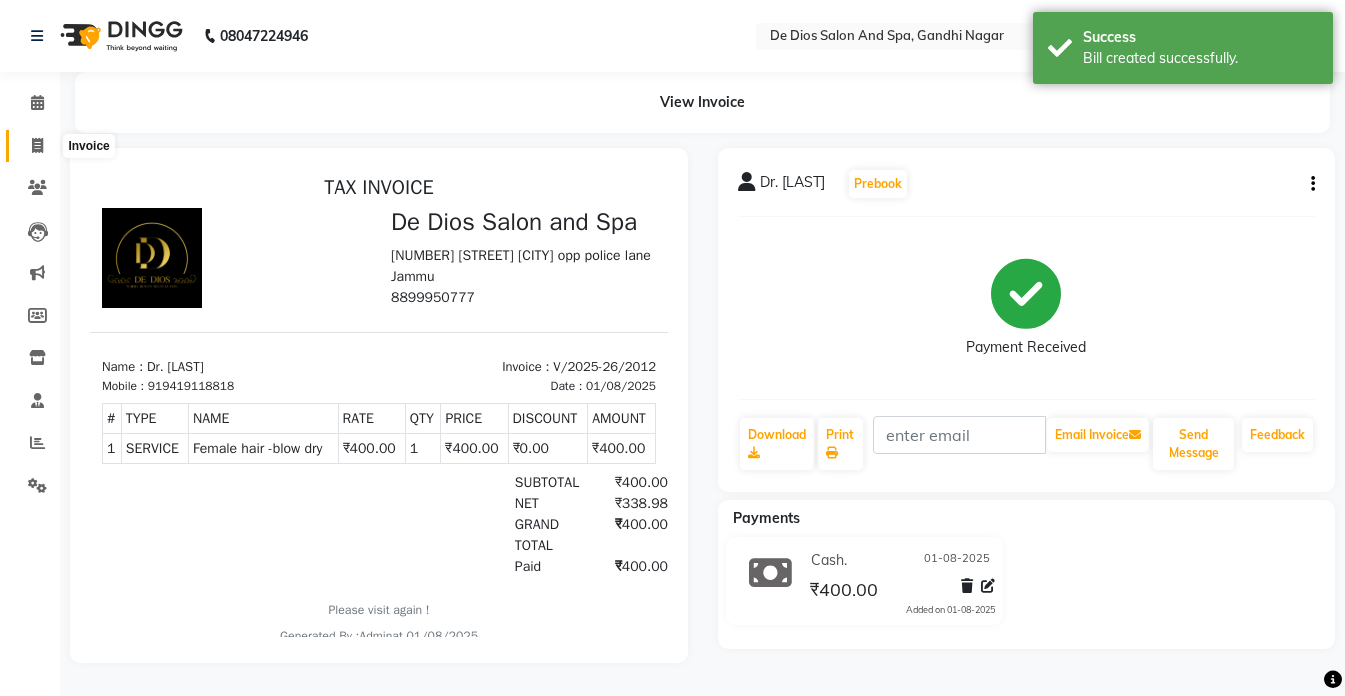 click 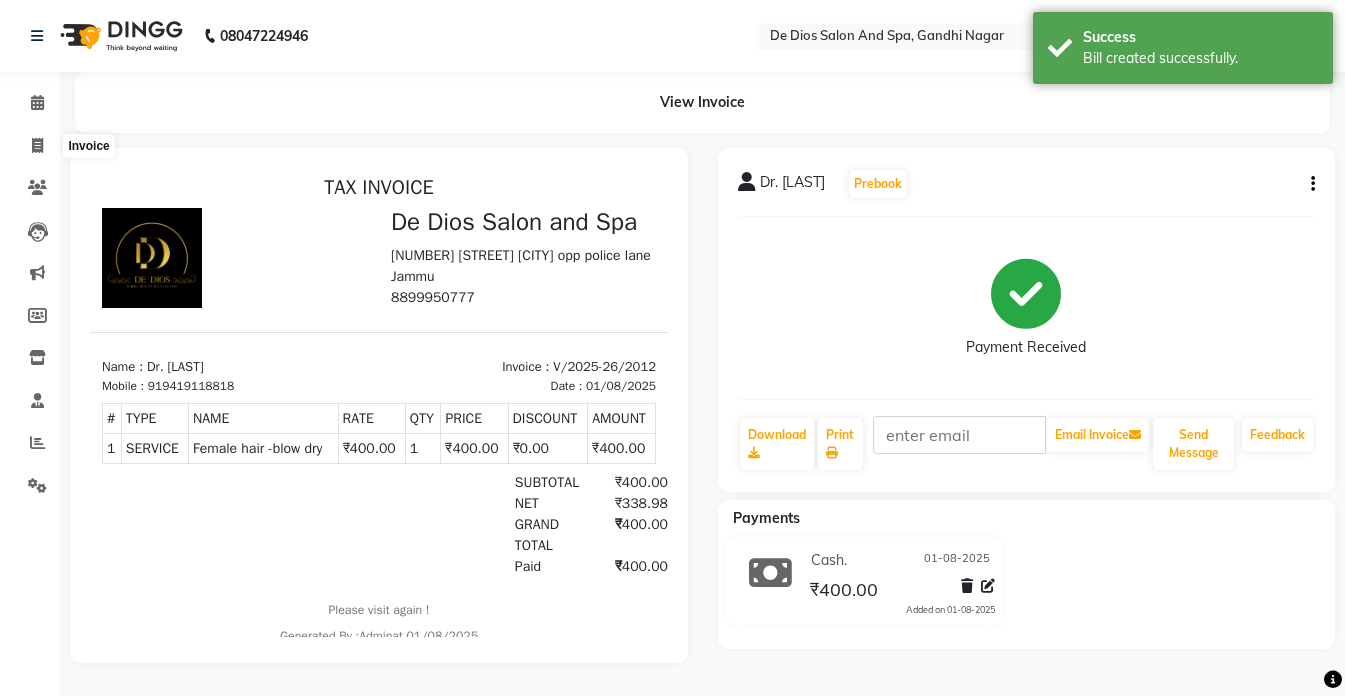 select on "service" 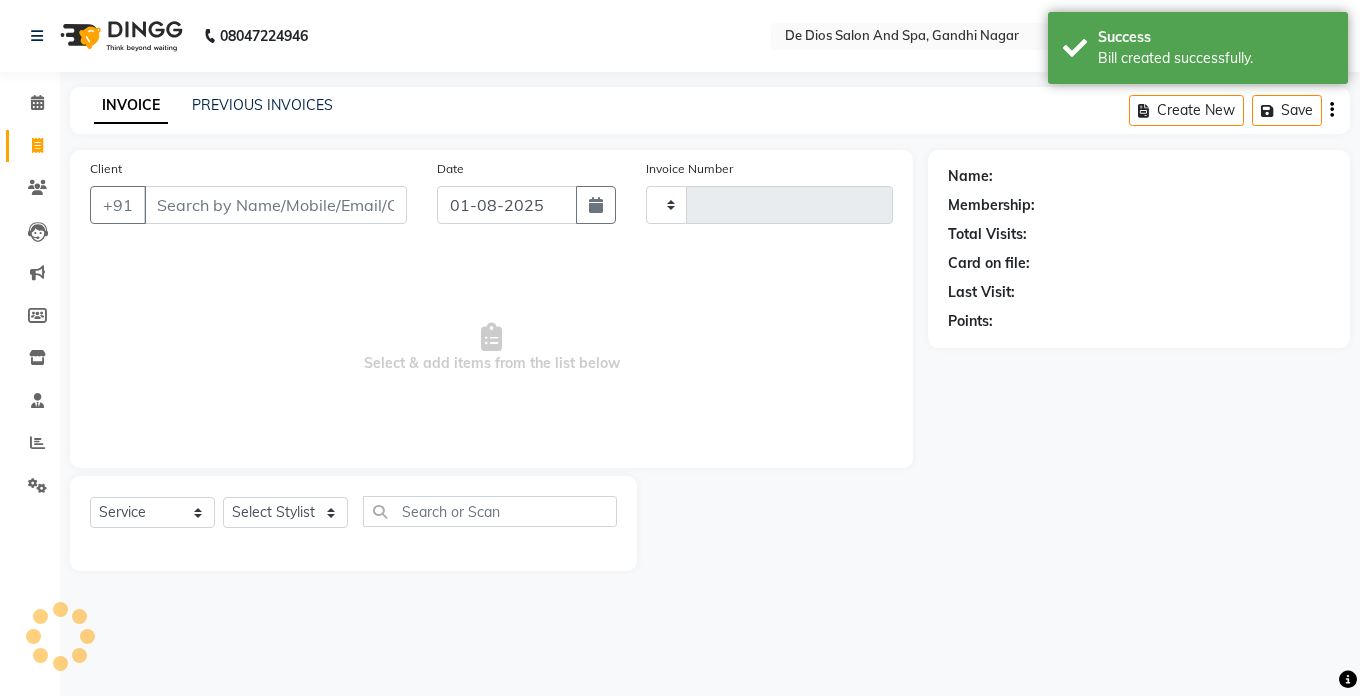 type on "2013" 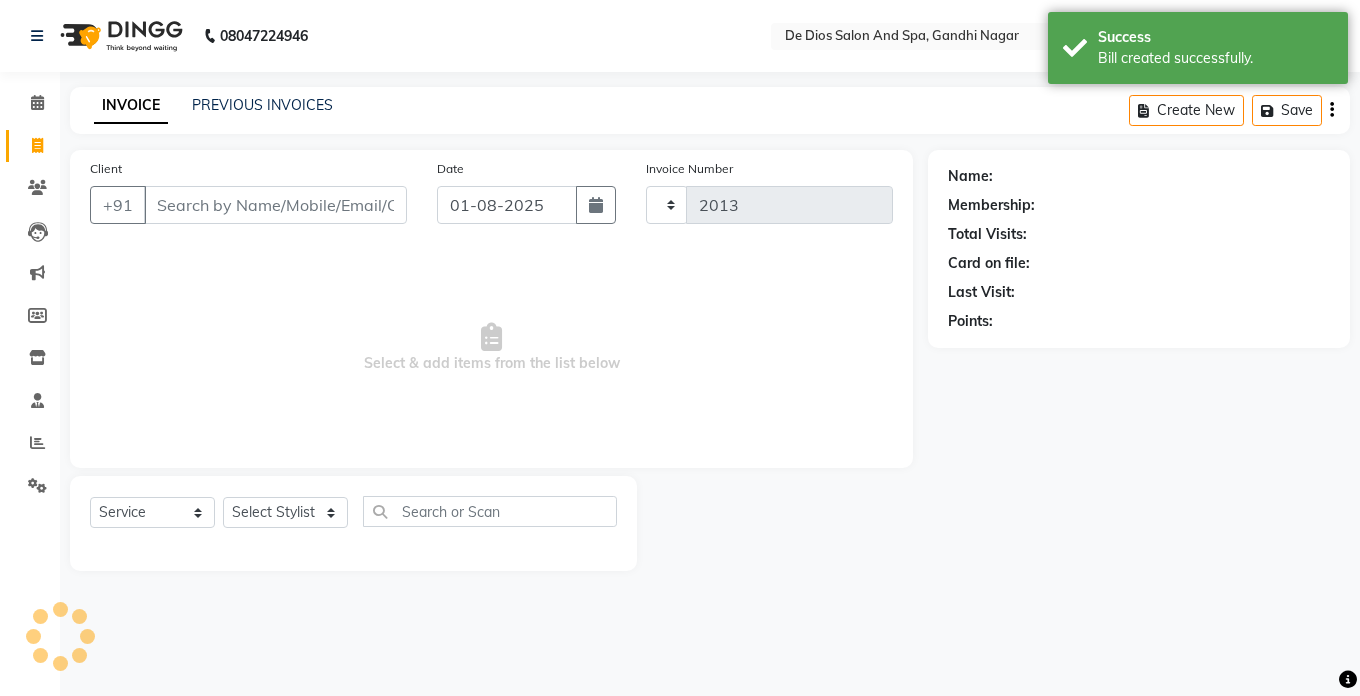 select on "6431" 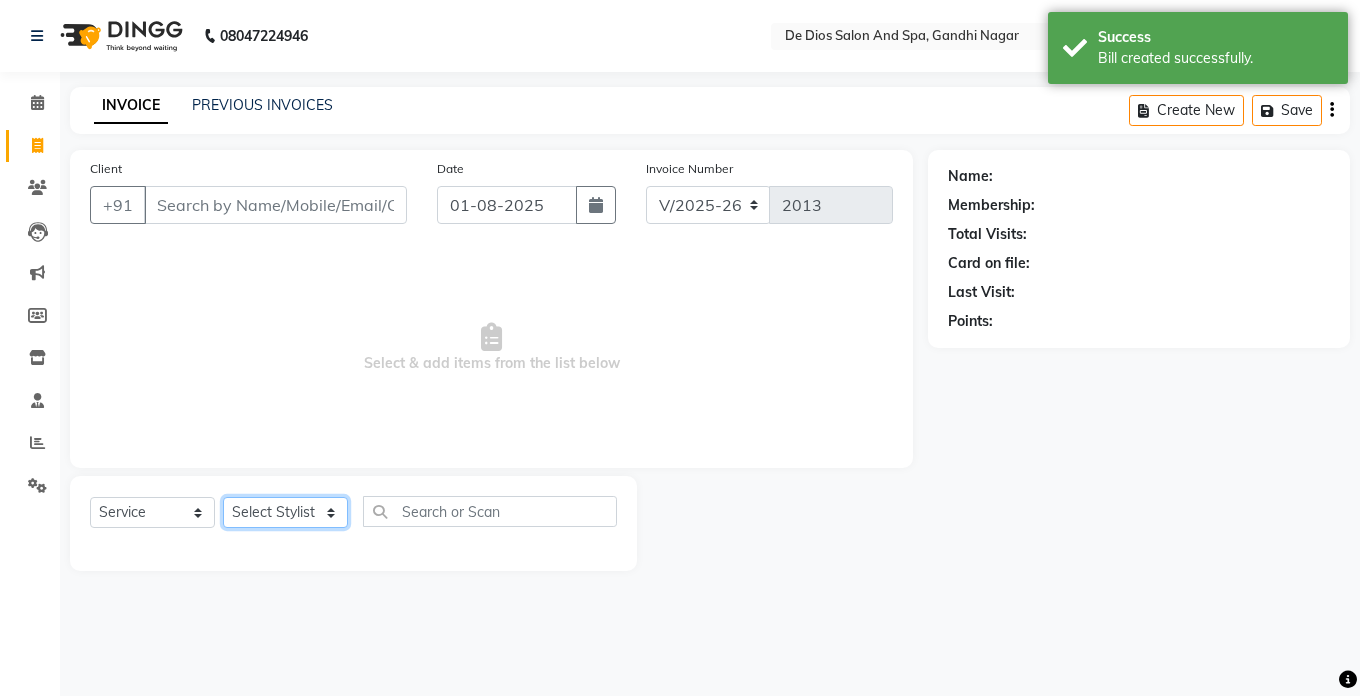 click on "Select Stylist" 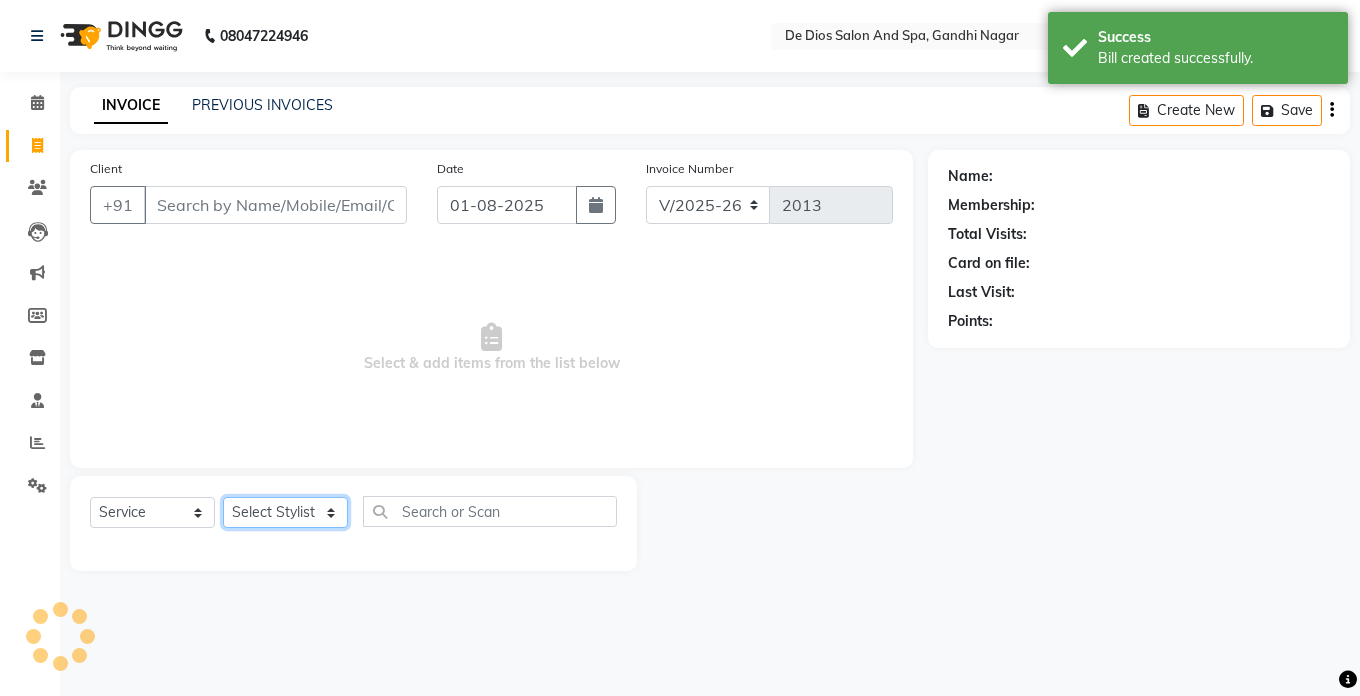 click on "Select Stylist akshay aman Arman Ashwani gunraj megha  nikita thappa nisha parveen shafali vishu kumar" 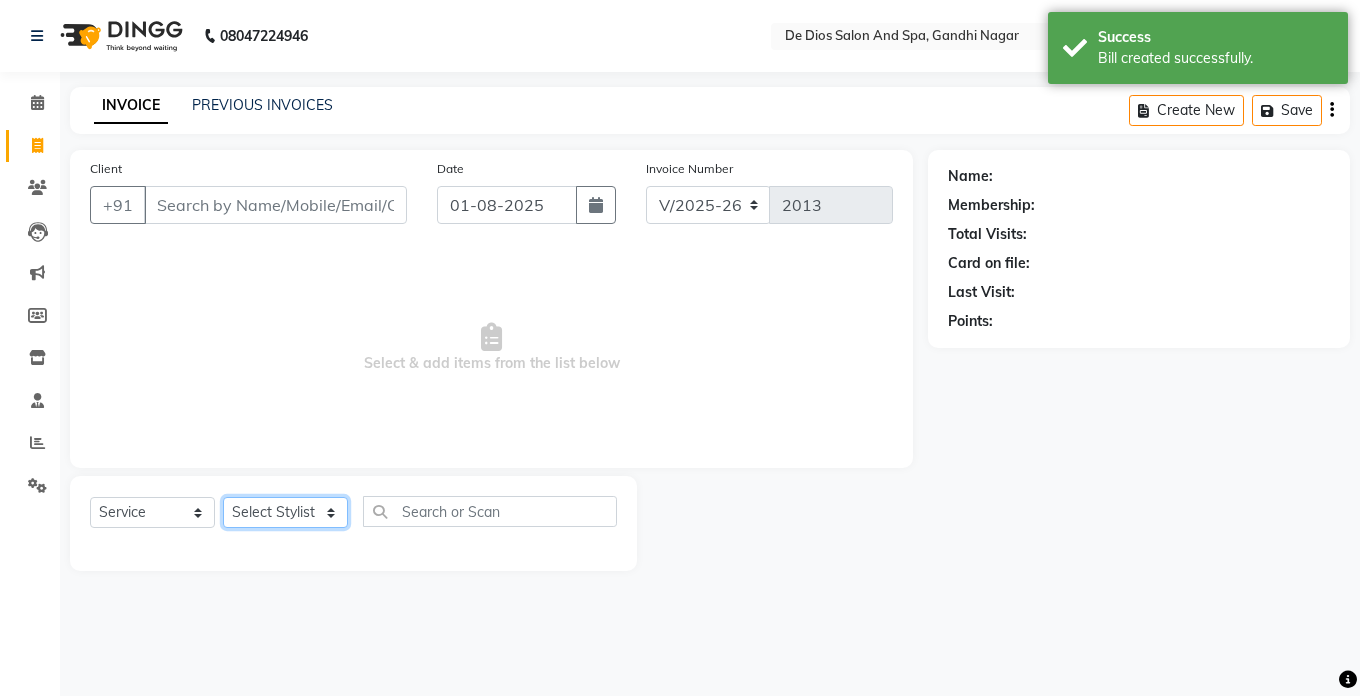 click on "Select Stylist akshay aman Arman Ashwani gunraj megha  nikita thappa nisha parveen shafali vishu kumar" 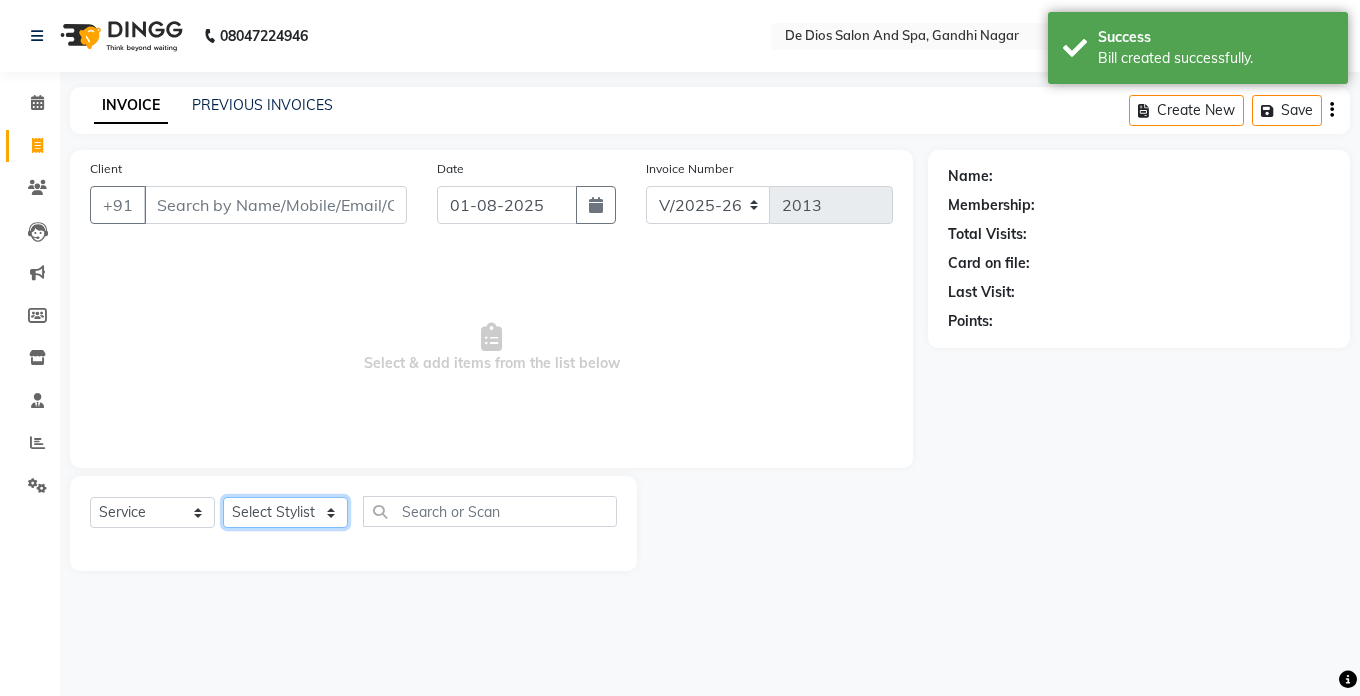 select on "55354" 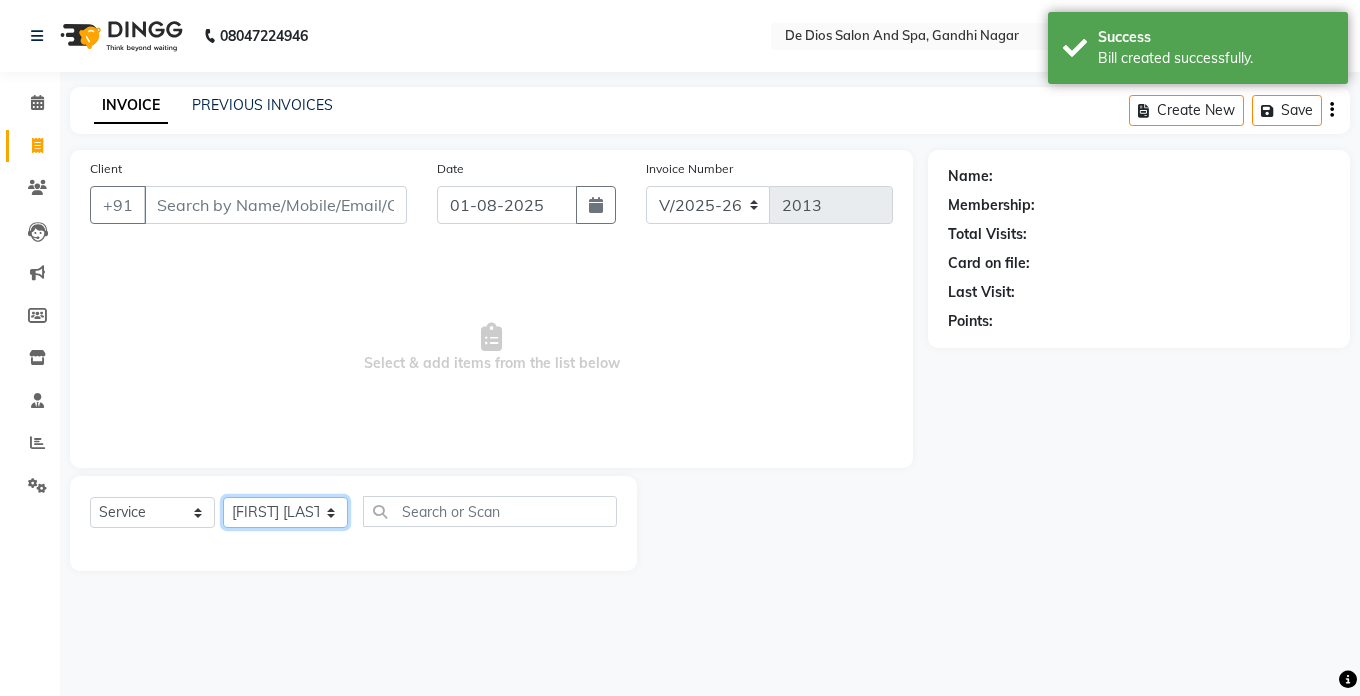 click on "Select Stylist akshay aman Arman Ashwani gunraj megha  nikita thappa nisha parveen shafali vishu kumar" 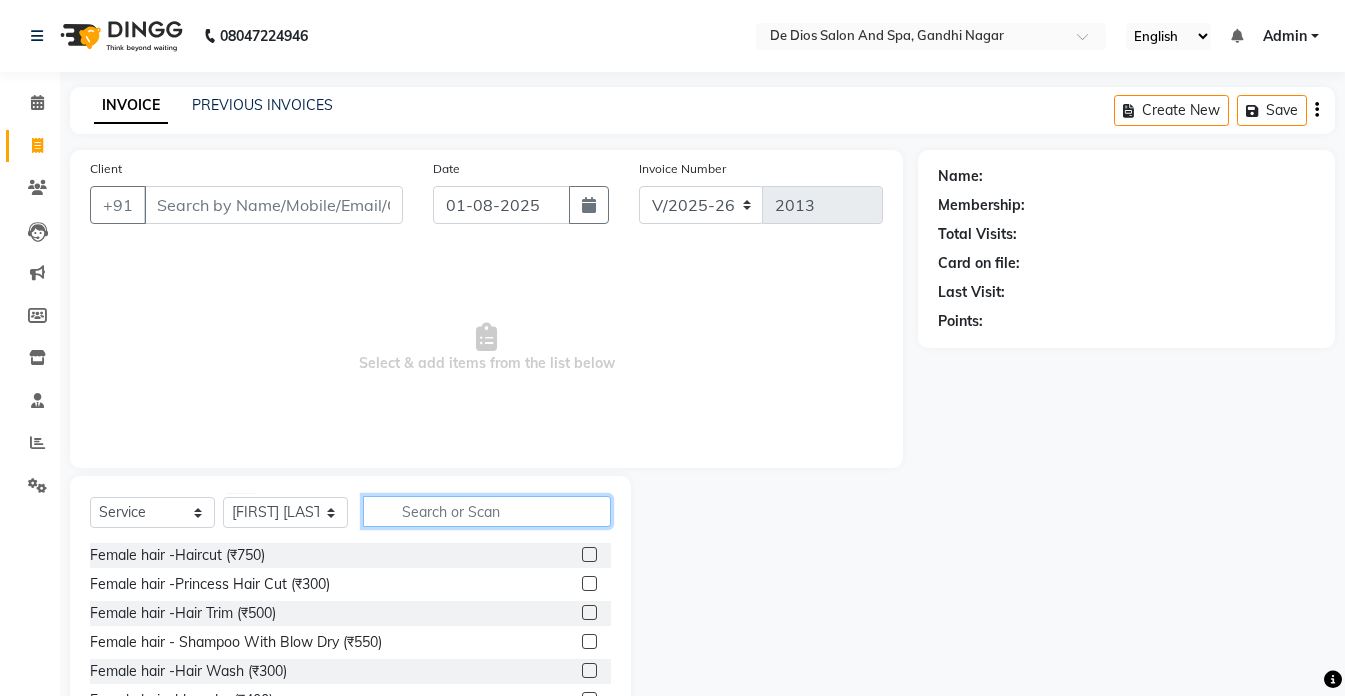 click 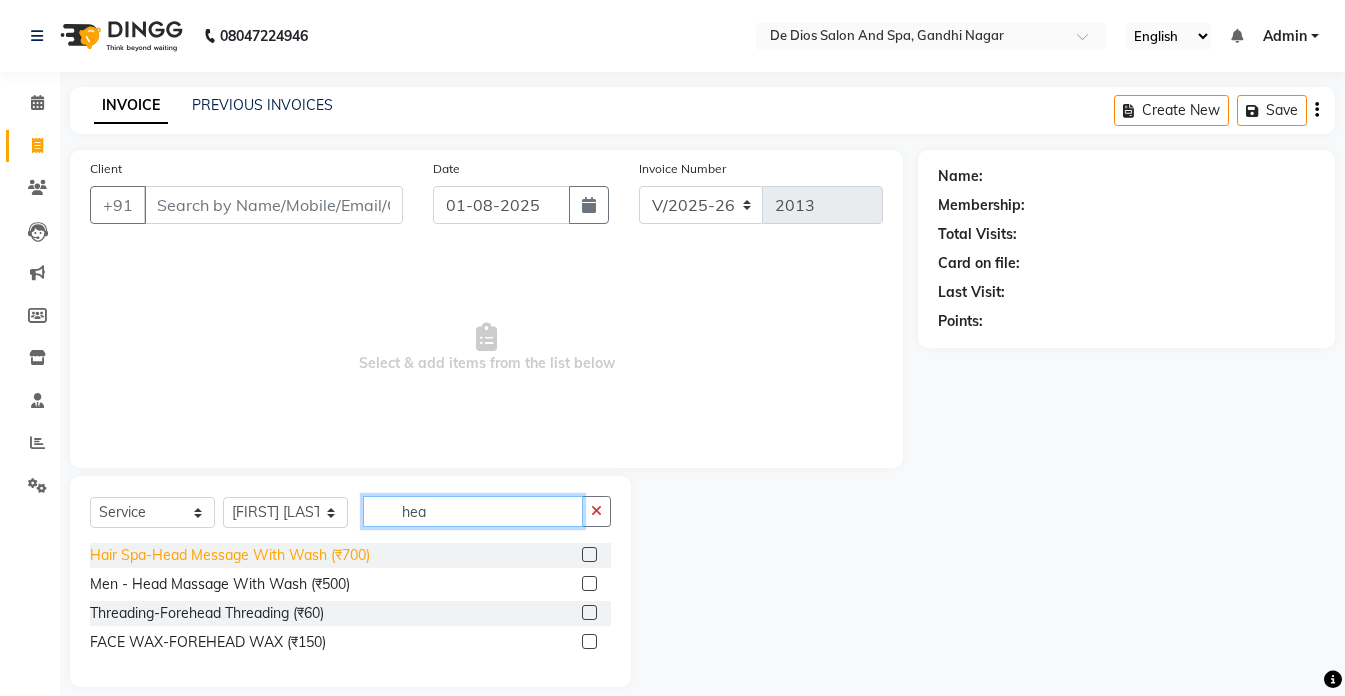 type on "hea" 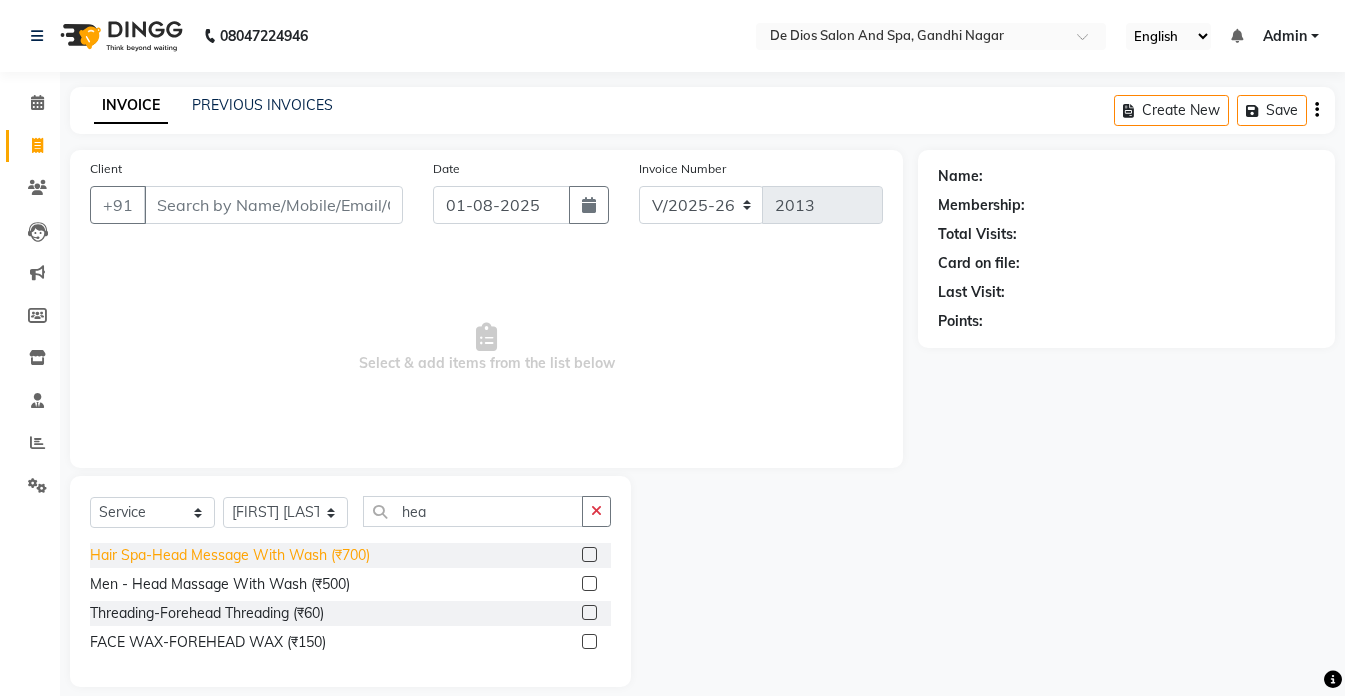 click on "Hair Spa-Head Message With Wash (₹700)" 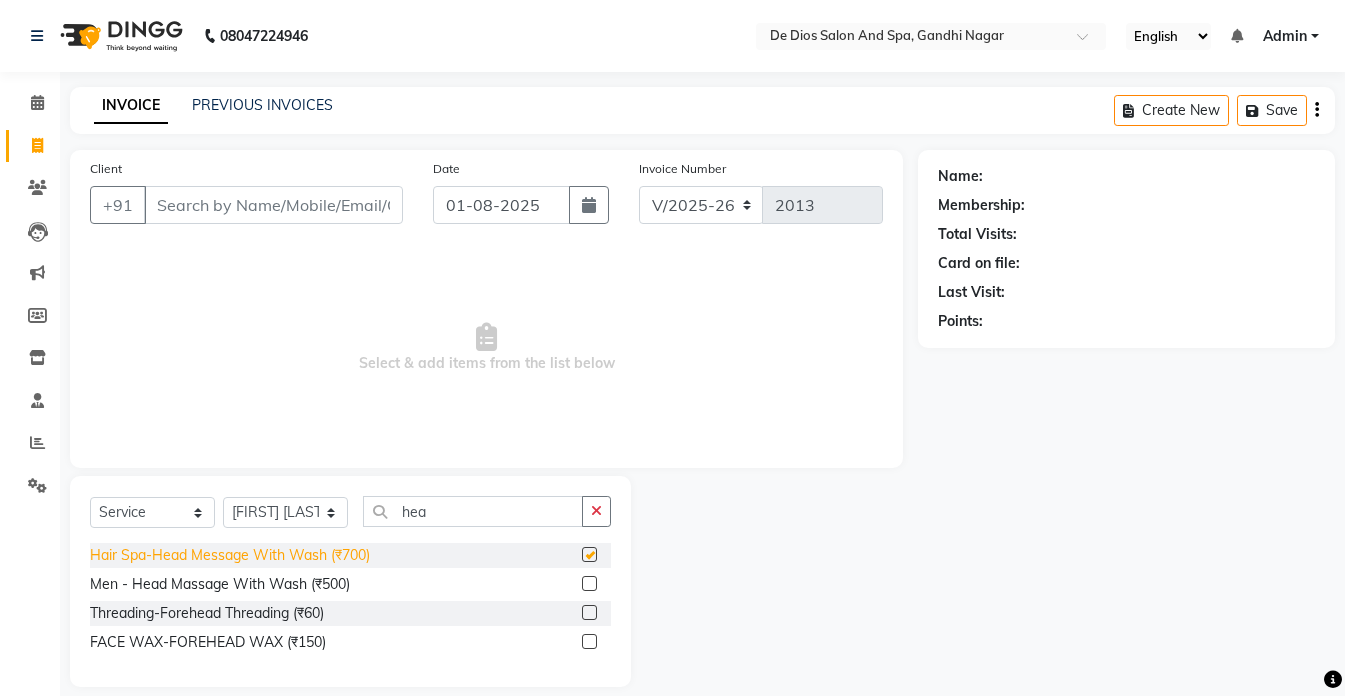 checkbox on "false" 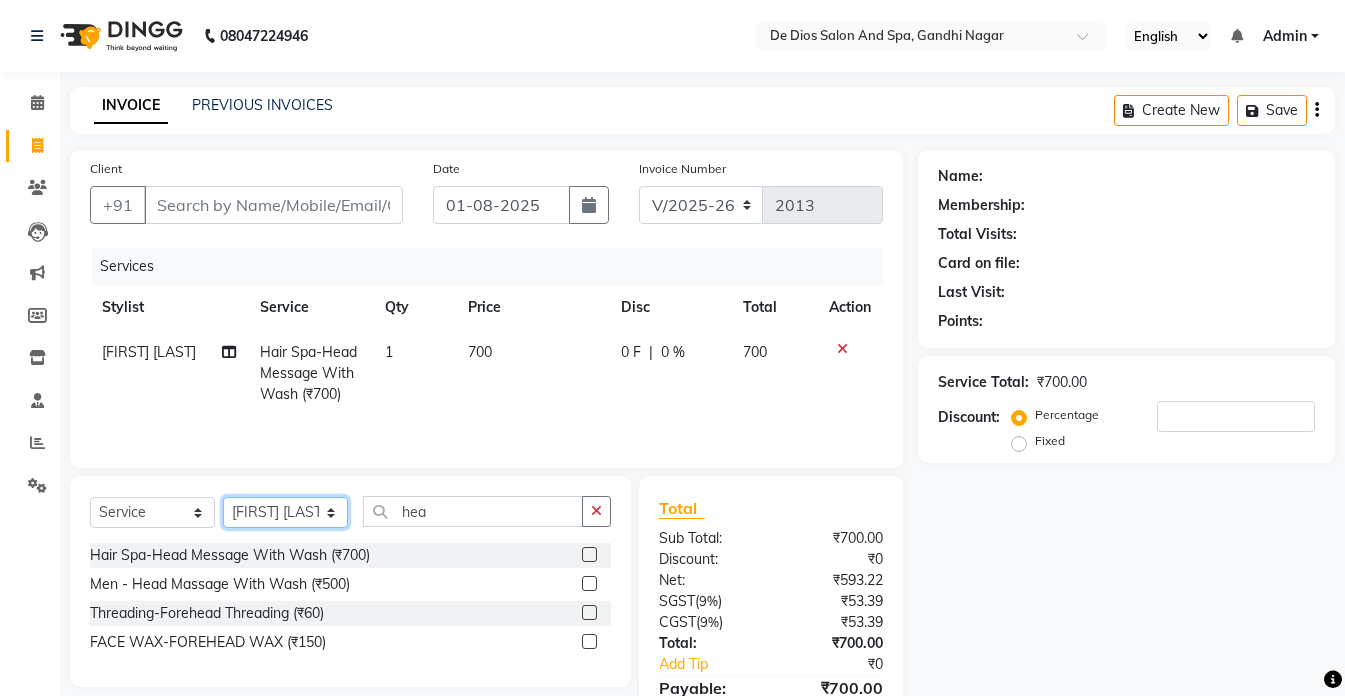 click on "Select Stylist akshay aman Arman Ashwani gunraj megha  nikita thappa nisha parveen shafali vishu kumar" 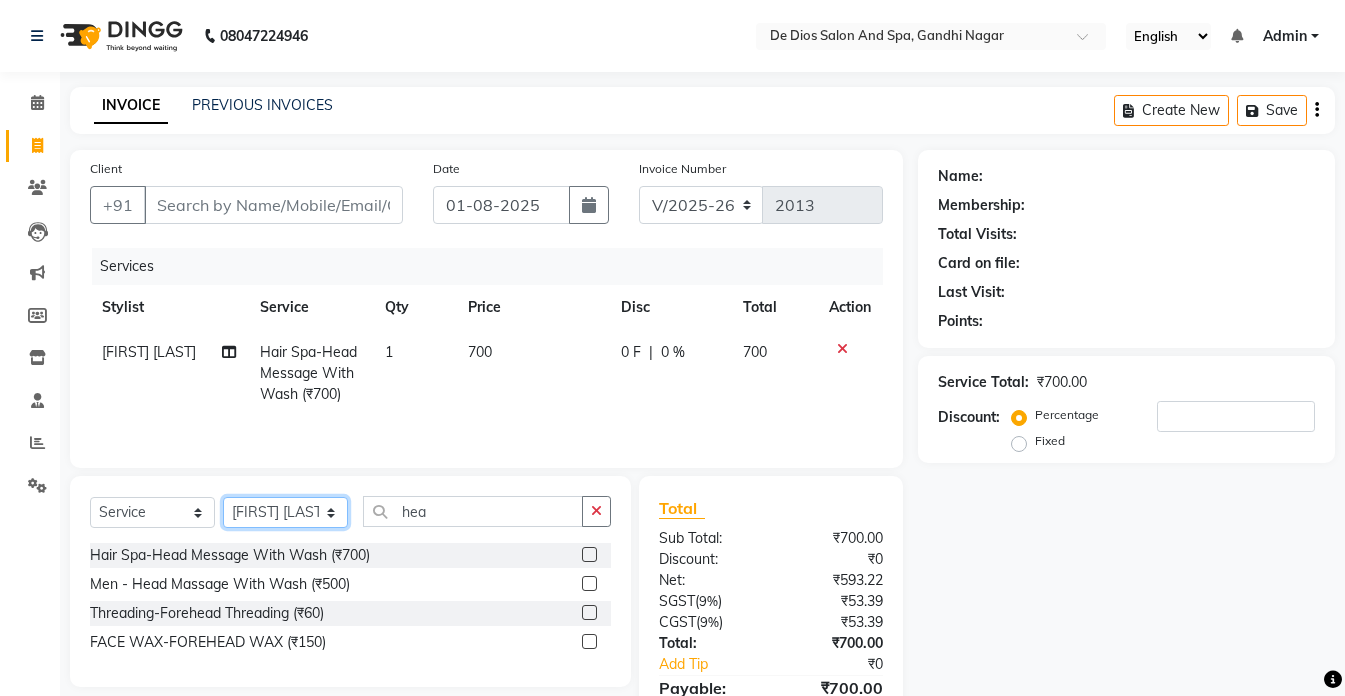 select on "49201" 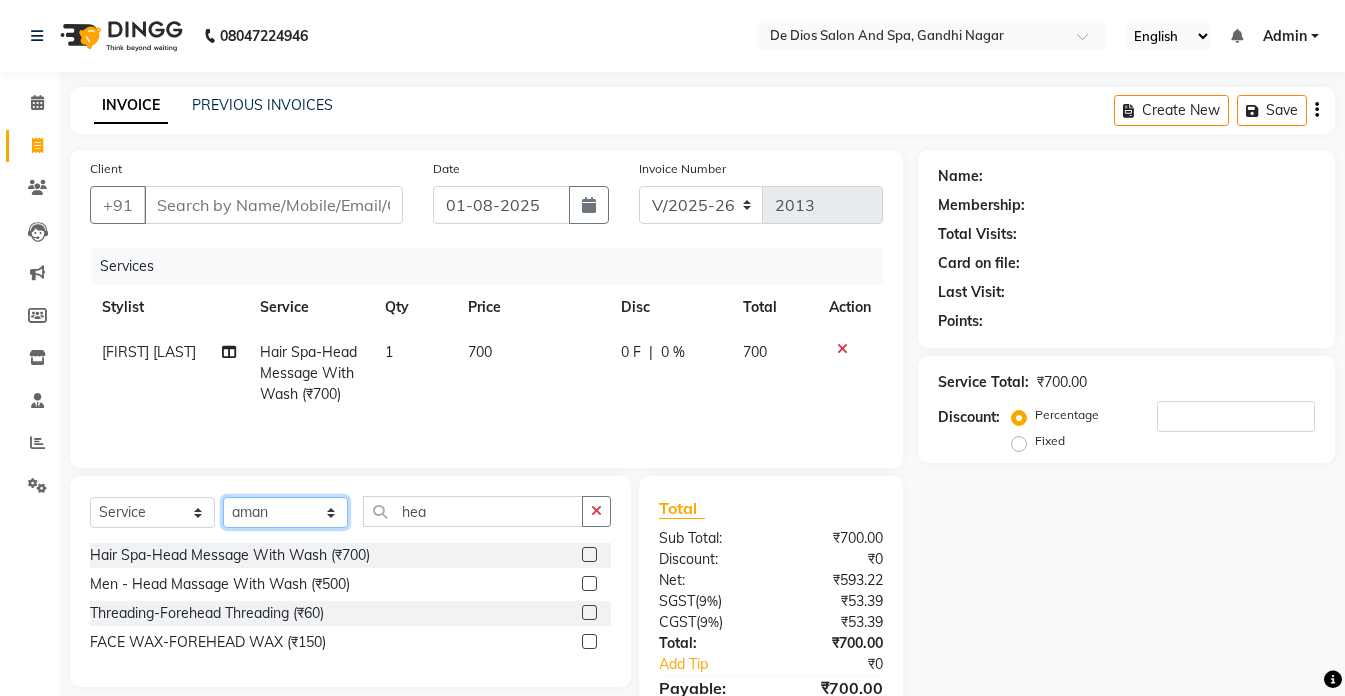 click on "Select Stylist akshay aman Arman Ashwani gunraj megha  nikita thappa nisha parveen shafali vishu kumar" 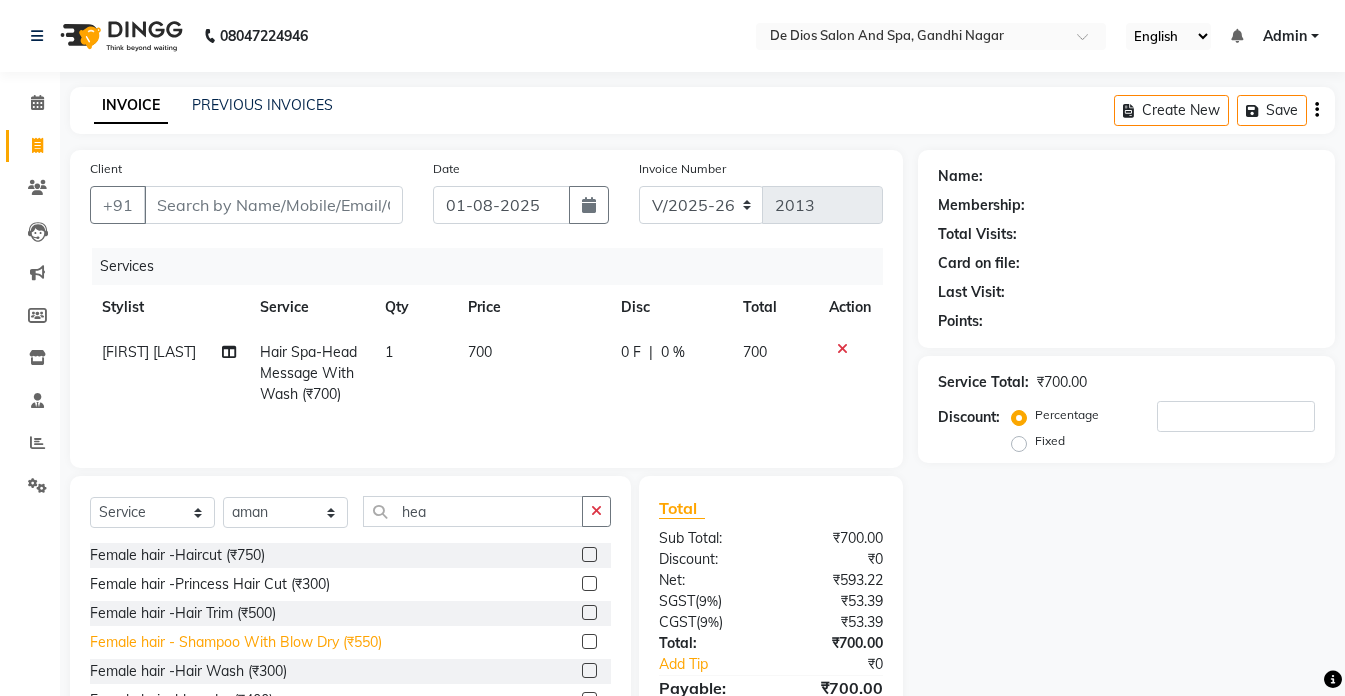 click on "Female hair - Shampoo With Blow Dry (₹550)" 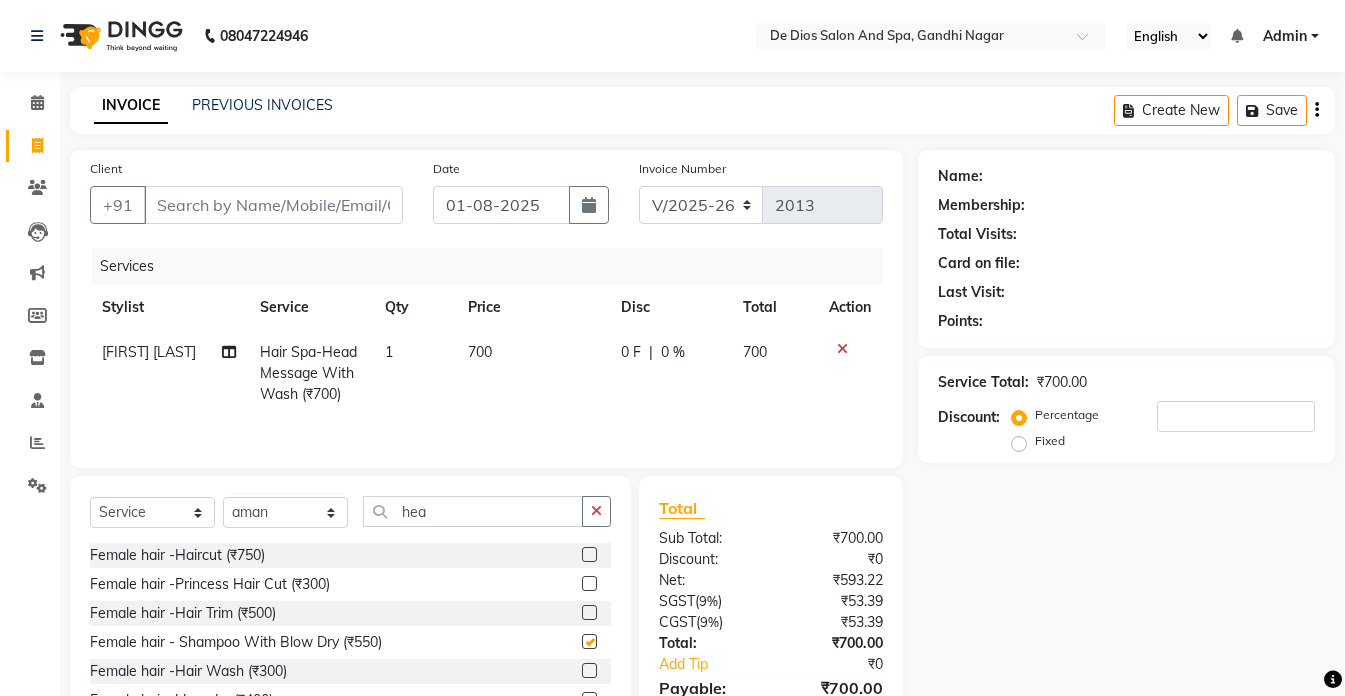 checkbox on "false" 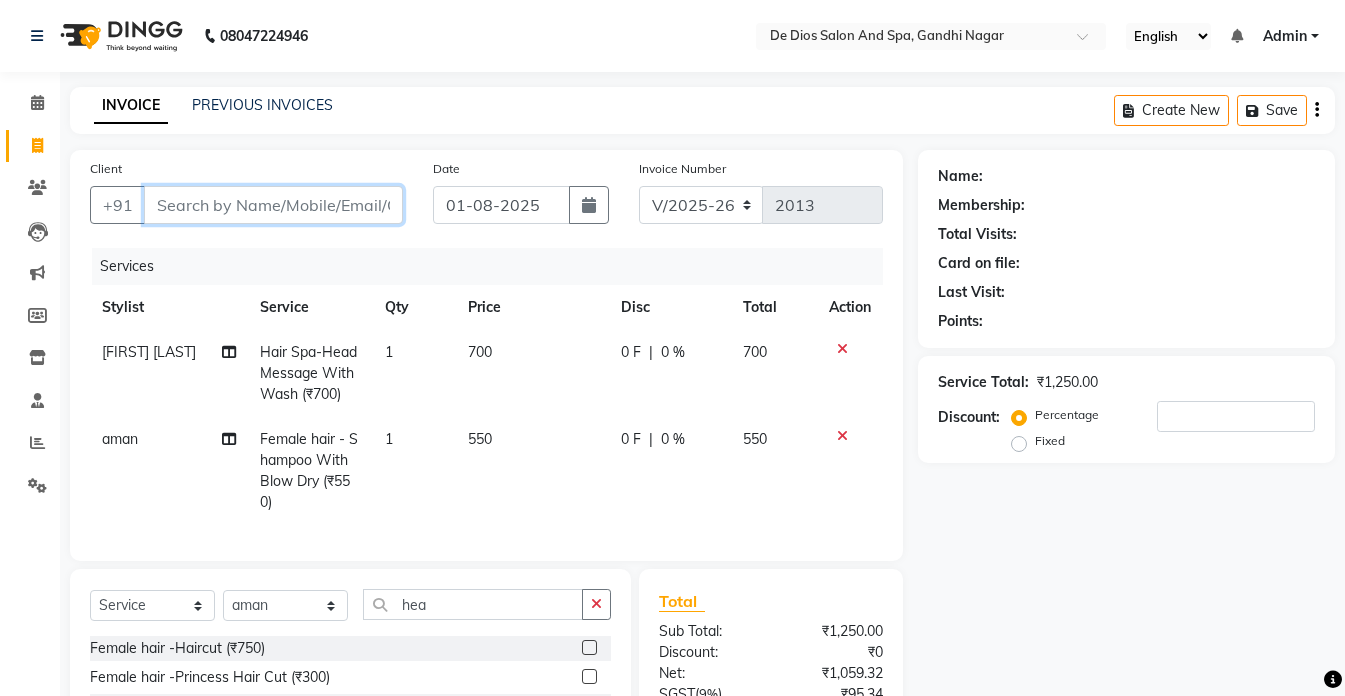 click on "Client" at bounding box center (273, 205) 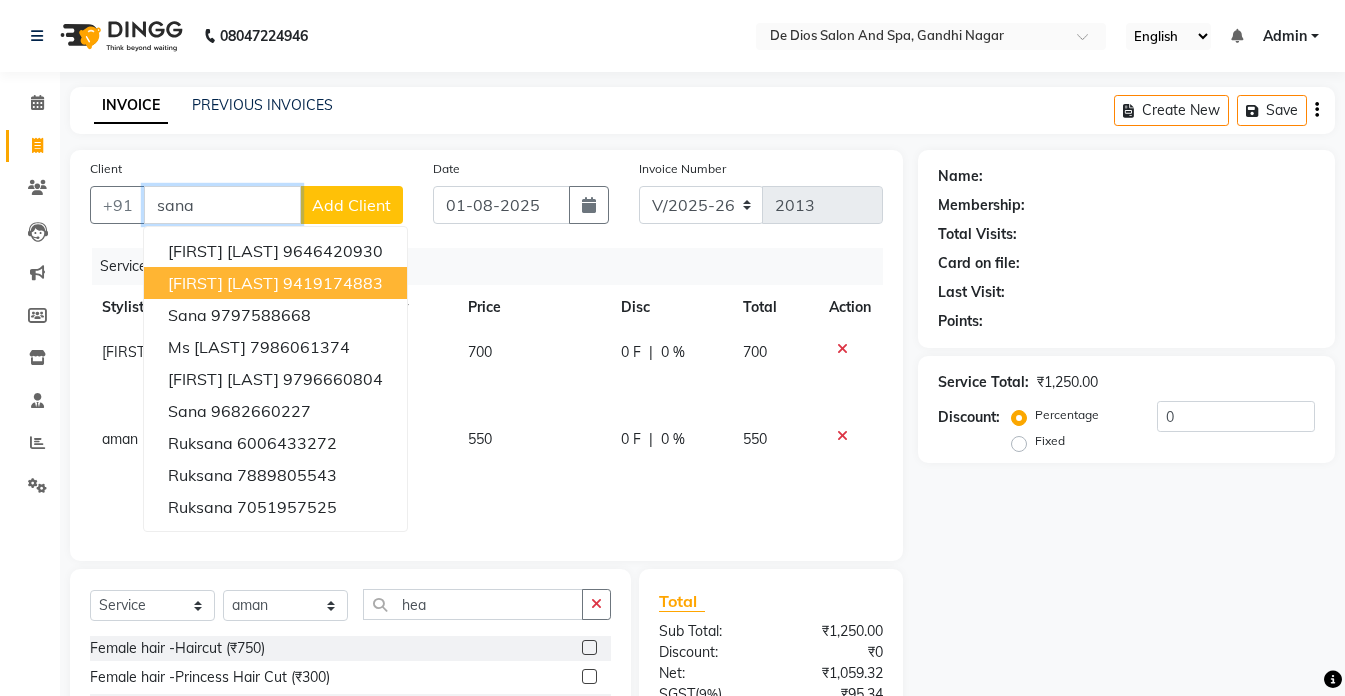 click on "9419174883" at bounding box center [333, 283] 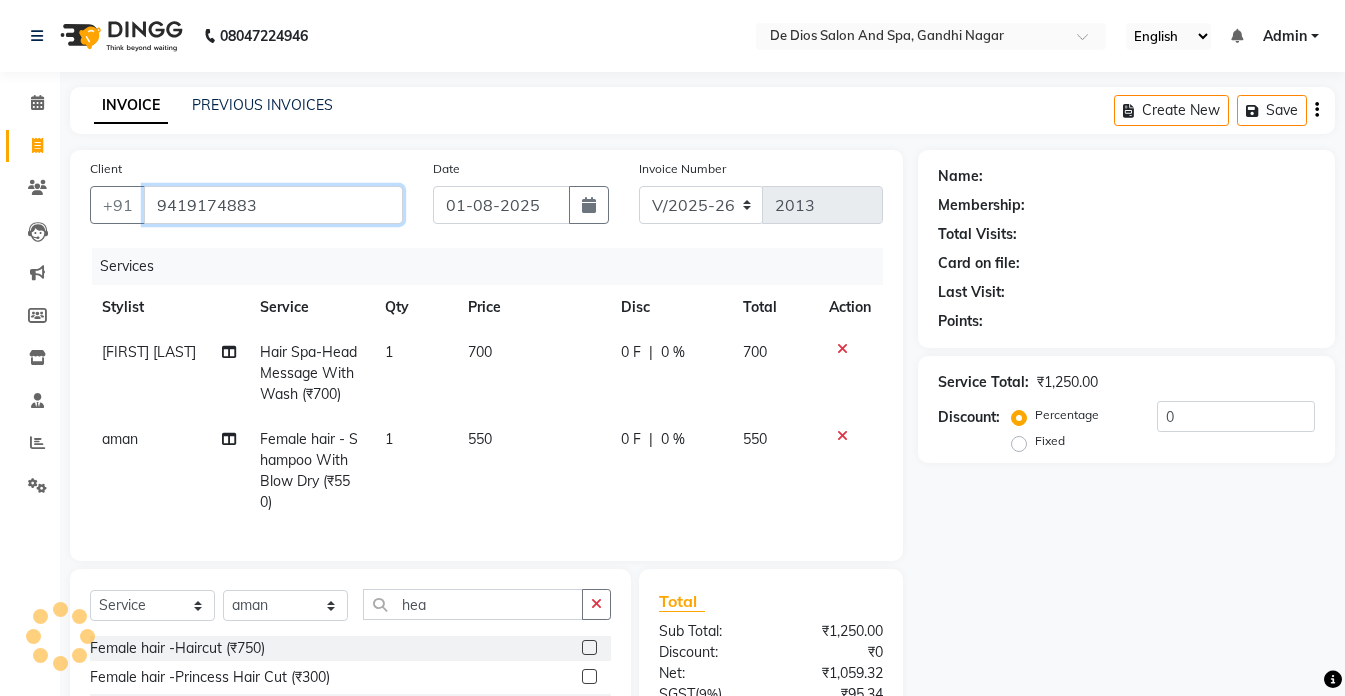 type on "9419174883" 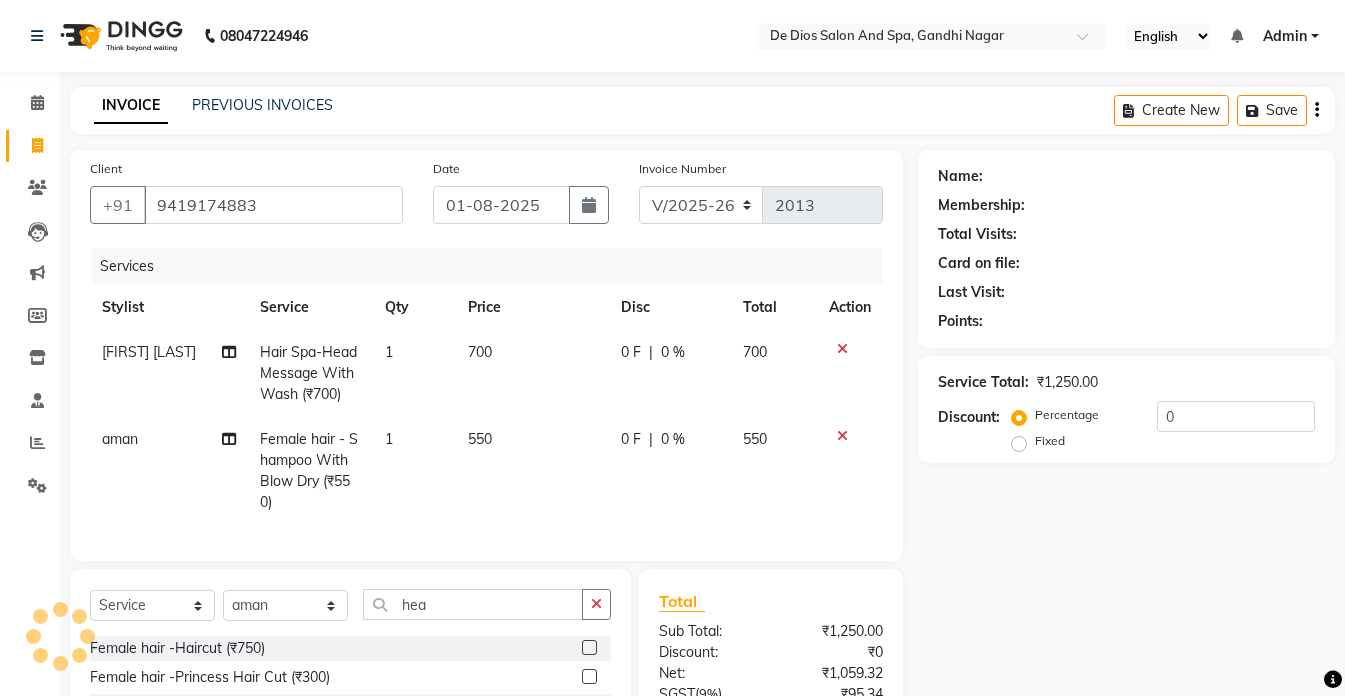 select on "1: Object" 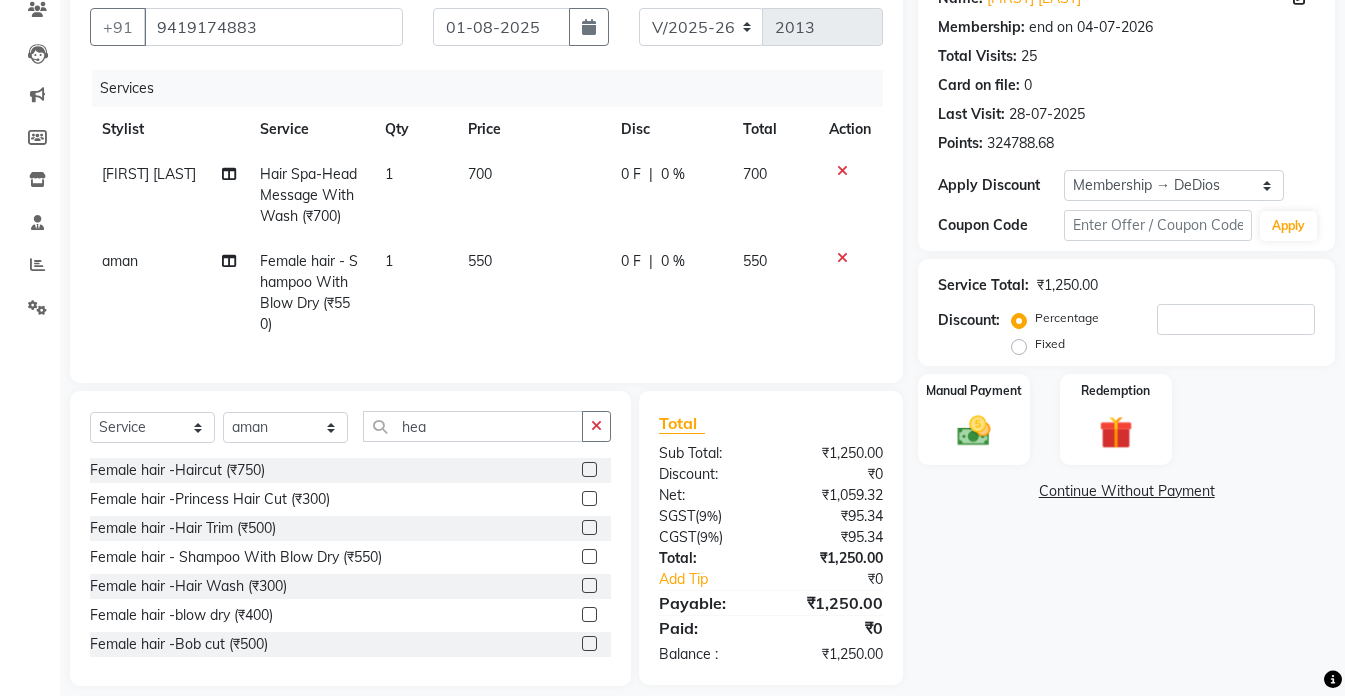 scroll, scrollTop: 200, scrollLeft: 0, axis: vertical 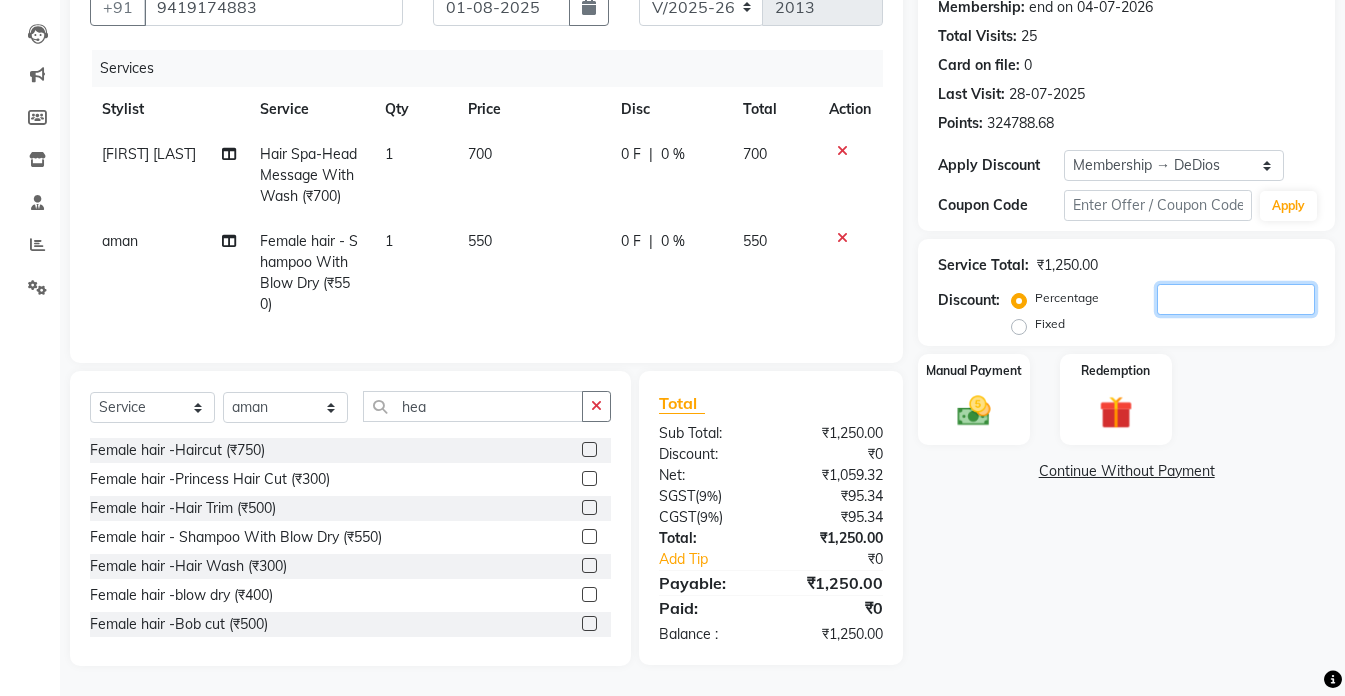 click 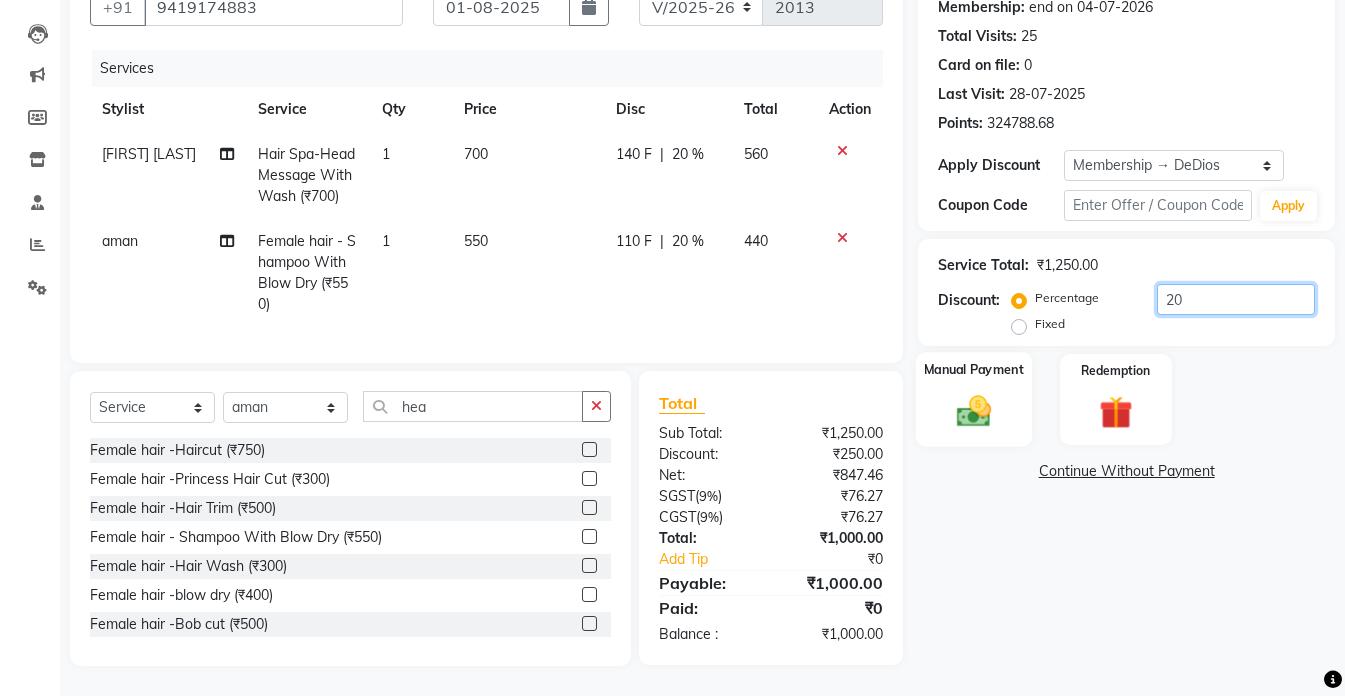 type on "20" 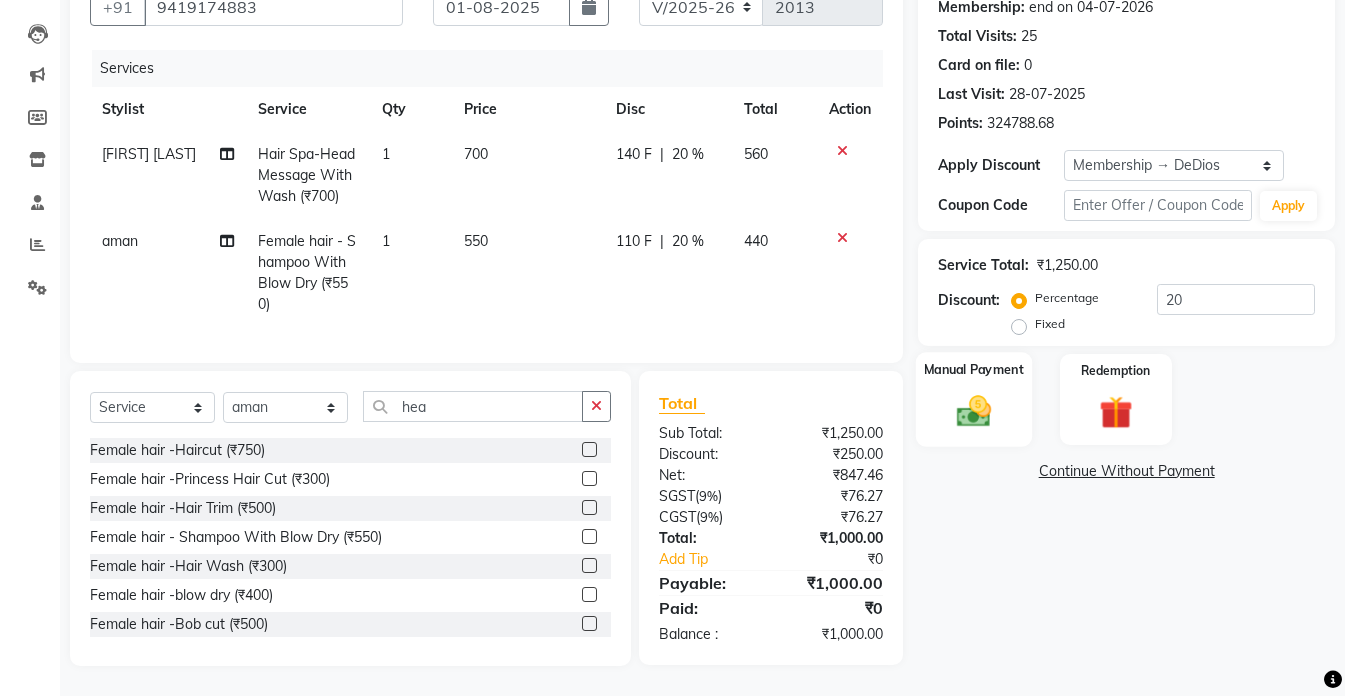 click 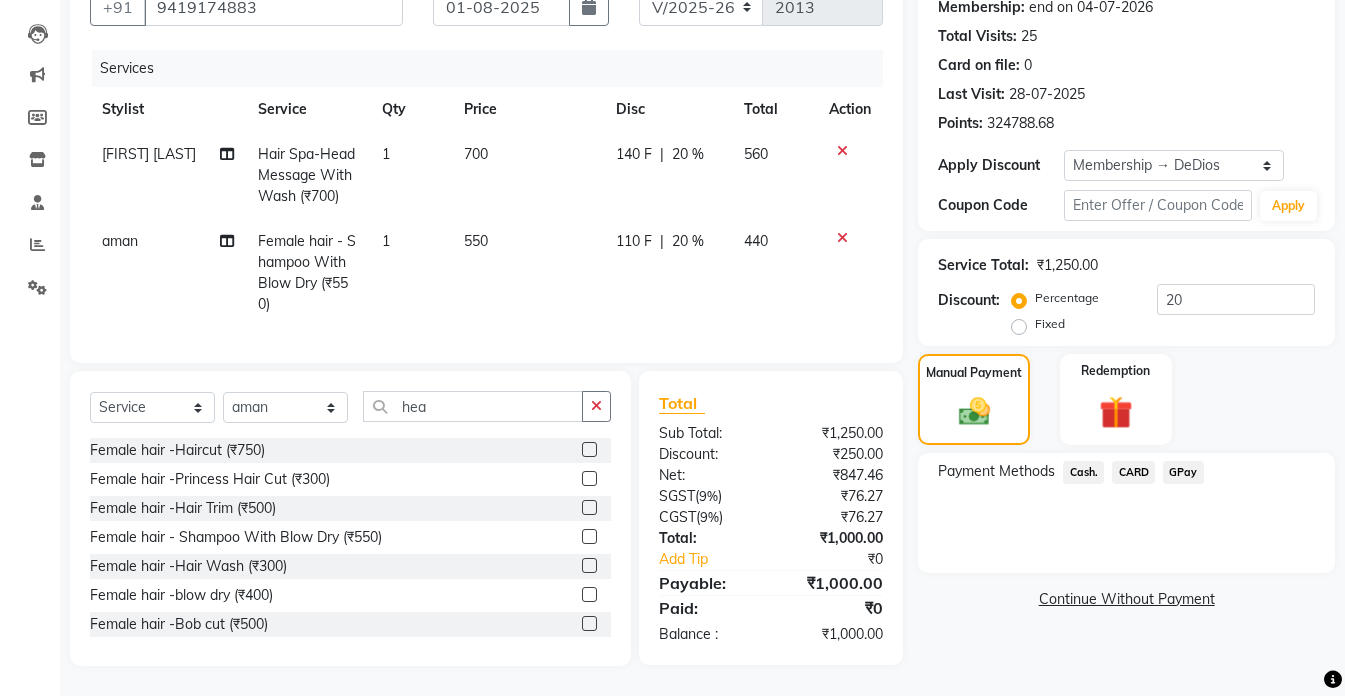 click 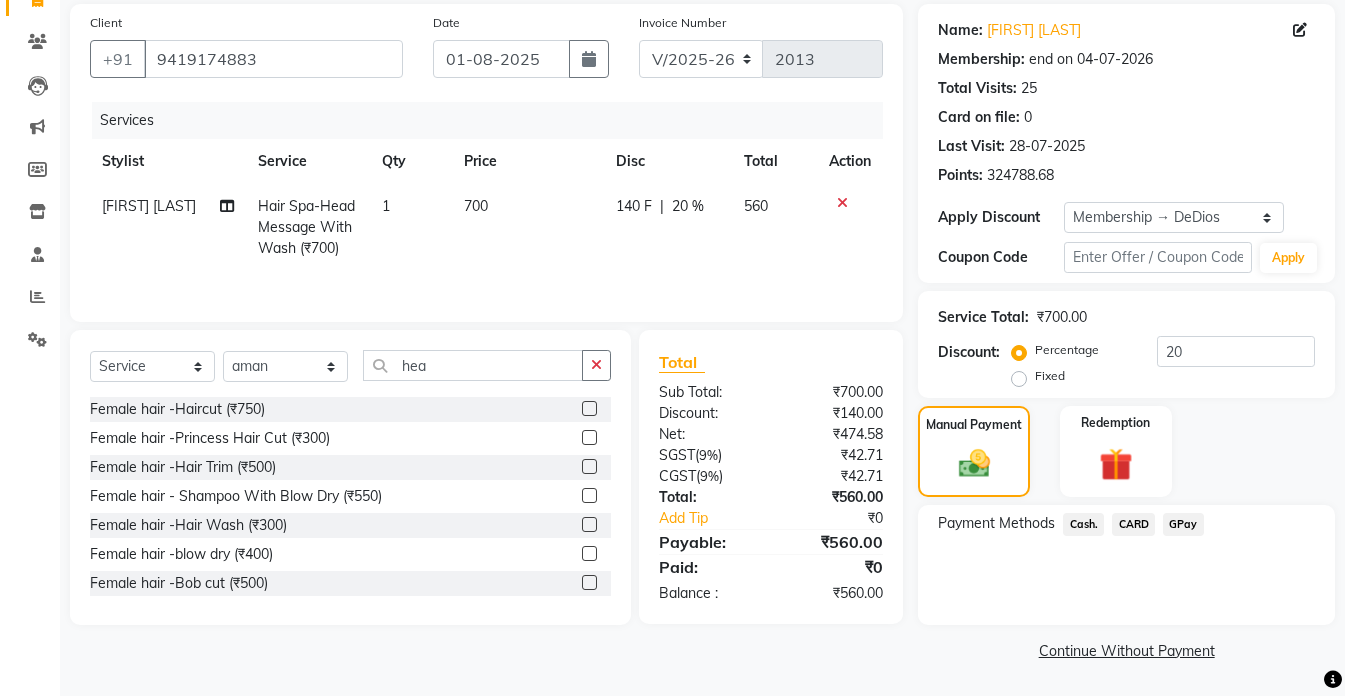scroll, scrollTop: 146, scrollLeft: 0, axis: vertical 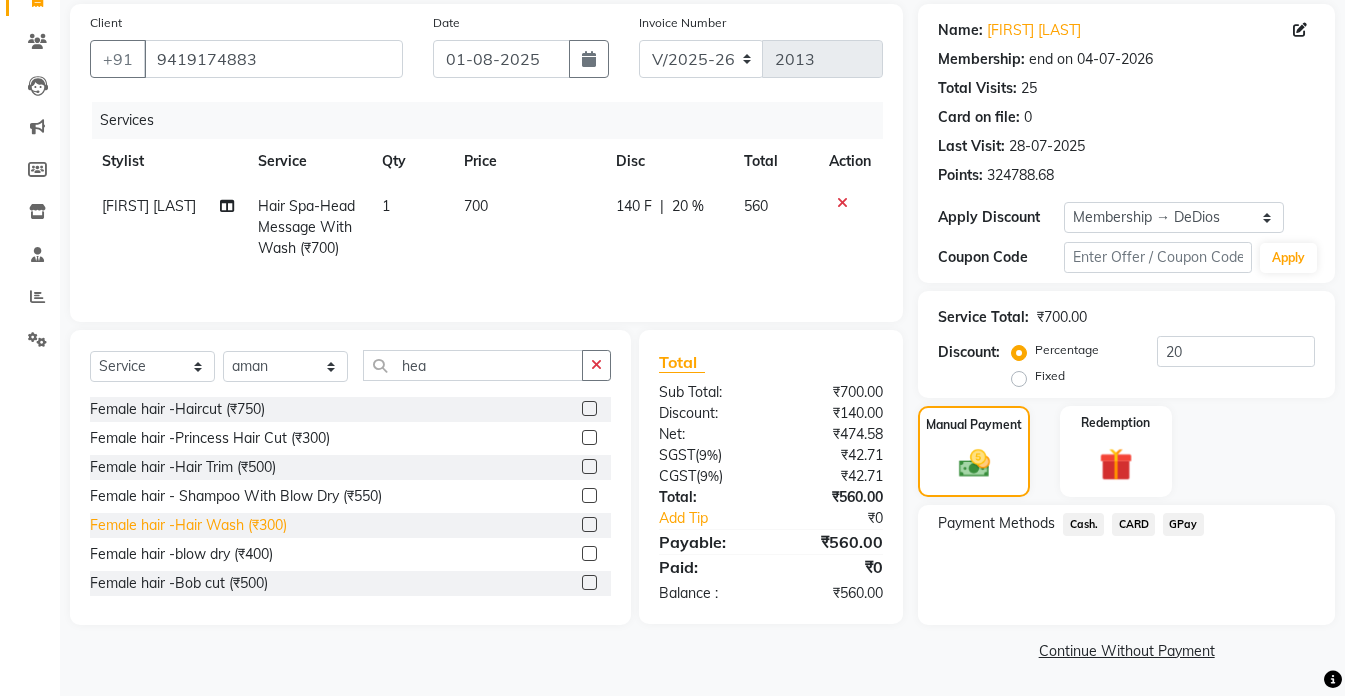 click on "Female hair -Hair Wash (₹300)" 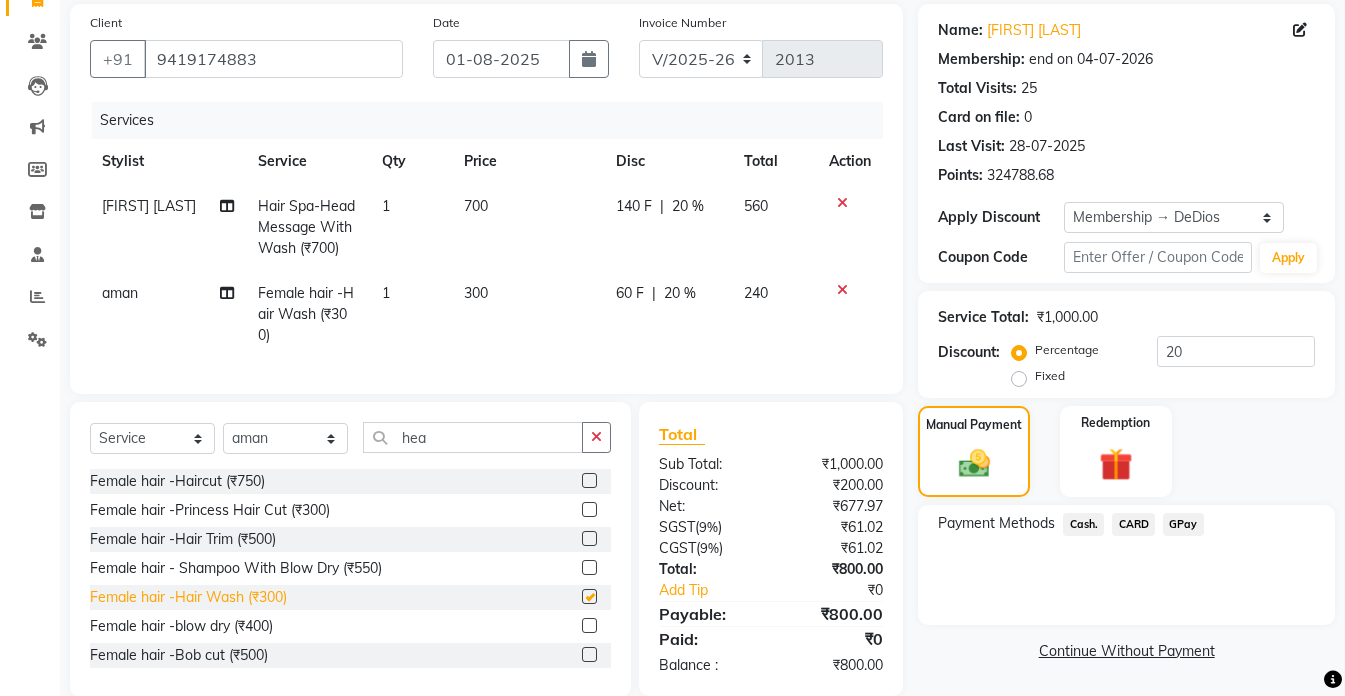 scroll, scrollTop: 192, scrollLeft: 0, axis: vertical 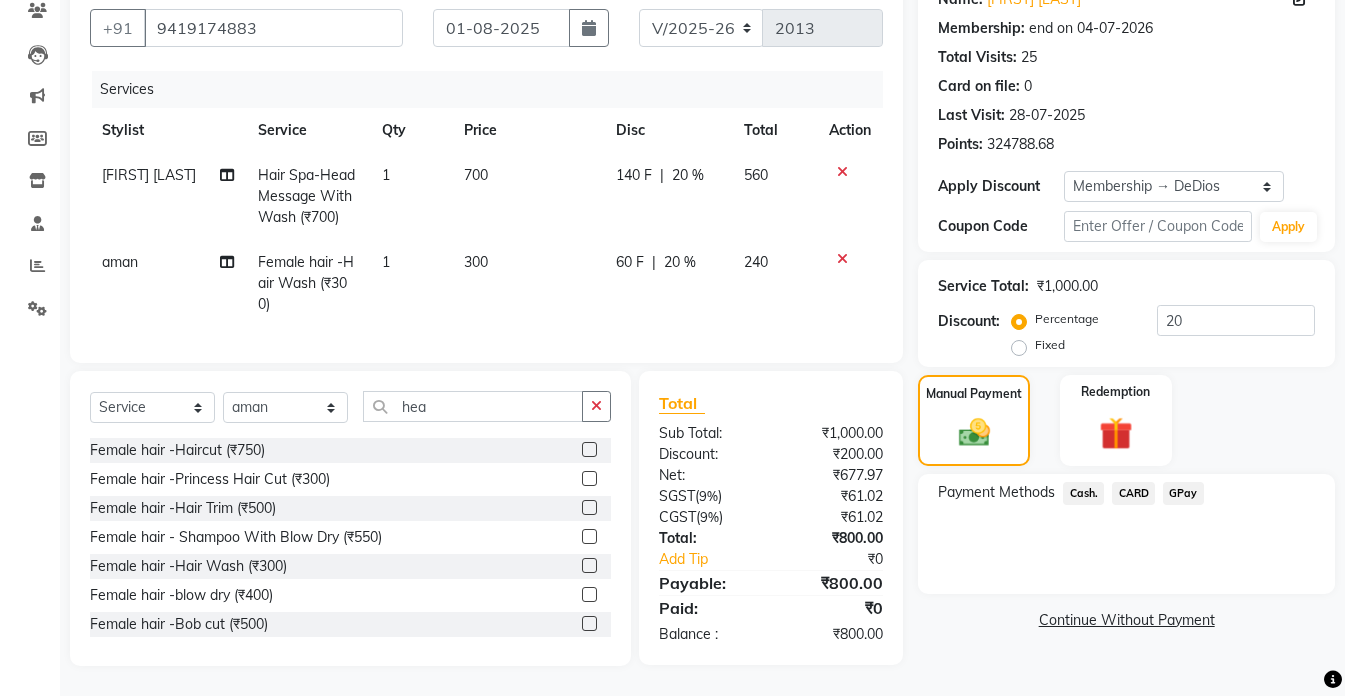checkbox on "false" 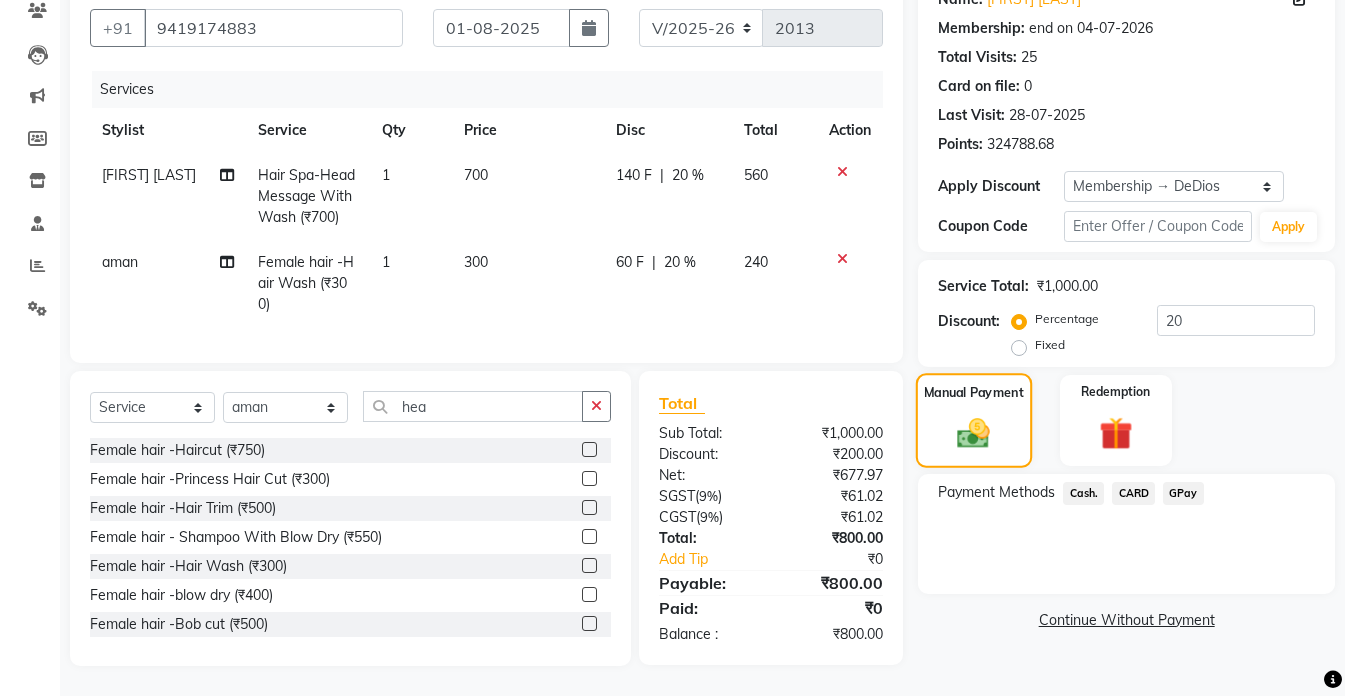 click 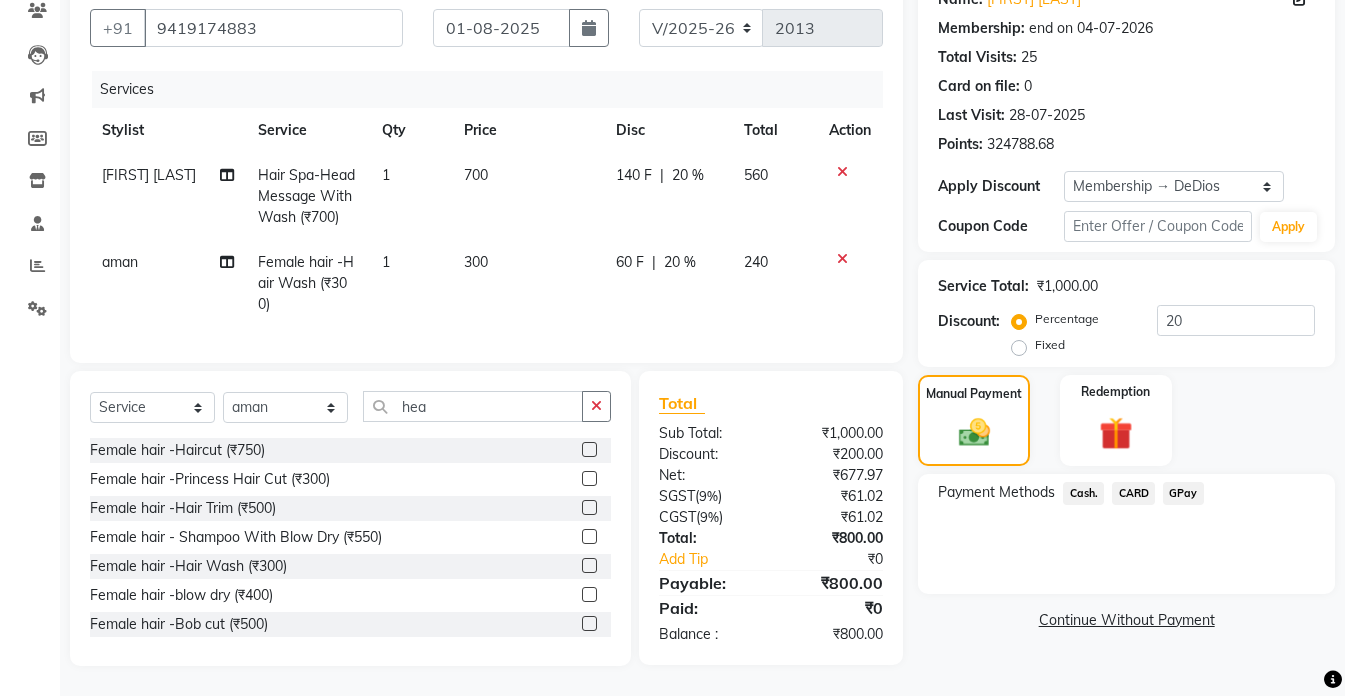 click on "Cash." 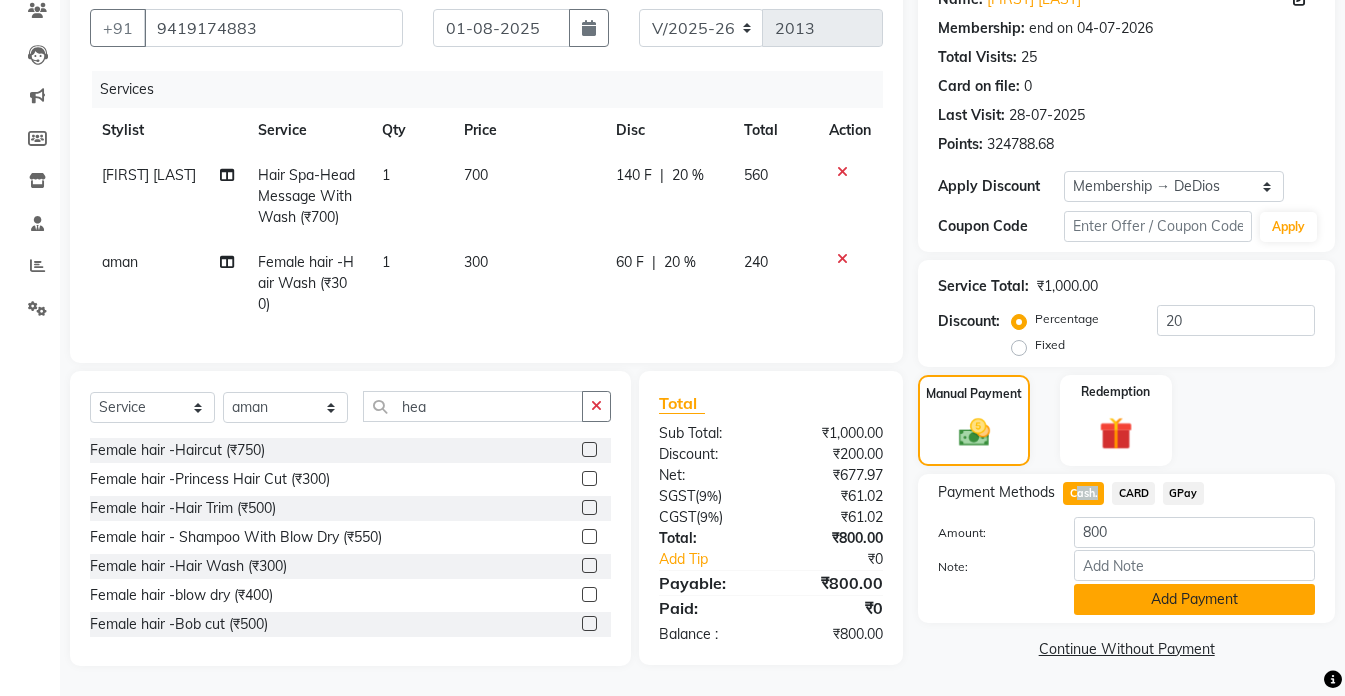 drag, startPoint x: 1079, startPoint y: 473, endPoint x: 1109, endPoint y: 576, distance: 107.28001 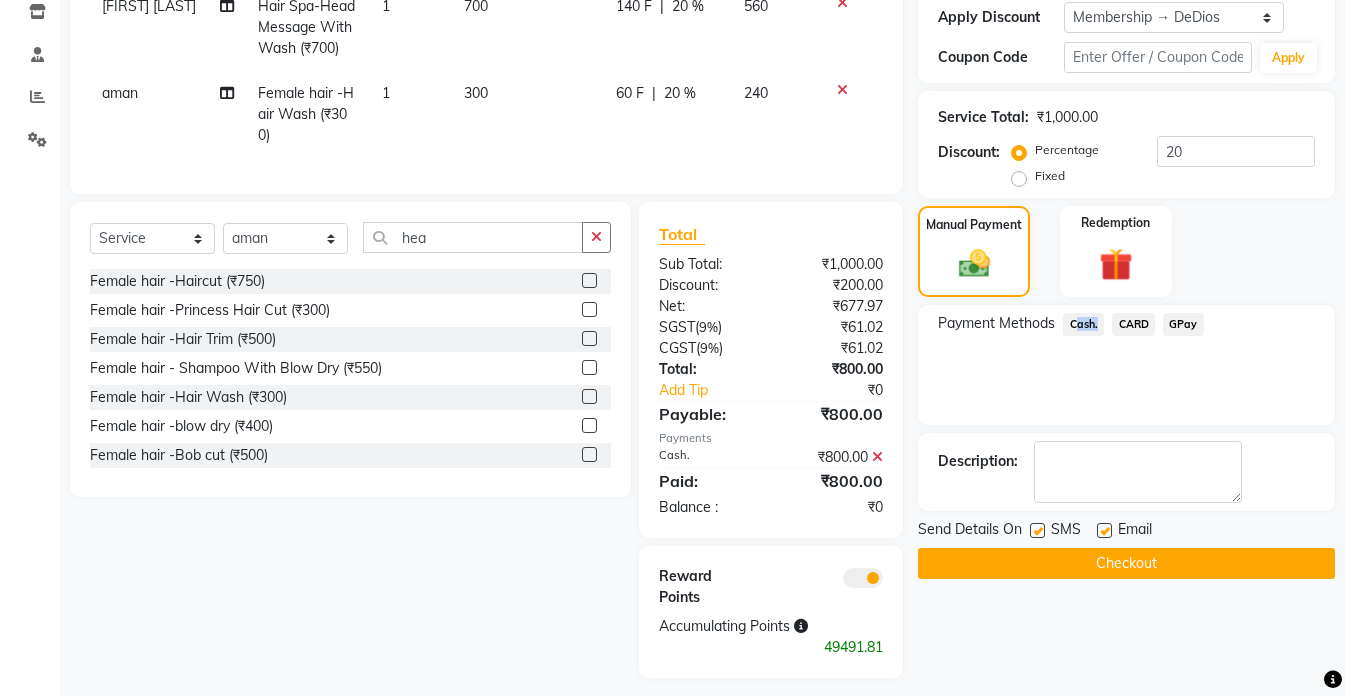 scroll, scrollTop: 373, scrollLeft: 0, axis: vertical 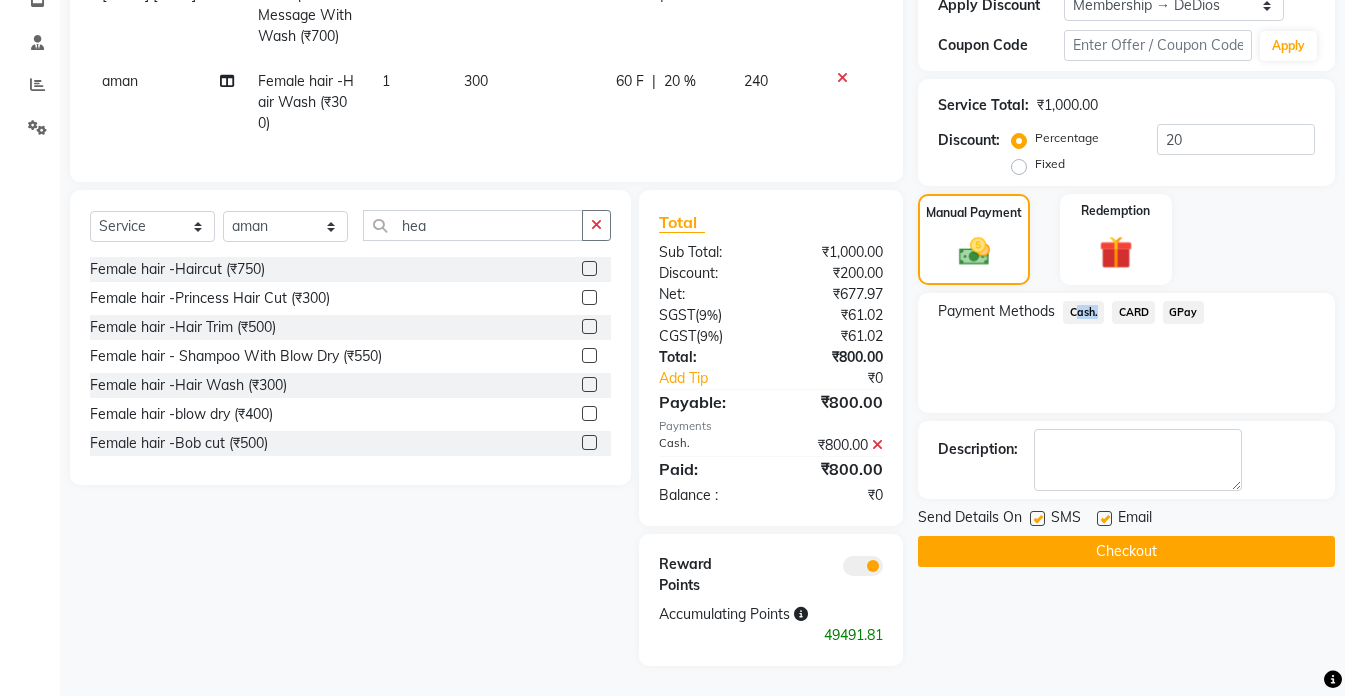click on "Checkout" 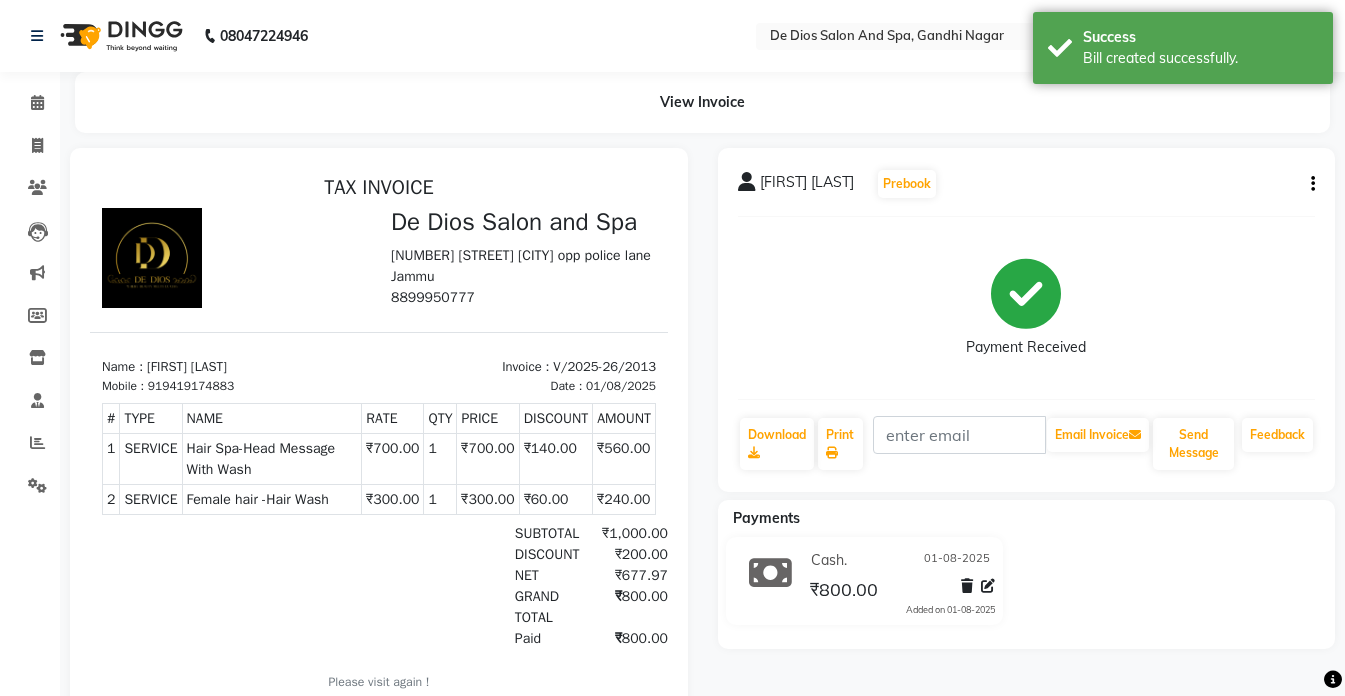 scroll, scrollTop: 0, scrollLeft: 0, axis: both 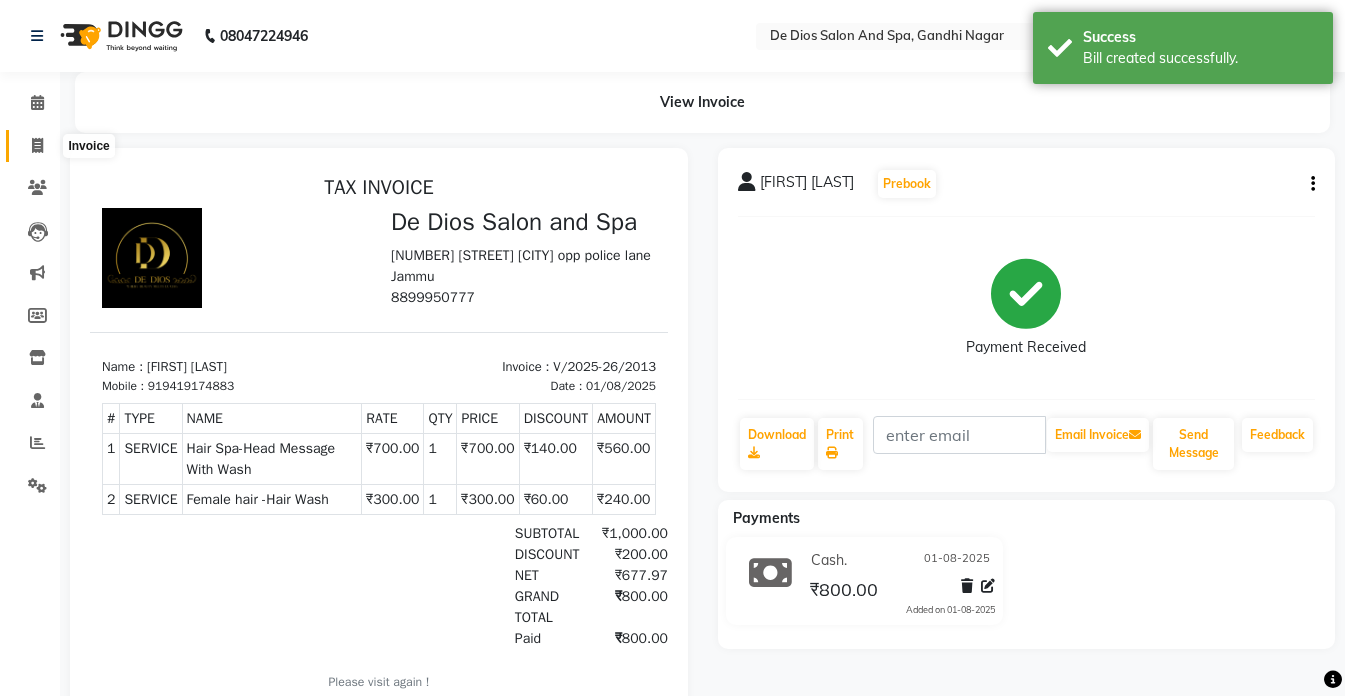 click 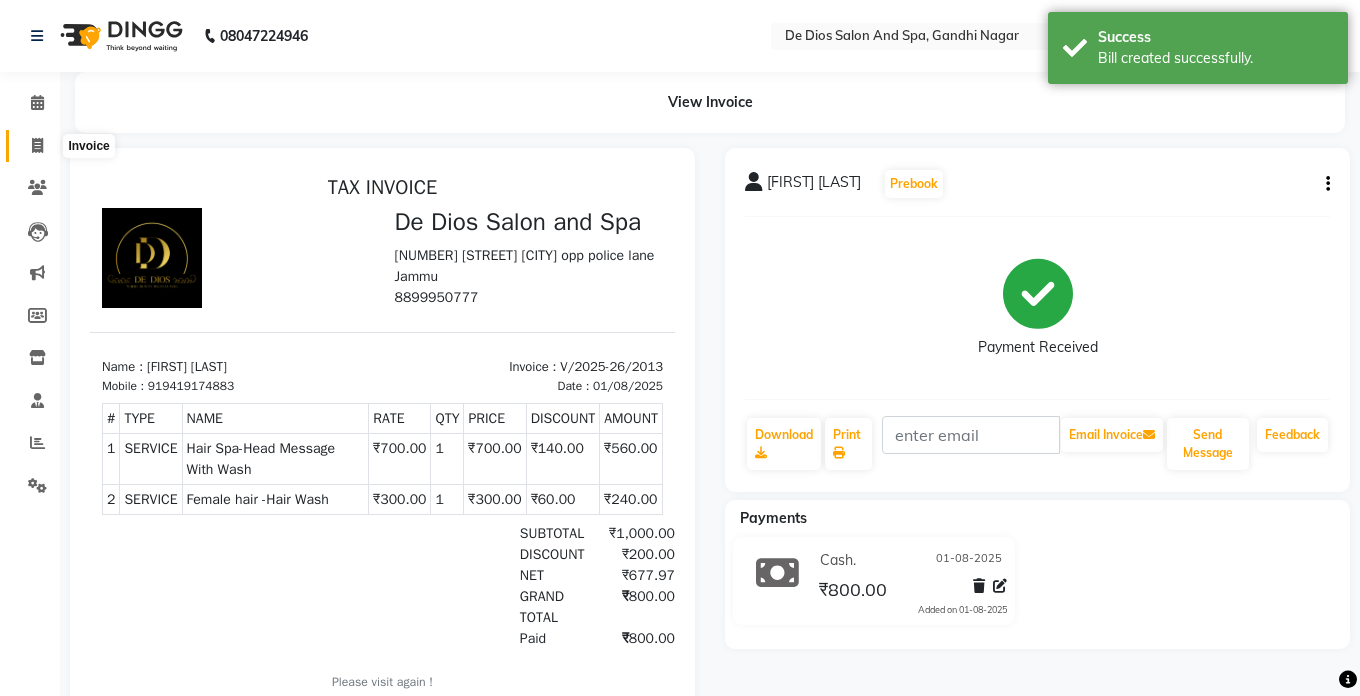 select on "service" 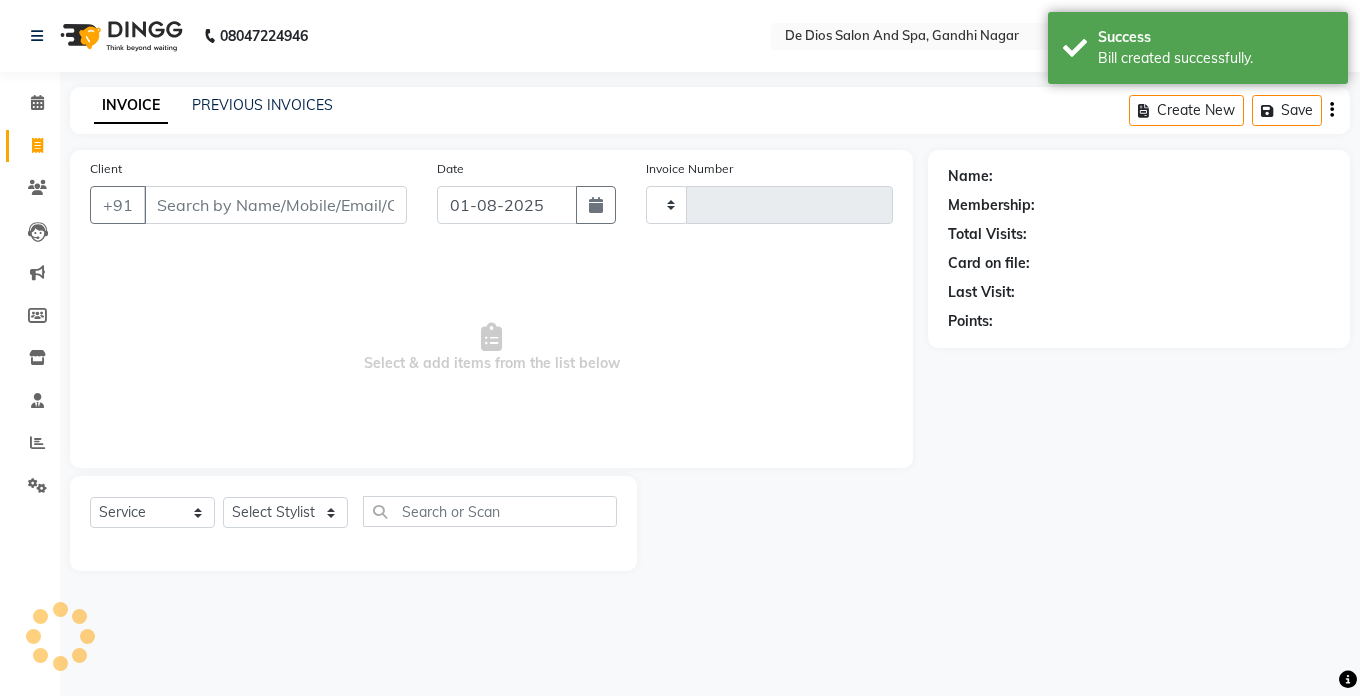 type on "2014" 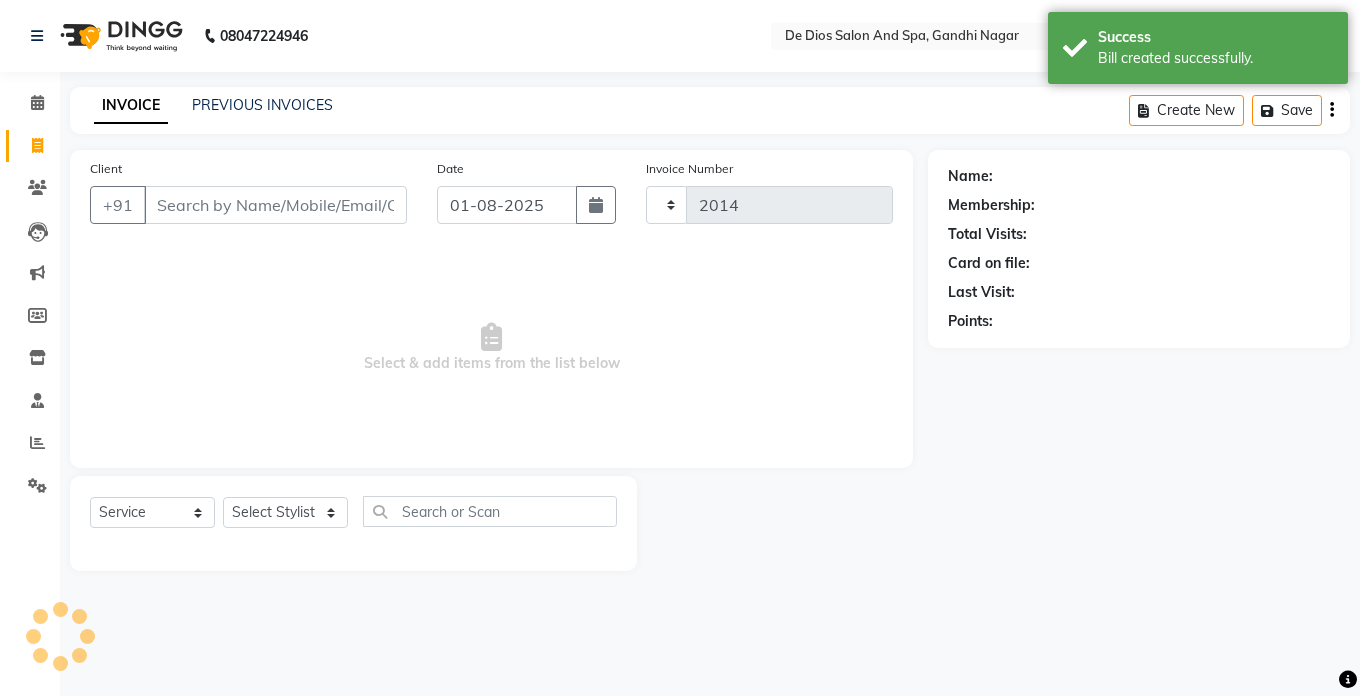 select on "6431" 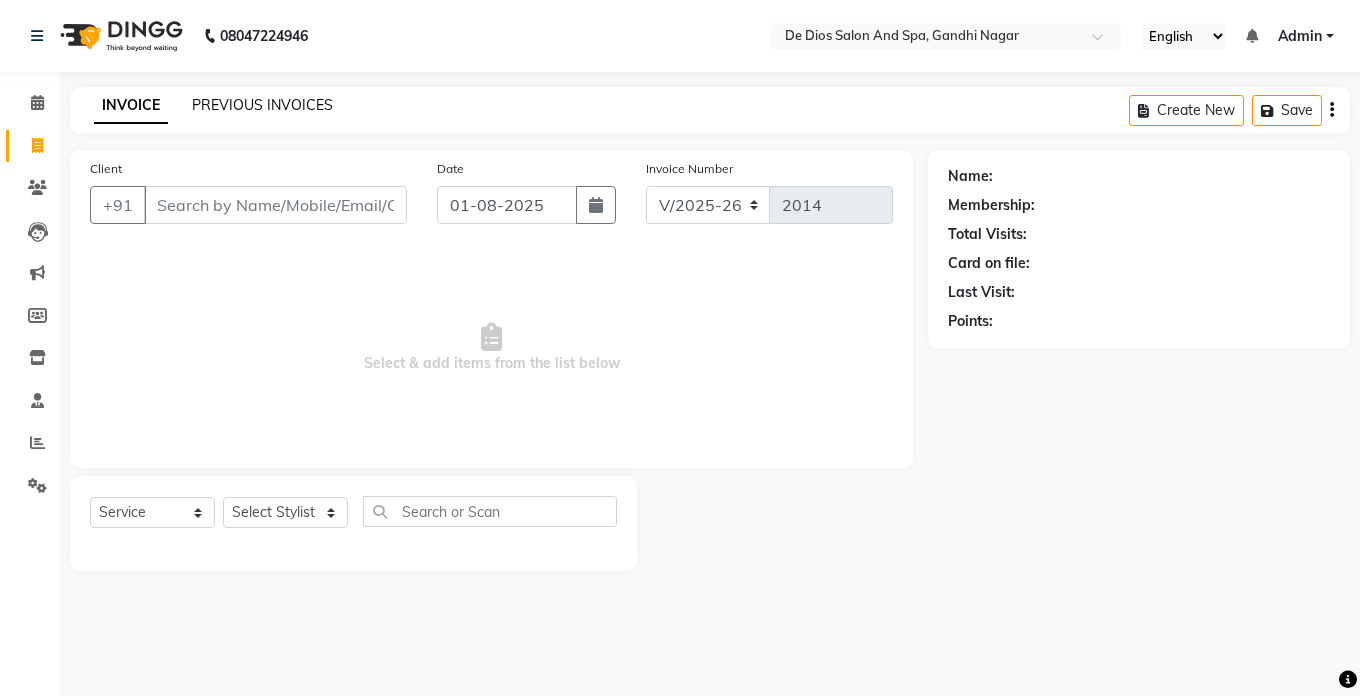click on "PREVIOUS INVOICES" 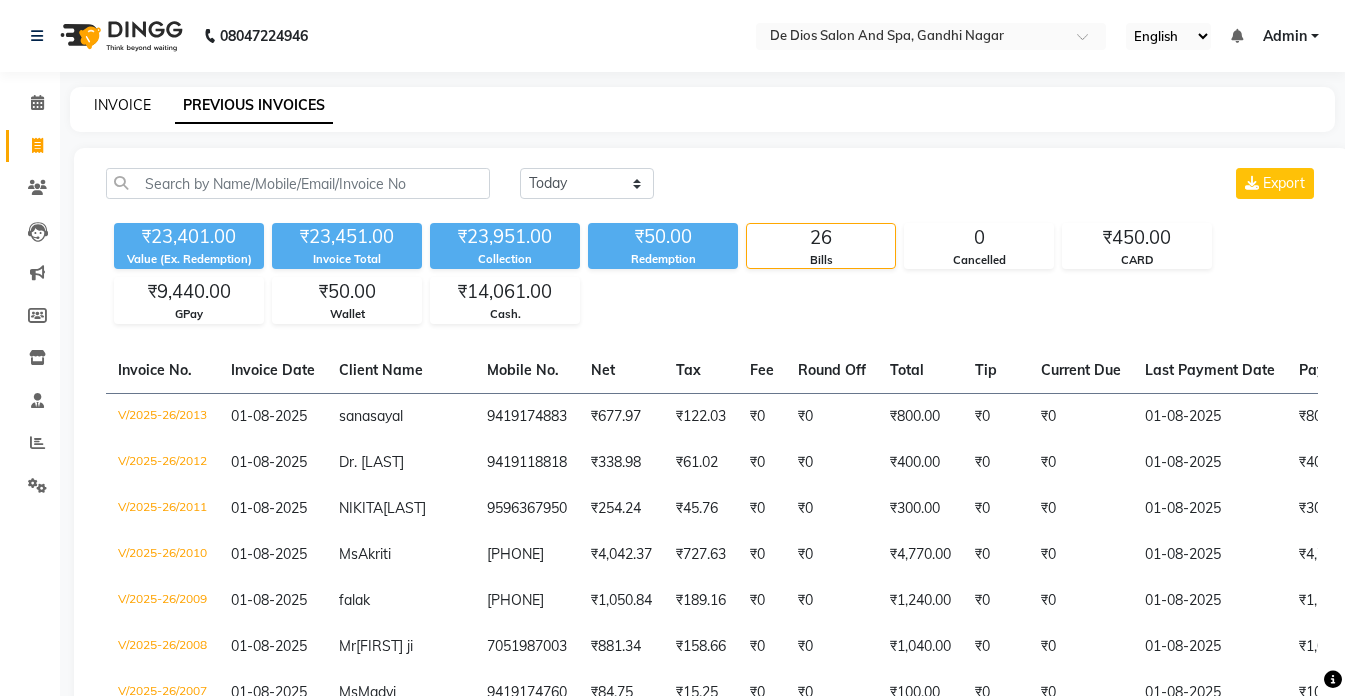 click on "INVOICE" 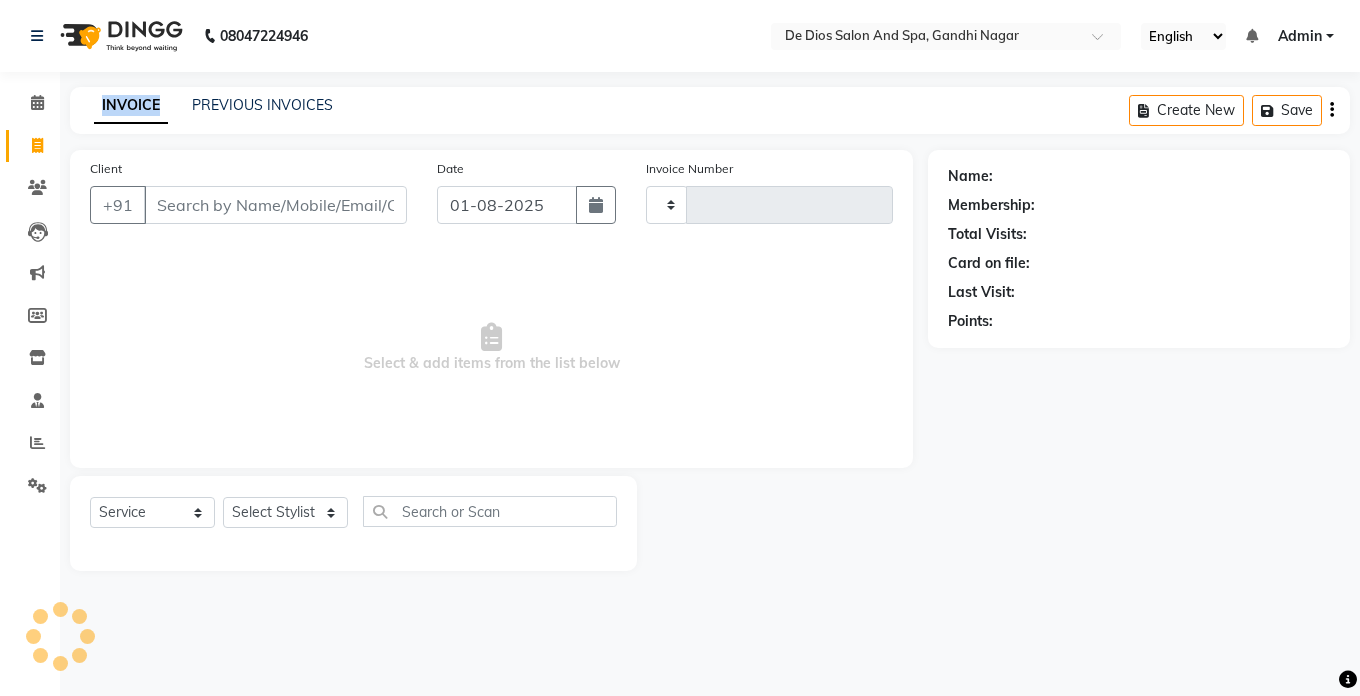click on "INVOICE" 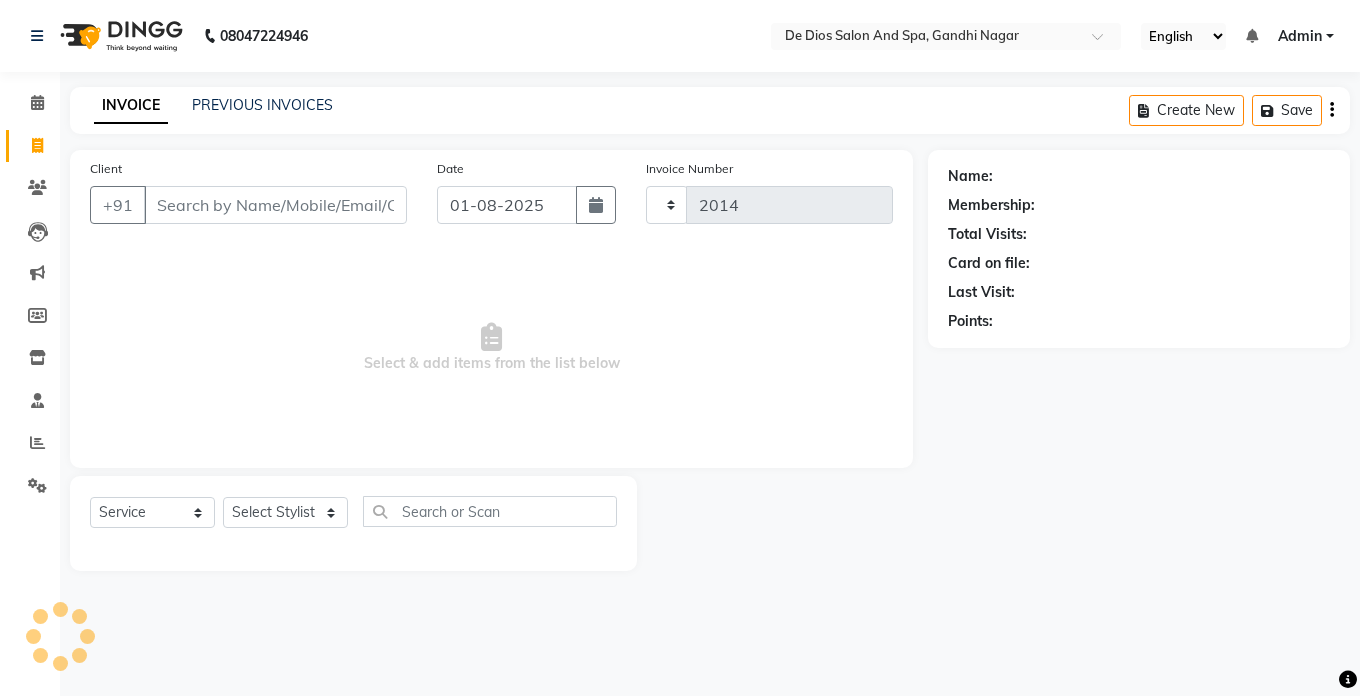 select on "6431" 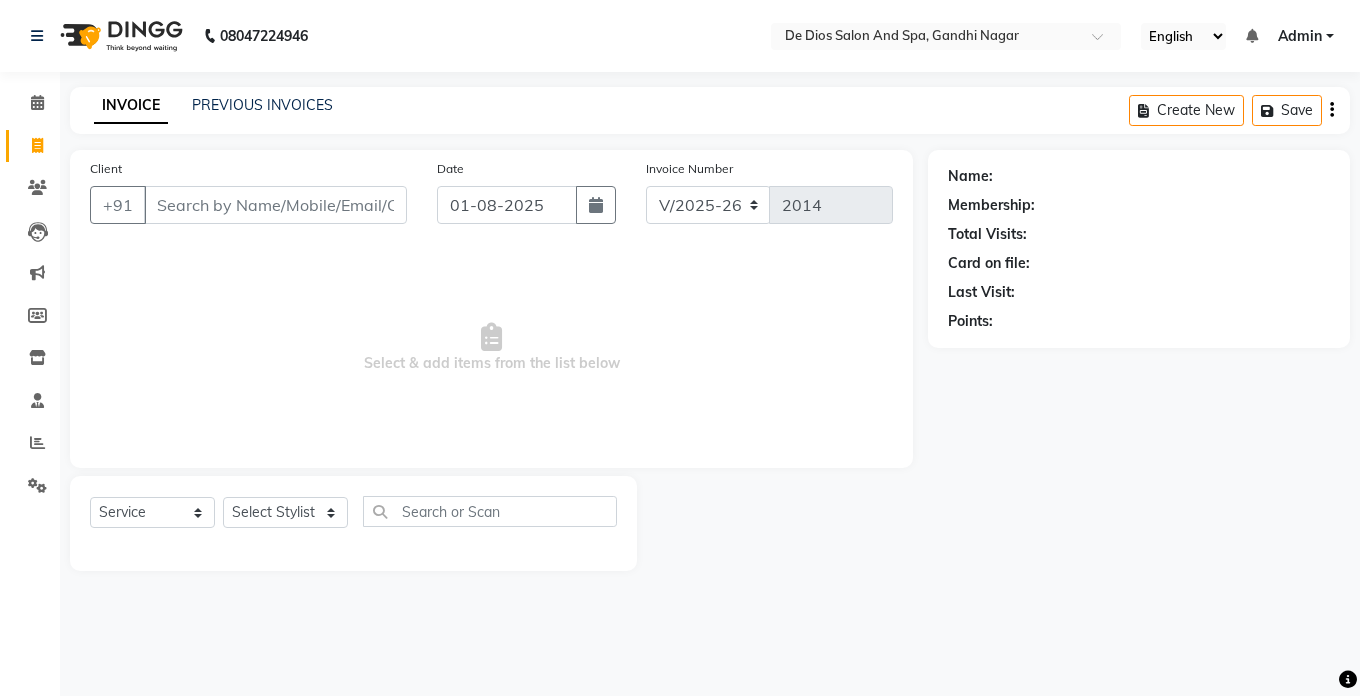 drag, startPoint x: 117, startPoint y: 110, endPoint x: 512, endPoint y: 41, distance: 400.9813 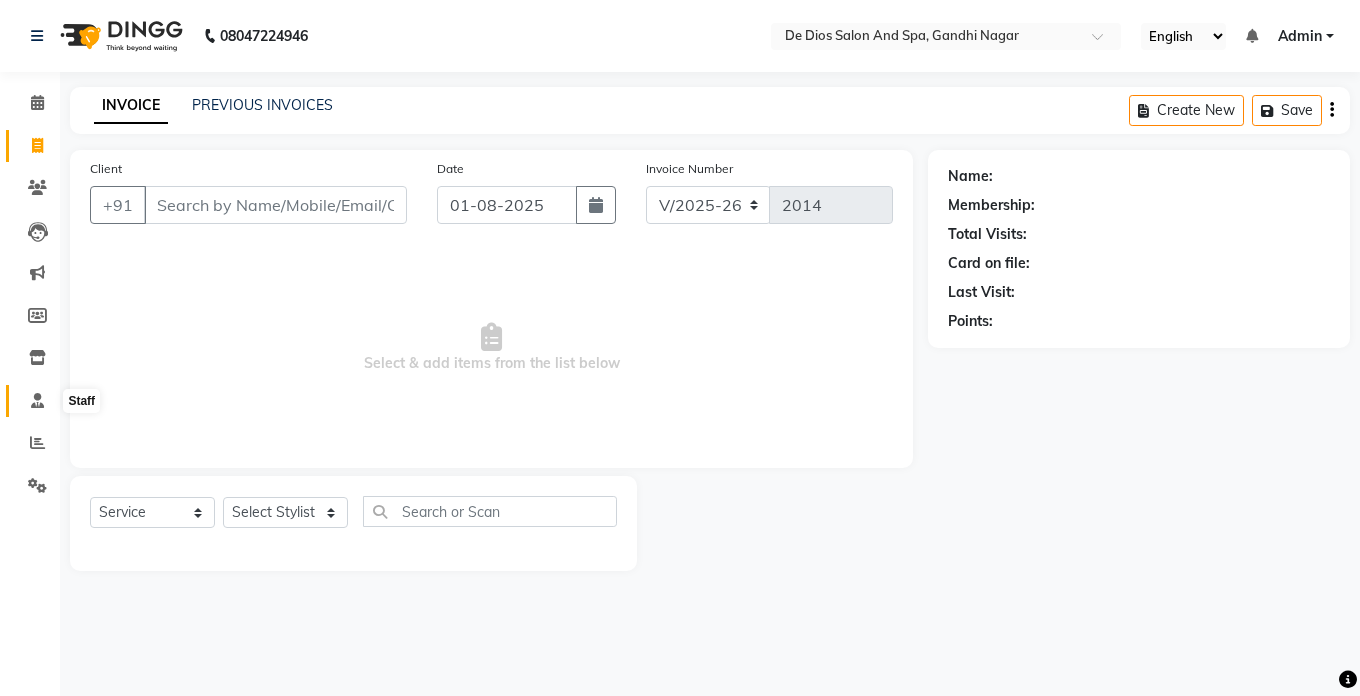 click 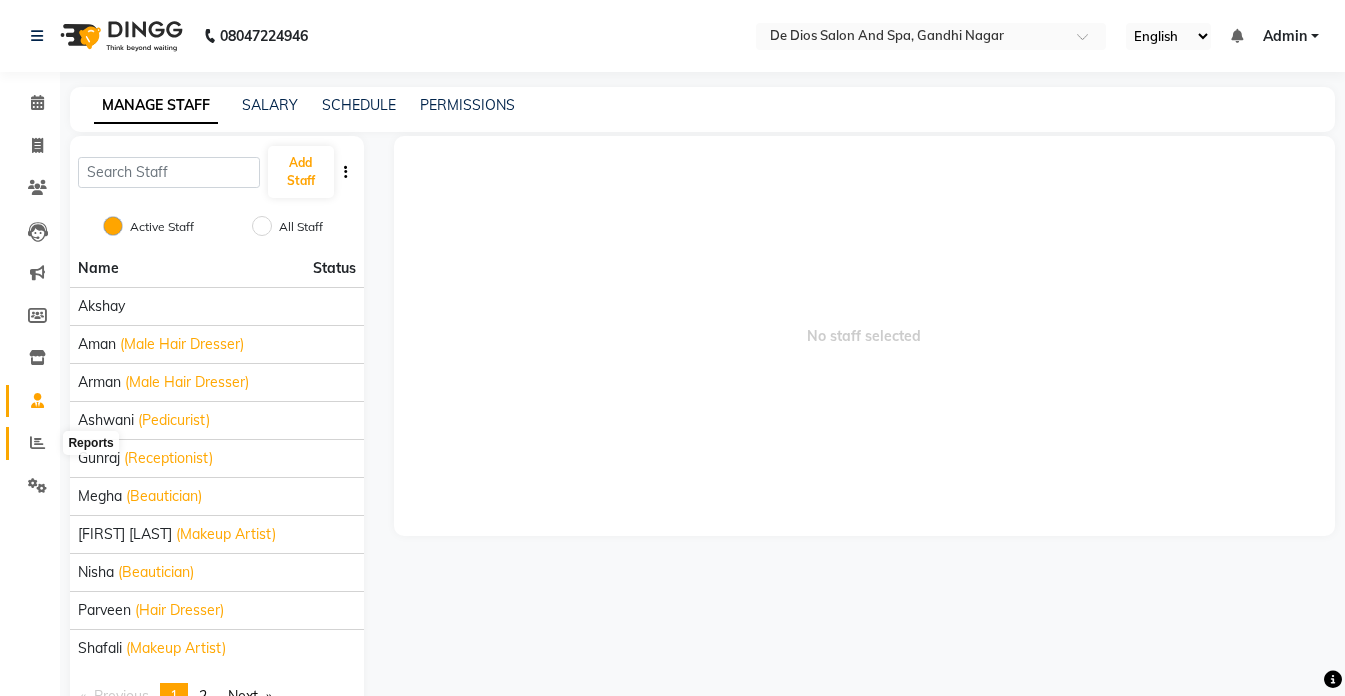 click 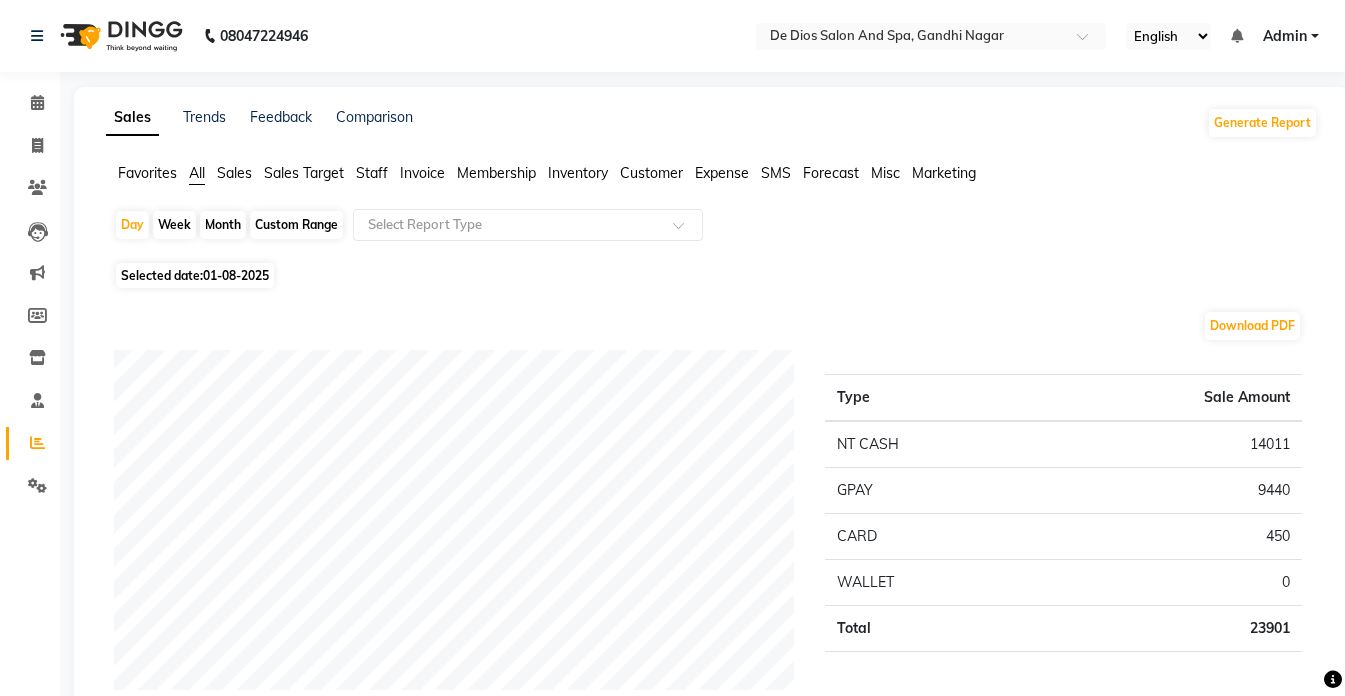 click on "Month" 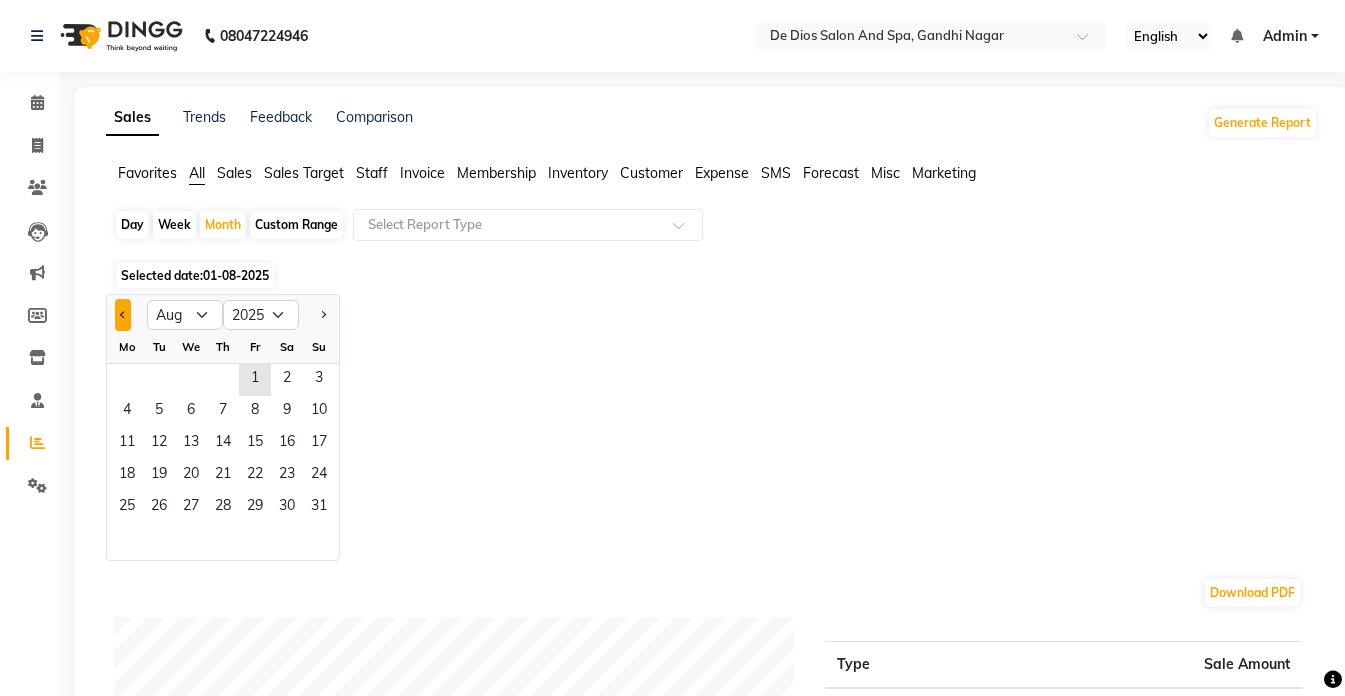 click 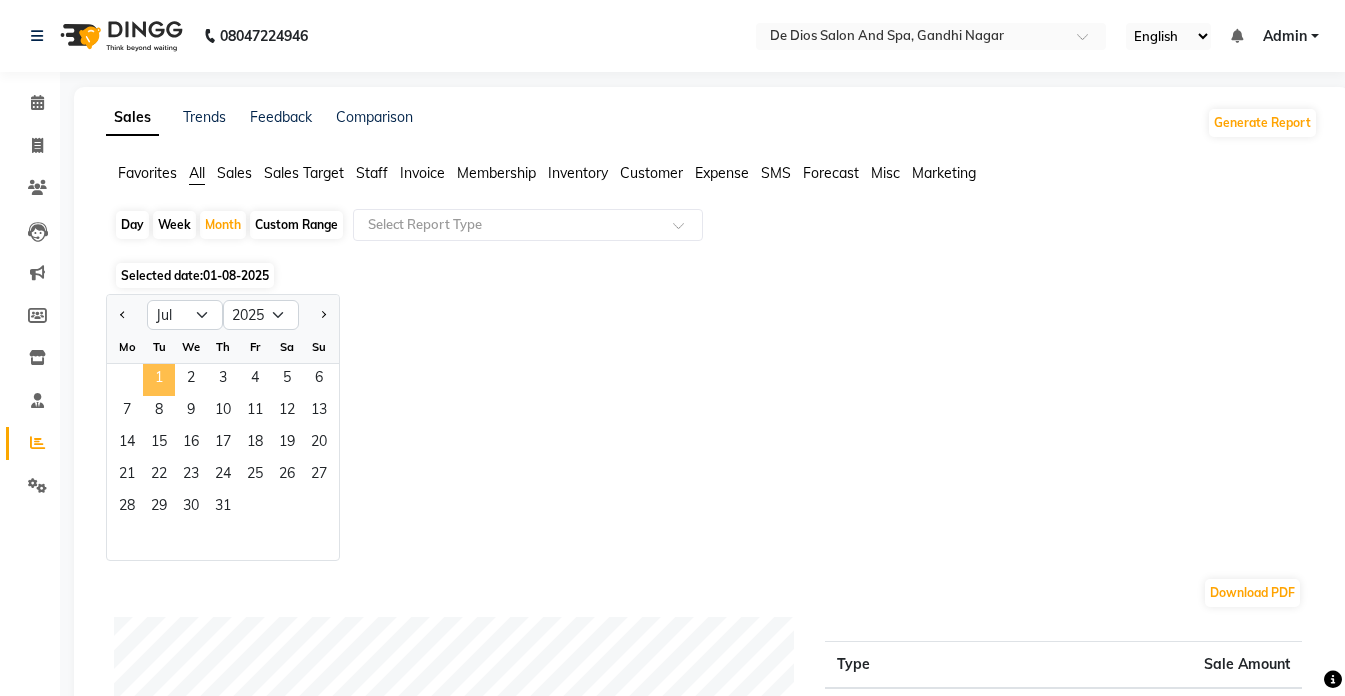 click on "1" 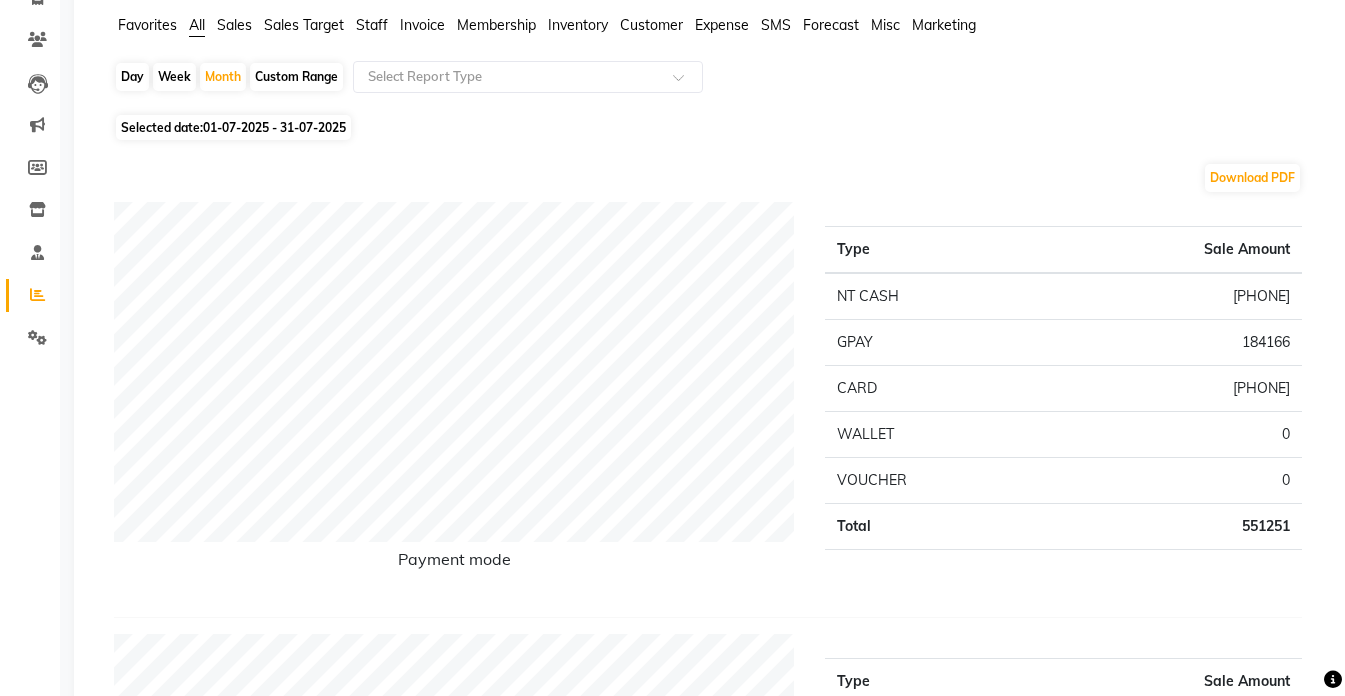 scroll, scrollTop: 100, scrollLeft: 0, axis: vertical 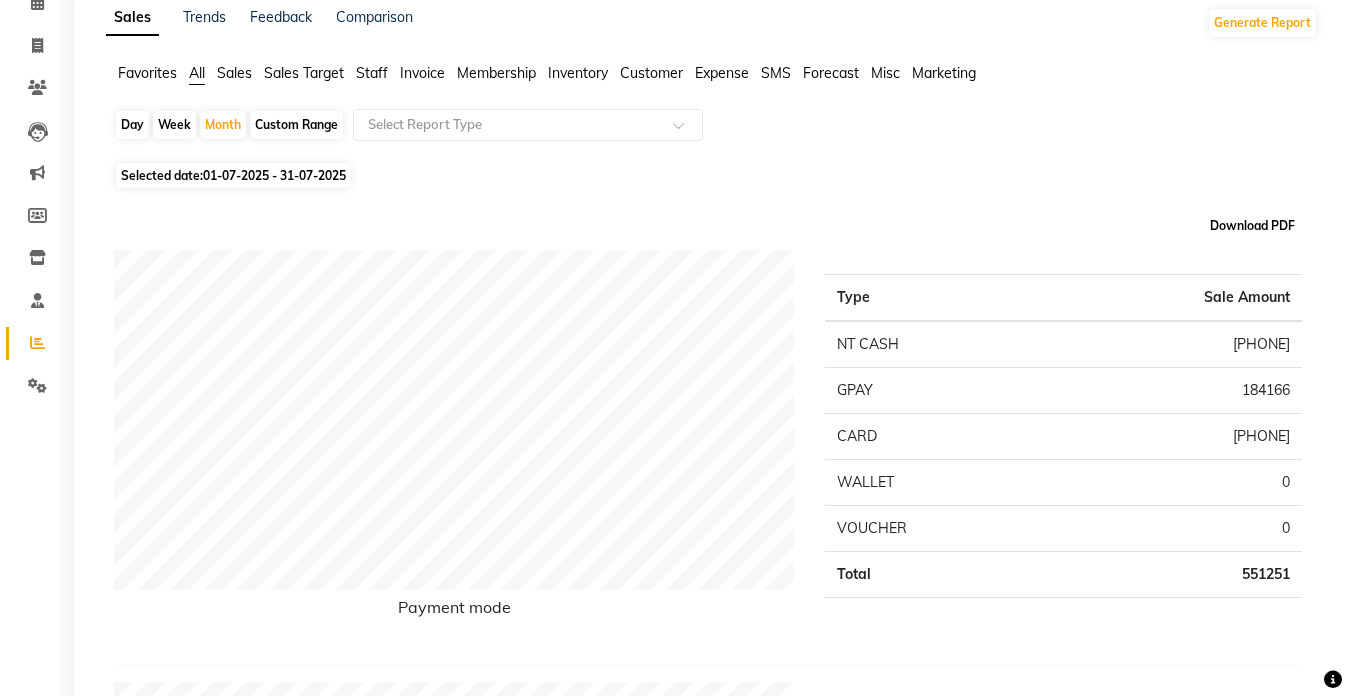 click on "Download PDF" 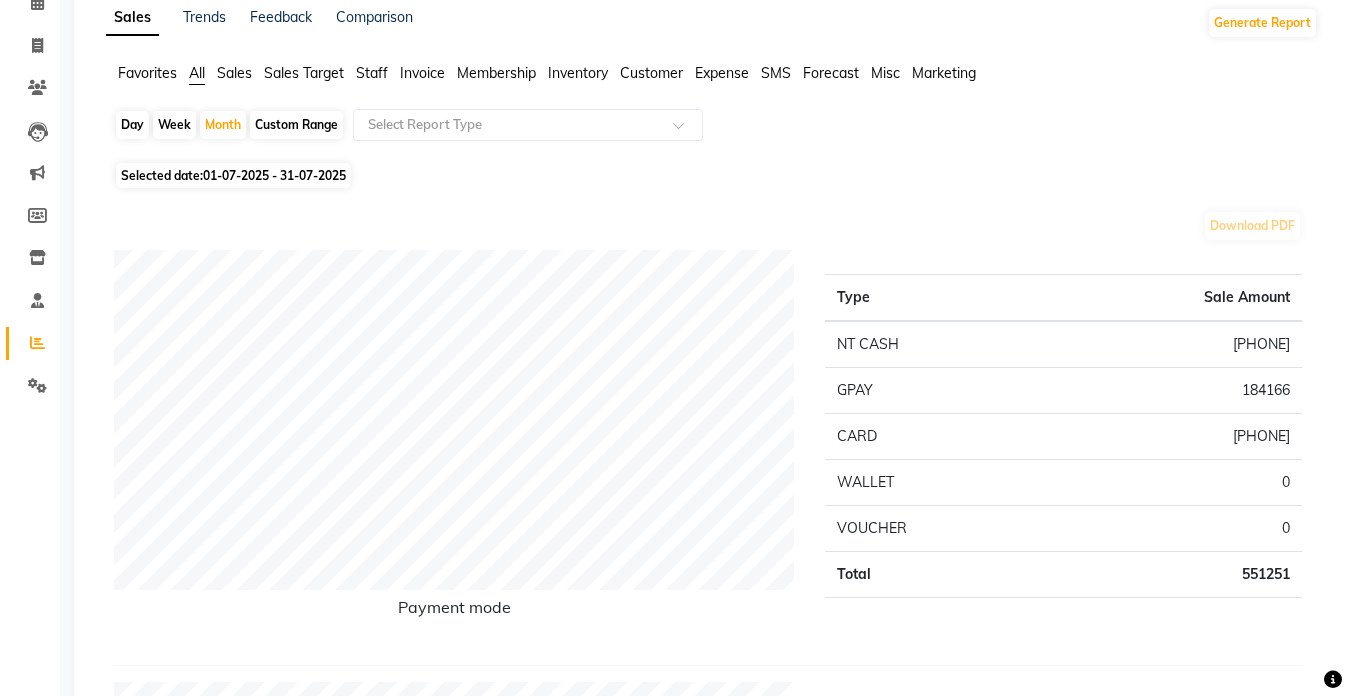 scroll, scrollTop: 0, scrollLeft: 0, axis: both 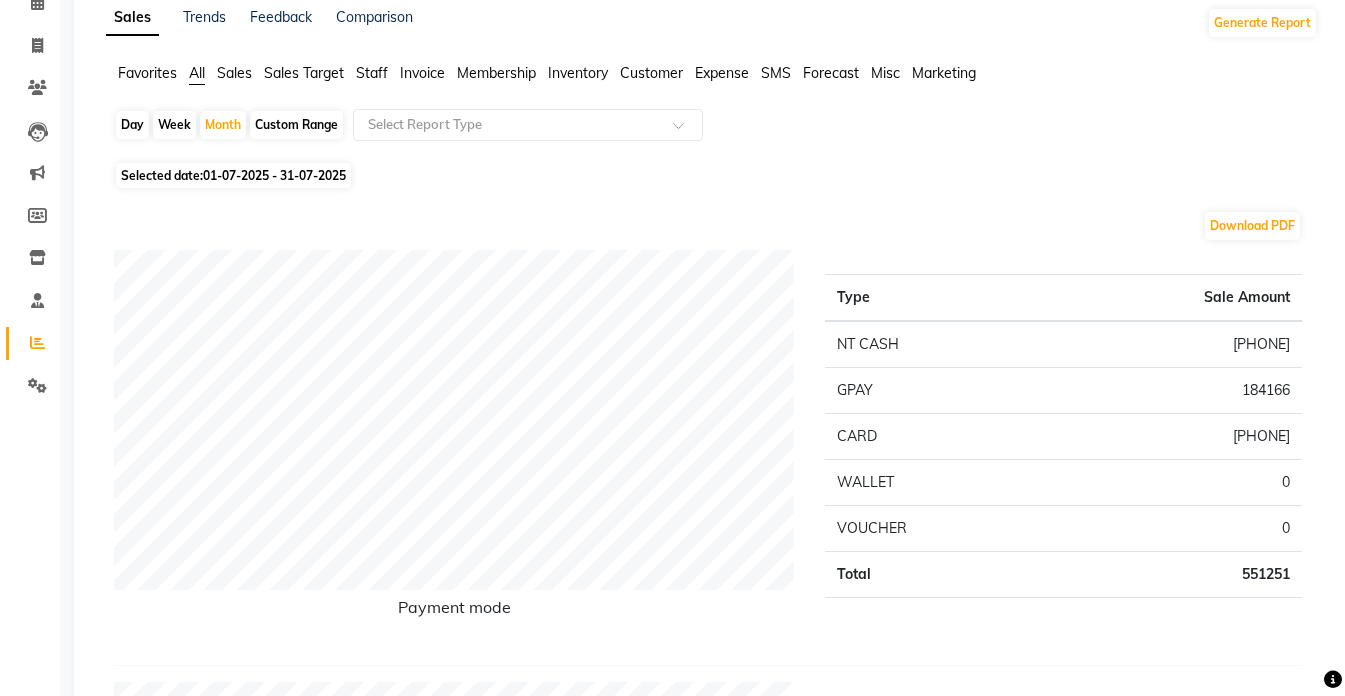 click on "Sales" 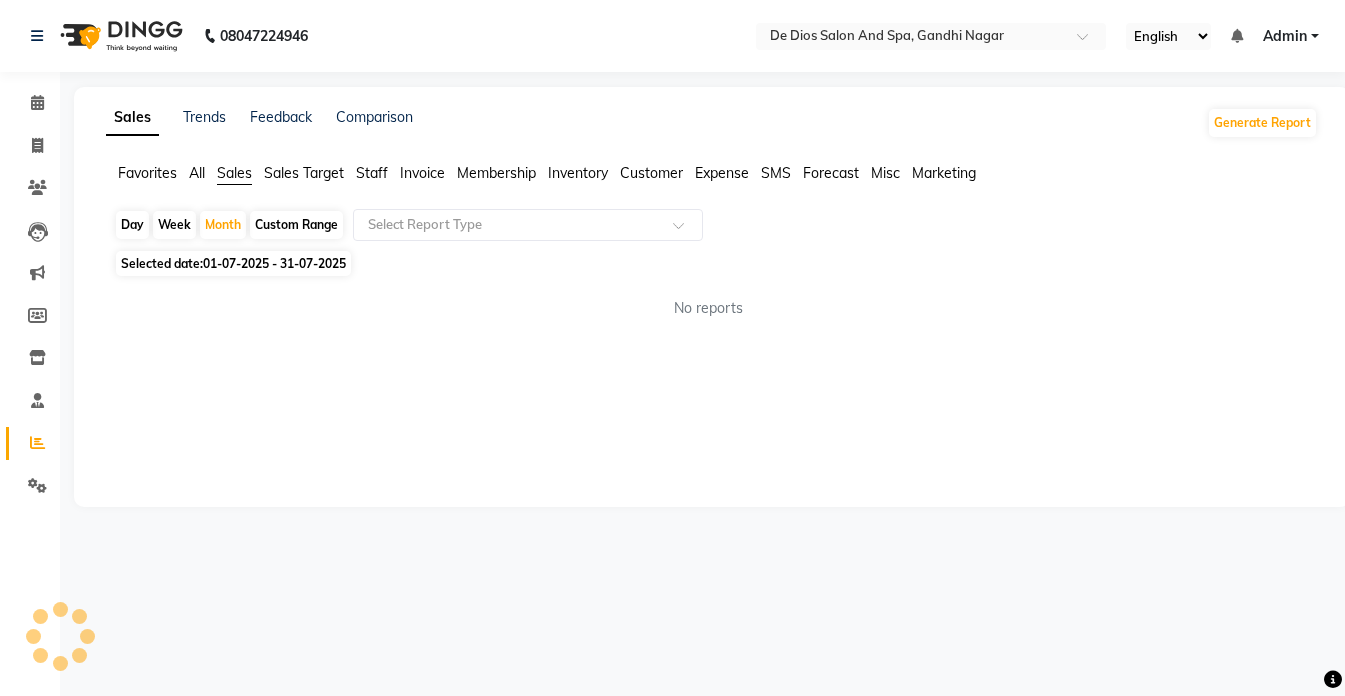 scroll, scrollTop: 0, scrollLeft: 0, axis: both 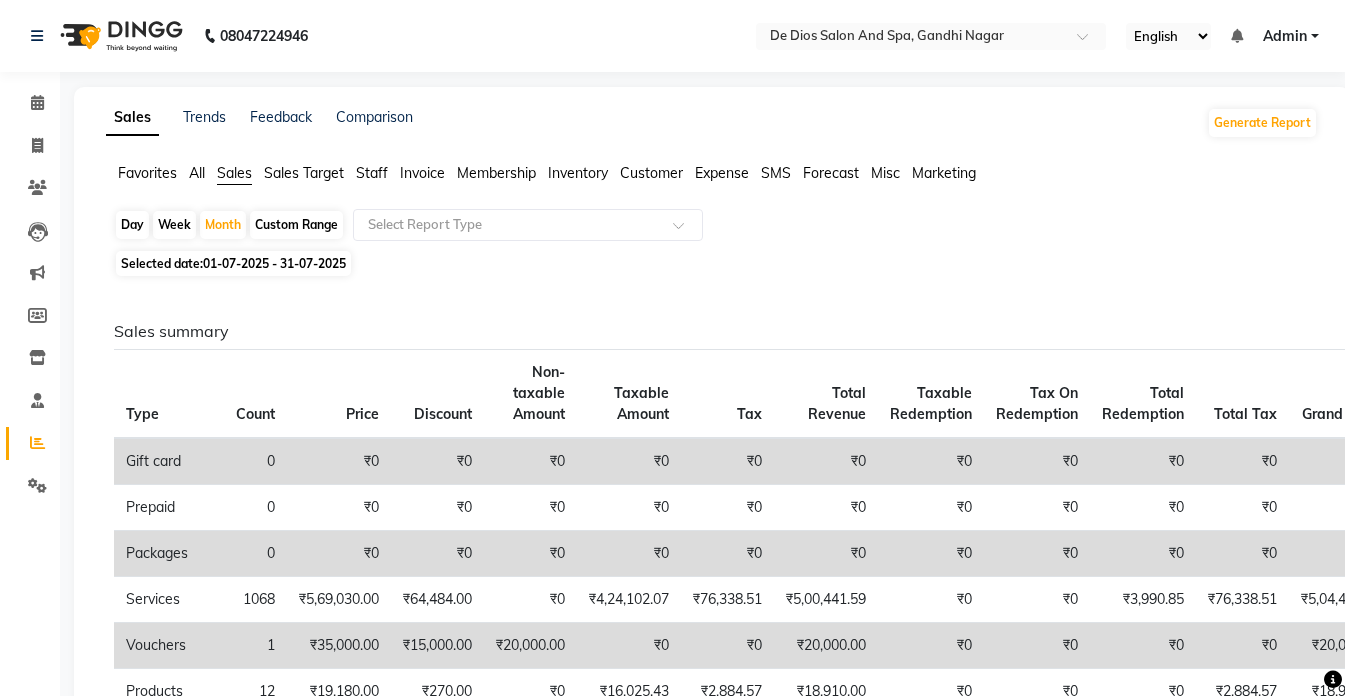 click on "Staff" 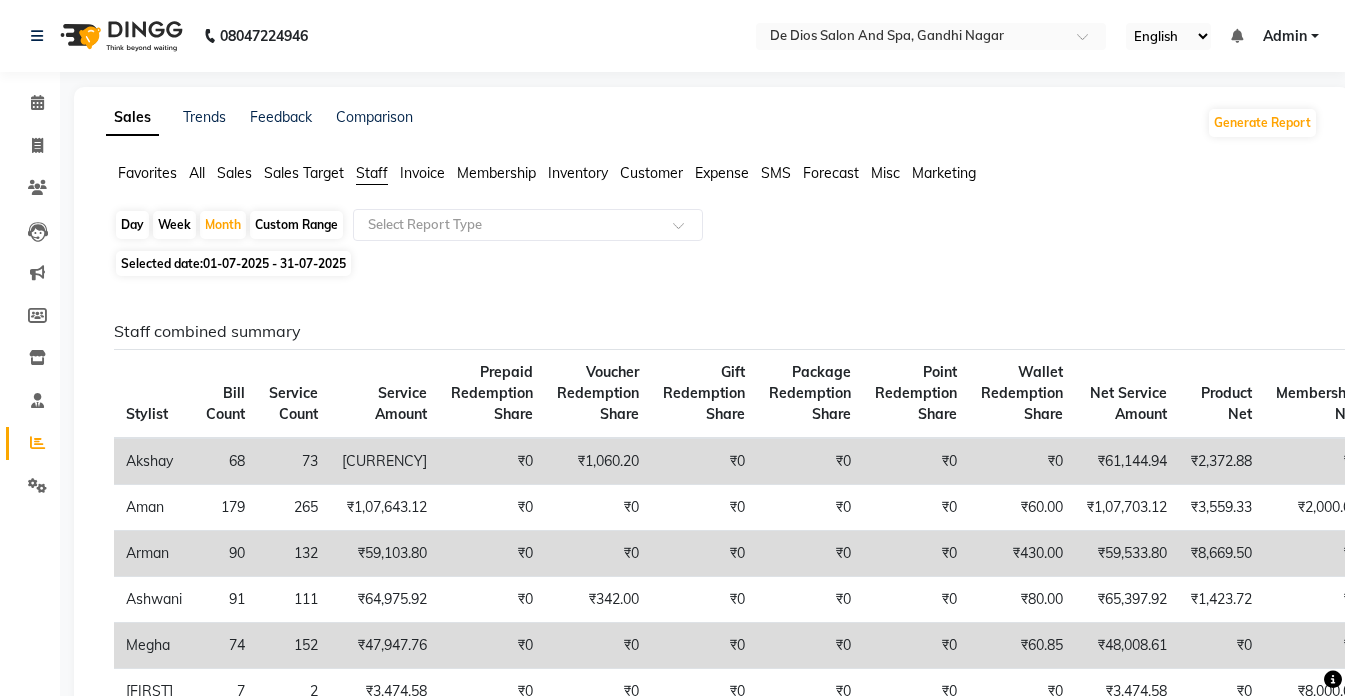 click on "01-07-2025 - 31-07-2025" 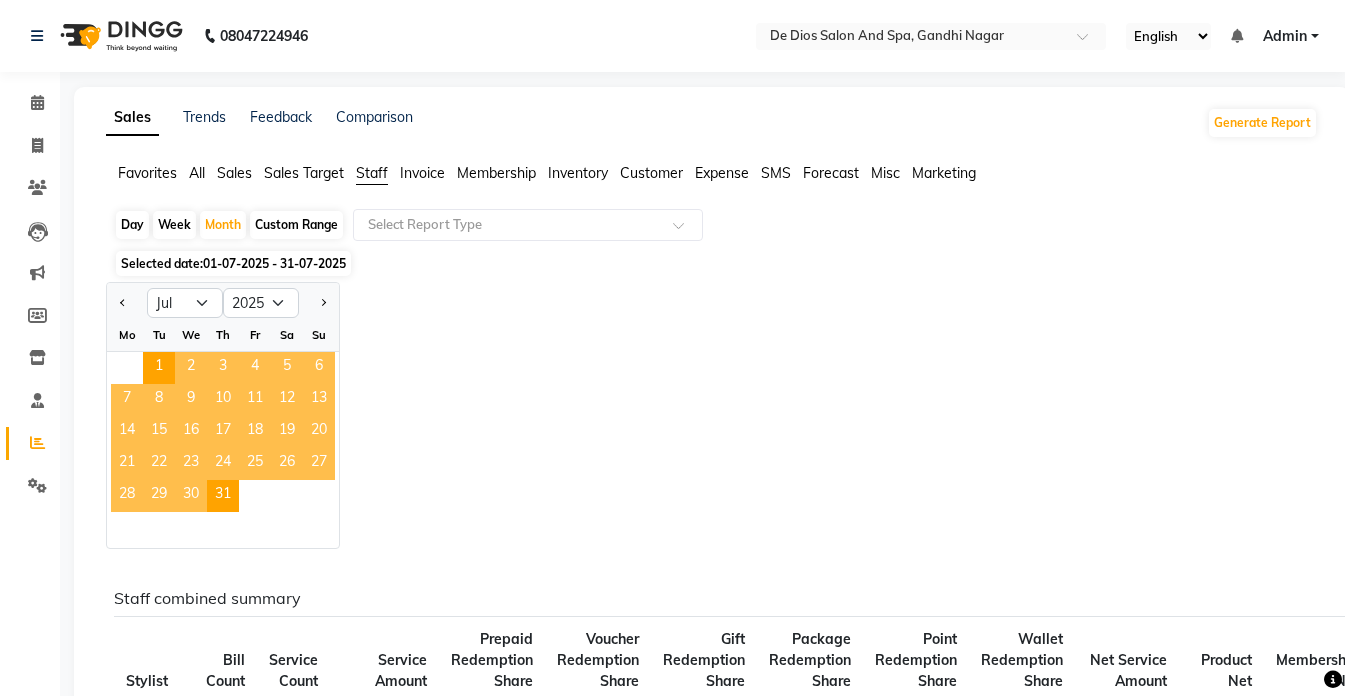click on "Jan Feb Mar Apr May Jun Jul Aug Sep Oct Nov Dec 2015 2016 2017 2018 2019 2020 2021 2022 2023 2024 2025 2026 2027 2028 2029 2030 2031 2032 2033 2034 2035 Mo Tu We Th Fr Sa Su  1   2   3   4   5   6   7   8   9   10   11   12   13   14   15   16   17   18   19   20   21   22   23   24   25   26   27   28   29   30   31" 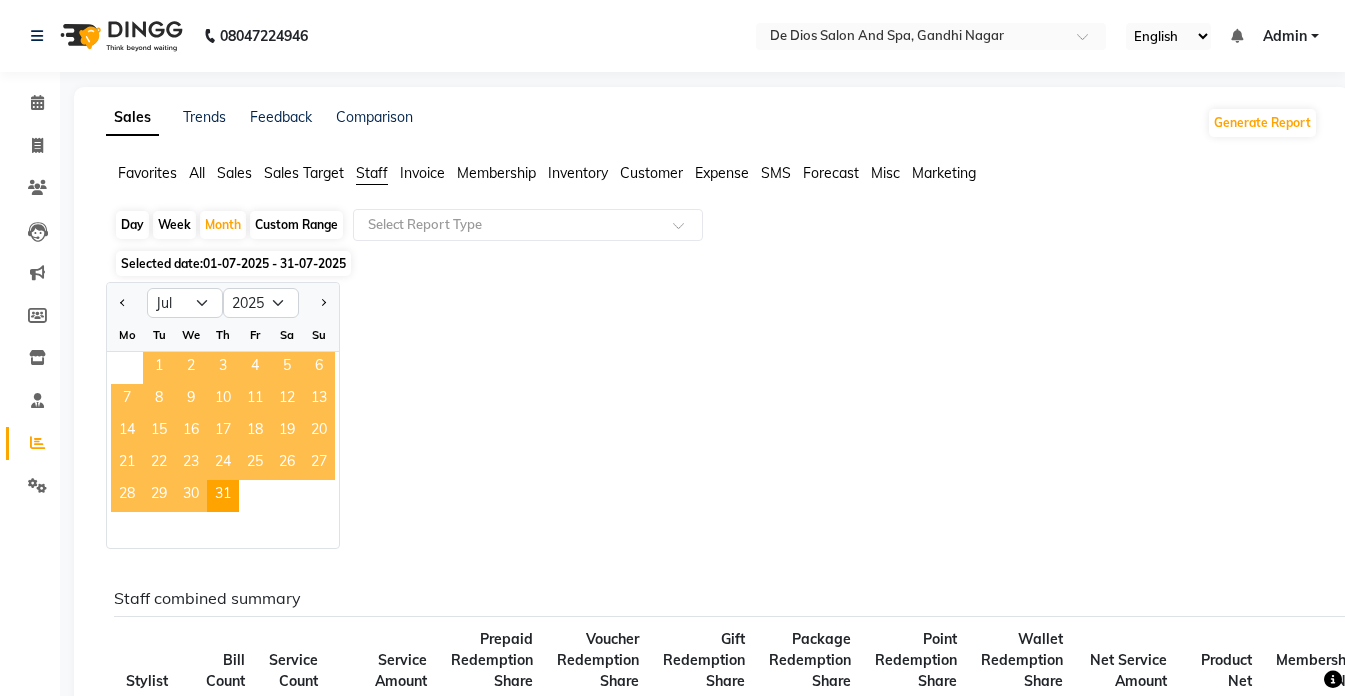 click on "1" 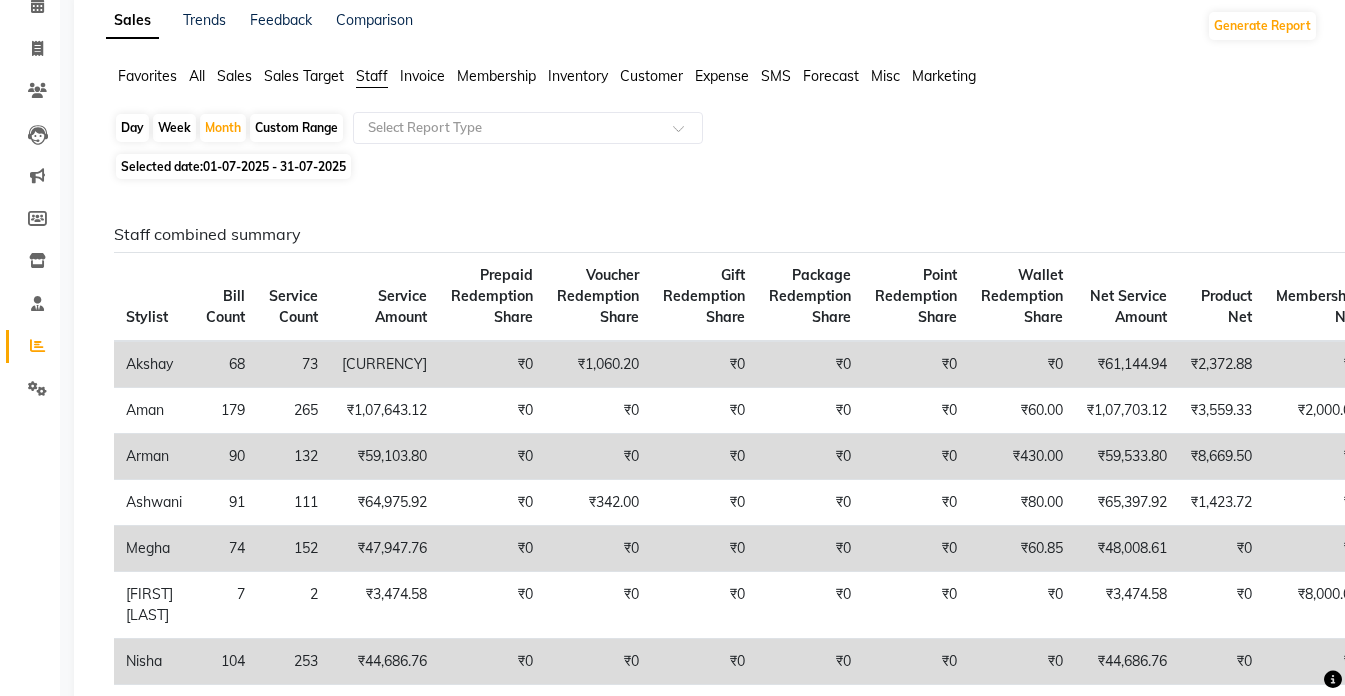 scroll, scrollTop: 0, scrollLeft: 0, axis: both 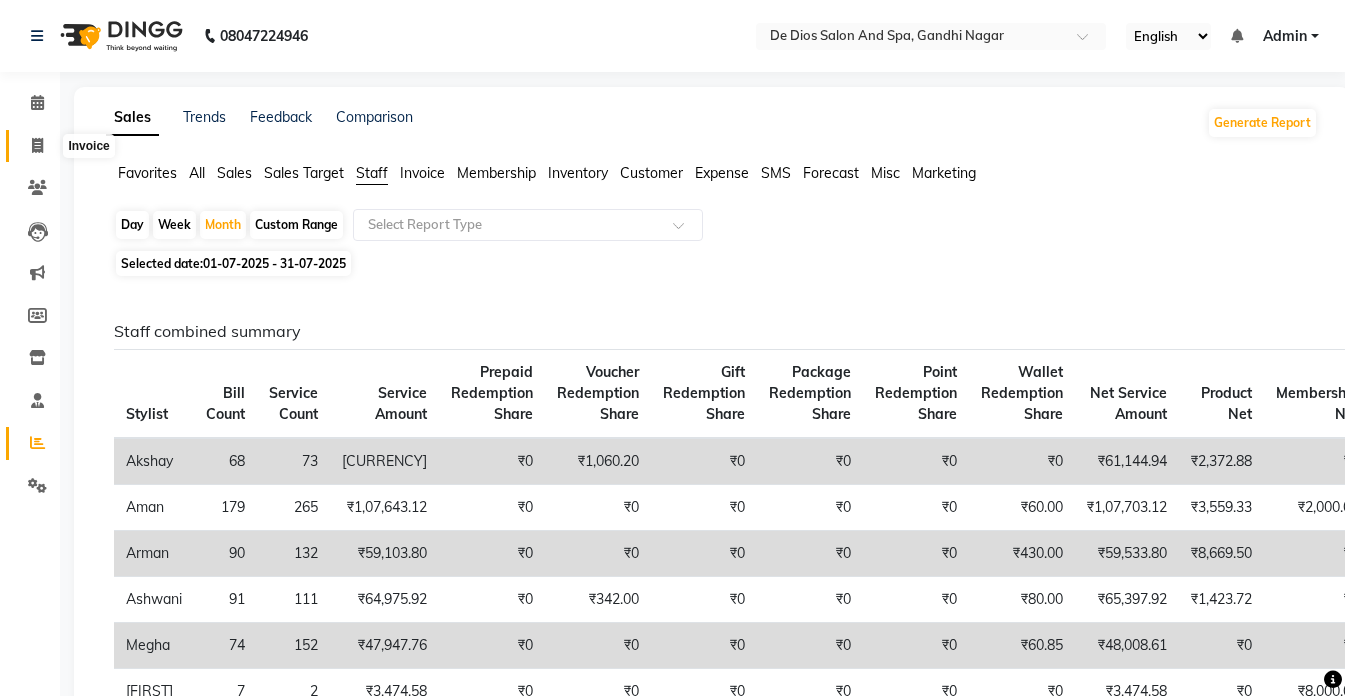 click 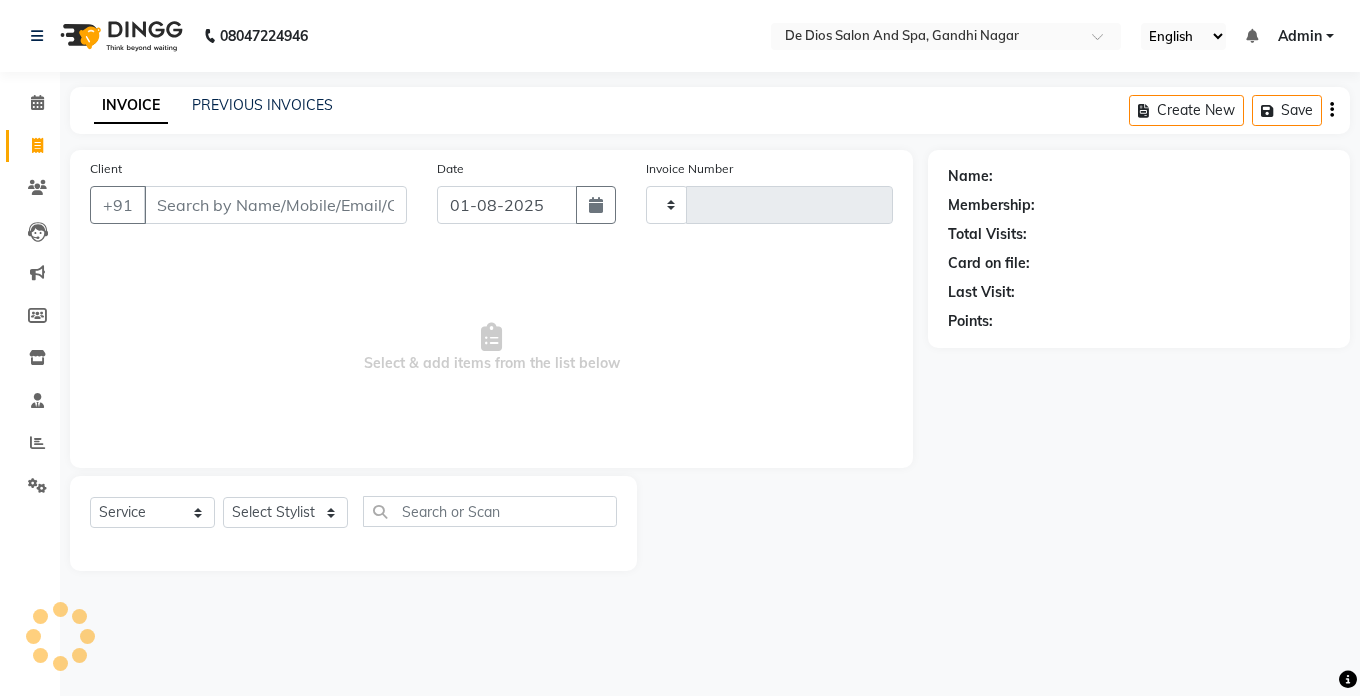 type on "2014" 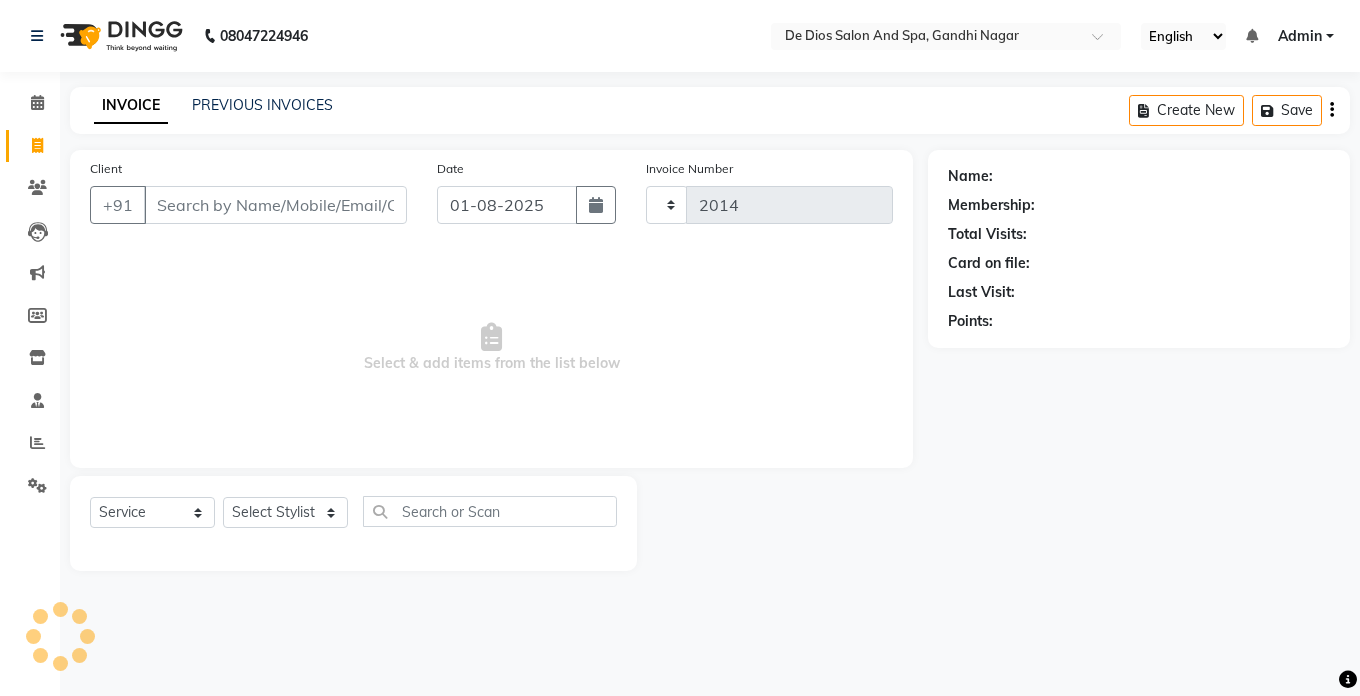 select on "6431" 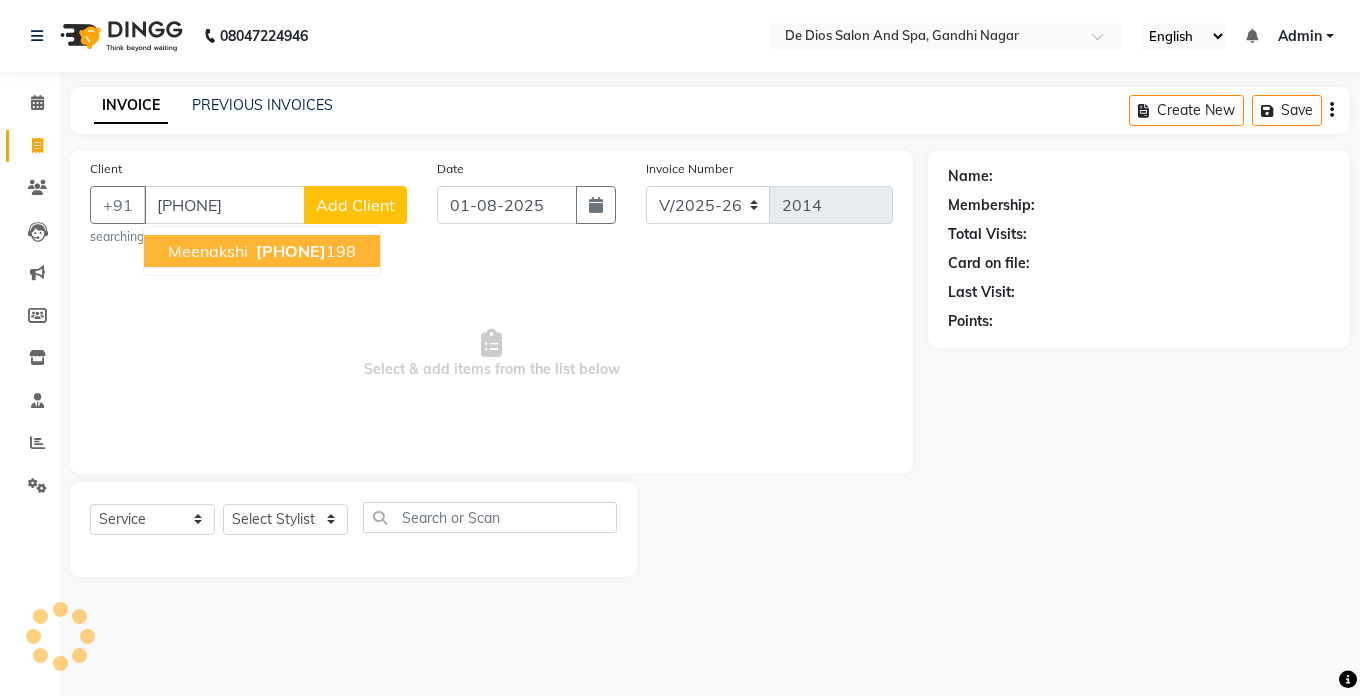click on "9596877 198" at bounding box center (304, 251) 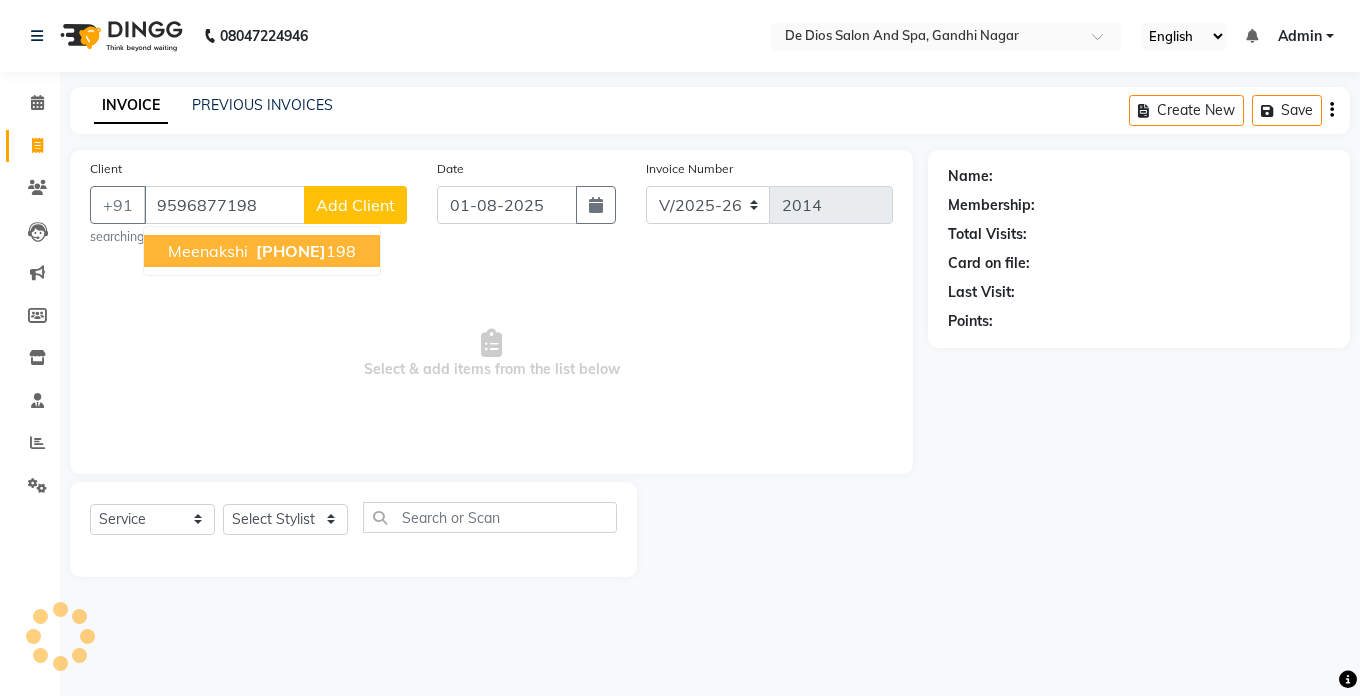 type on "9596877198" 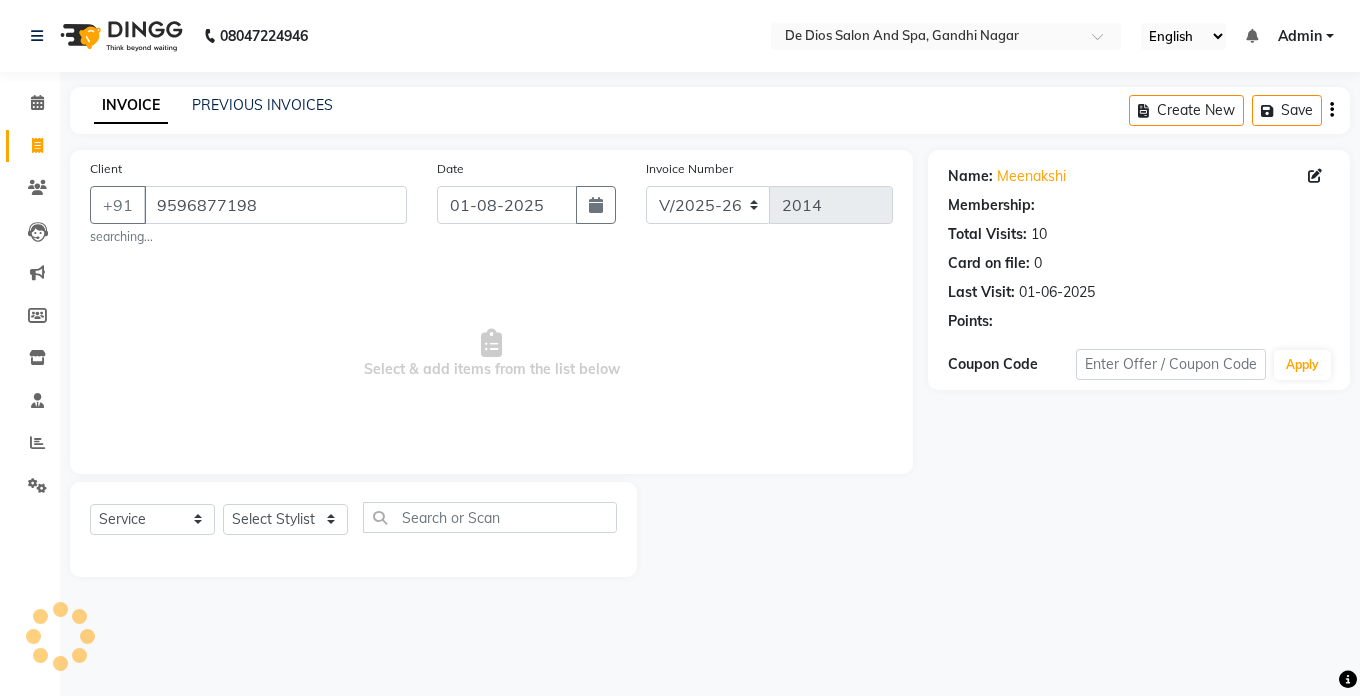 select on "1: Object" 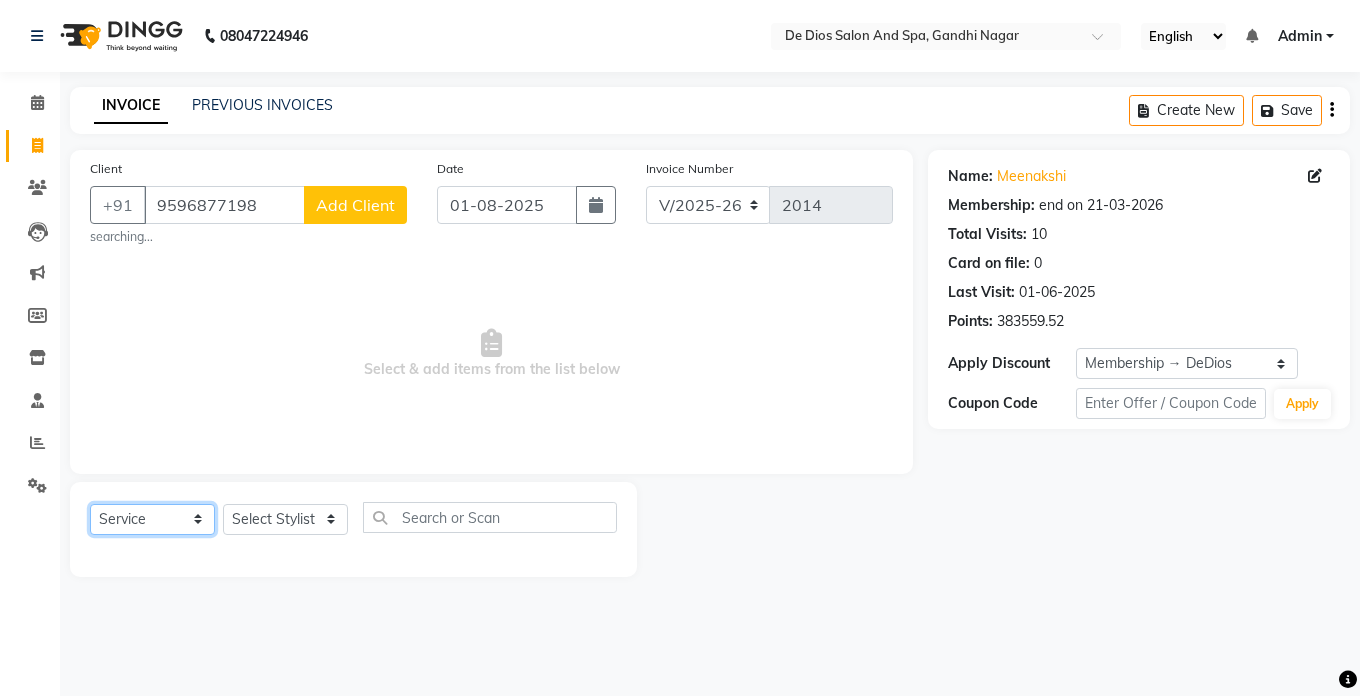 click on "Select  Service  Product  Membership  Package Voucher Prepaid Gift Card" 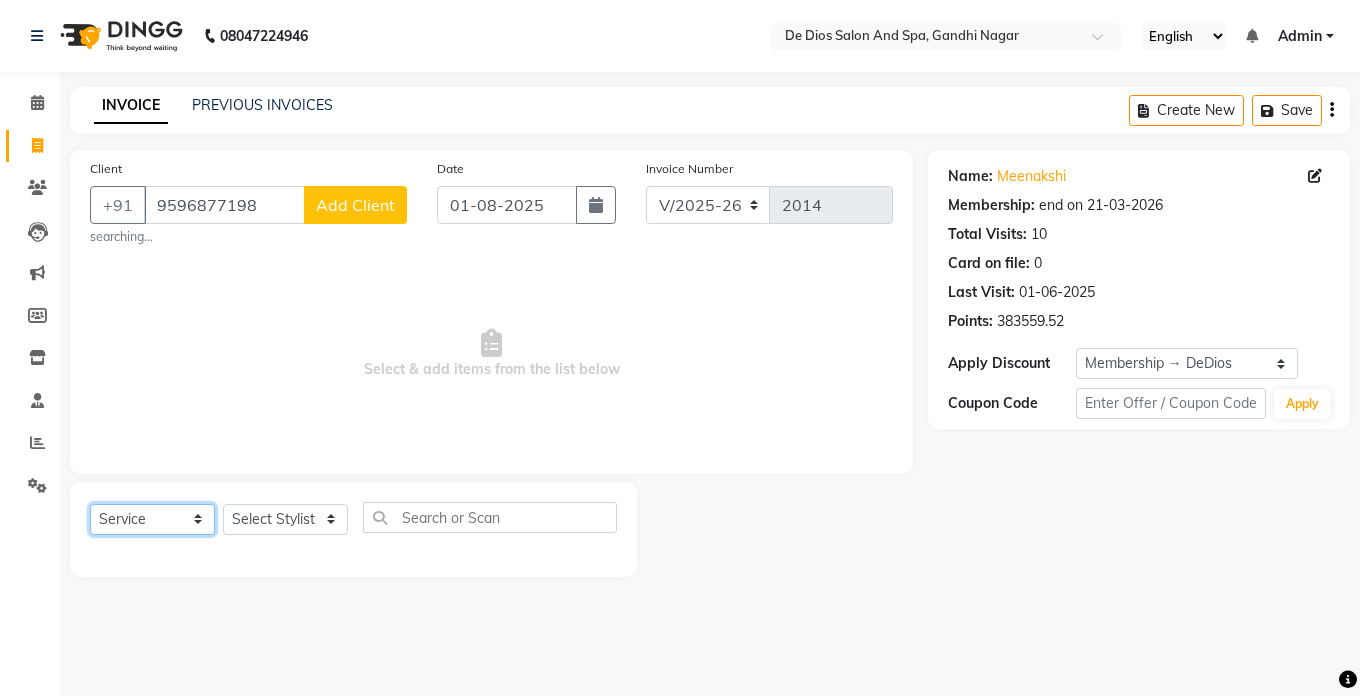 select on "product" 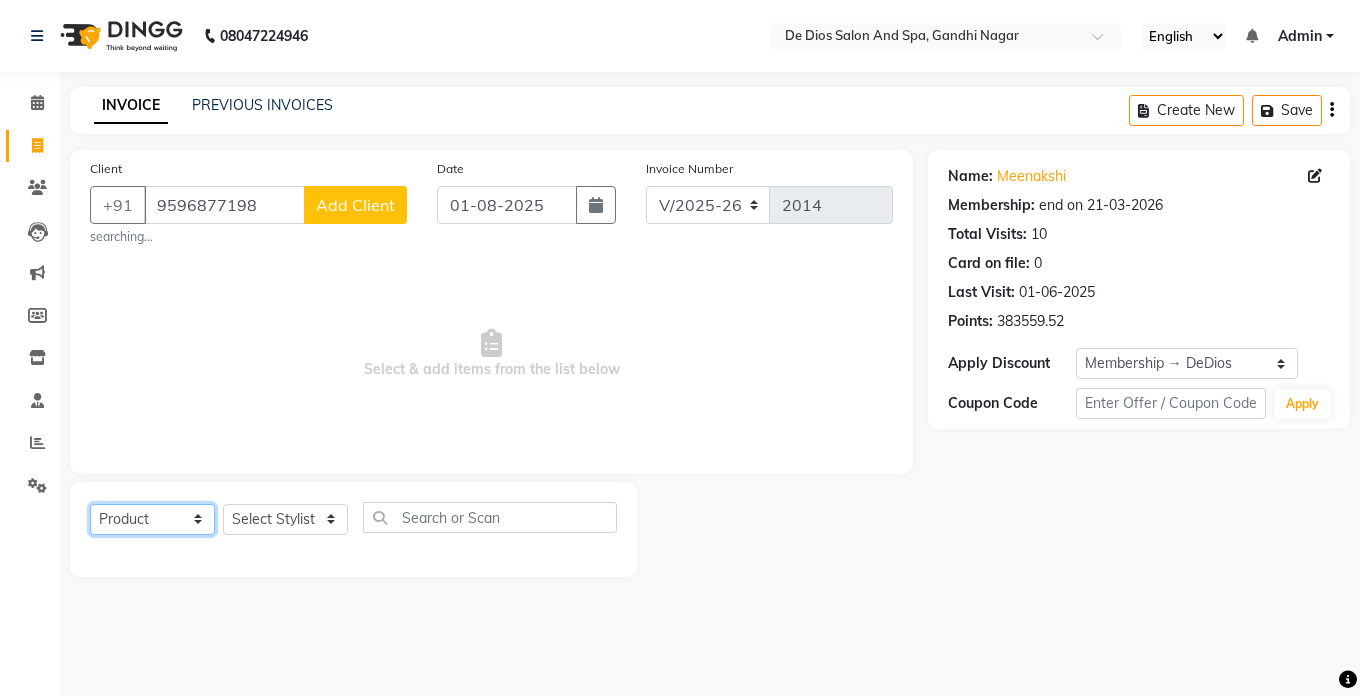 click on "Select  Service  Product  Membership  Package Voucher Prepaid Gift Card" 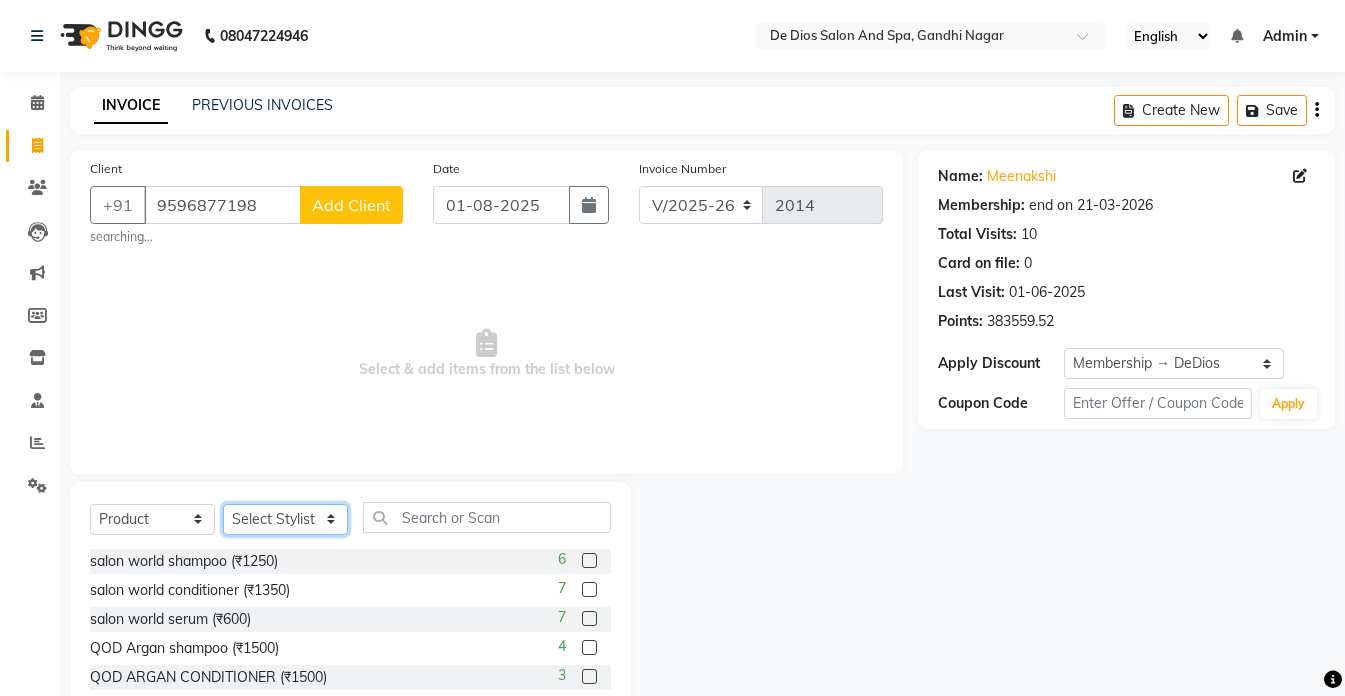 click on "Select Stylist akshay aman Arman Ashwani gunraj megha  nikita thappa nisha parveen shafali vishu kumar" 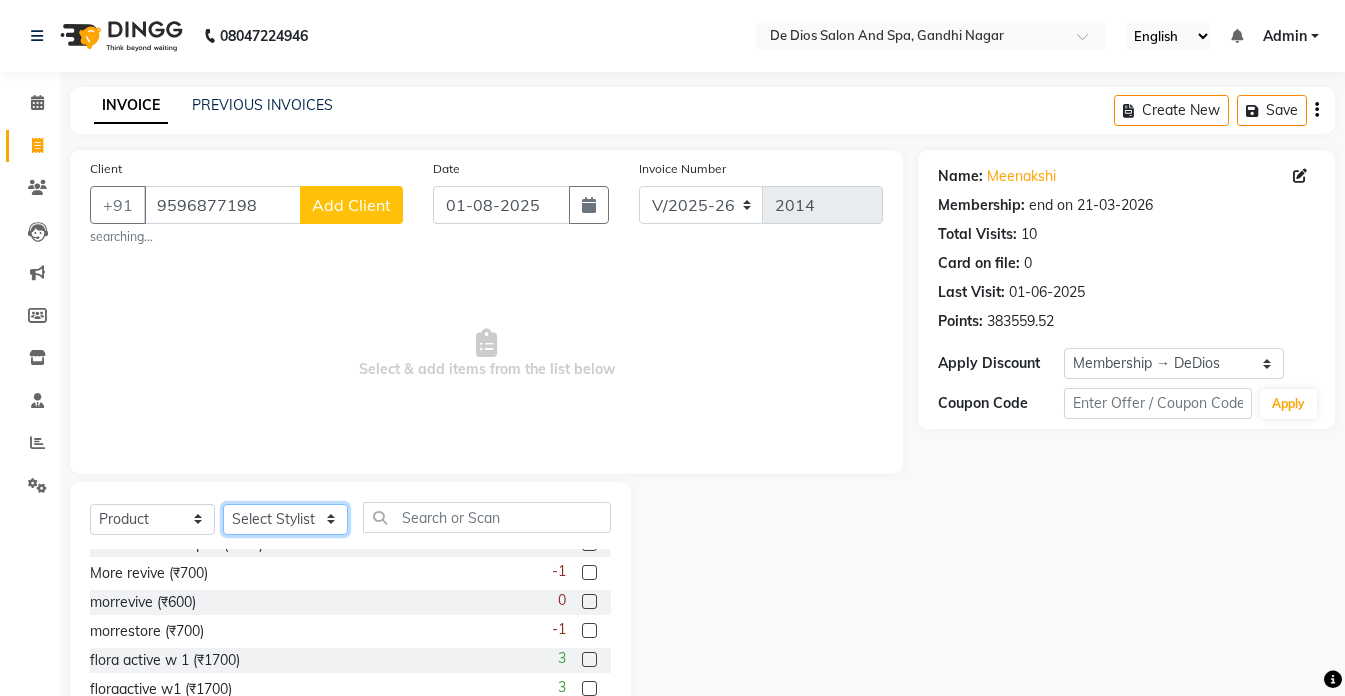 scroll, scrollTop: 200, scrollLeft: 0, axis: vertical 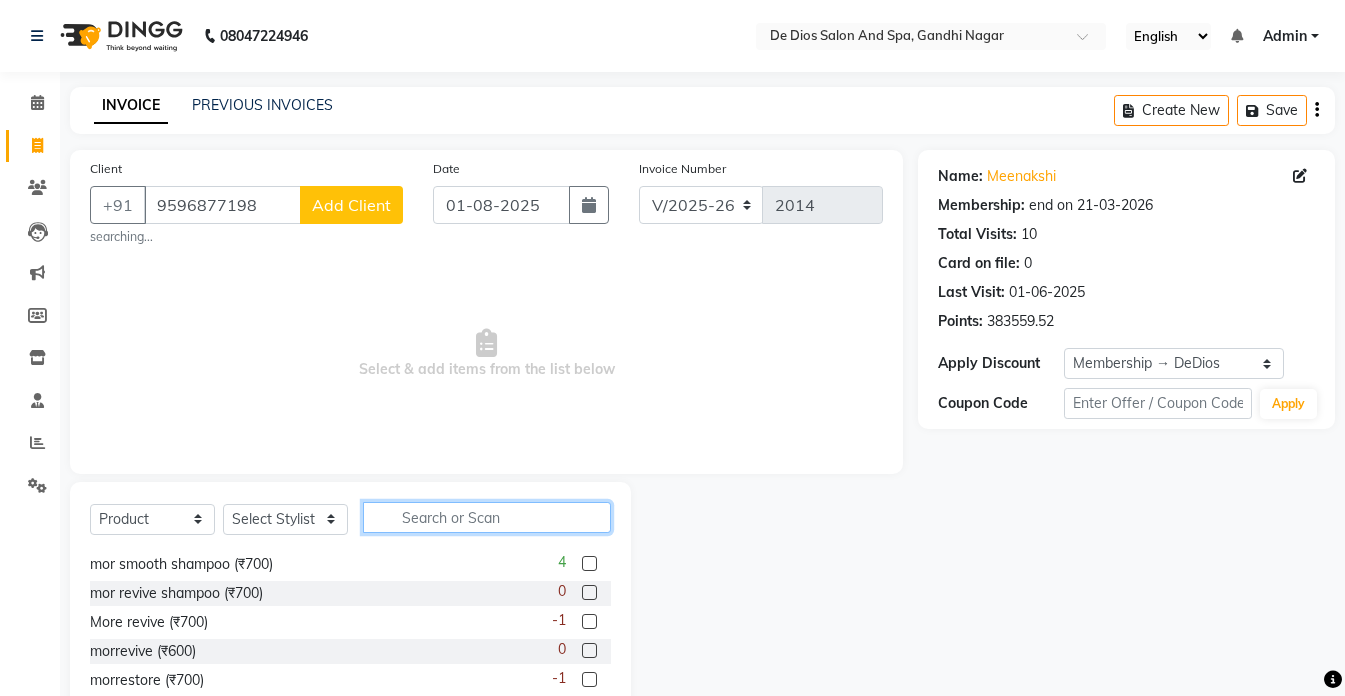click 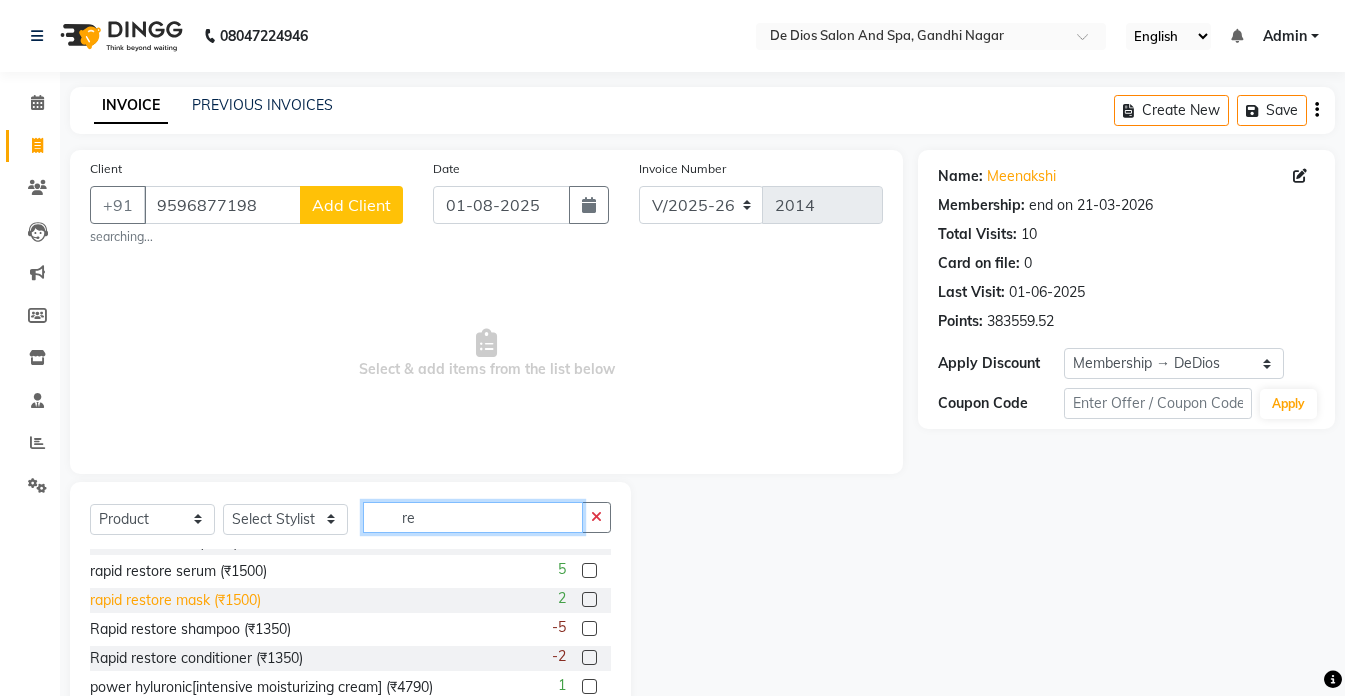 scroll, scrollTop: 300, scrollLeft: 0, axis: vertical 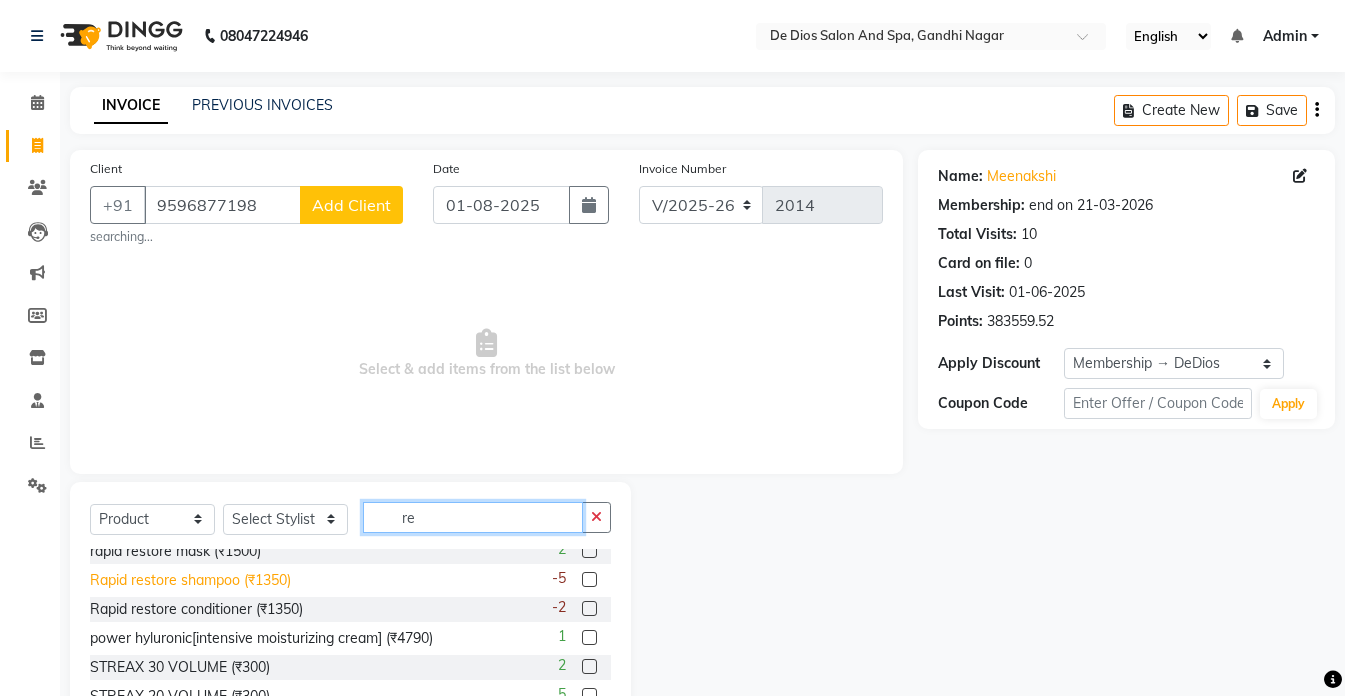 type on "re" 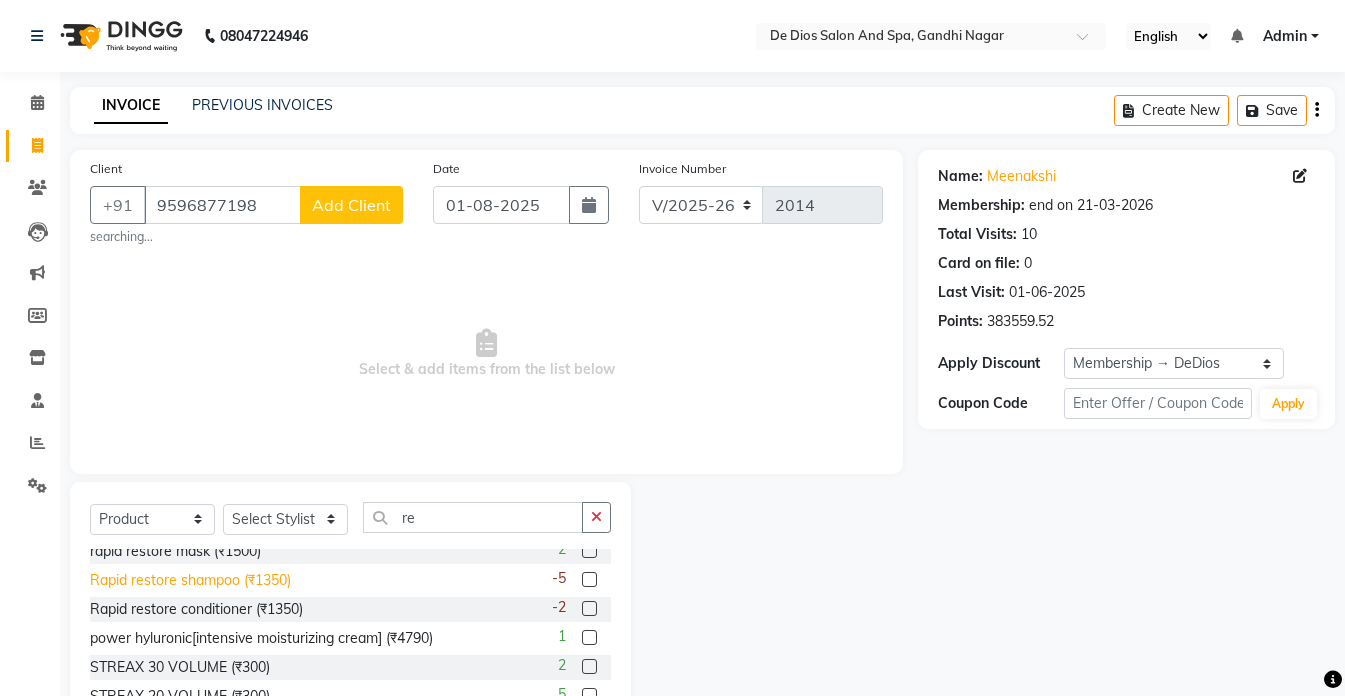 click on "Rapid restore shampoo (₹1350)" 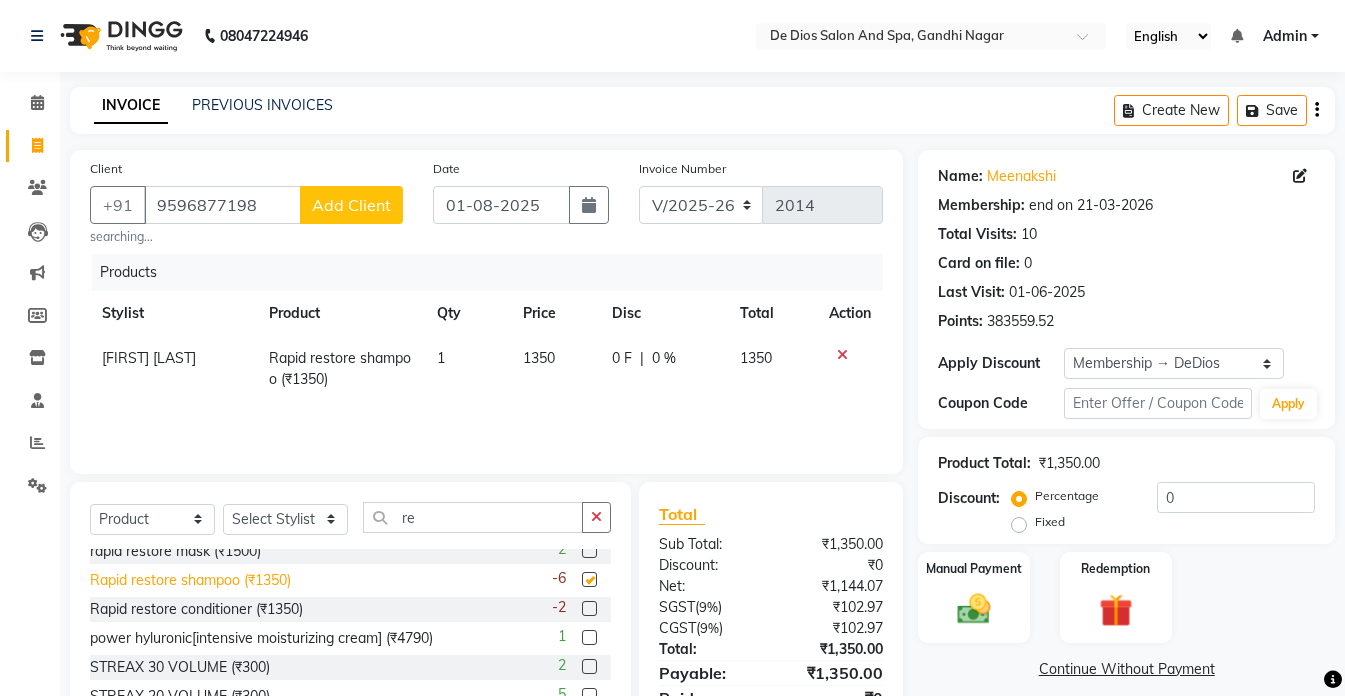 checkbox on "false" 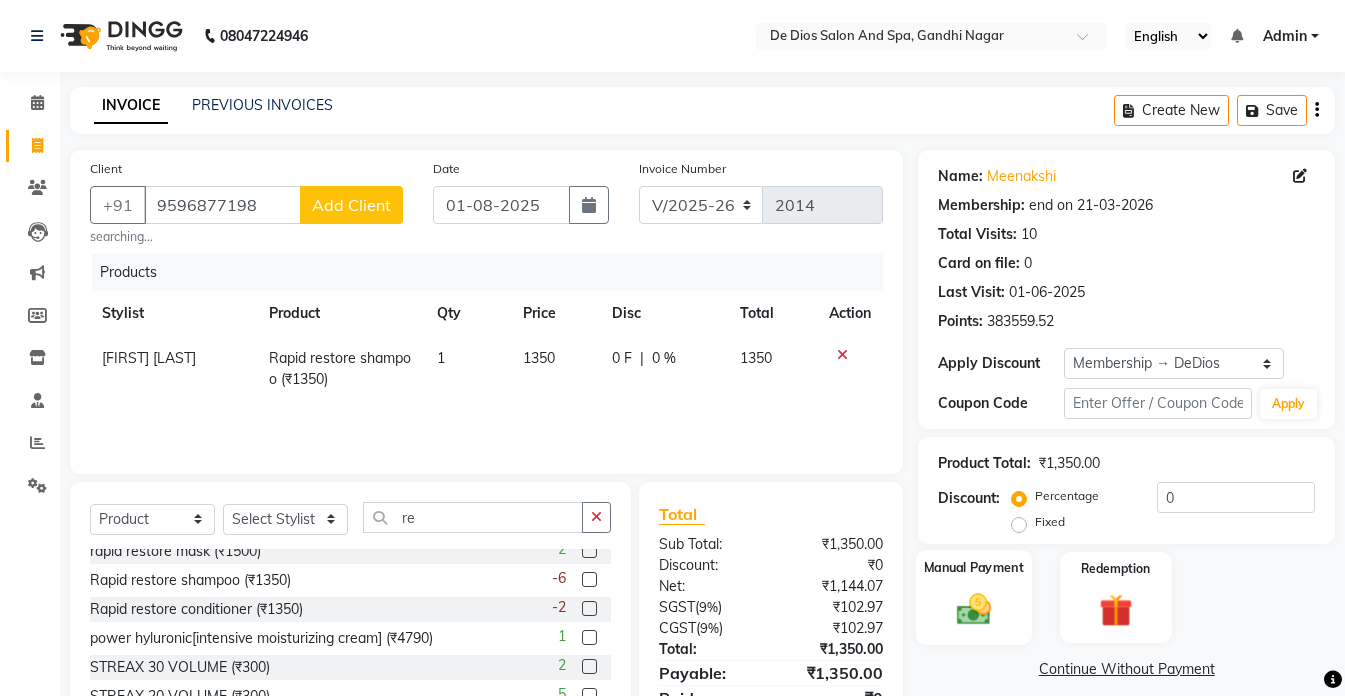 click 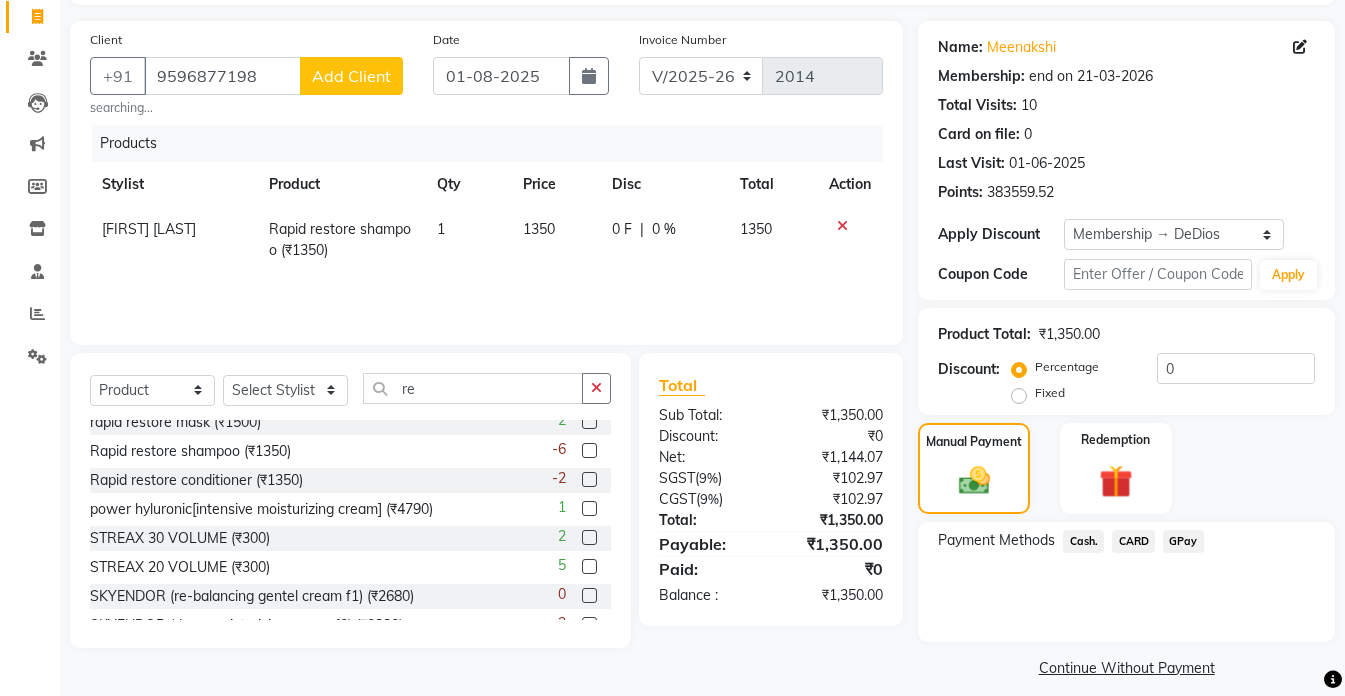 scroll, scrollTop: 146, scrollLeft: 0, axis: vertical 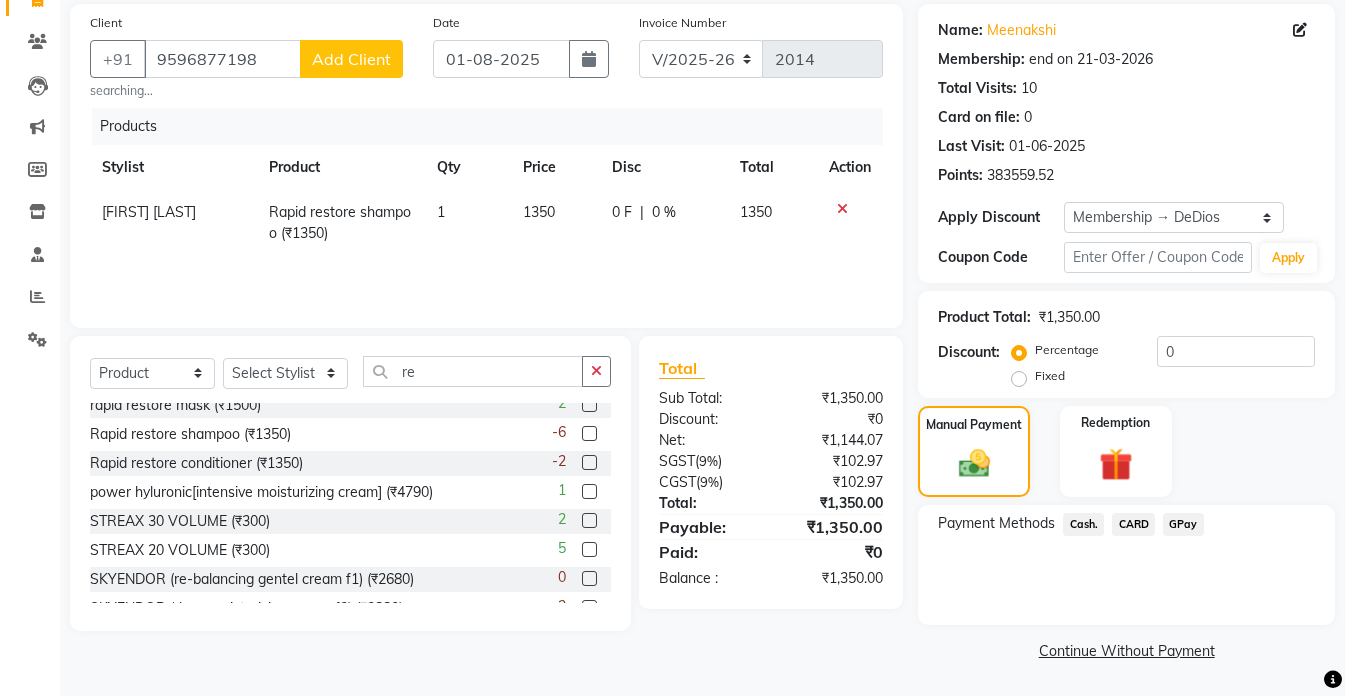 click on "Cash." 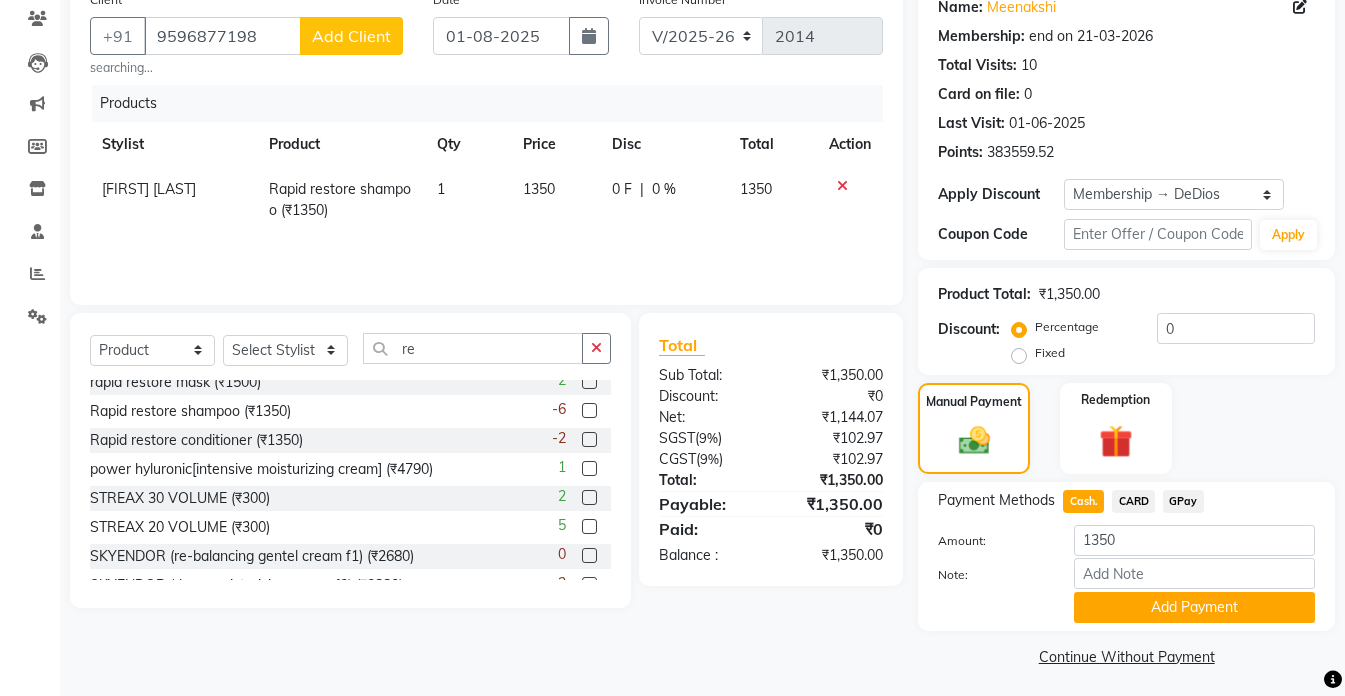 scroll, scrollTop: 175, scrollLeft: 0, axis: vertical 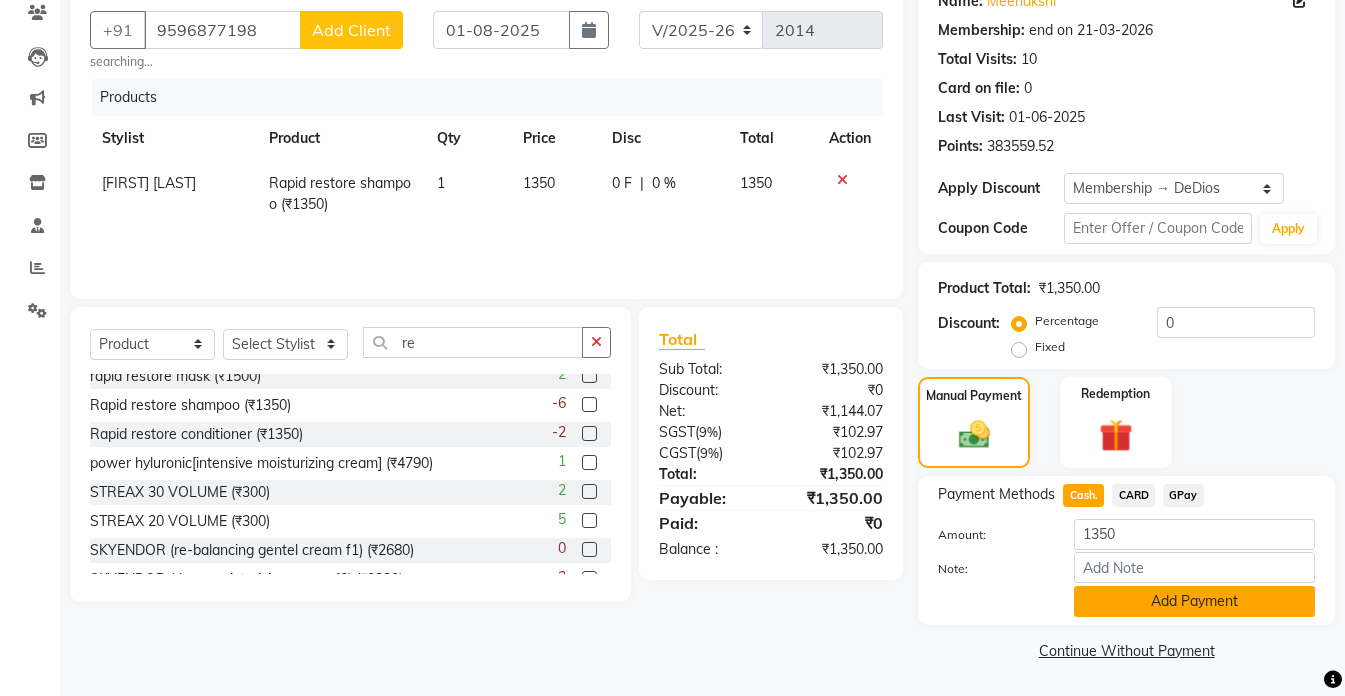click on "Add Payment" 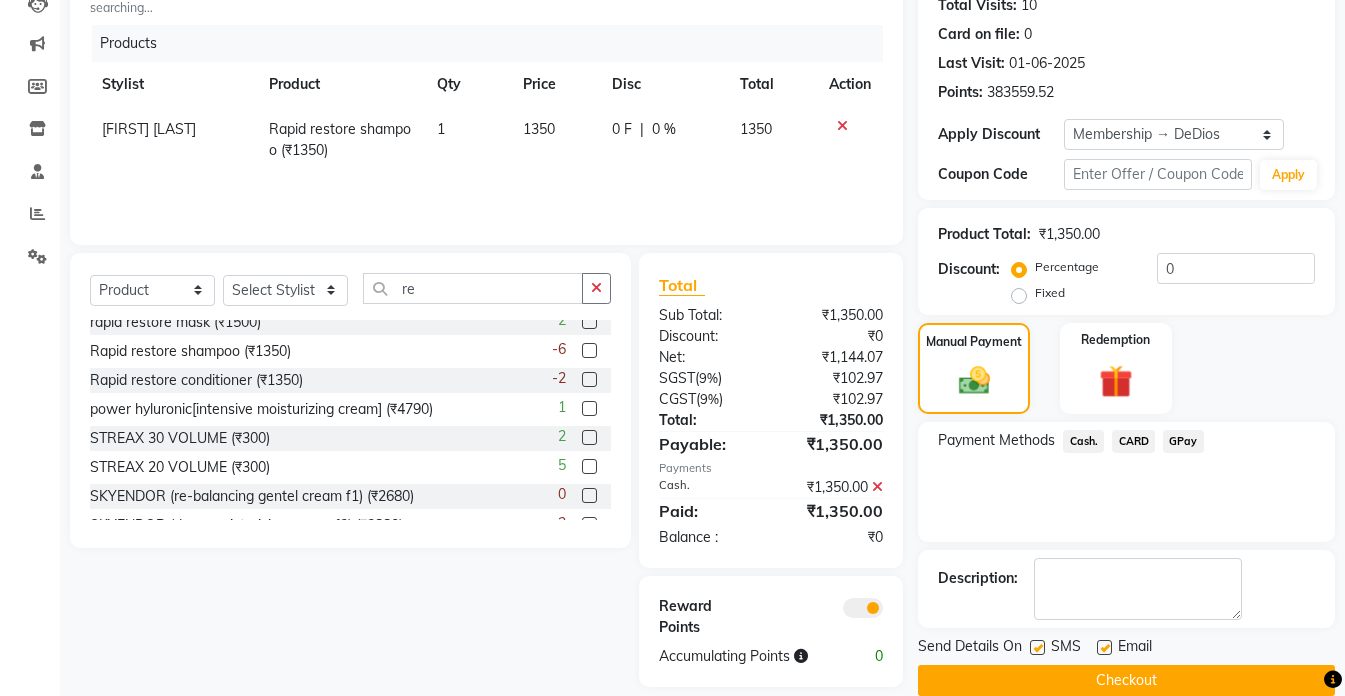 scroll, scrollTop: 259, scrollLeft: 0, axis: vertical 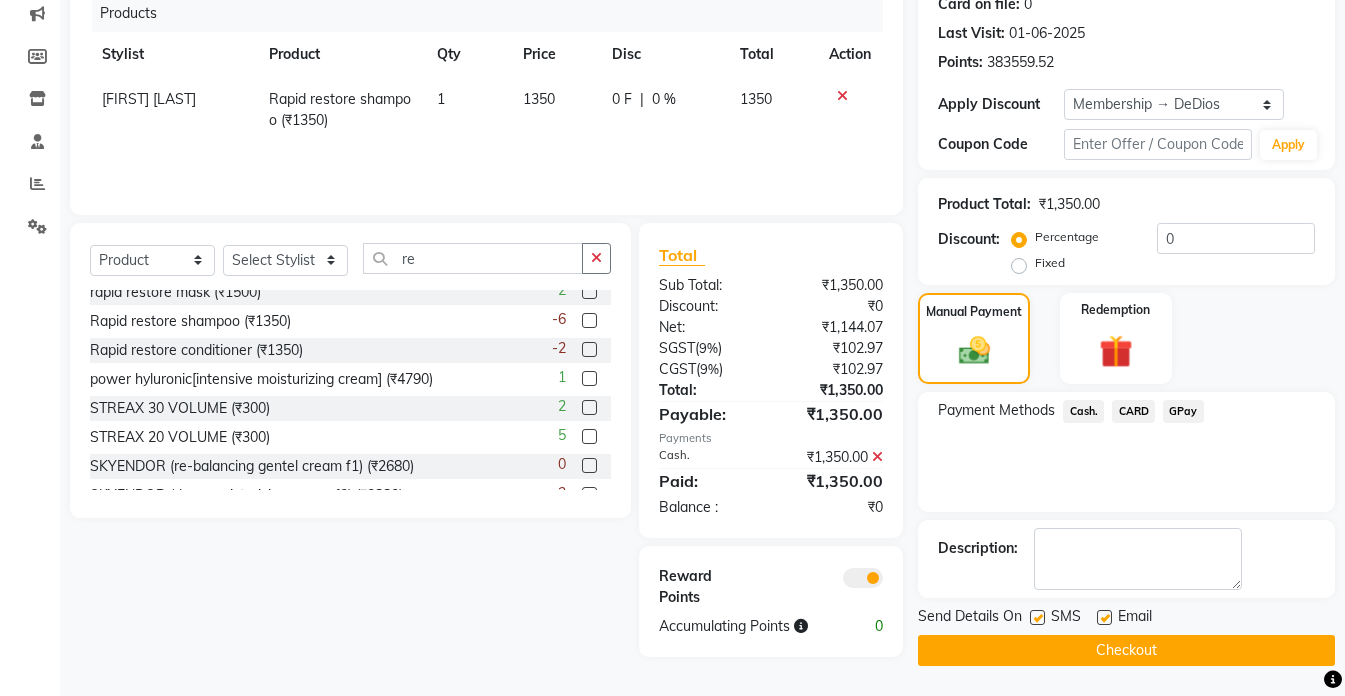 click 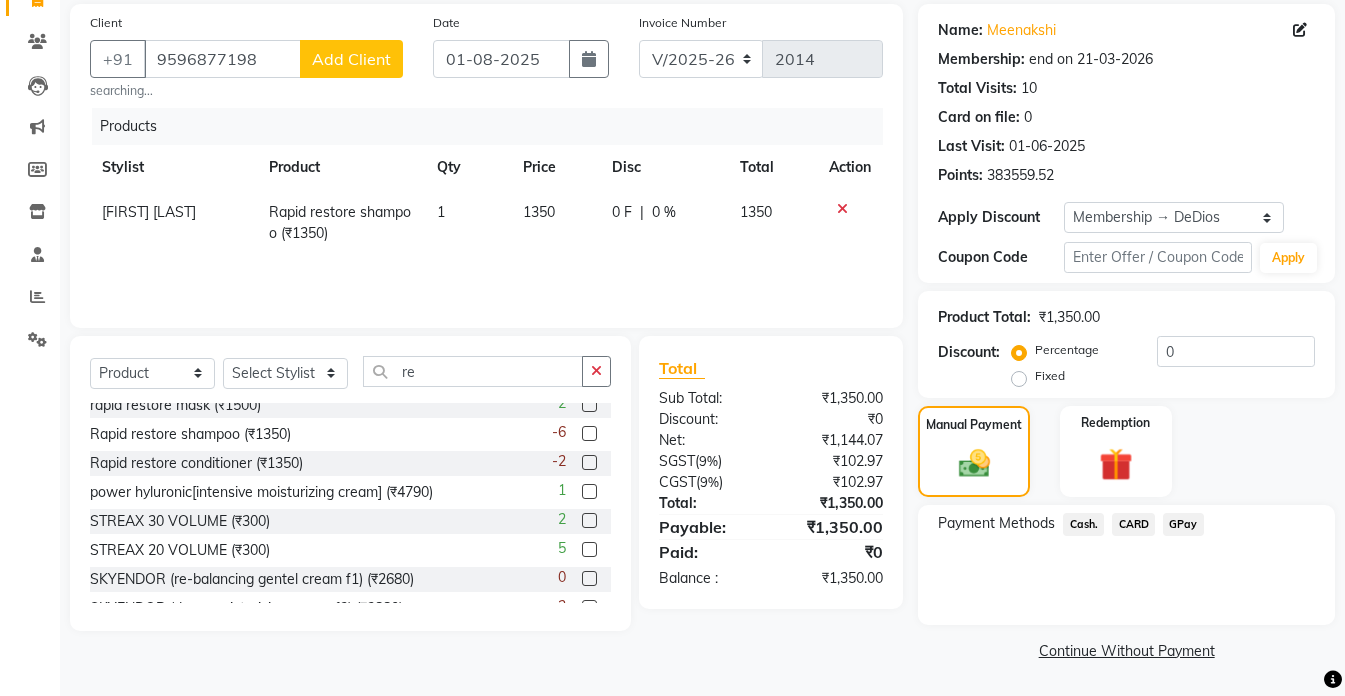 click on "GPay" 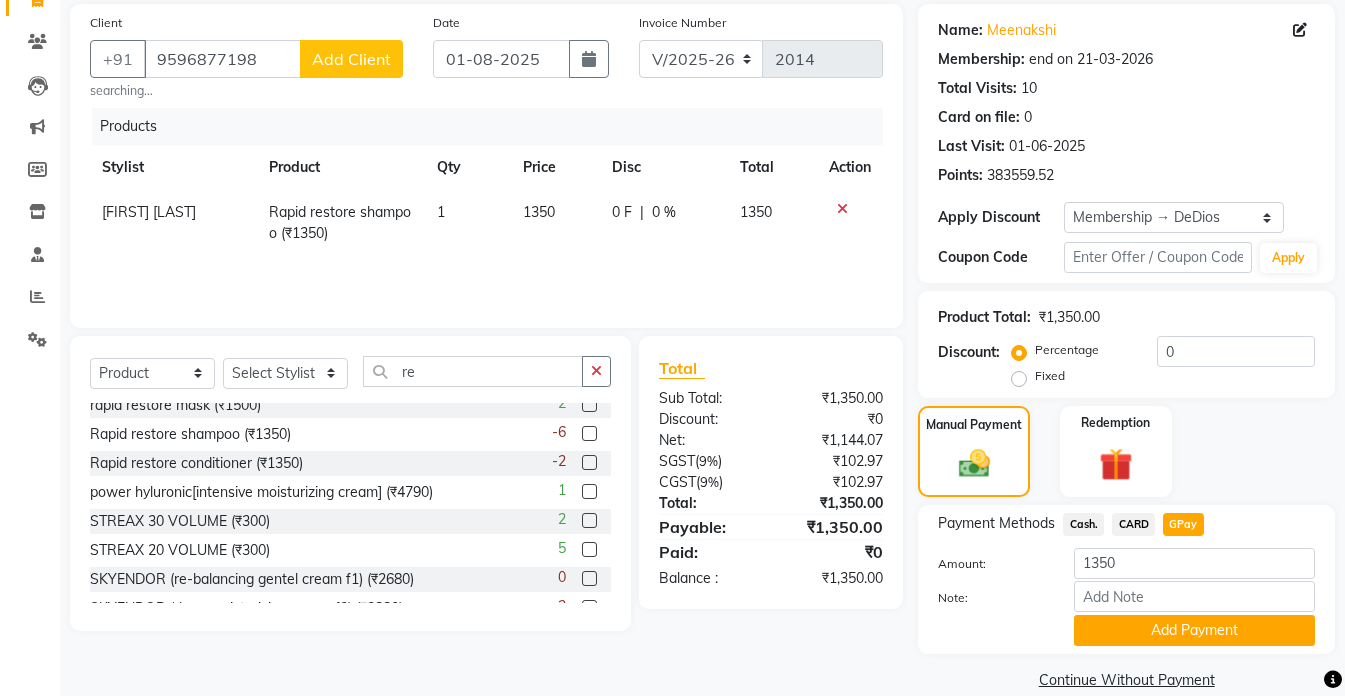 scroll, scrollTop: 175, scrollLeft: 0, axis: vertical 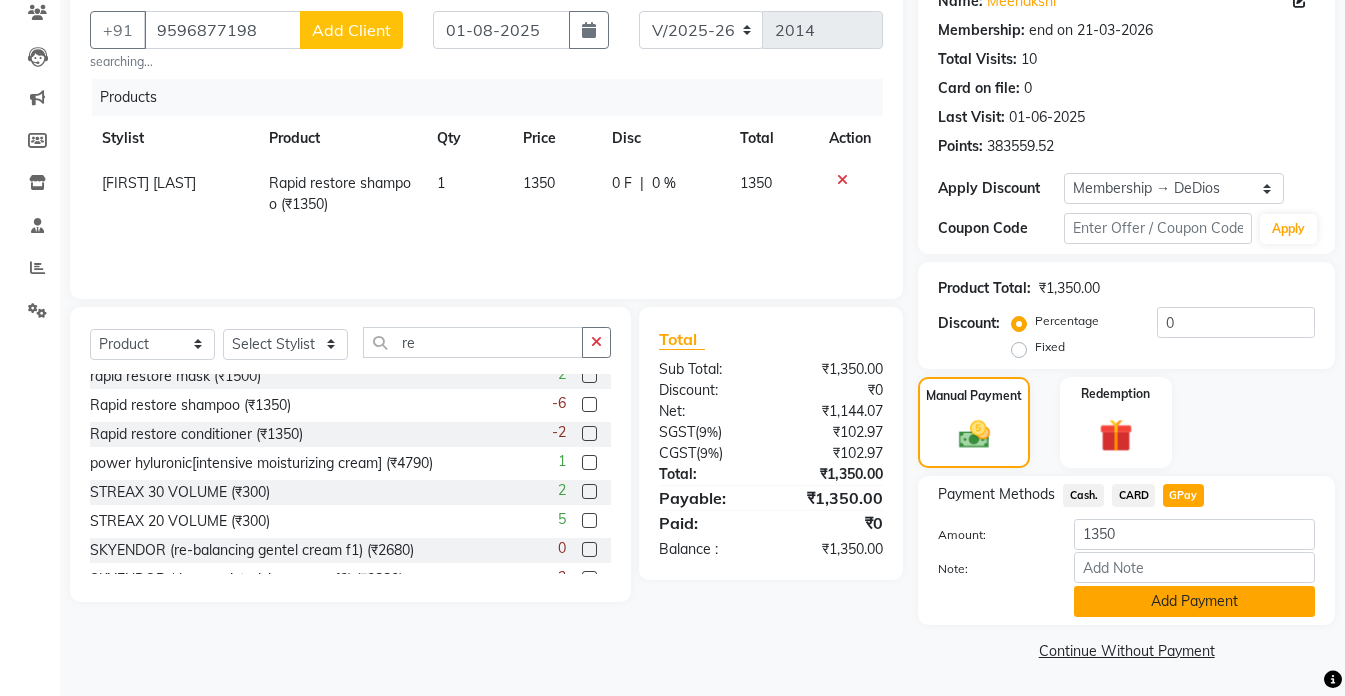 click on "Add Payment" 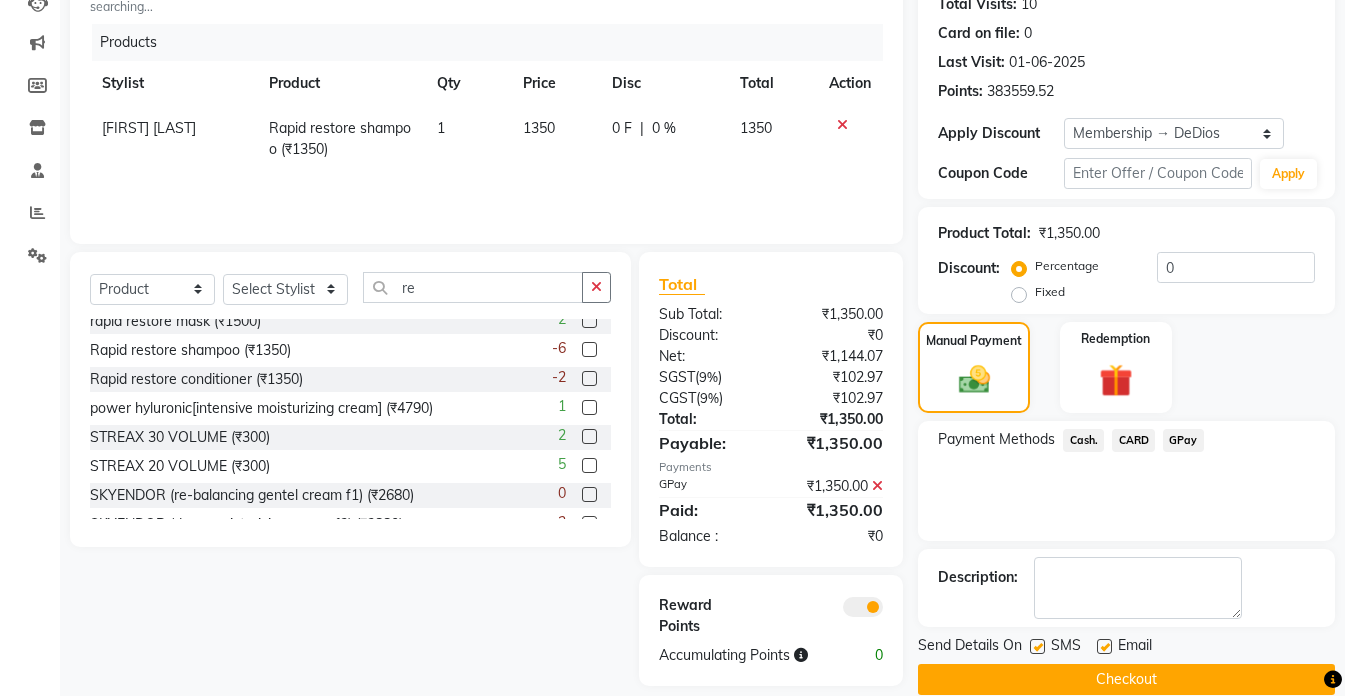 scroll, scrollTop: 259, scrollLeft: 0, axis: vertical 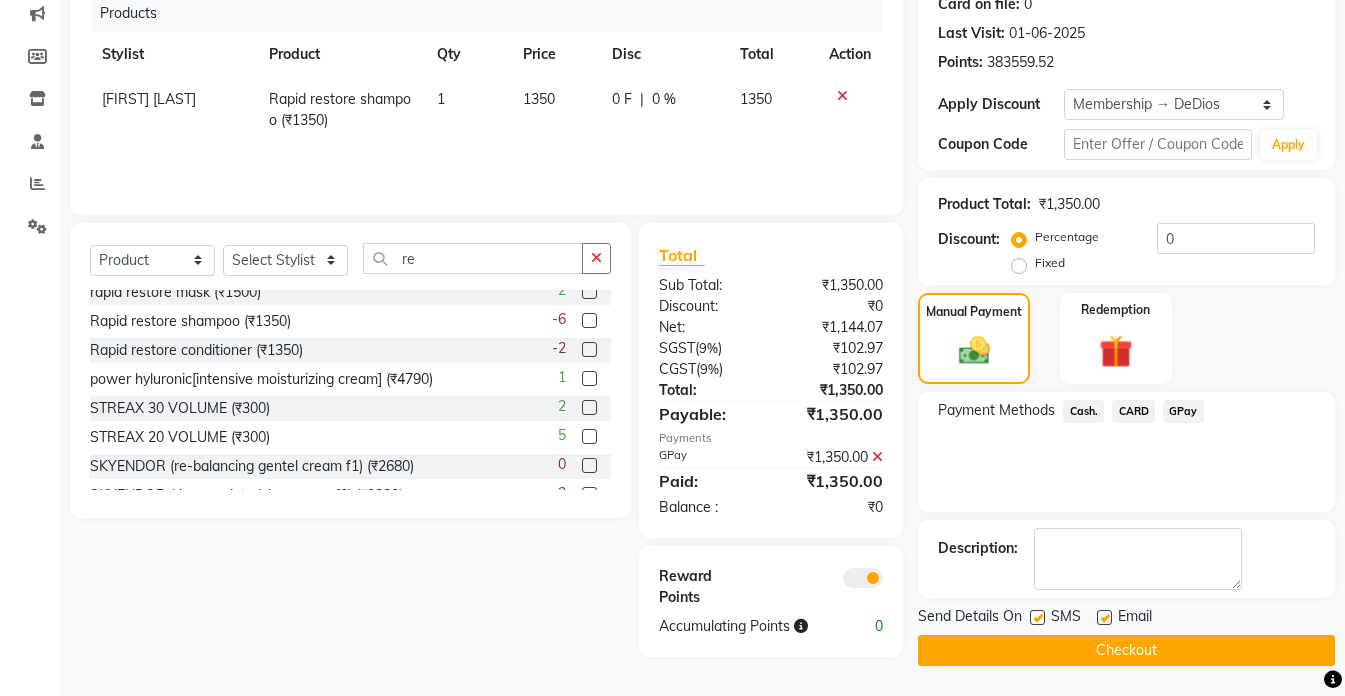 click on "Checkout" 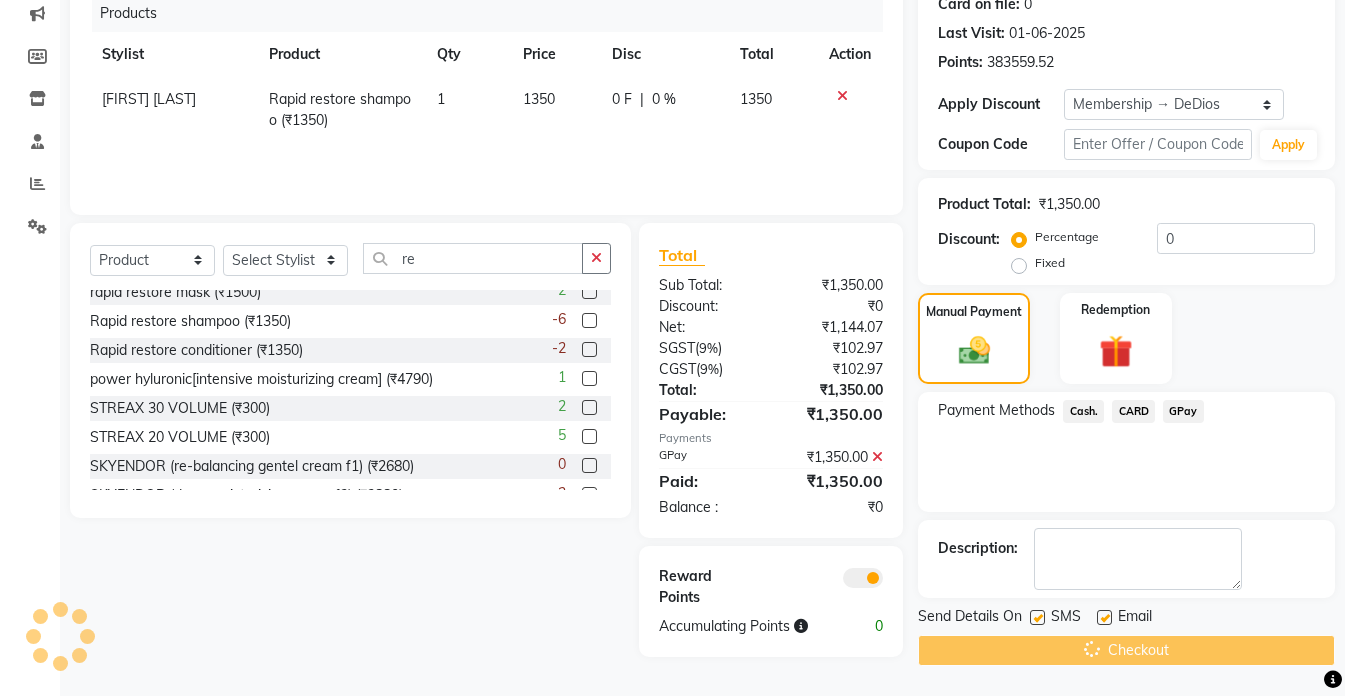 click on "Checkout" 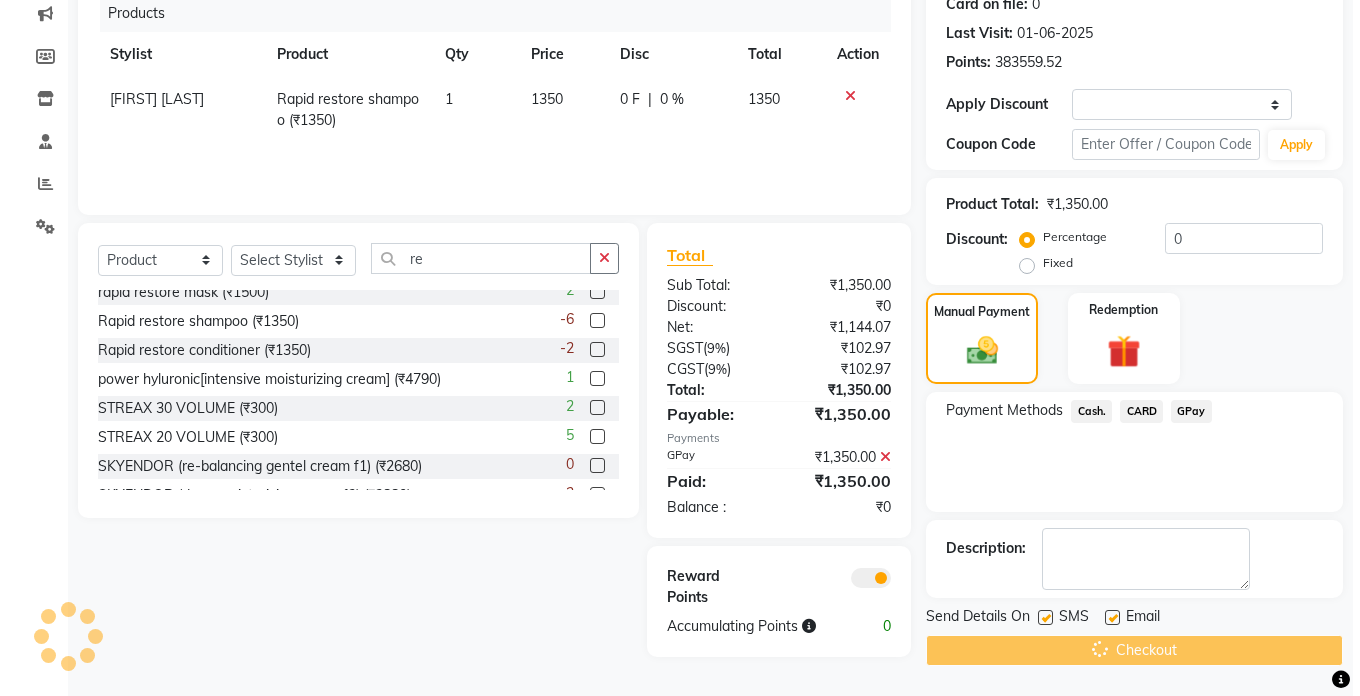 scroll, scrollTop: 0, scrollLeft: 0, axis: both 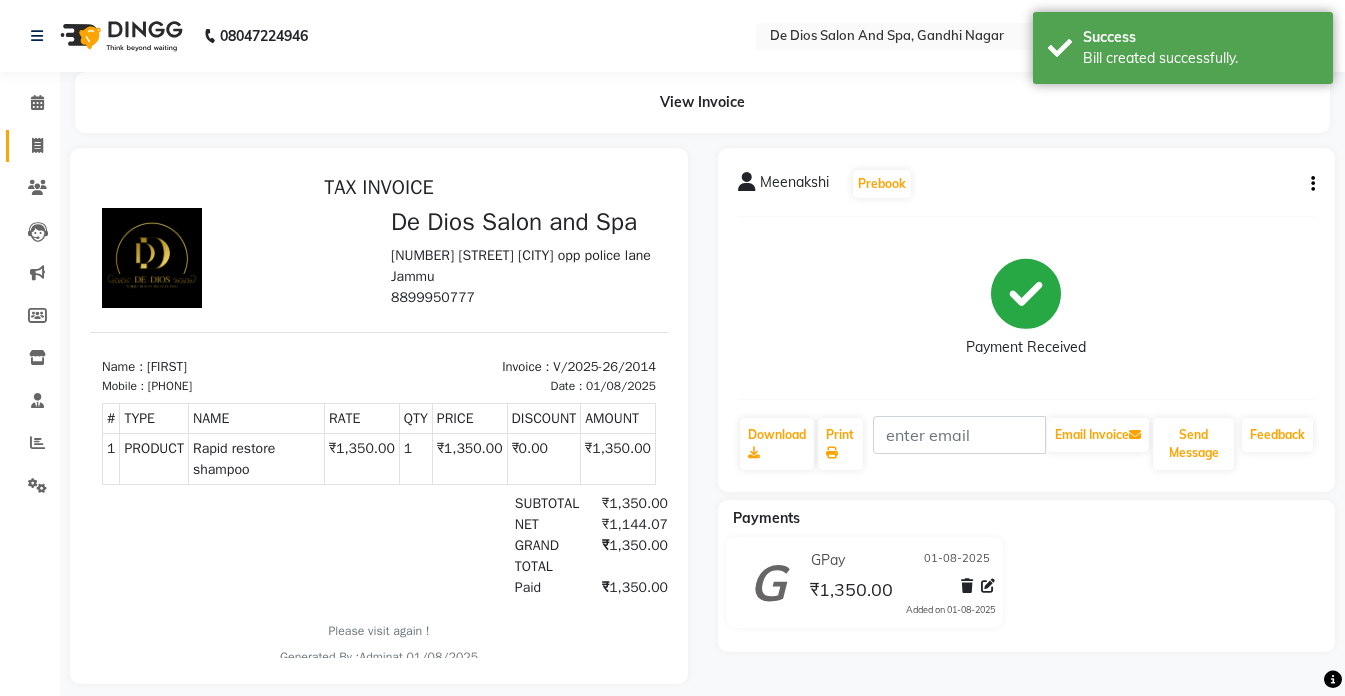 click on "Invoice" 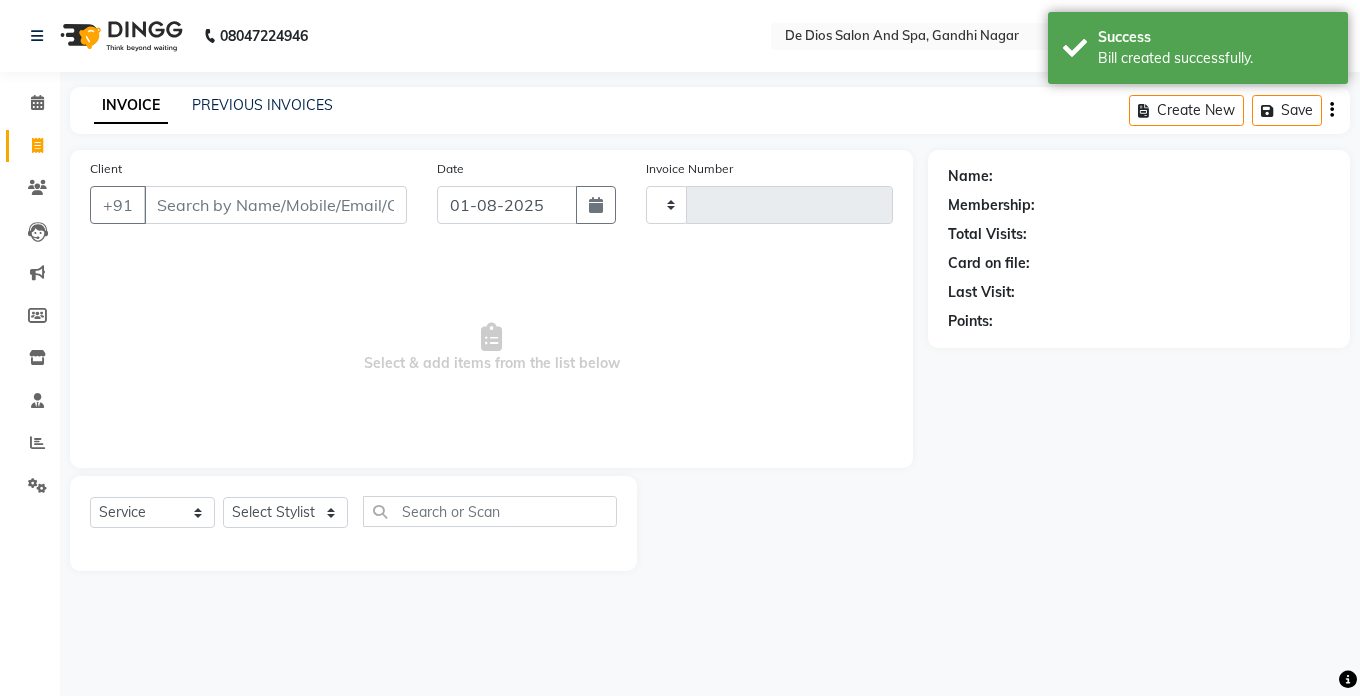 type on "2015" 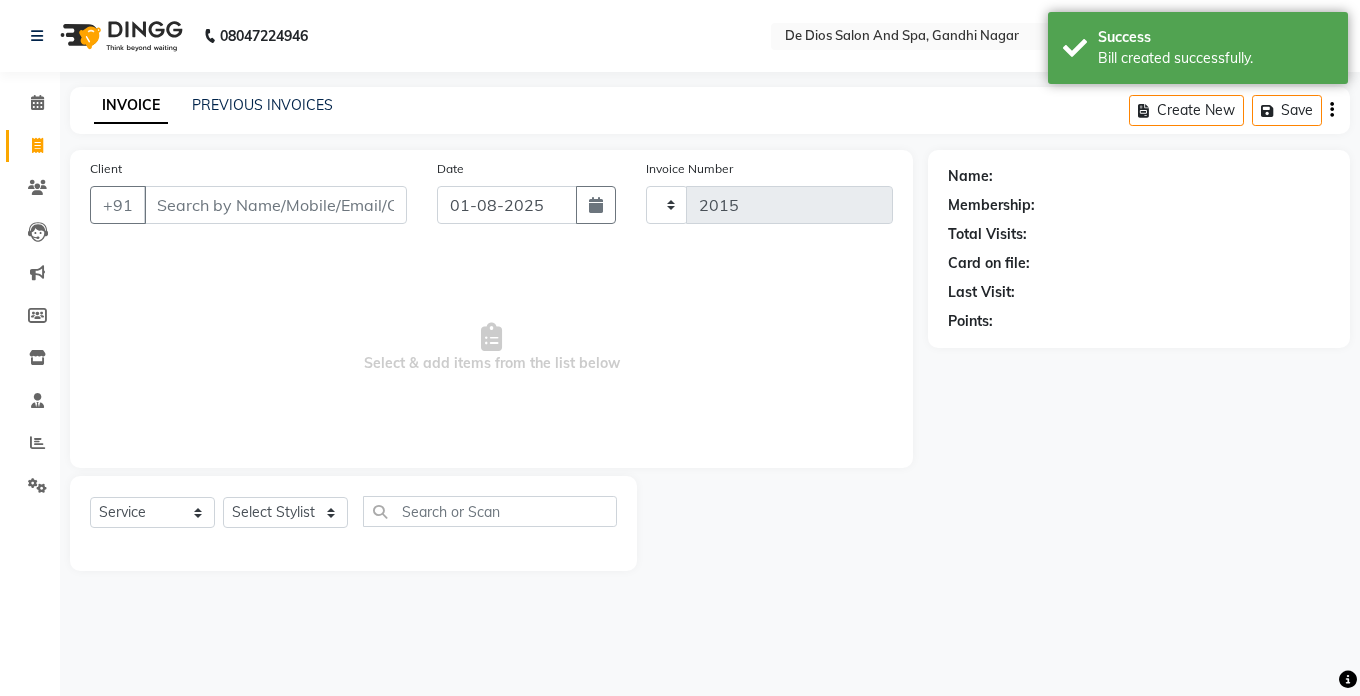 select on "6431" 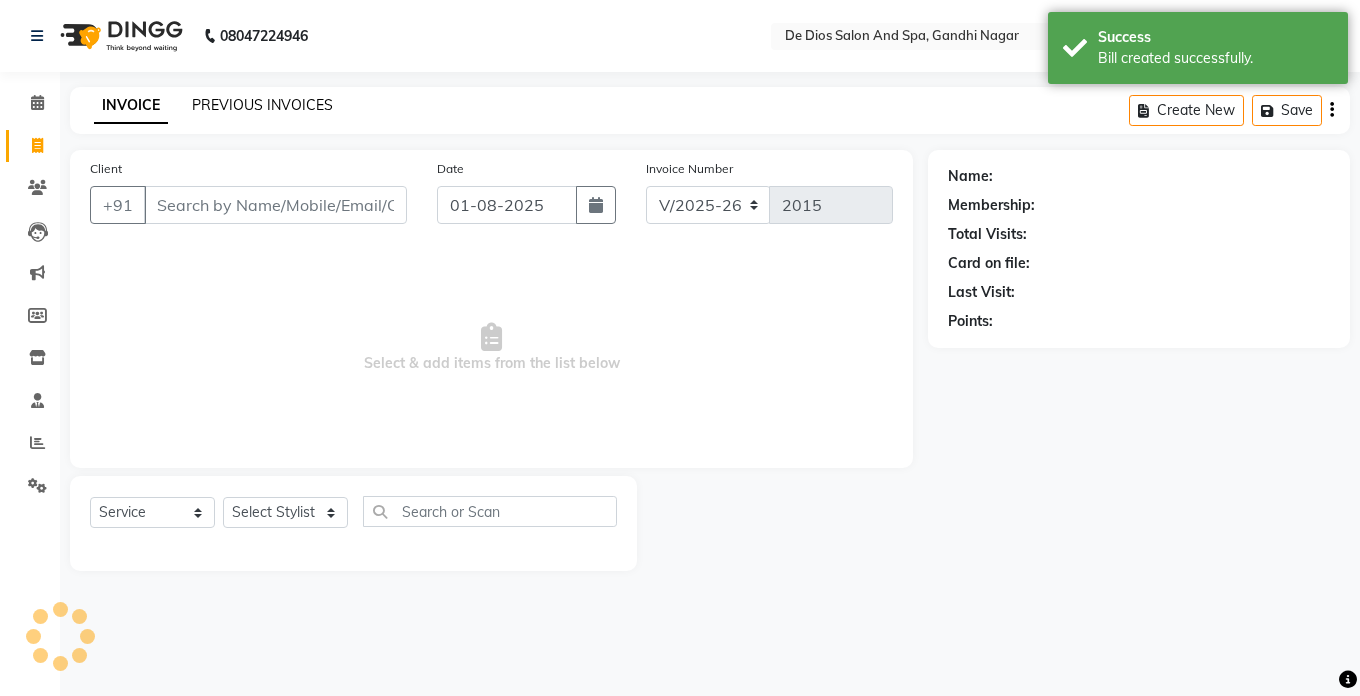 click on "PREVIOUS INVOICES" 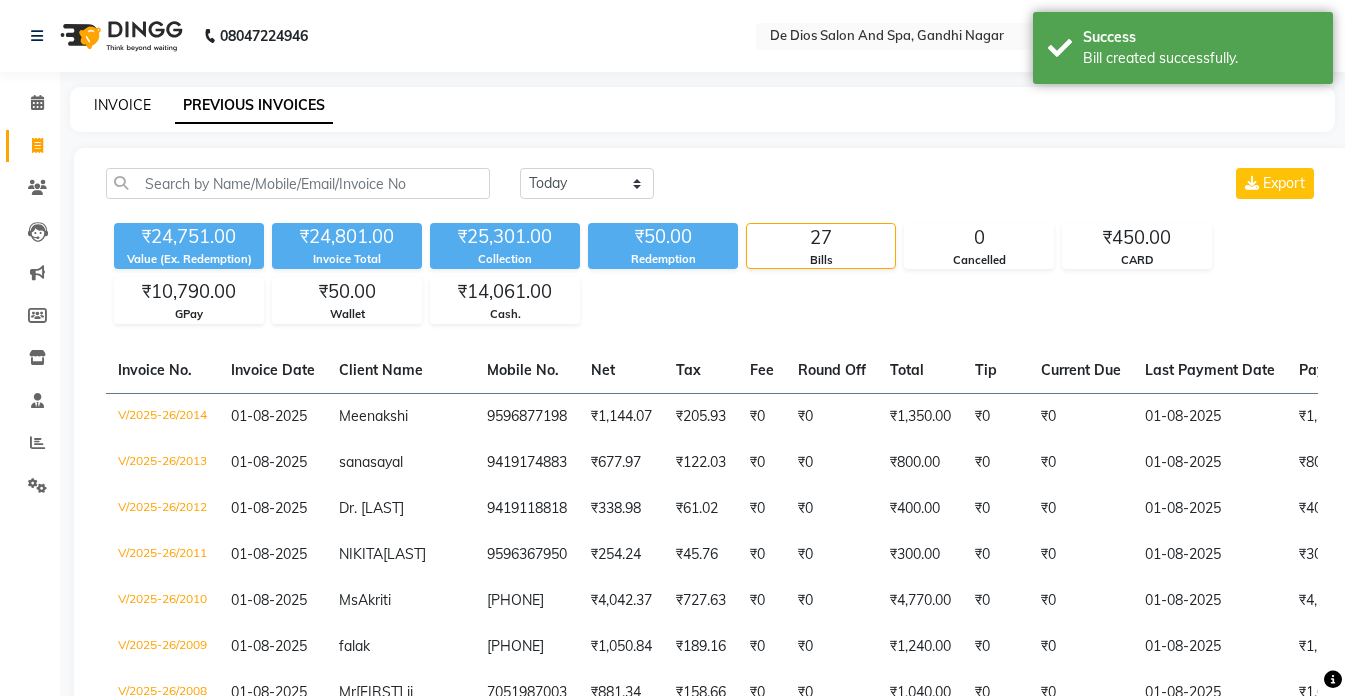 click on "INVOICE" 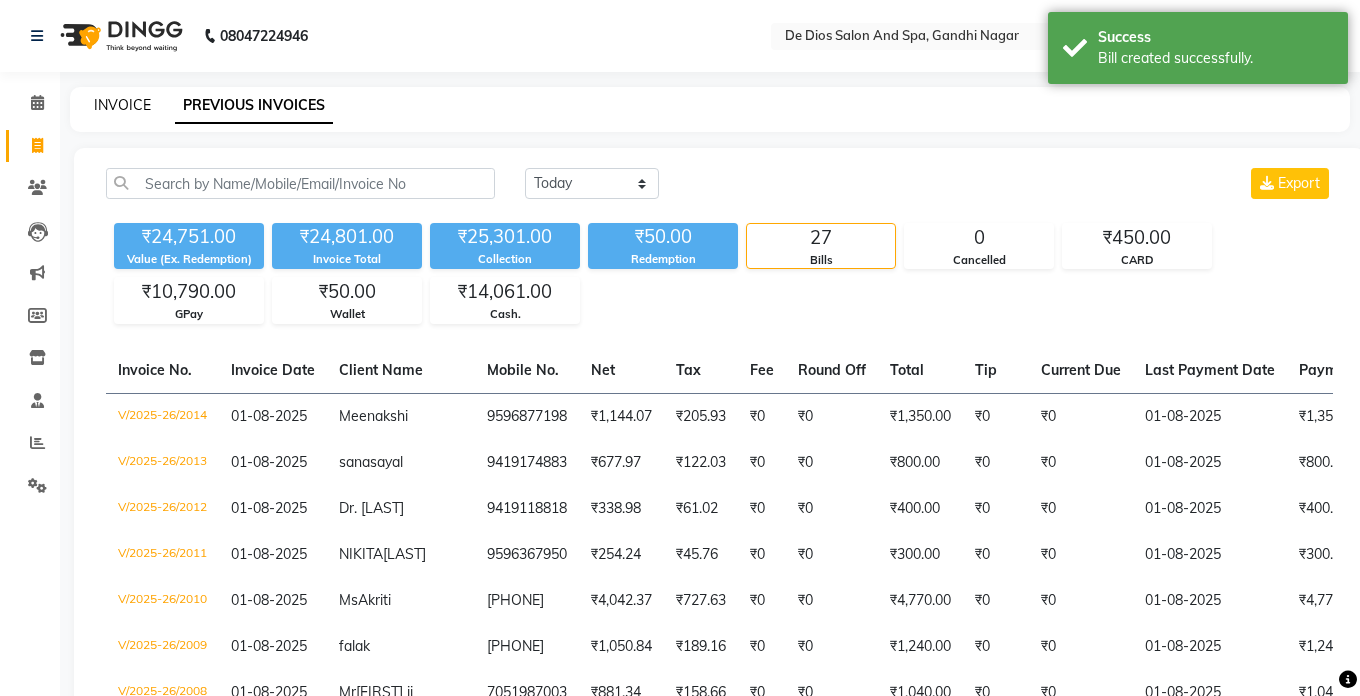 select on "6431" 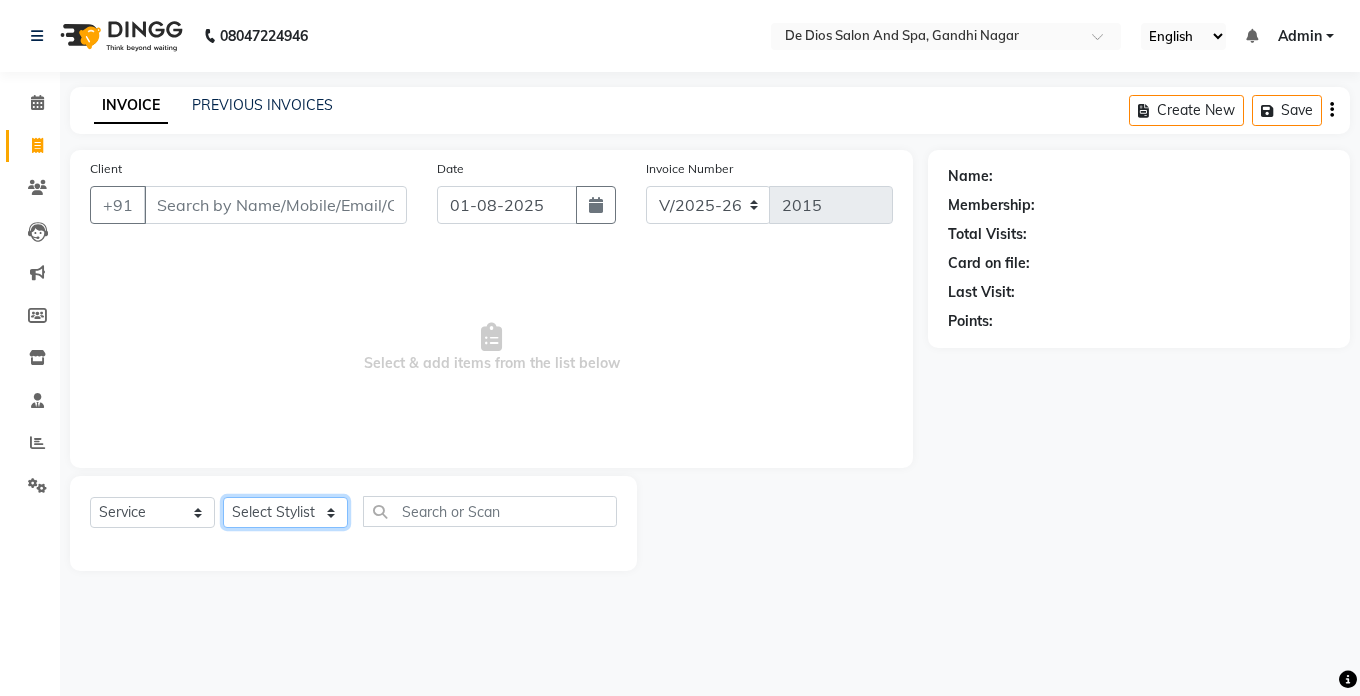 click on "Select Stylist akshay aman Arman Ashwani gunraj megha  nikita thappa nisha parveen shafali vishu kumar" 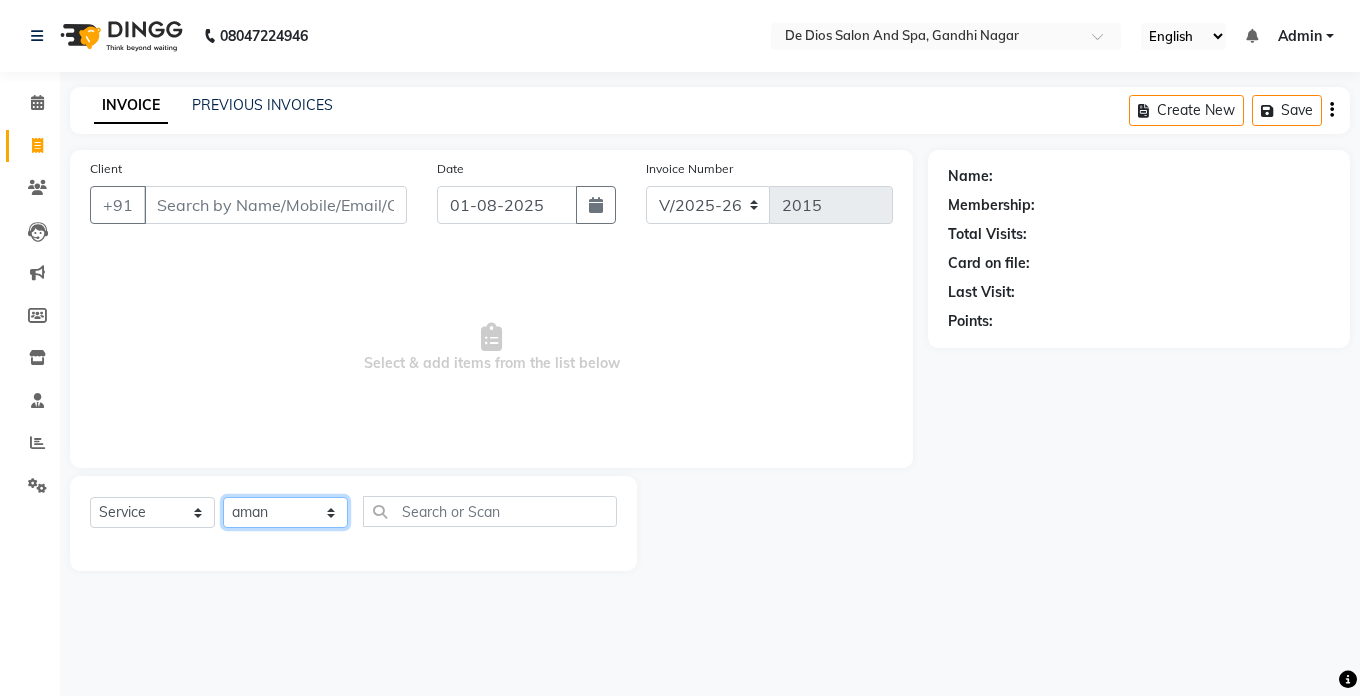 click on "Select Stylist akshay aman Arman Ashwani gunraj megha  nikita thappa nisha parveen shafali vishu kumar" 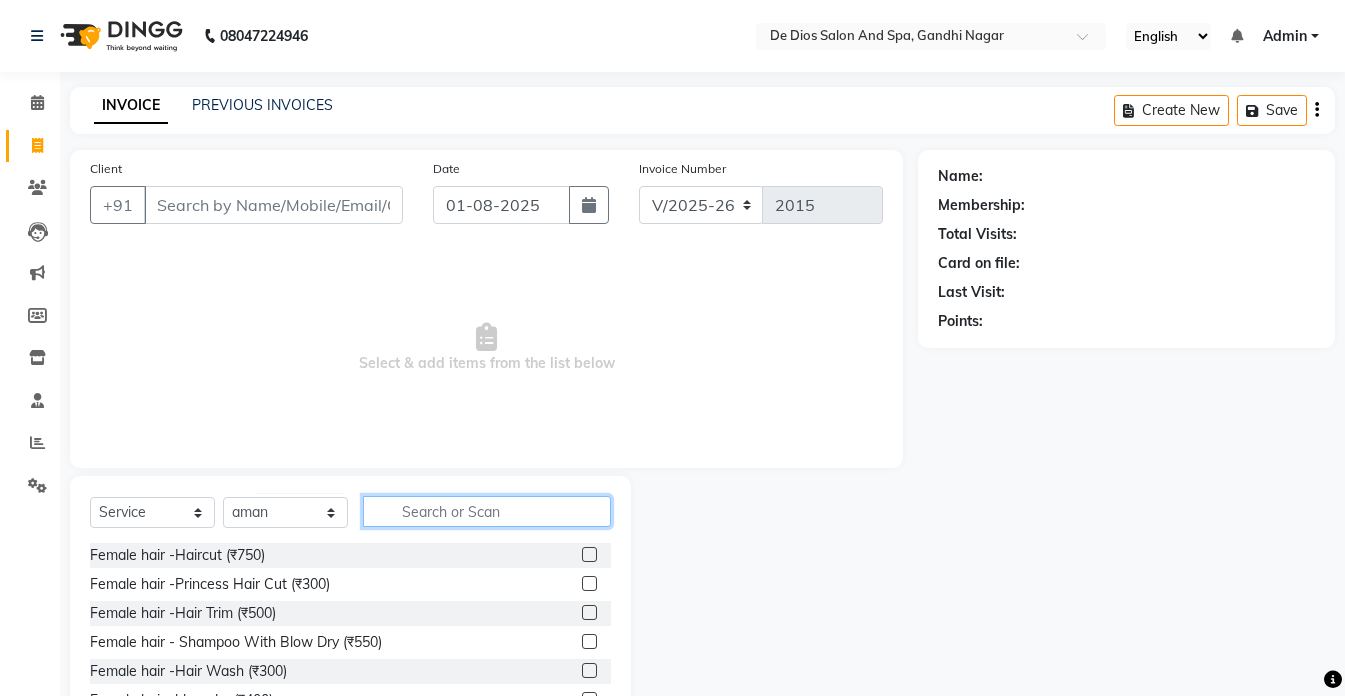 click 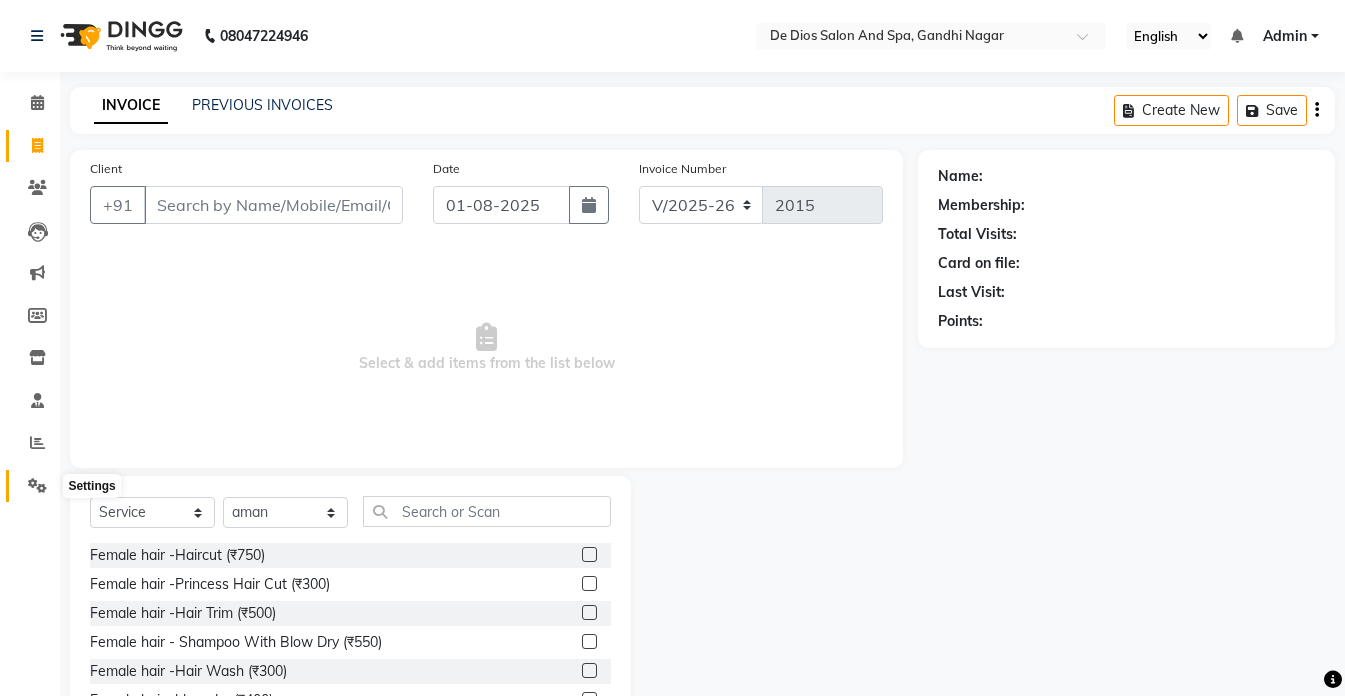 click 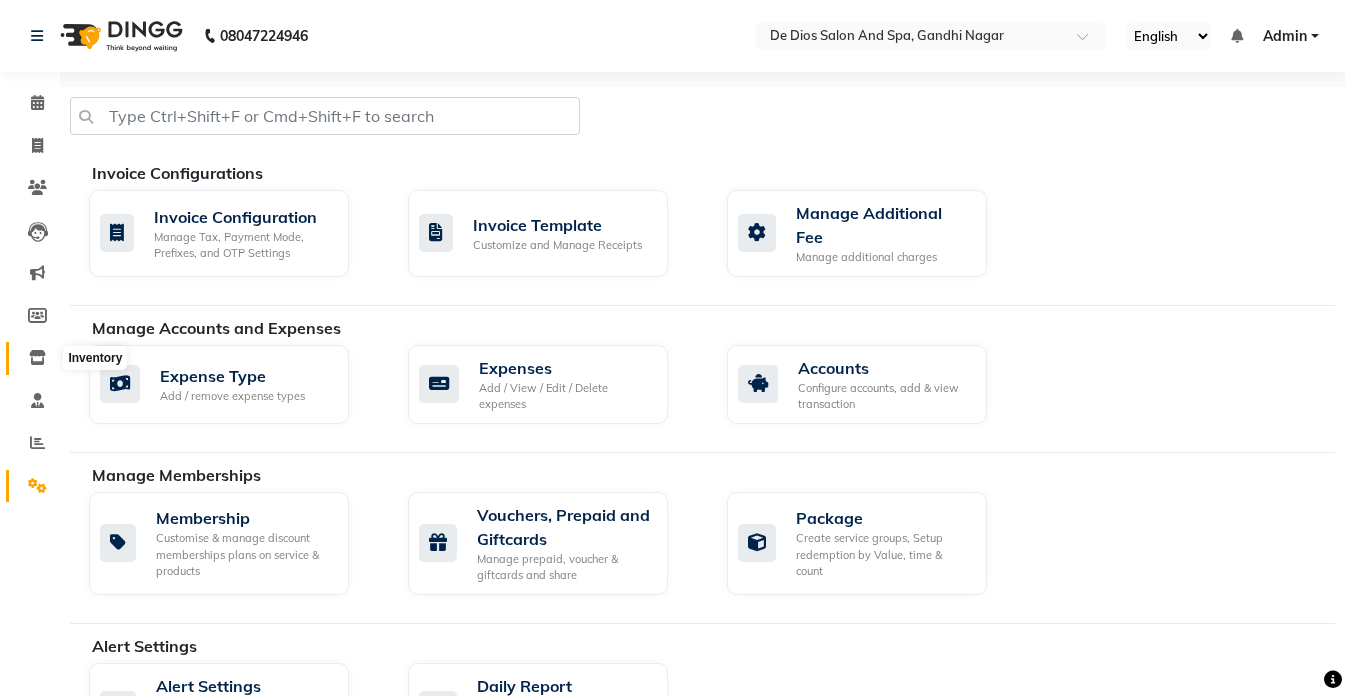click 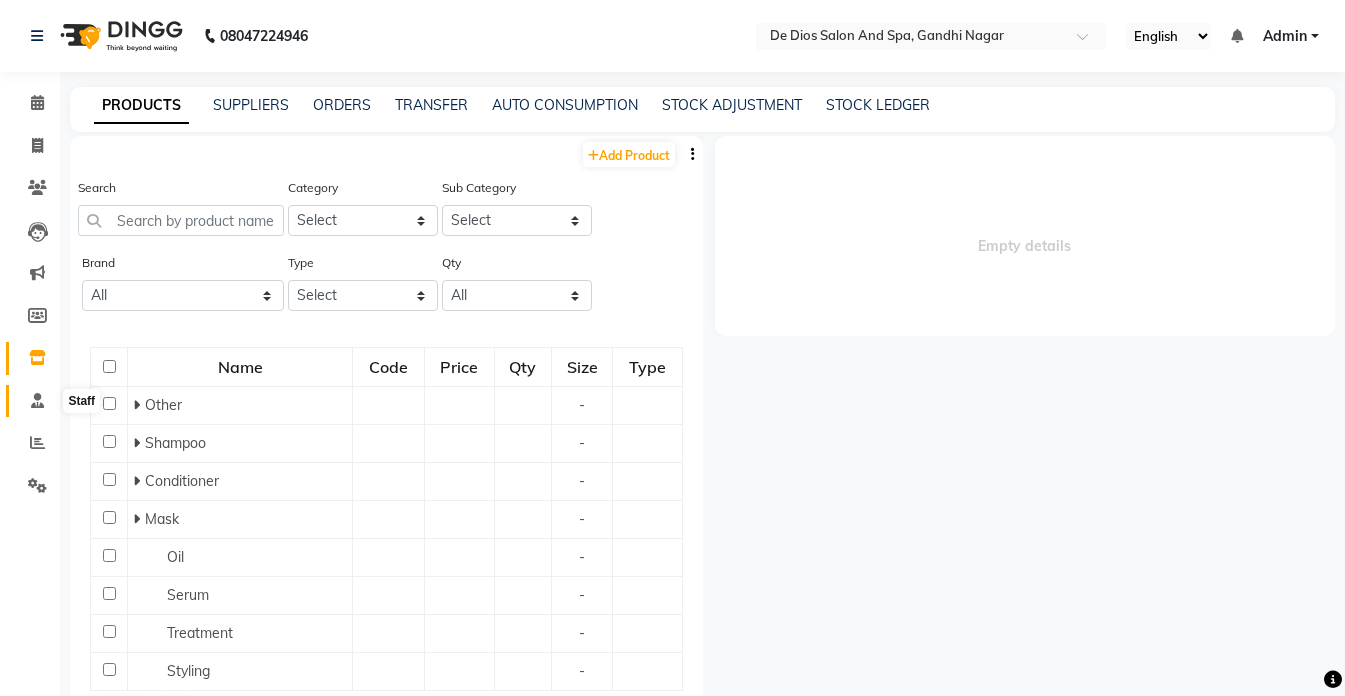 click 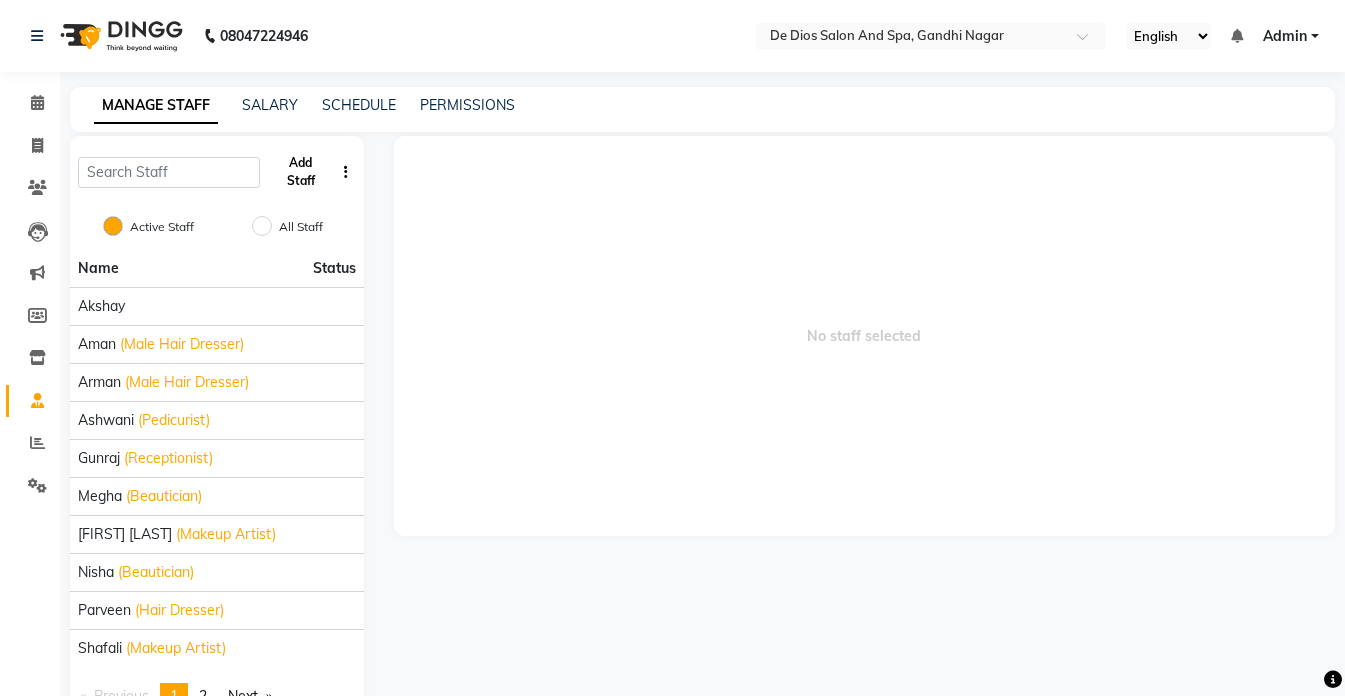 click on "Add Staff" 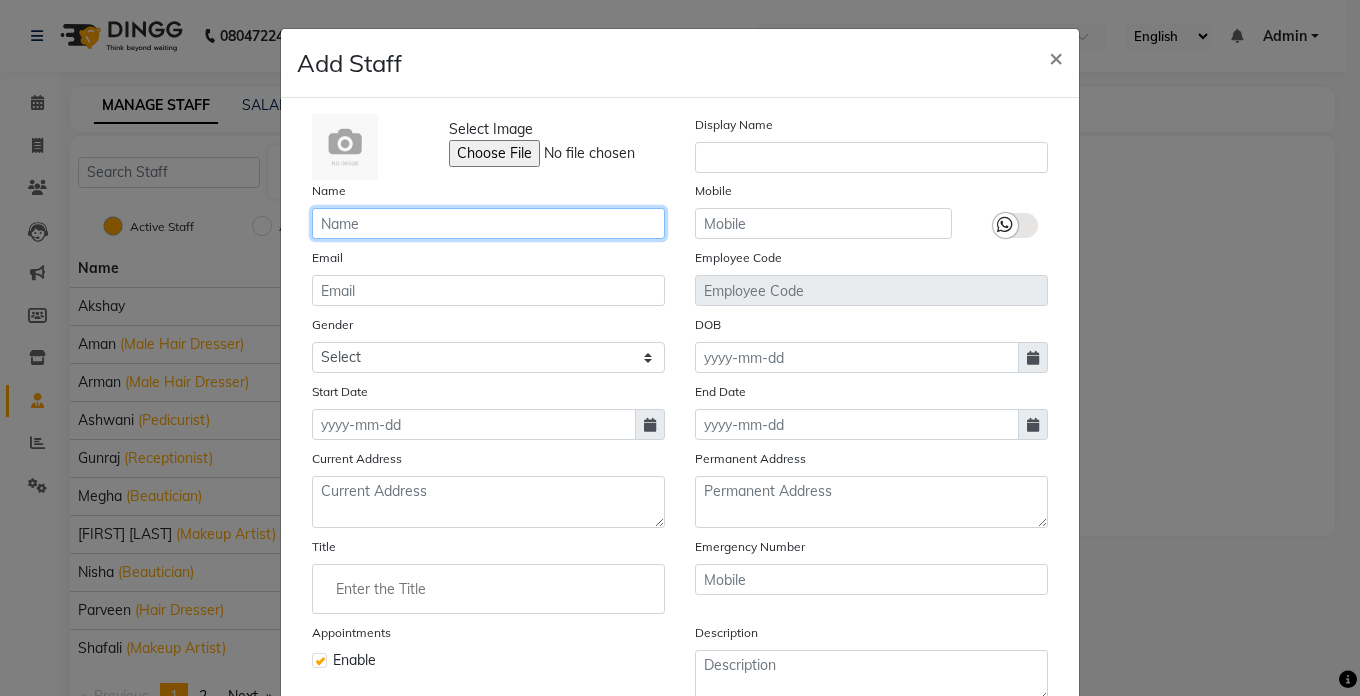 click 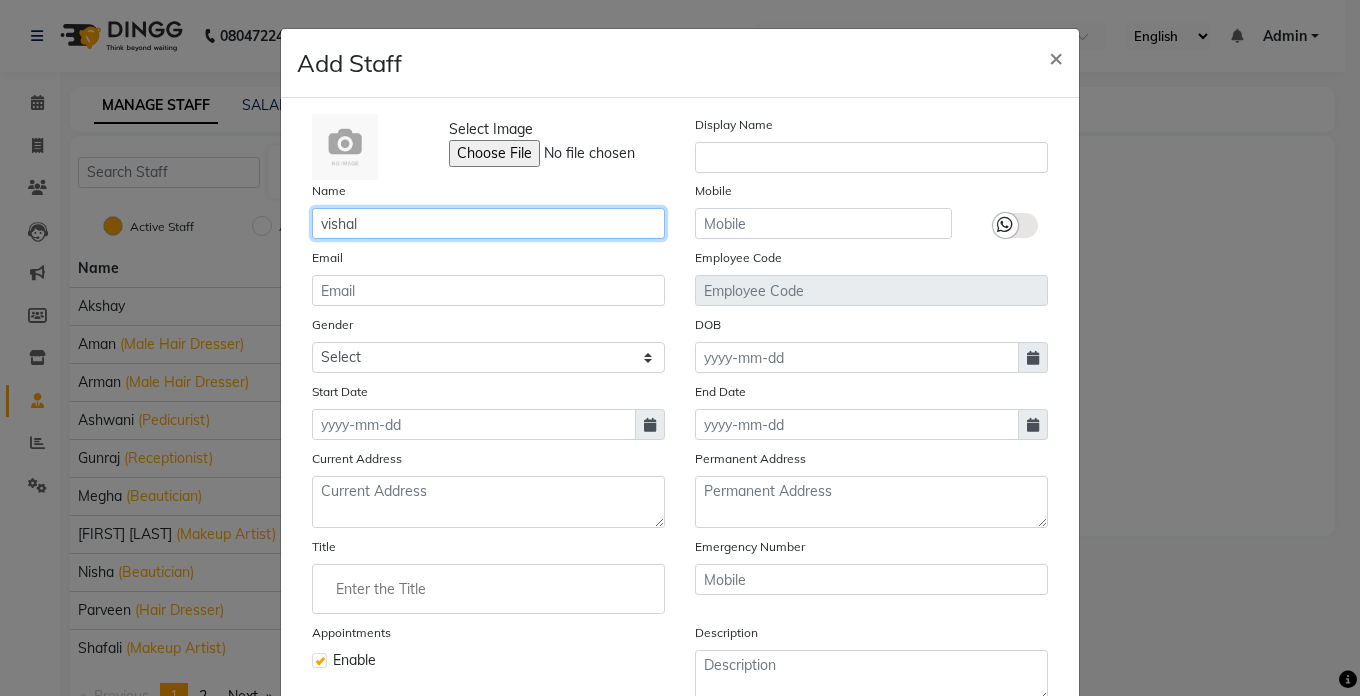 type on "vishal" 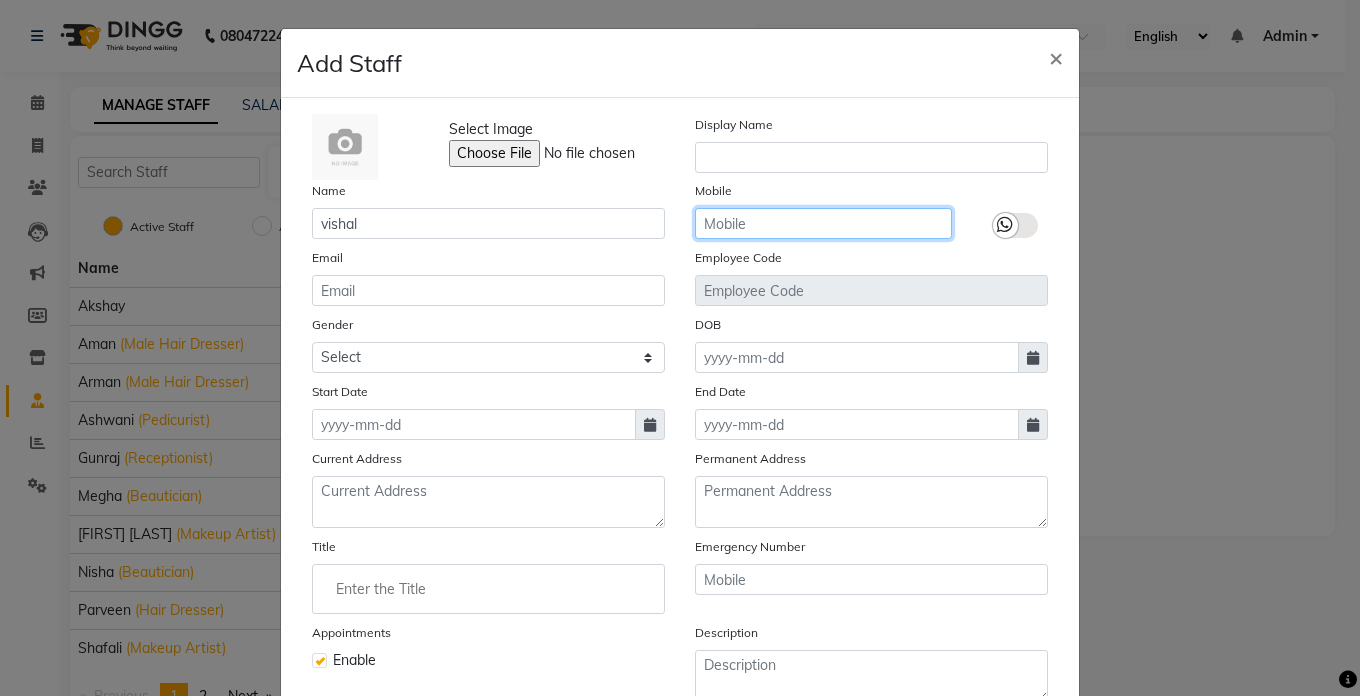 click 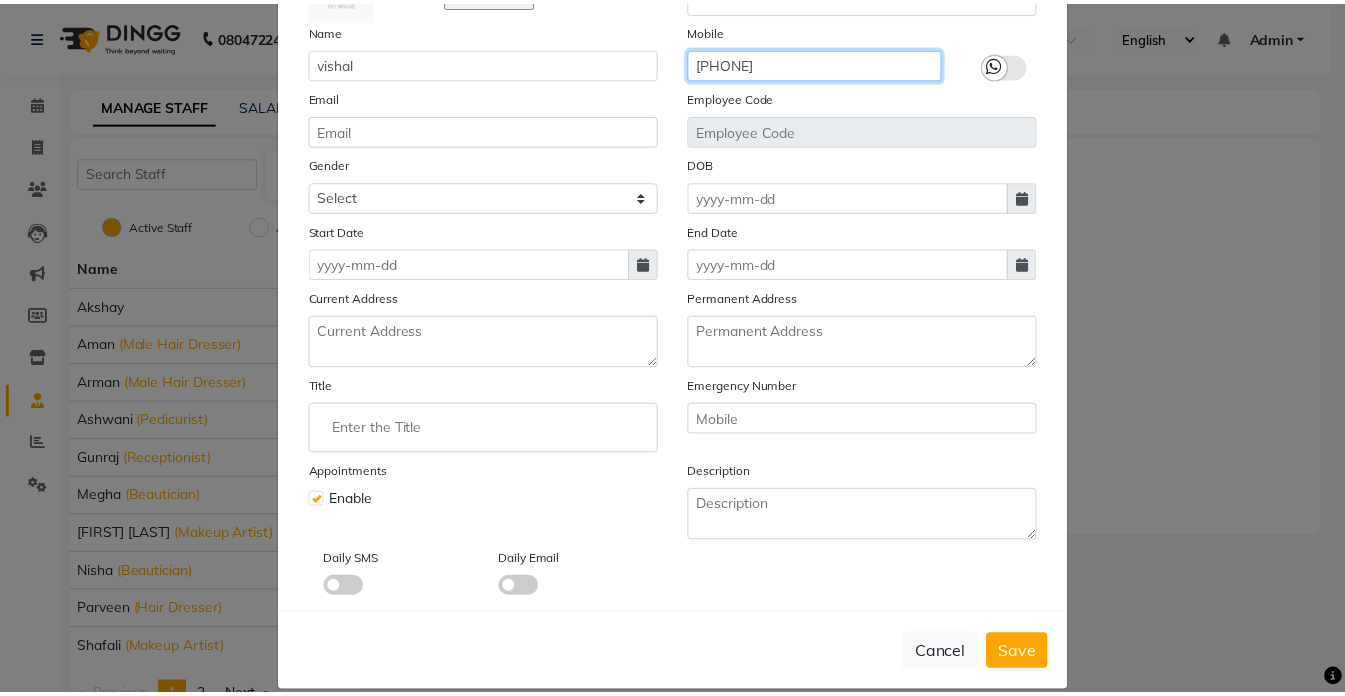 scroll, scrollTop: 186, scrollLeft: 0, axis: vertical 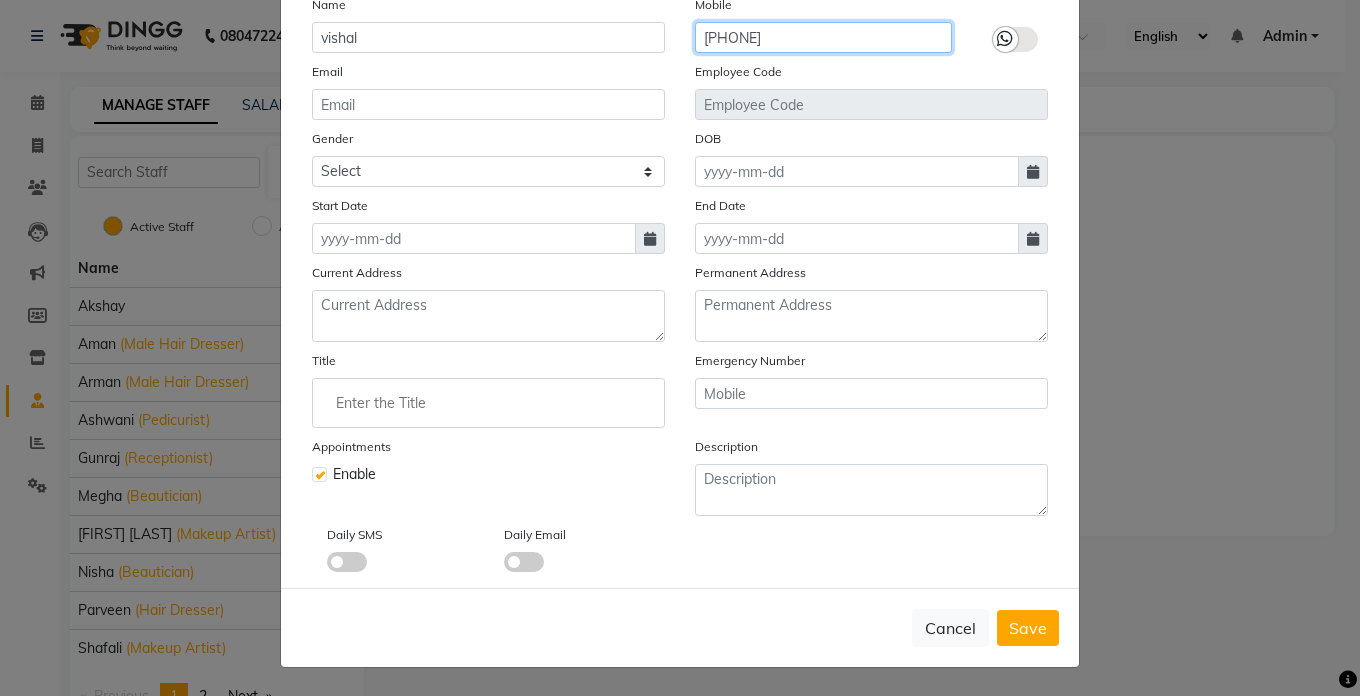 type on "9541335903" 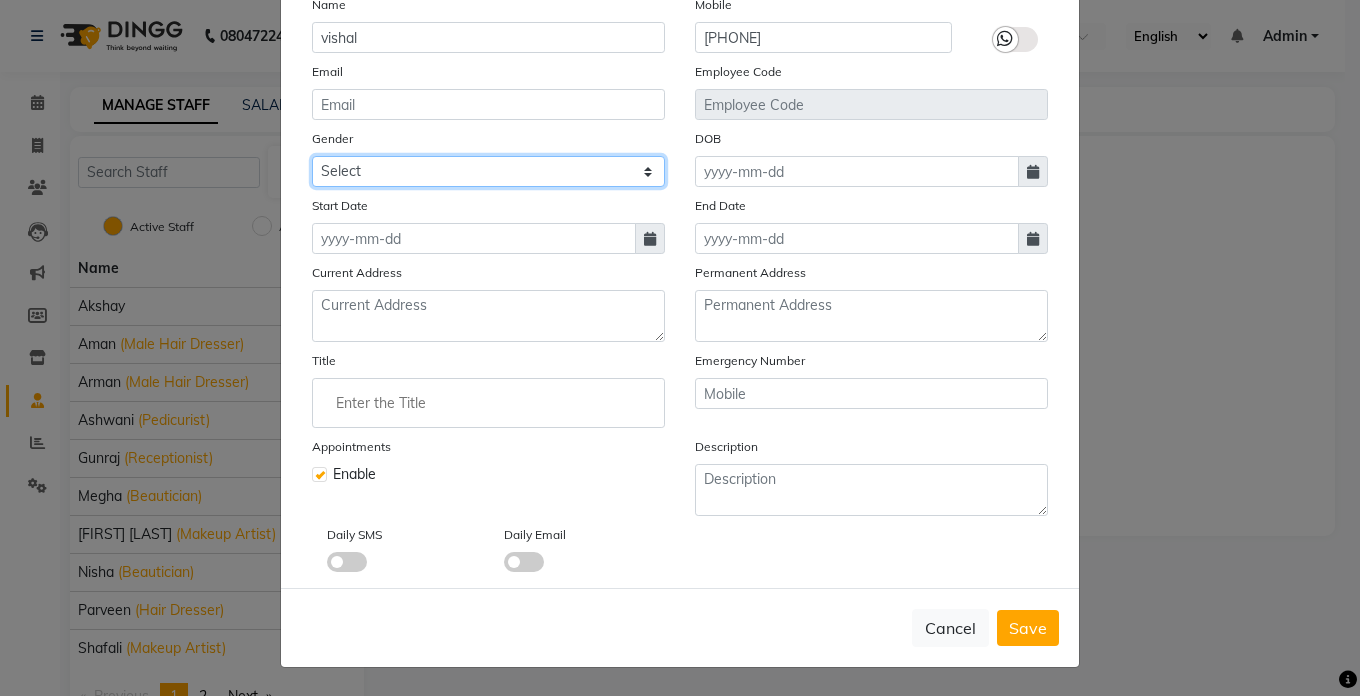 click on "Select Male Female Other Prefer Not To Say" 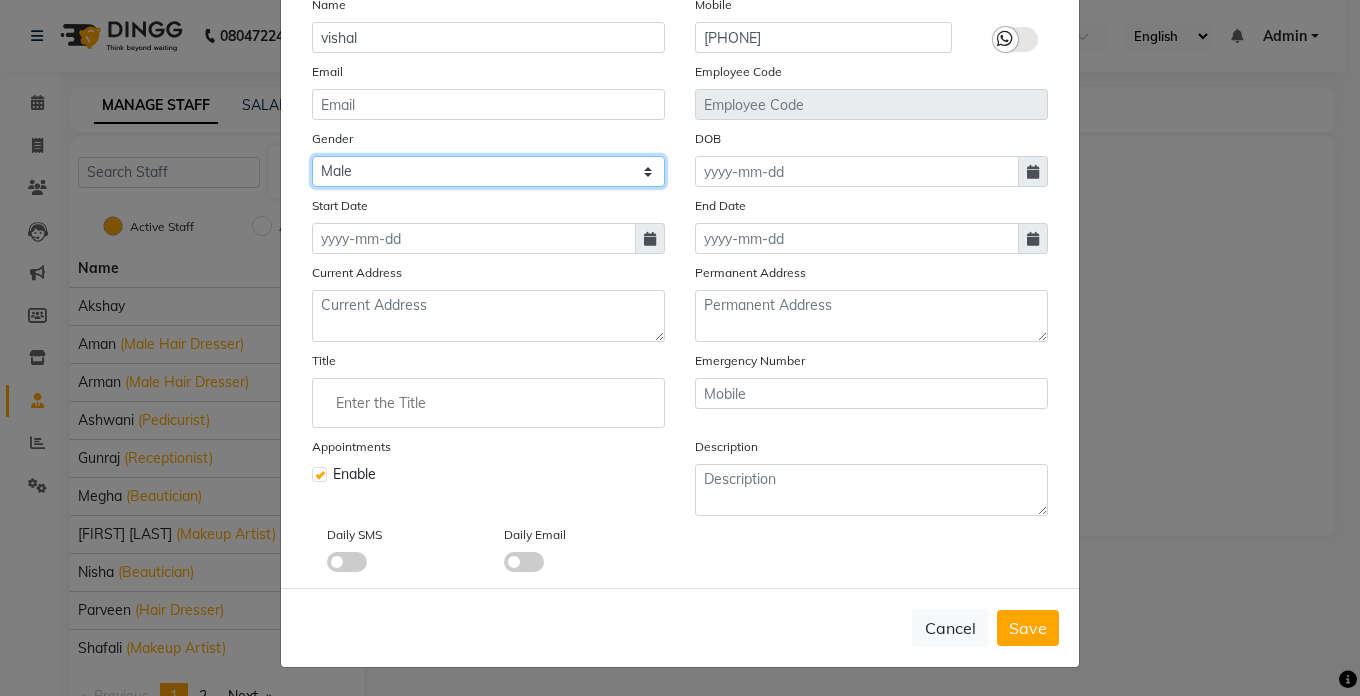 click on "Select Male Female Other Prefer Not To Say" 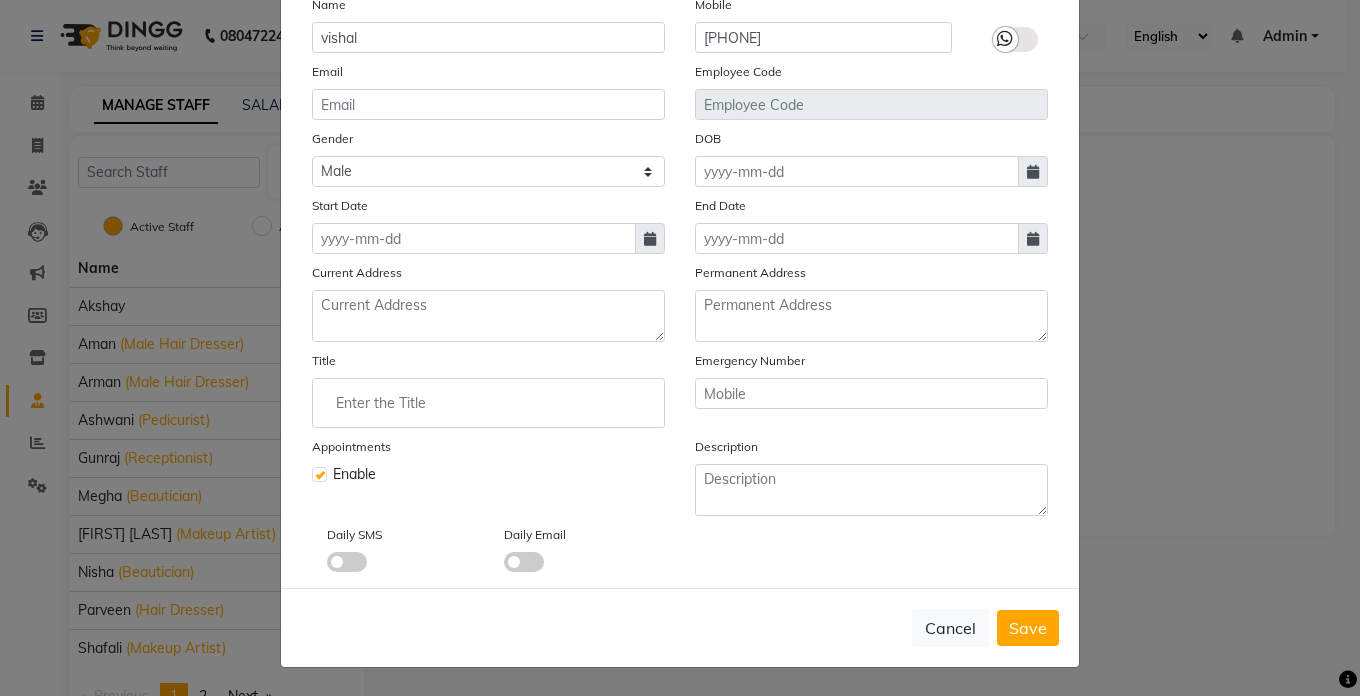 click 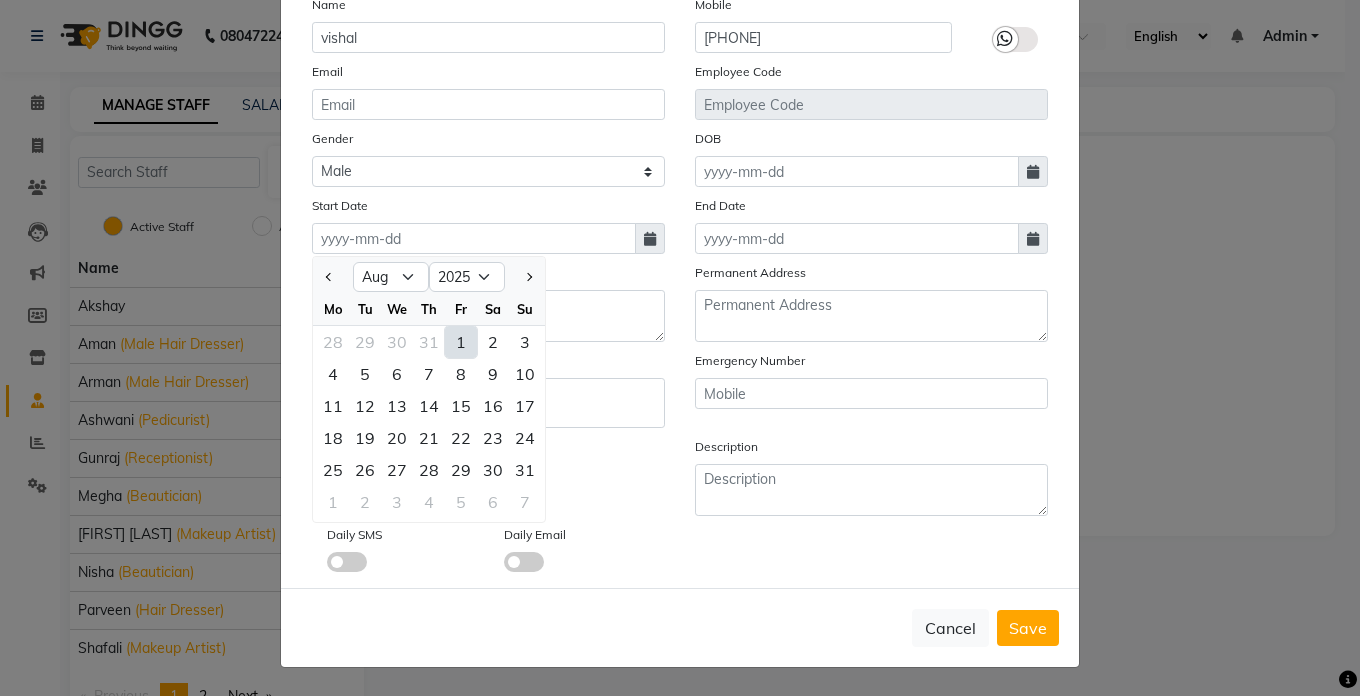 click on "1" 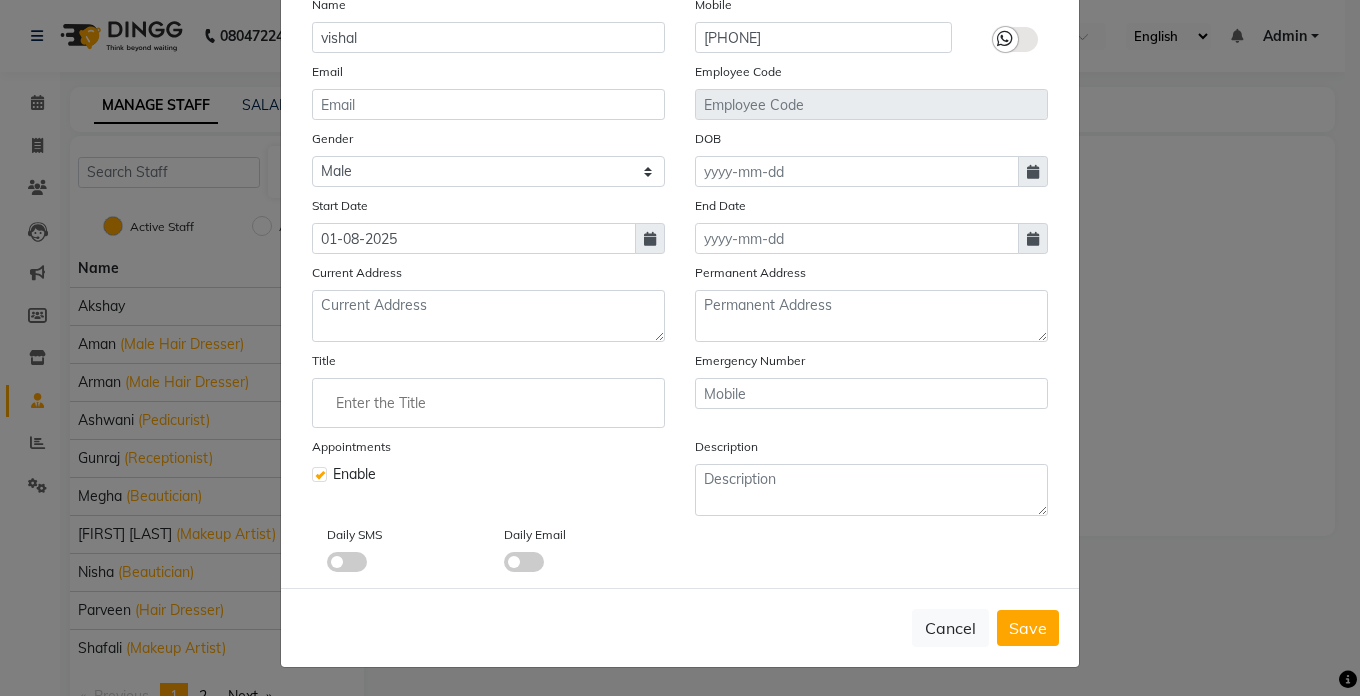 click 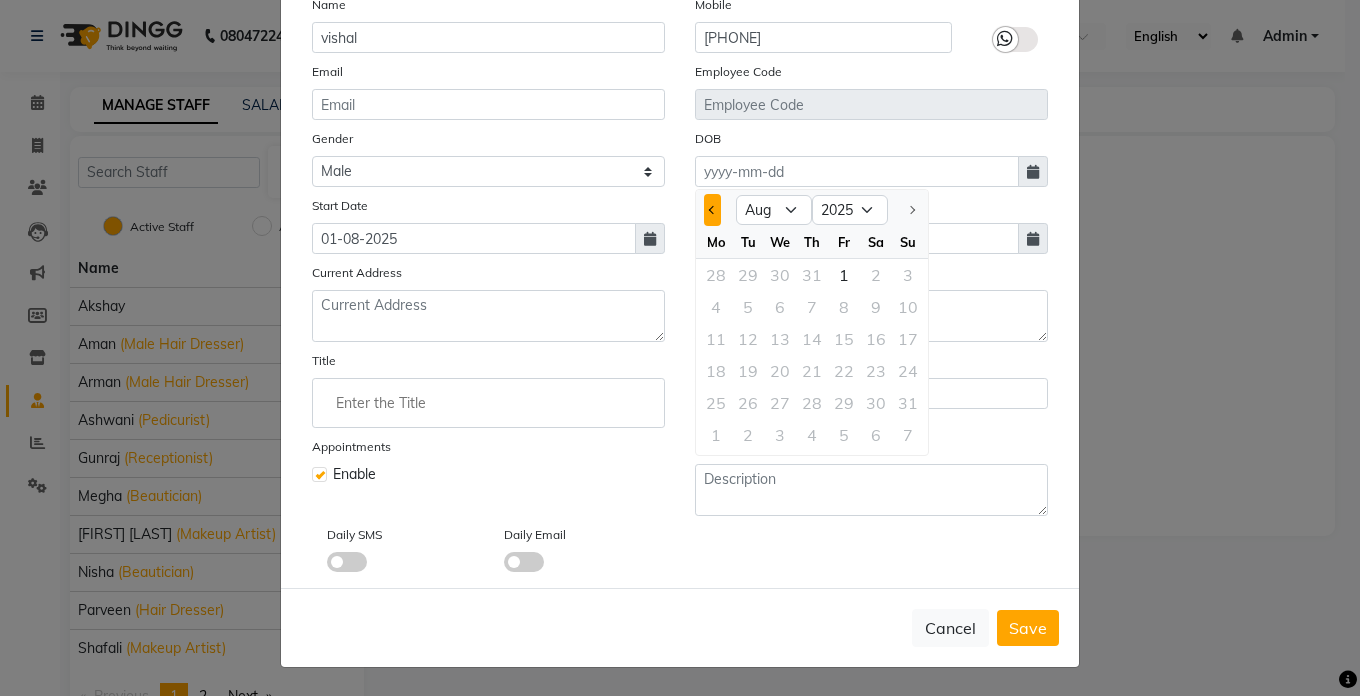 click 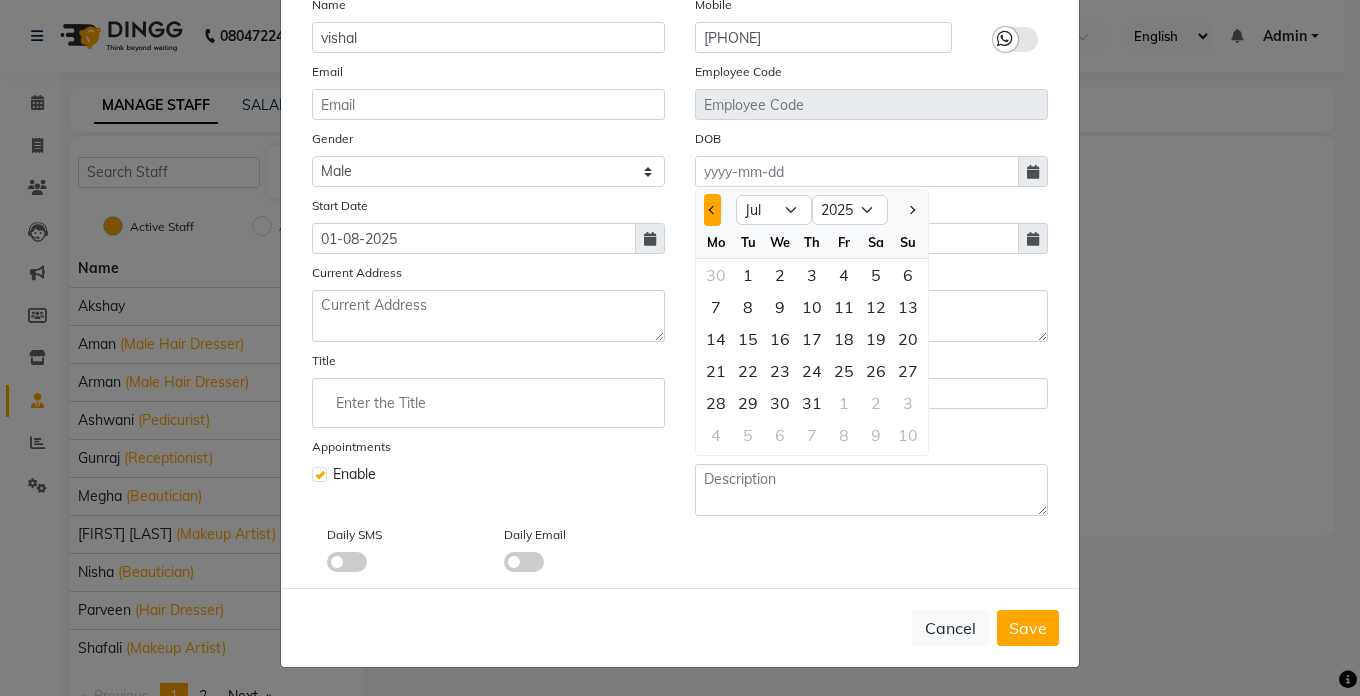 click 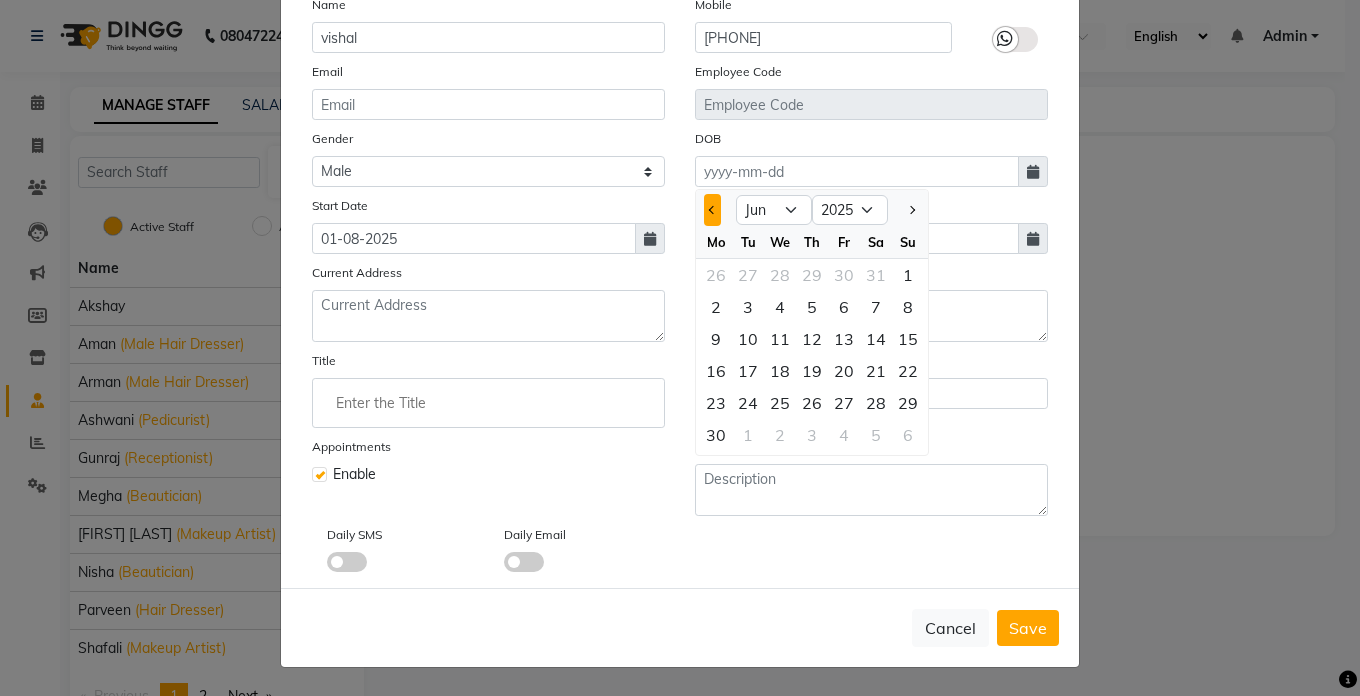 click 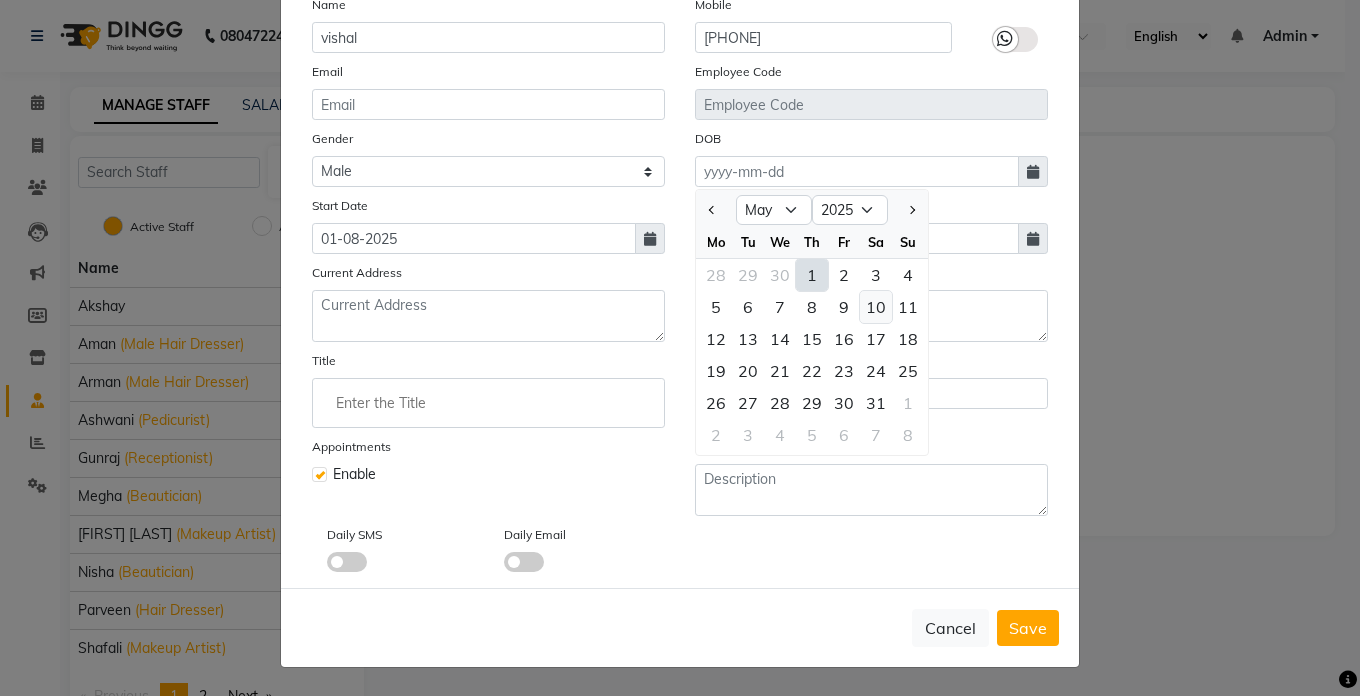 click on "10" 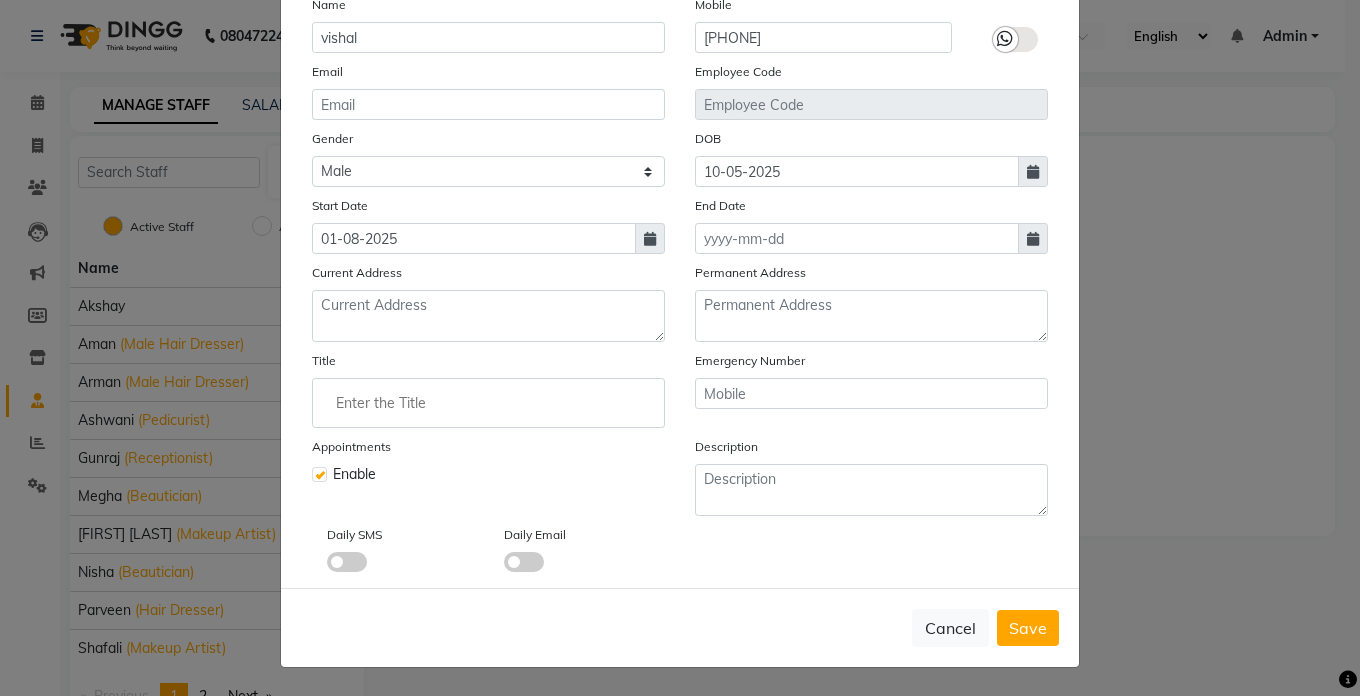 click 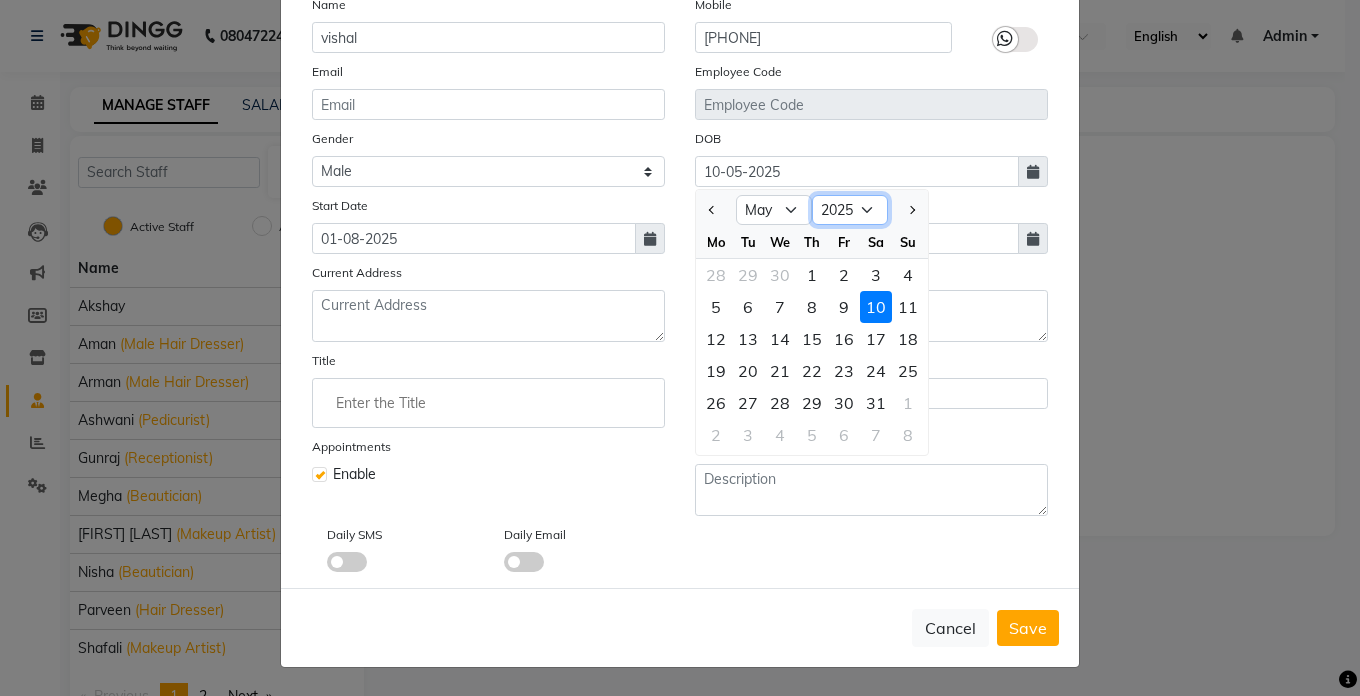 click on "1920 1921 1922 1923 1924 1925 1926 1927 1928 1929 1930 1931 1932 1933 1934 1935 1936 1937 1938 1939 1940 1941 1942 1943 1944 1945 1946 1947 1948 1949 1950 1951 1952 1953 1954 1955 1956 1957 1958 1959 1960 1961 1962 1963 1964 1965 1966 1967 1968 1969 1970 1971 1972 1973 1974 1975 1976 1977 1978 1979 1980 1981 1982 1983 1984 1985 1986 1987 1988 1989 1990 1991 1992 1993 1994 1995 1996 1997 1998 1999 2000 2001 2002 2003 2004 2005 2006 2007 2008 2009 2010 2011 2012 2013 2014 2015 2016 2017 2018 2019 2020 2021 2022 2023 2024 2025" 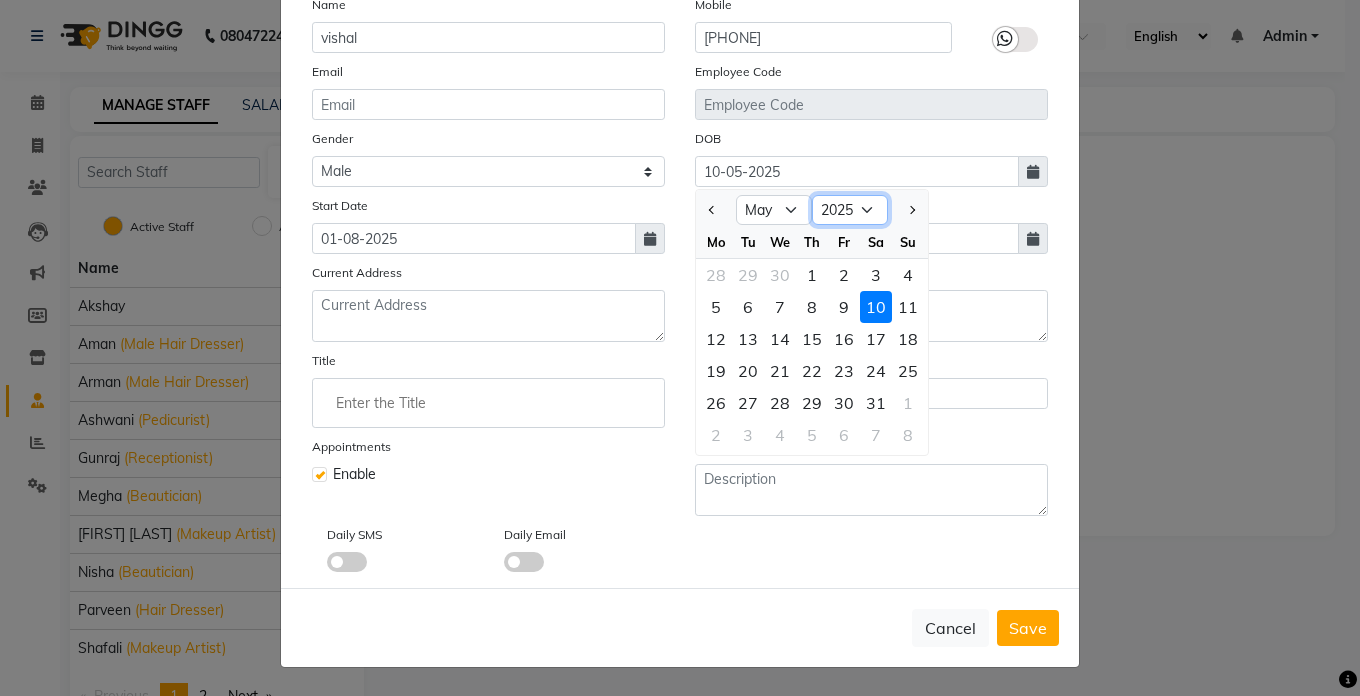 select on "2003" 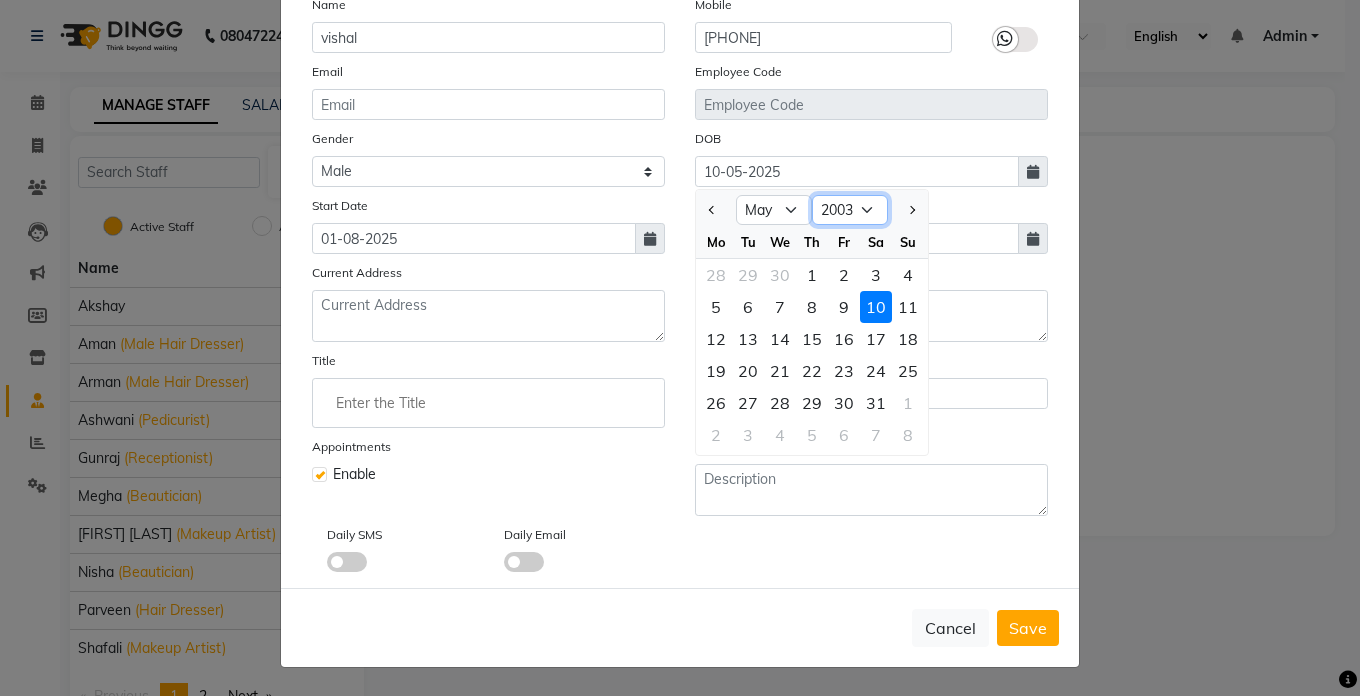 click on "1920 1921 1922 1923 1924 1925 1926 1927 1928 1929 1930 1931 1932 1933 1934 1935 1936 1937 1938 1939 1940 1941 1942 1943 1944 1945 1946 1947 1948 1949 1950 1951 1952 1953 1954 1955 1956 1957 1958 1959 1960 1961 1962 1963 1964 1965 1966 1967 1968 1969 1970 1971 1972 1973 1974 1975 1976 1977 1978 1979 1980 1981 1982 1983 1984 1985 1986 1987 1988 1989 1990 1991 1992 1993 1994 1995 1996 1997 1998 1999 2000 2001 2002 2003 2004 2005 2006 2007 2008 2009 2010 2011 2012 2013 2014 2015 2016 2017 2018 2019 2020 2021 2022 2023 2024 2025" 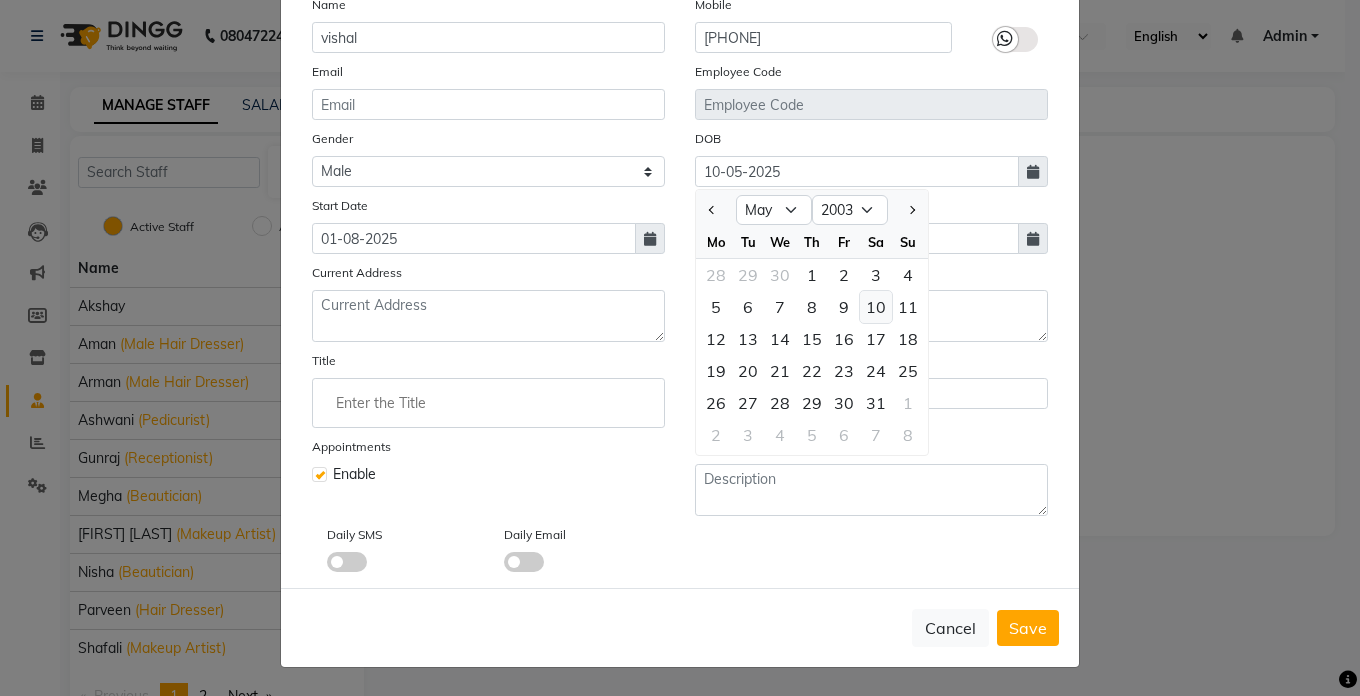 click on "10" 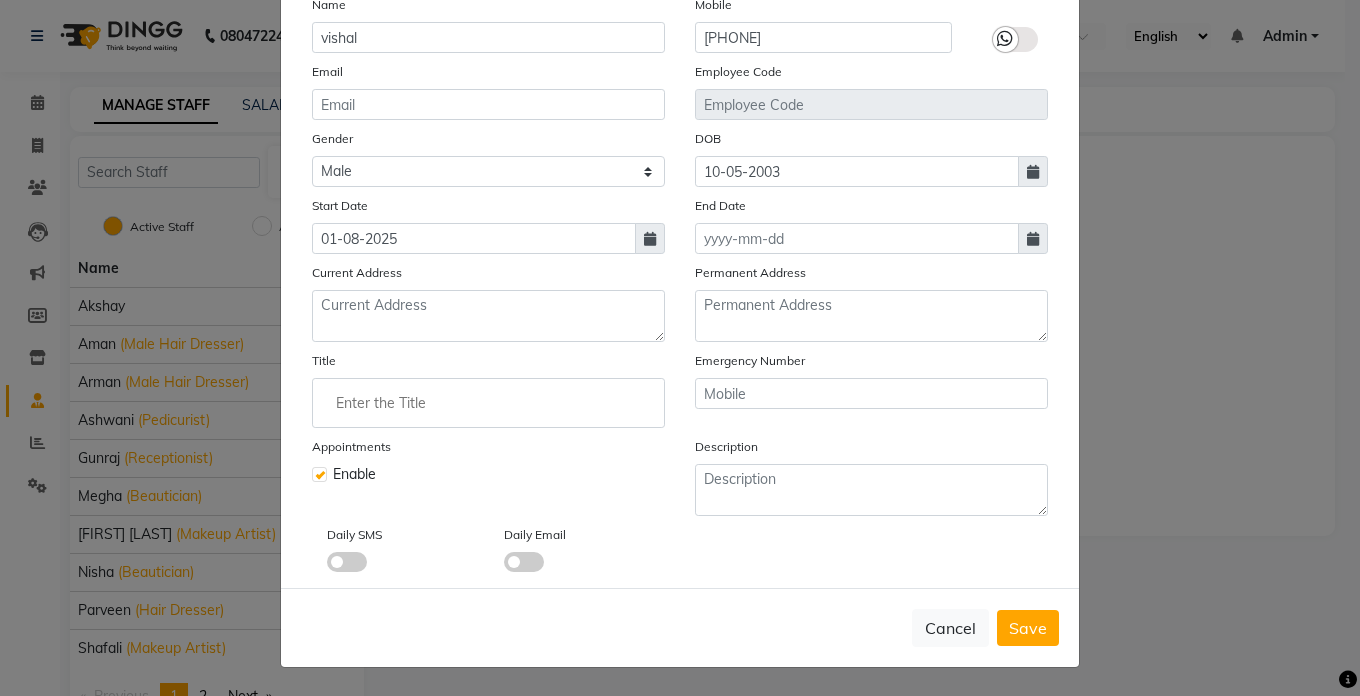 click 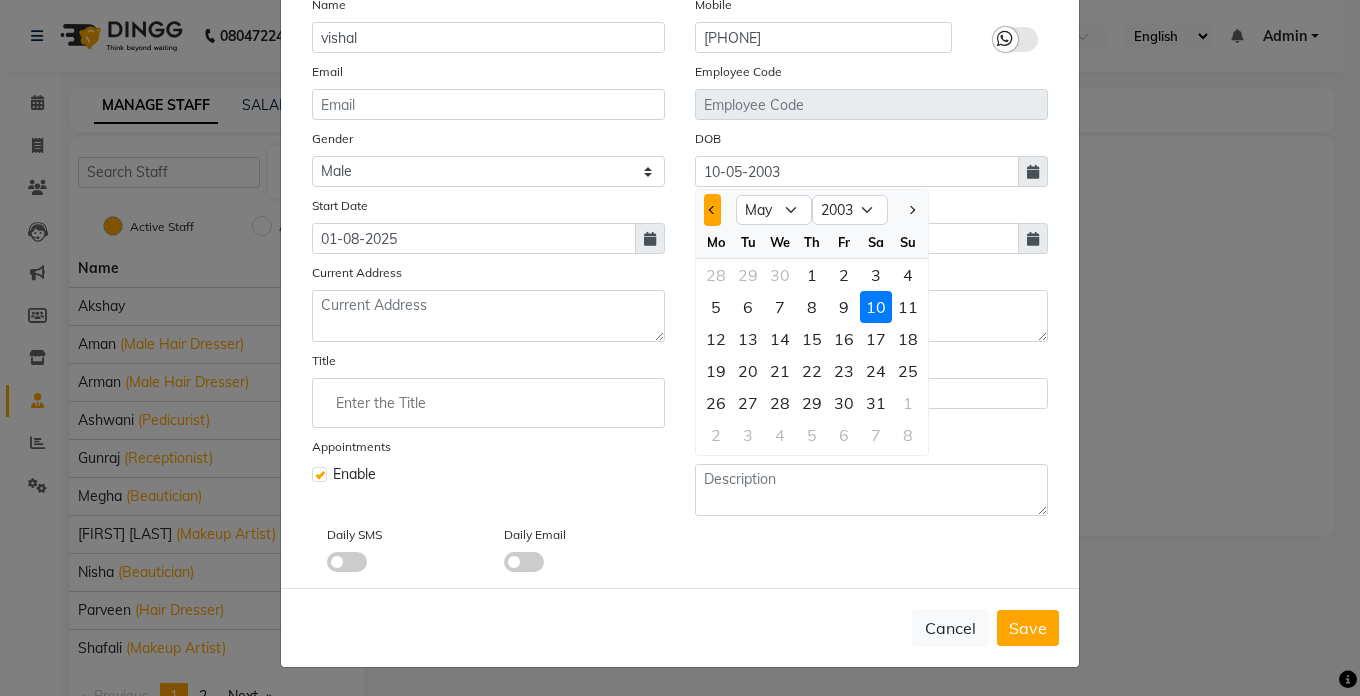 click 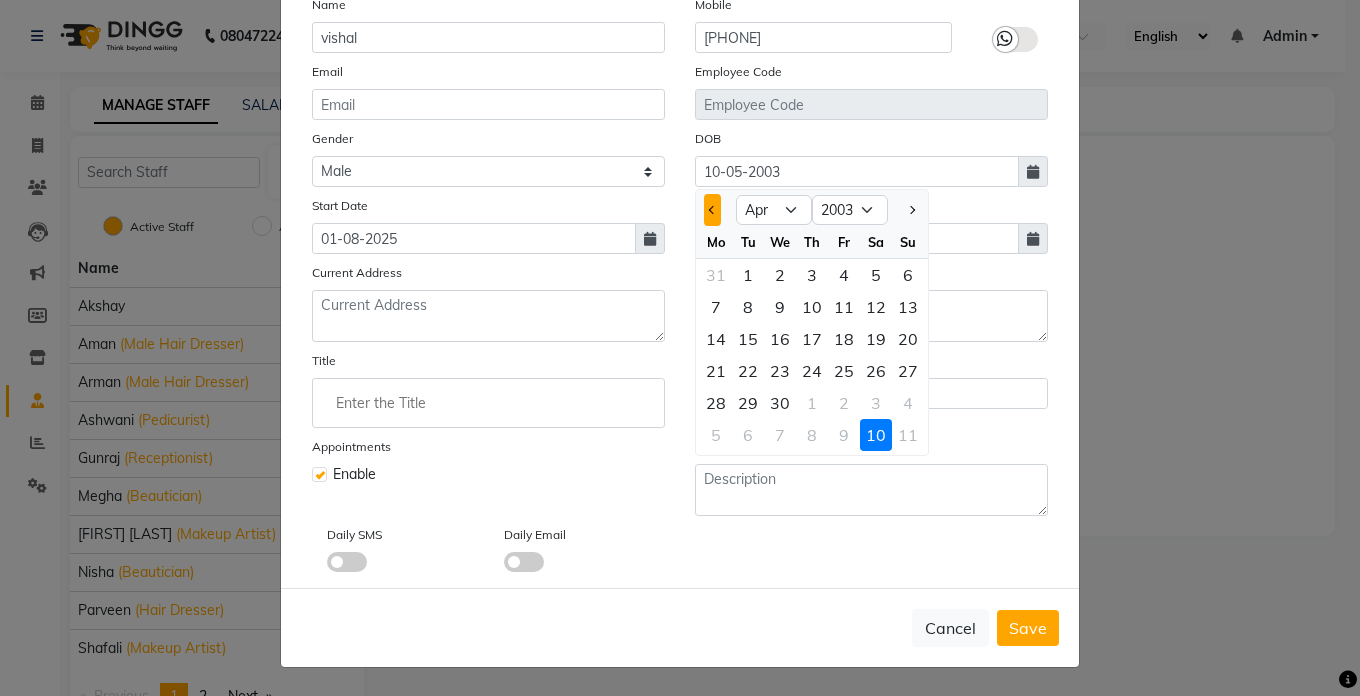 click 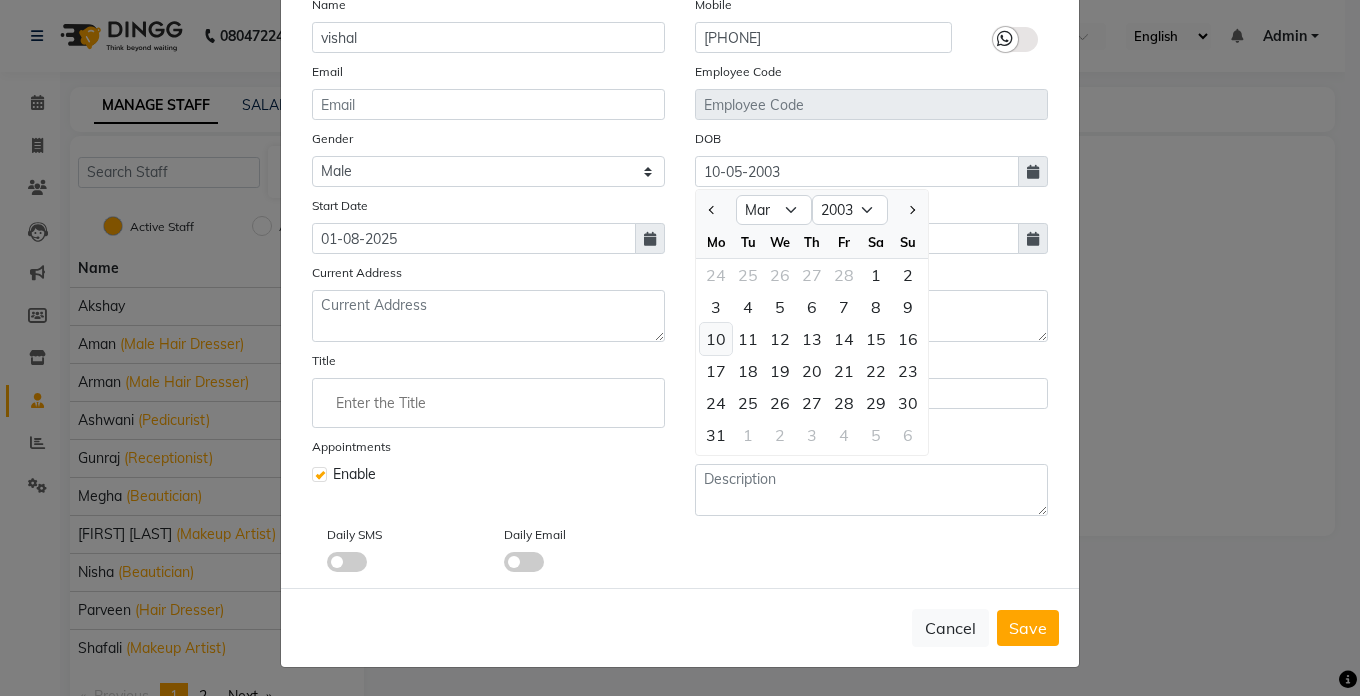 click on "10" 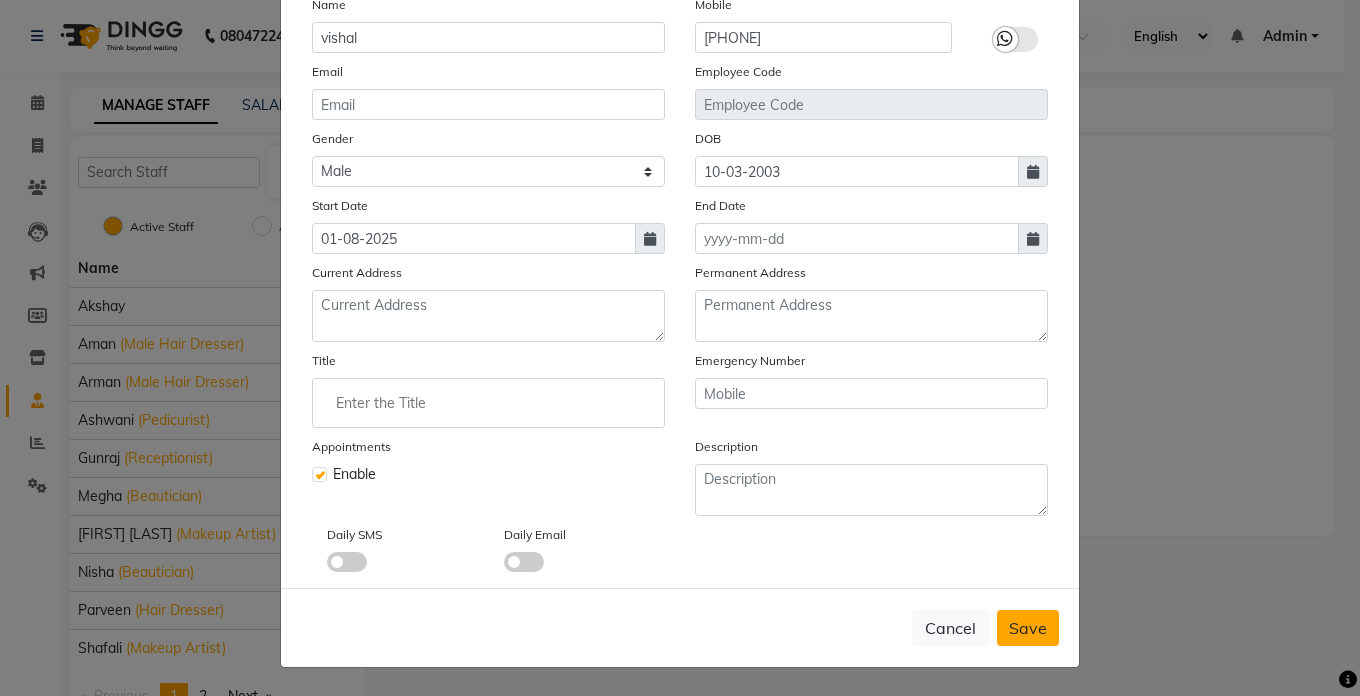 click on "Save" at bounding box center [1028, 628] 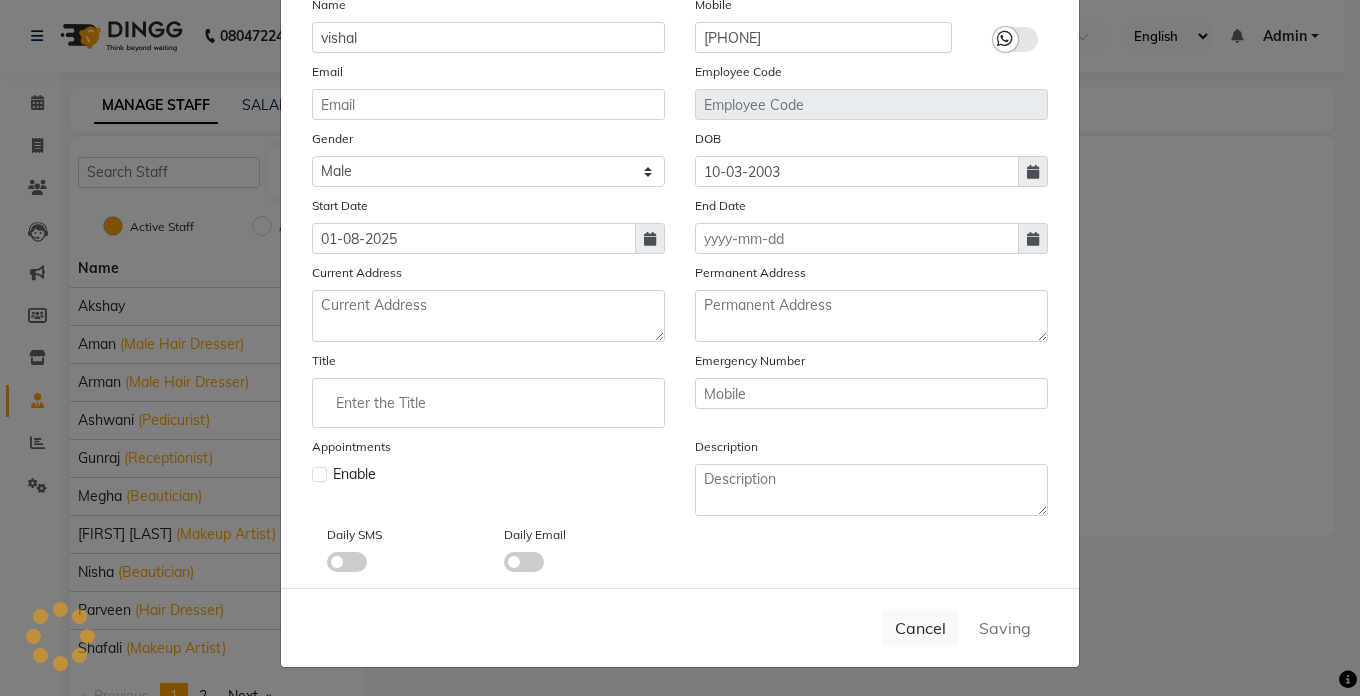 type 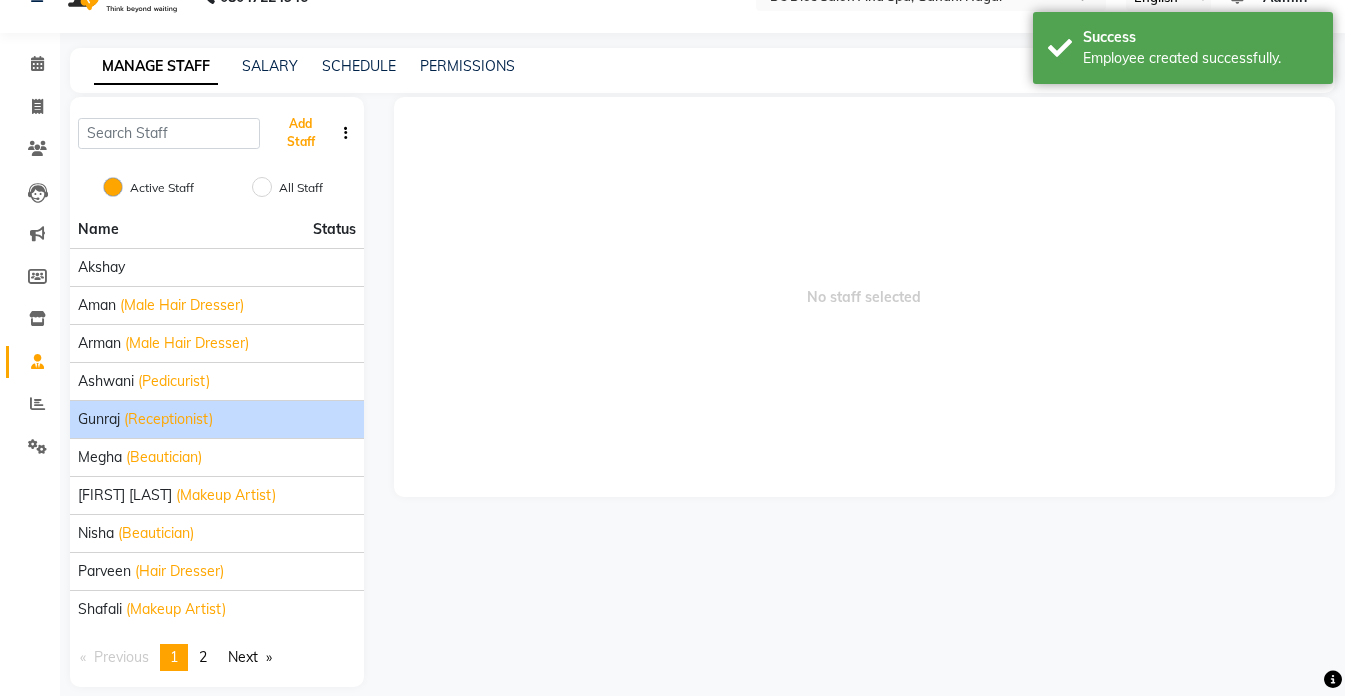 scroll, scrollTop: 60, scrollLeft: 0, axis: vertical 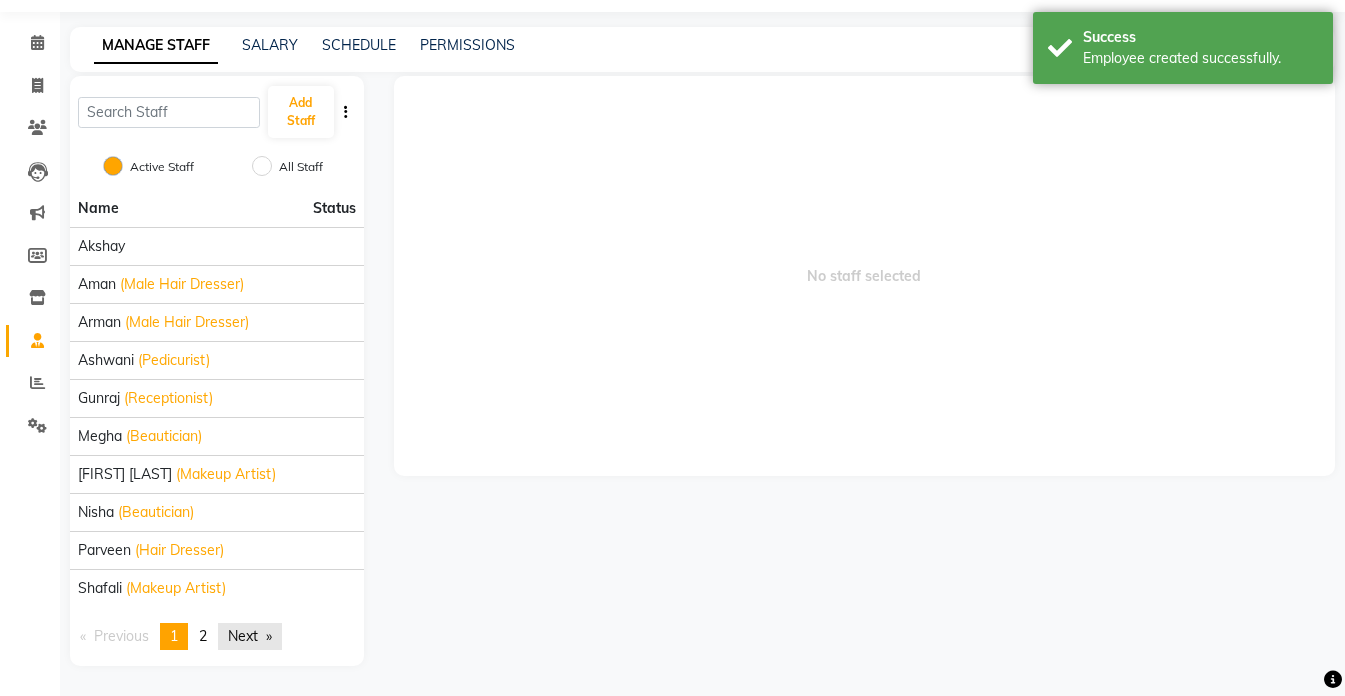 click on "Next  page" at bounding box center (250, 636) 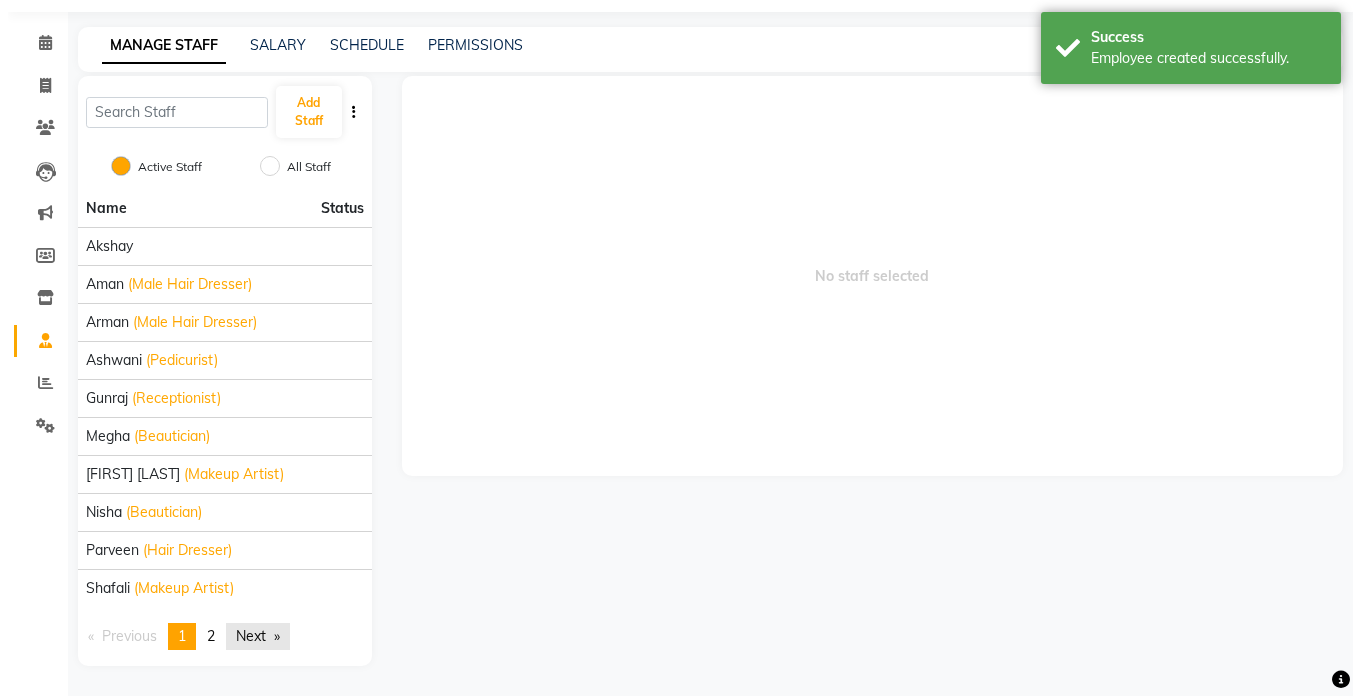 scroll, scrollTop: 0, scrollLeft: 0, axis: both 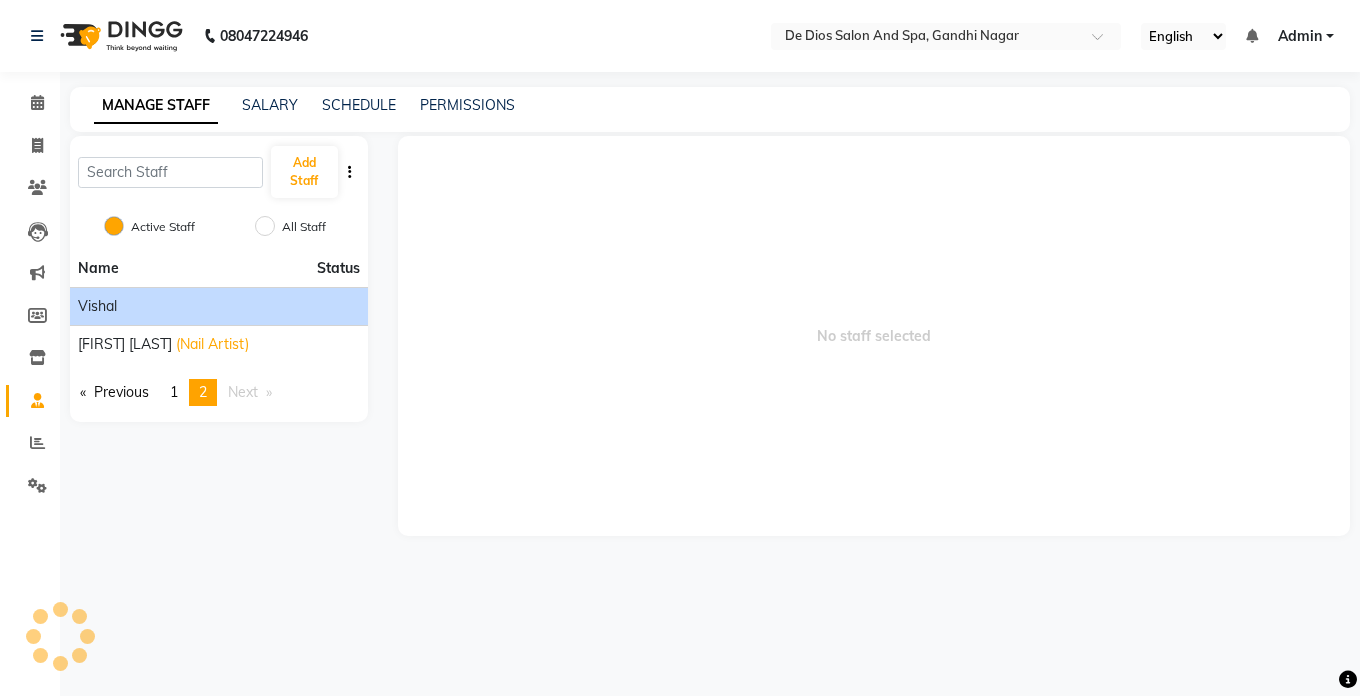 click on "vishal" 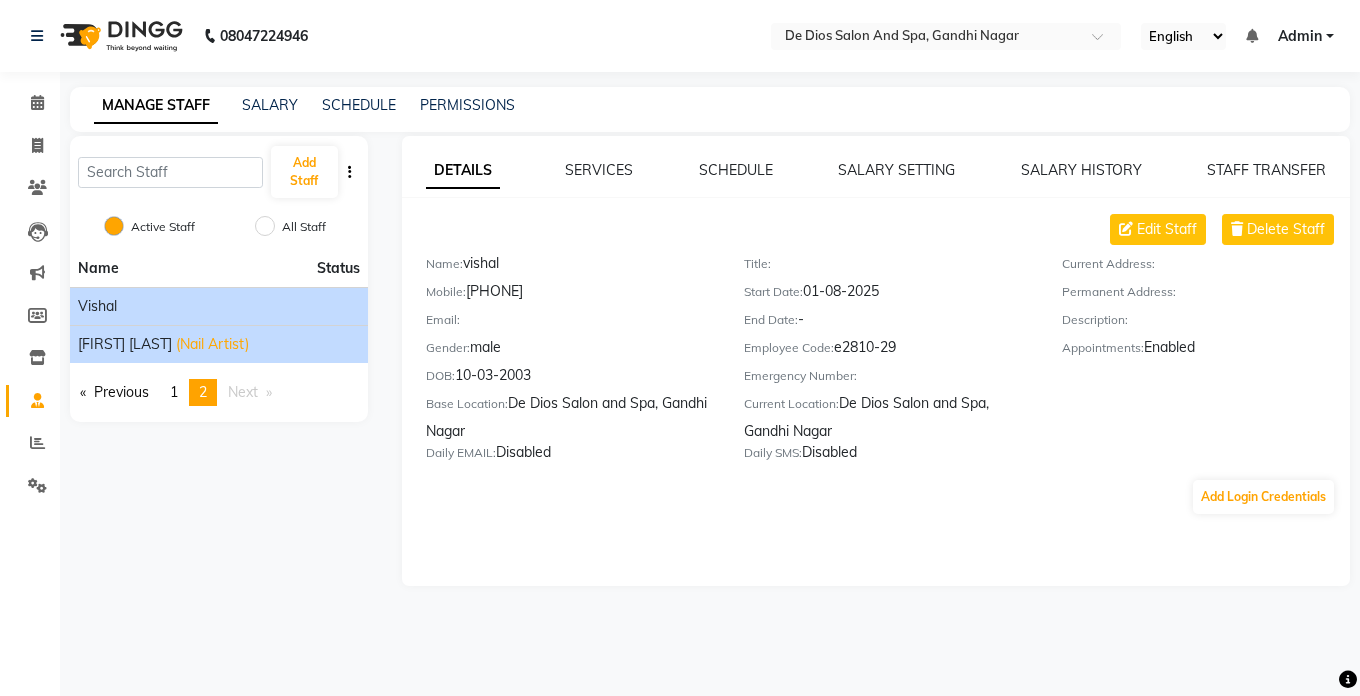 click on "vishu kumar (Nail Artist)" 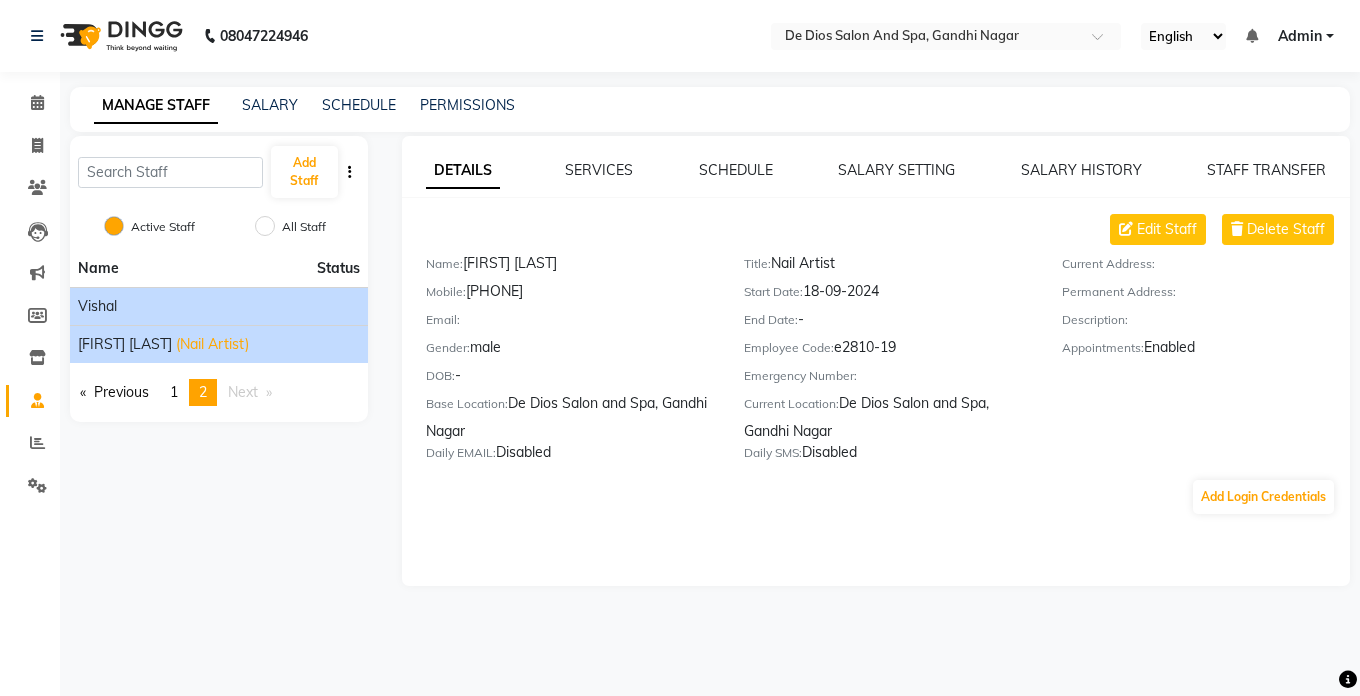 click on "vishal" 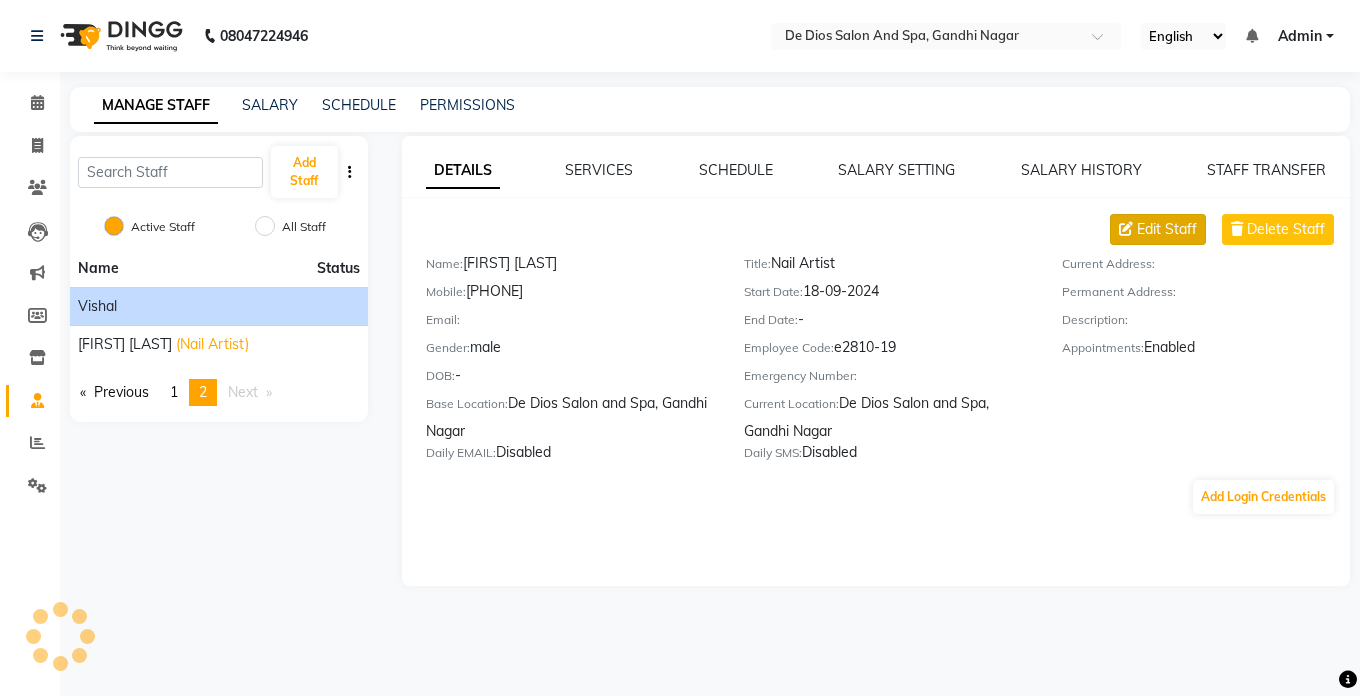 click on "Edit Staff" 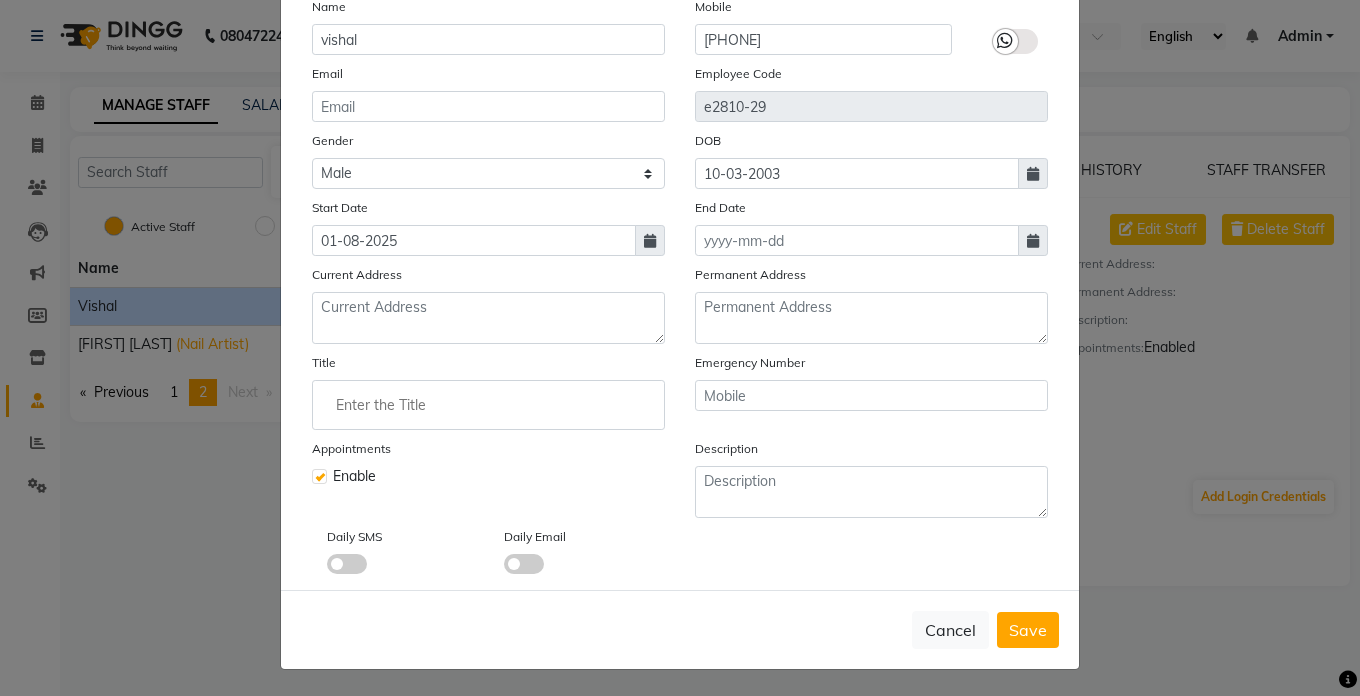 scroll, scrollTop: 186, scrollLeft: 0, axis: vertical 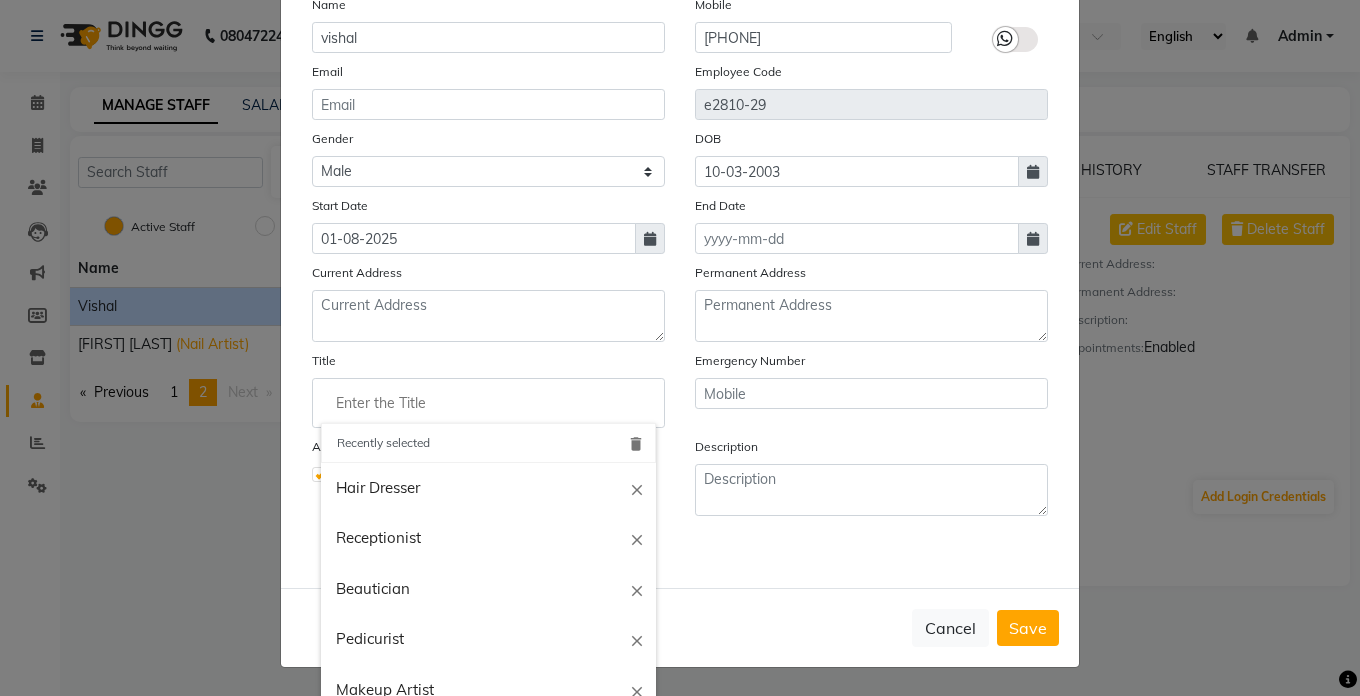click 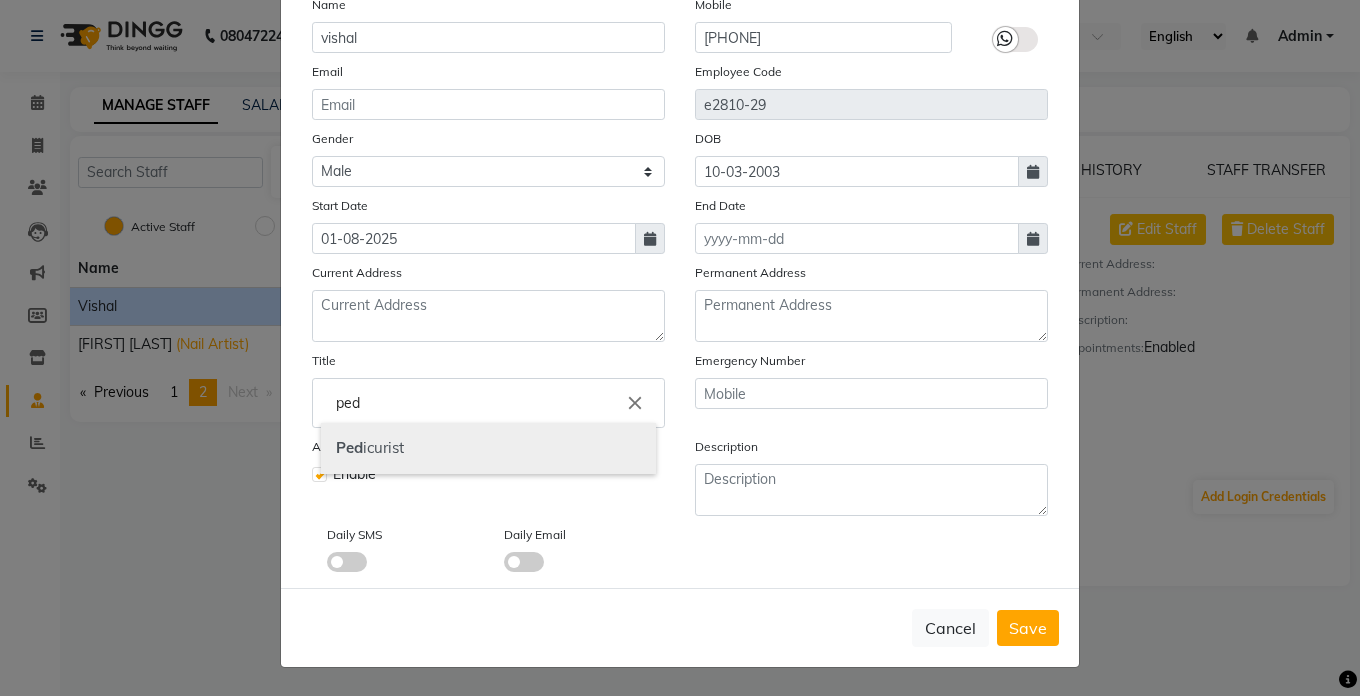 click on "Ped icurist" at bounding box center (488, 448) 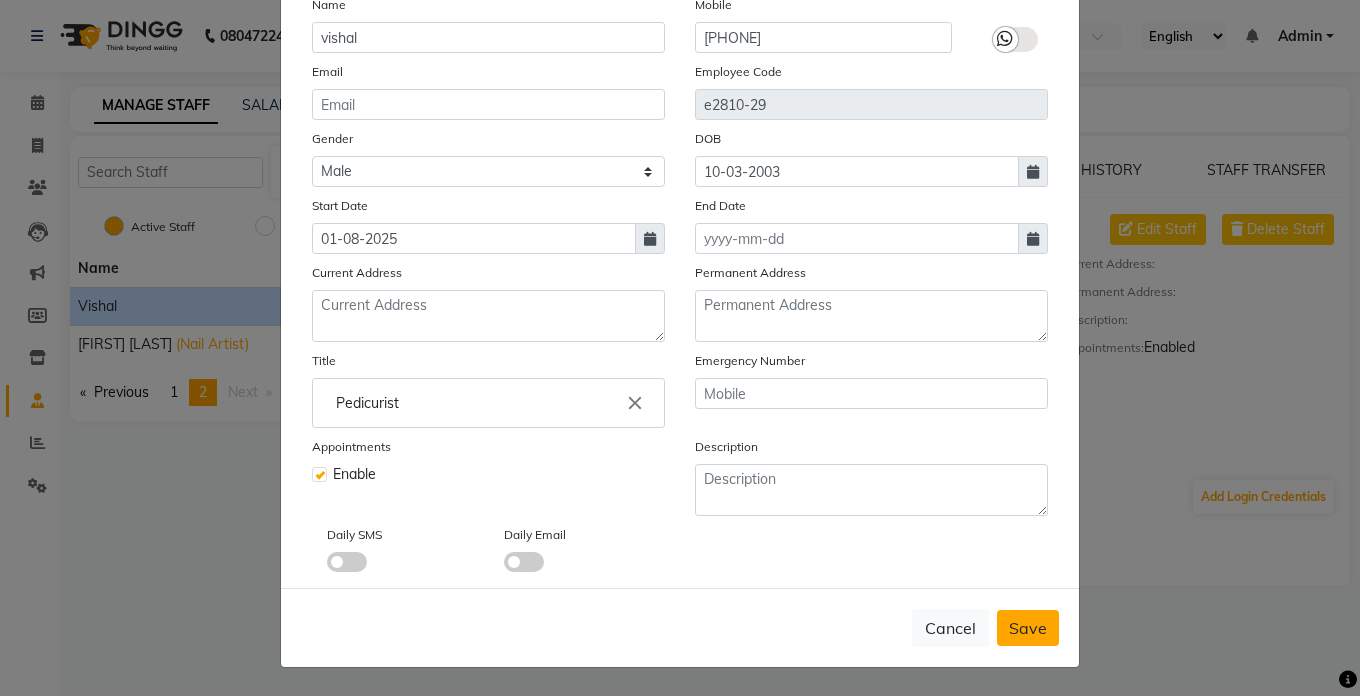 click on "Save" at bounding box center [1028, 628] 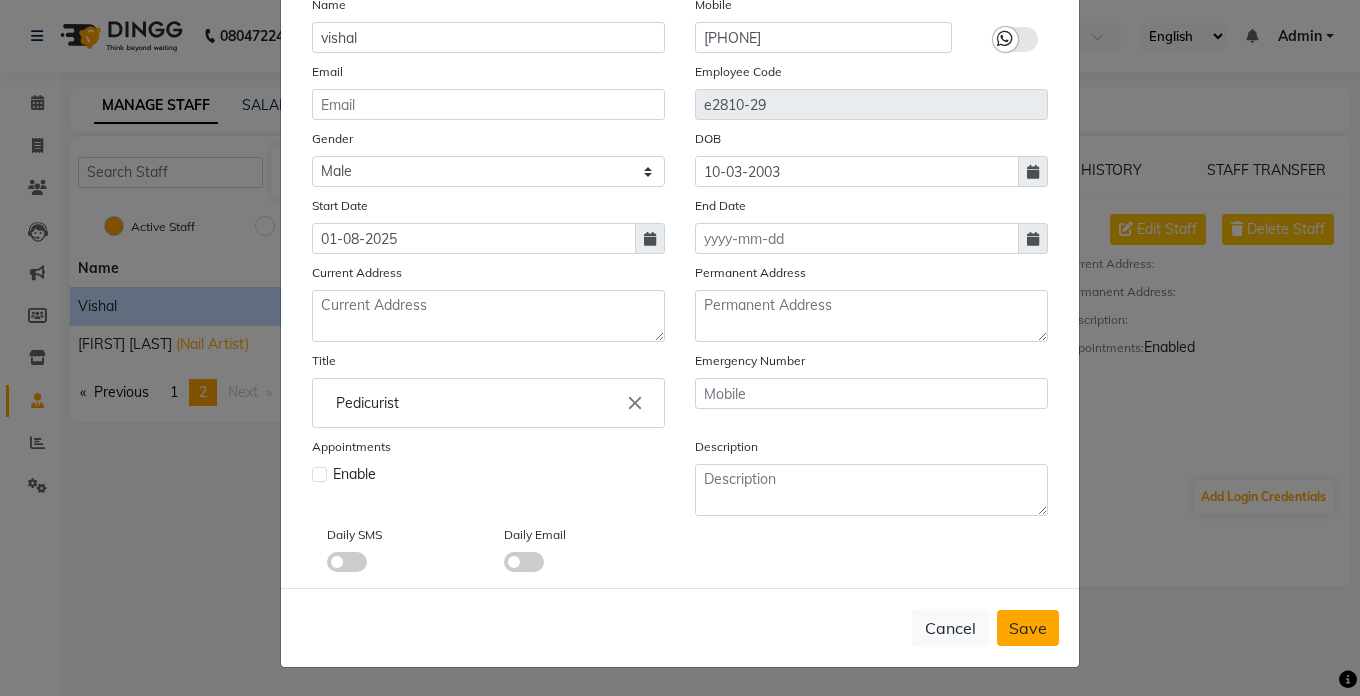 type 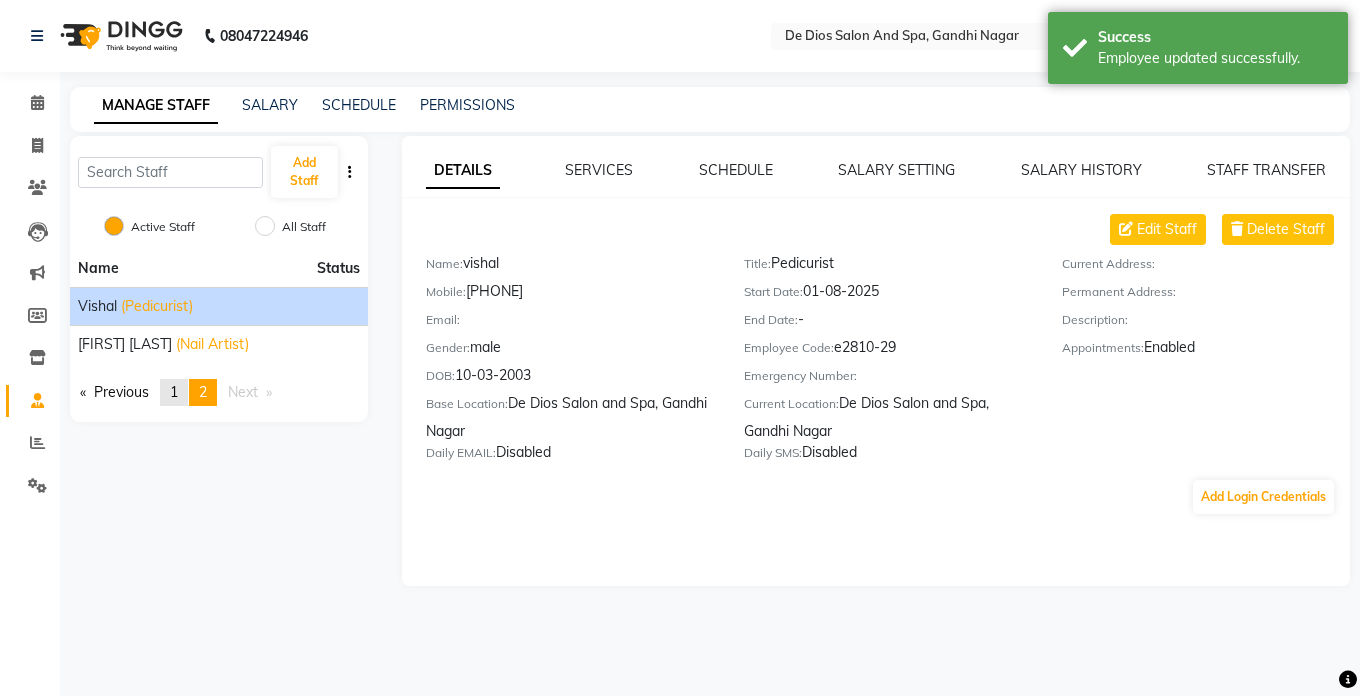 click on "1" at bounding box center [174, 392] 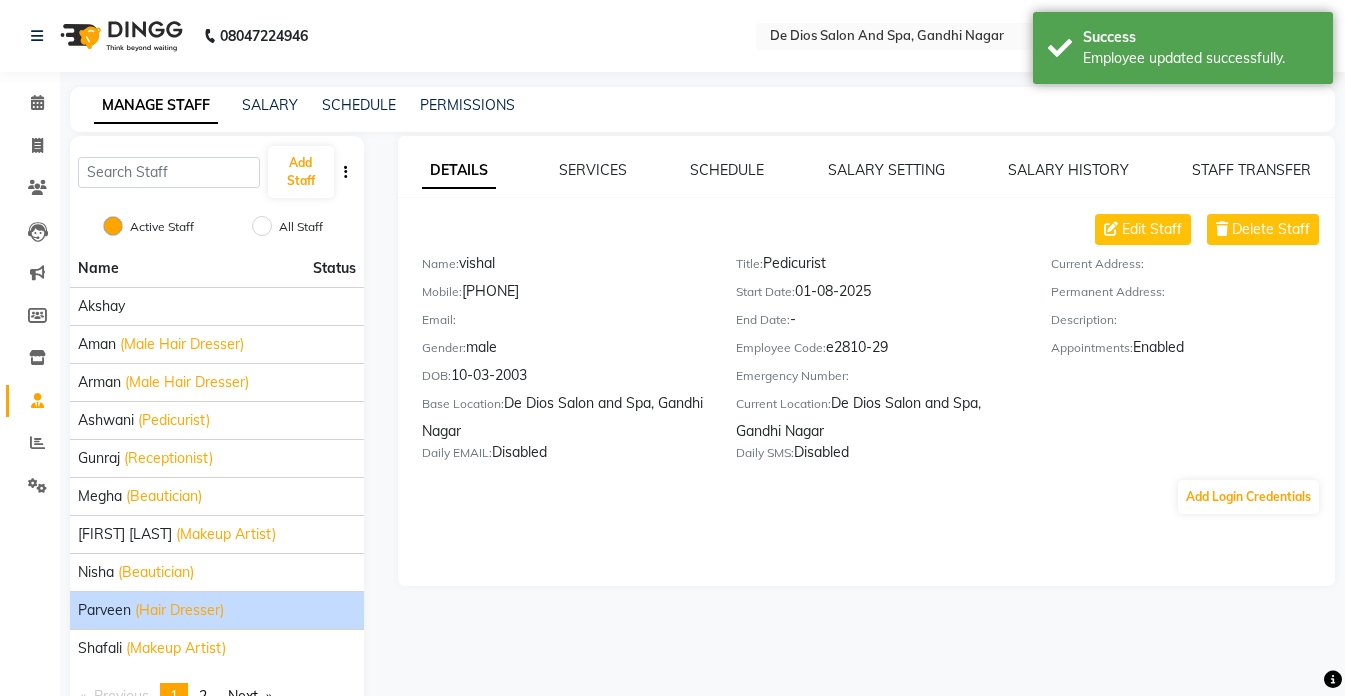 click on "(Hair Dresser)" 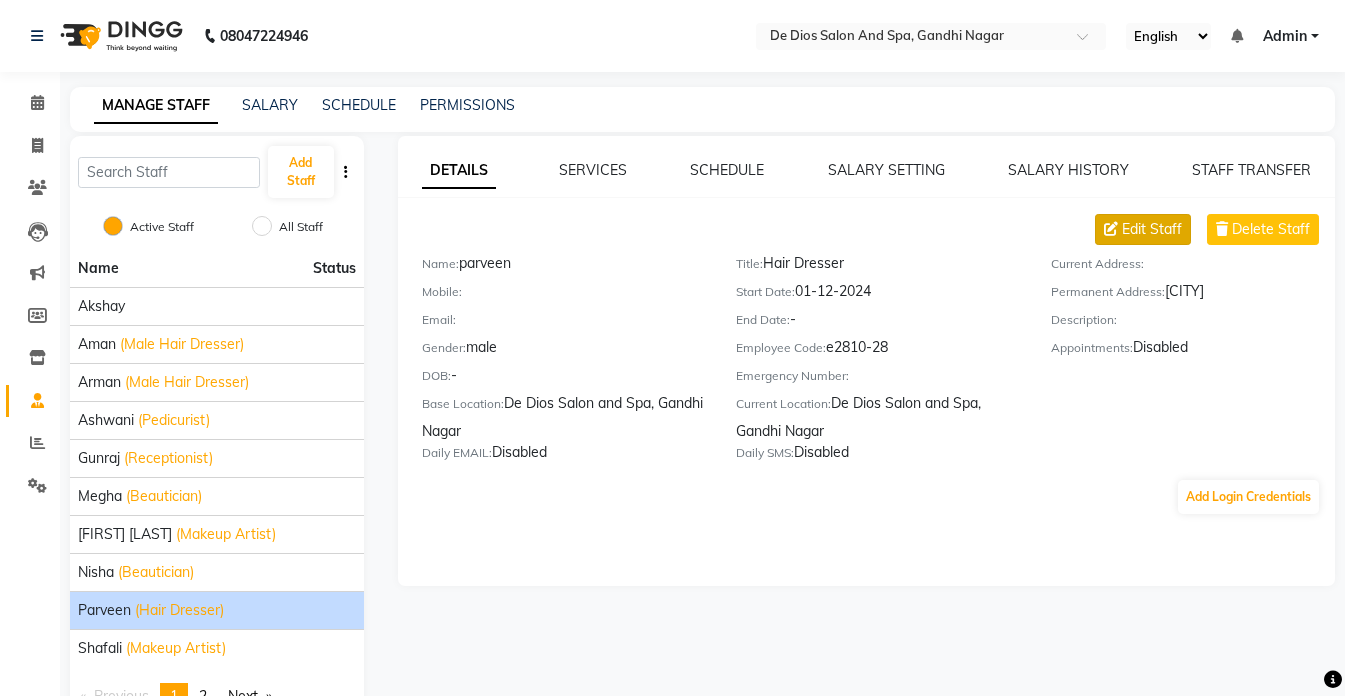 click on "Edit Staff" 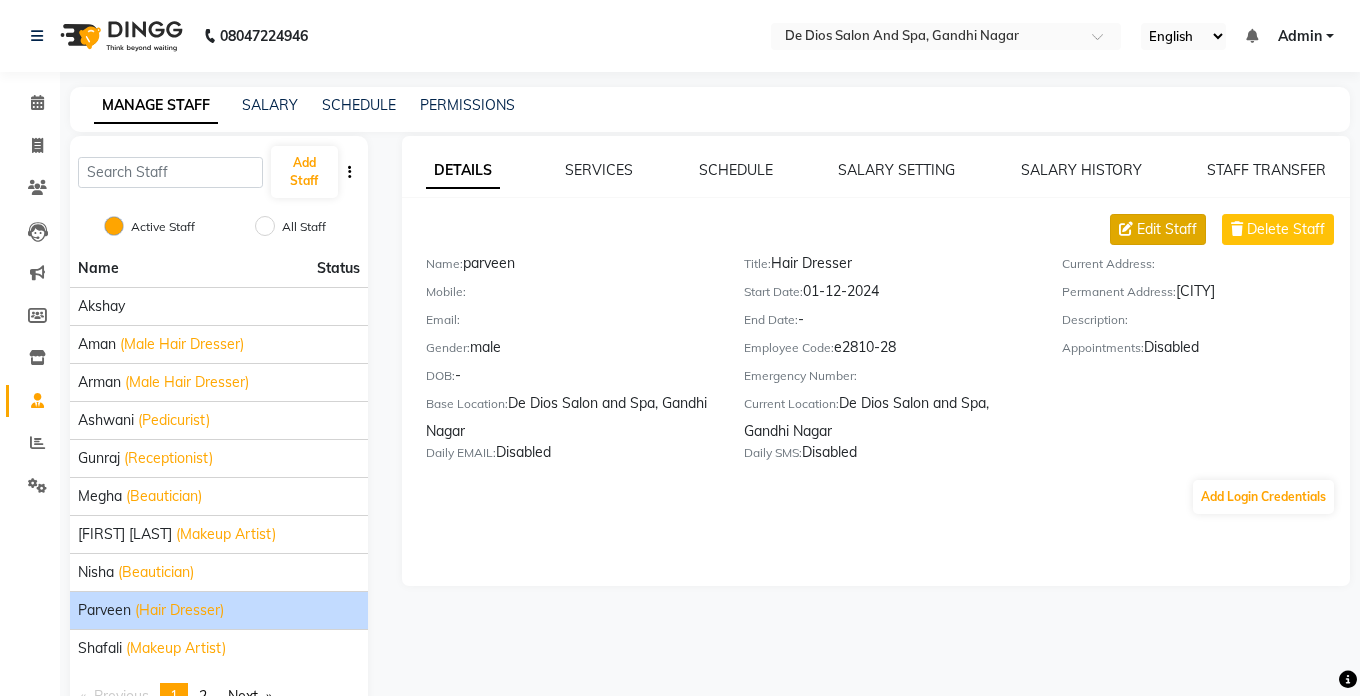 select on "male" 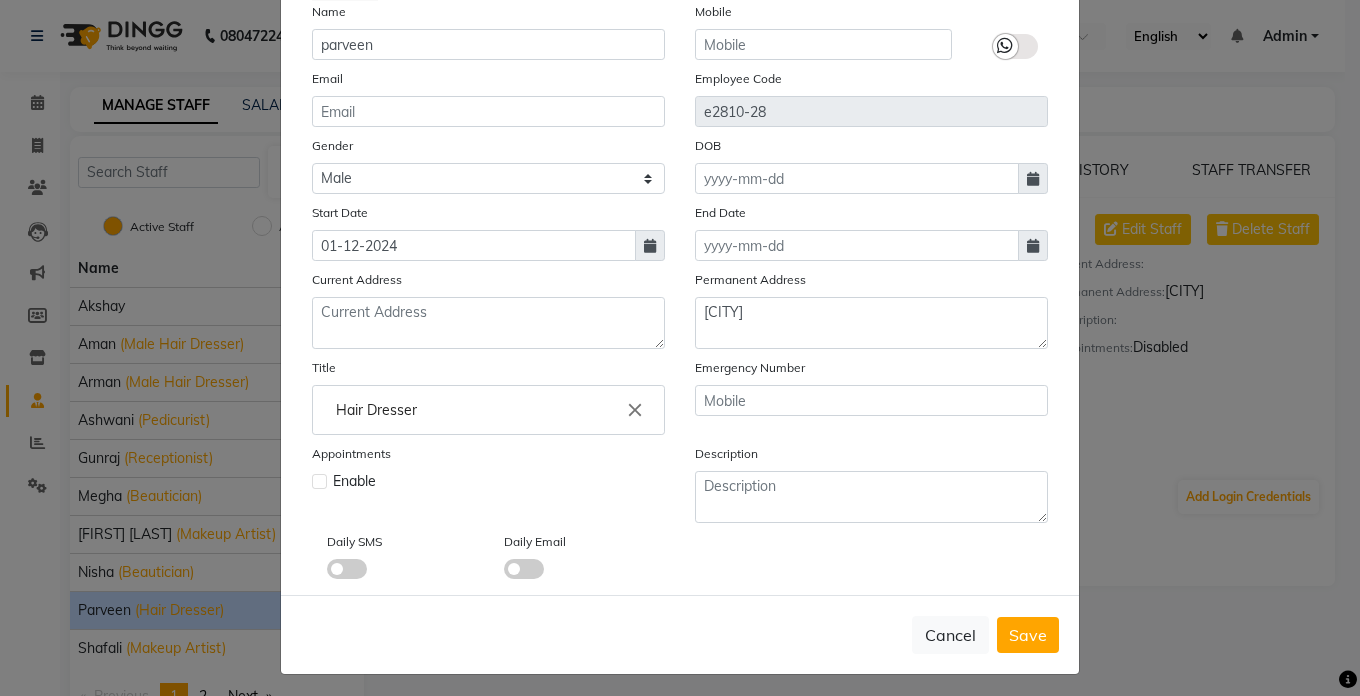 scroll, scrollTop: 186, scrollLeft: 0, axis: vertical 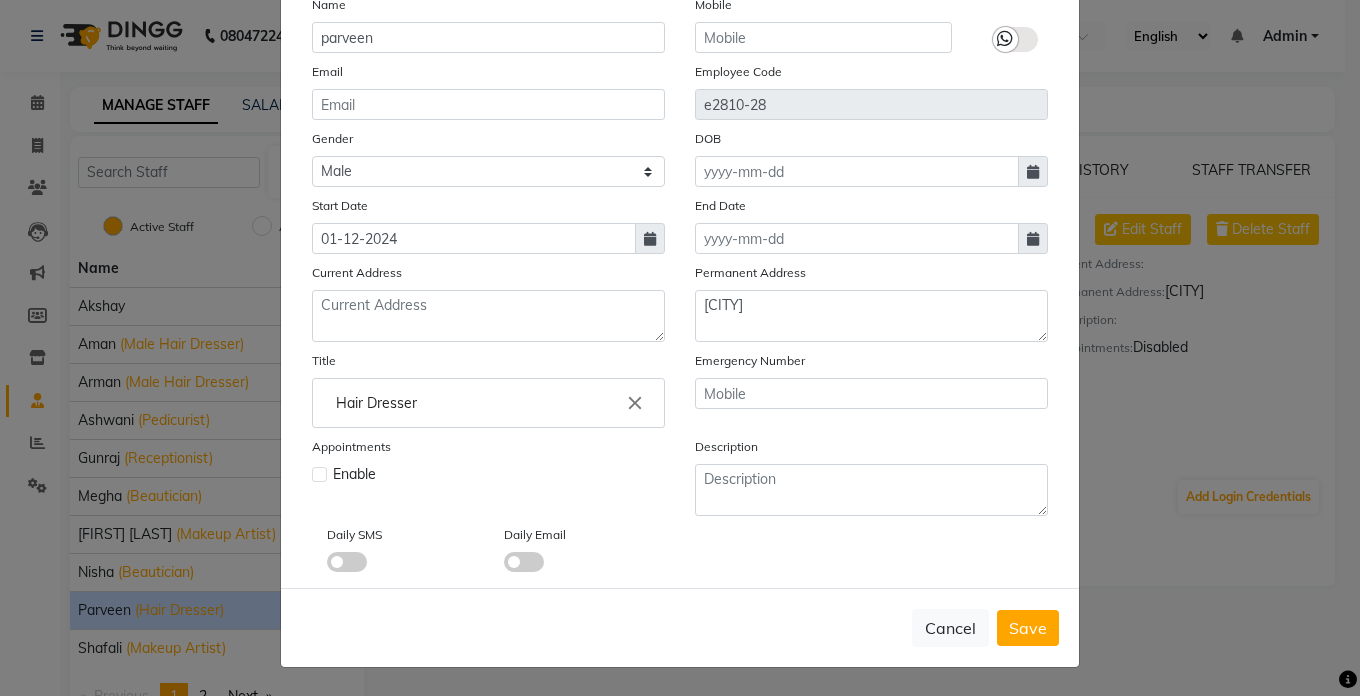 click on "close" 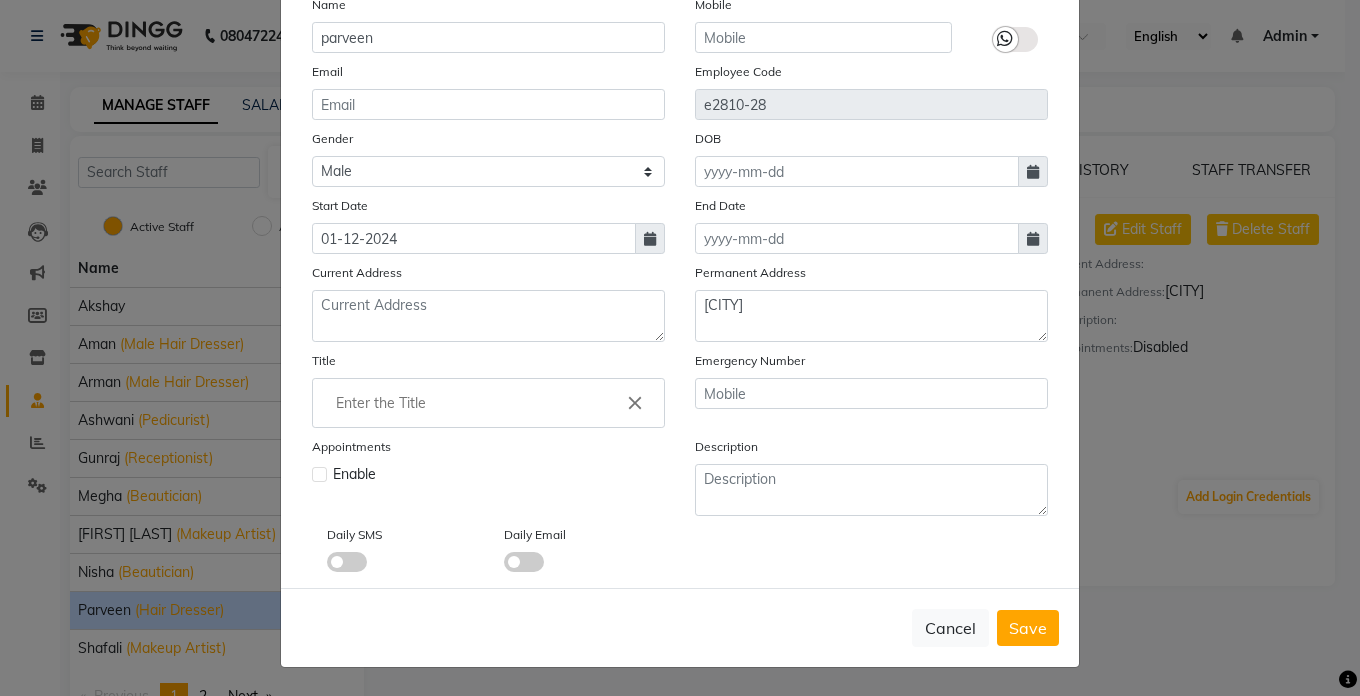 click 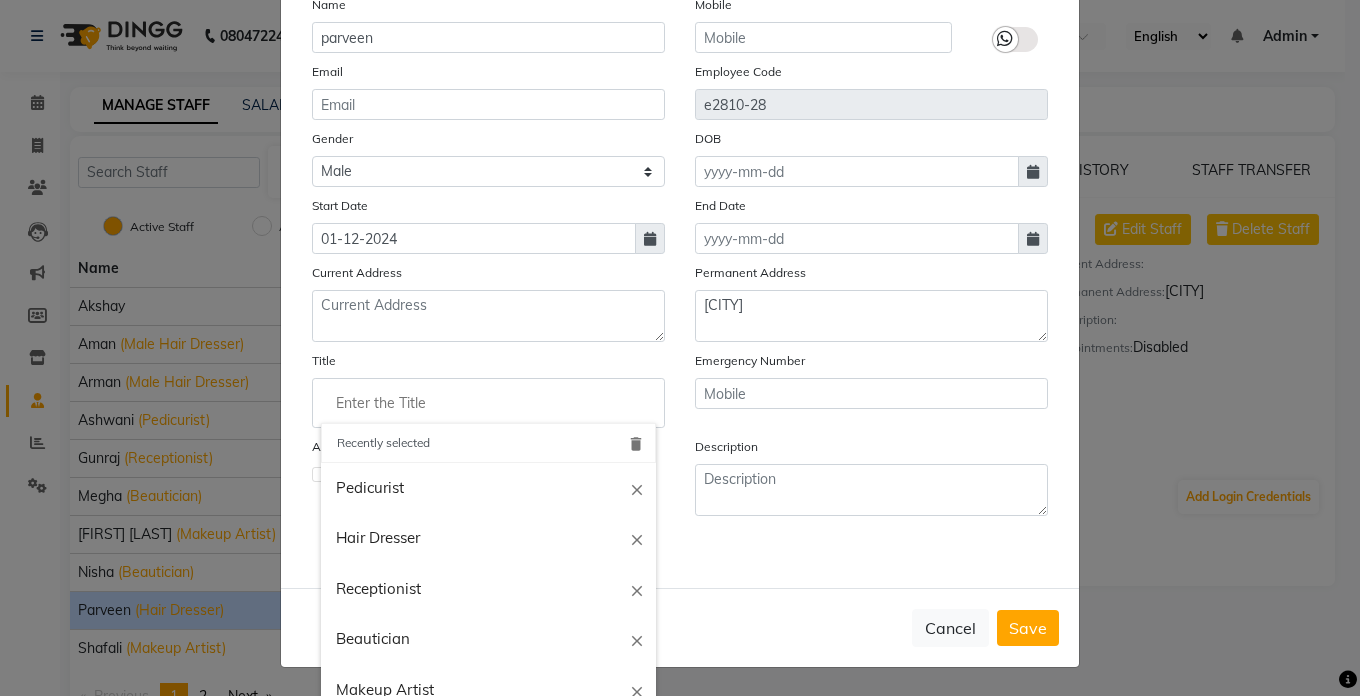 click on "delete" at bounding box center [636, 444] 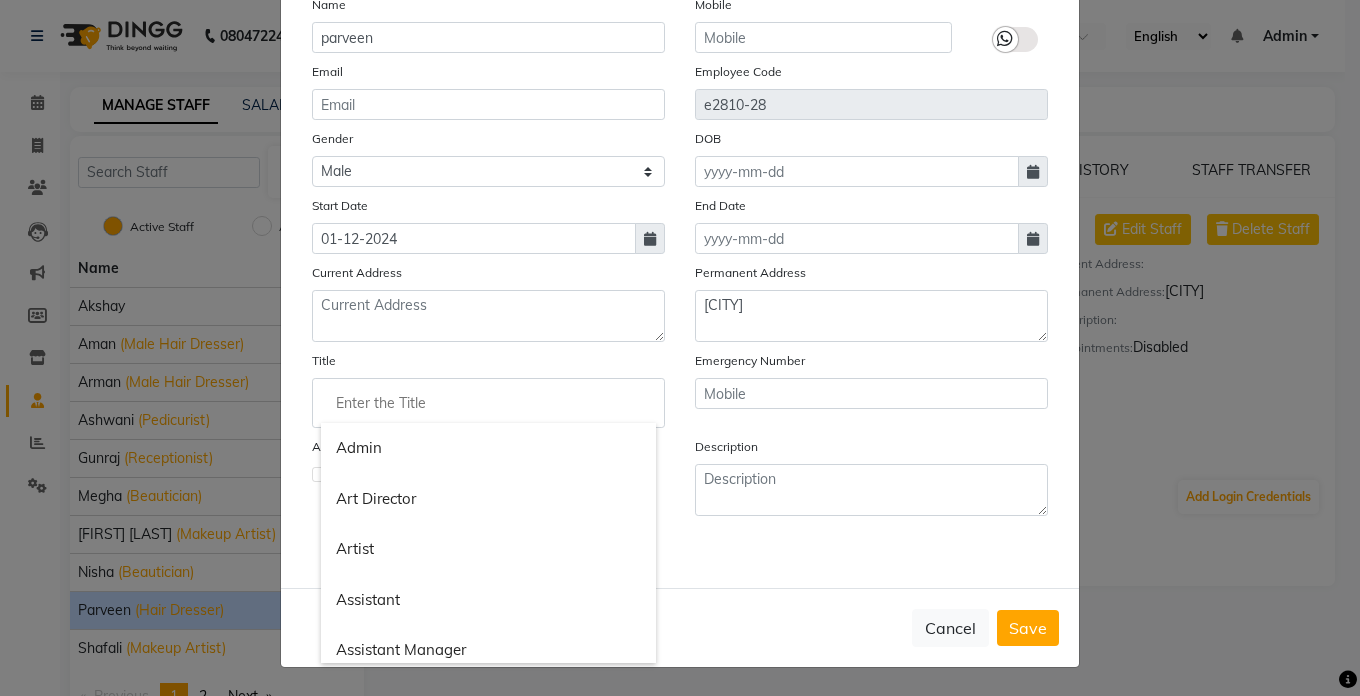 click 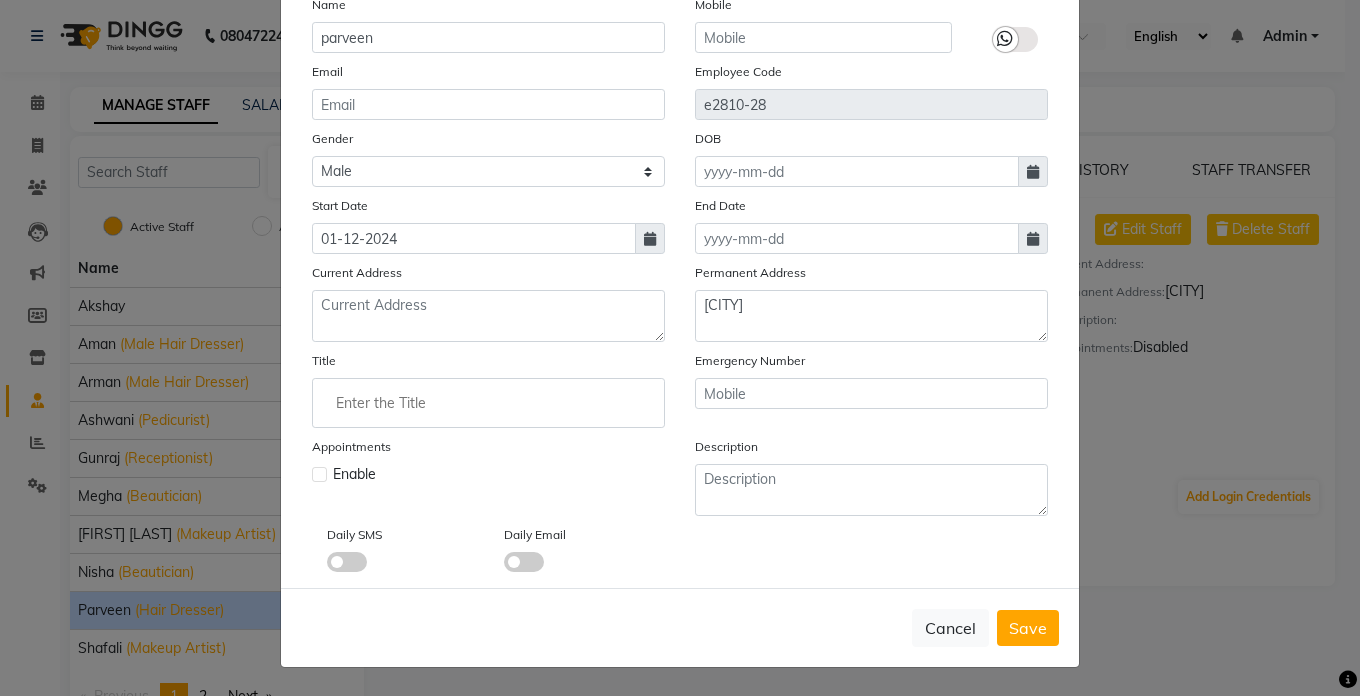 scroll, scrollTop: 86, scrollLeft: 0, axis: vertical 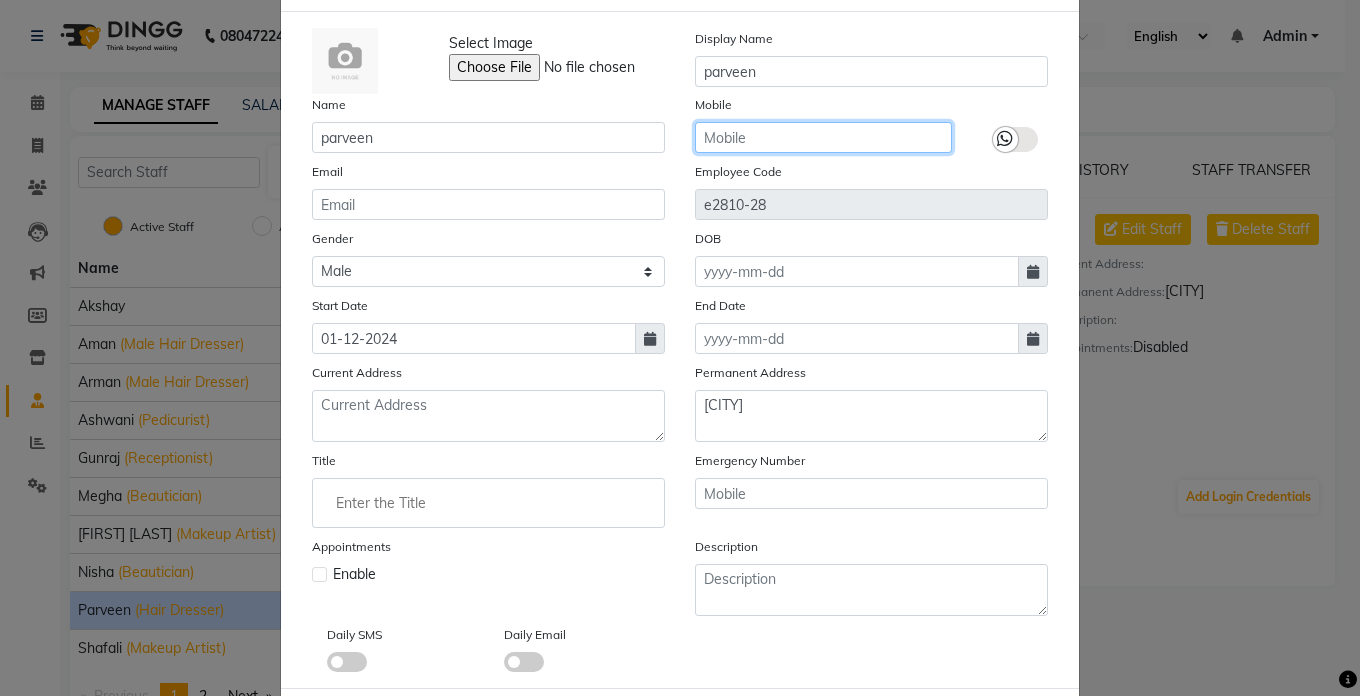 click 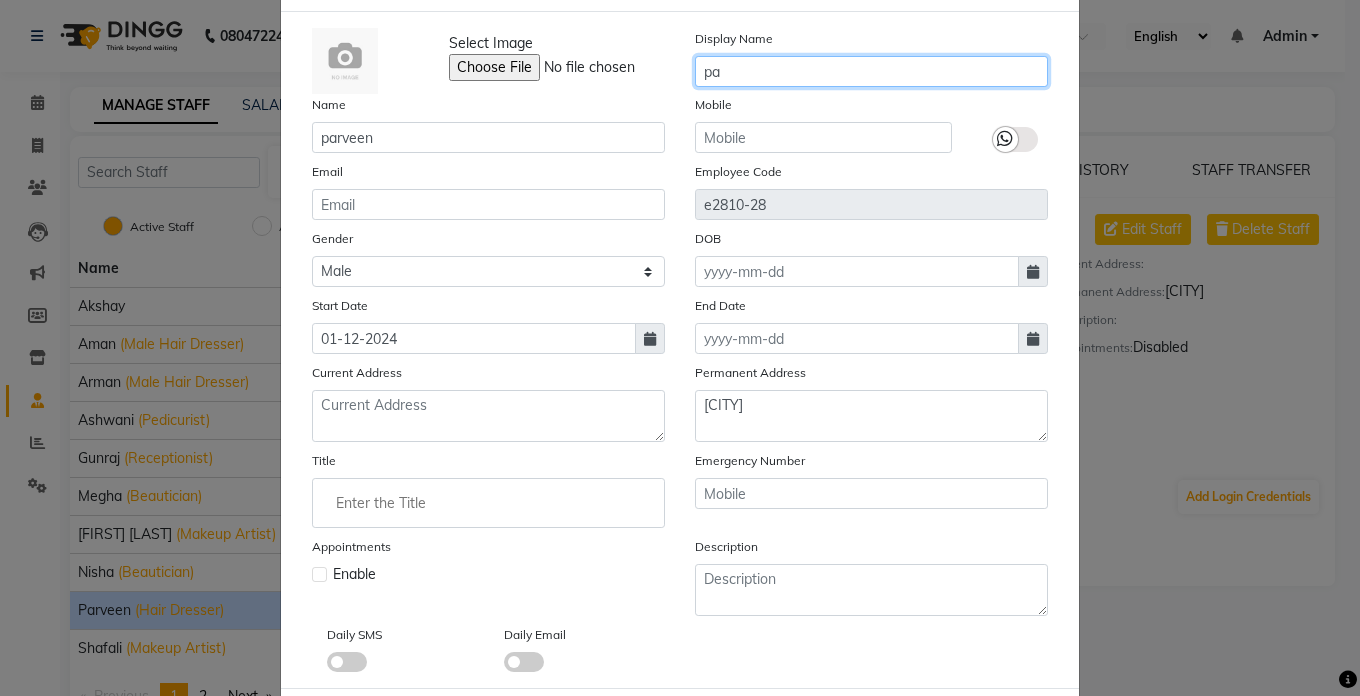 type 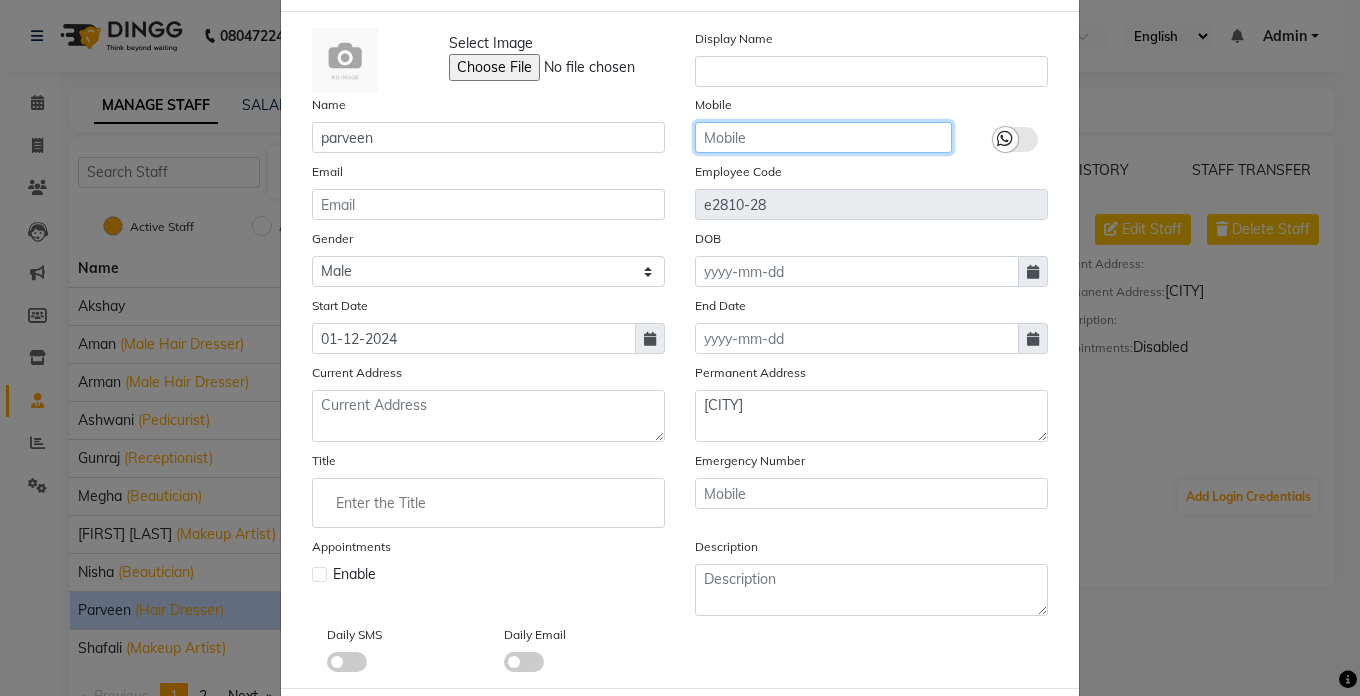 click 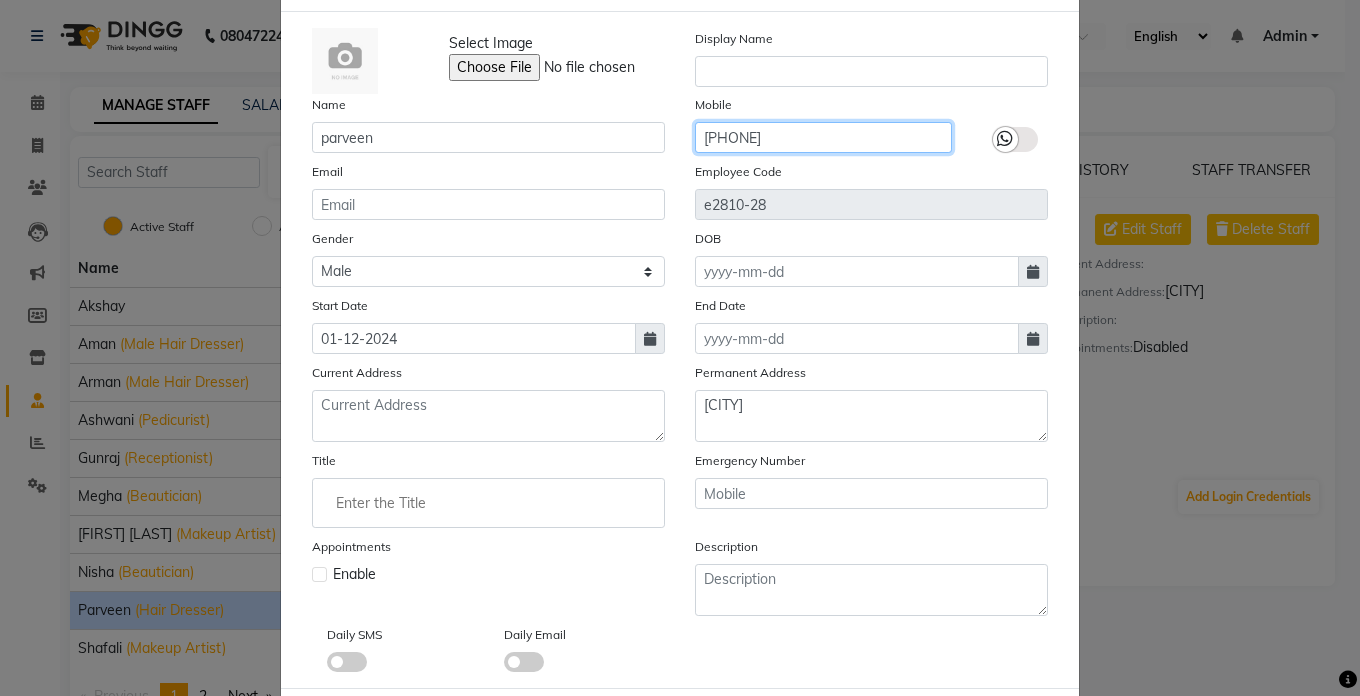 scroll, scrollTop: 186, scrollLeft: 0, axis: vertical 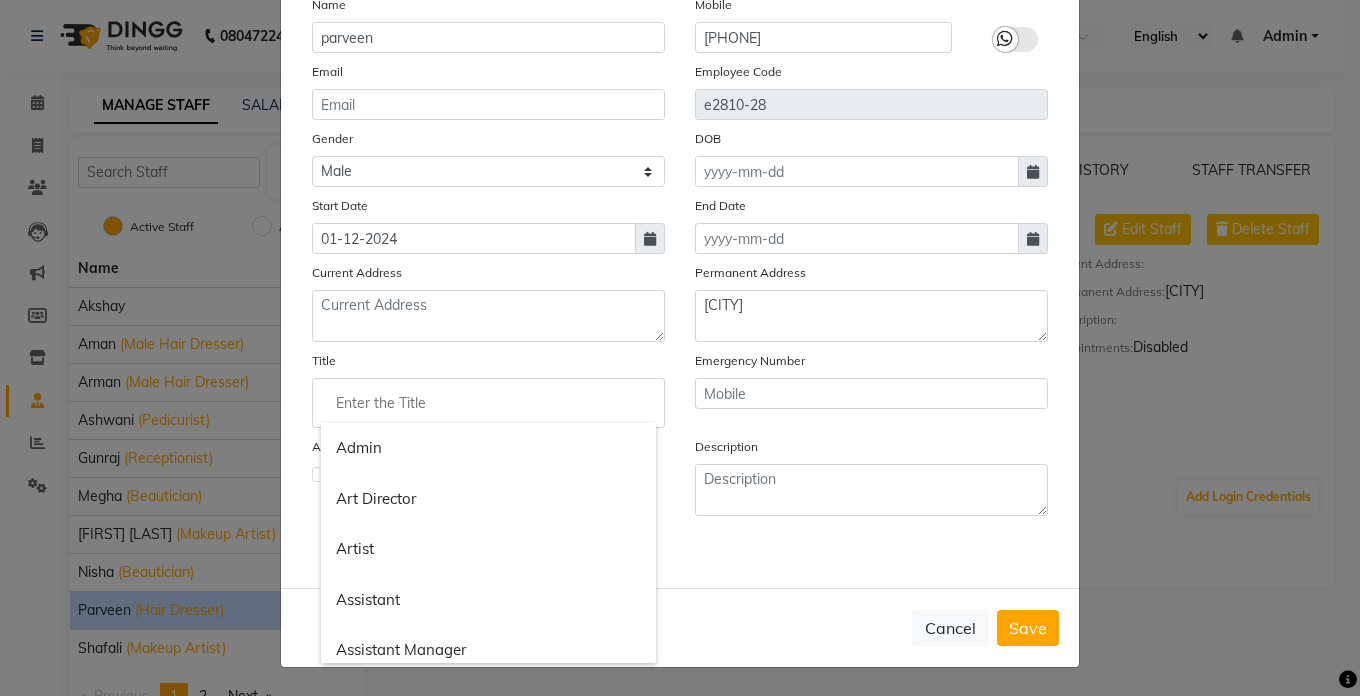 click 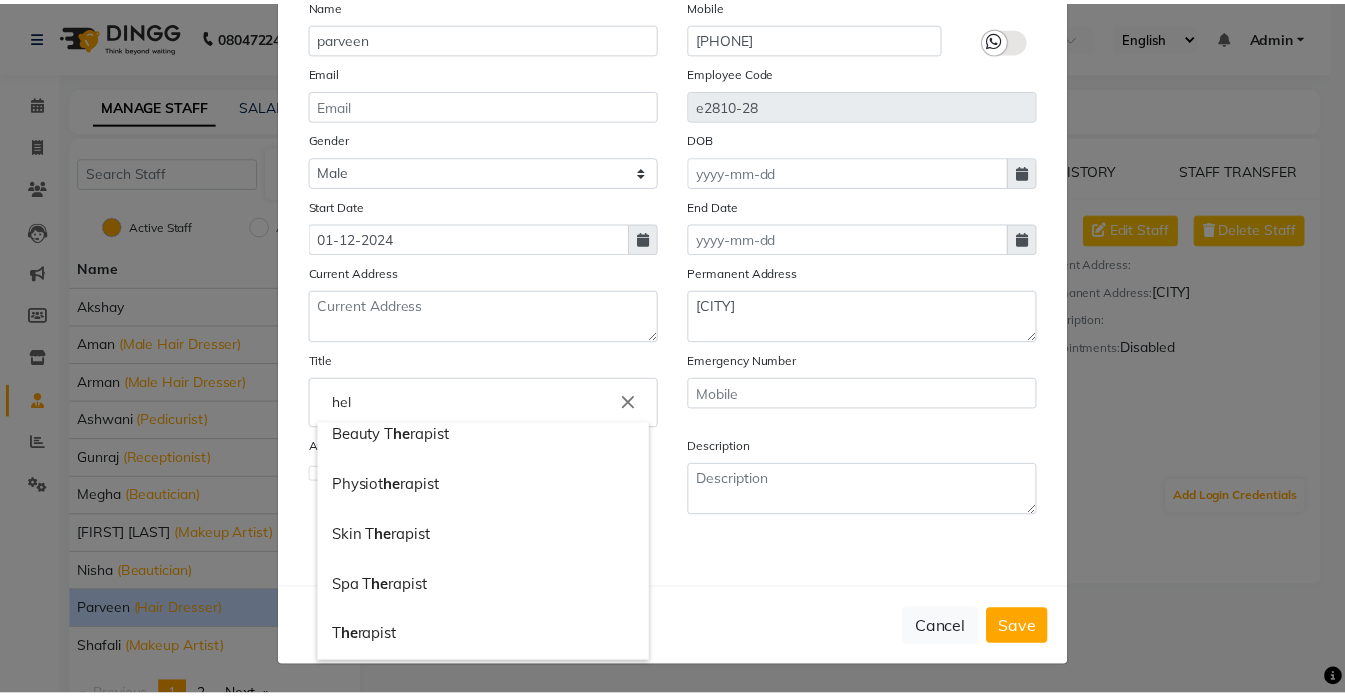 scroll, scrollTop: 0, scrollLeft: 0, axis: both 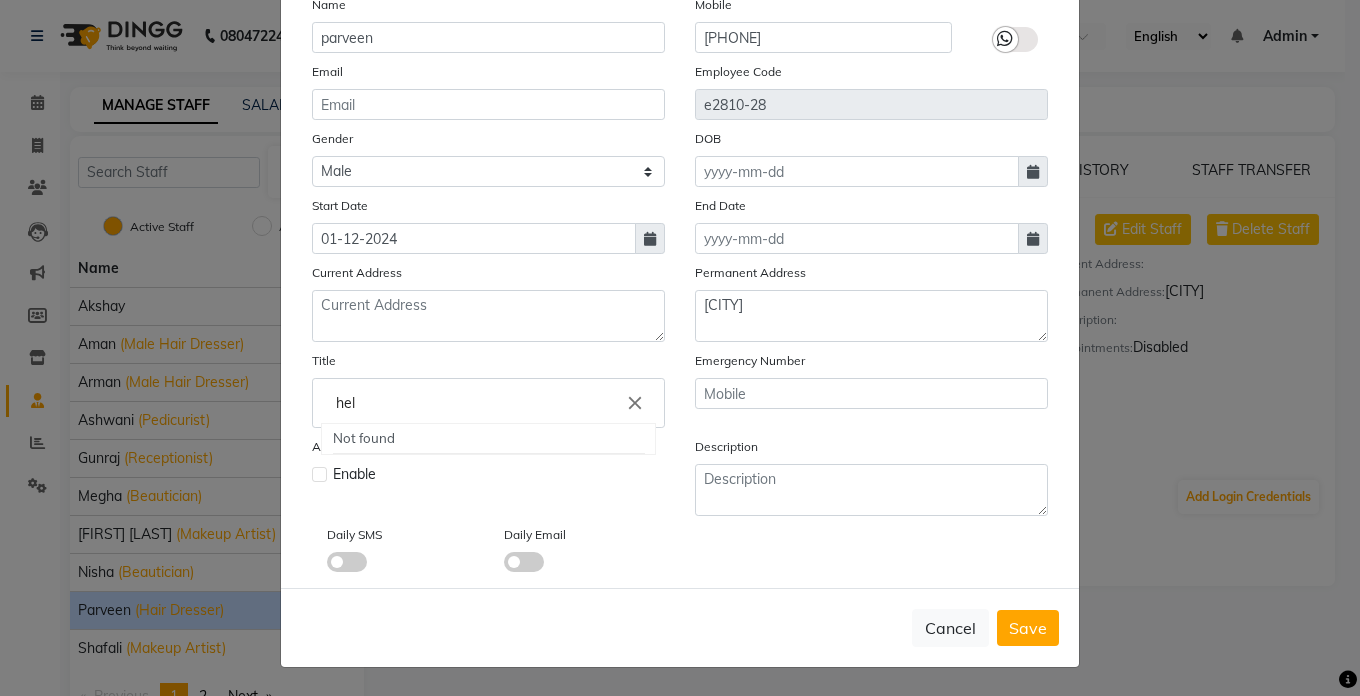 click on "close" 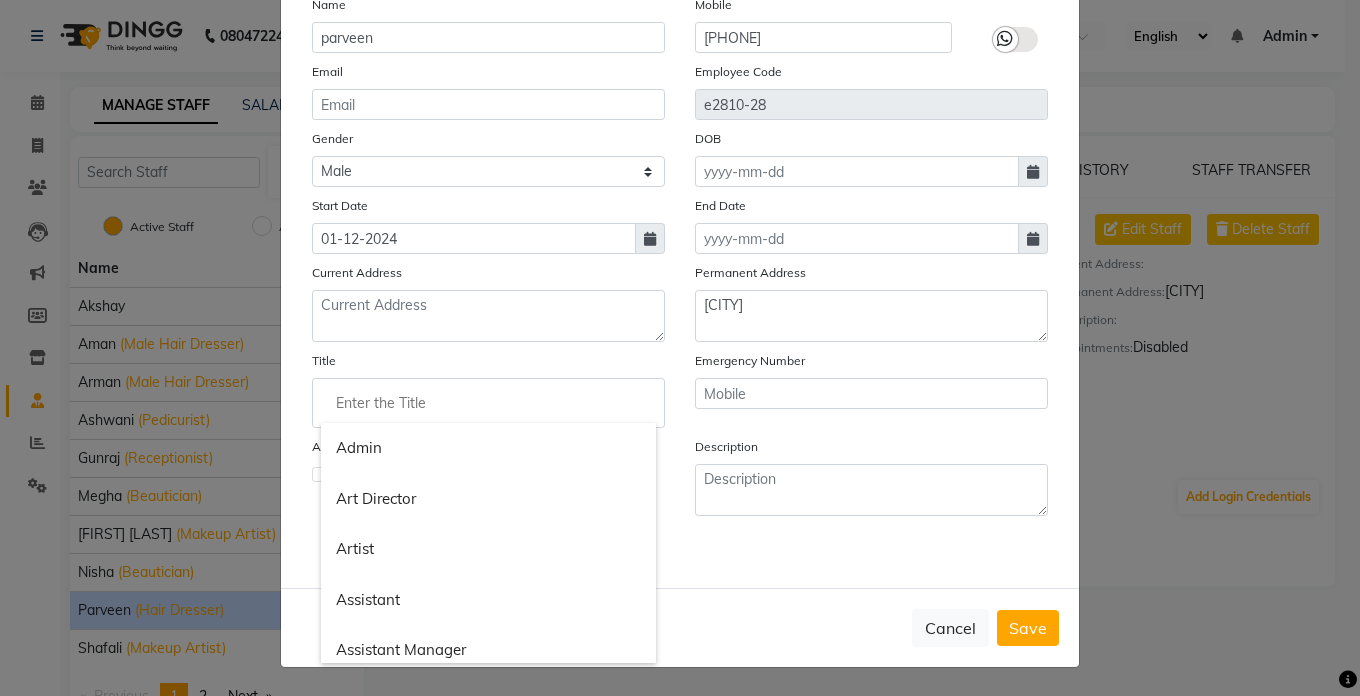 click 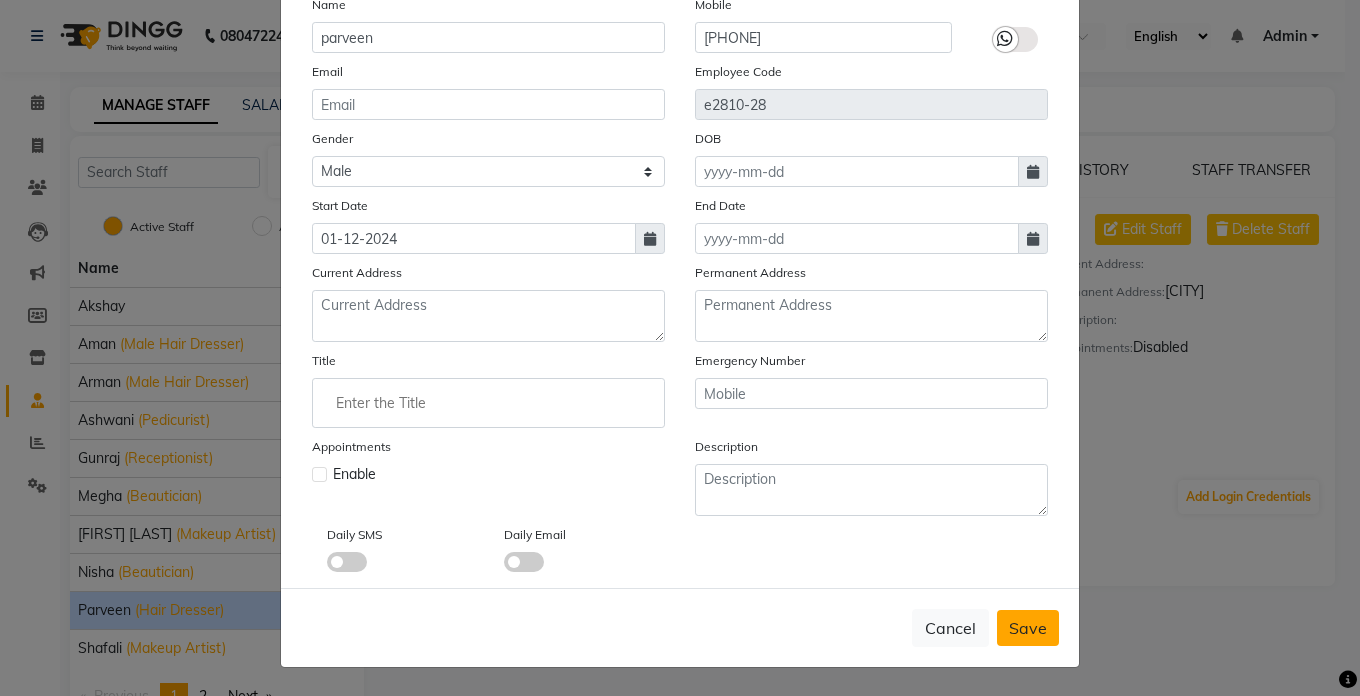 click on "Save" at bounding box center (1028, 628) 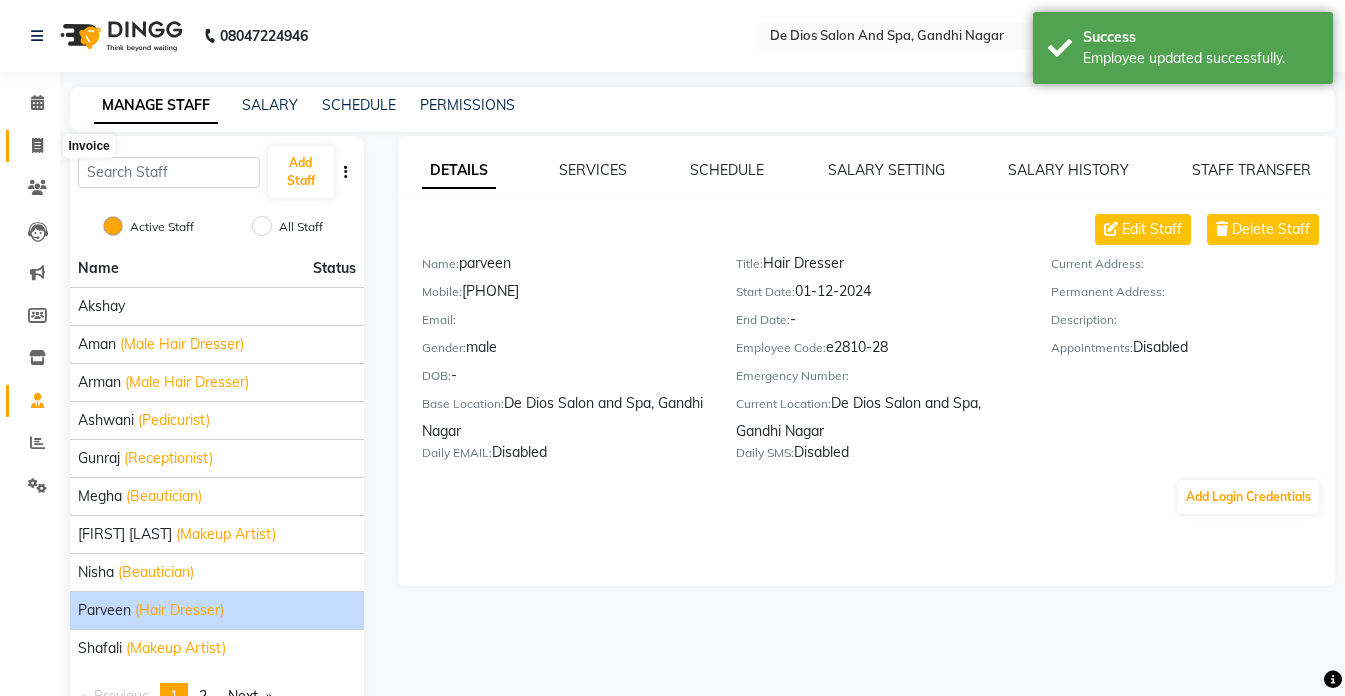 click 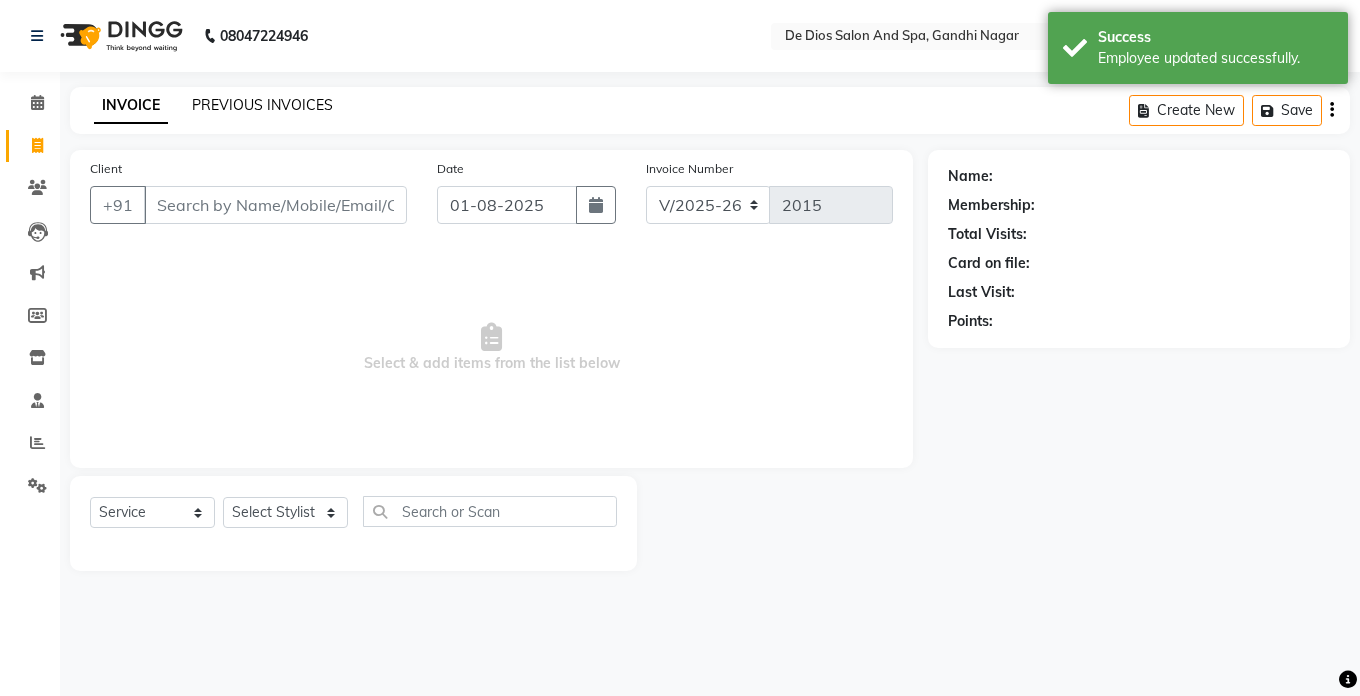 click on "PREVIOUS INVOICES" 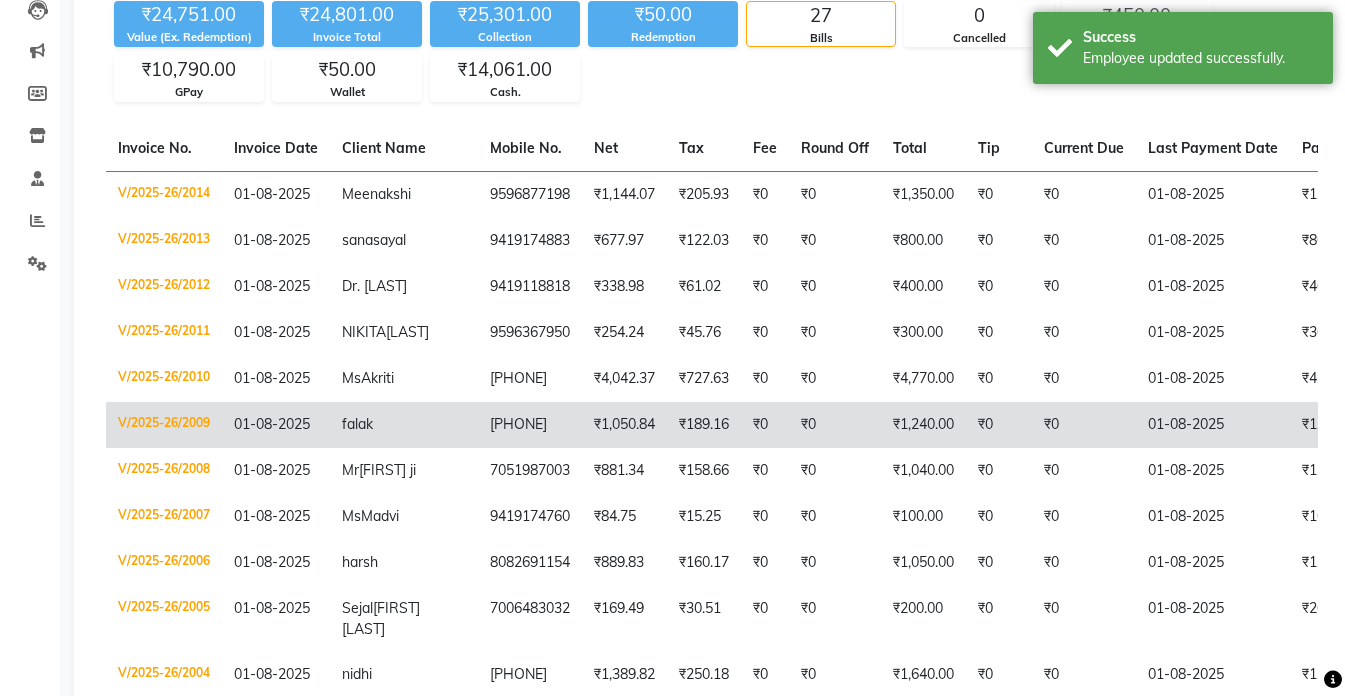 scroll, scrollTop: 300, scrollLeft: 0, axis: vertical 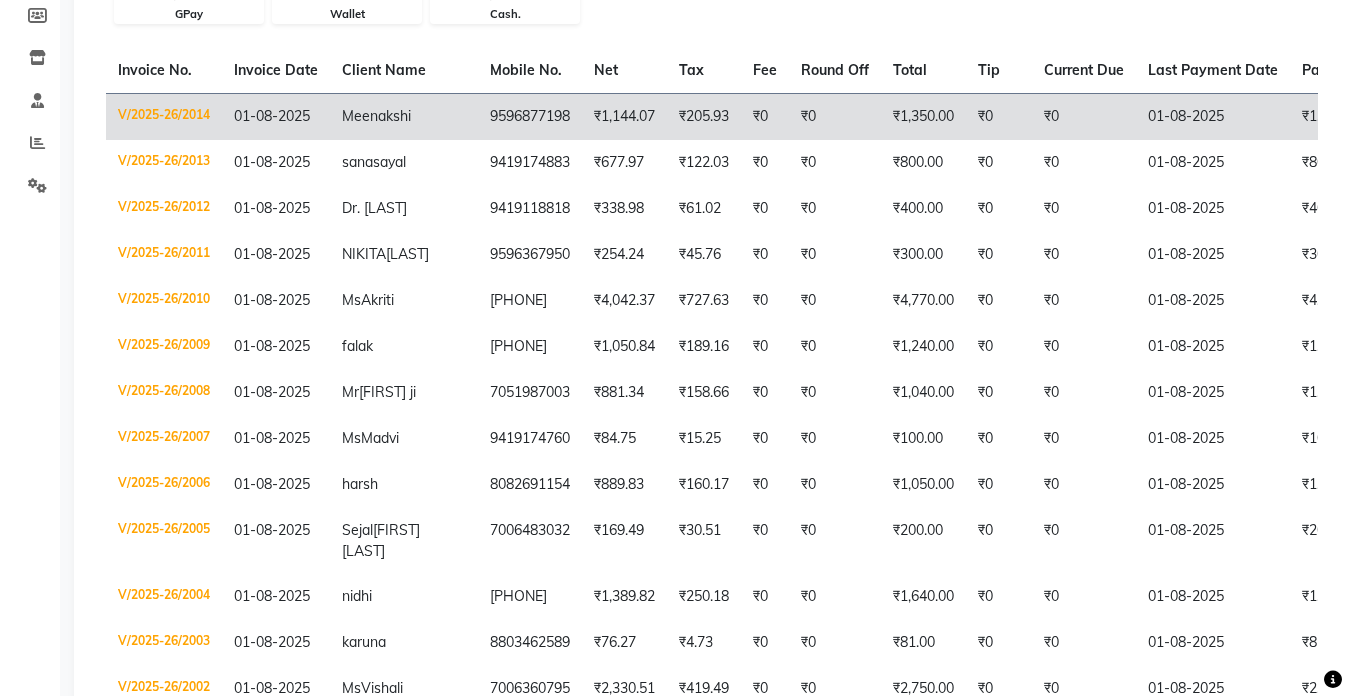 click on "₹0" 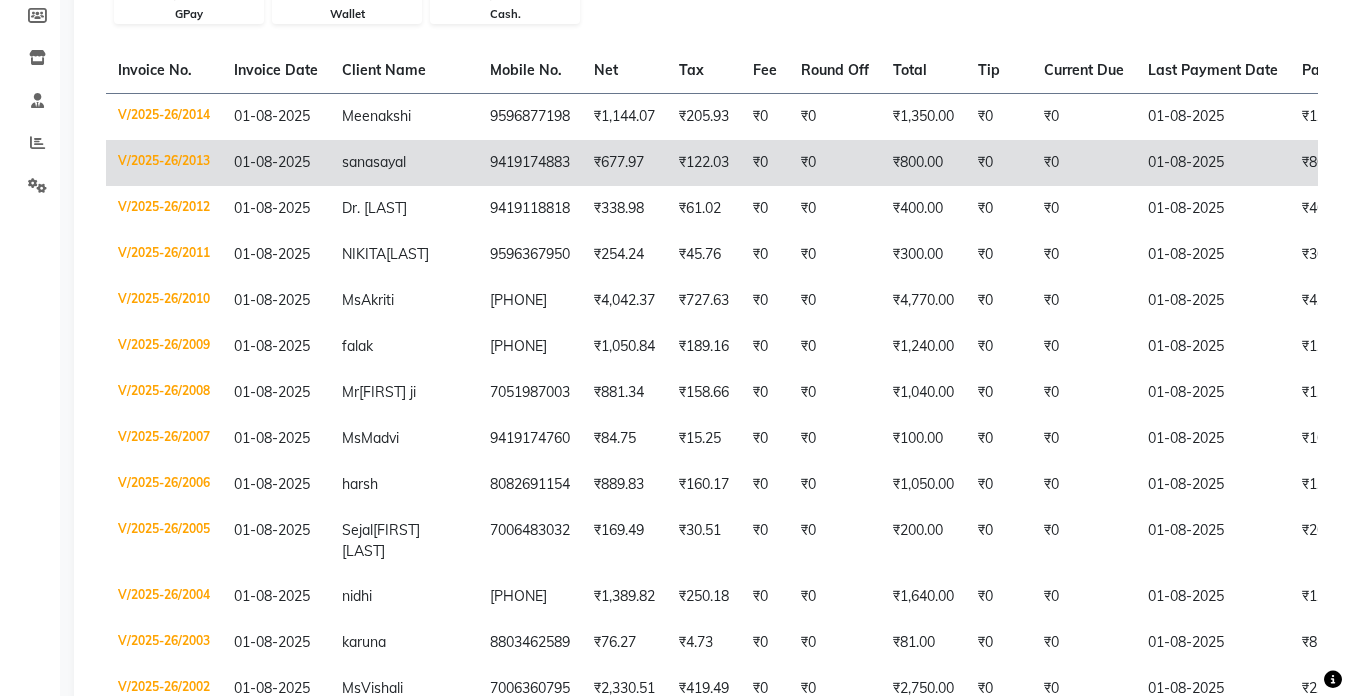 click on "₹122.03" 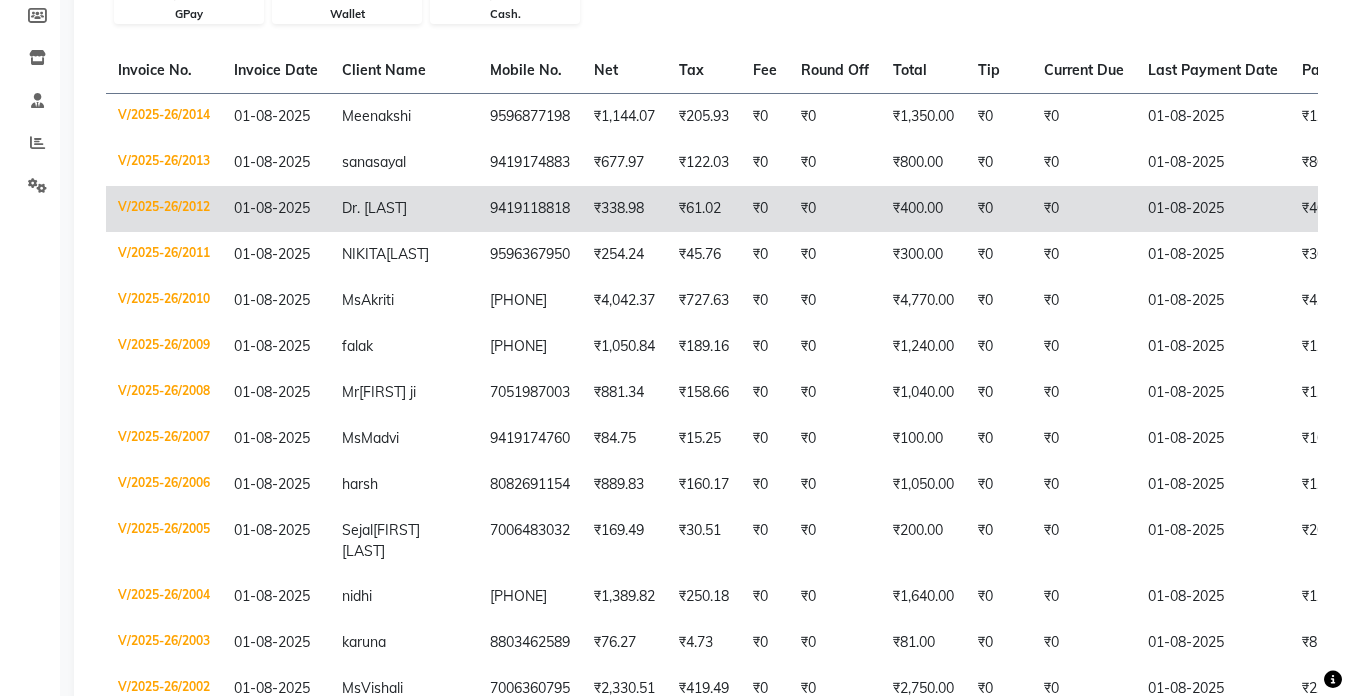 click on "₹0" 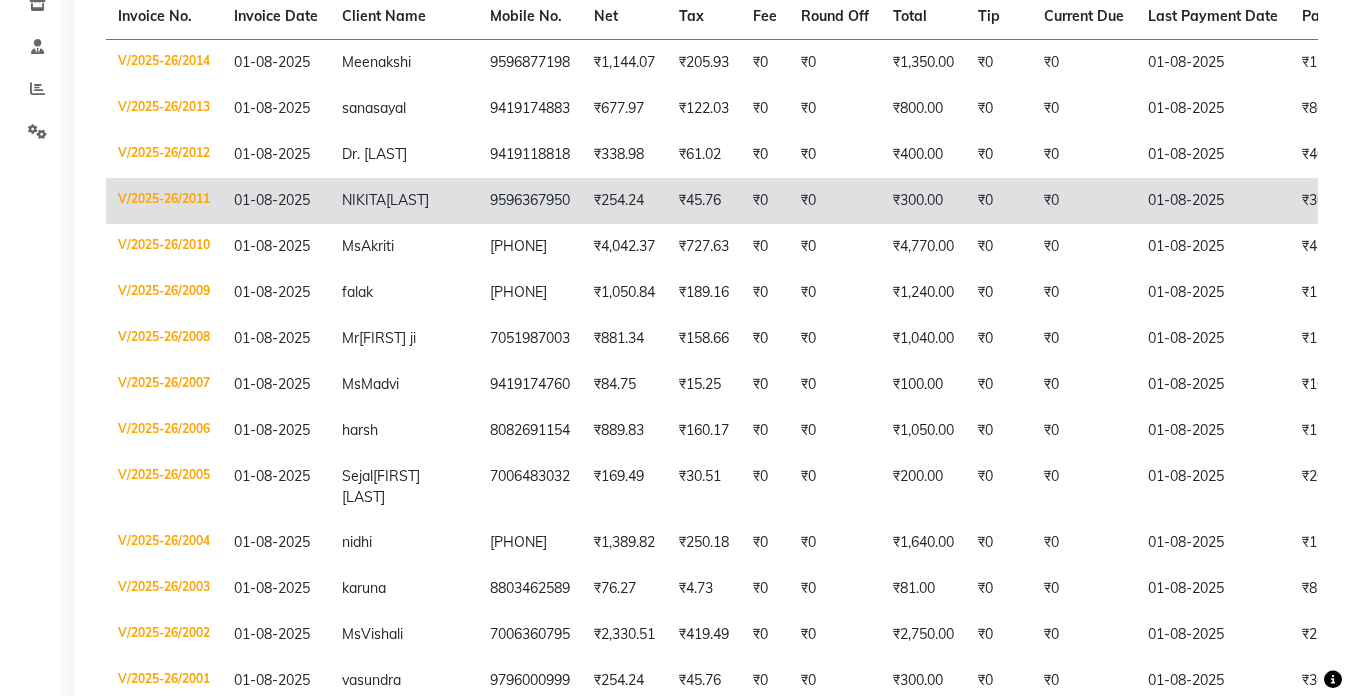 scroll, scrollTop: 400, scrollLeft: 0, axis: vertical 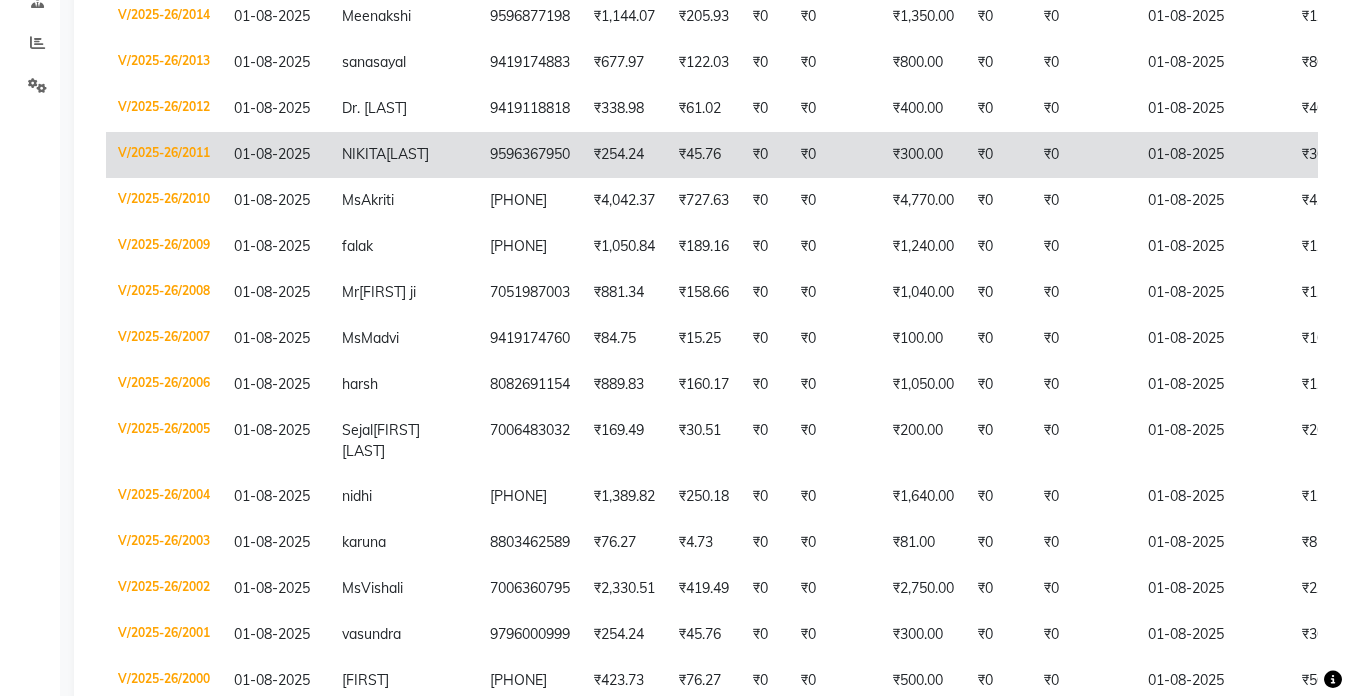 click on "₹300.00" 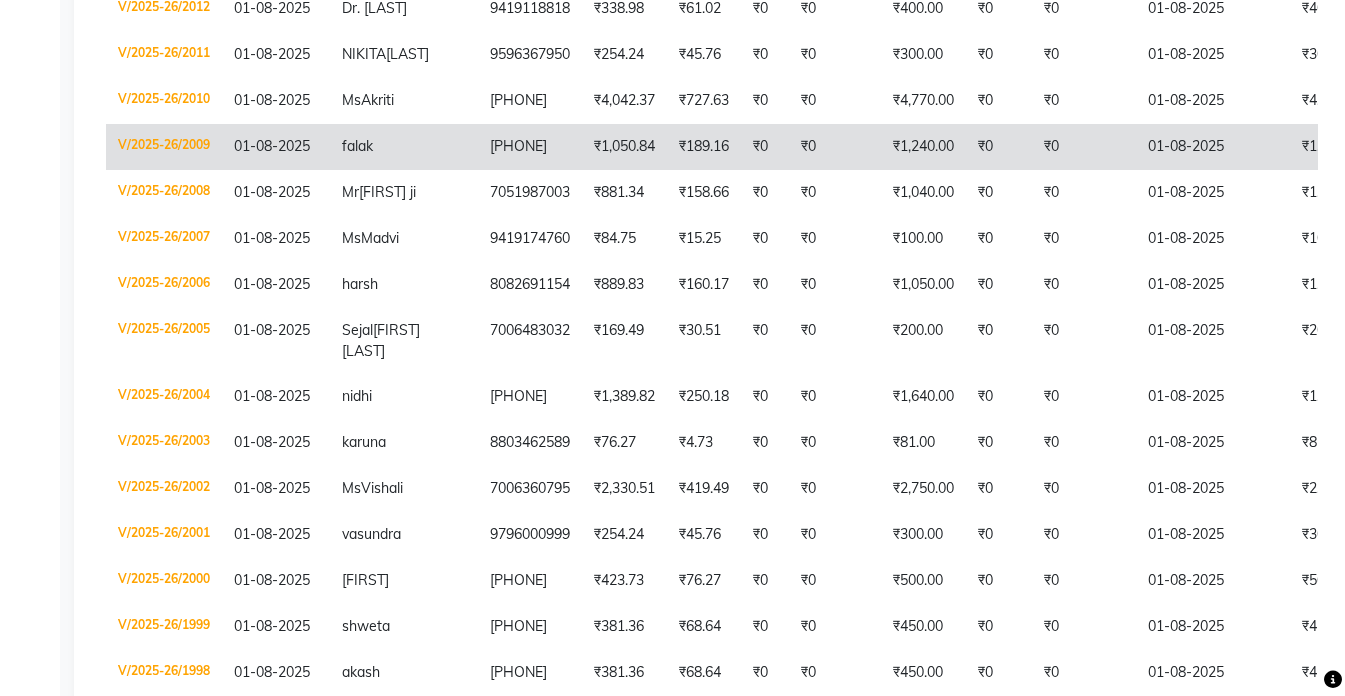 click on "₹1,240.00" 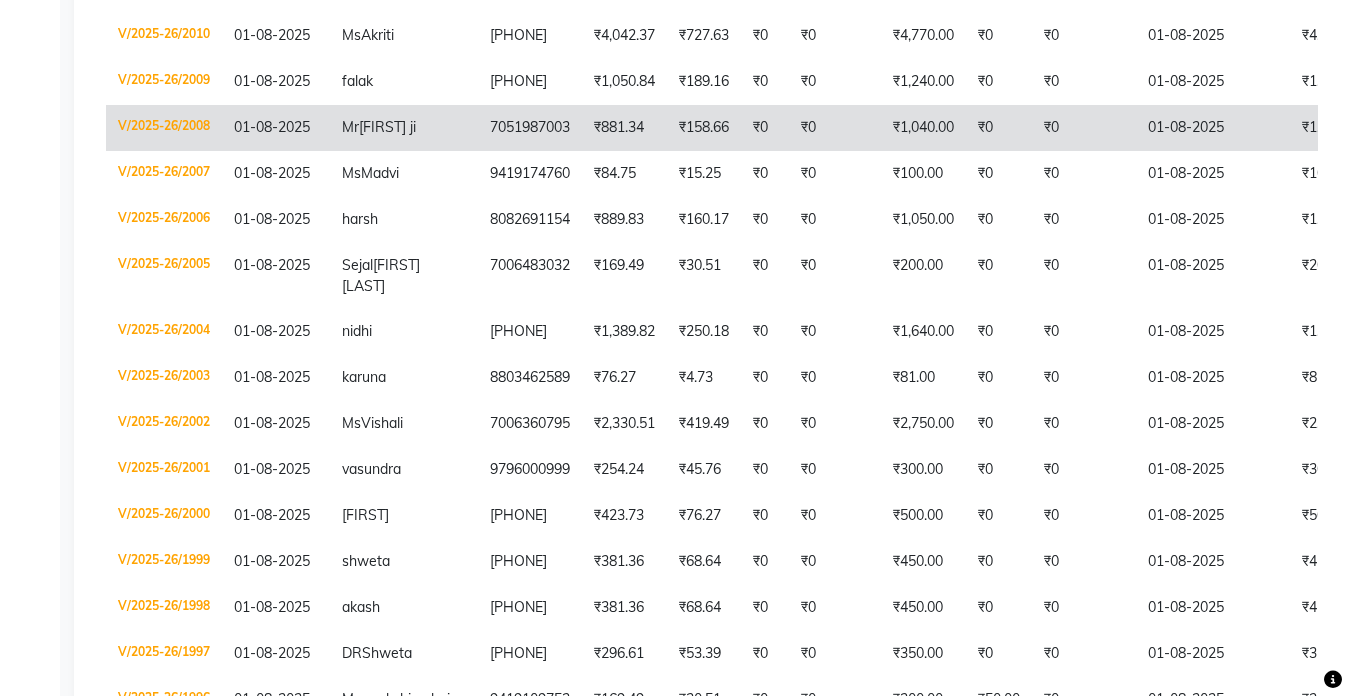 scroll, scrollTop: 600, scrollLeft: 0, axis: vertical 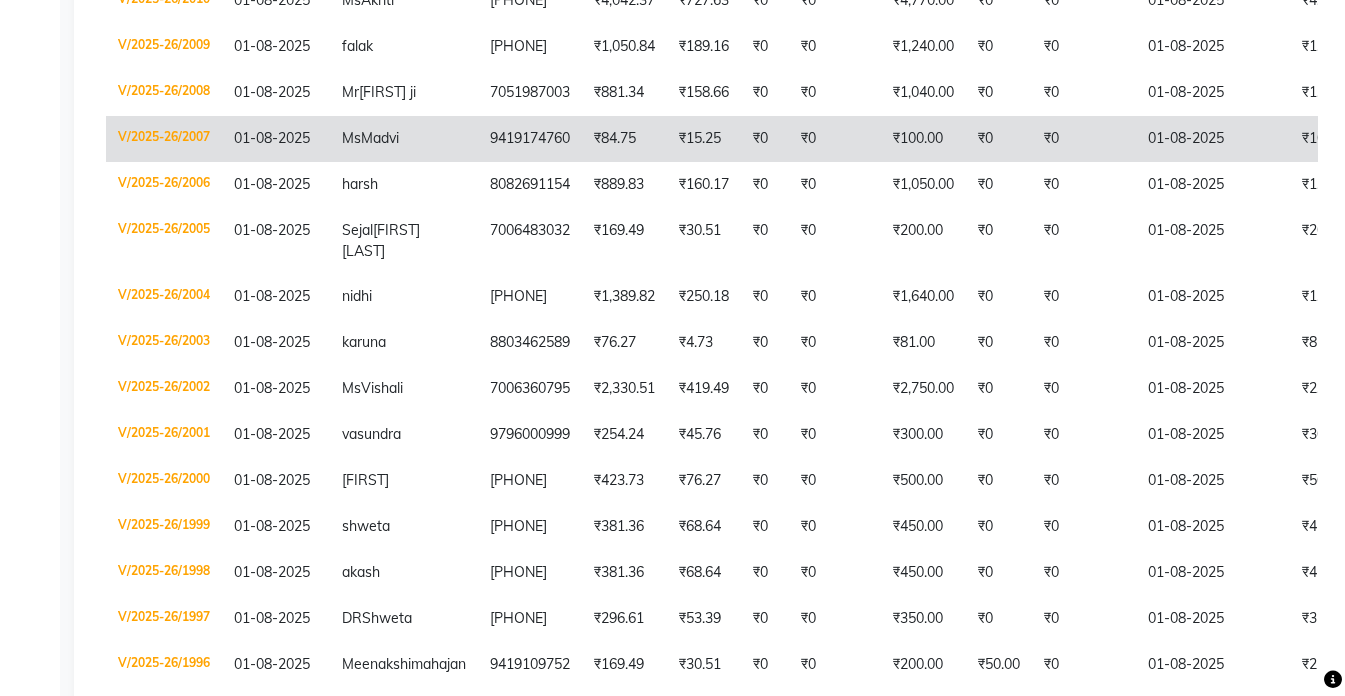 click on "₹0" 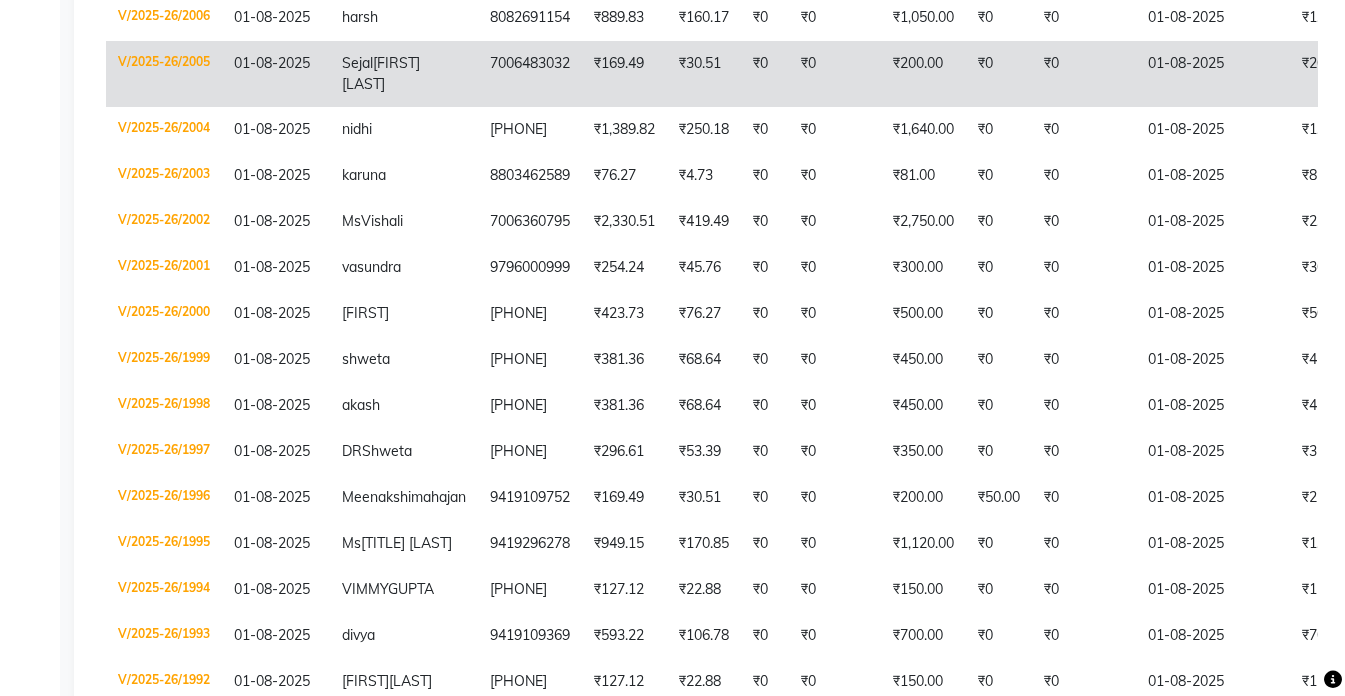 scroll, scrollTop: 800, scrollLeft: 0, axis: vertical 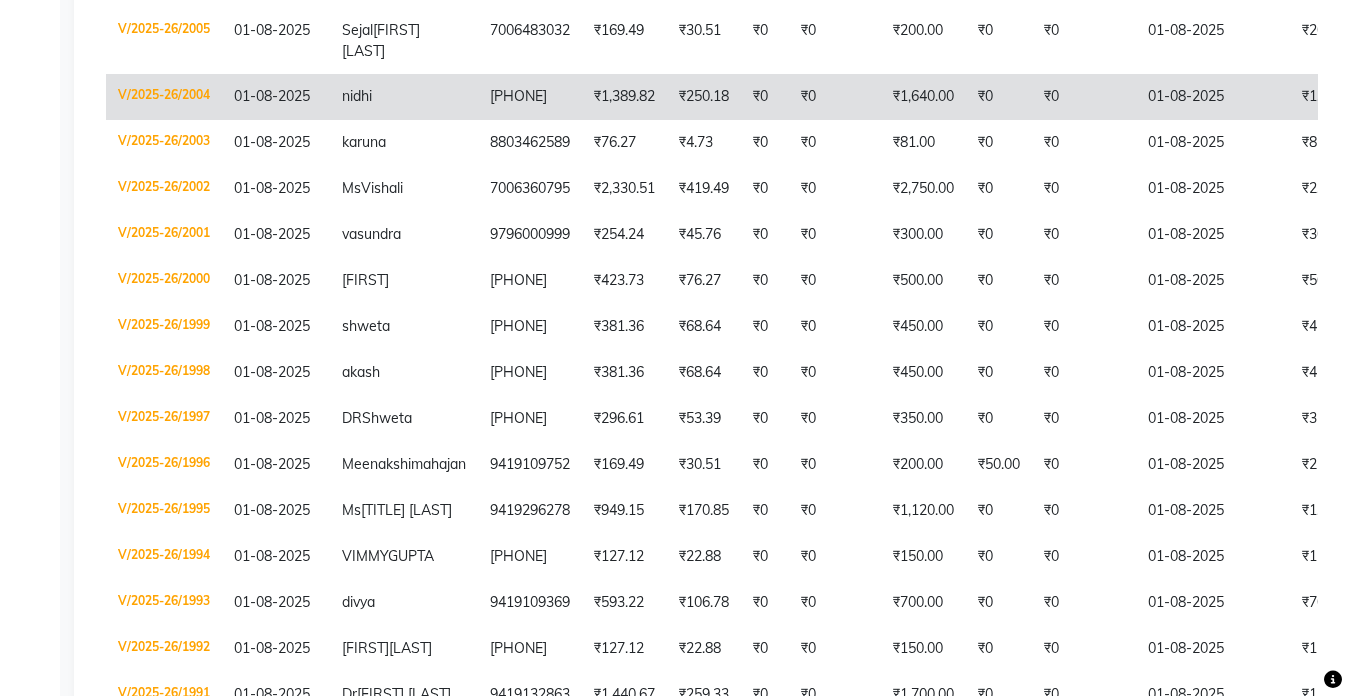 click on "₹0" 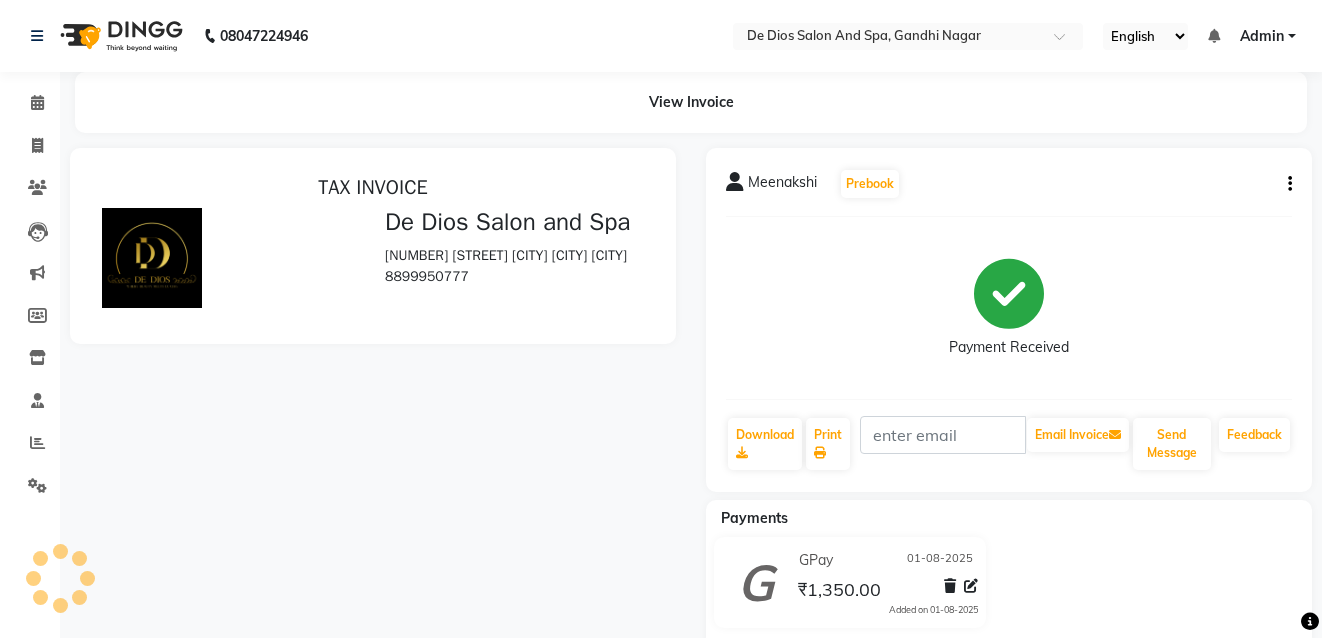 scroll, scrollTop: 0, scrollLeft: 0, axis: both 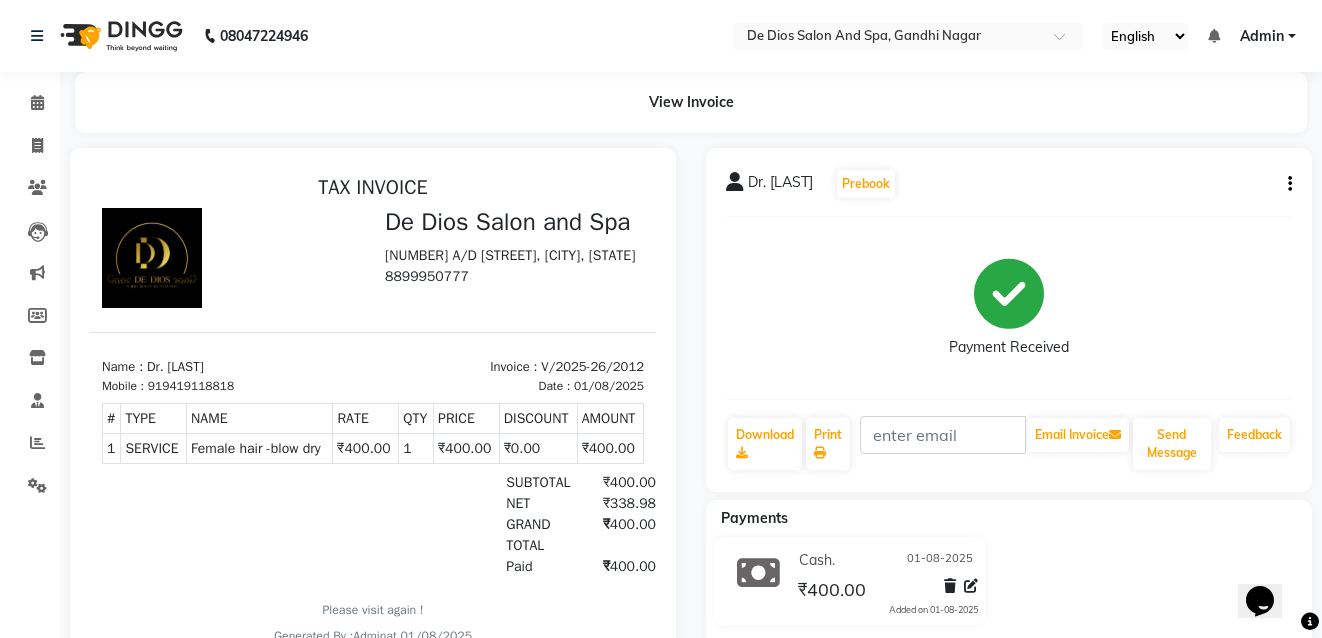 click 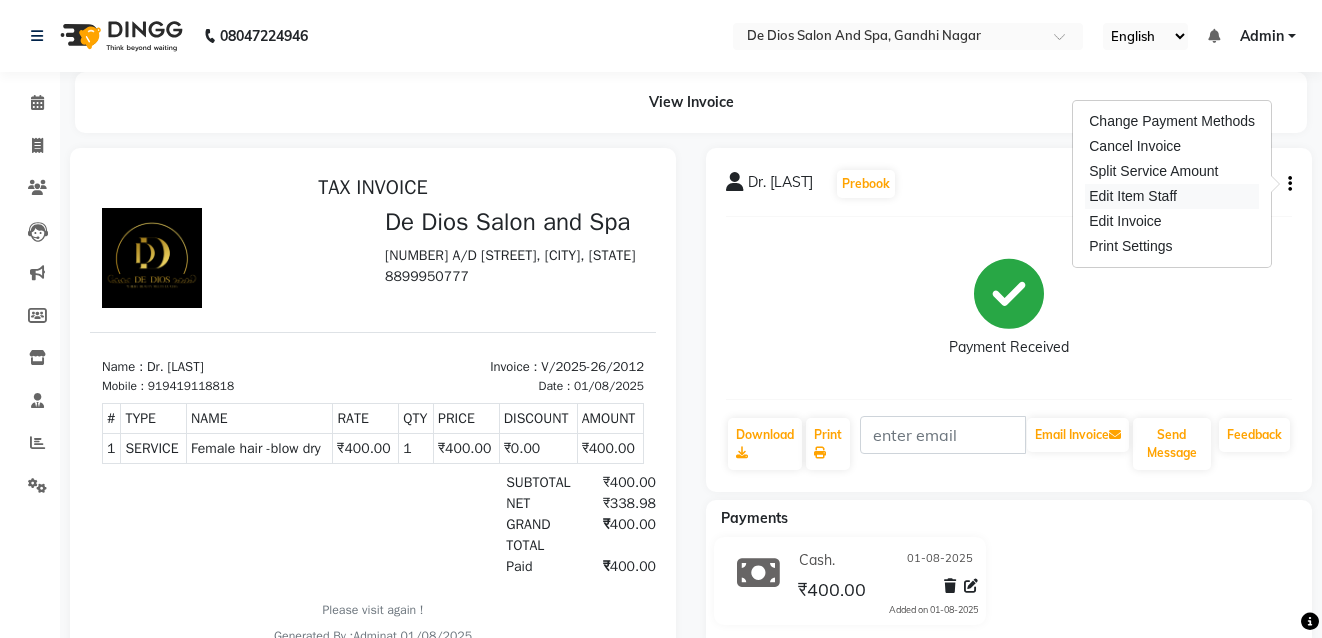 click on "Edit Item Staff" at bounding box center [1172, 196] 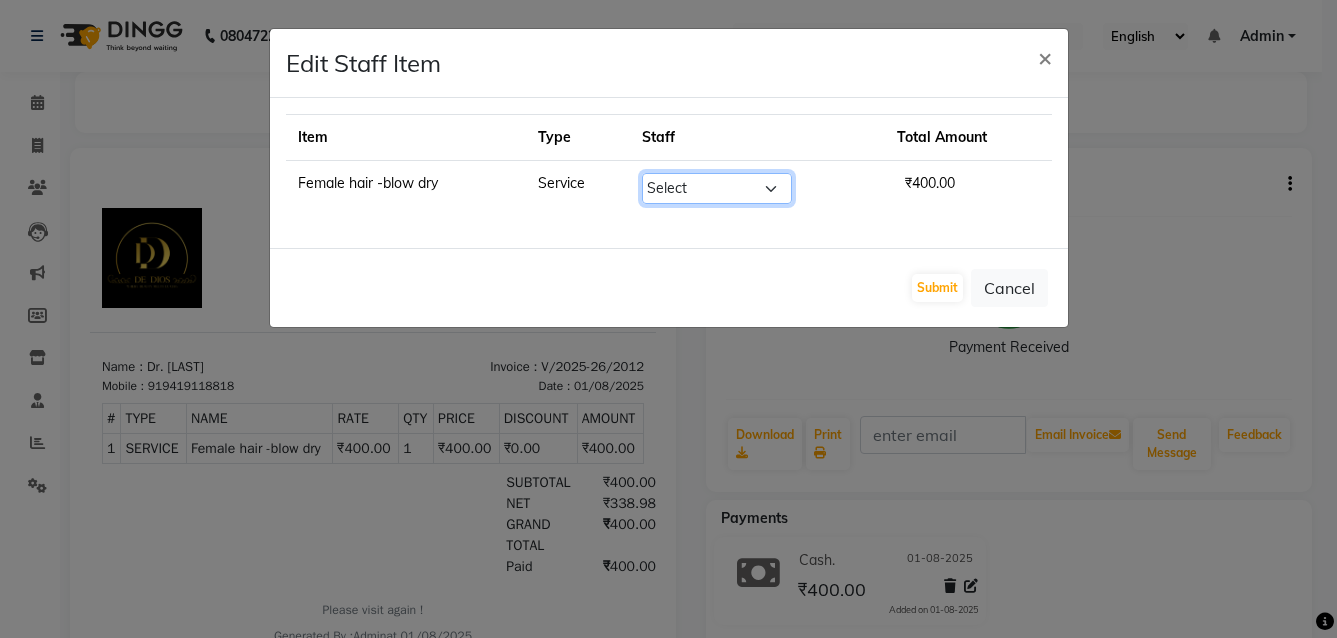 click on "Select  [FIRST]   [FIRST]   [FIRST]   [FIRST]   [FIRST]    [FIRST] [LAST]   [FIRST]   [FIRST]   [FIRST]   [FIRST]   [FIRST] [LAST]" 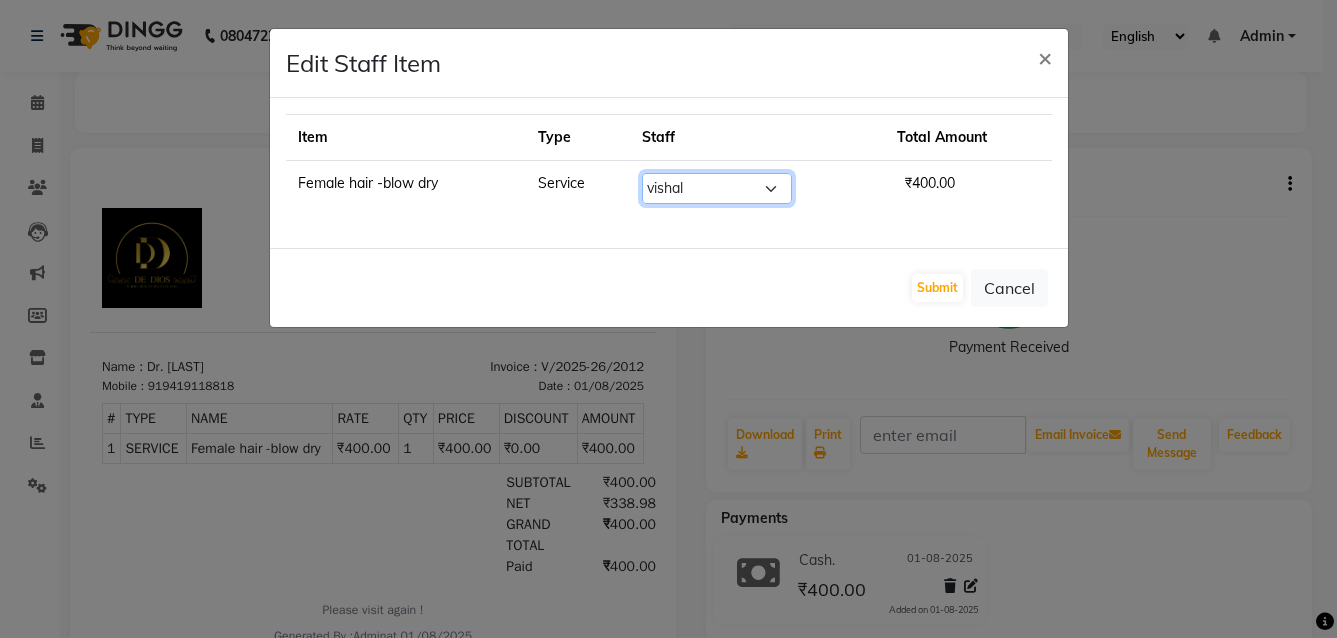 click on "Select  [FIRST]   [FIRST]   [FIRST]   [FIRST]   [FIRST]    [FIRST] [LAST]   [FIRST]   [FIRST]   [FIRST]   [FIRST]   [FIRST] [LAST]" 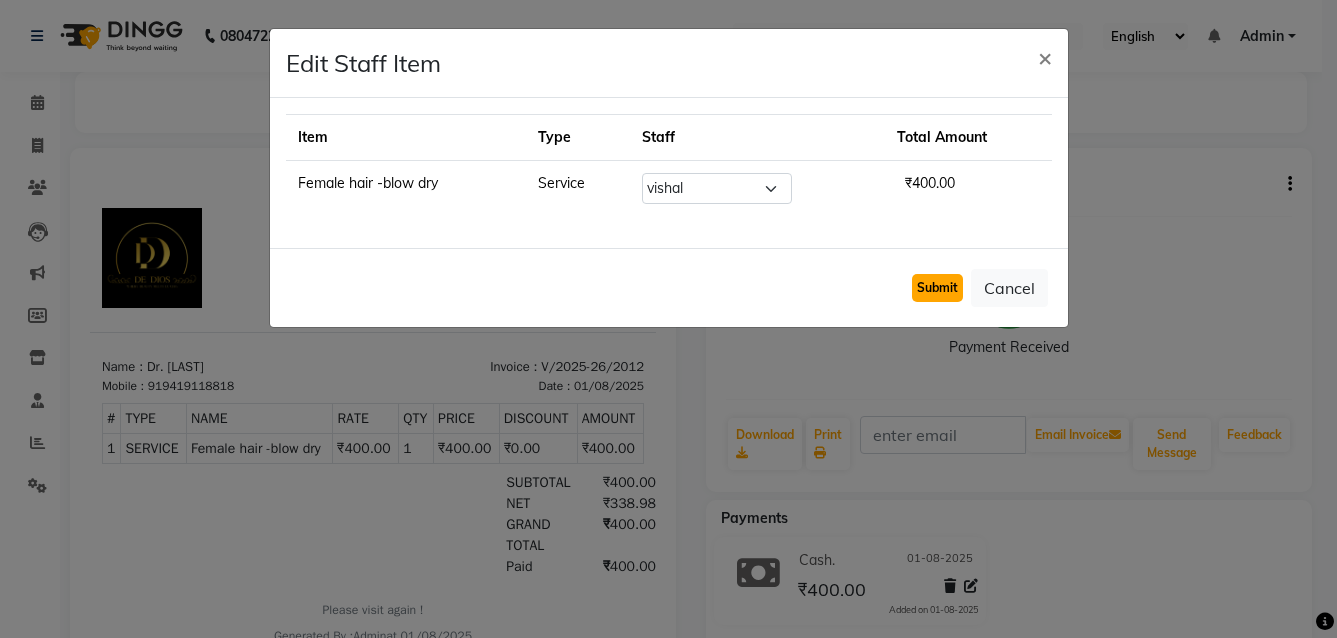 click on "Submit" 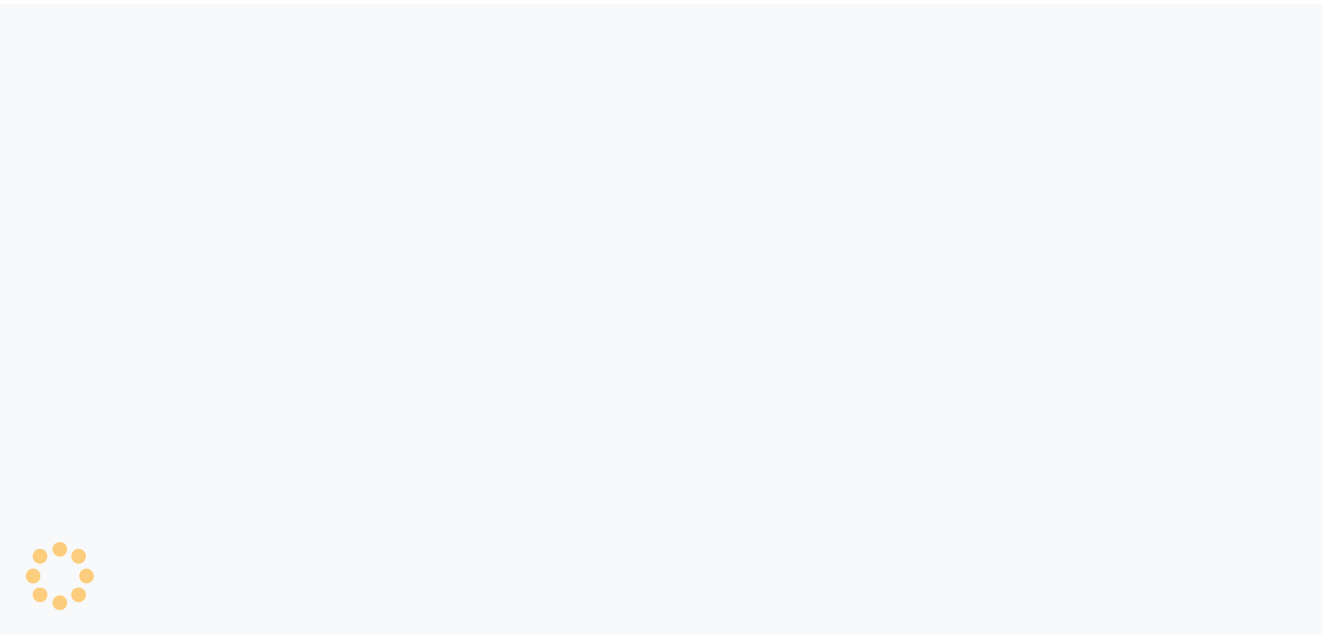 scroll, scrollTop: 0, scrollLeft: 0, axis: both 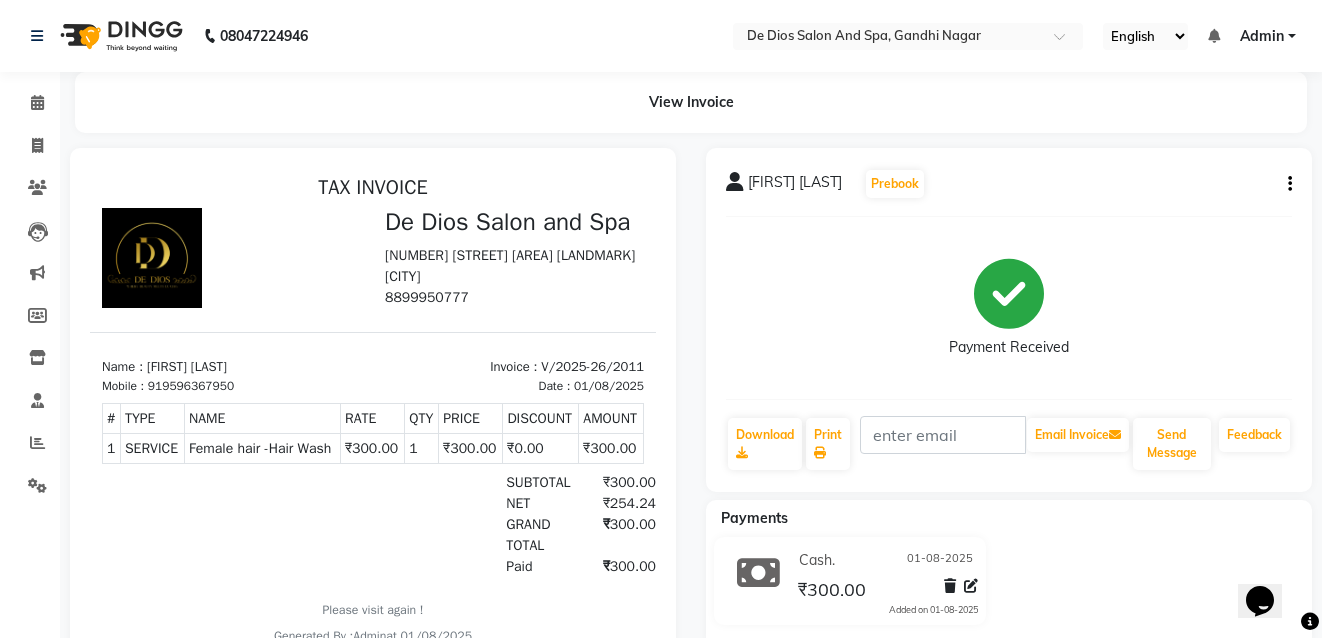 click 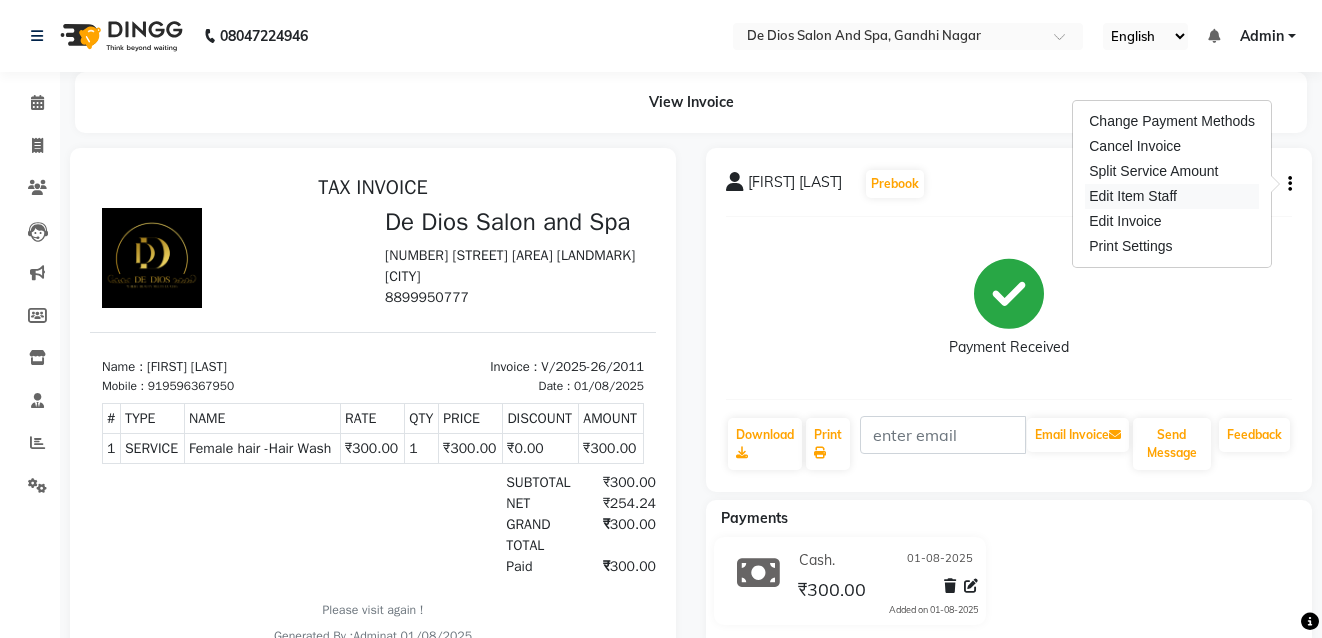 click on "Edit Item Staff" at bounding box center (1172, 196) 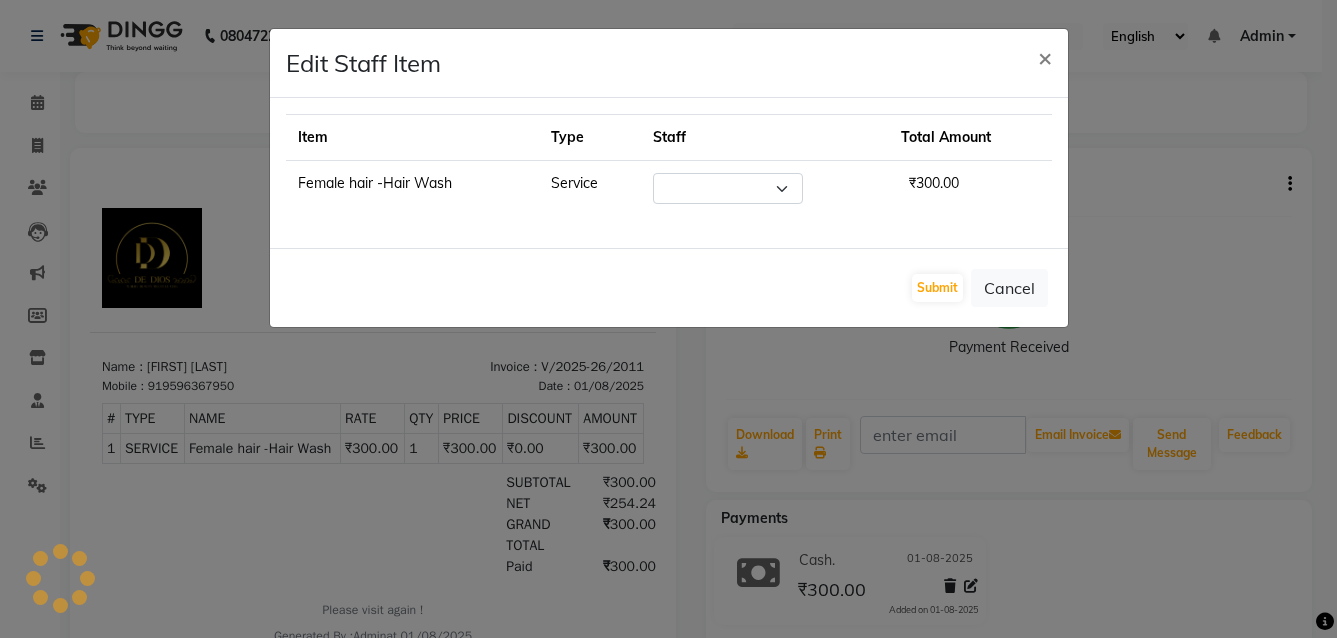 select on "79126" 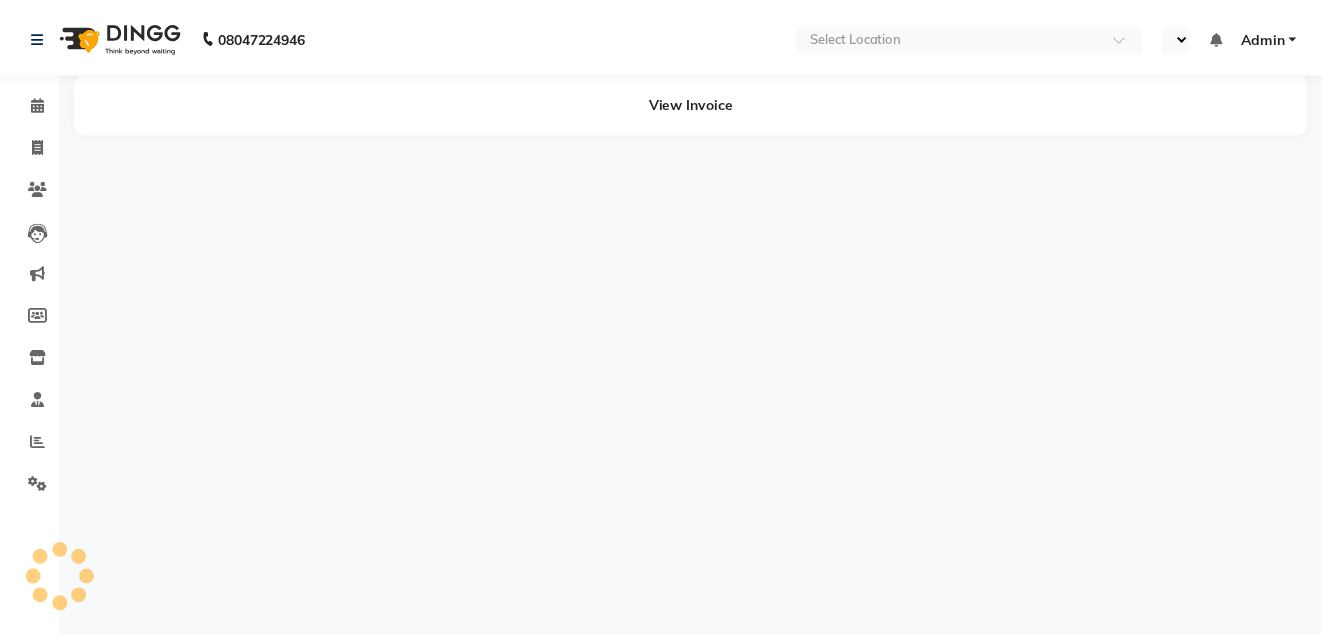 scroll, scrollTop: 0, scrollLeft: 0, axis: both 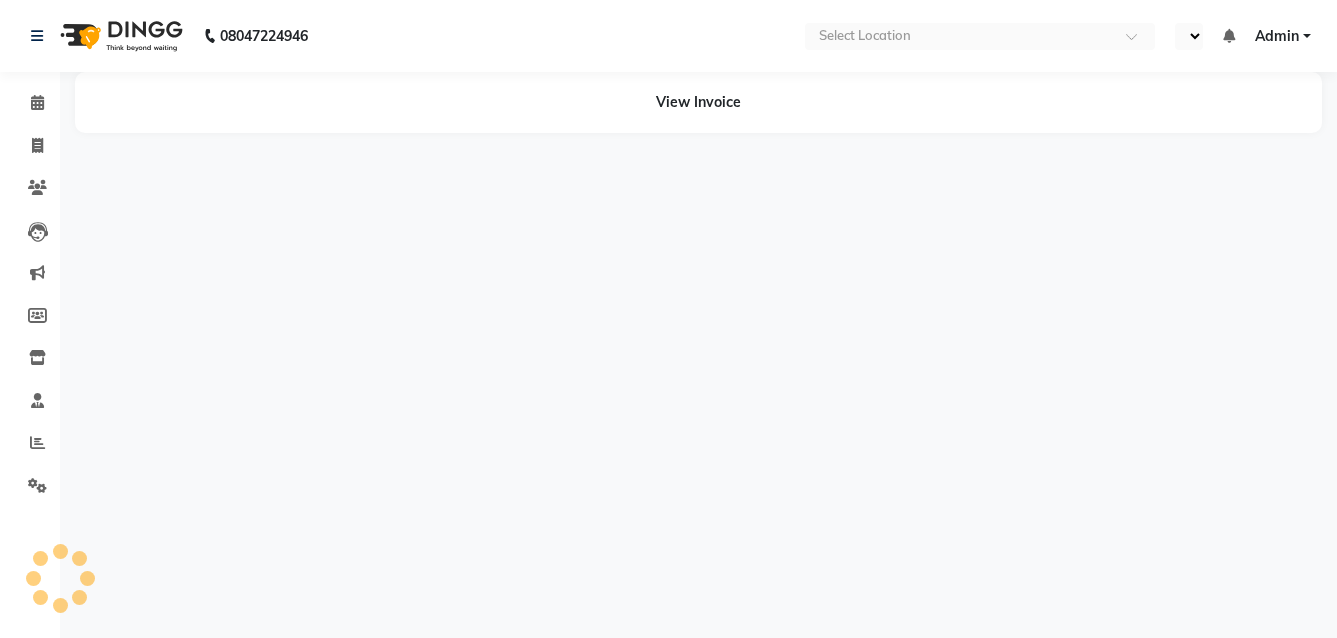 select on "en" 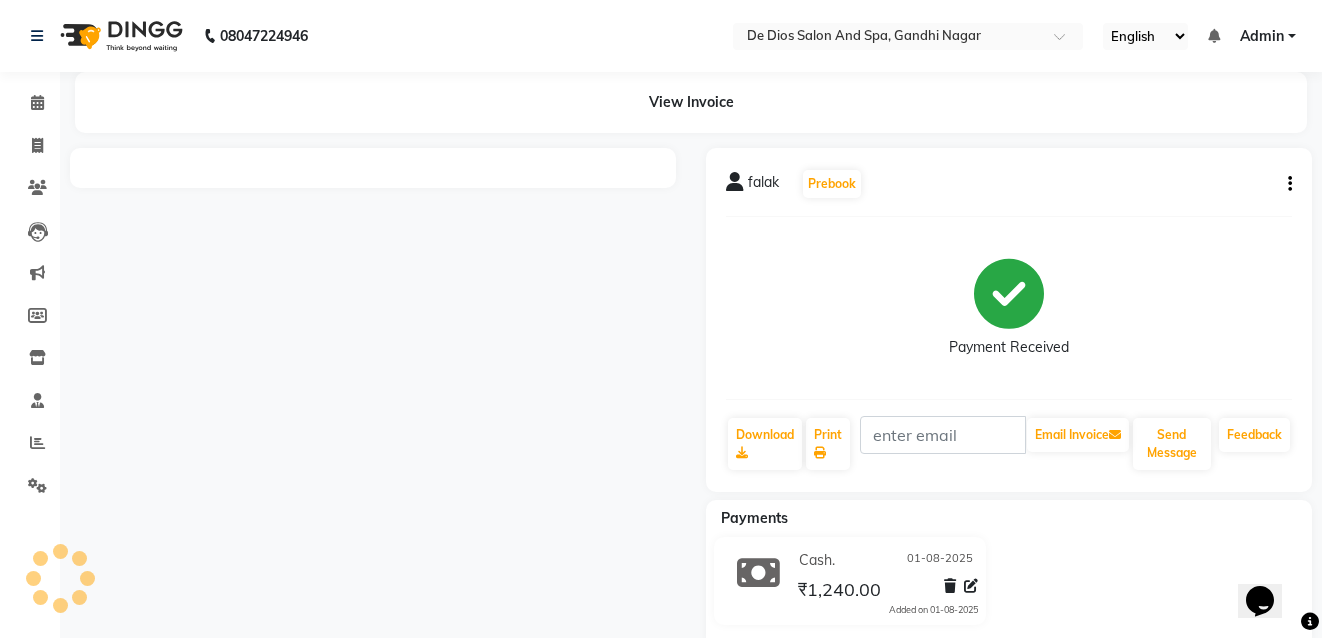 scroll, scrollTop: 0, scrollLeft: 0, axis: both 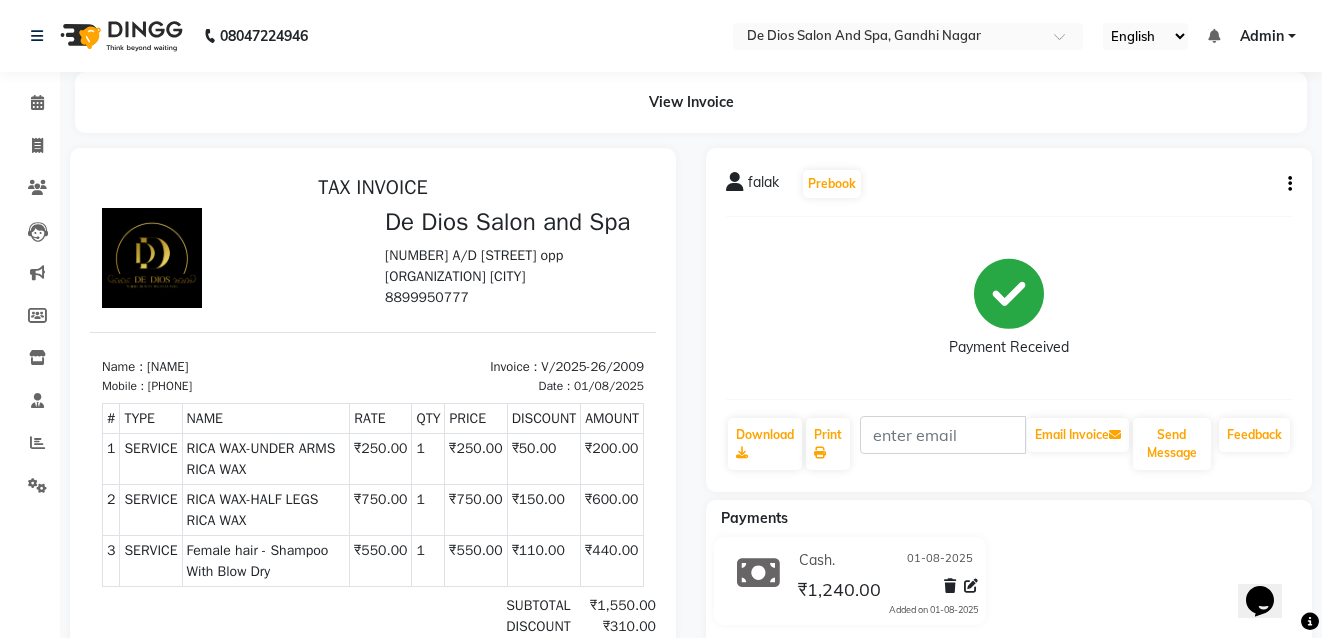 click 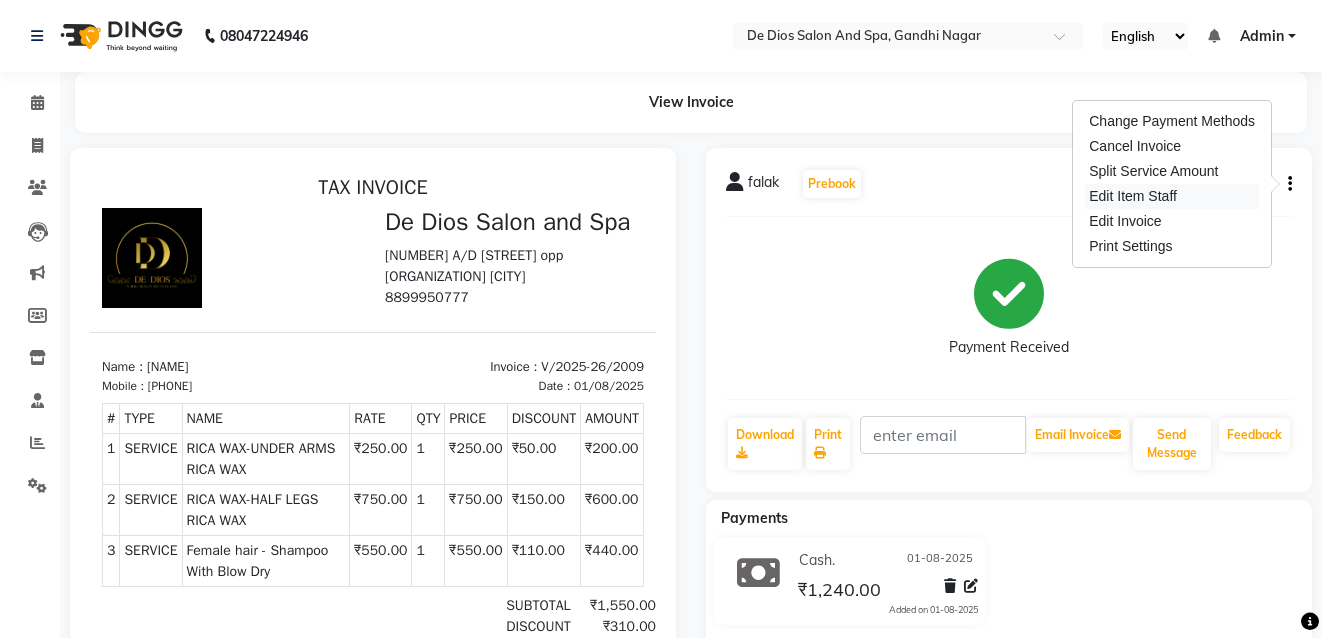 click on "Edit Item Staff" at bounding box center (1172, 196) 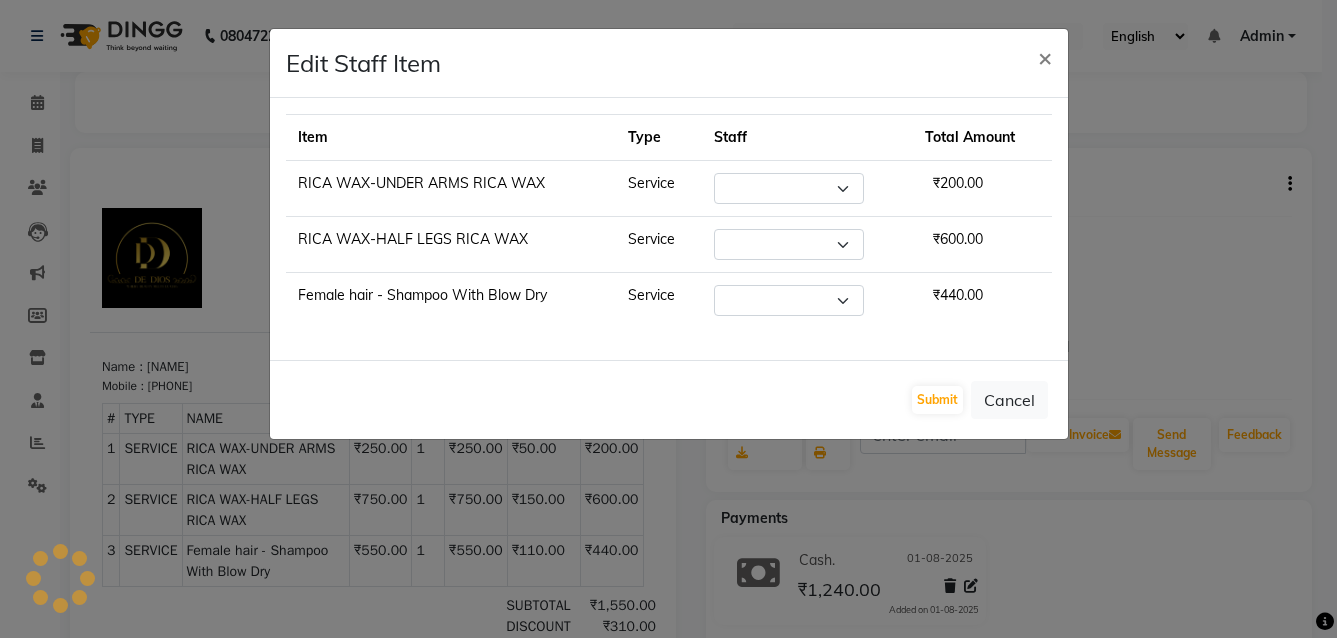 select on "49371" 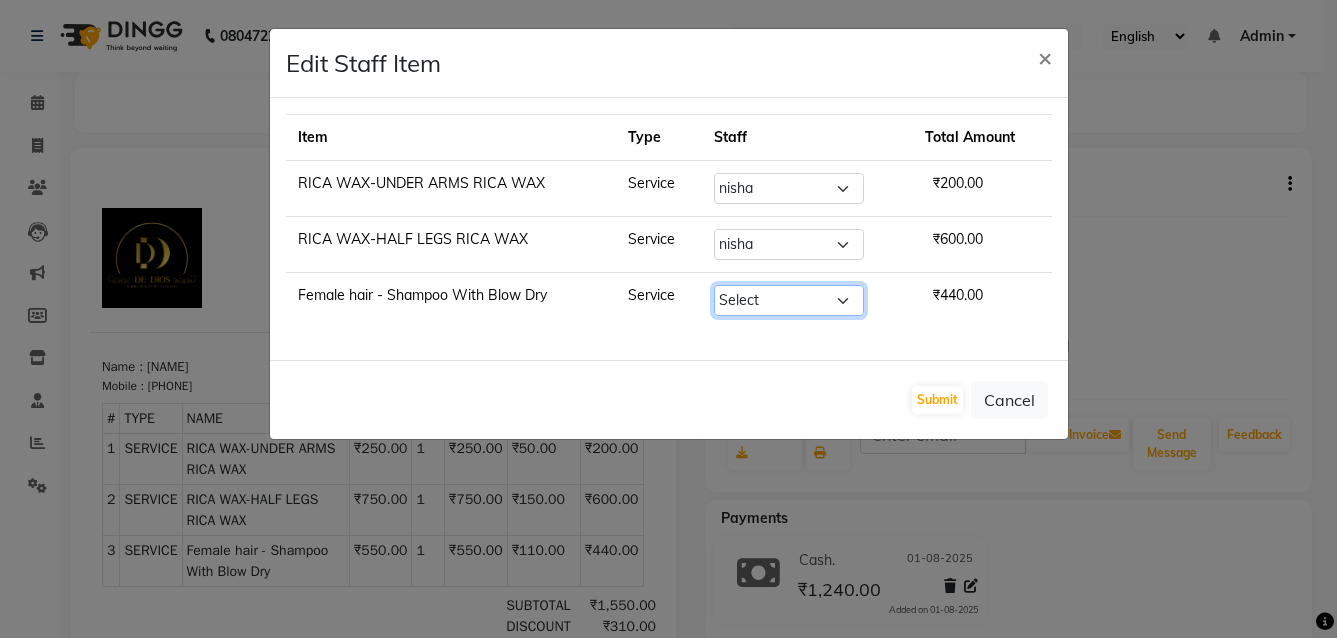 click on "Select  akshay   aman   Arman   Ashwani   gunraj   megha    nikita thappa   nisha   parveen   shafali   vishal   vishu kumar" 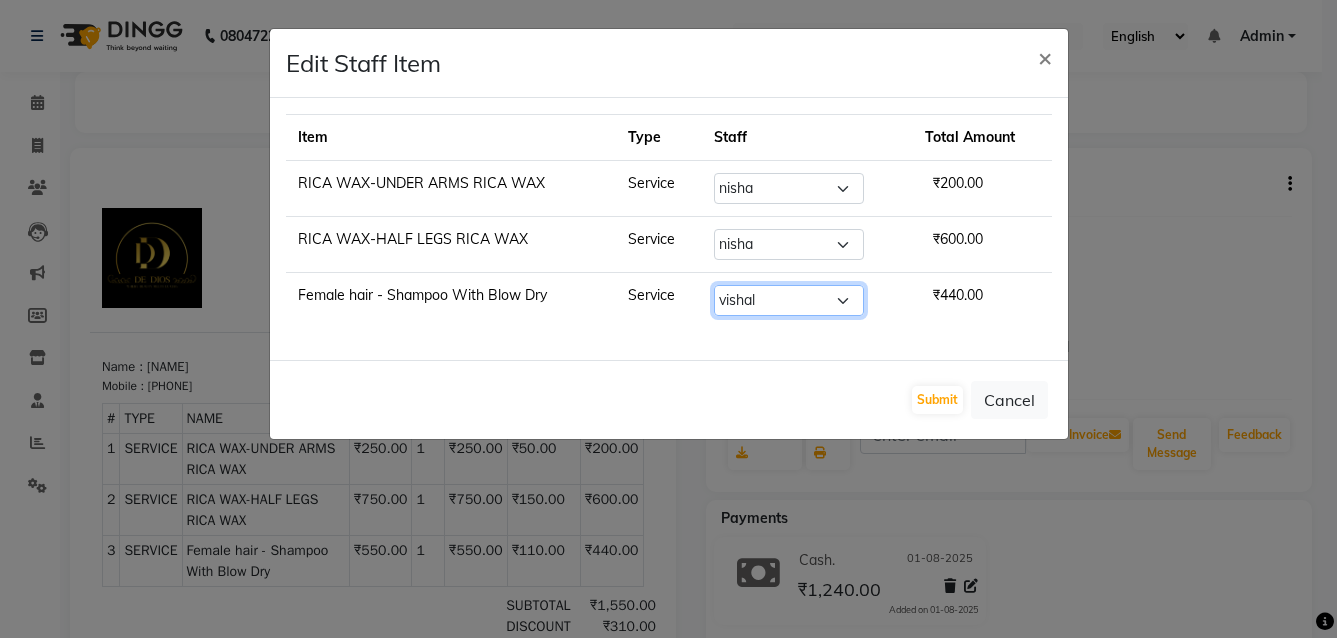 click on "Select  akshay   aman   Arman   Ashwani   gunraj   megha    nikita thappa   nisha   parveen   shafali   vishal   vishu kumar" 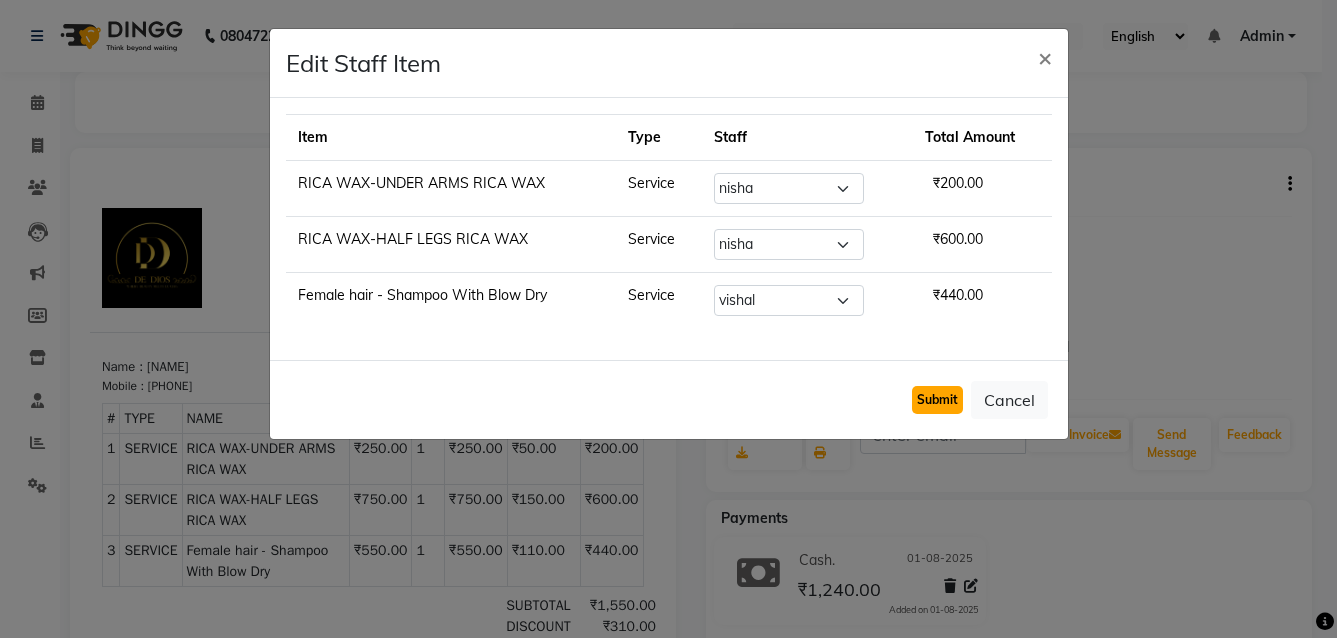 click on "Submit" 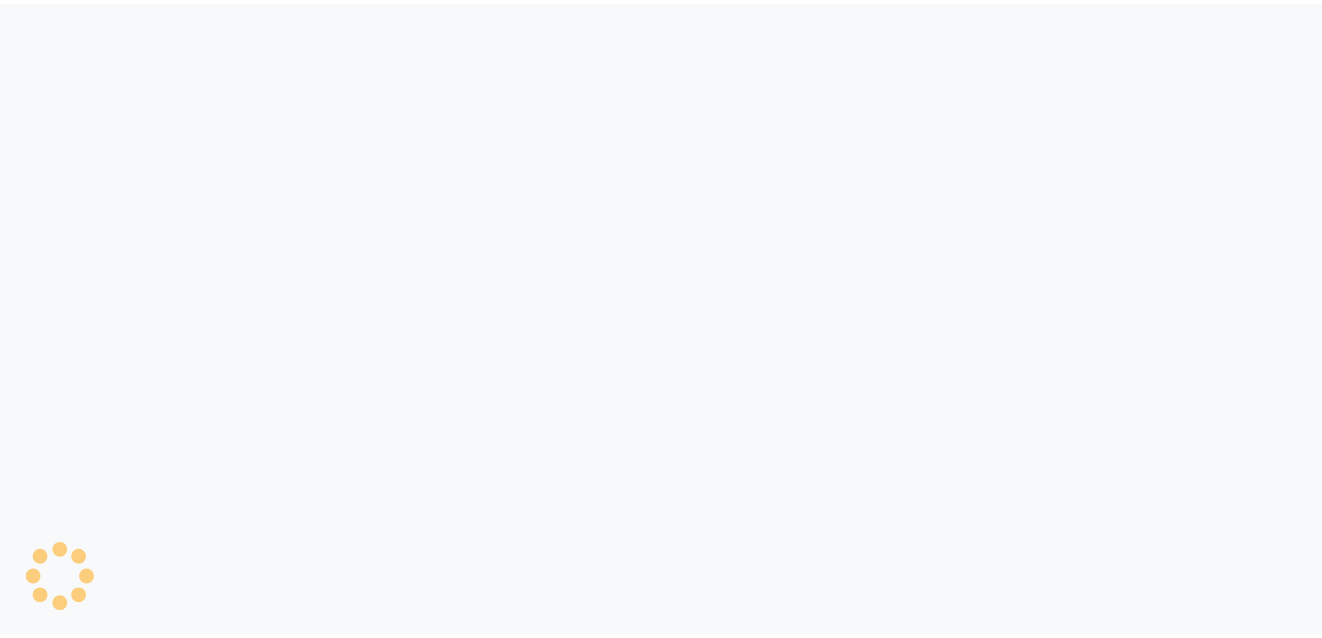 scroll, scrollTop: 0, scrollLeft: 0, axis: both 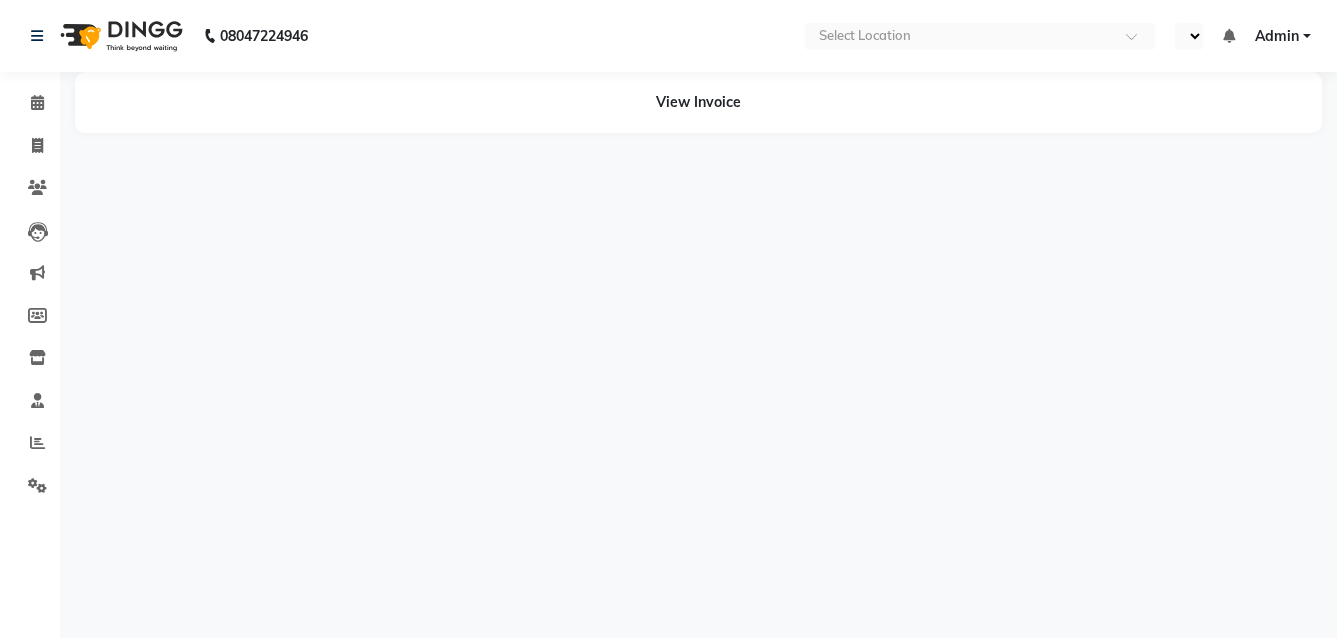 select on "en" 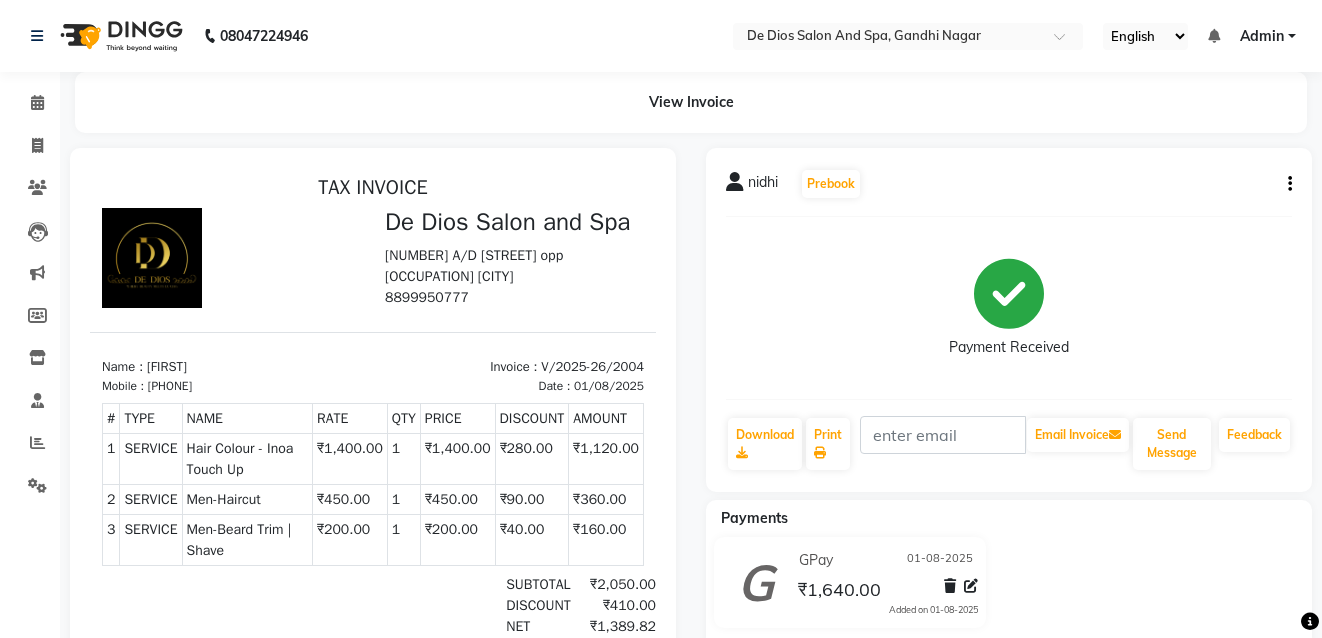 scroll, scrollTop: 0, scrollLeft: 0, axis: both 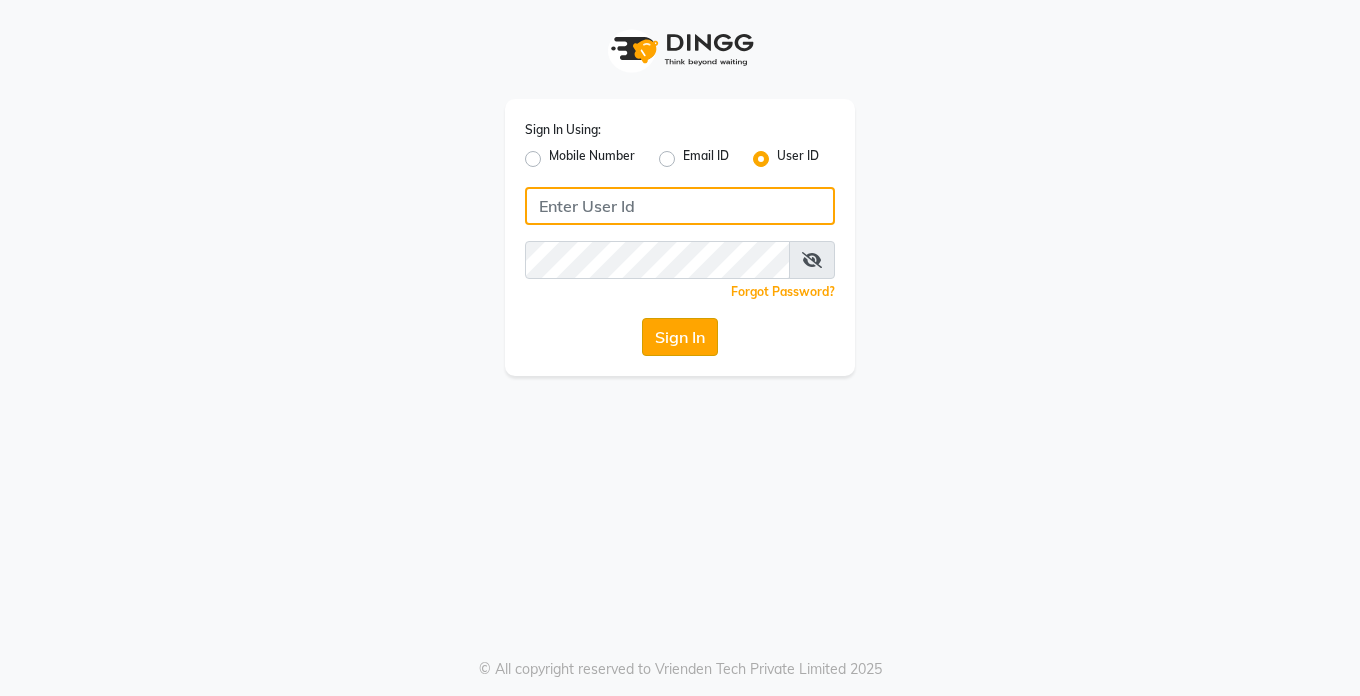 type on "Dedios123" 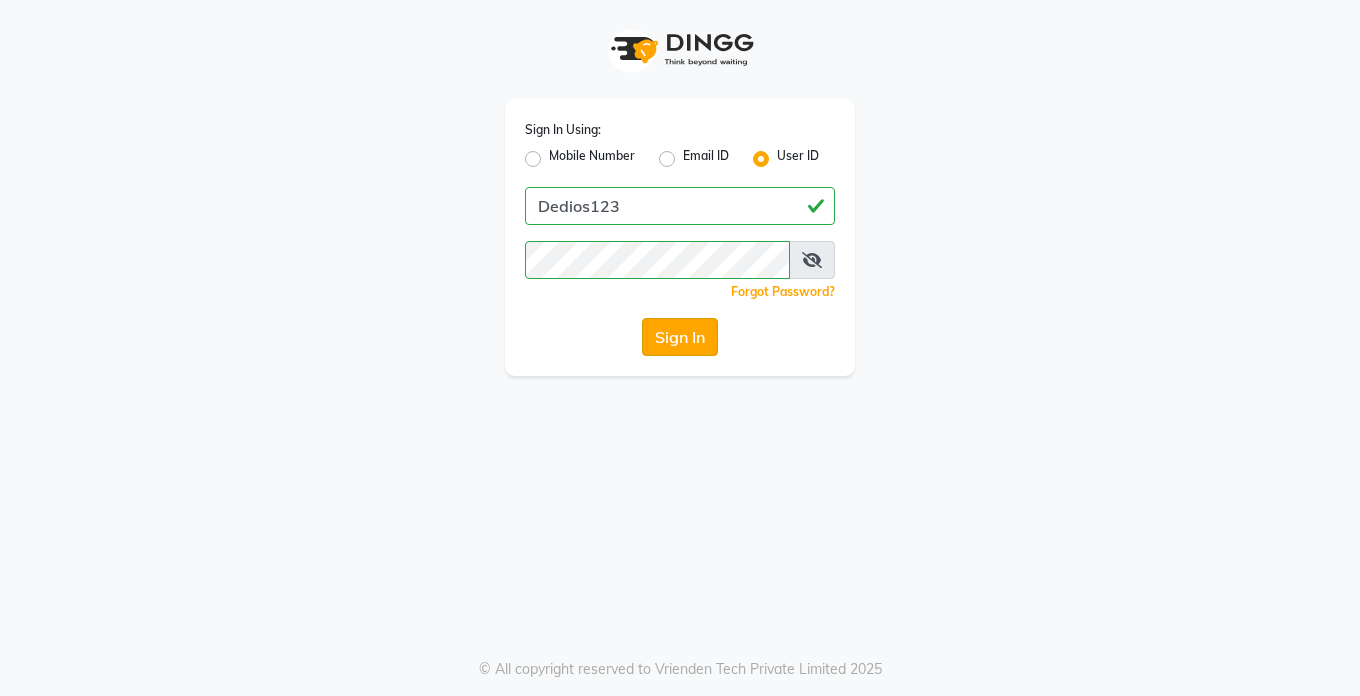 click on "Sign In" 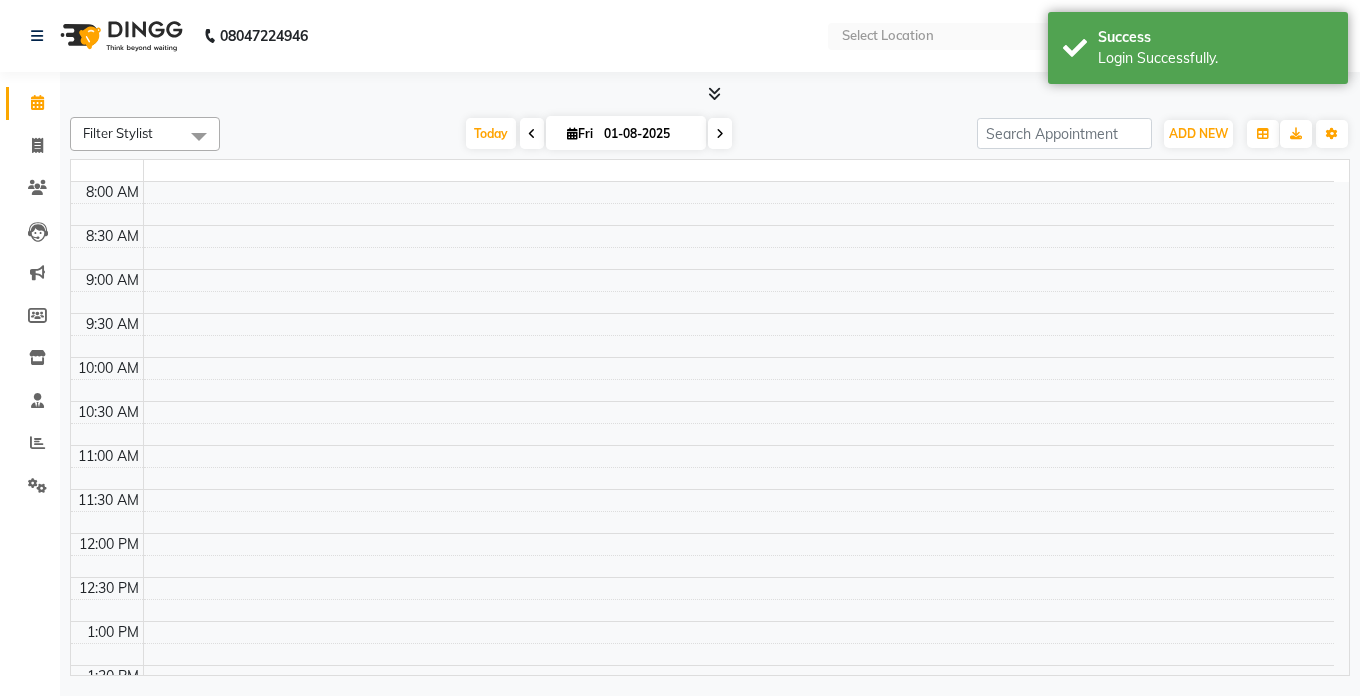 select on "en" 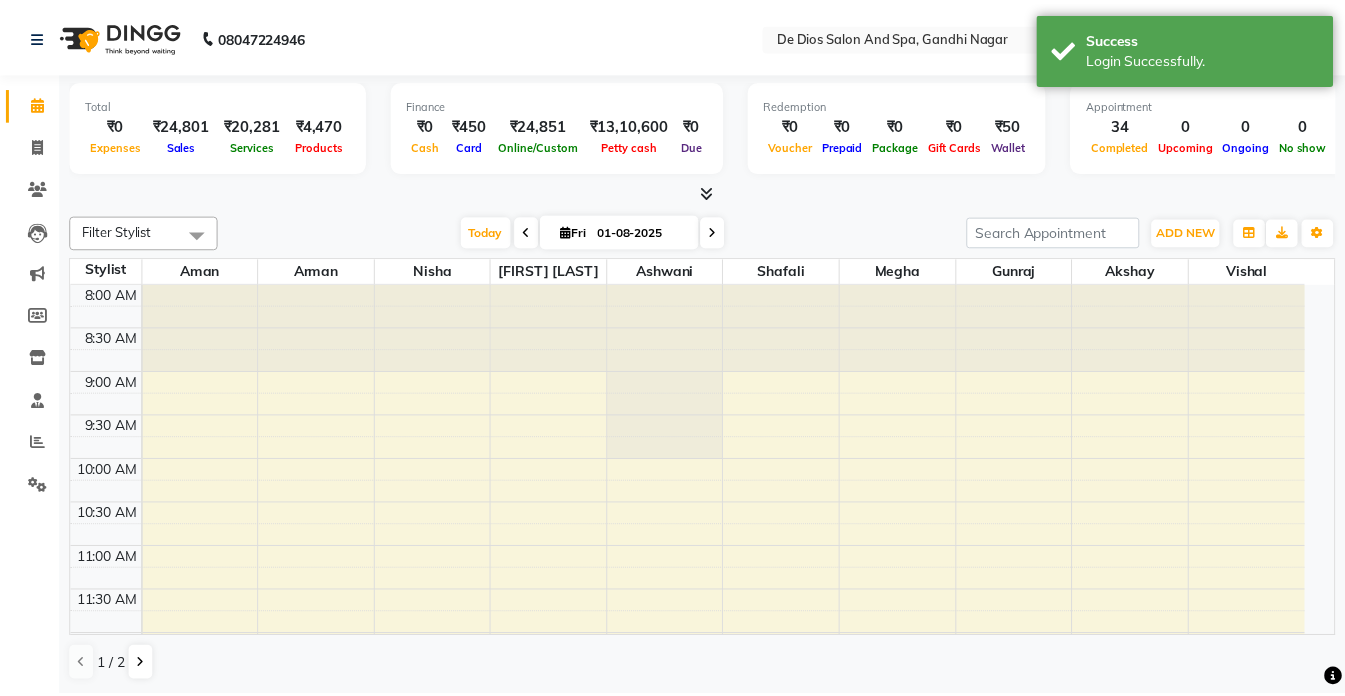 scroll, scrollTop: 0, scrollLeft: 0, axis: both 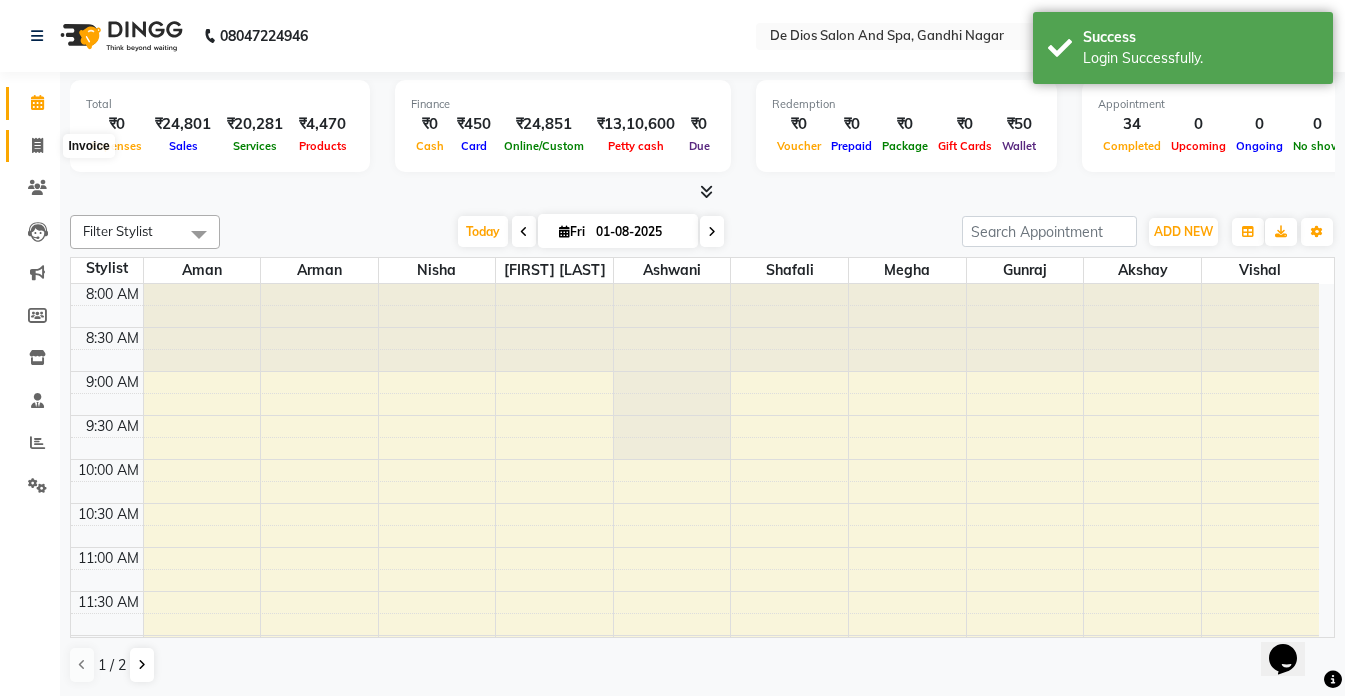 click 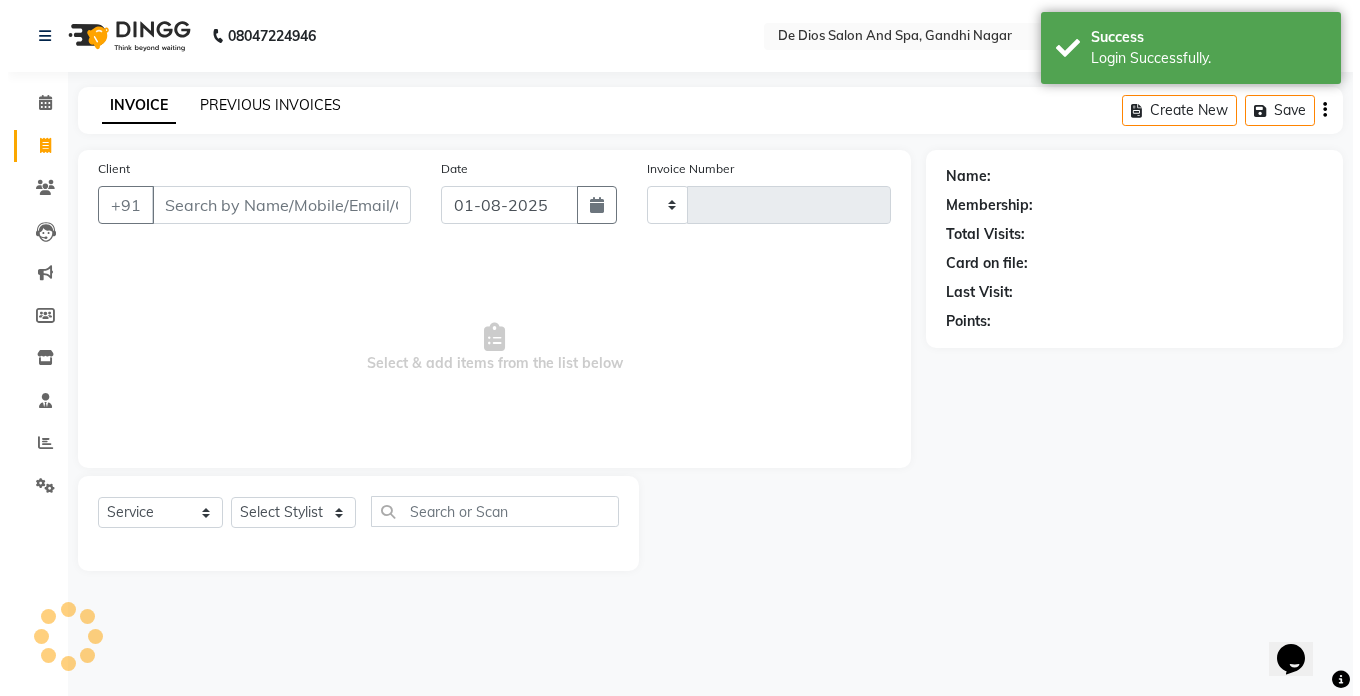 scroll, scrollTop: 0, scrollLeft: 0, axis: both 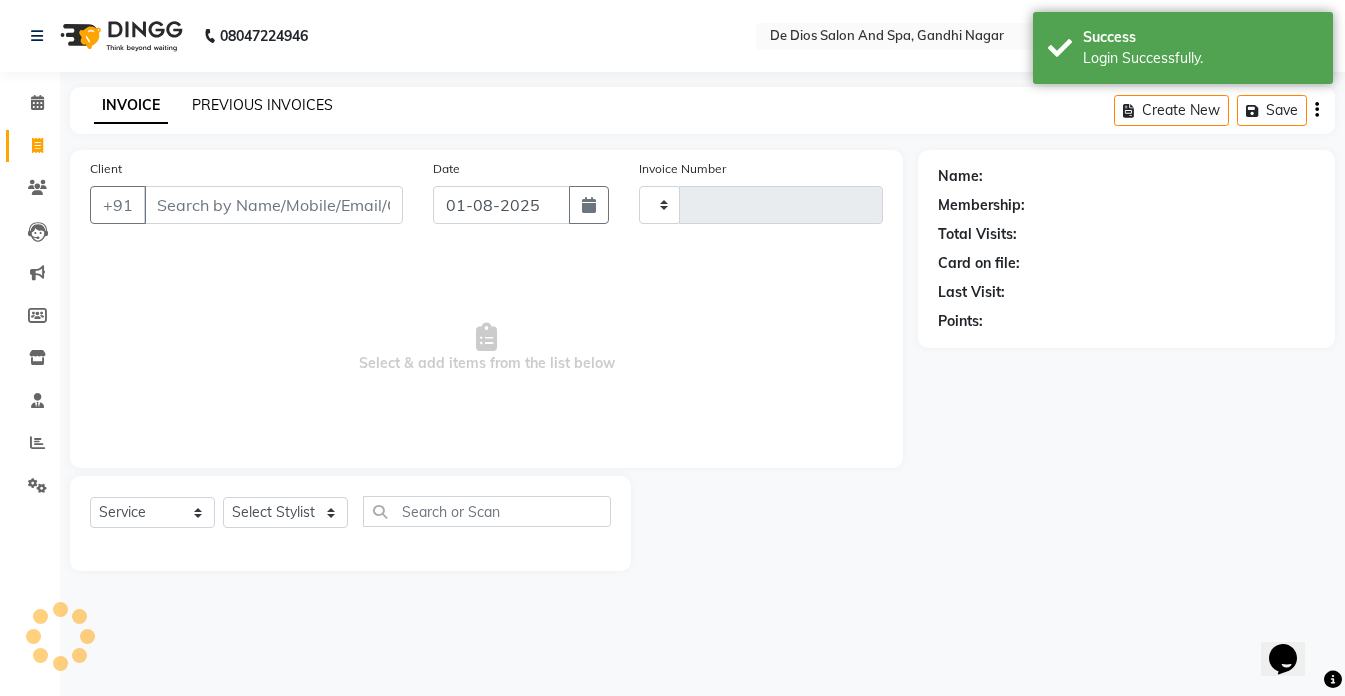 type on "2015" 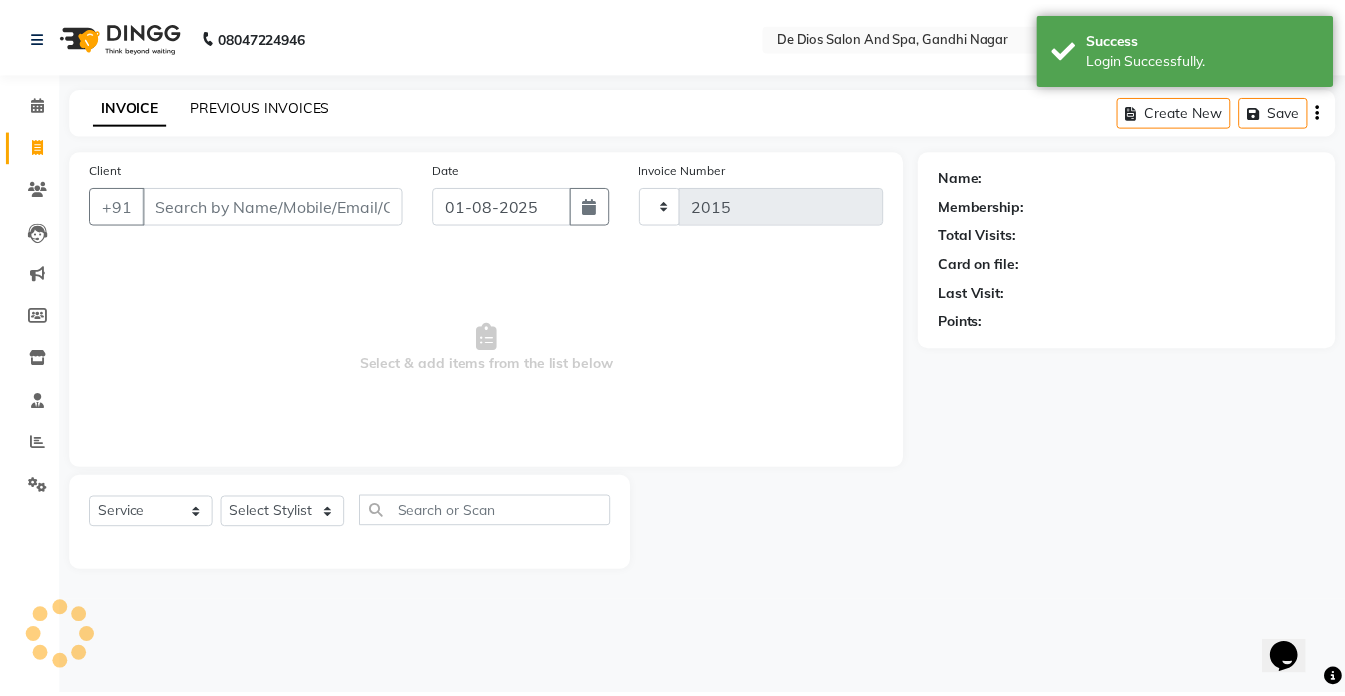 scroll, scrollTop: 0, scrollLeft: 0, axis: both 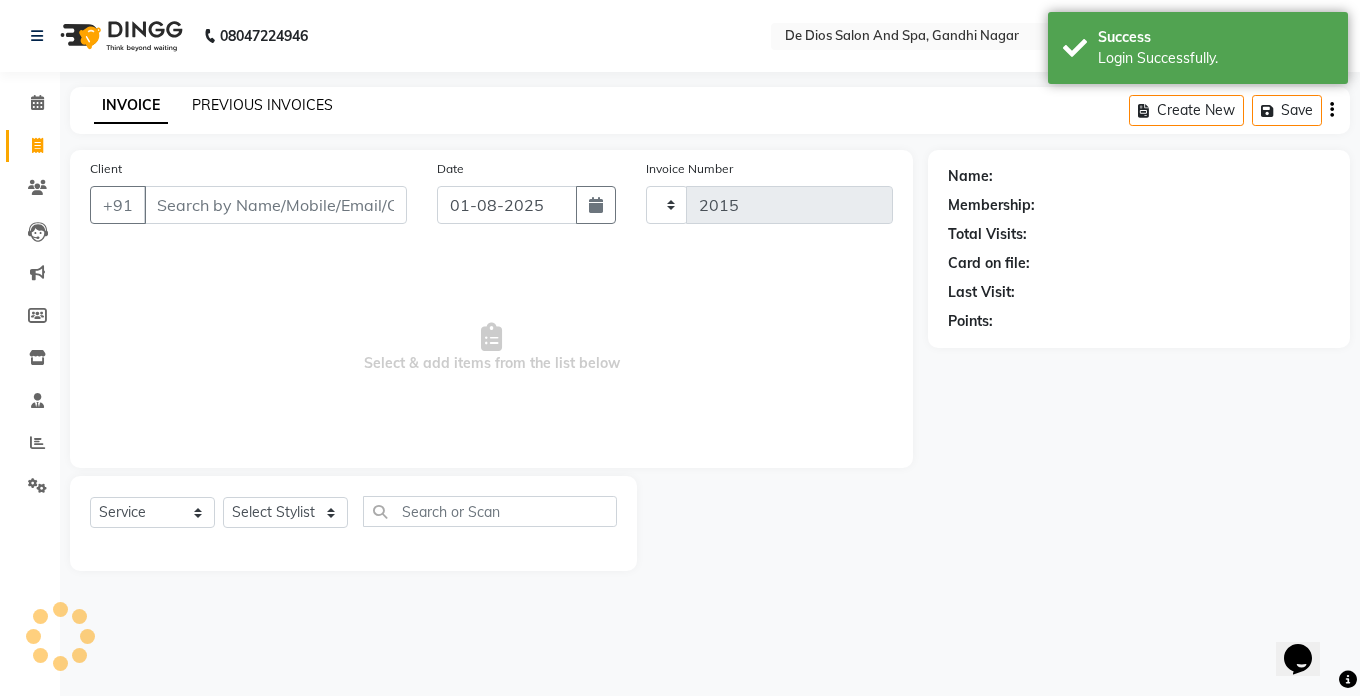 select on "6431" 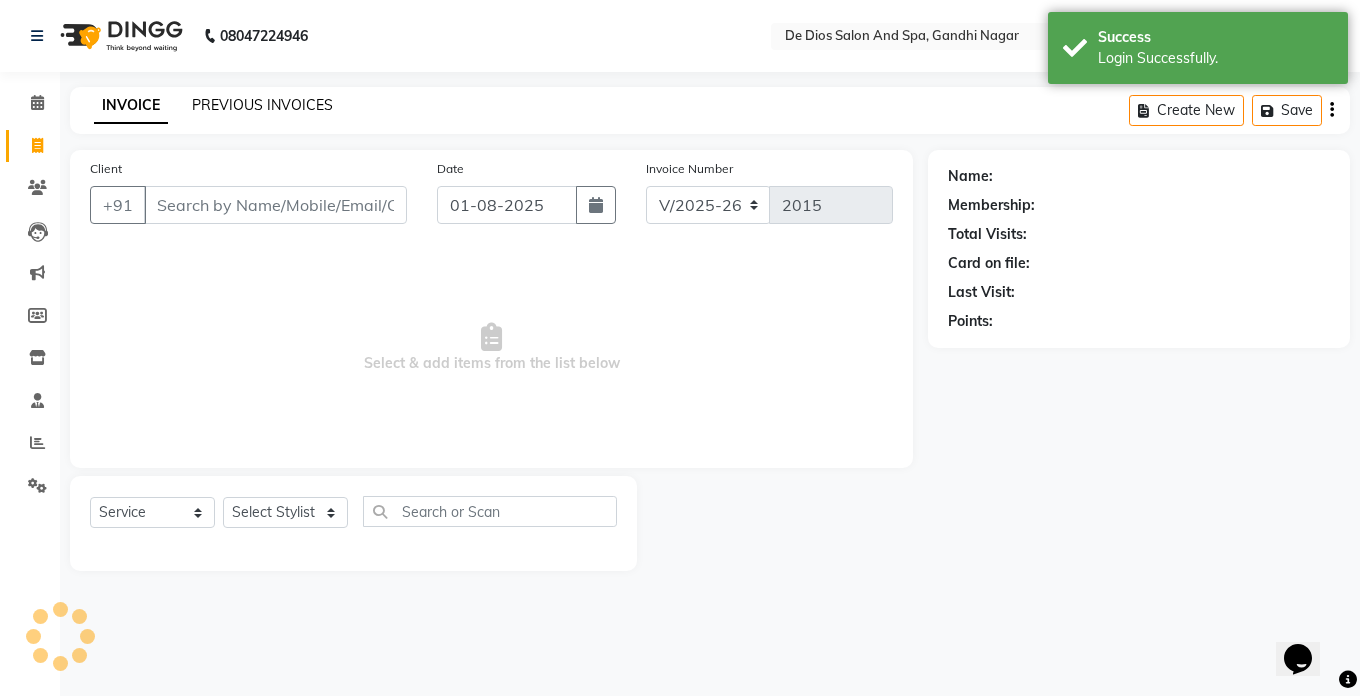 click on "PREVIOUS INVOICES" 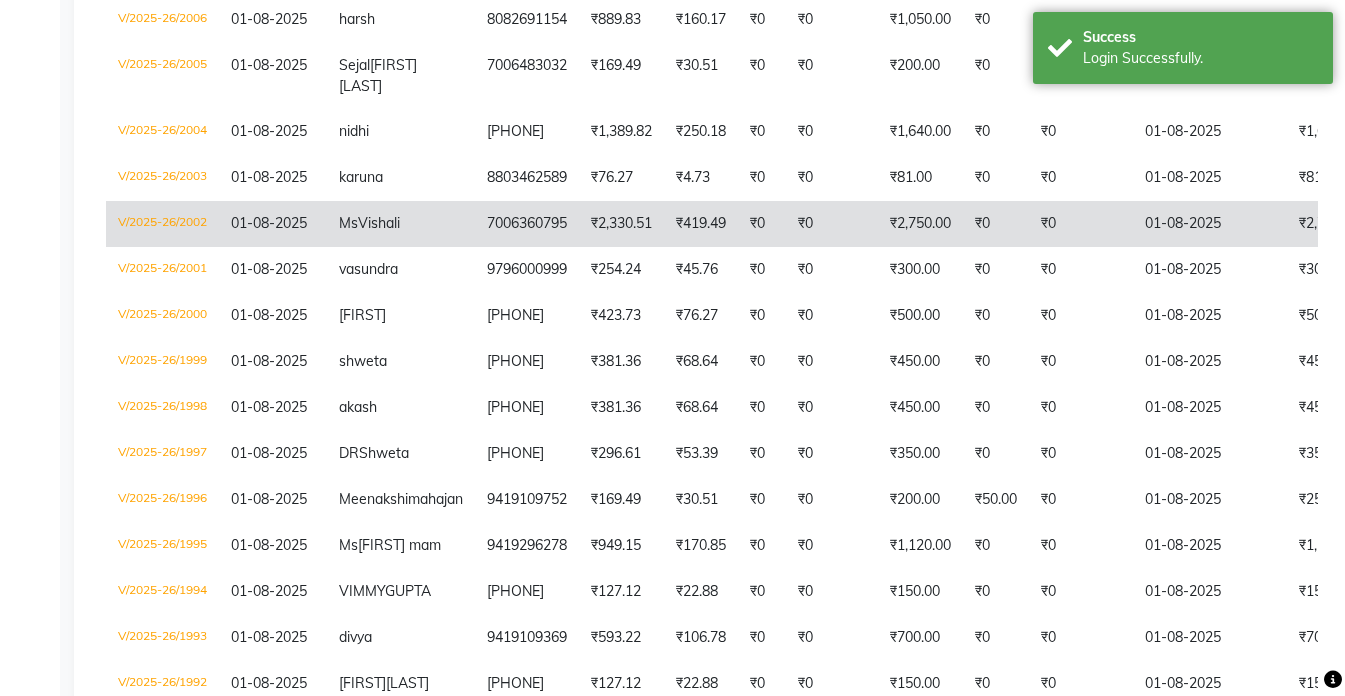scroll, scrollTop: 800, scrollLeft: 0, axis: vertical 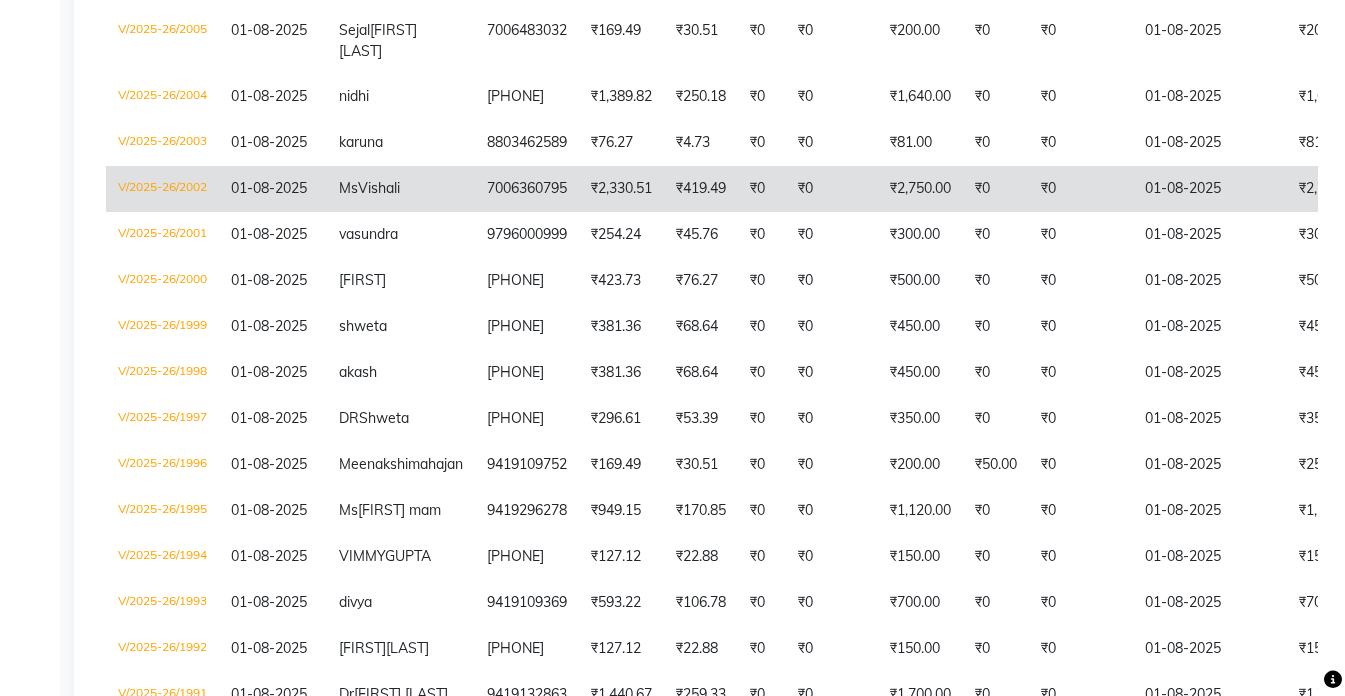 click on "₹2,750.00" 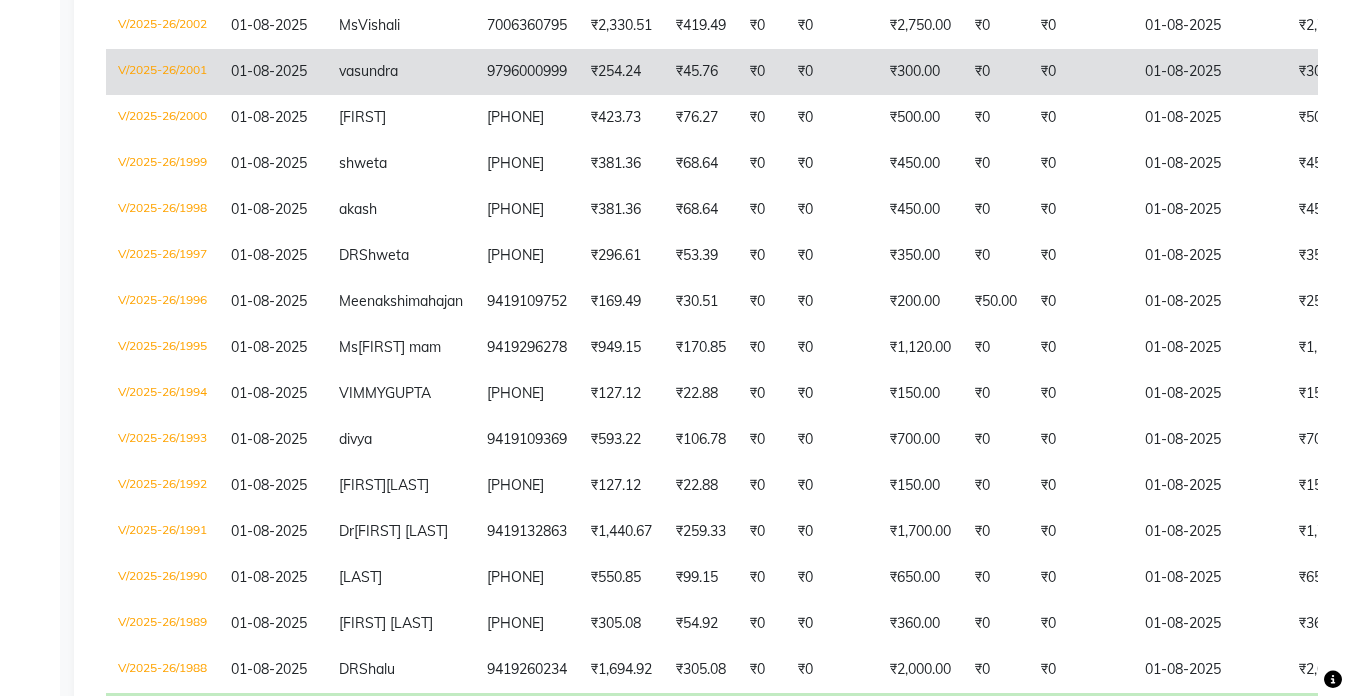 scroll, scrollTop: 1000, scrollLeft: 0, axis: vertical 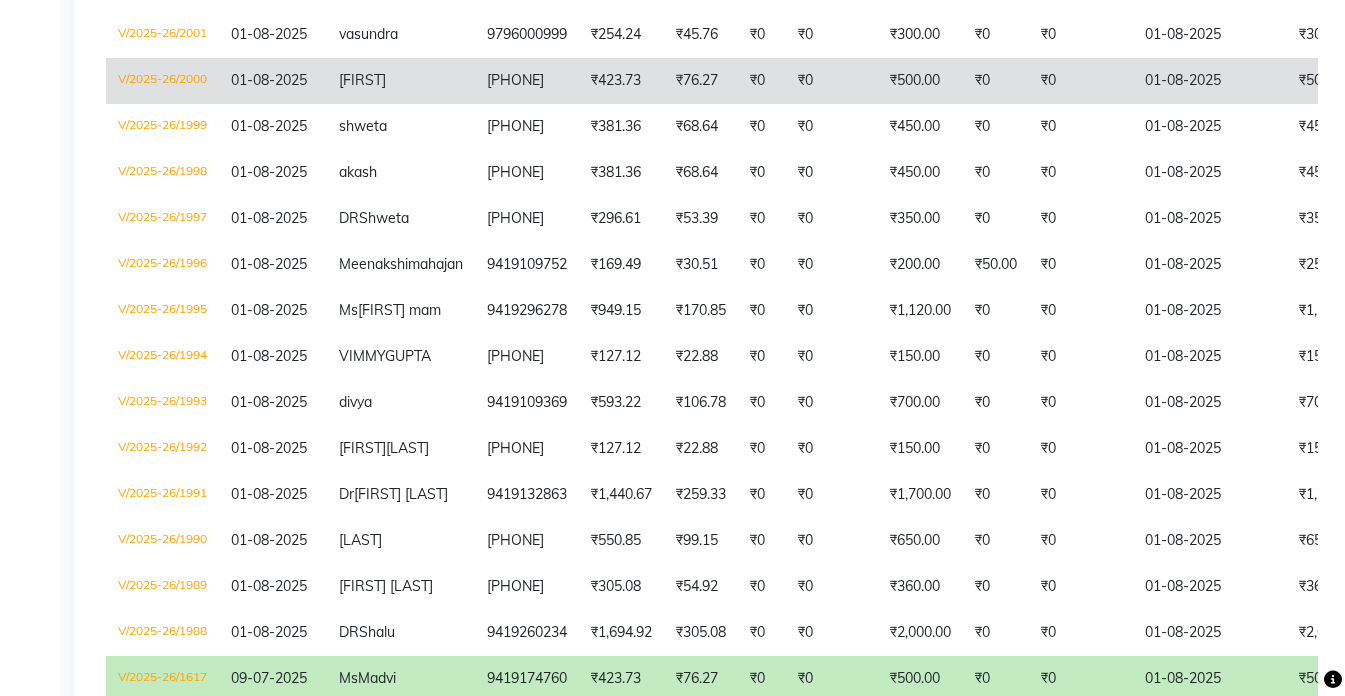 click on "₹0" 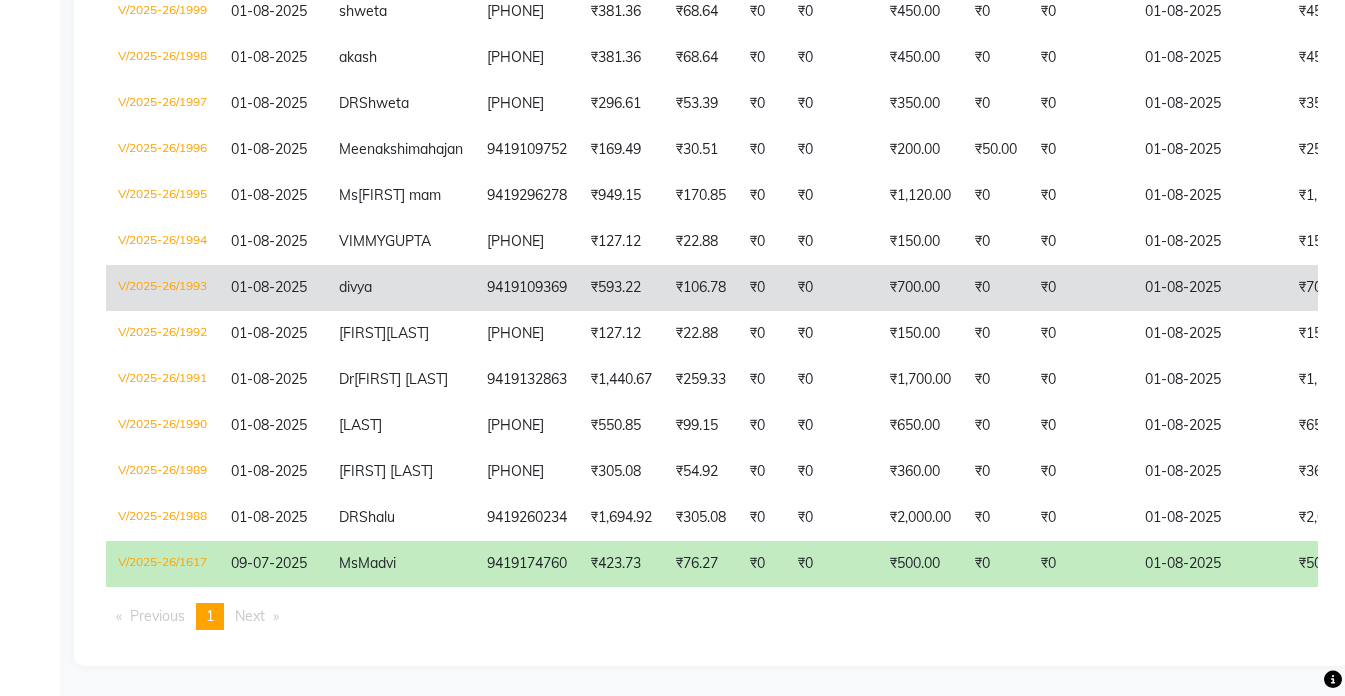 scroll, scrollTop: 1270, scrollLeft: 0, axis: vertical 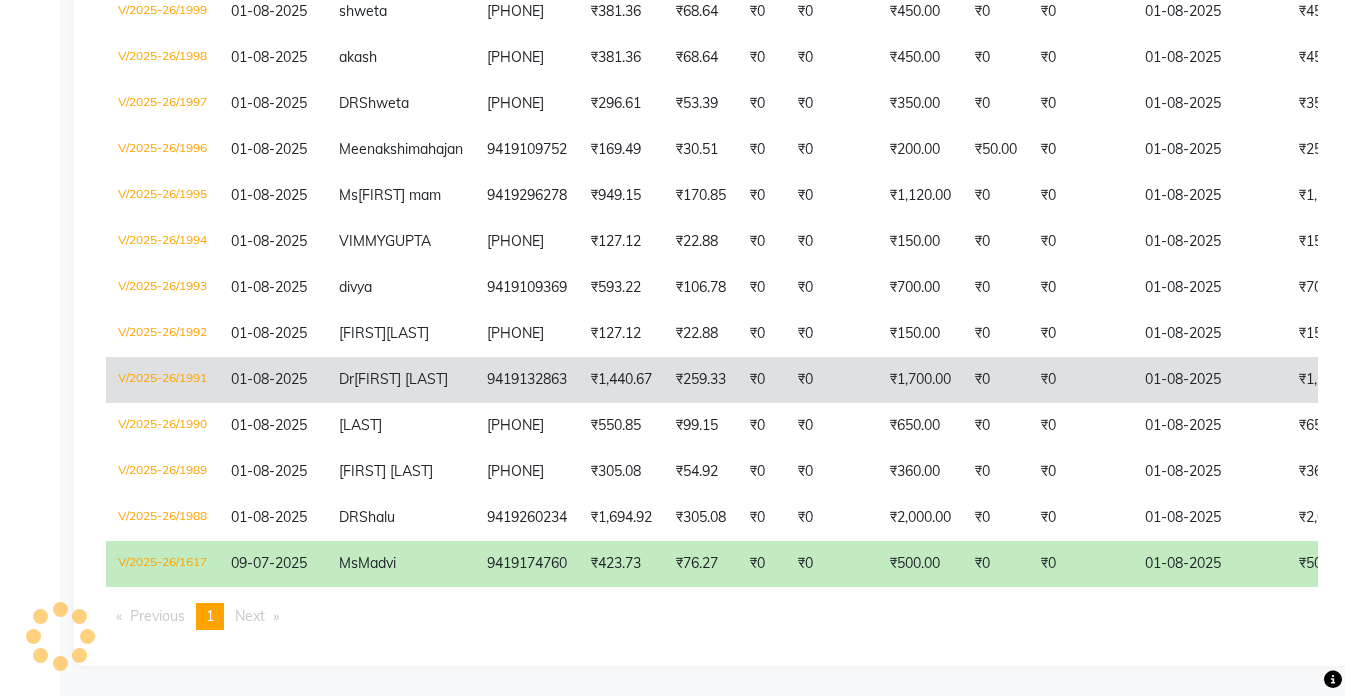 click on "₹0" 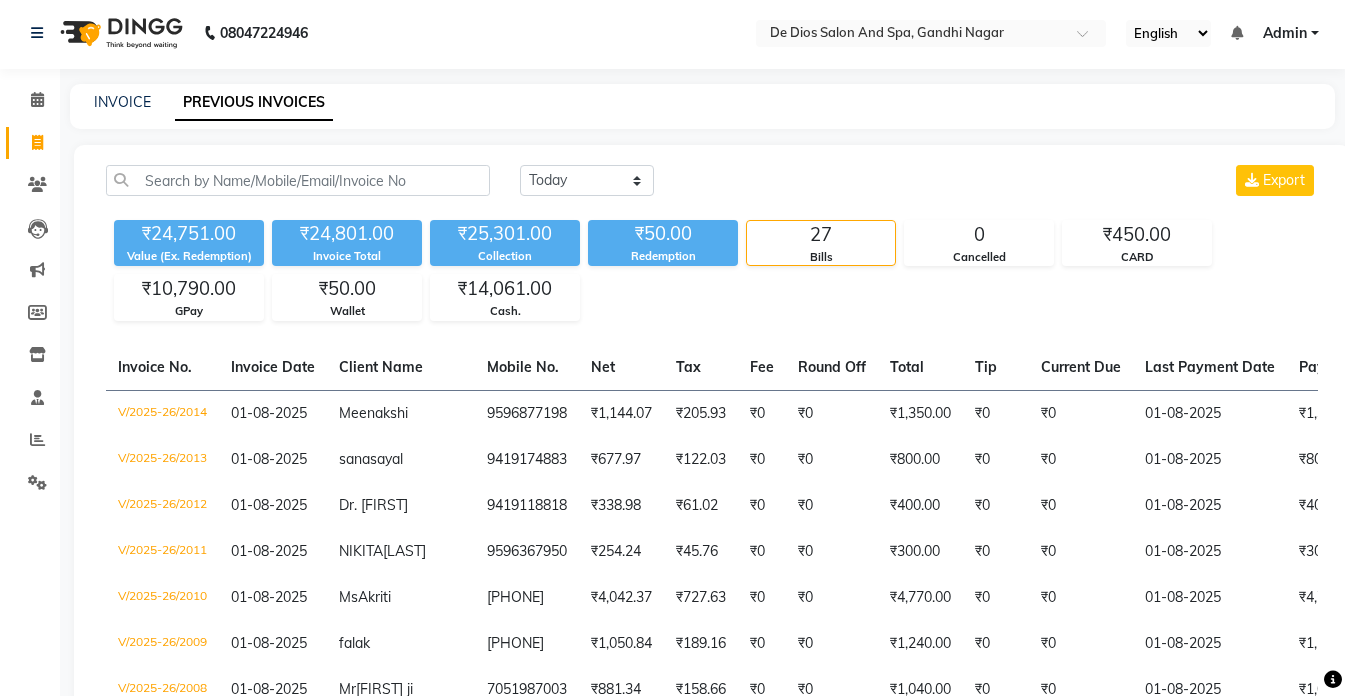 scroll, scrollTop: 0, scrollLeft: 0, axis: both 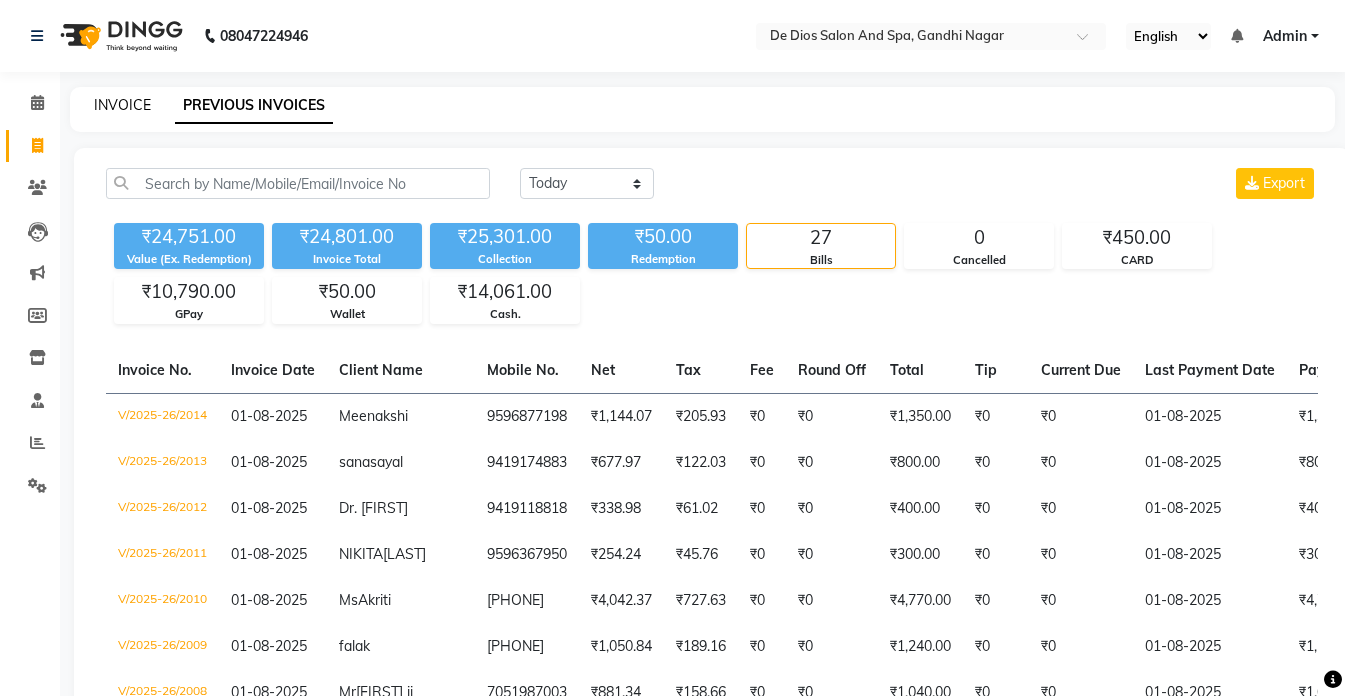 click on "INVOICE" 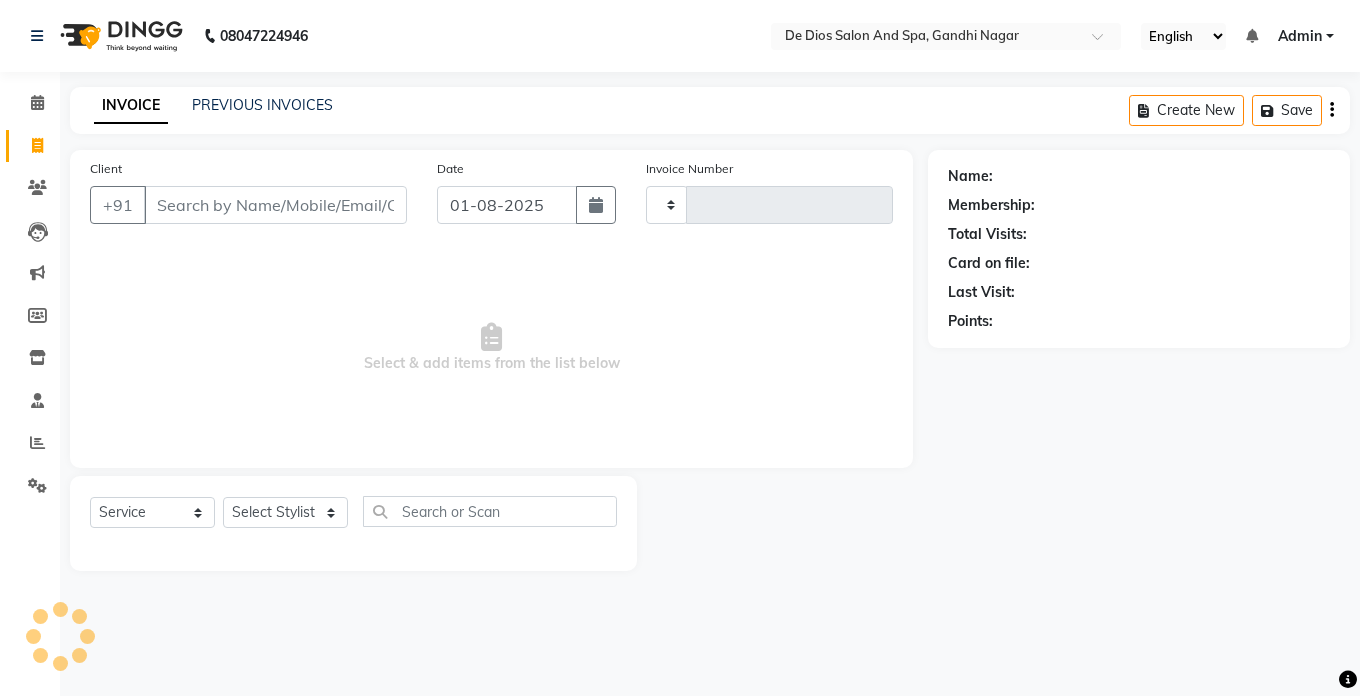 type on "2015" 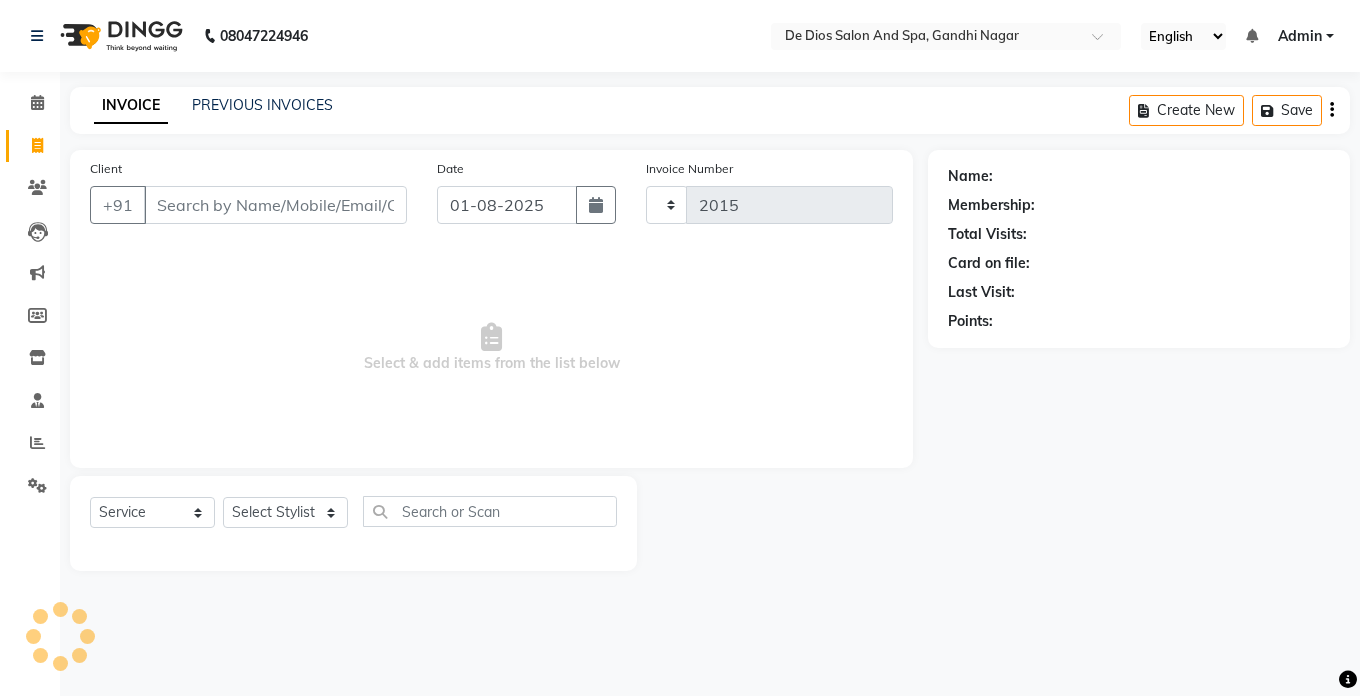 select on "6431" 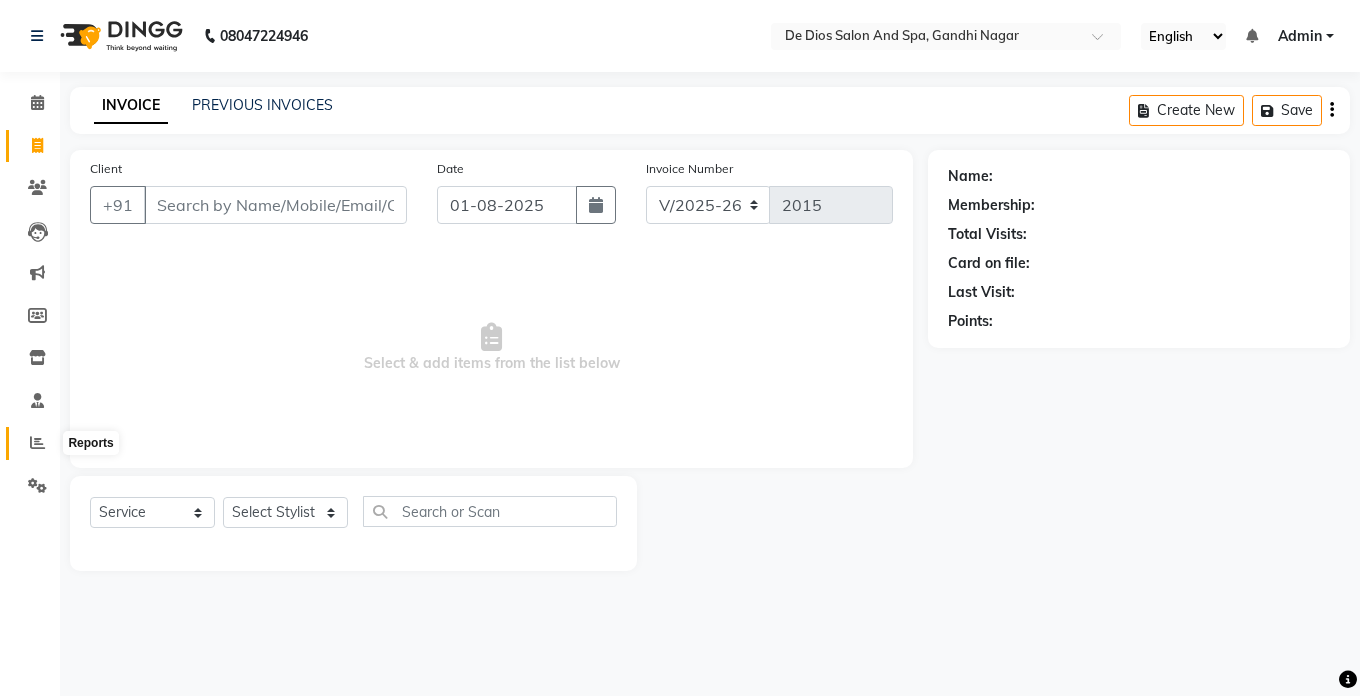 click 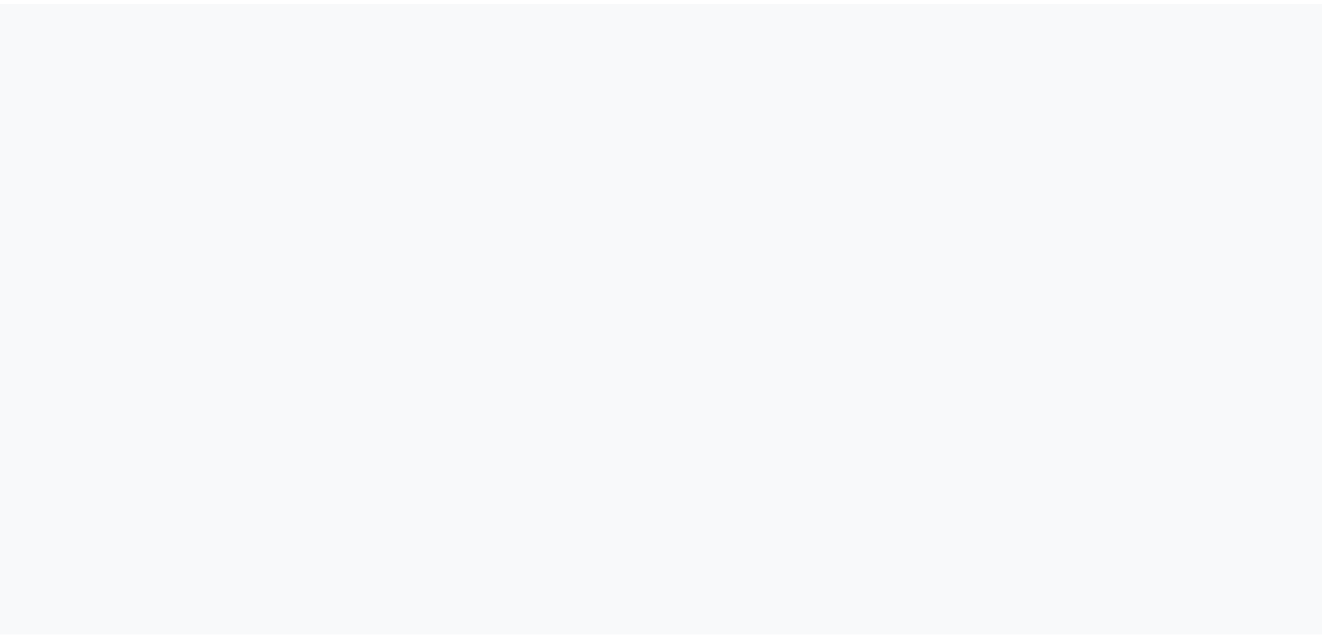 scroll, scrollTop: 0, scrollLeft: 0, axis: both 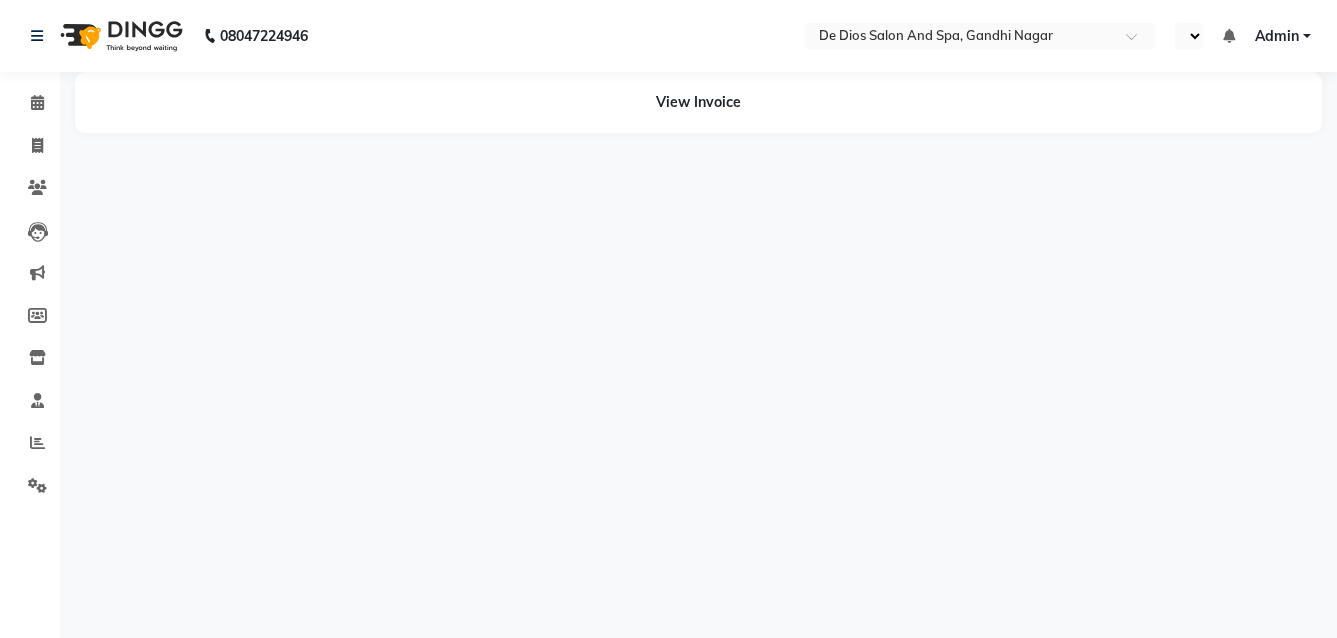 select on "en" 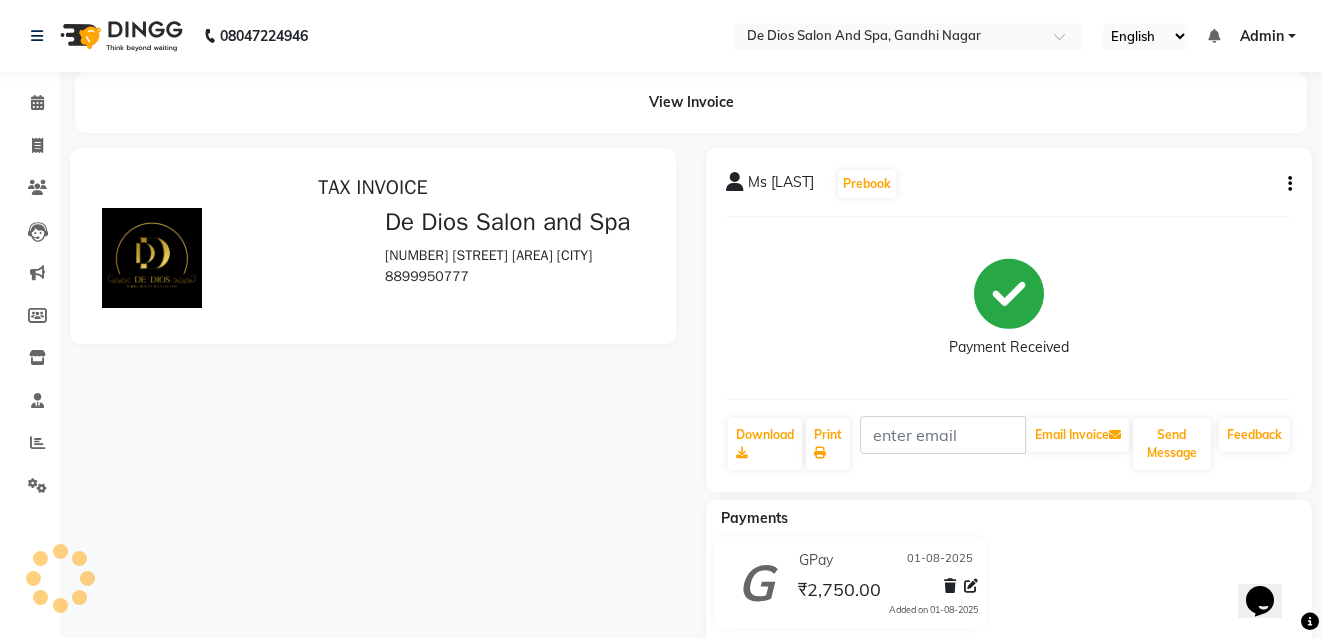 scroll, scrollTop: 0, scrollLeft: 0, axis: both 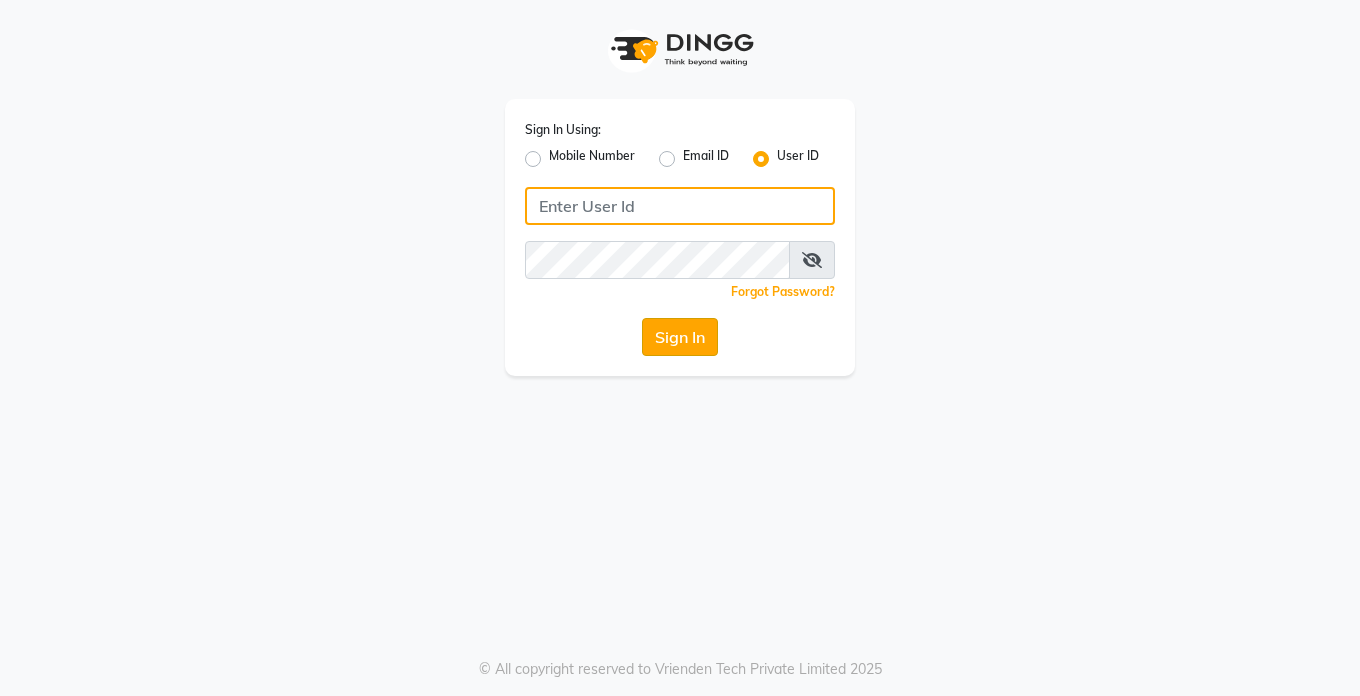 type on "Dedios123" 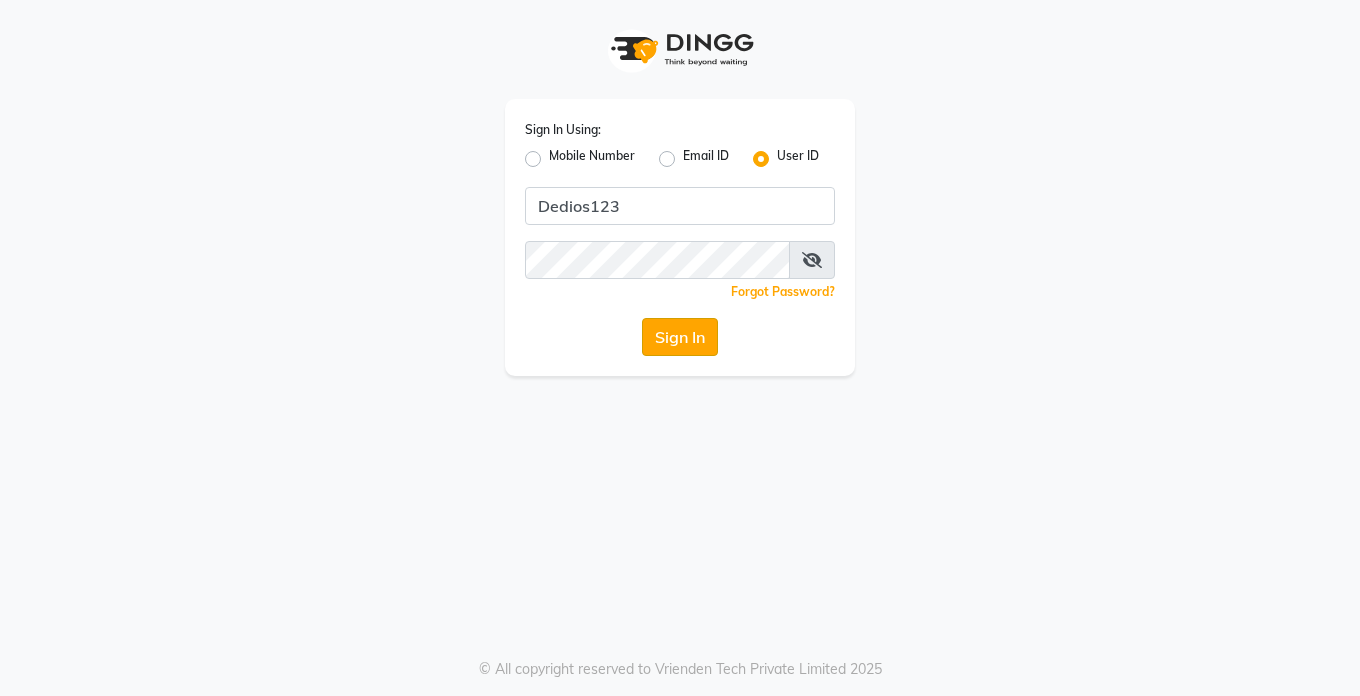 click on "Sign In" 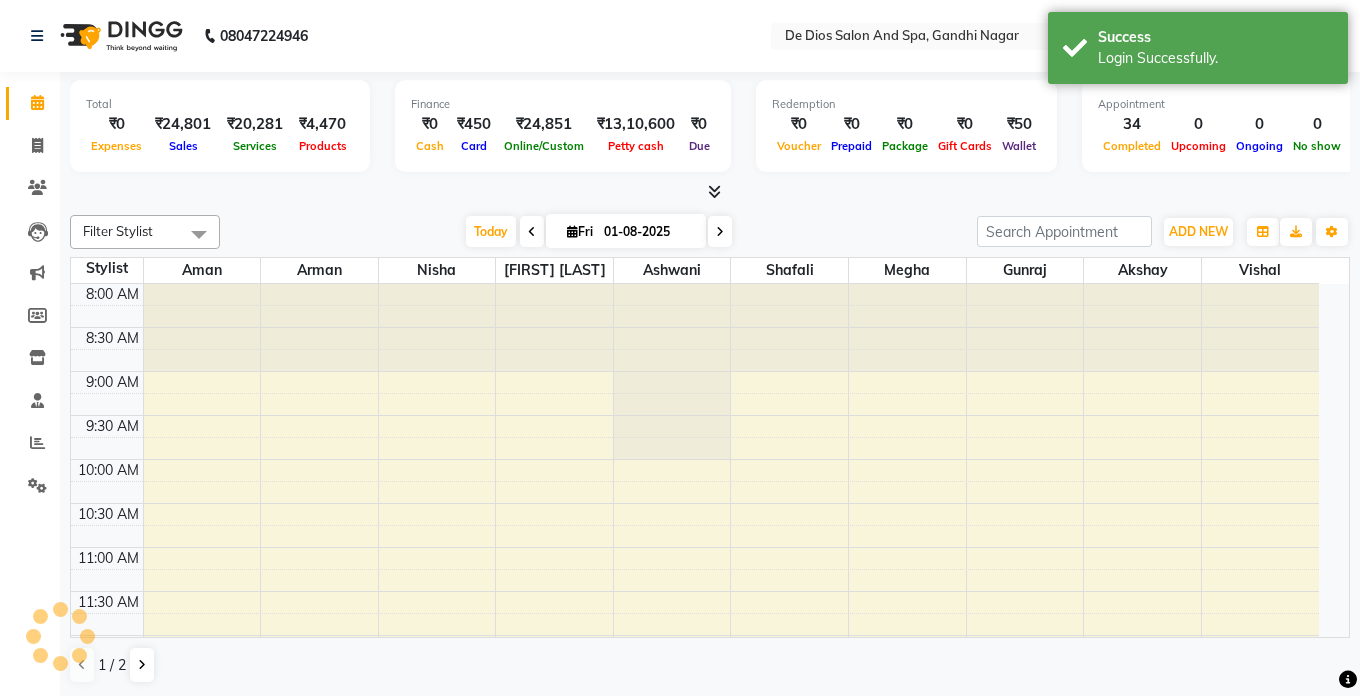 select on "en" 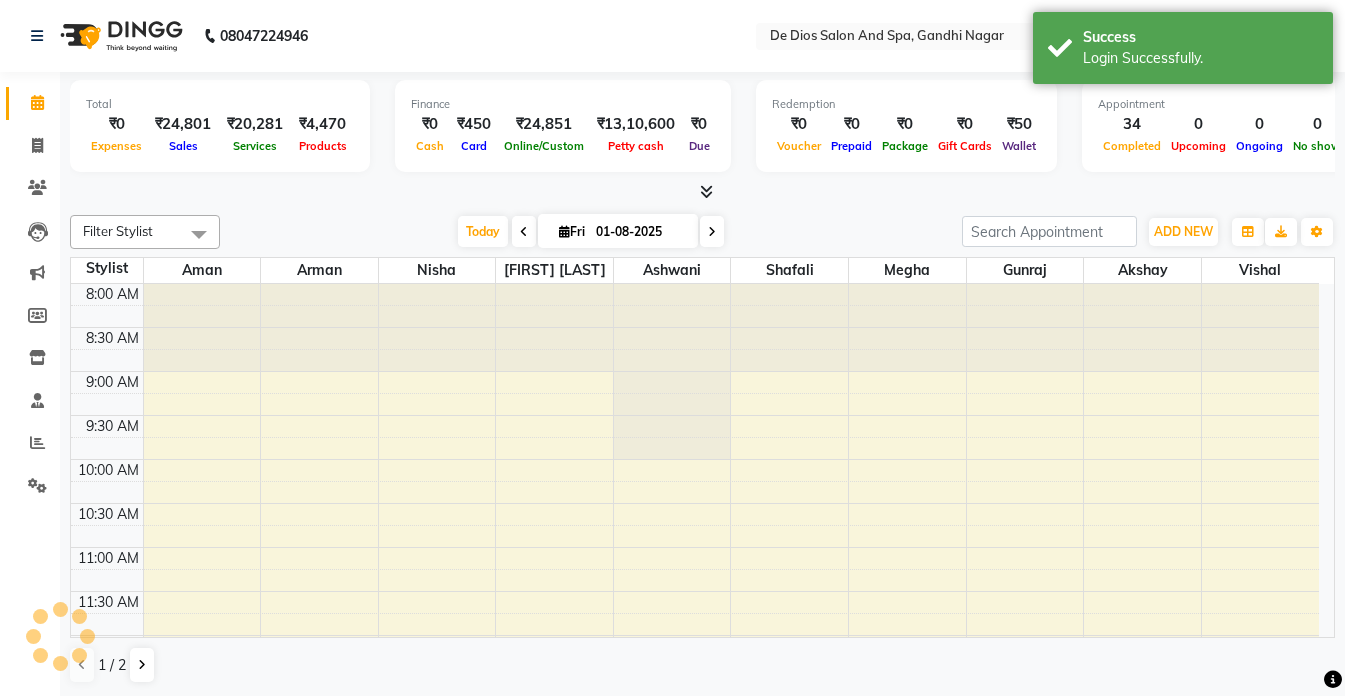 scroll, scrollTop: 0, scrollLeft: 0, axis: both 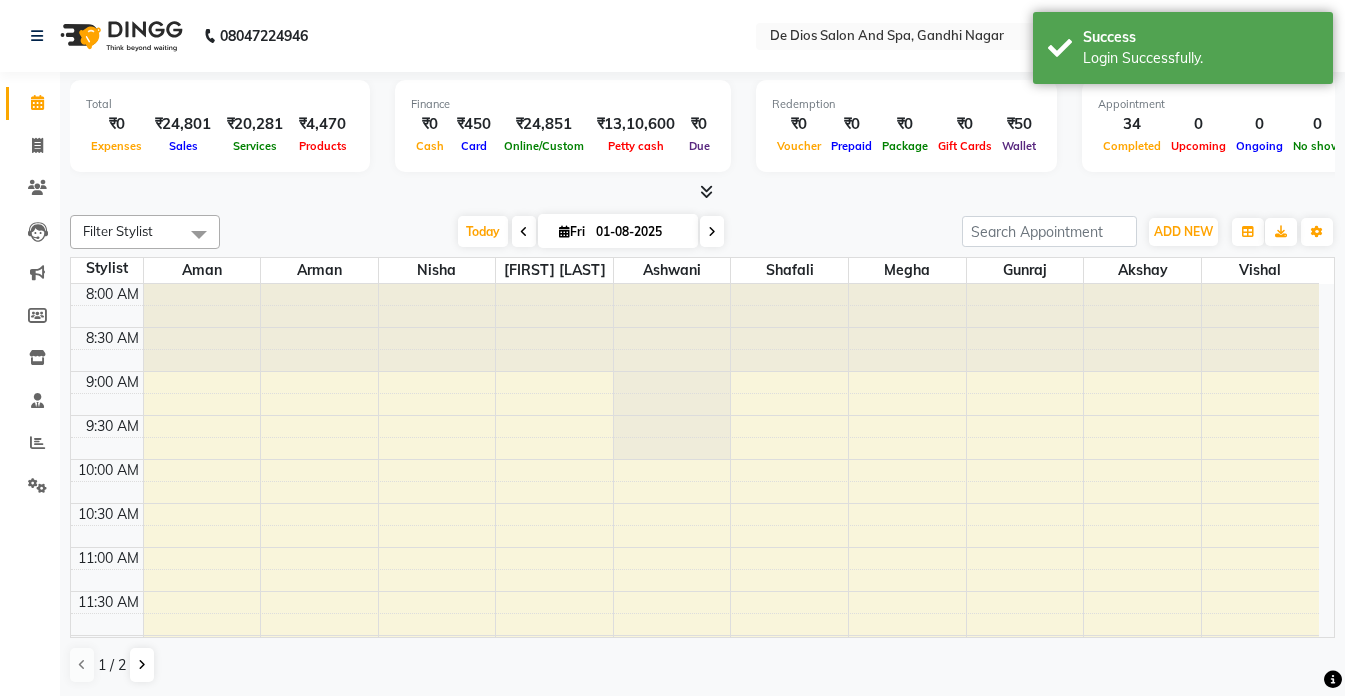 click at bounding box center [672, 372] 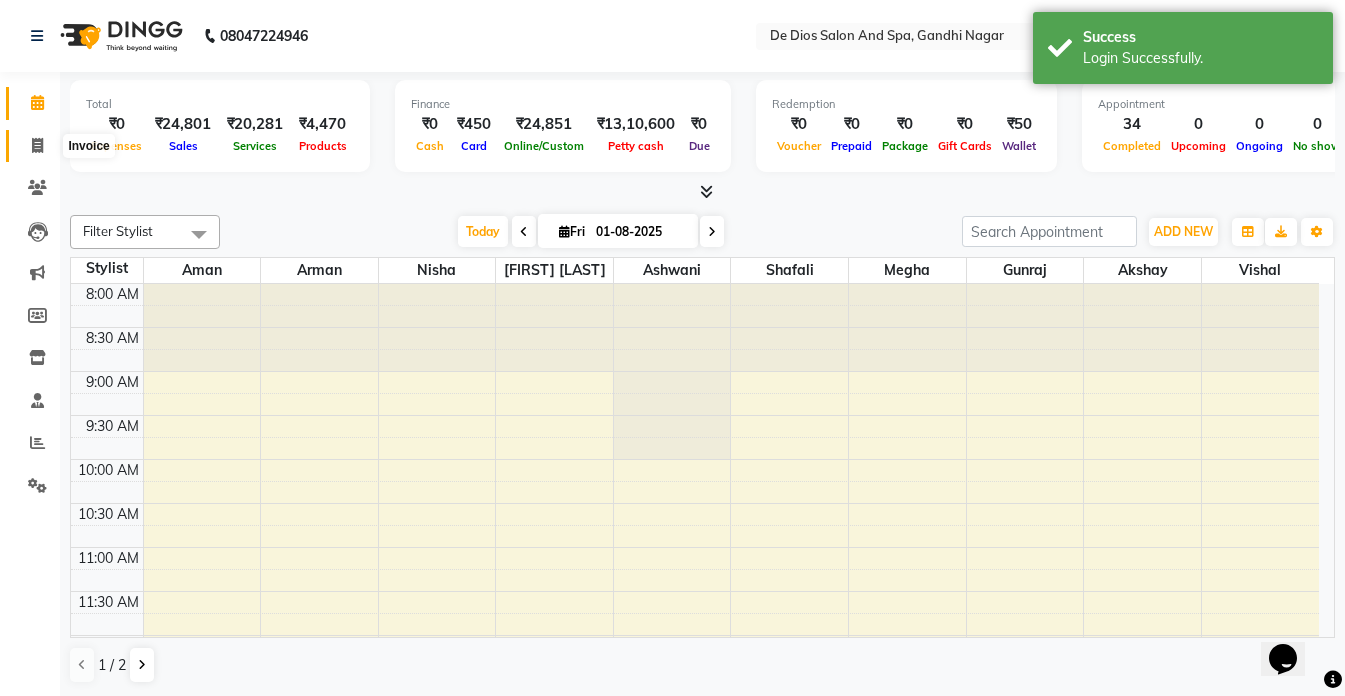 scroll, scrollTop: 0, scrollLeft: 0, axis: both 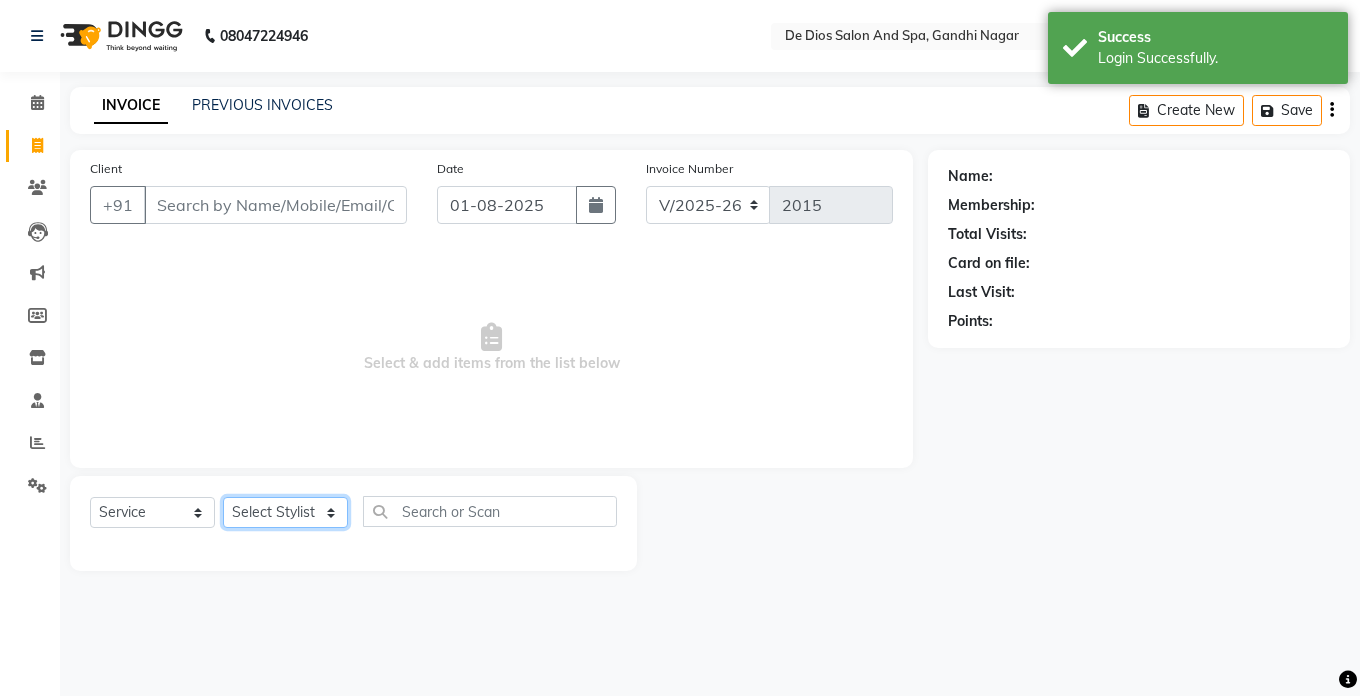 click on "Select Stylist akshay aman Arman Ashwani gunraj megha  nikita thappa nisha parveen shafali vishal vishu kumar" 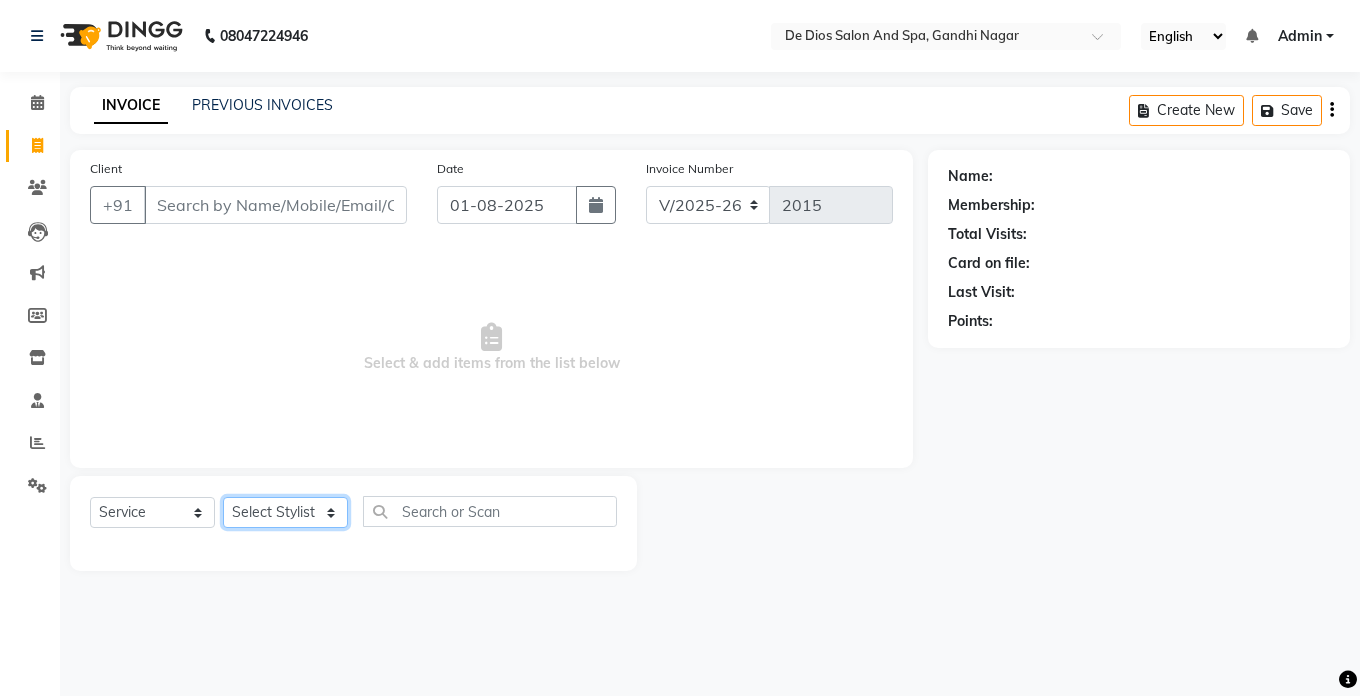 select on "49201" 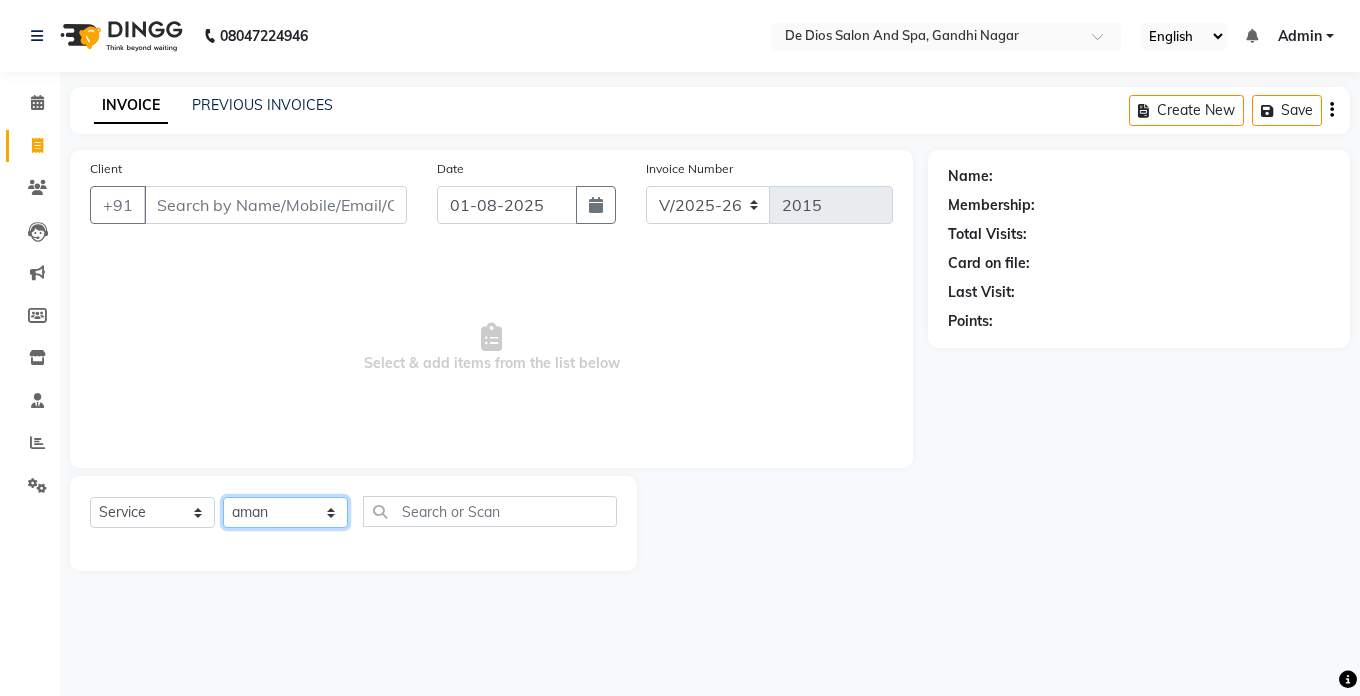 click on "Select Stylist akshay aman Arman Ashwani gunraj megha  nikita thappa nisha parveen shafali vishal vishu kumar" 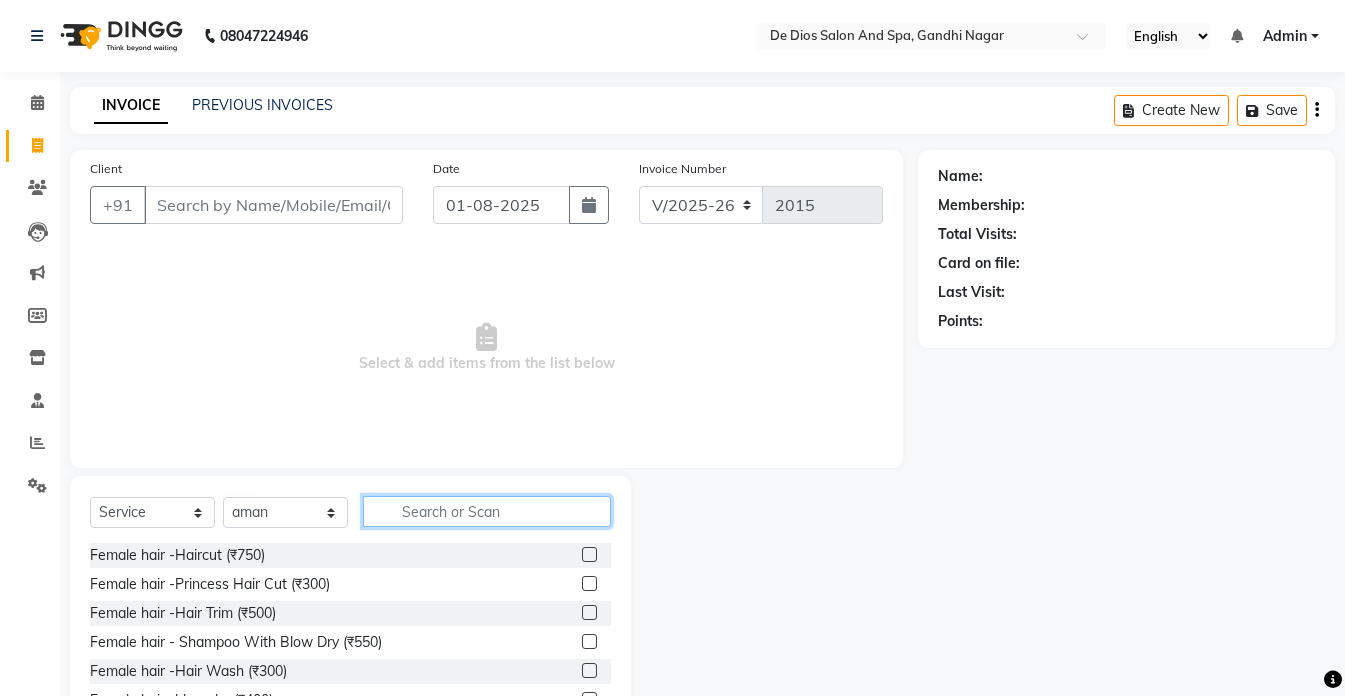 click 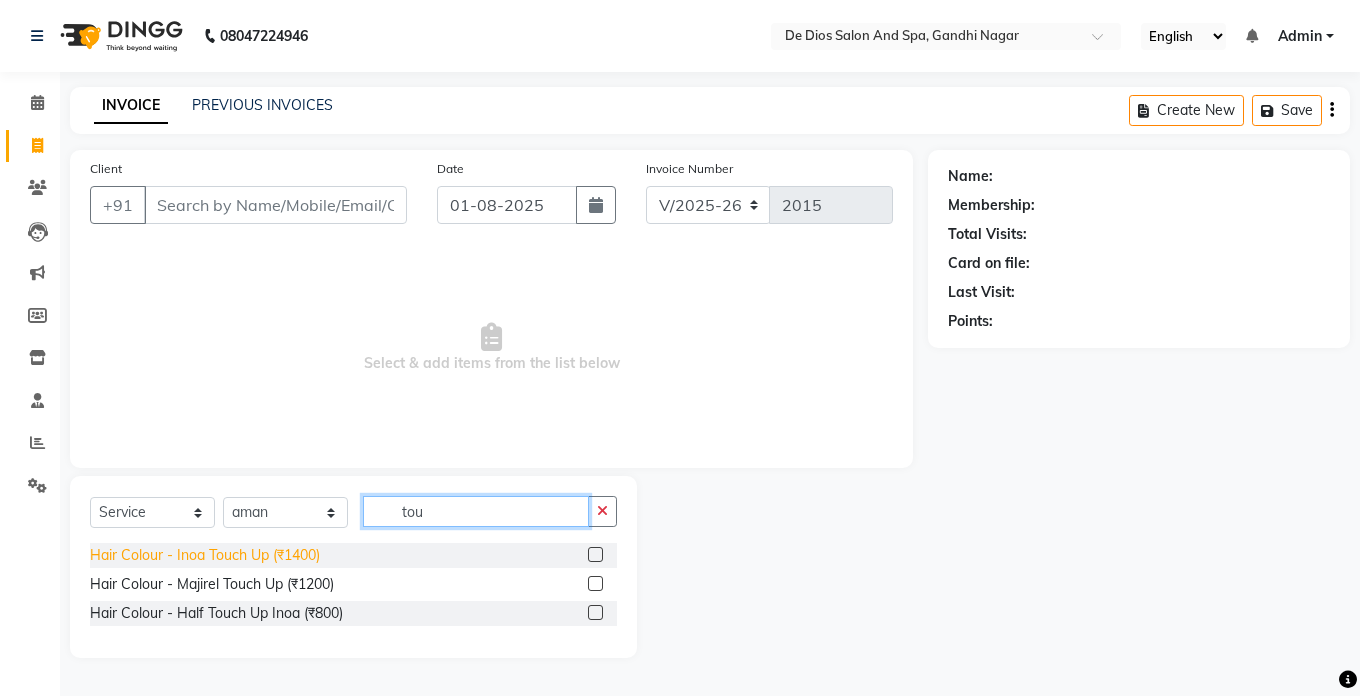 type on "tou" 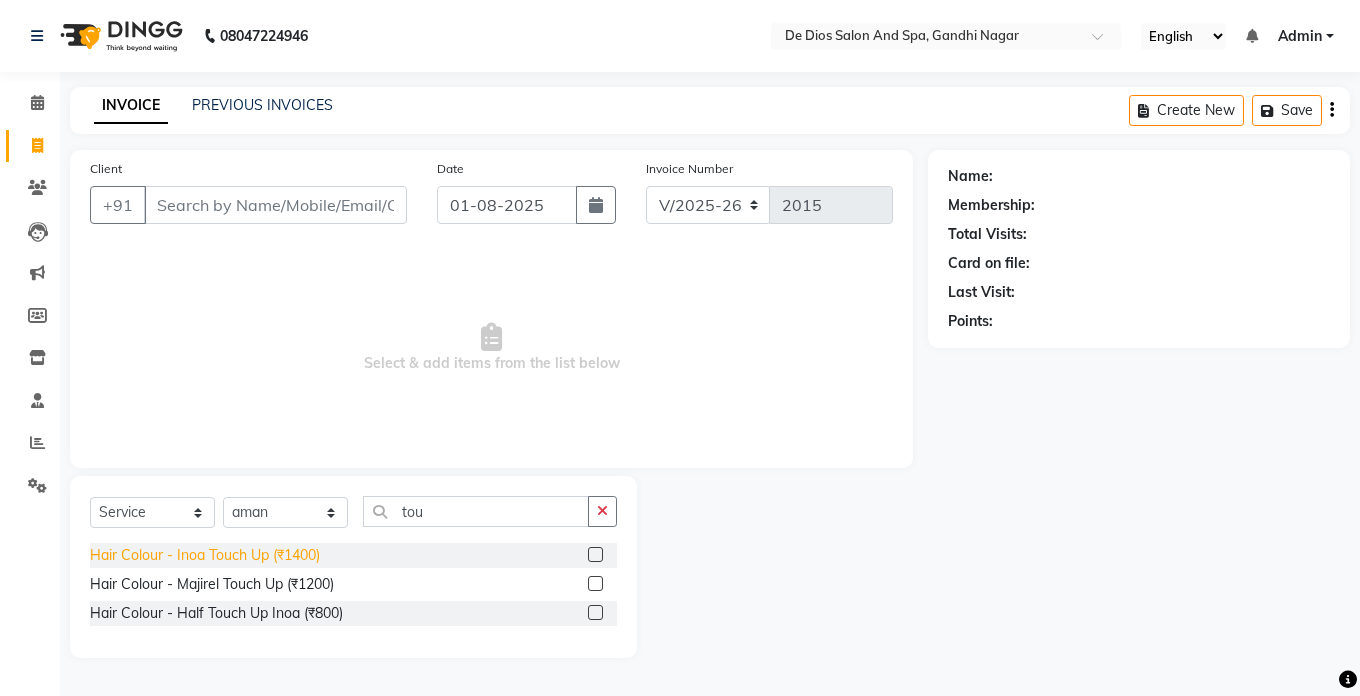 click on "Hair Colour - Inoa Touch Up (₹1400)" 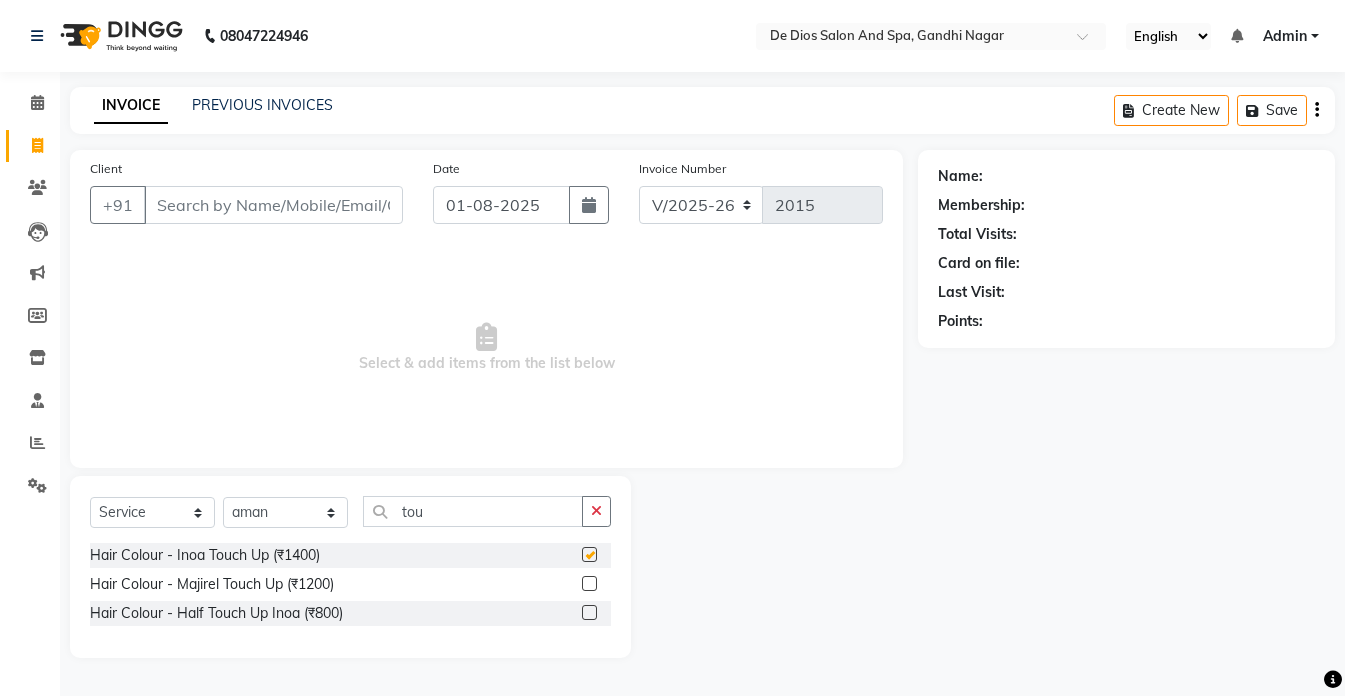 checkbox on "false" 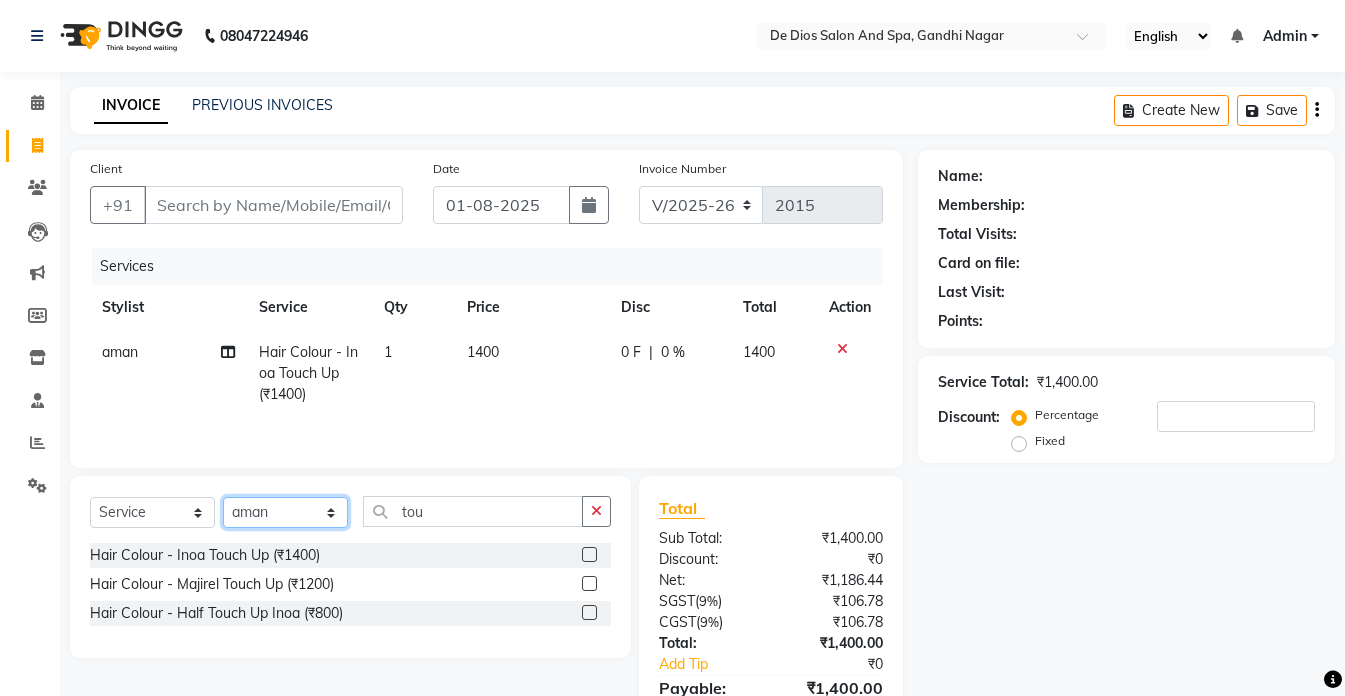 click on "Select Stylist akshay aman Arman Ashwani gunraj megha  nikita thappa nisha parveen shafali vishal vishu kumar" 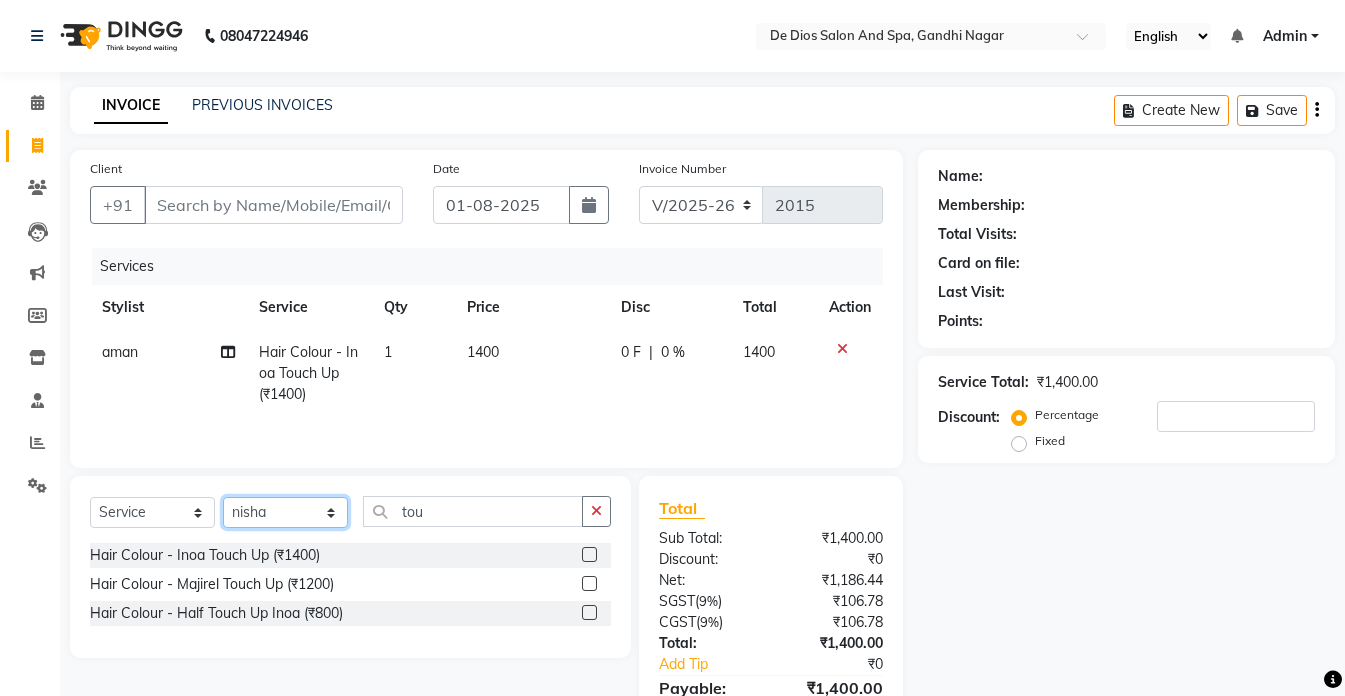 click on "Select Stylist akshay aman Arman Ashwani gunraj megha  nikita thappa nisha parveen shafali vishal vishu kumar" 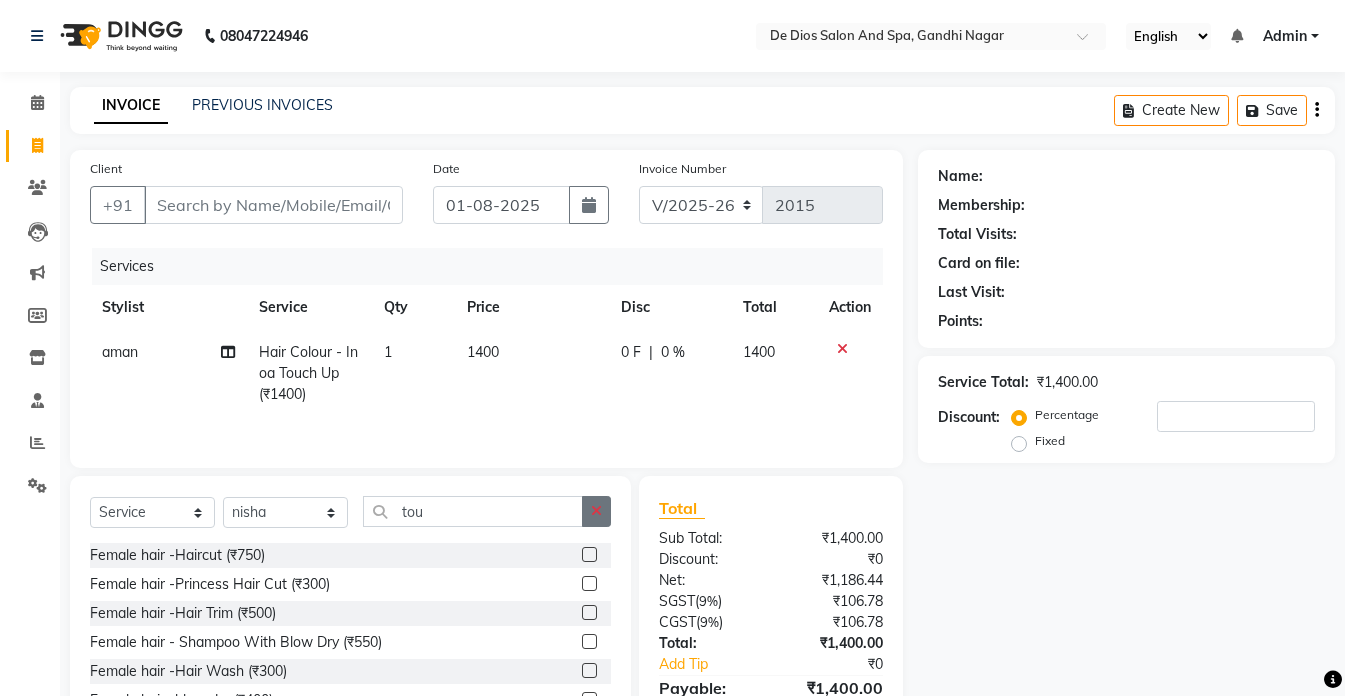 click 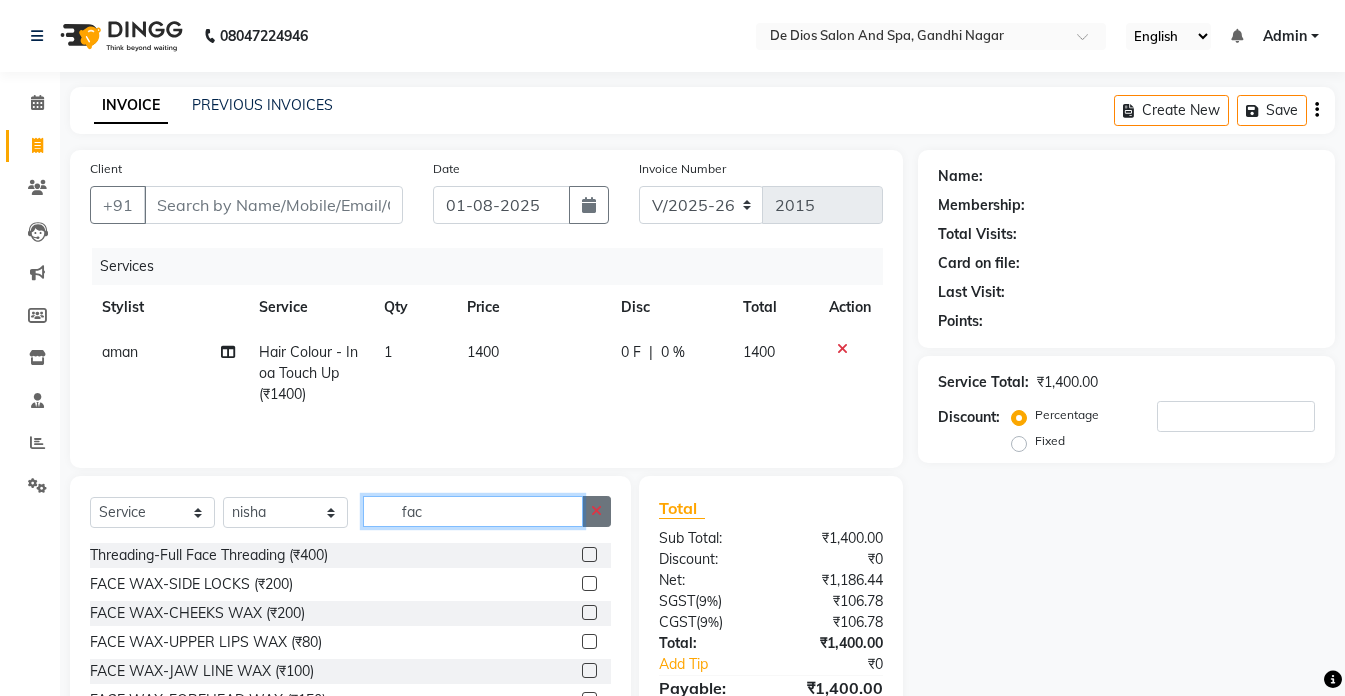 type on "fac" 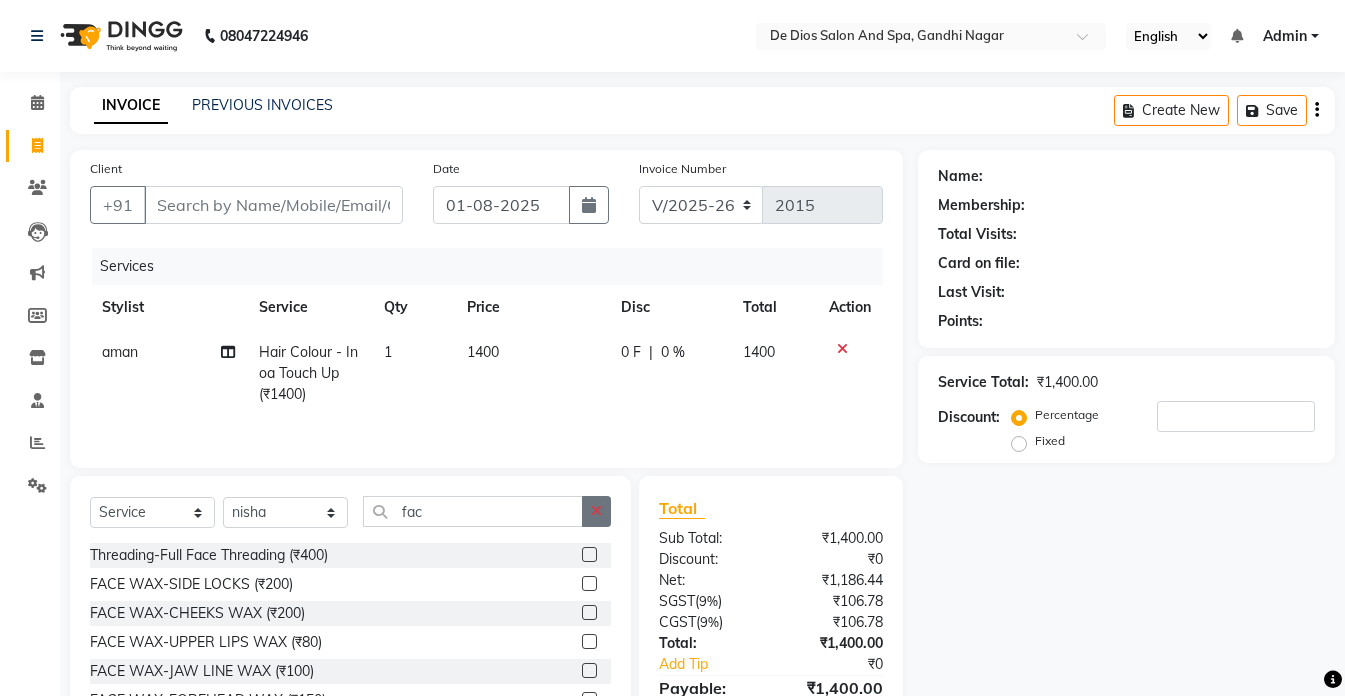 click 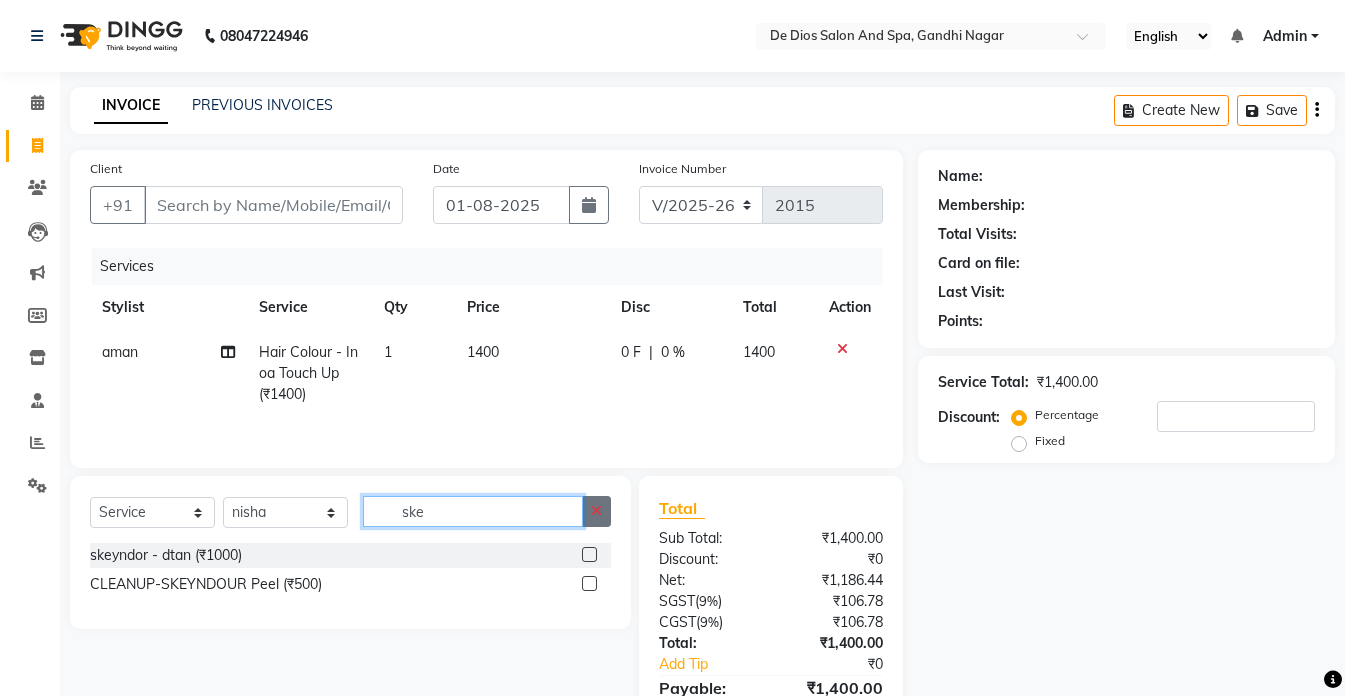 type on "ske" 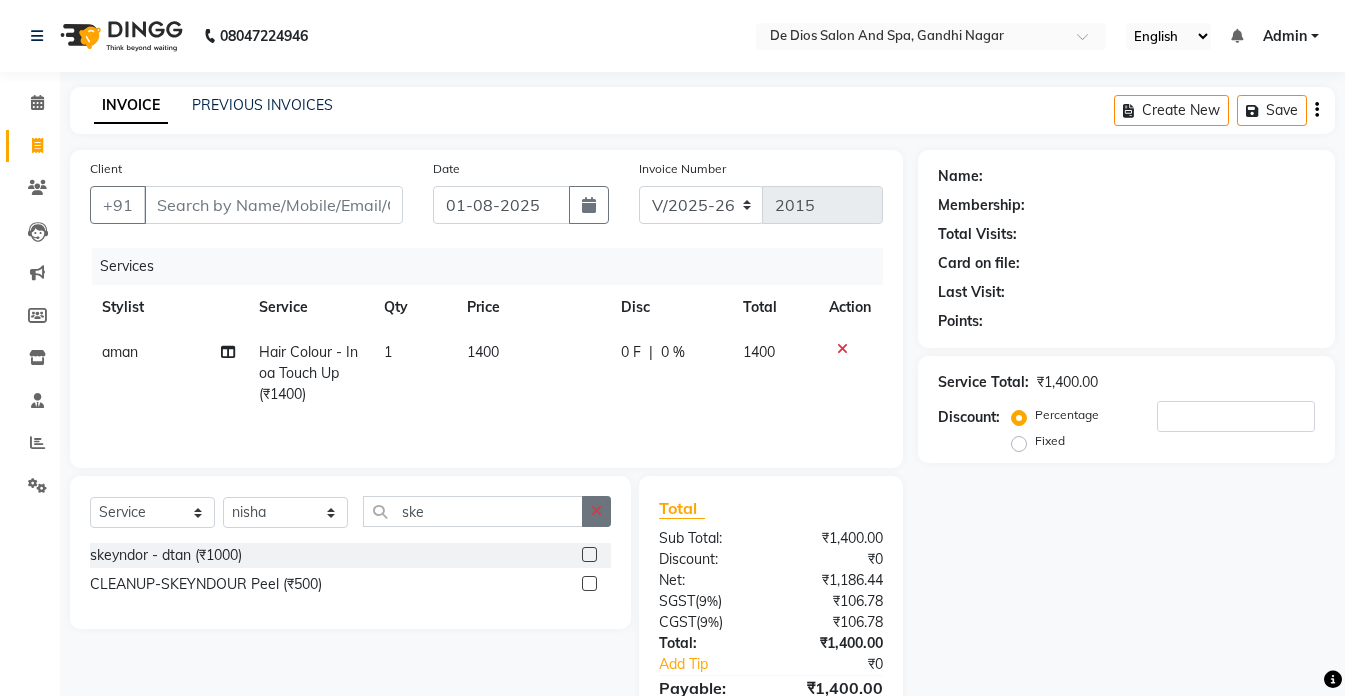 click 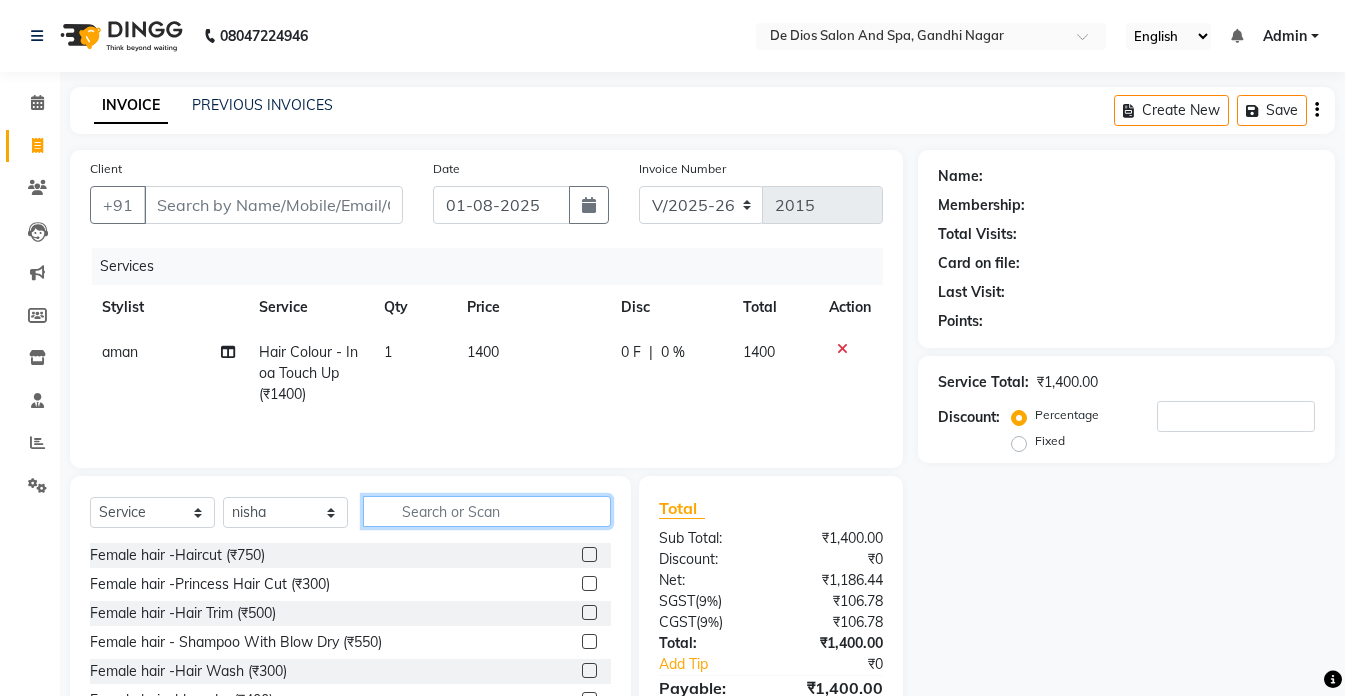 click 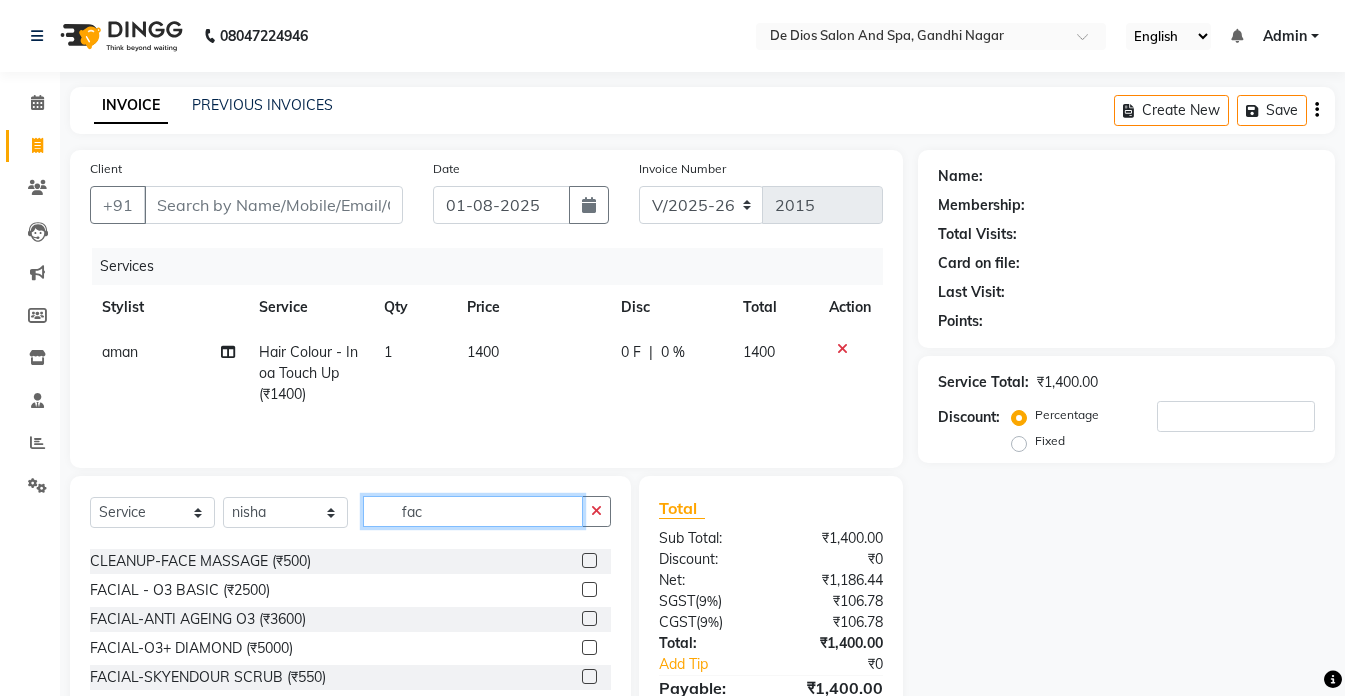 scroll, scrollTop: 467, scrollLeft: 0, axis: vertical 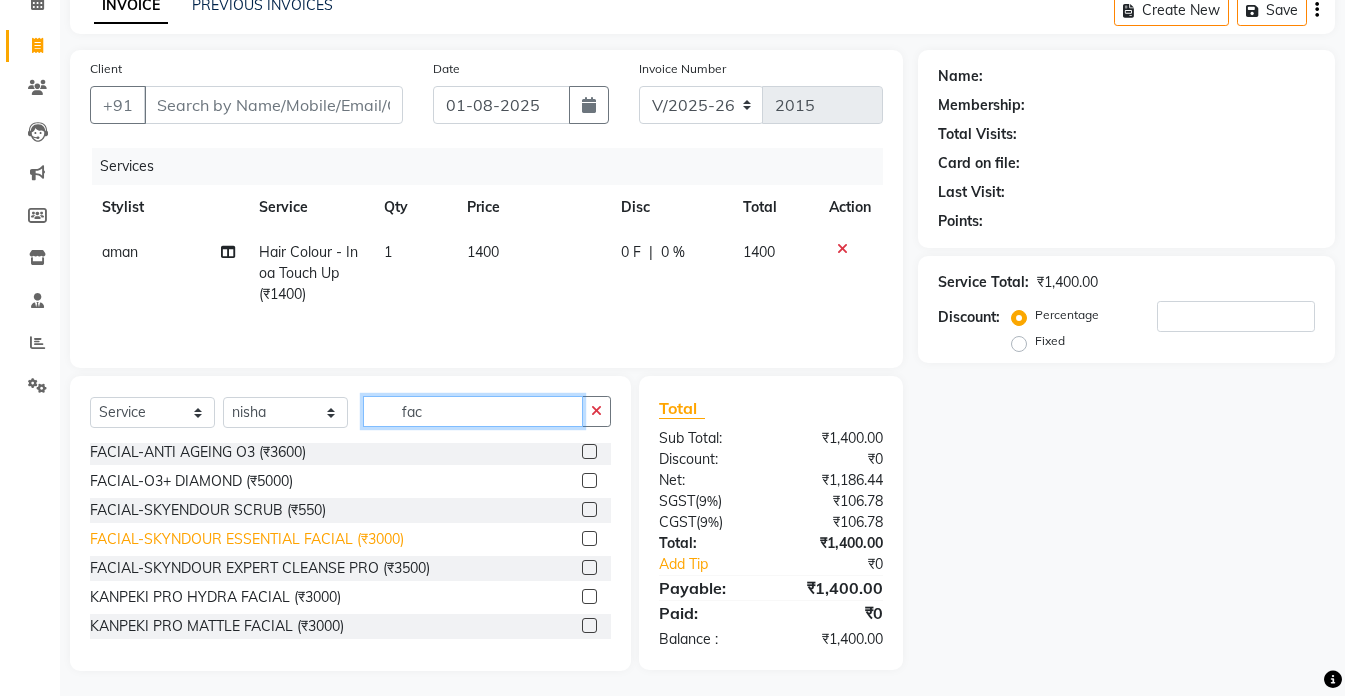 type on "fac" 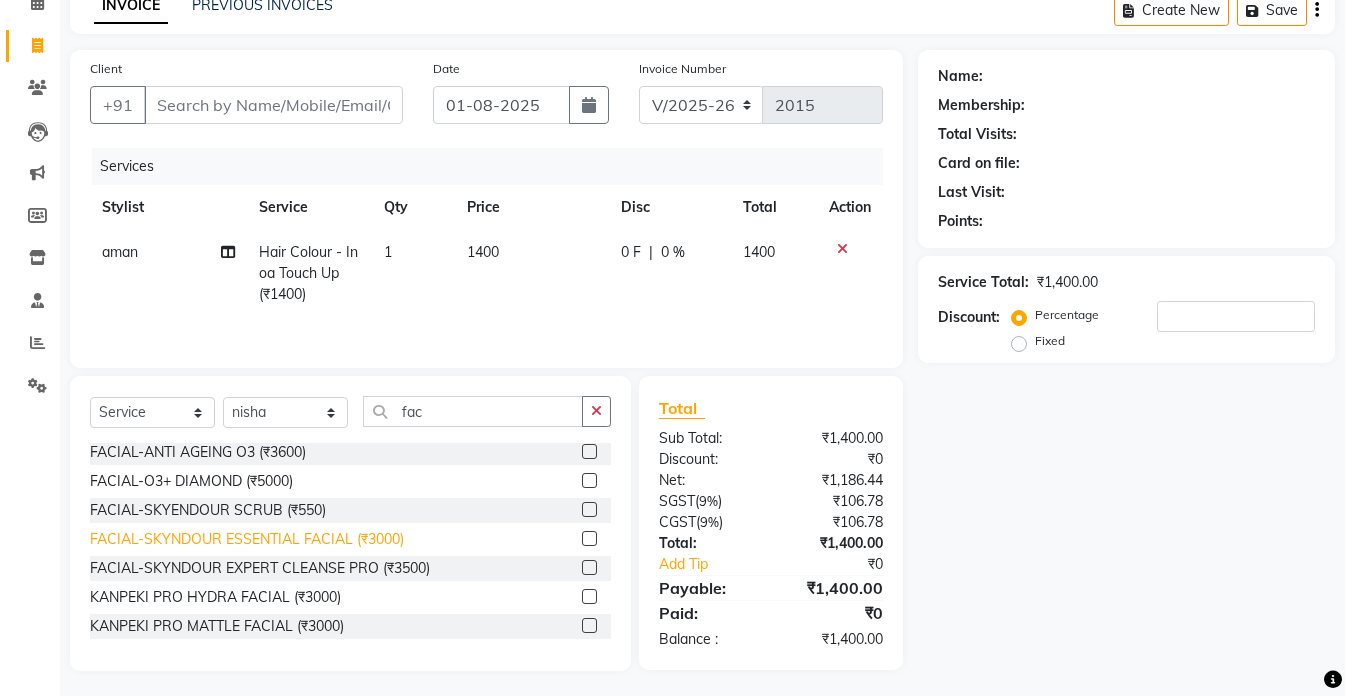 click on "FACIAL-SKYNDOUR ESSENTIAL FACIAL (₹3000)" 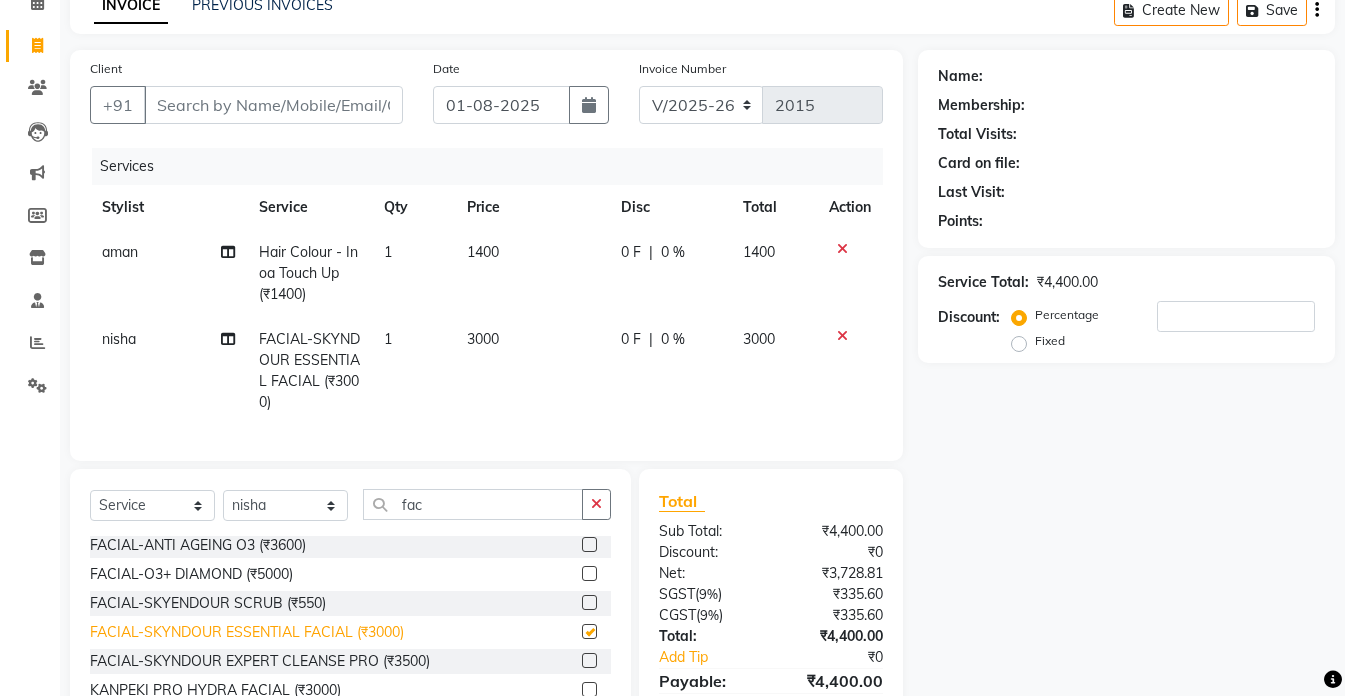 checkbox on "false" 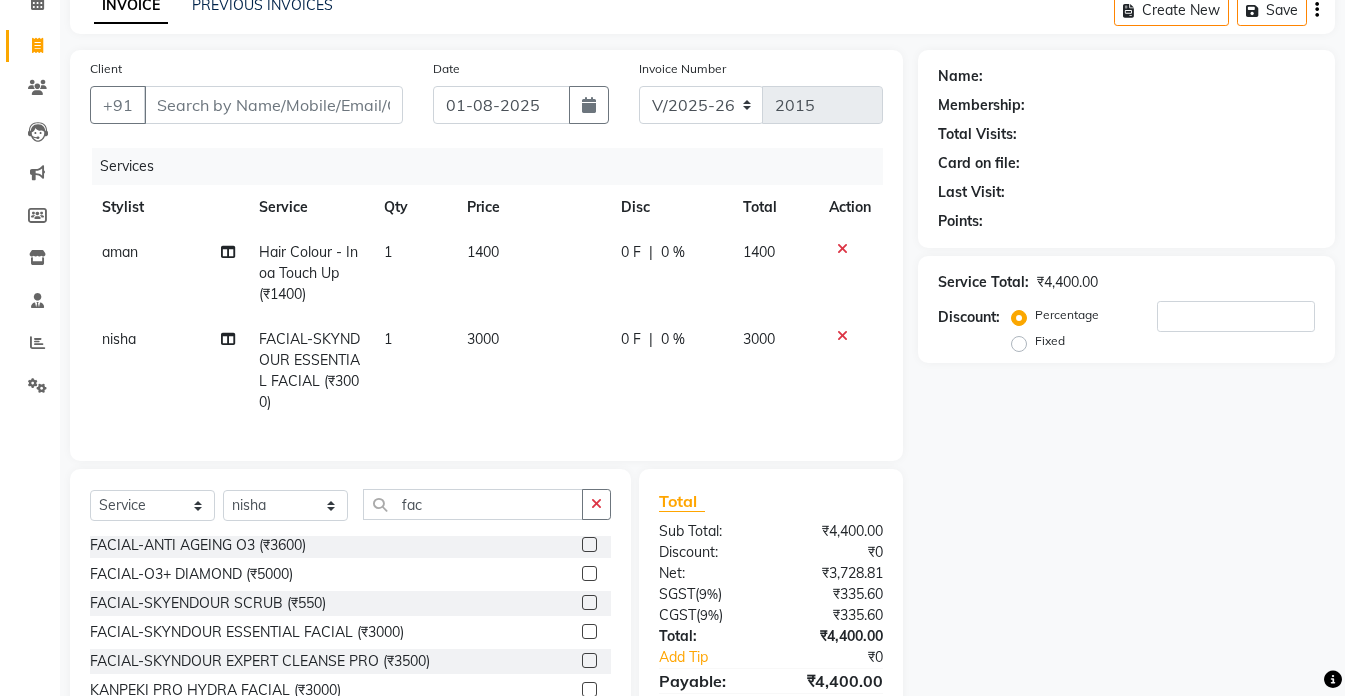 click on "3000" 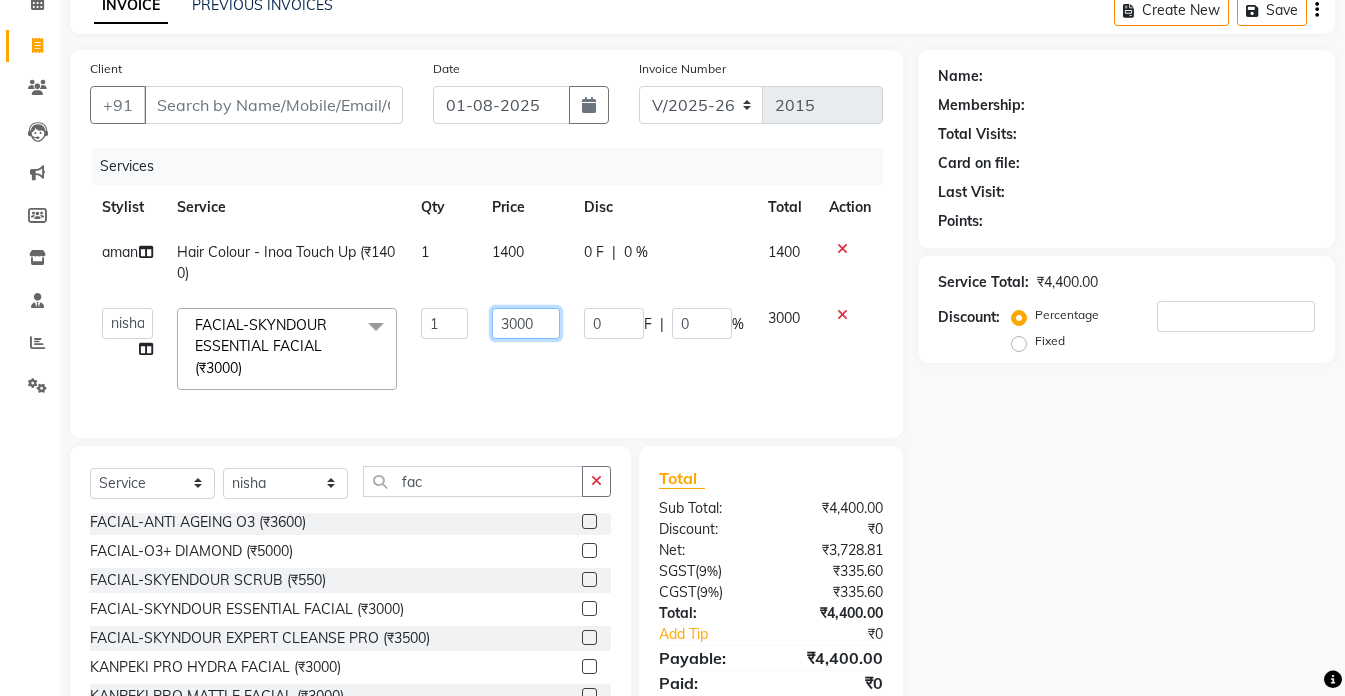 click on "3000" 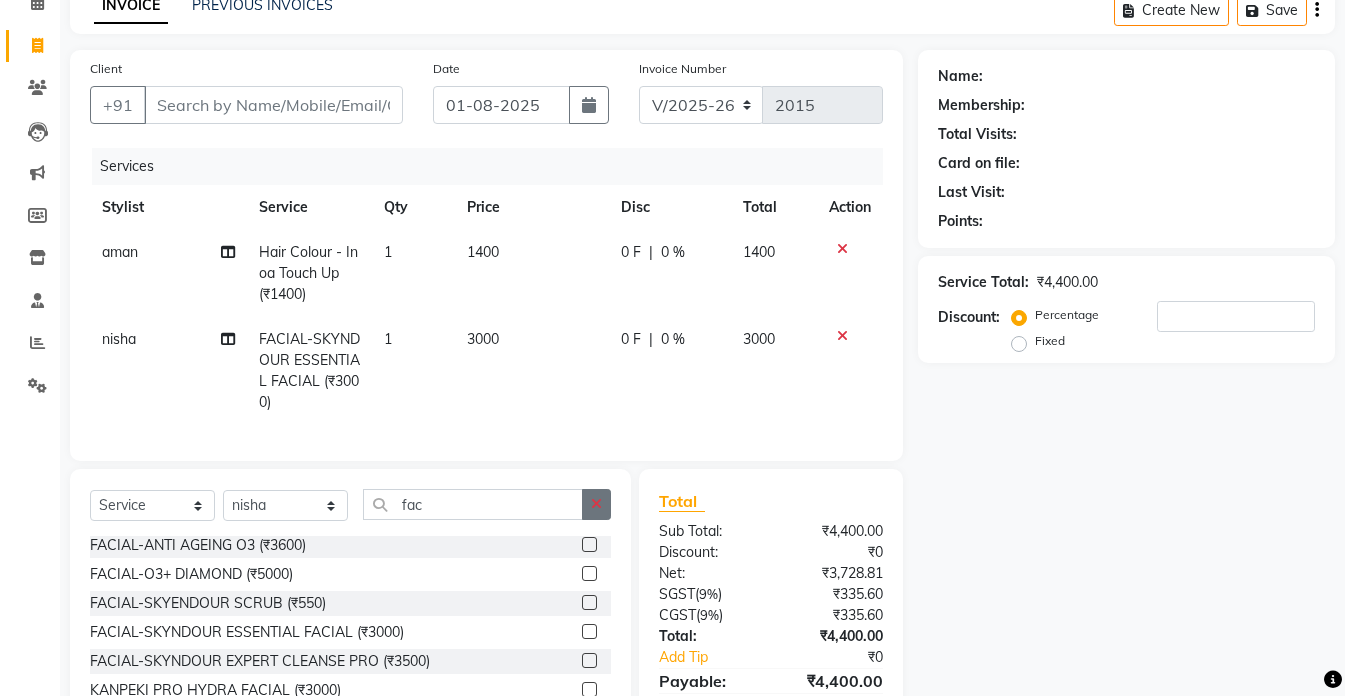click on "Select  Service  Product  Membership  Package Voucher Prepaid Gift Card  Select Stylist akshay aman Arman Ashwani gunraj megha  nikita thappa nisha parveen shafali vishal vishu kumar fac Threading-Full Face Threading (₹400)  FACE WAX-SIDE LOCKS (₹200)  FACE WAX-CHEEKS WAX (₹200)  FACE WAX-UPPER LIPS WAX (₹80)  FACE WAX-JAW LINE WAX (₹100)  FACE WAX-FOREHEAD WAX (₹150)  FACE WAX-NECK WAX (₹200)  FACE WAX-UNDER NOSE WAX (₹100)  FACE WAX-NOSE WAX (₹100)  FACE WAX-CHIN WAX (₹150)  FACE WAX-FULL FACE WAX (₹700)  Face Wax - Ear (₹100)  SKIN= Oxylife face bleach (₹600)  SKIN= O3+ FACE BLEACH (₹1000)  CLEANUP-FACE MASSAGE (₹500)  FACIAL - O3 BASIC (₹2500)  FACIAL-ANTI AGEING O3 (₹3600)  FACIAL-O3+ DIAMOND (₹5000)  FACIAL-SKYENDOUR SCRUB (₹550)  FACIAL-SKYNDOUR ESSENTIAL FACIAL (₹3000)  FACIAL-SKYNDOUR EXPERT CLEANSE PRO (₹3500)  KANPEKI PRO HYDRA FACIAL  (₹3000)  KANPEKI PRO MATTLE FACIAL (₹3000)" 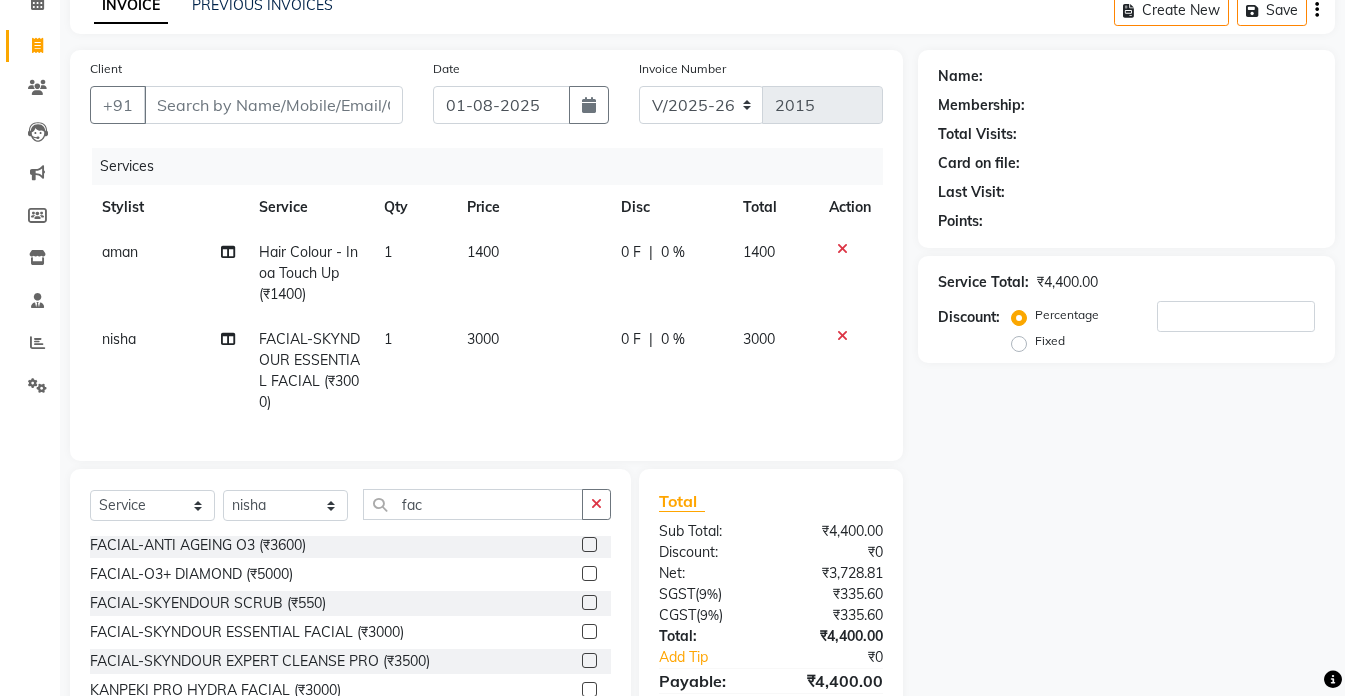 drag, startPoint x: 591, startPoint y: 491, endPoint x: 594, endPoint y: 505, distance: 14.3178215 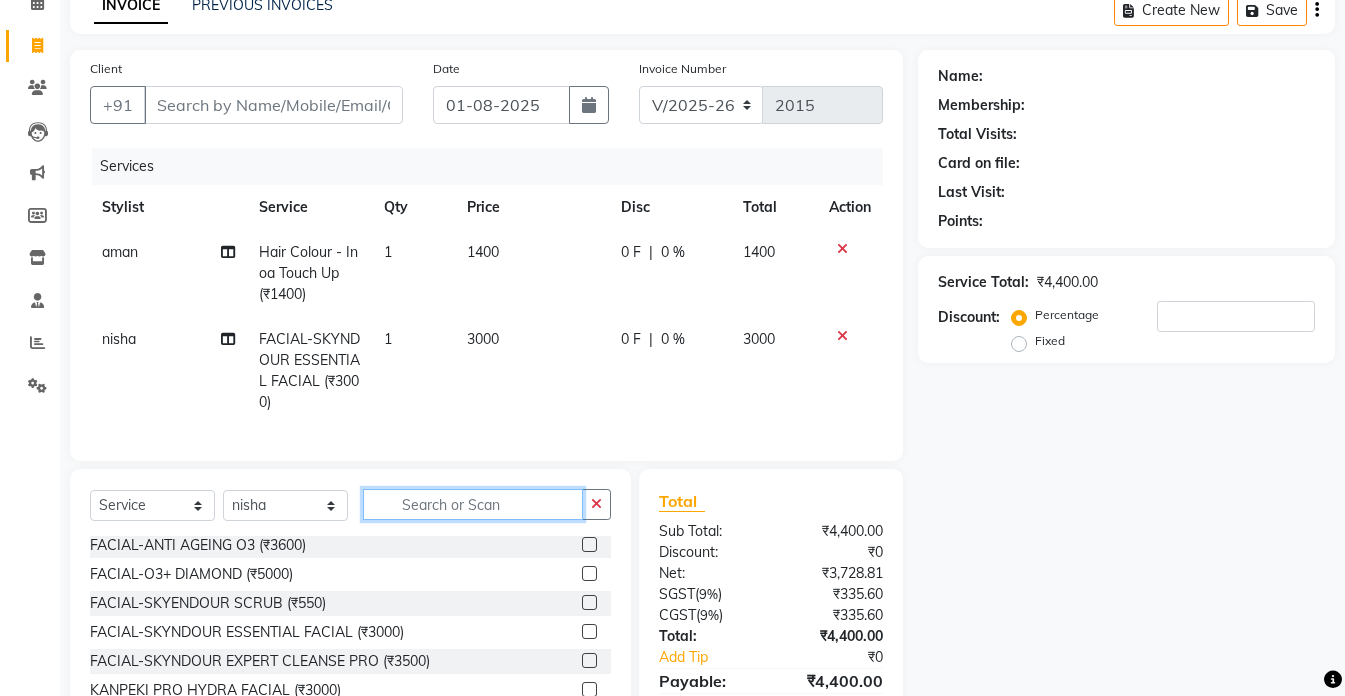 click 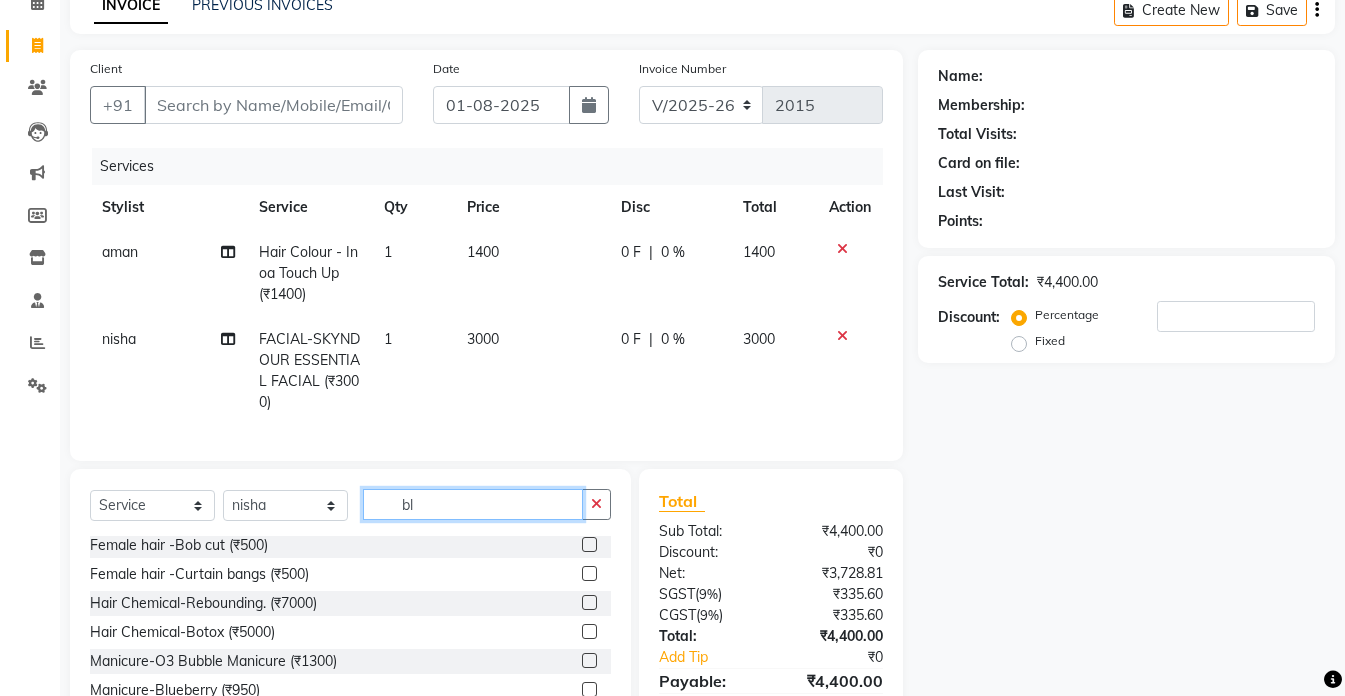 scroll, scrollTop: 0, scrollLeft: 0, axis: both 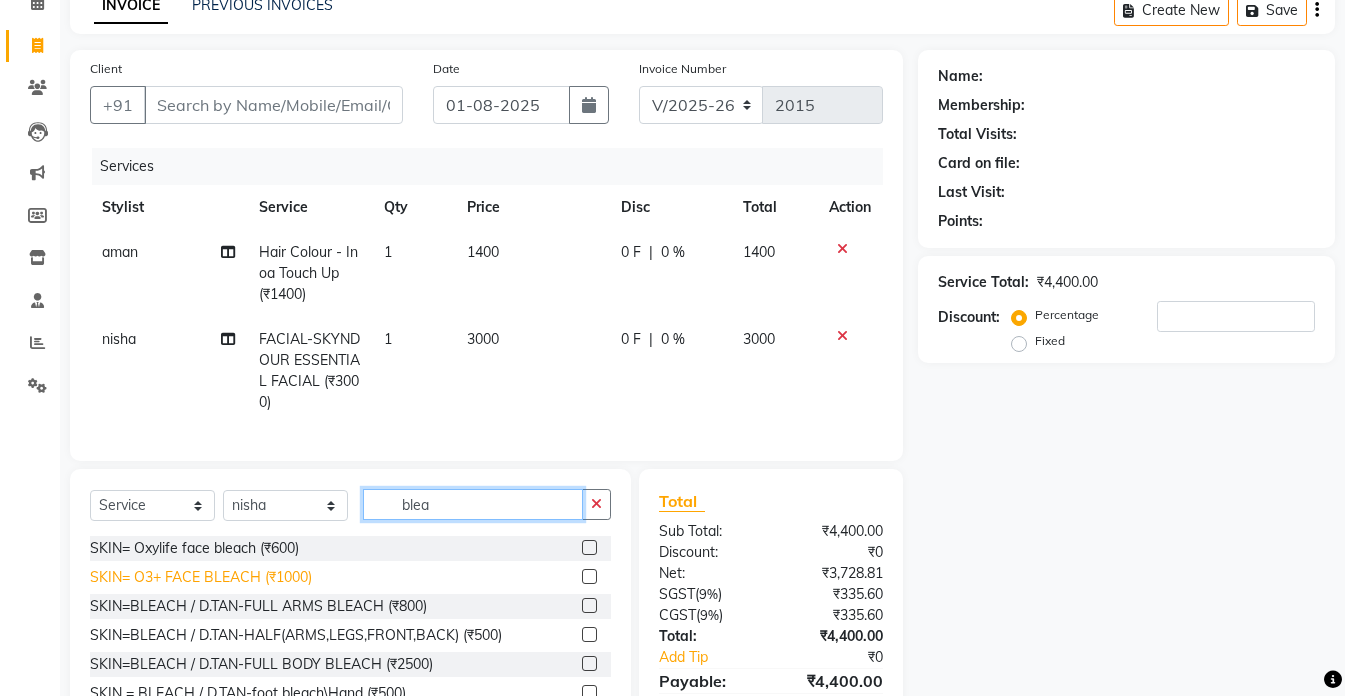 type on "blea" 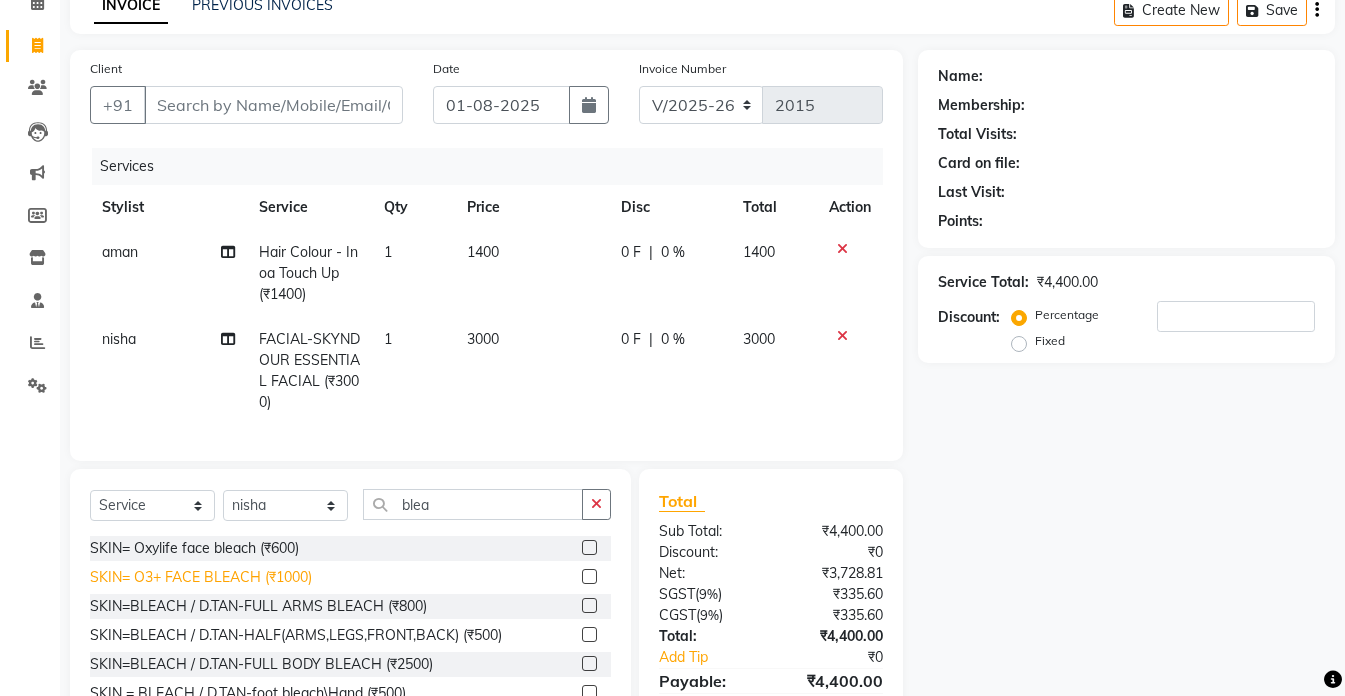 click on "SKIN= O3+ FACE BLEACH (₹1000)" 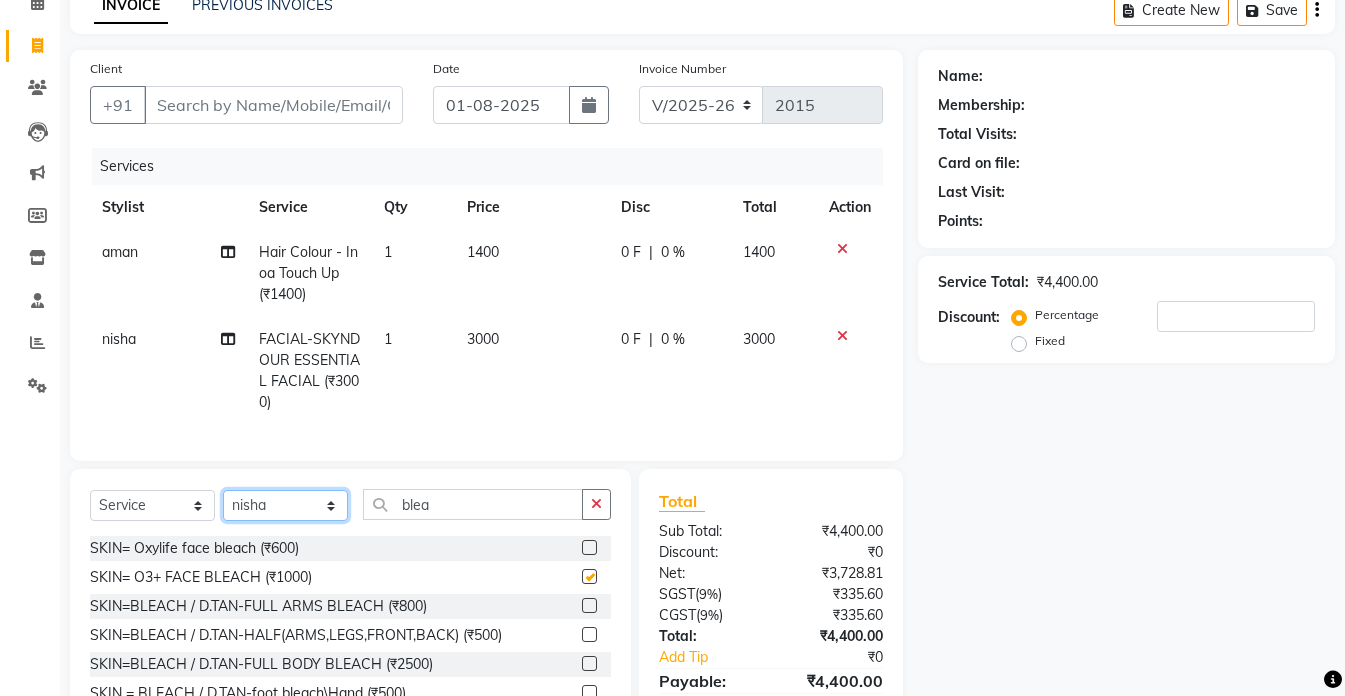 click on "Select Stylist akshay aman Arman Ashwani gunraj megha  nikita thappa nisha parveen shafali vishal vishu kumar" 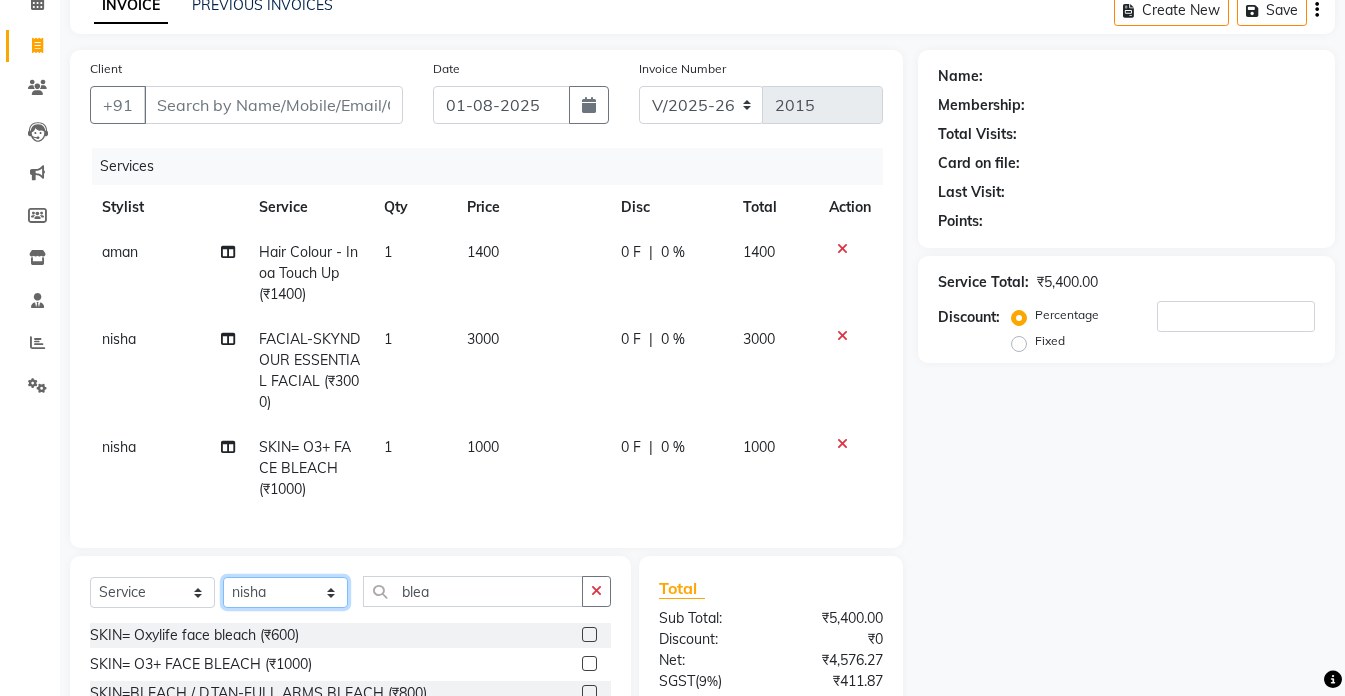 checkbox on "false" 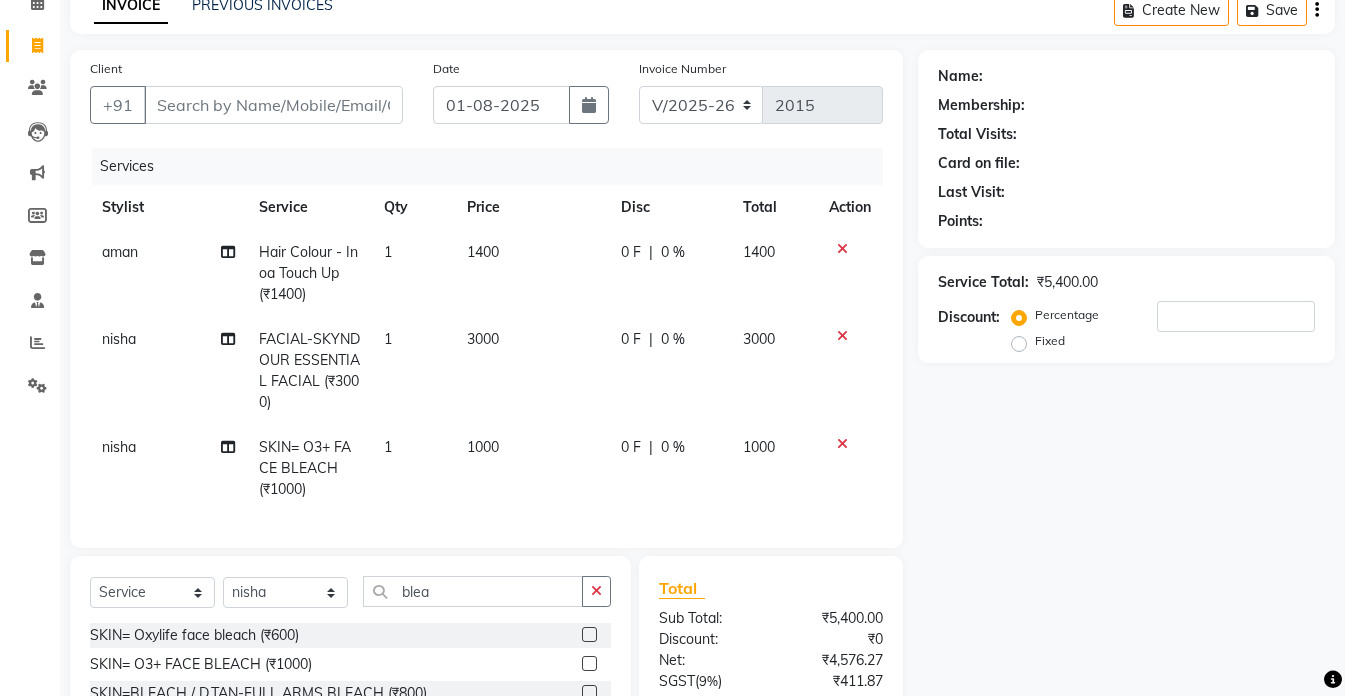 click on "1000" 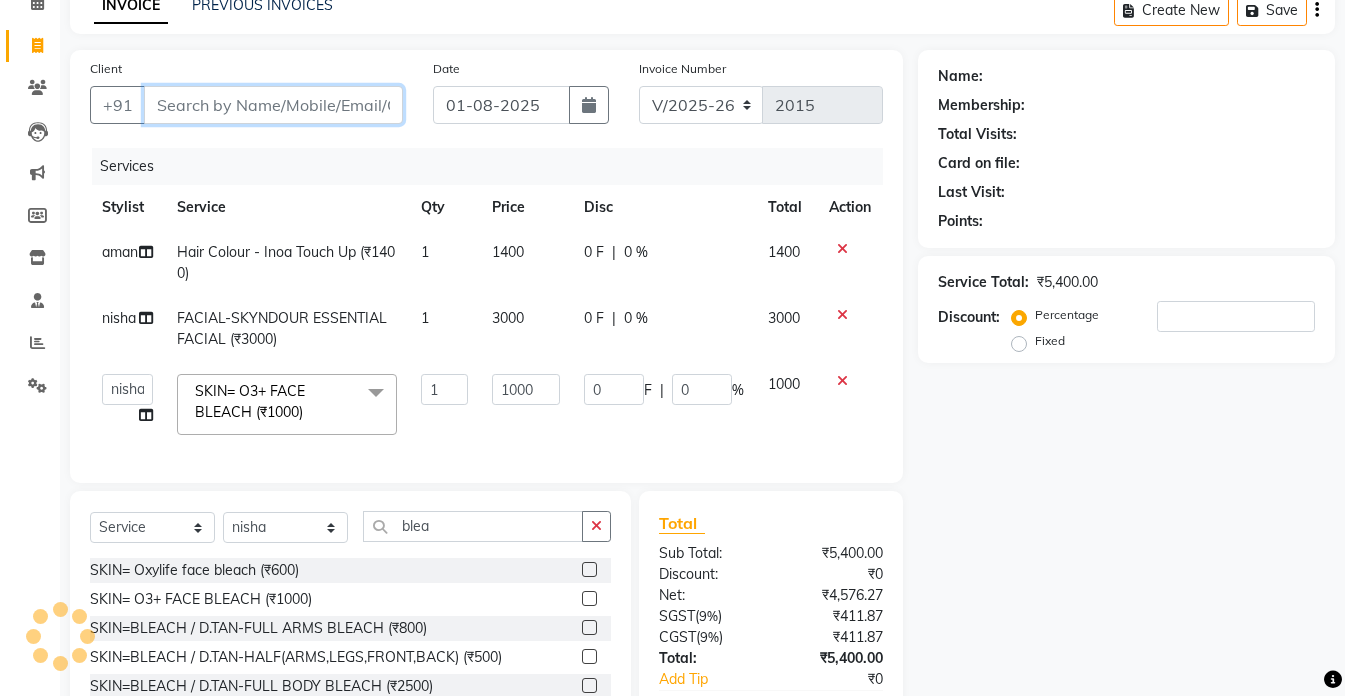 click on "Client" at bounding box center [273, 105] 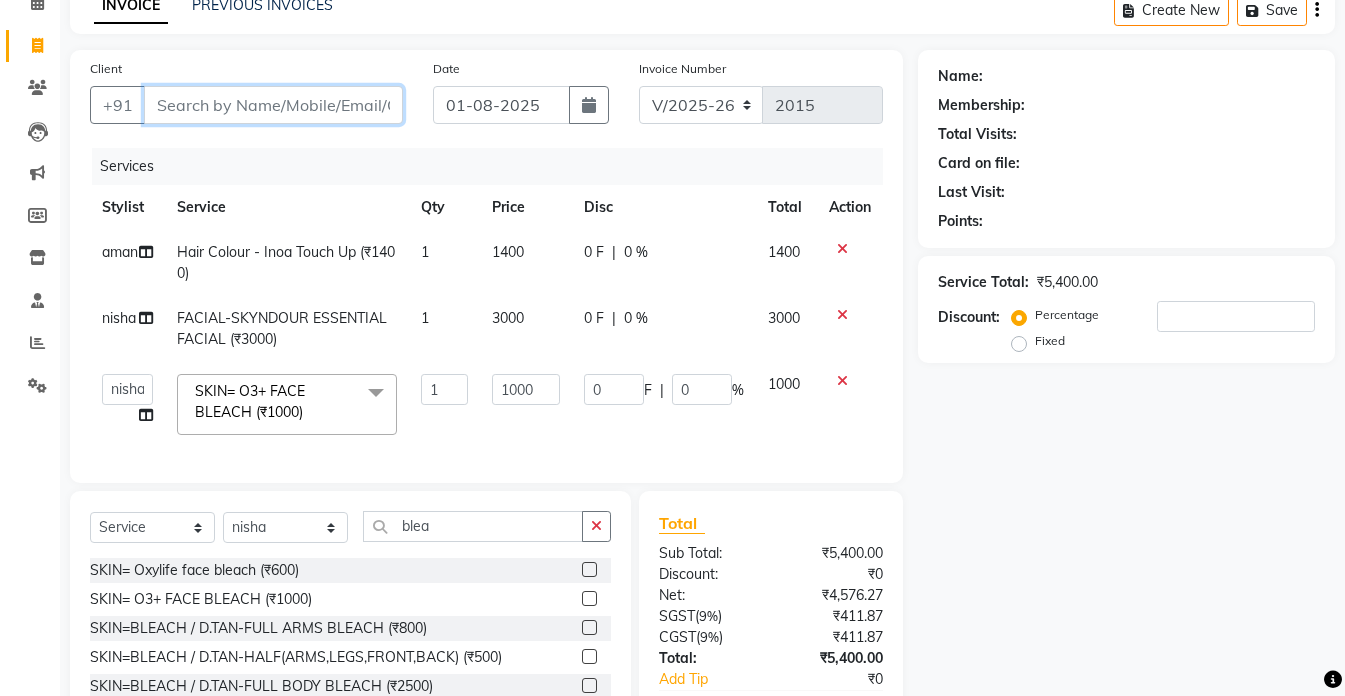 type on "i" 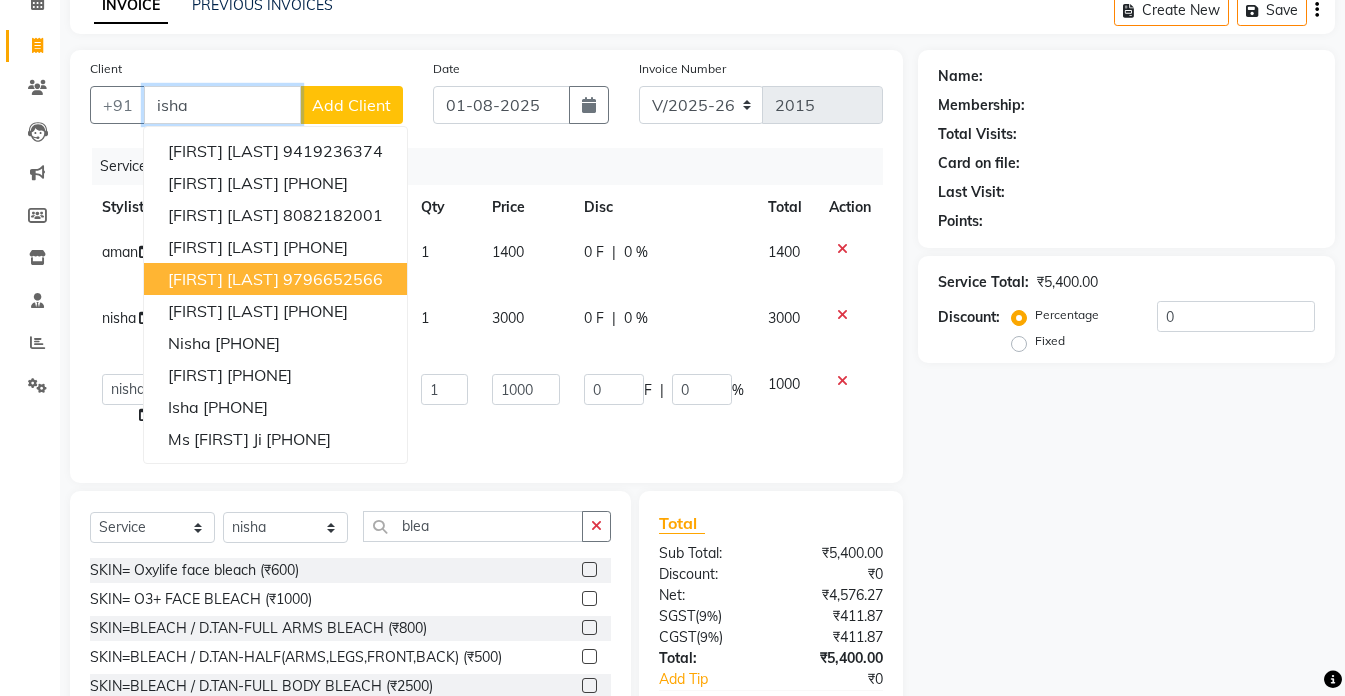 click on "9796652566" at bounding box center [333, 279] 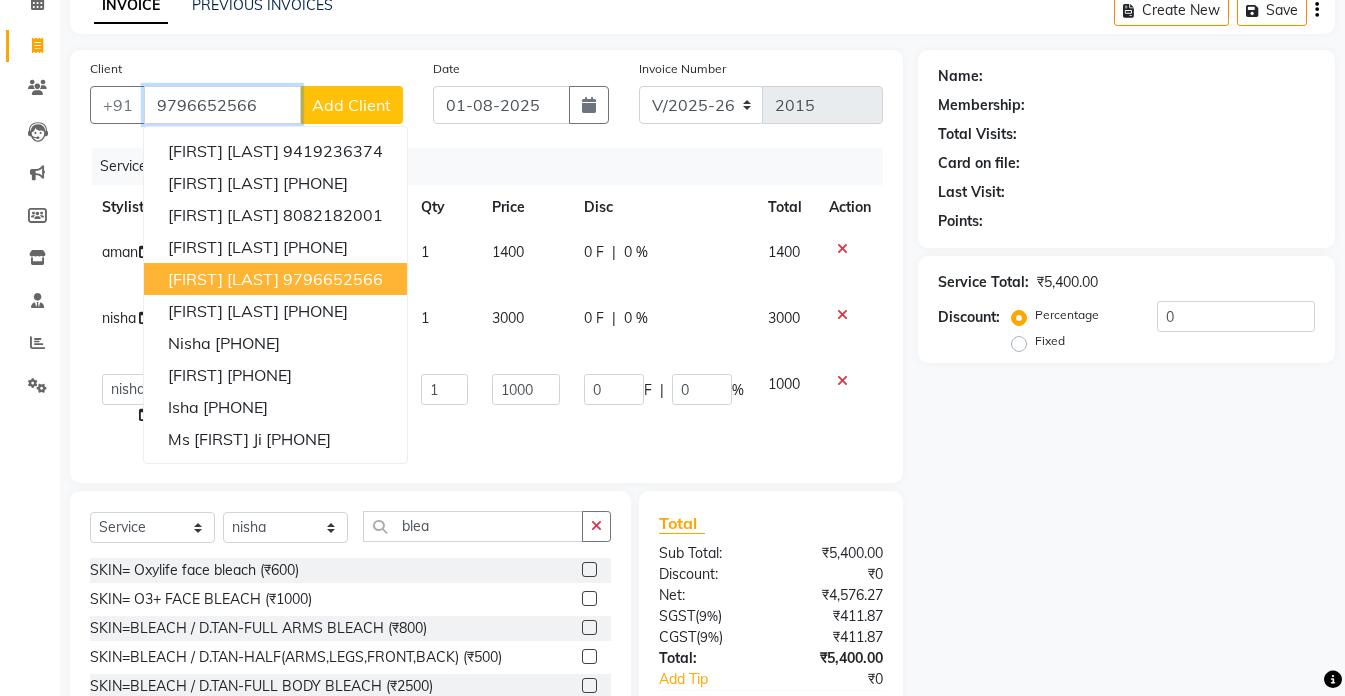 type on "9796652566" 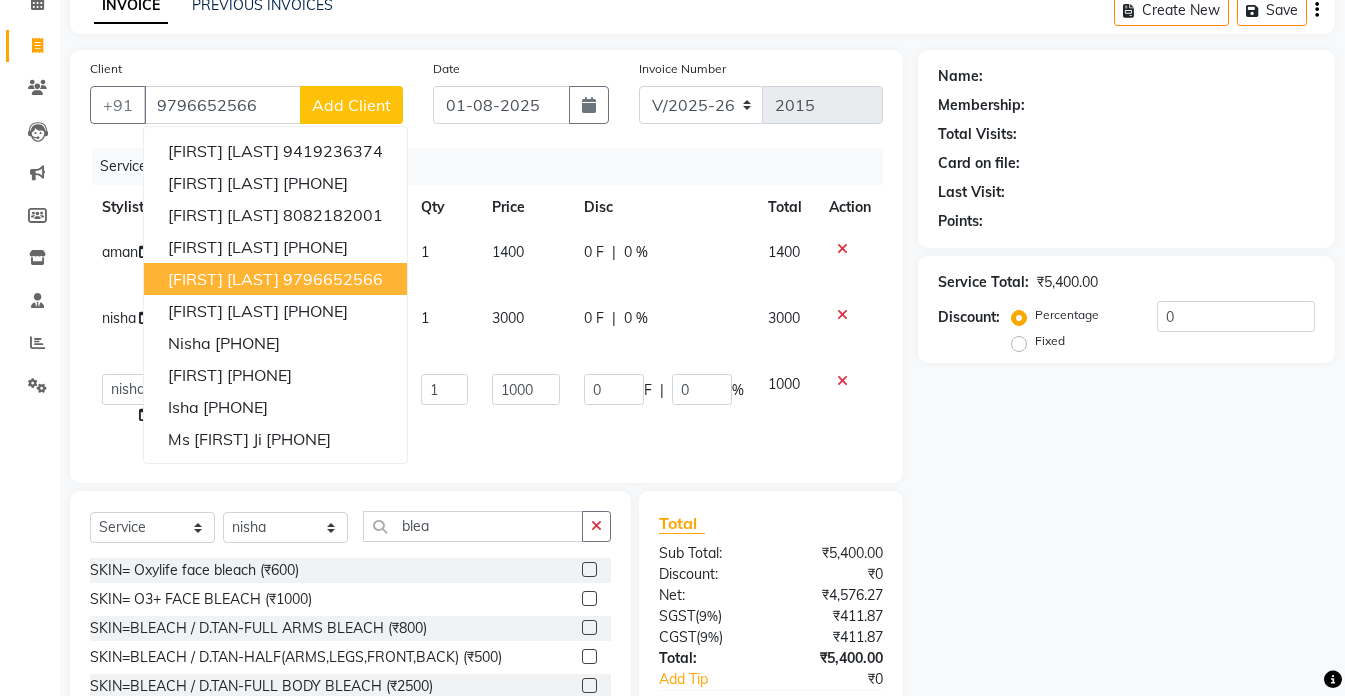 click on "Hair Colour - Inoa Touch Up (₹1400)" 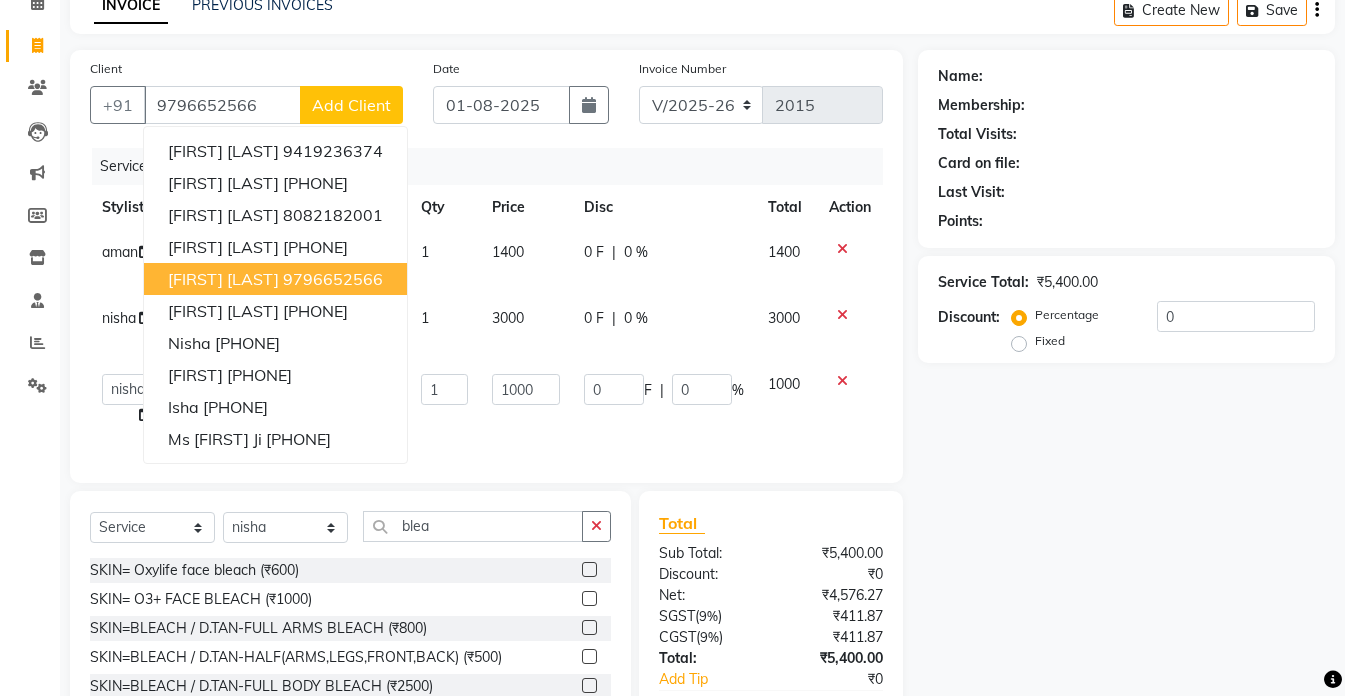 select on "49201" 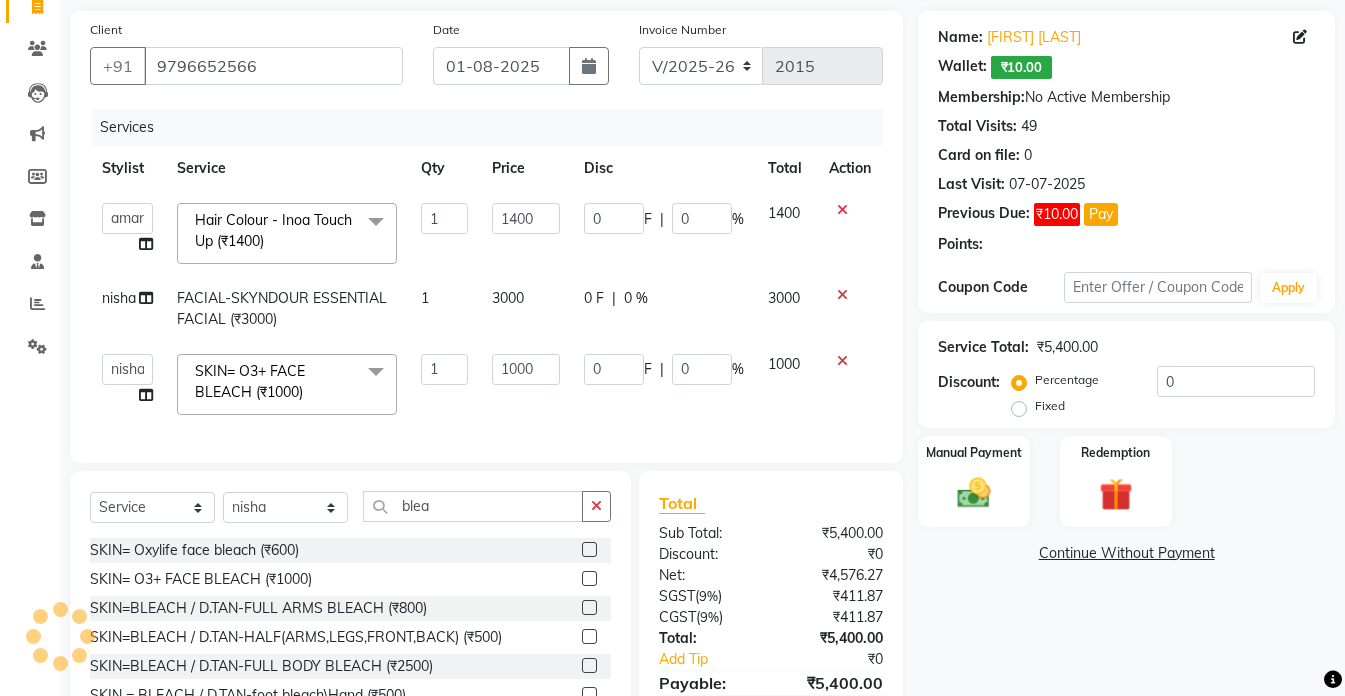 scroll, scrollTop: 200, scrollLeft: 0, axis: vertical 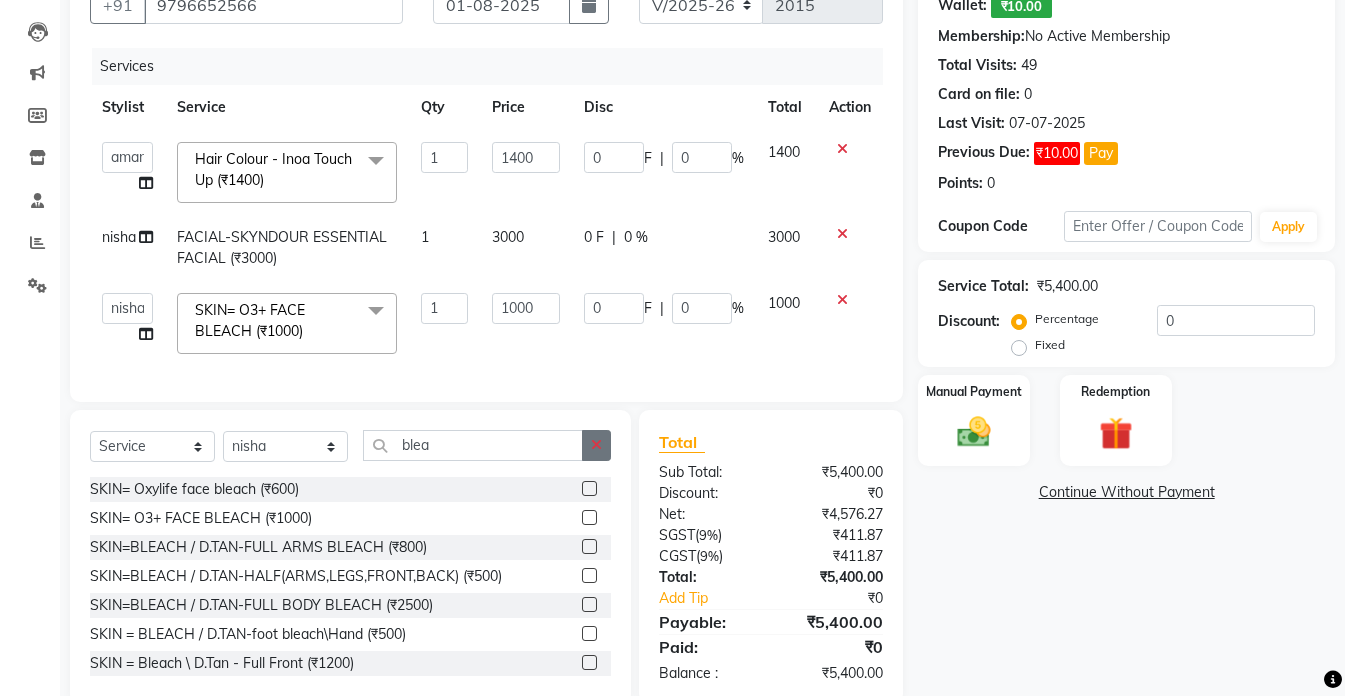click 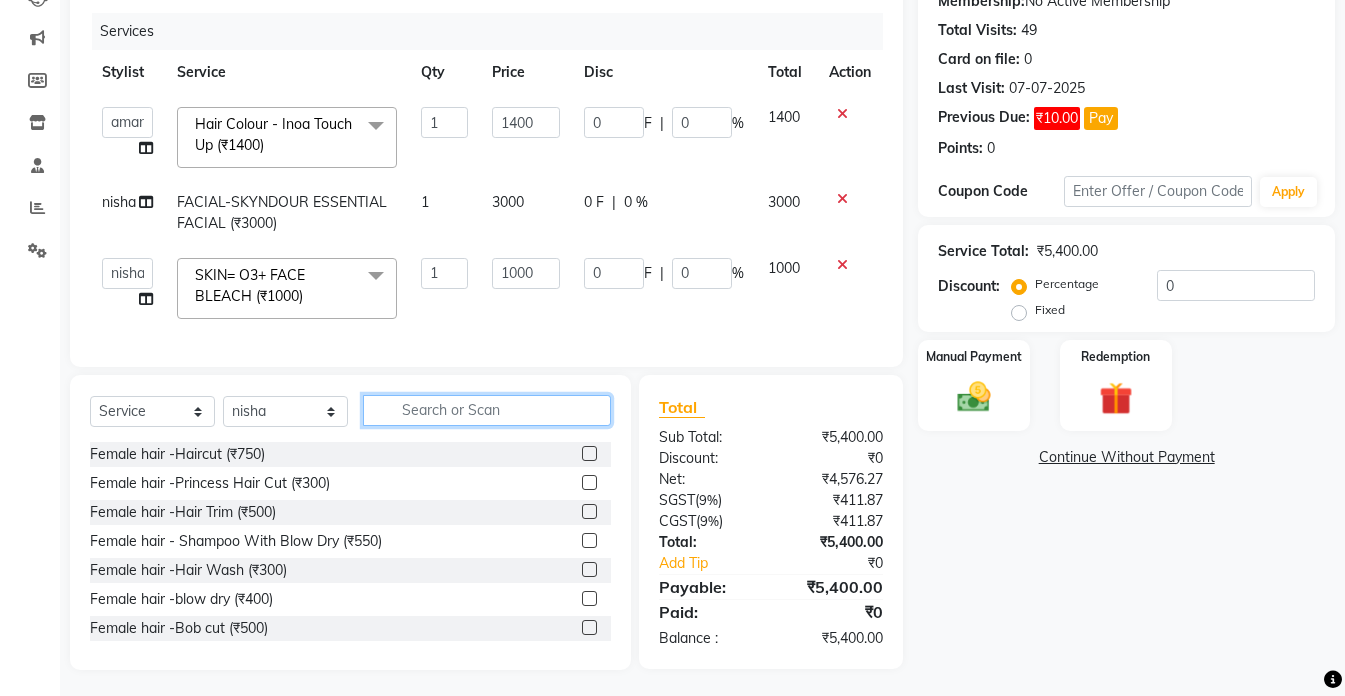 scroll, scrollTop: 254, scrollLeft: 0, axis: vertical 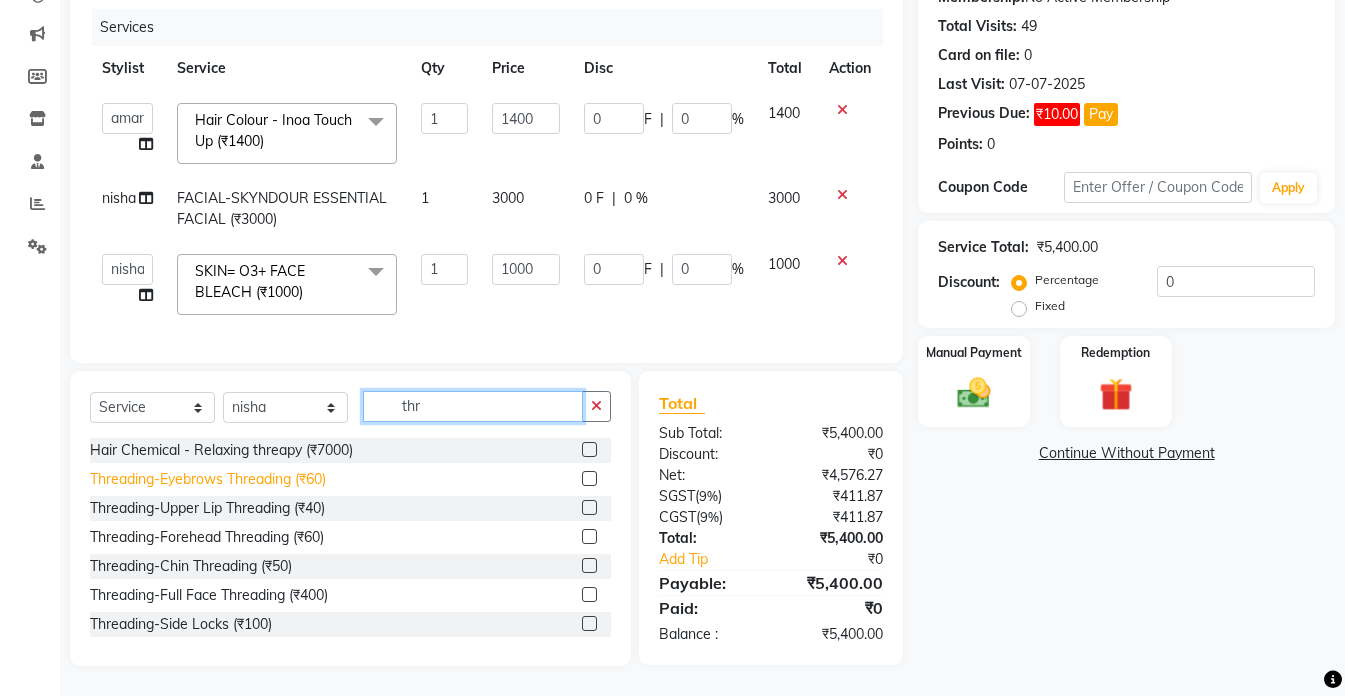 type on "thr" 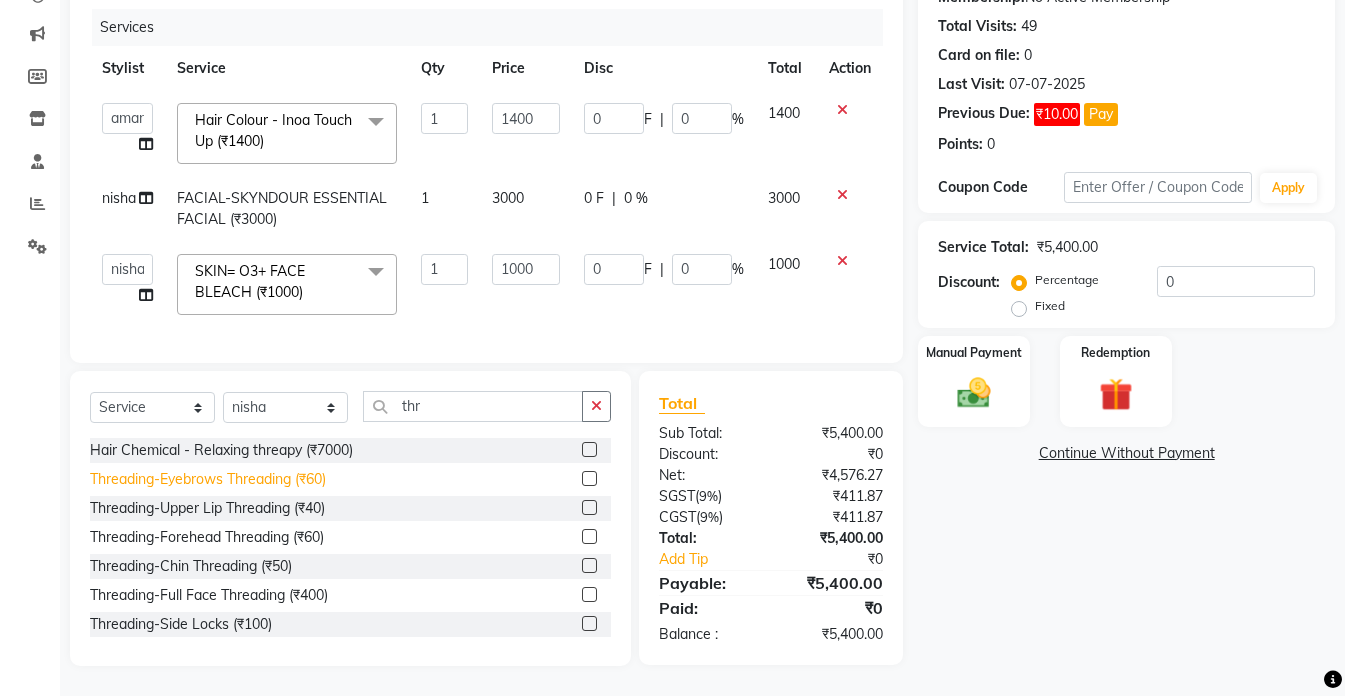 click on "Threading-Eyebrows Threading (₹60)" 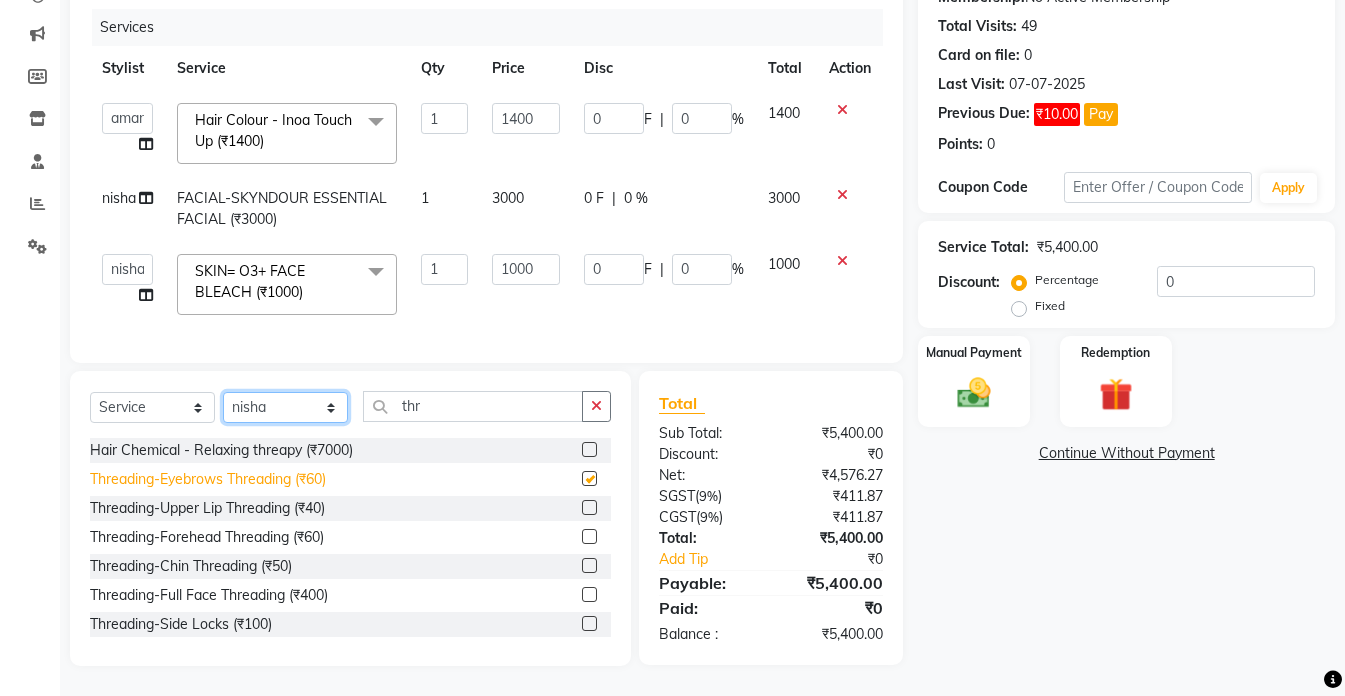 click on "Select Stylist akshay aman Arman Ashwani gunraj megha  nikita thappa nisha parveen shafali vishal vishu kumar" 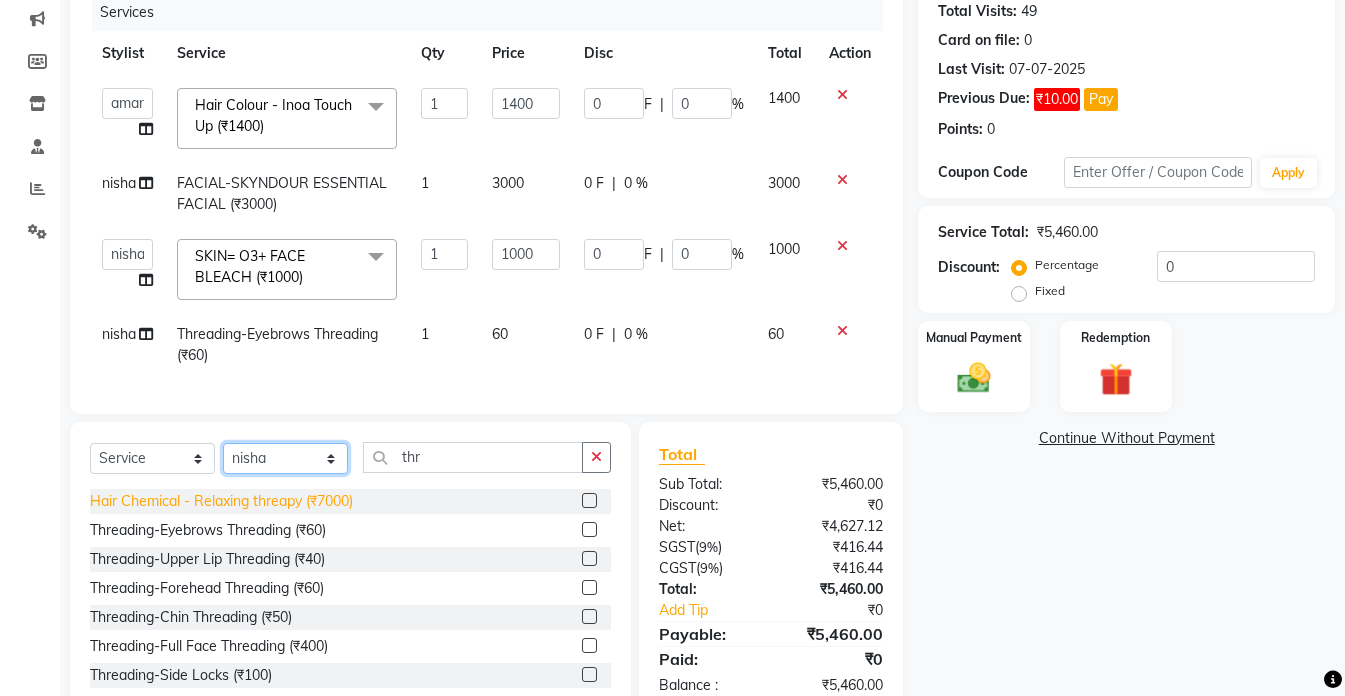checkbox on "false" 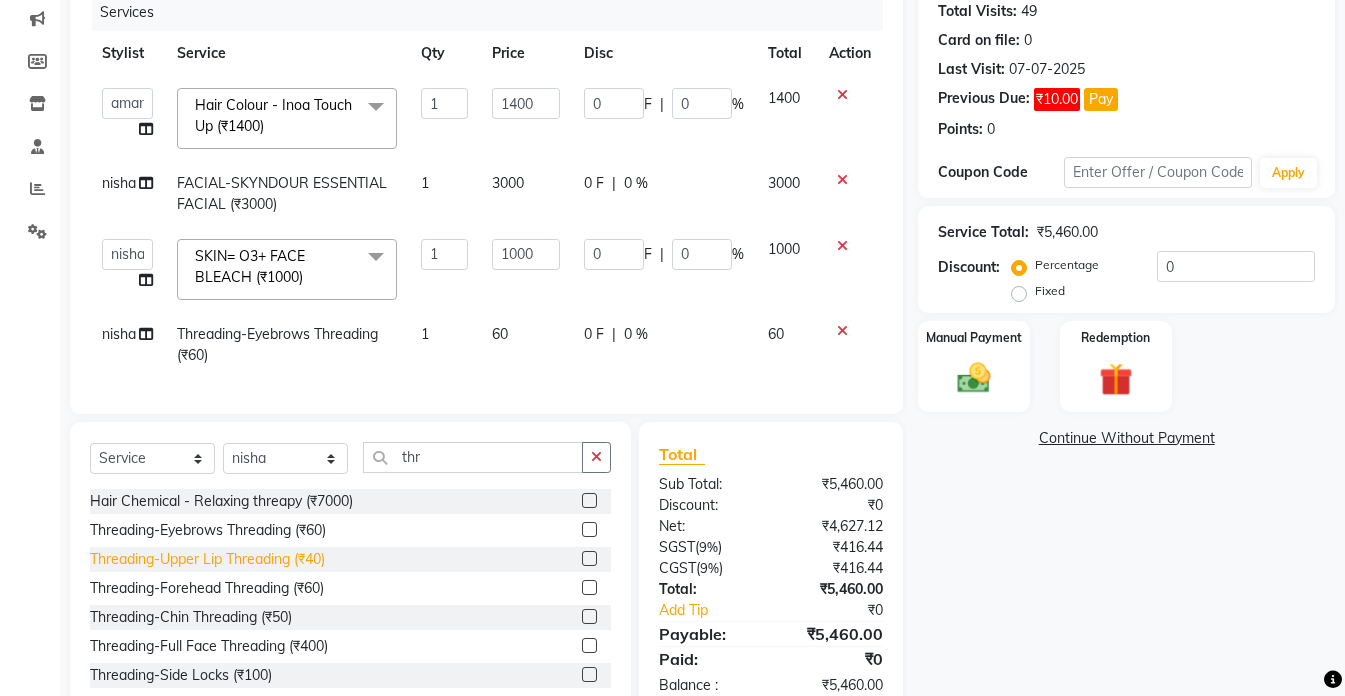 click on "Threading-Upper Lip Threading (₹40)" 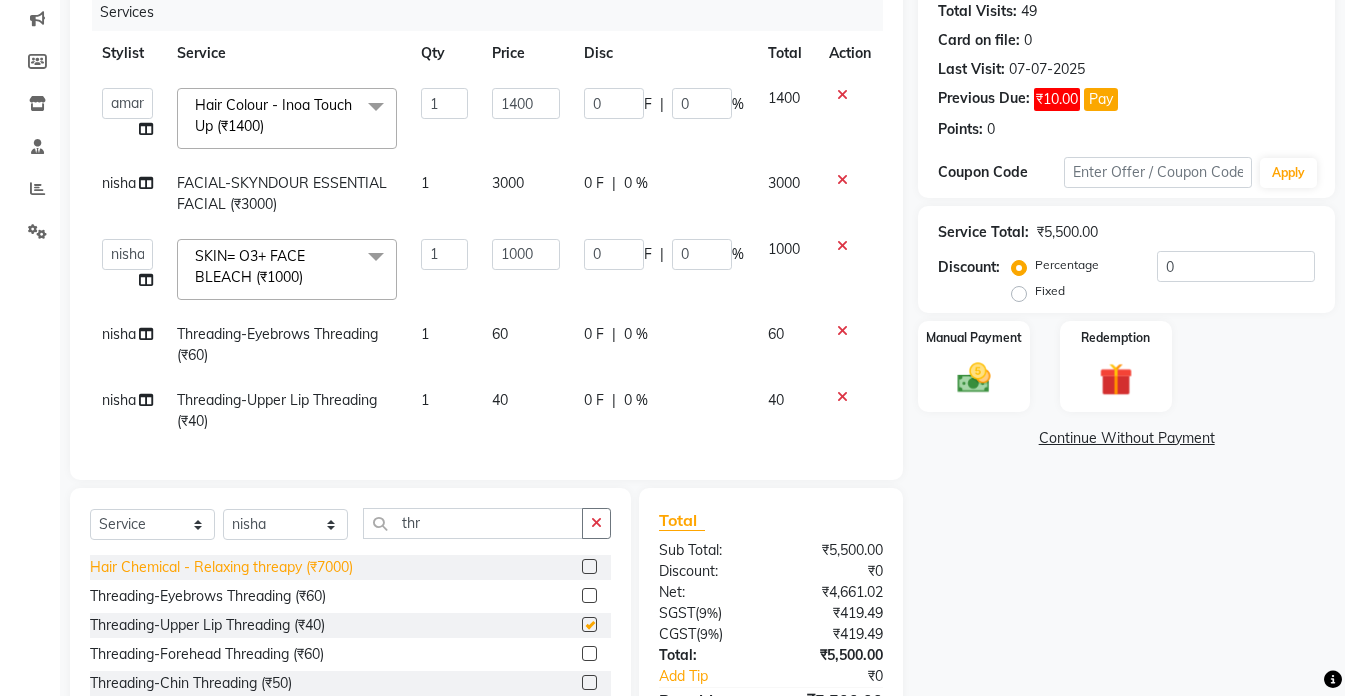 checkbox on "false" 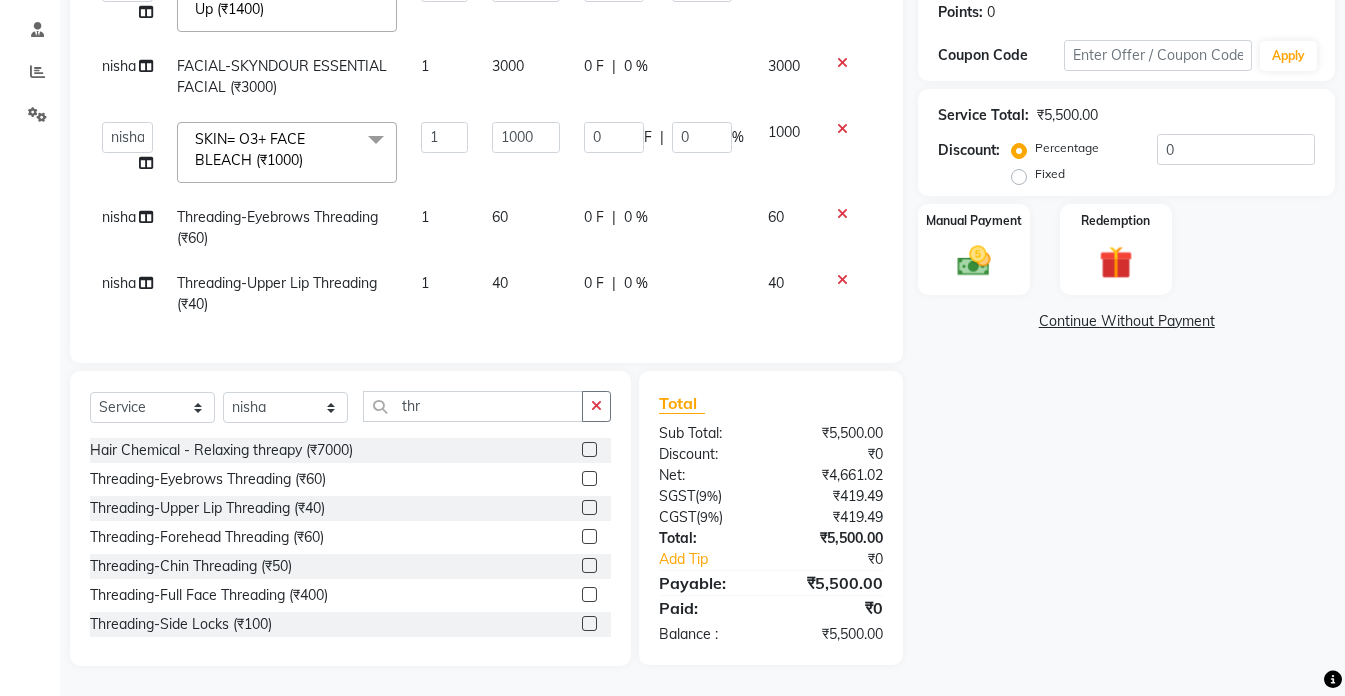 scroll, scrollTop: 386, scrollLeft: 0, axis: vertical 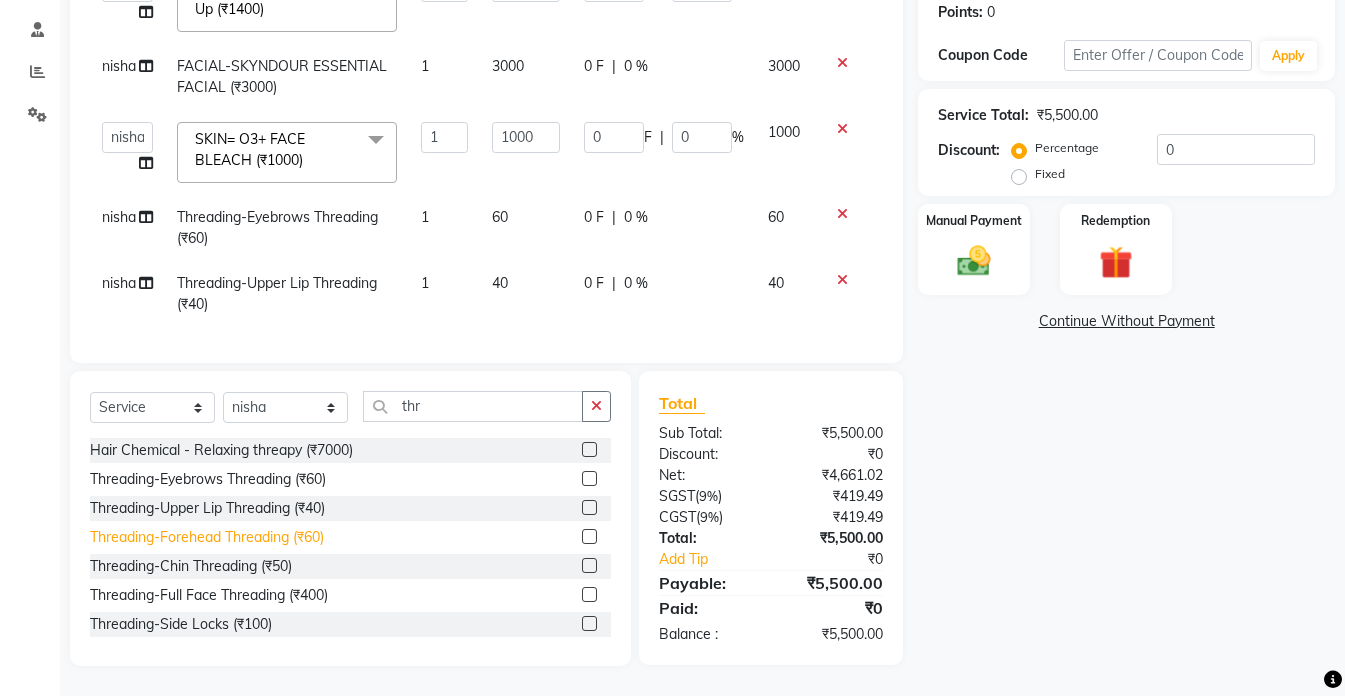 click on "Threading-Forehead Threading (₹60)" 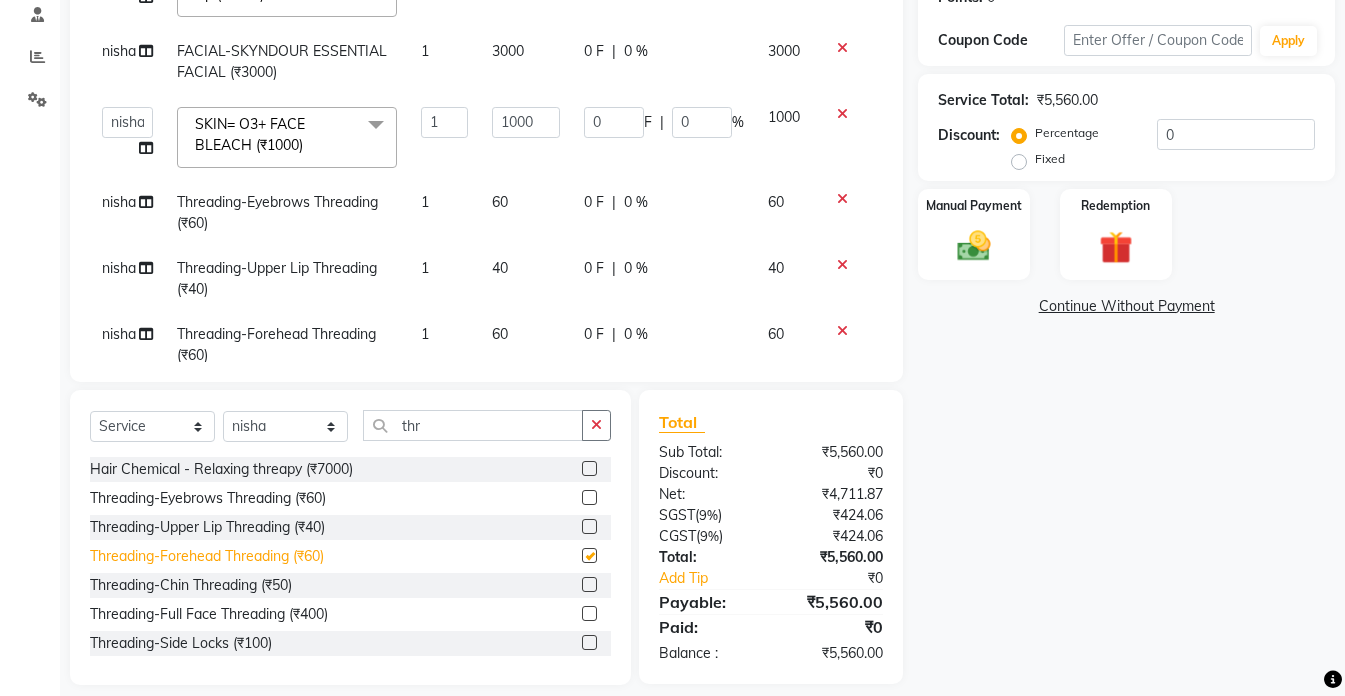 checkbox on "false" 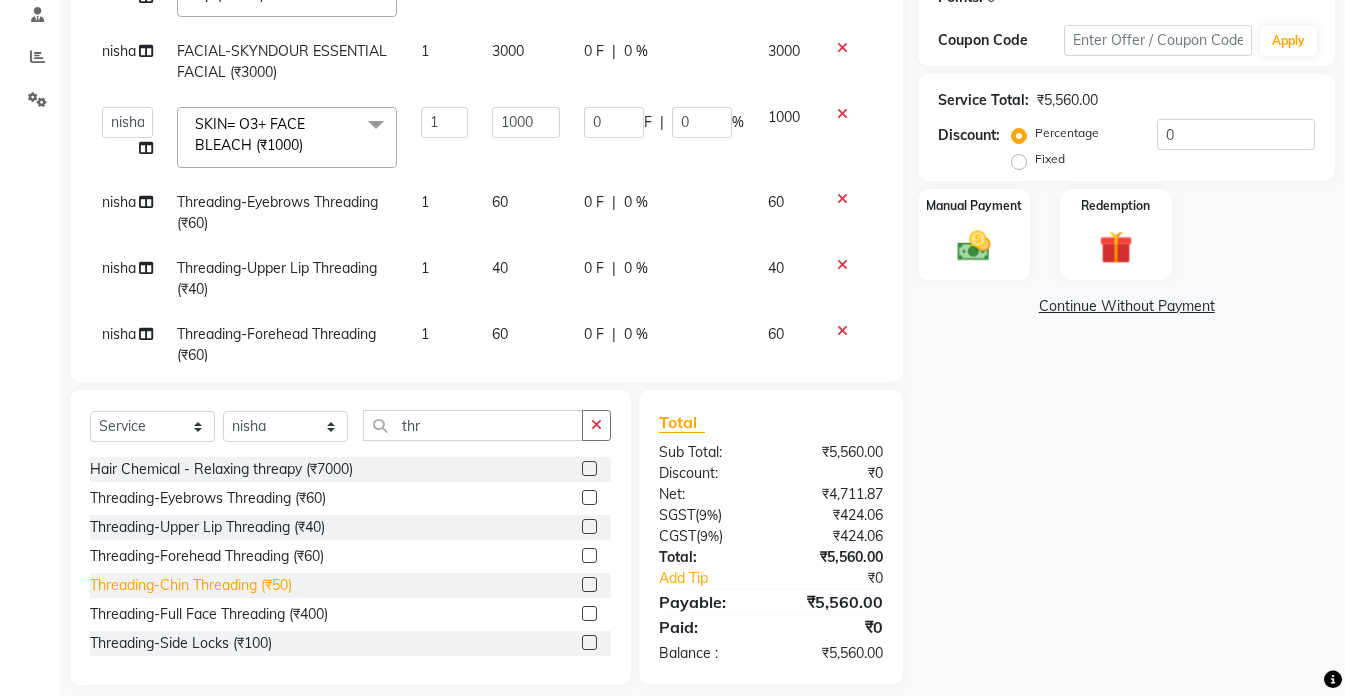 click on "Threading-Chin Threading (₹50)" 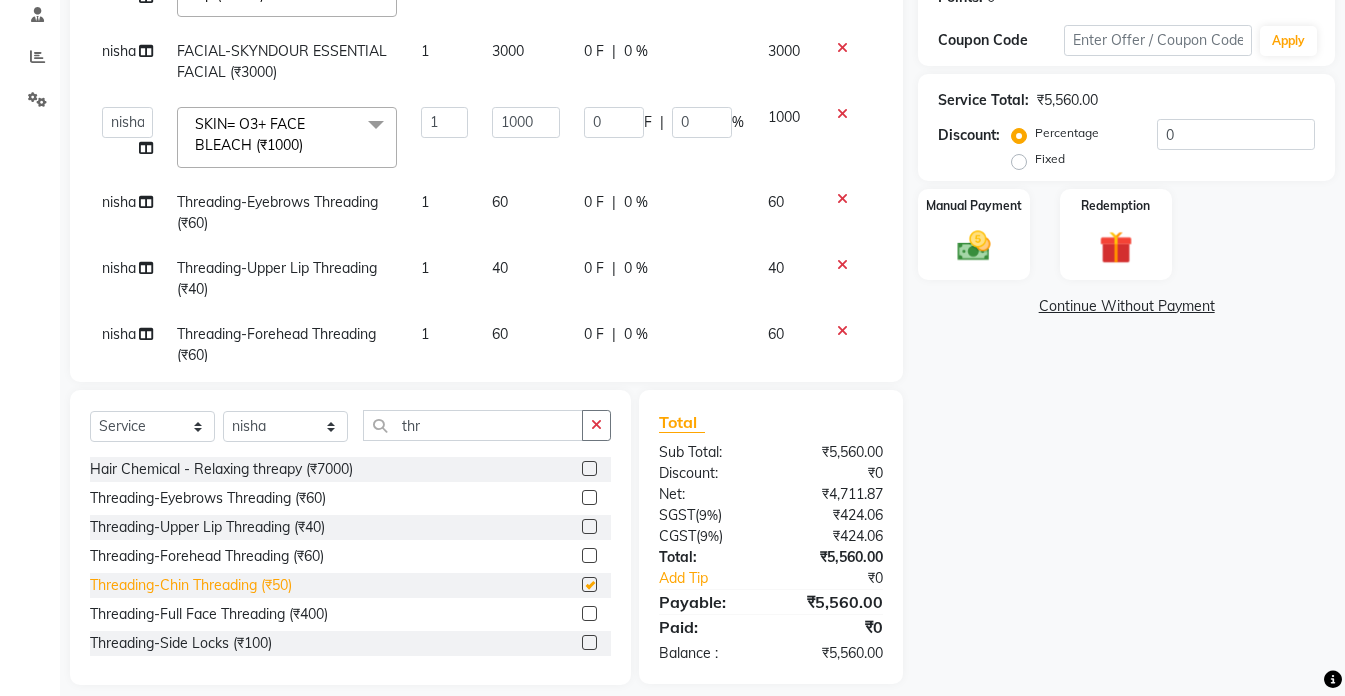 checkbox on "false" 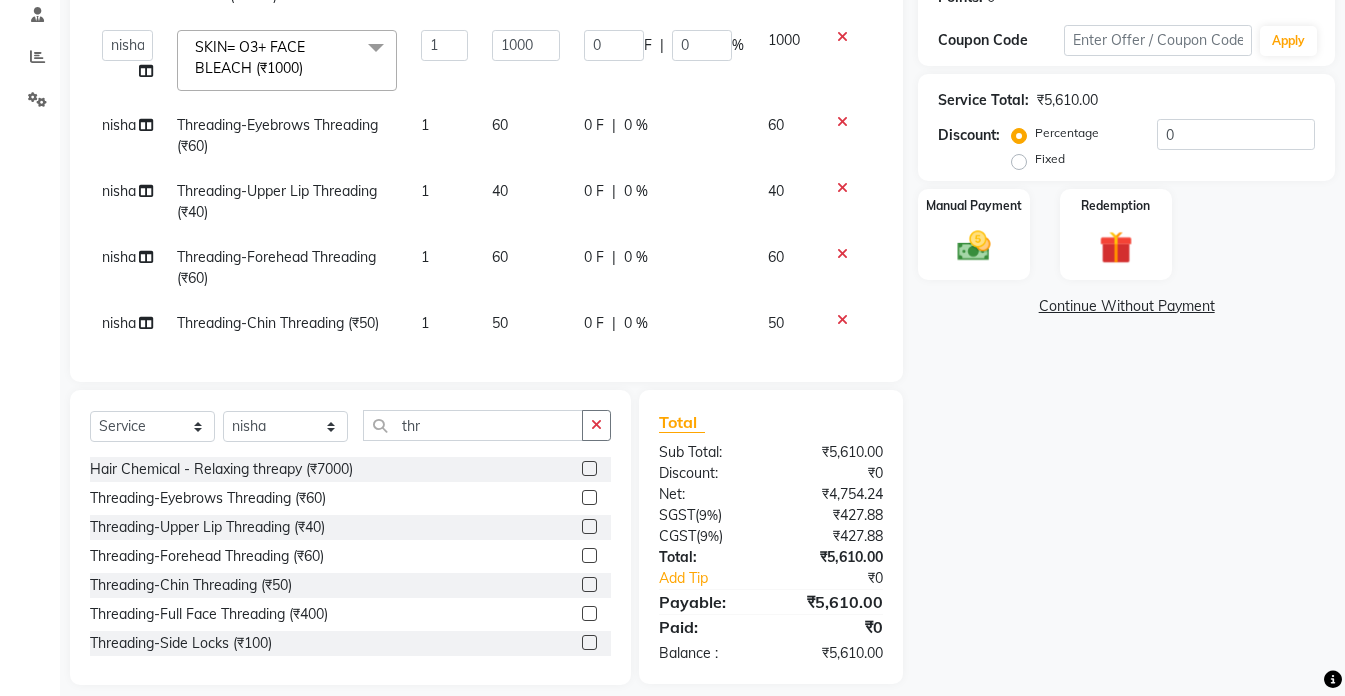 scroll, scrollTop: 113, scrollLeft: 0, axis: vertical 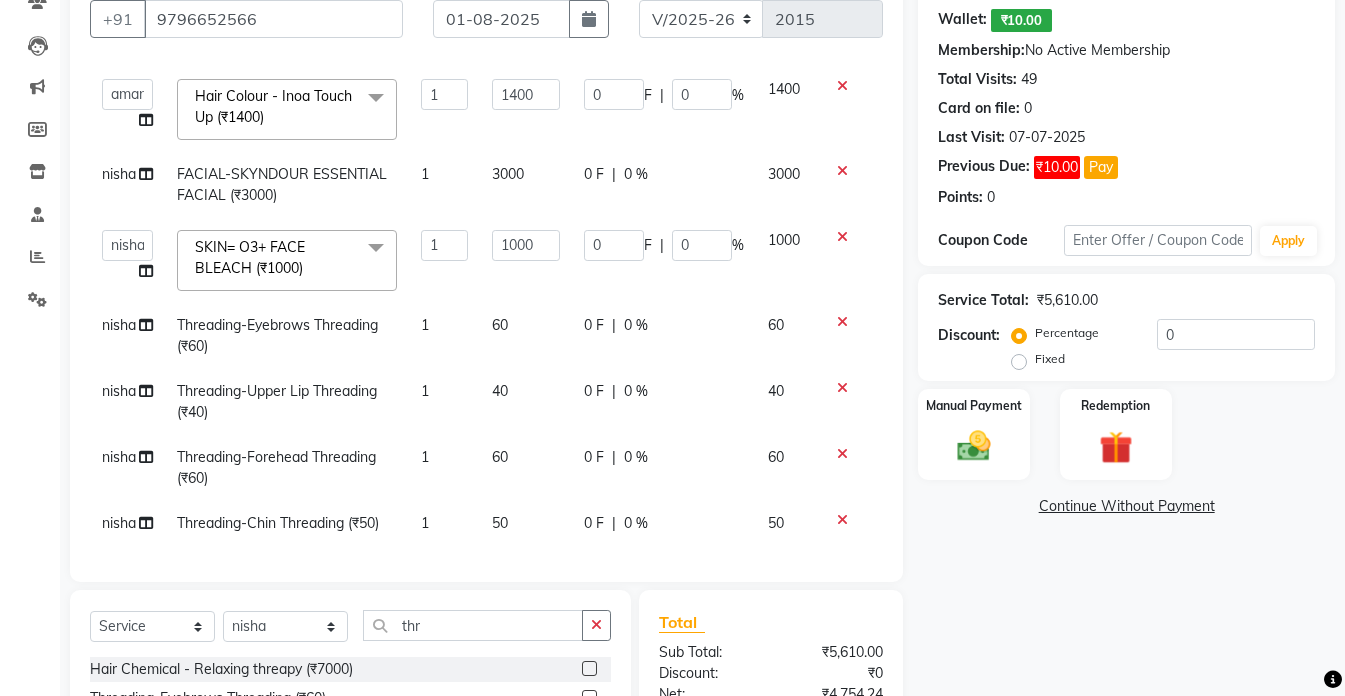 click on "3000" 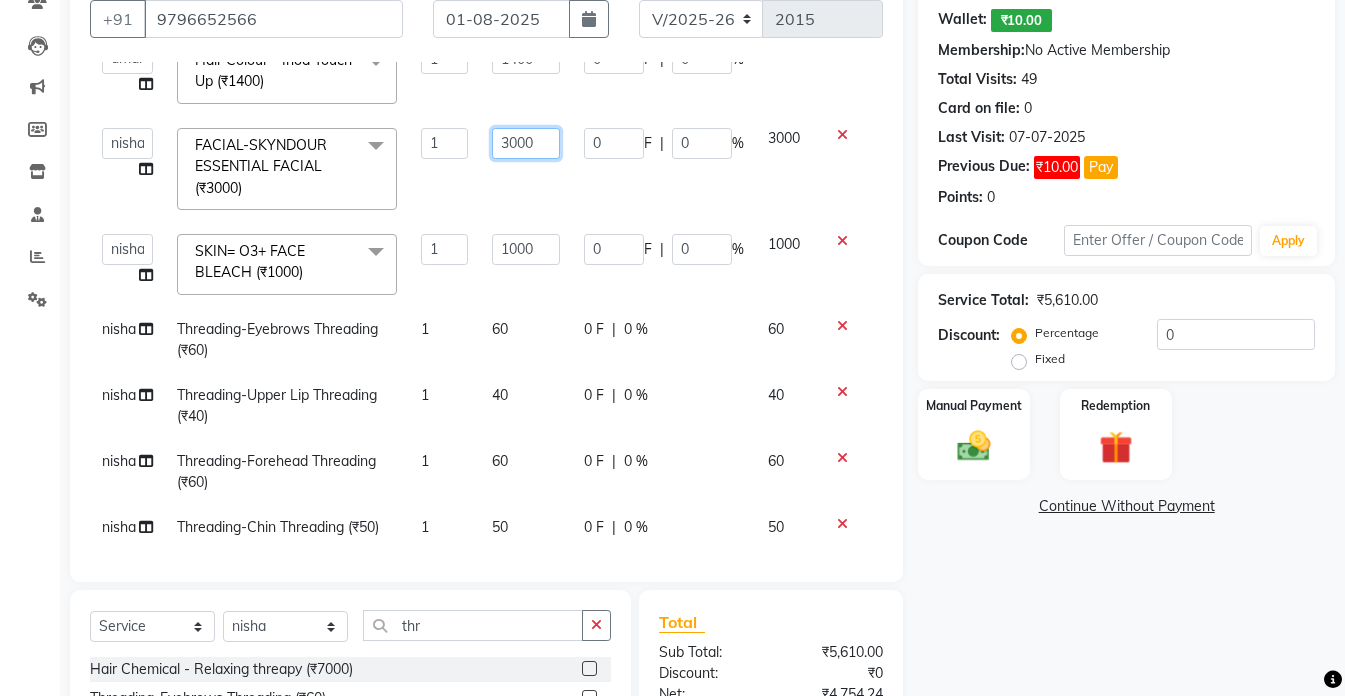 click on "3000" 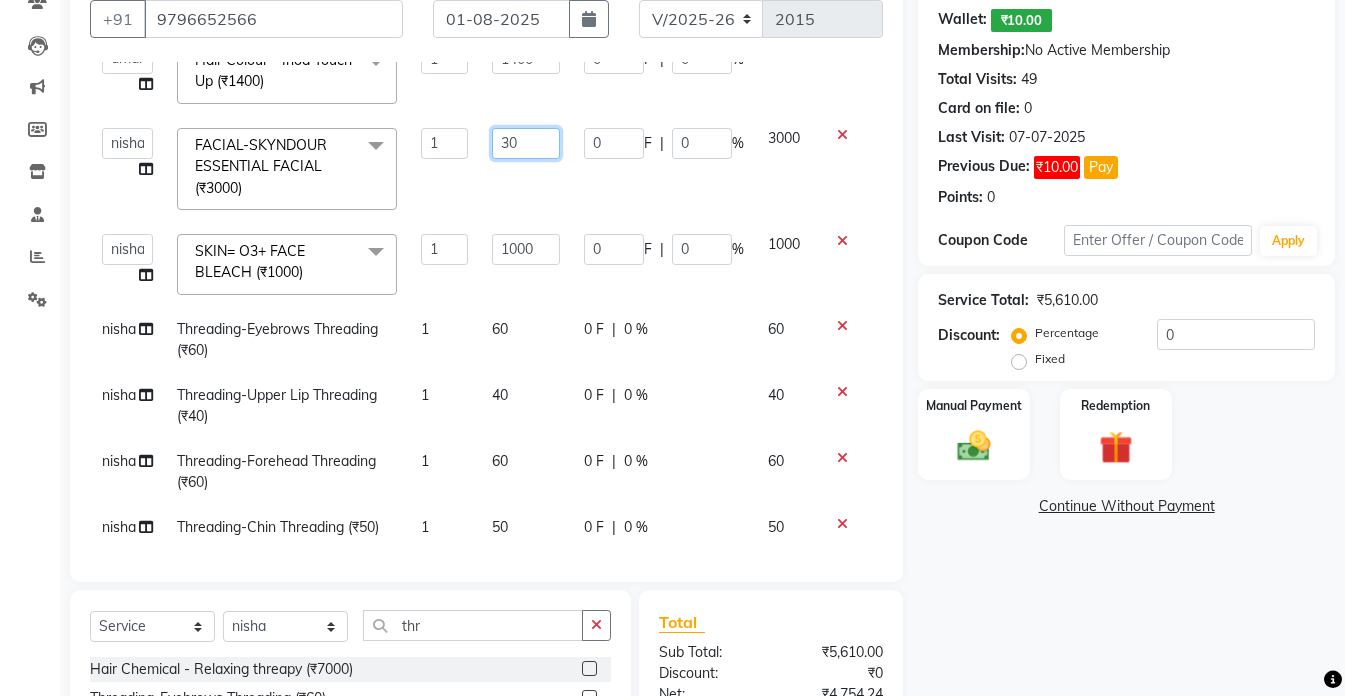 type on "3" 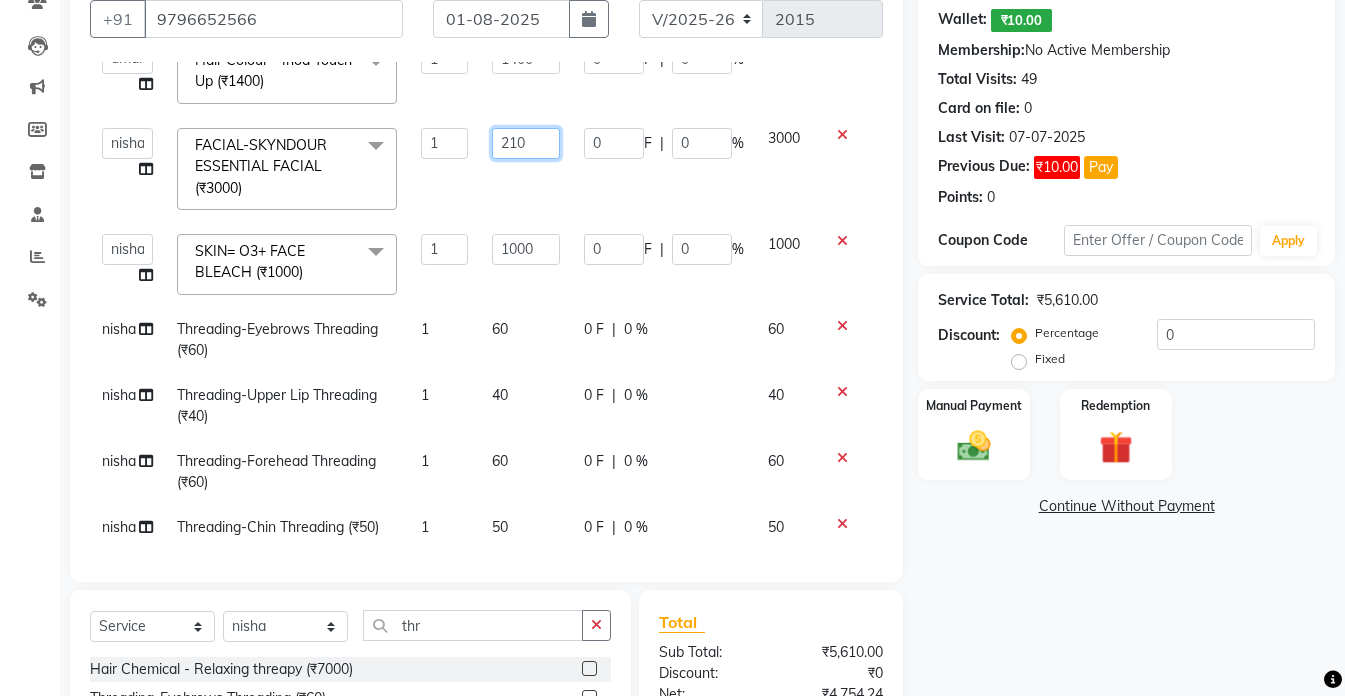 type on "2100" 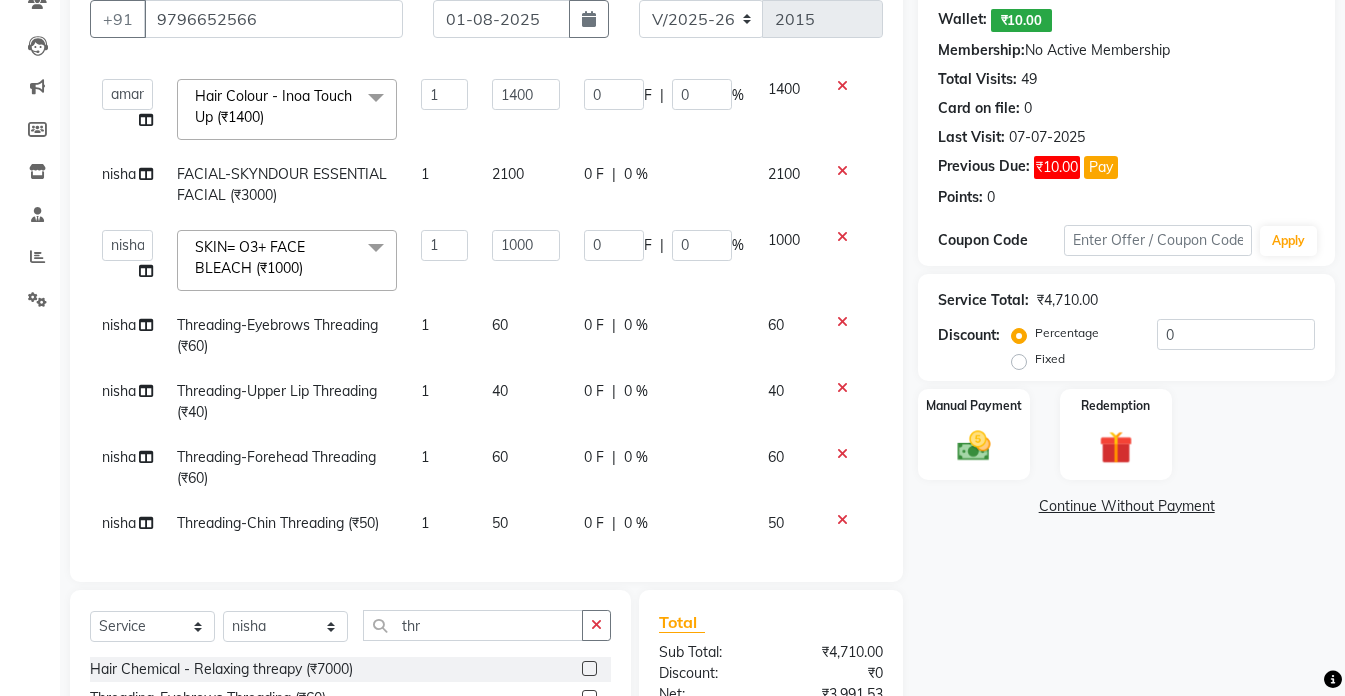 click on "1" 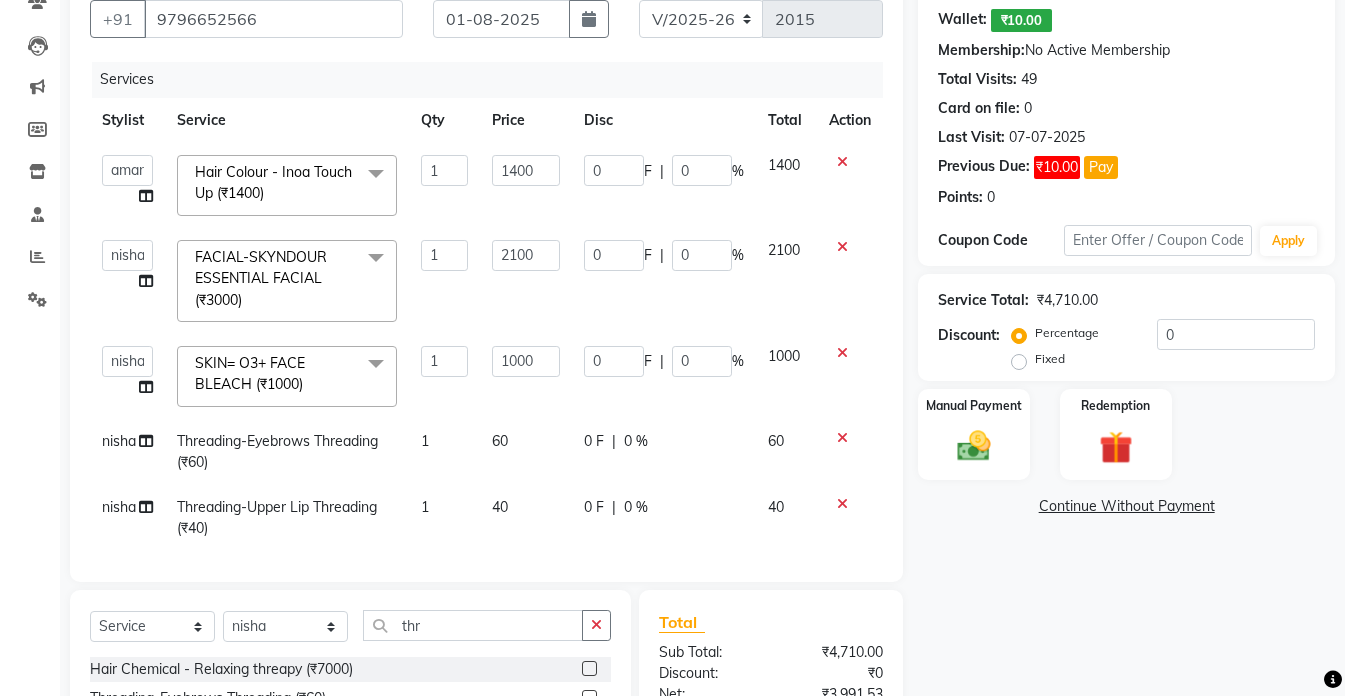 scroll, scrollTop: 0, scrollLeft: 0, axis: both 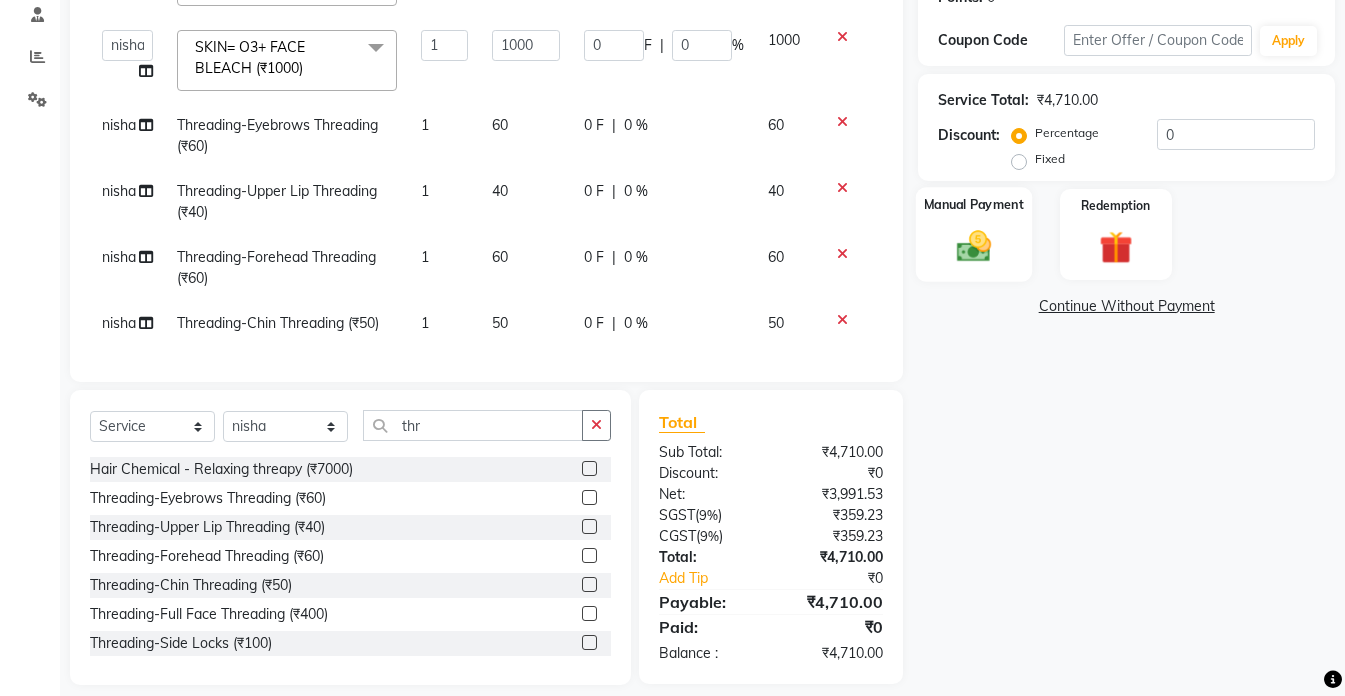 click 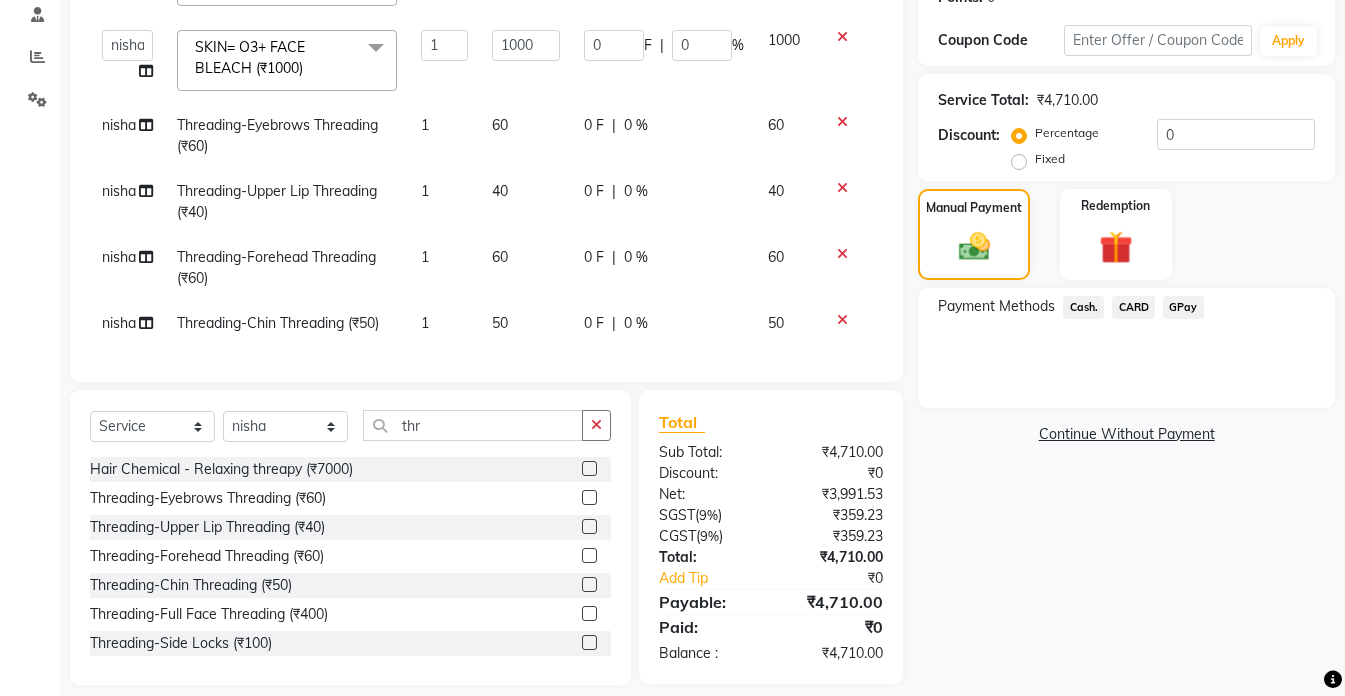 click on "Cash." 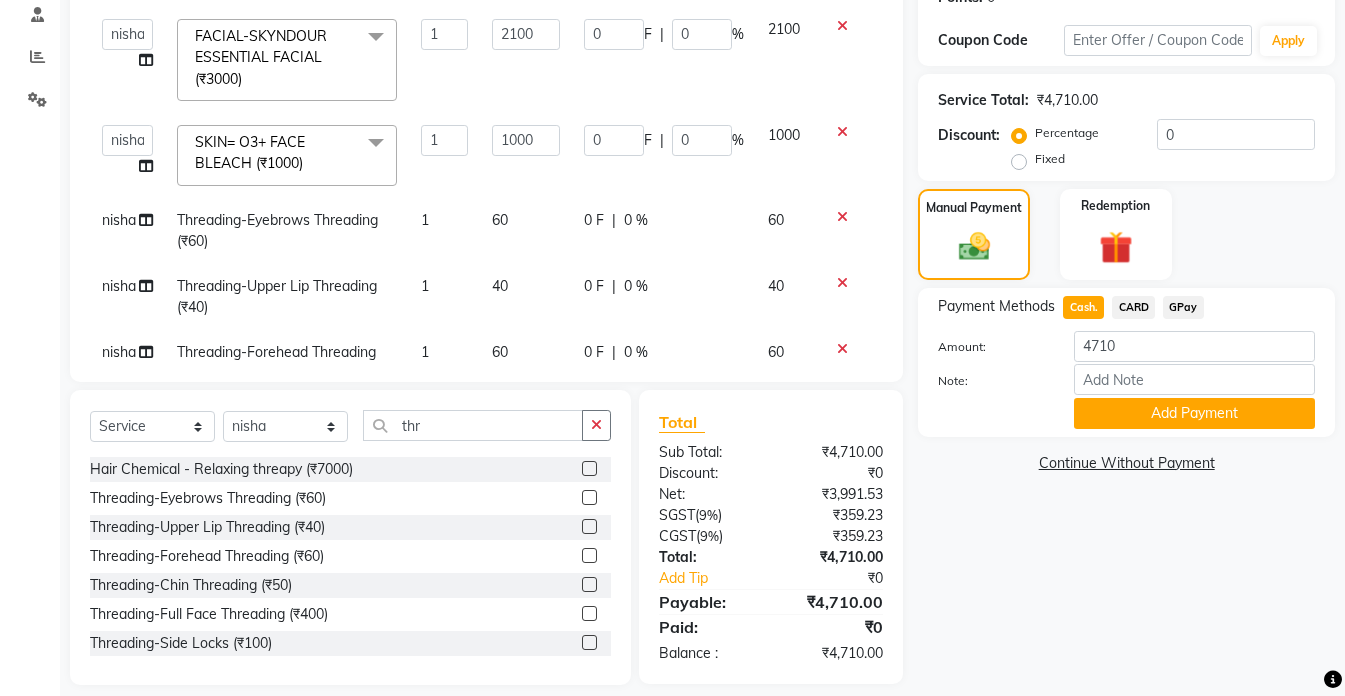 scroll, scrollTop: 0, scrollLeft: 0, axis: both 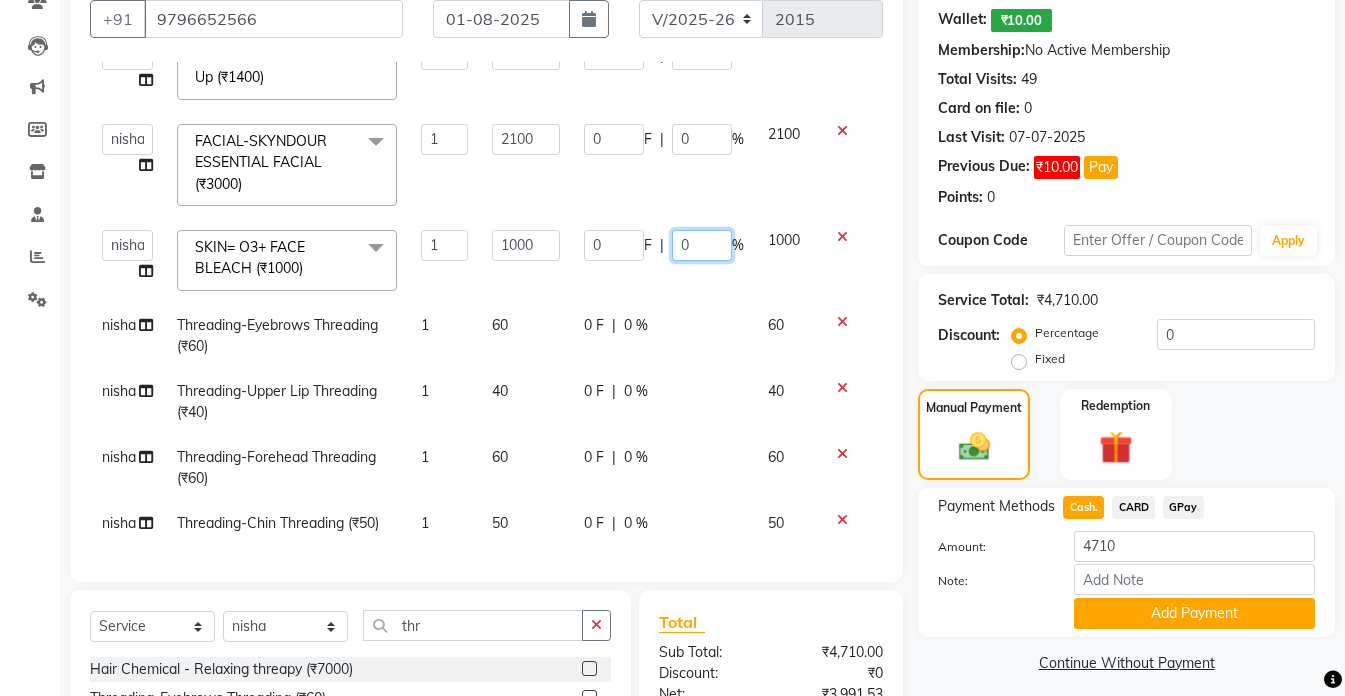 click on "0" 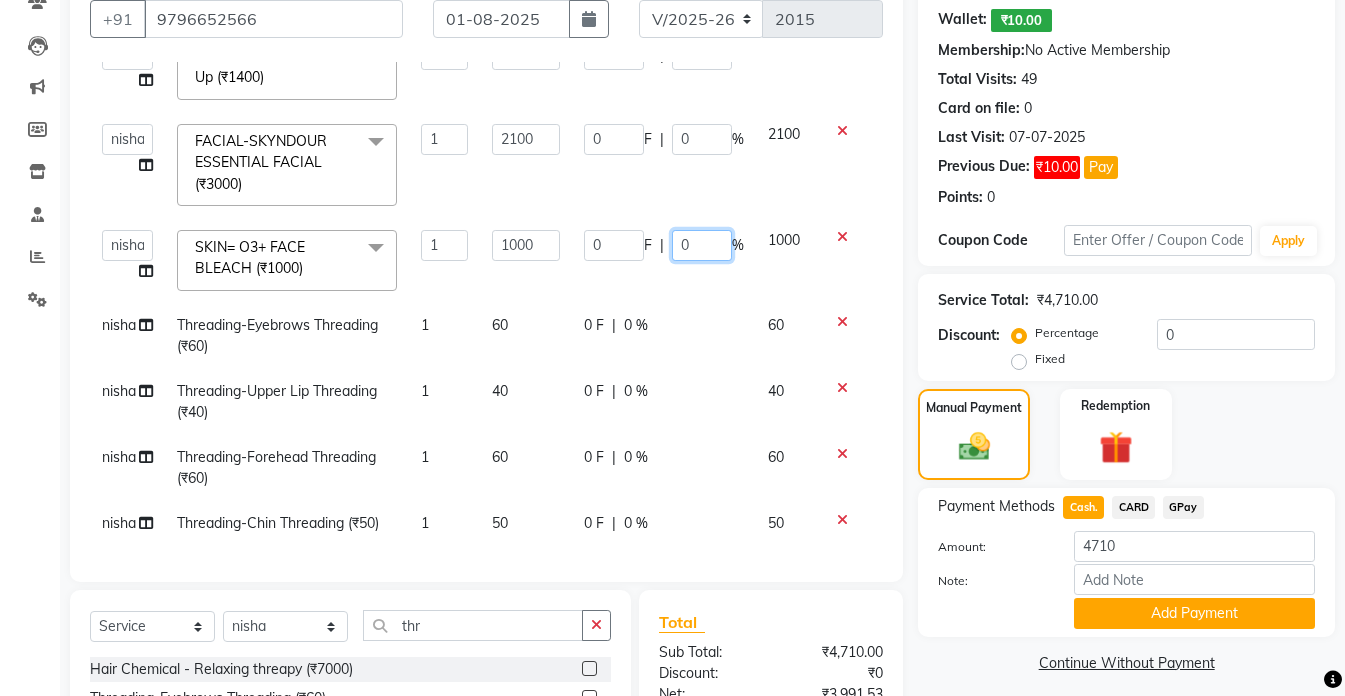 type on "10" 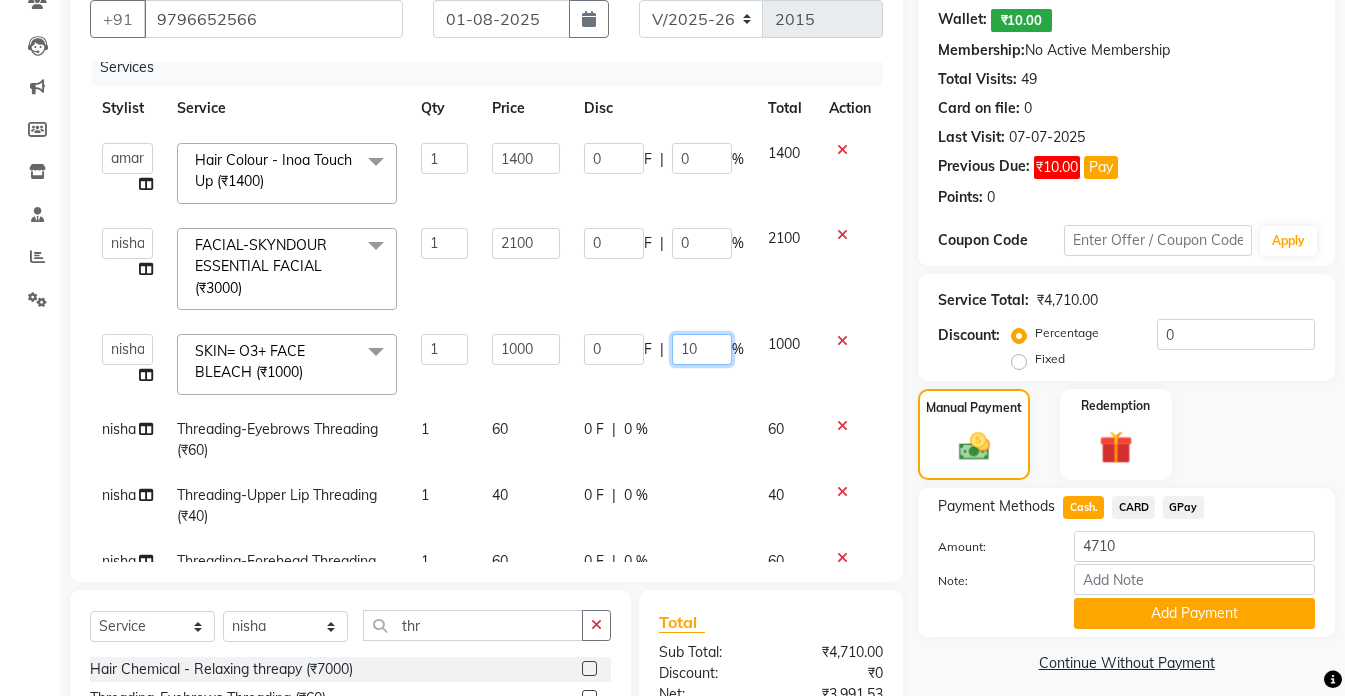 scroll, scrollTop: 0, scrollLeft: 0, axis: both 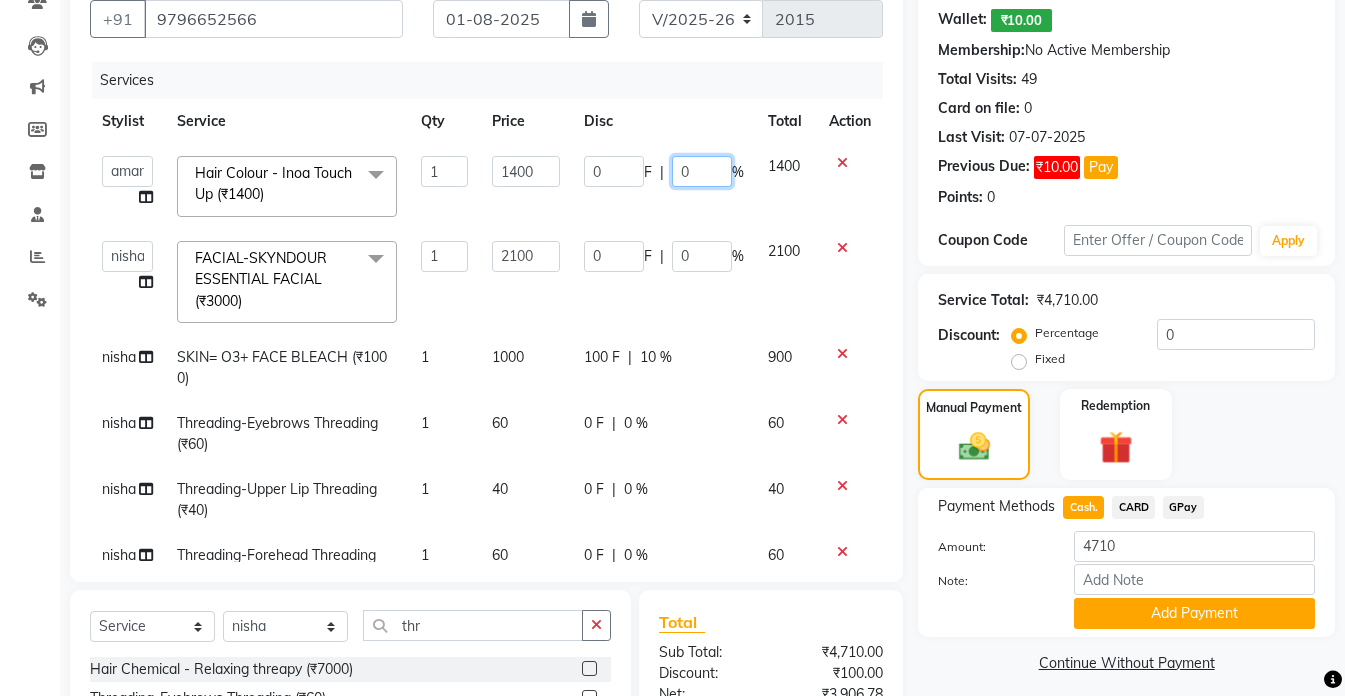 click on "0" 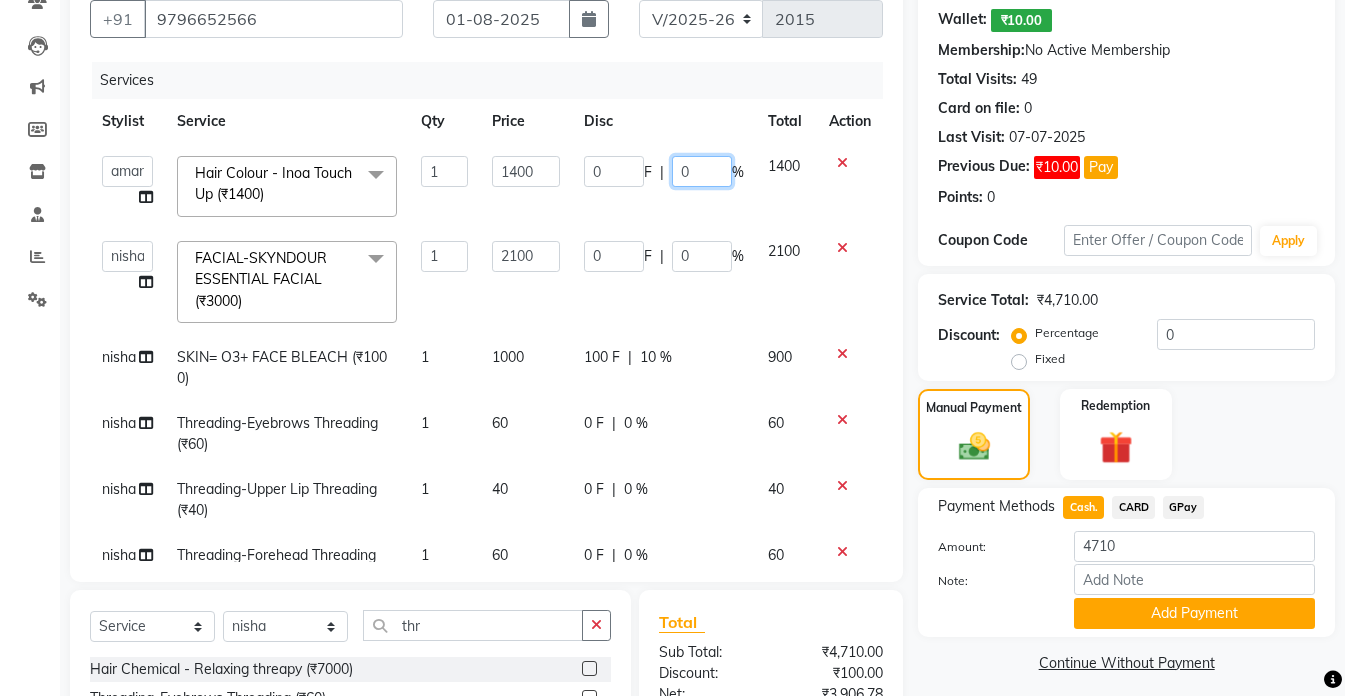 type on "10" 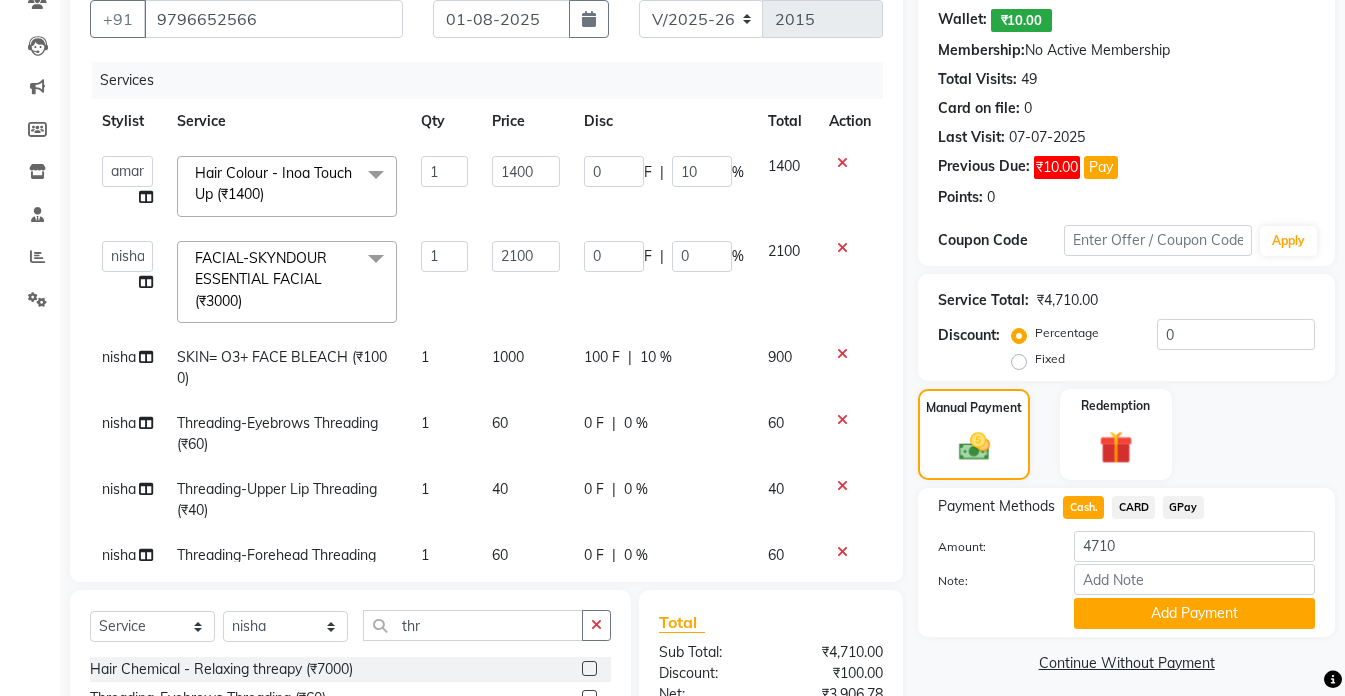 click on "Disc" 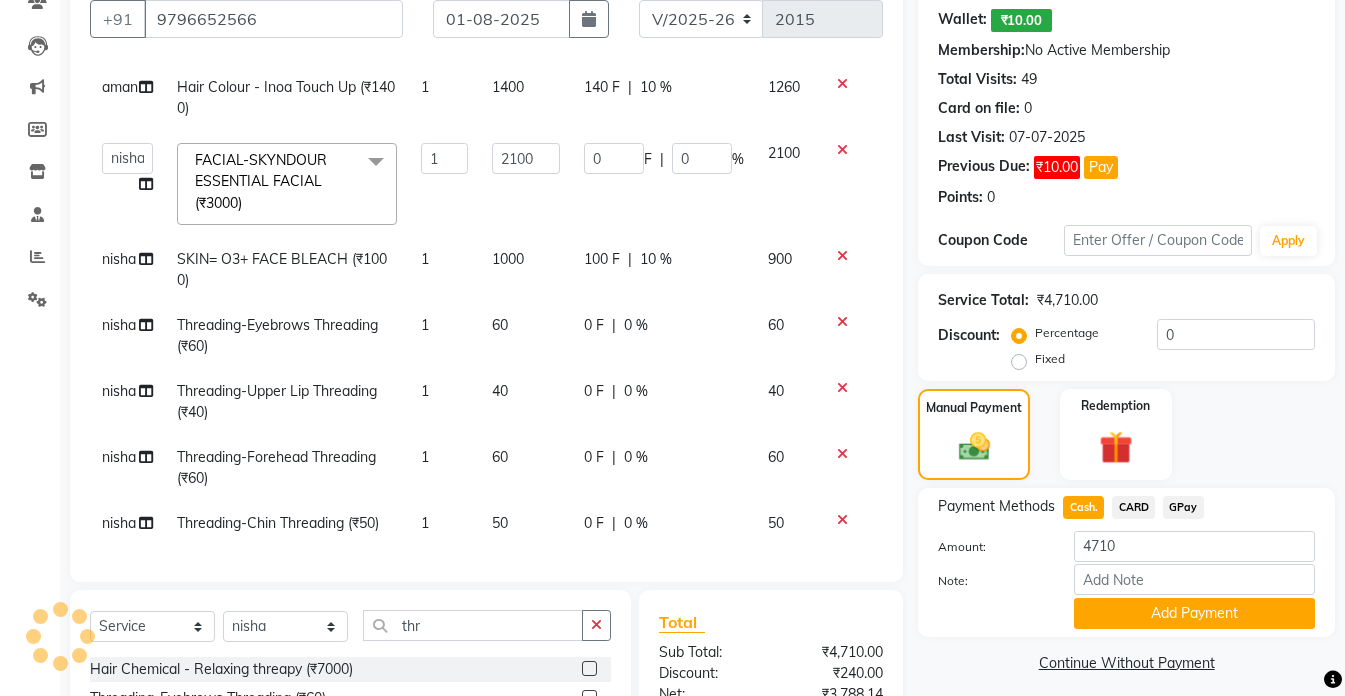 scroll, scrollTop: 115, scrollLeft: 0, axis: vertical 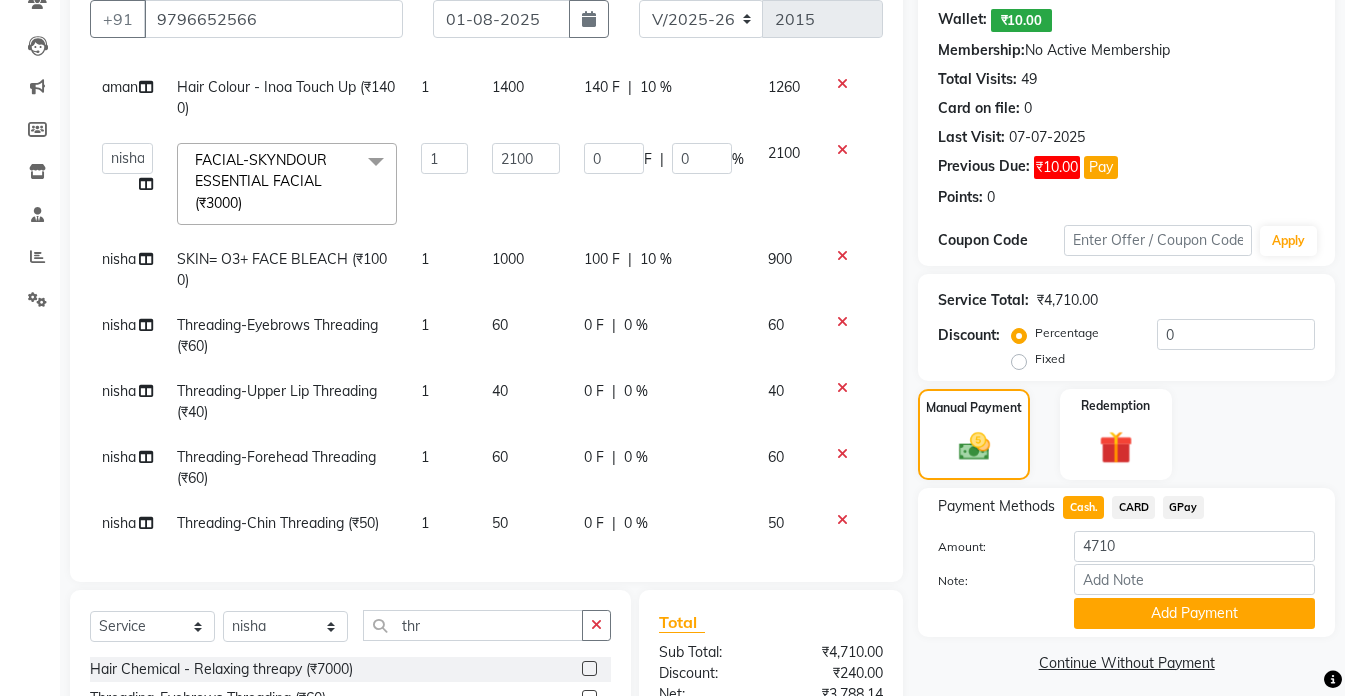 click on "Cash." 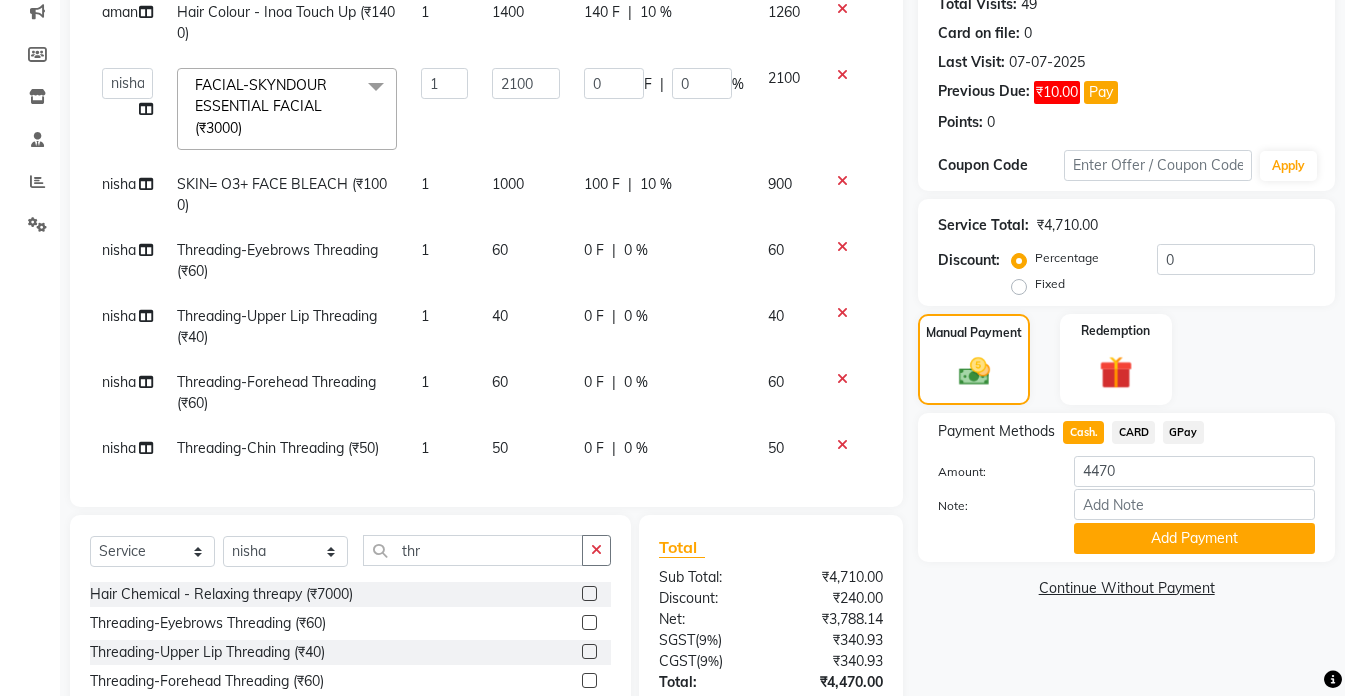 scroll, scrollTop: 205, scrollLeft: 0, axis: vertical 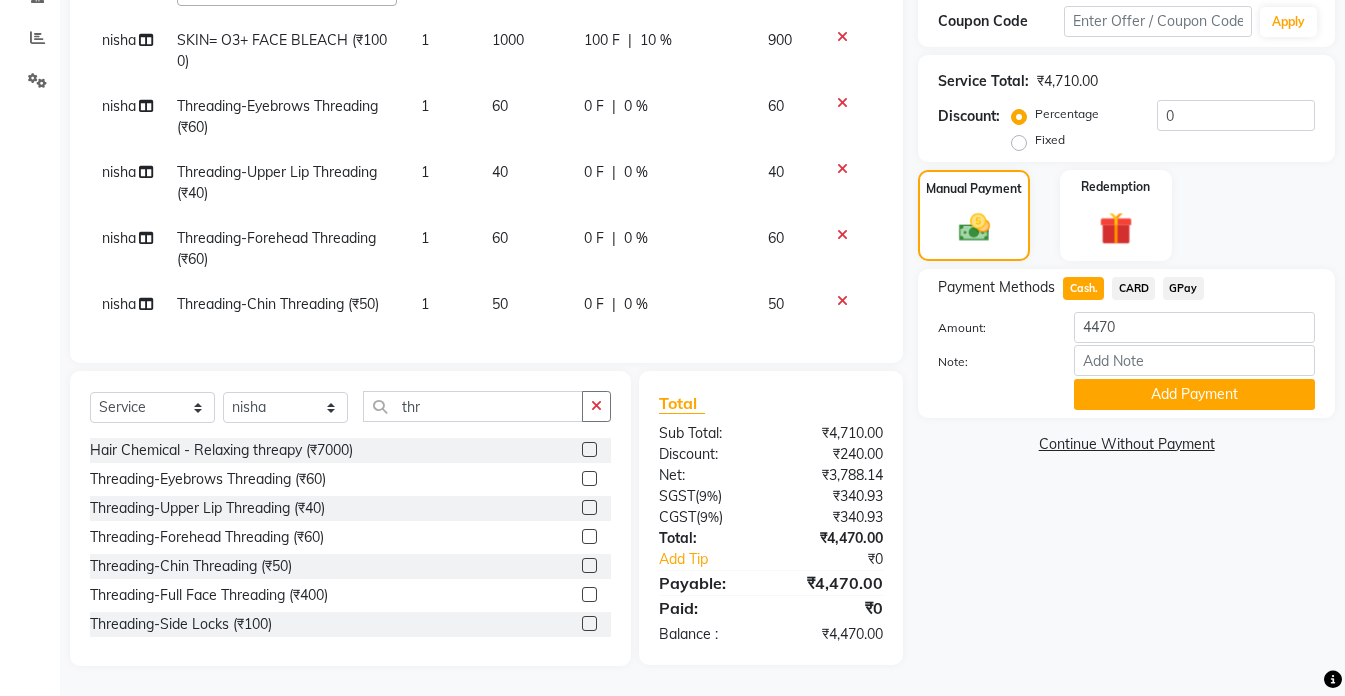 click 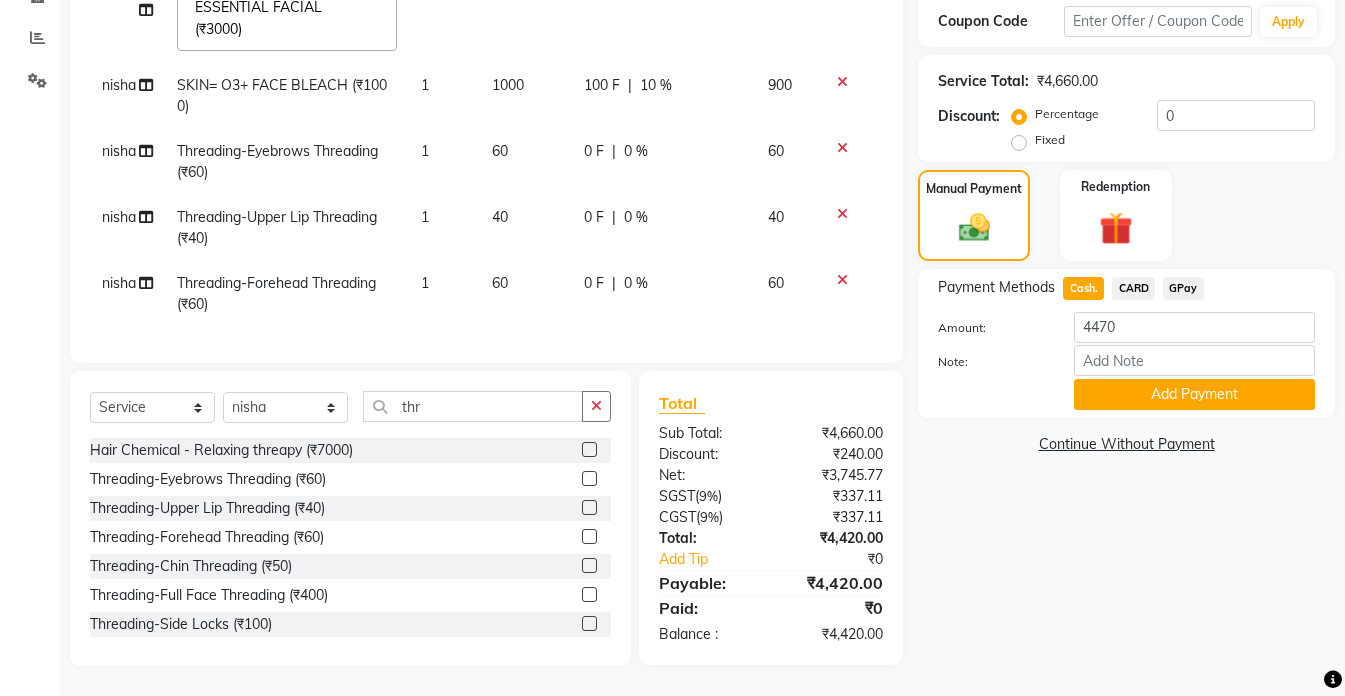 scroll, scrollTop: 49, scrollLeft: 0, axis: vertical 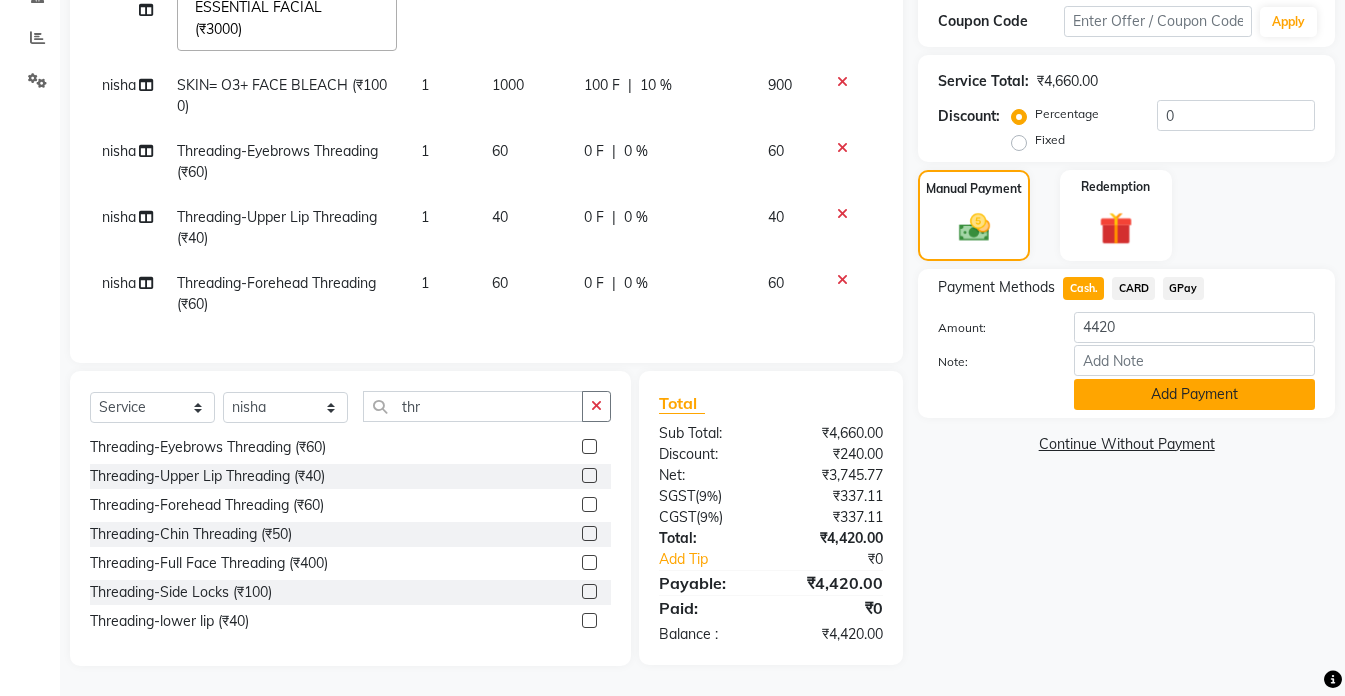 click on "Add Payment" 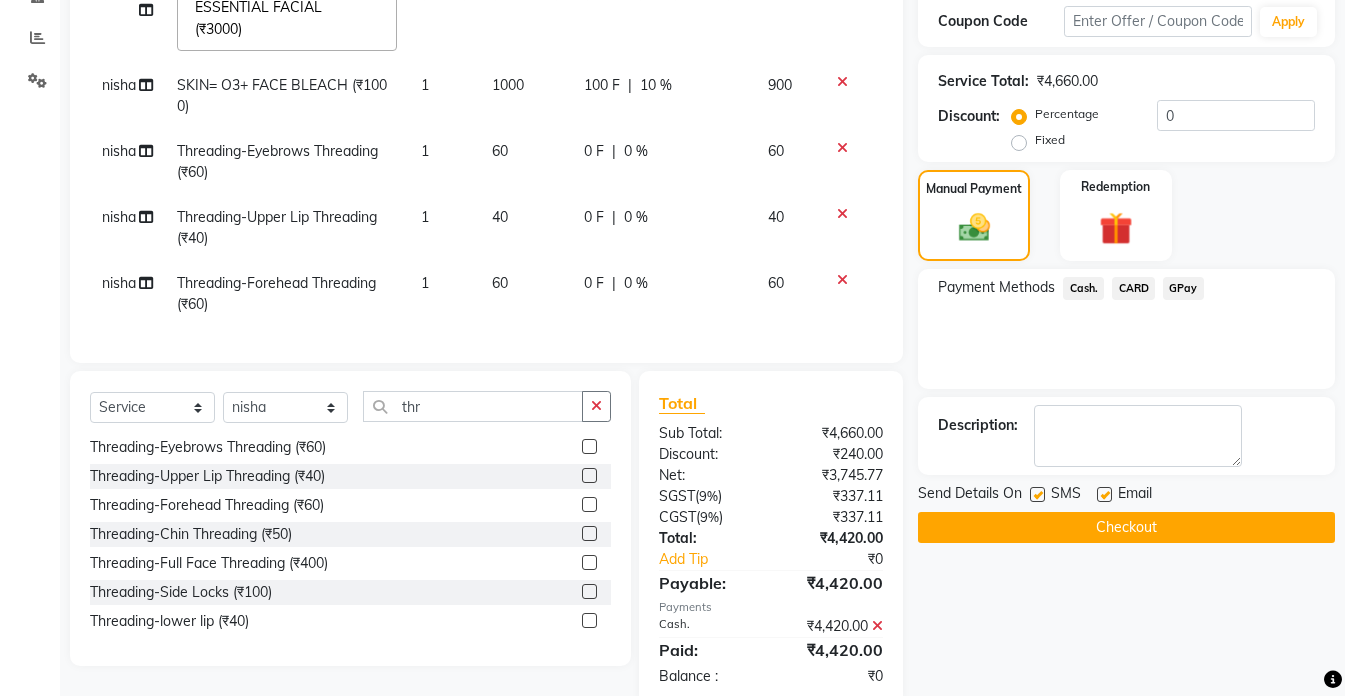 click on "Description:" 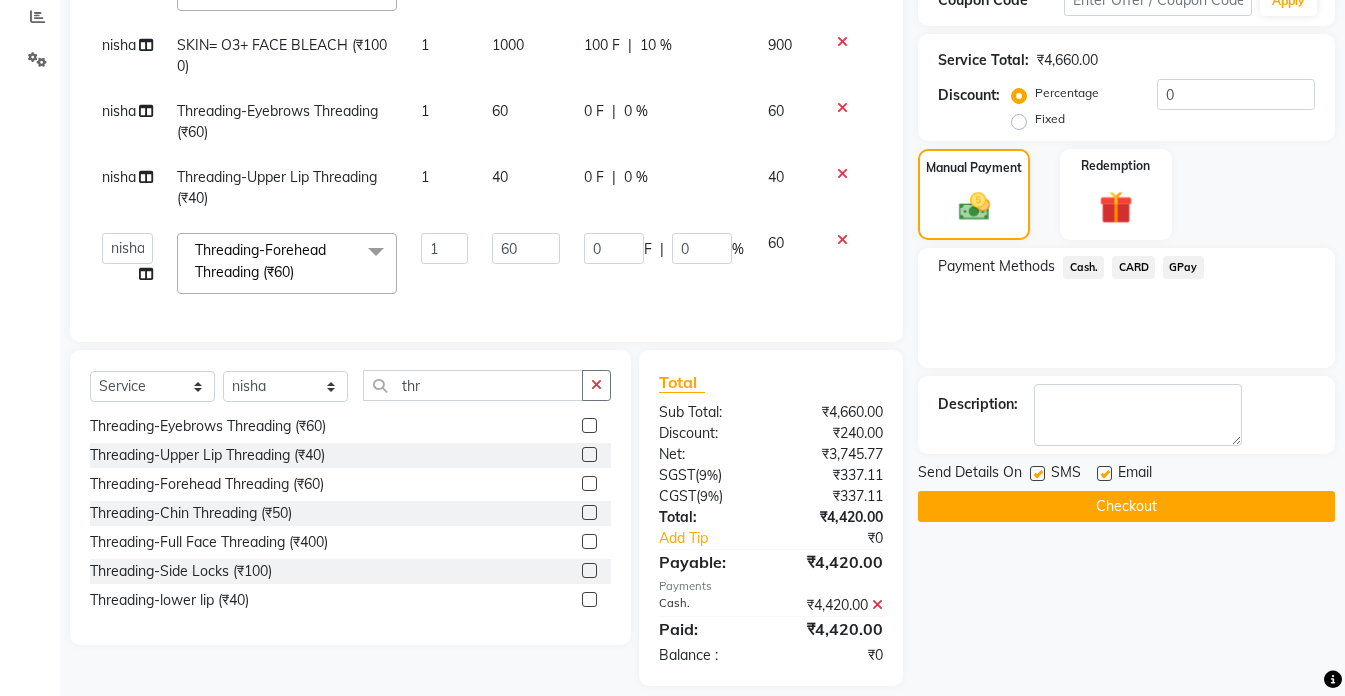scroll, scrollTop: 446, scrollLeft: 0, axis: vertical 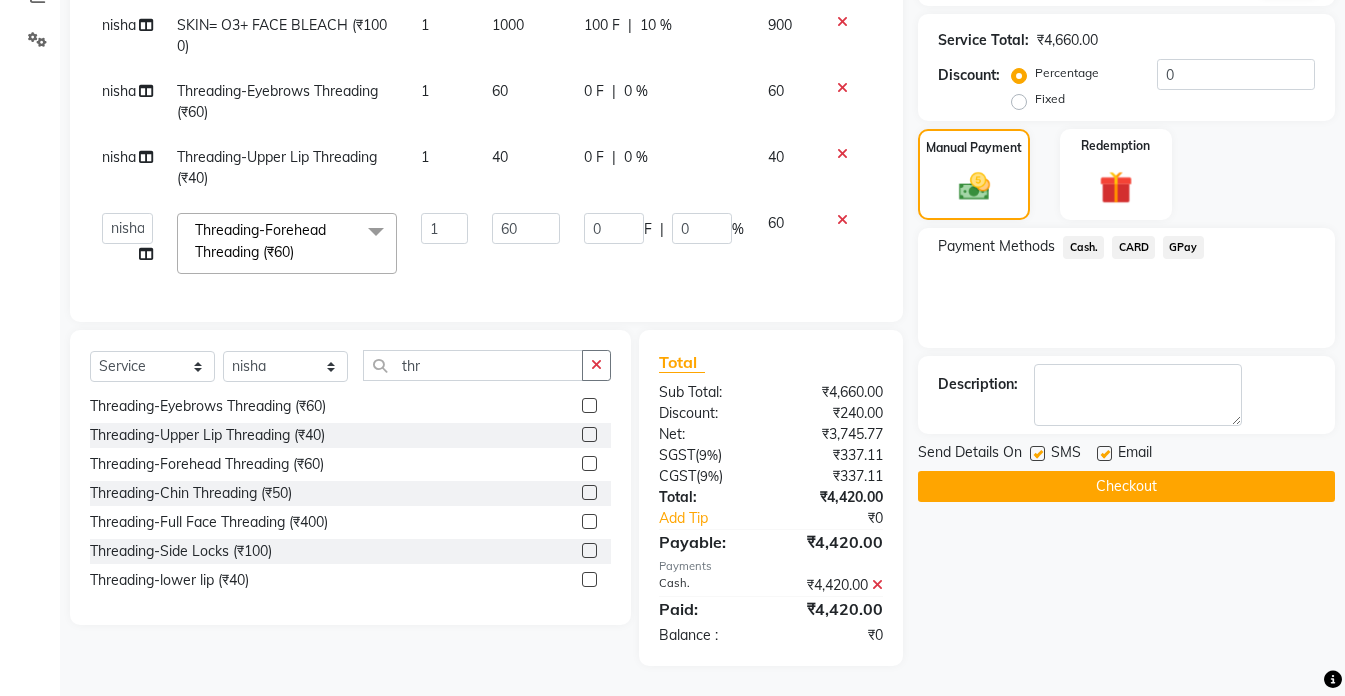 click on "Checkout" 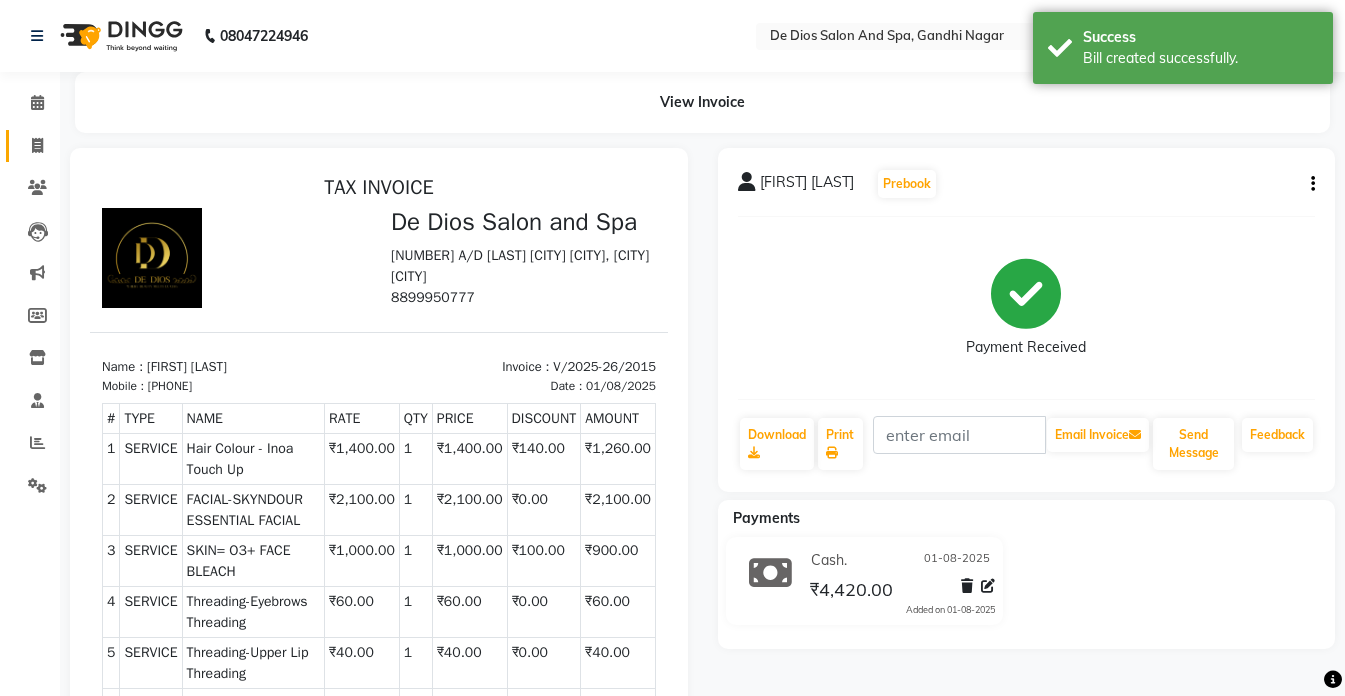 scroll, scrollTop: 0, scrollLeft: 0, axis: both 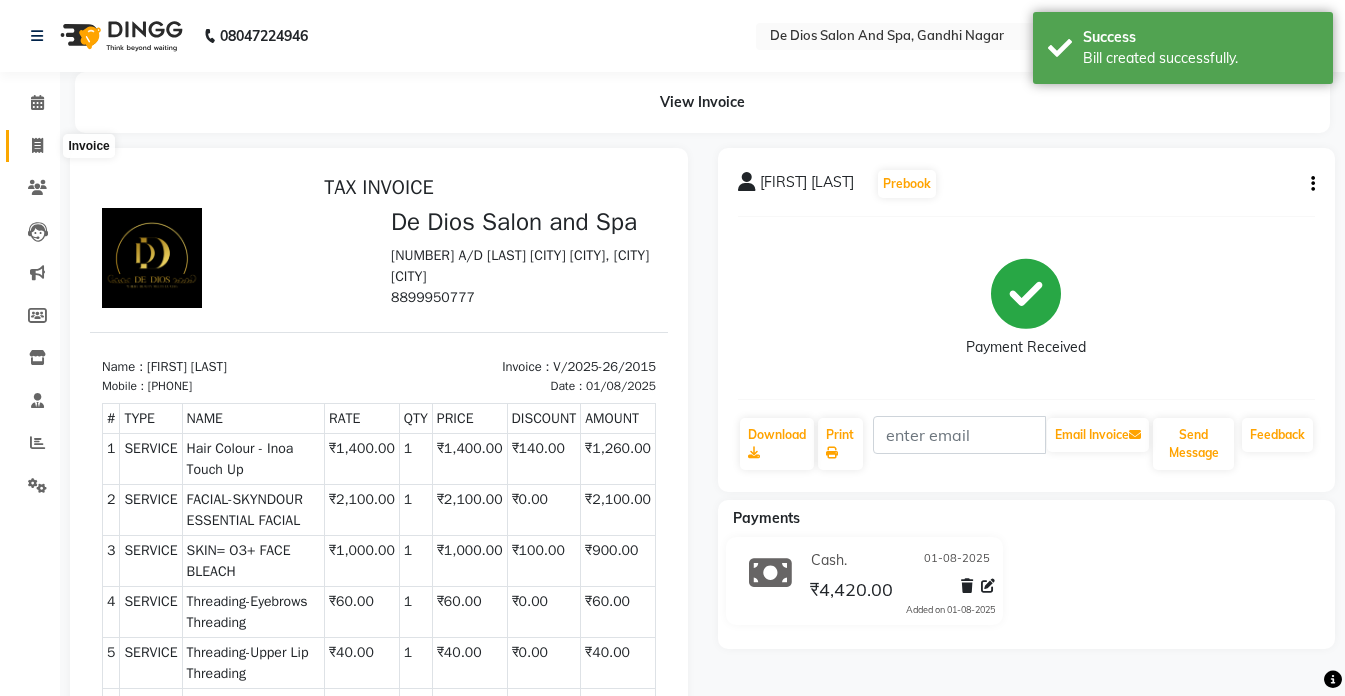 click 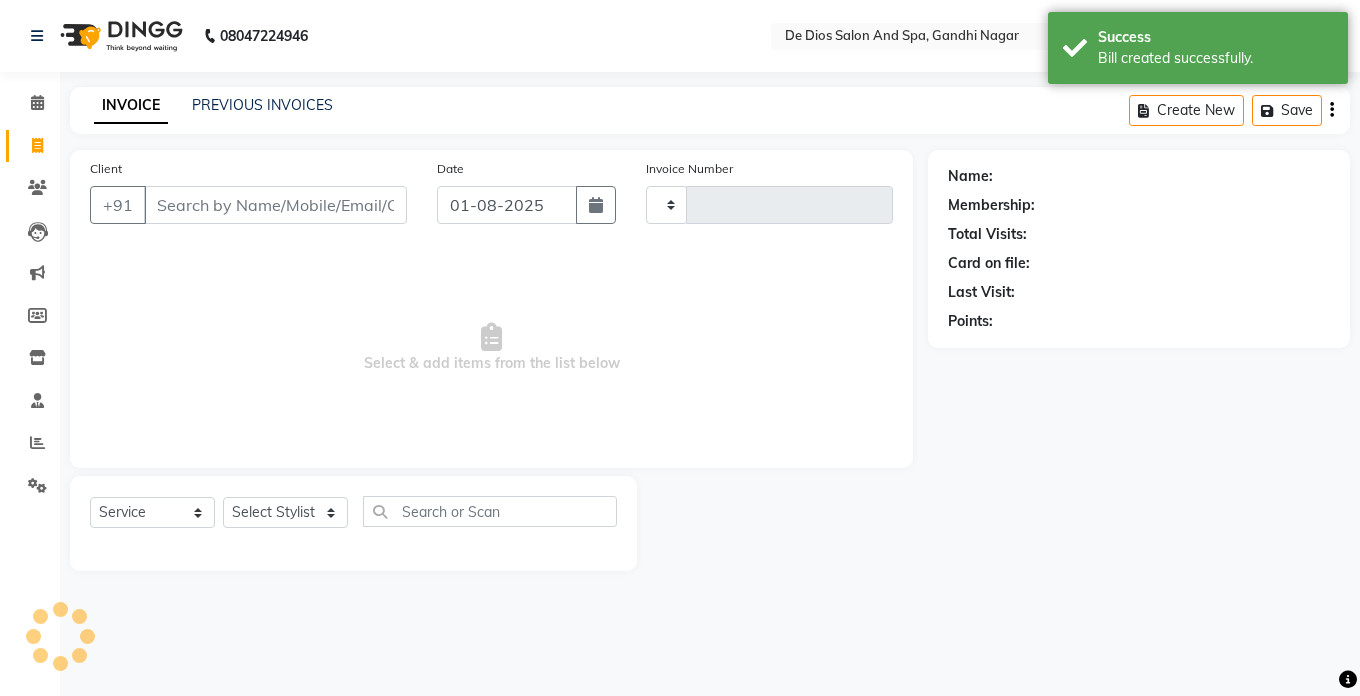 type on "2016" 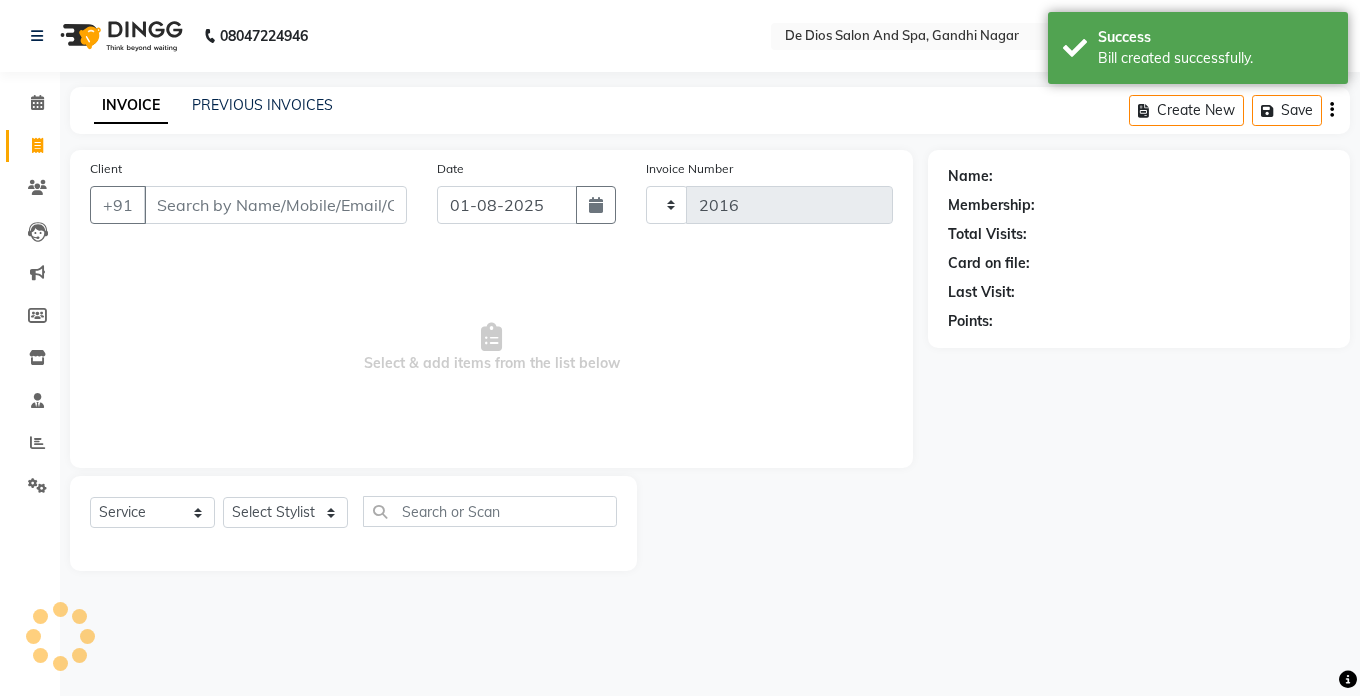 select on "6431" 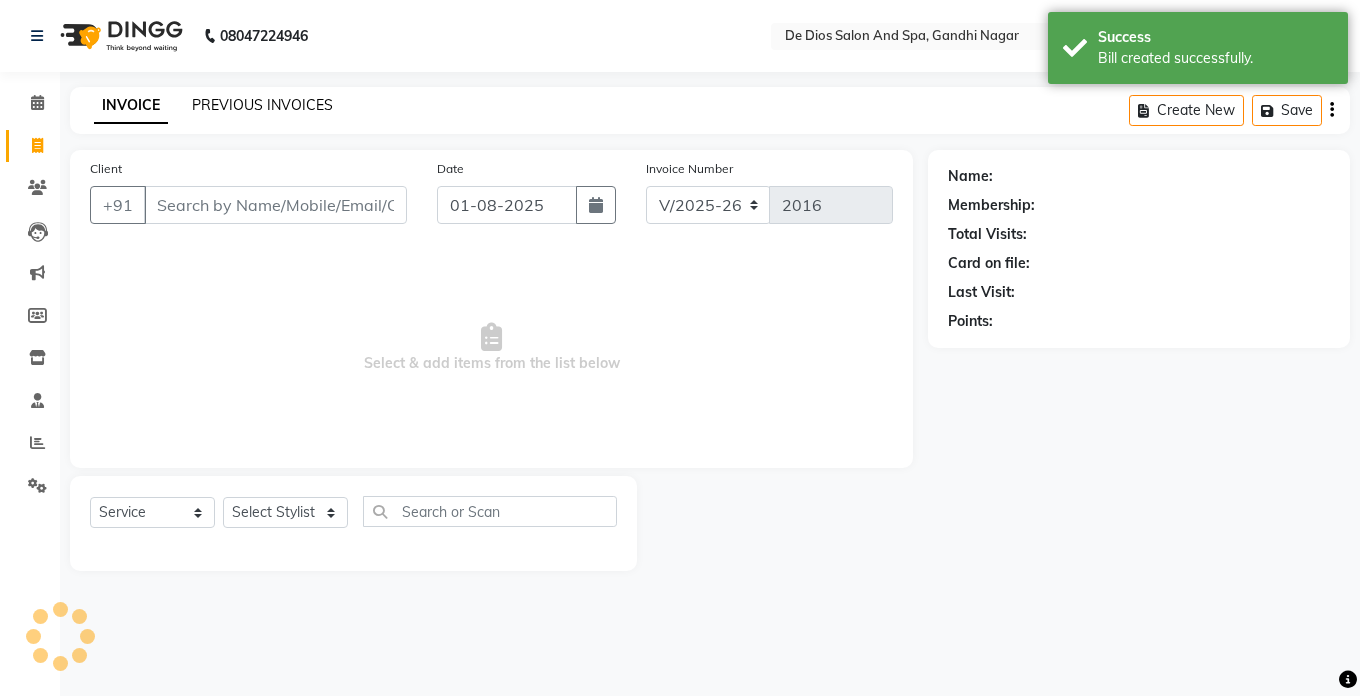 click on "PREVIOUS INVOICES" 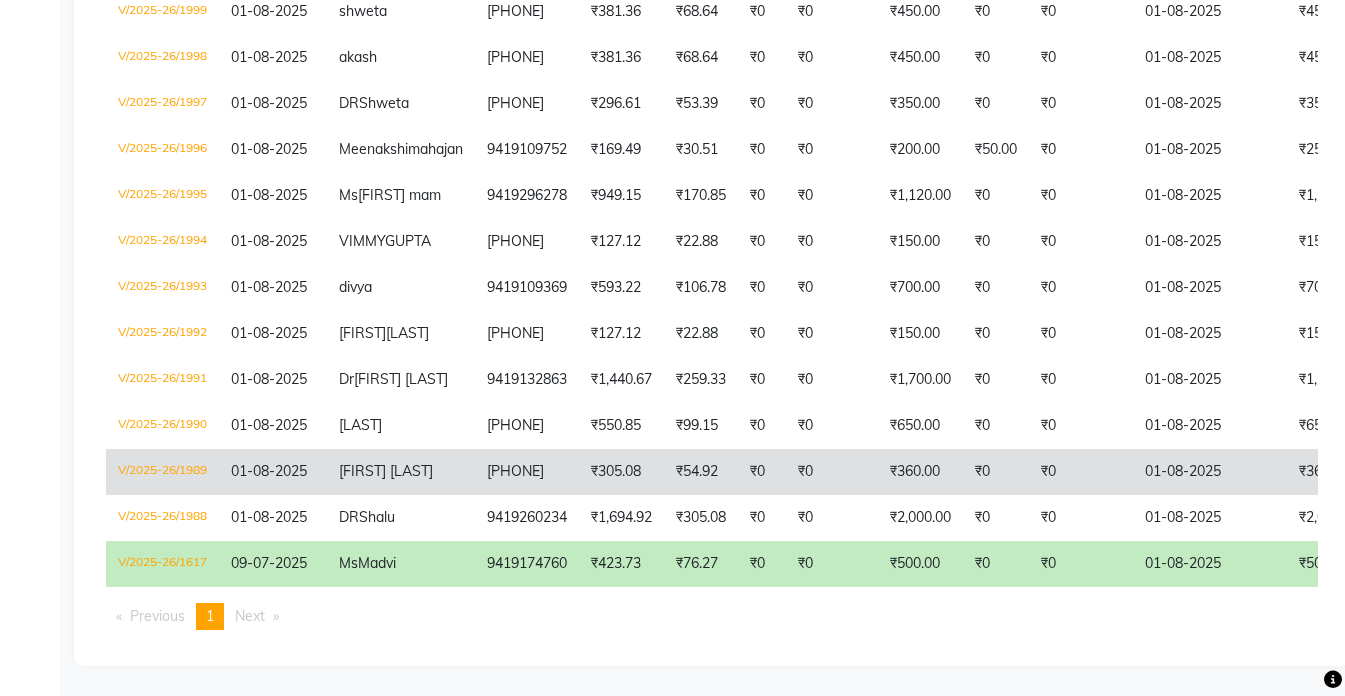 scroll, scrollTop: 1316, scrollLeft: 0, axis: vertical 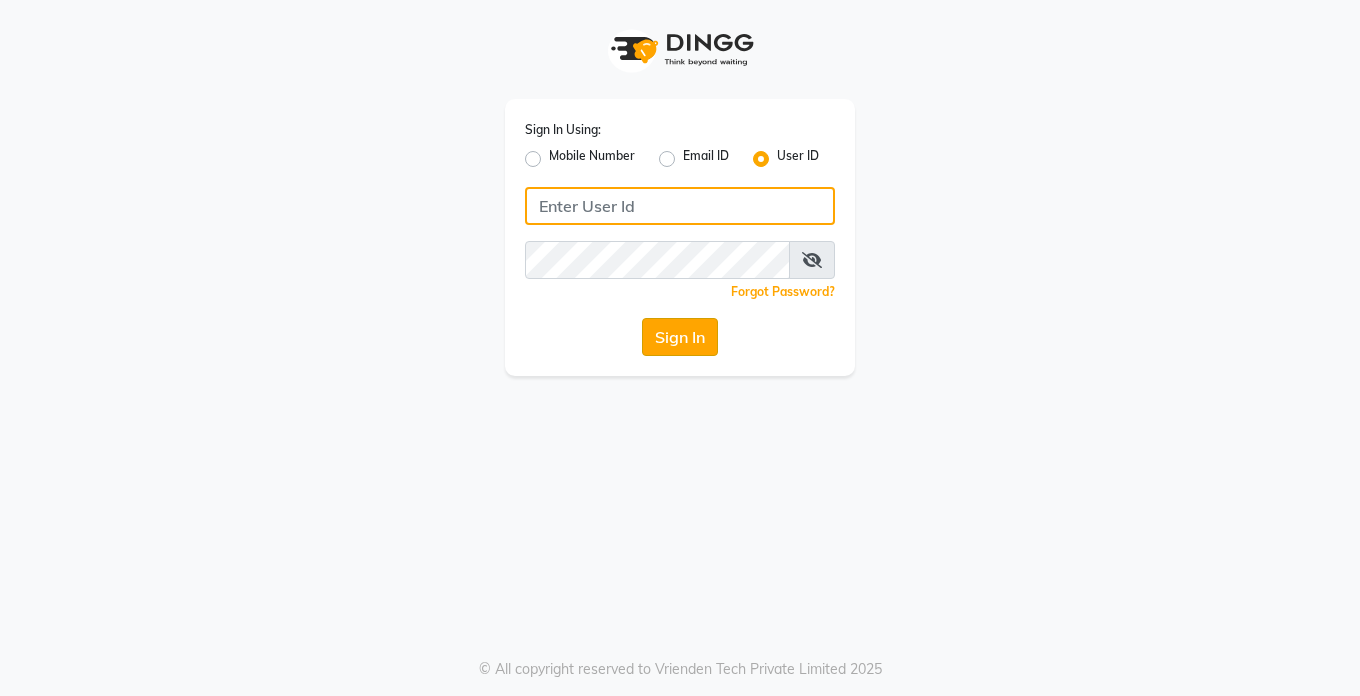 type on "Dedios123" 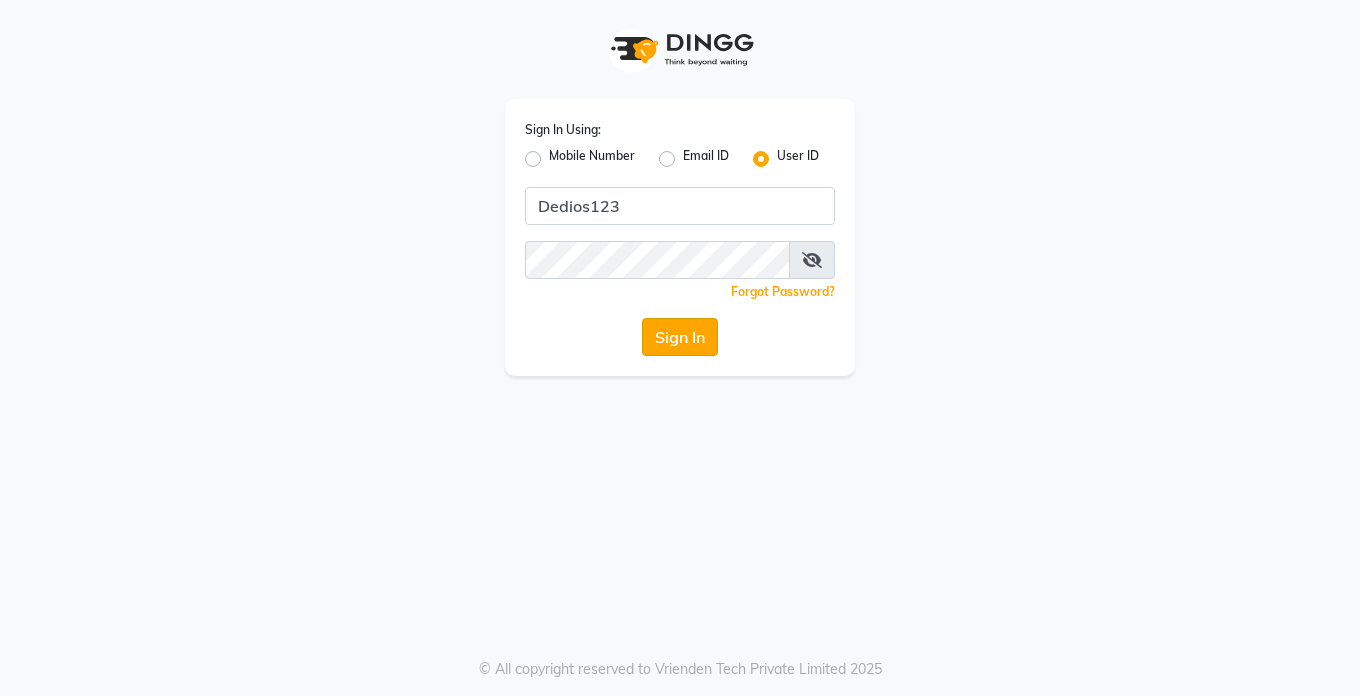 click on "Sign In" 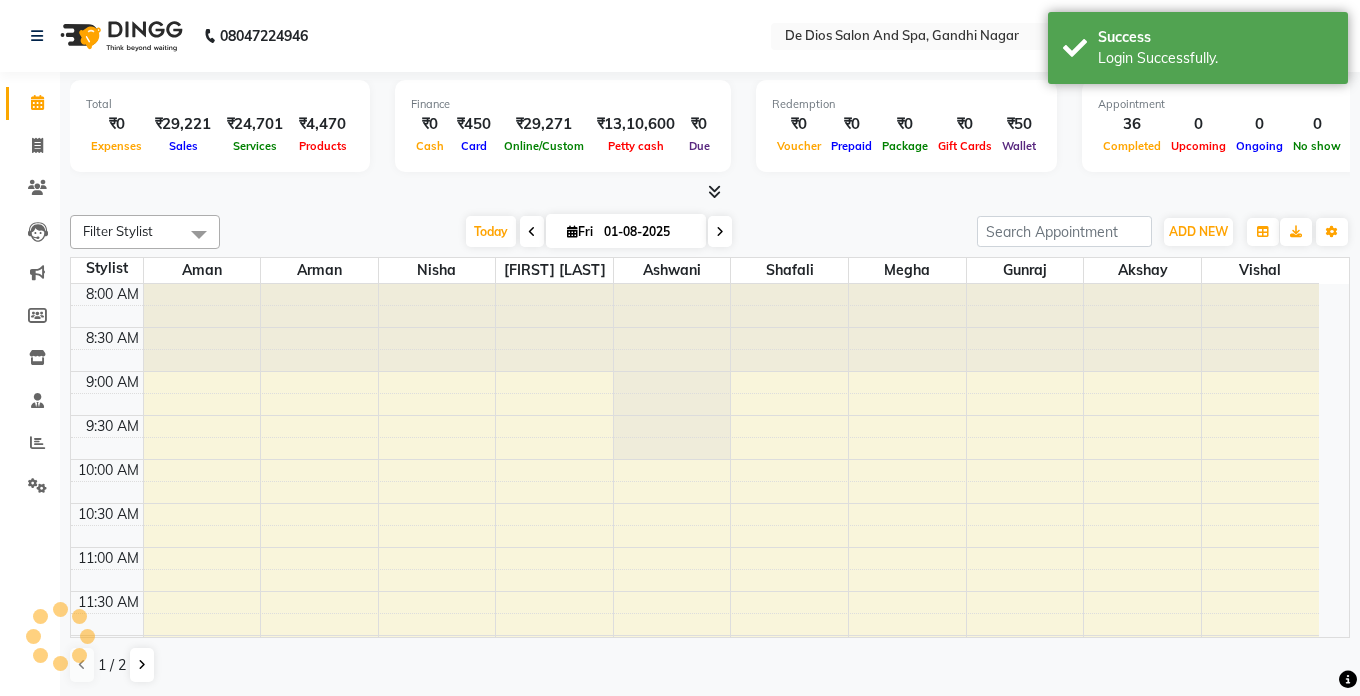 select on "en" 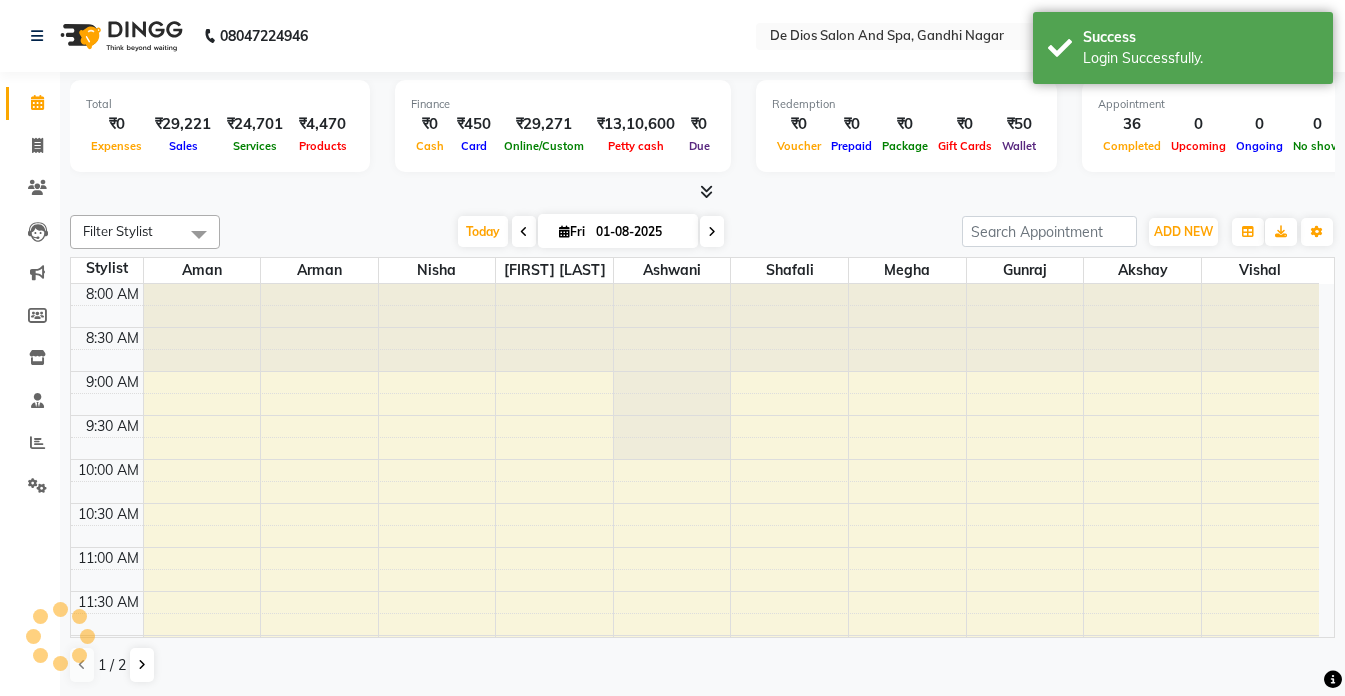 scroll, scrollTop: 0, scrollLeft: 0, axis: both 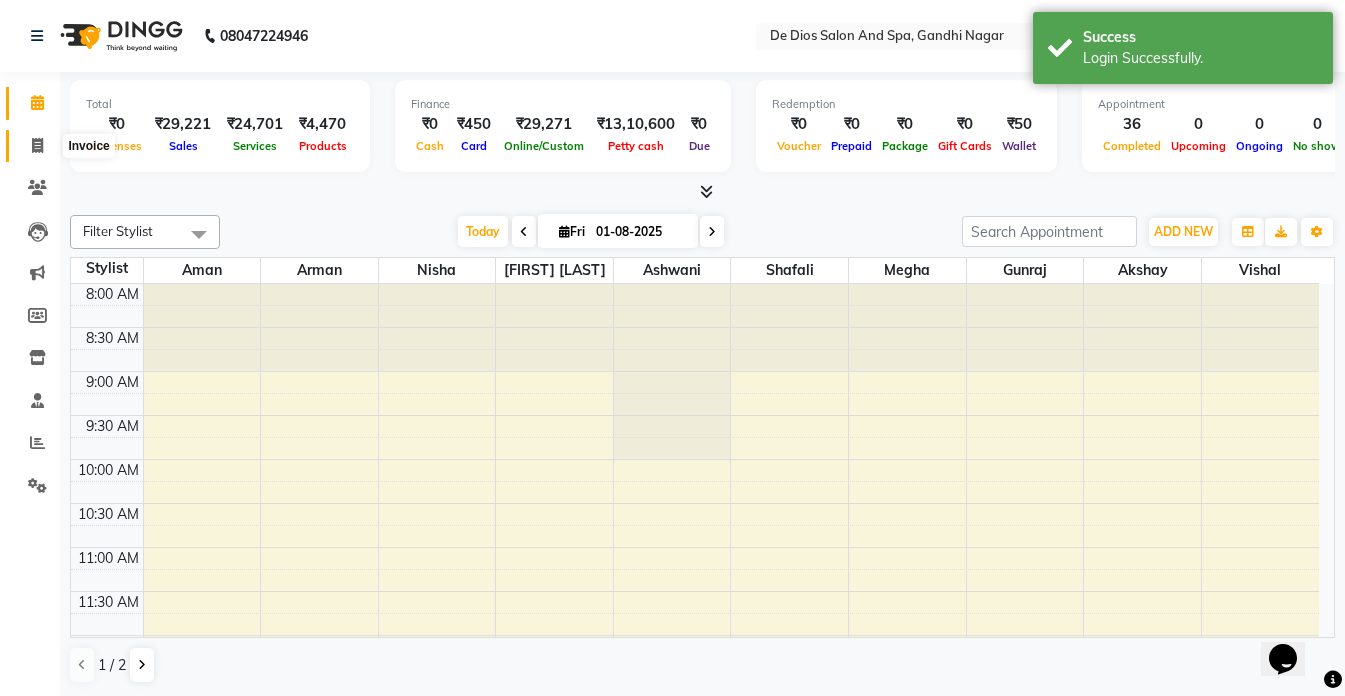 click 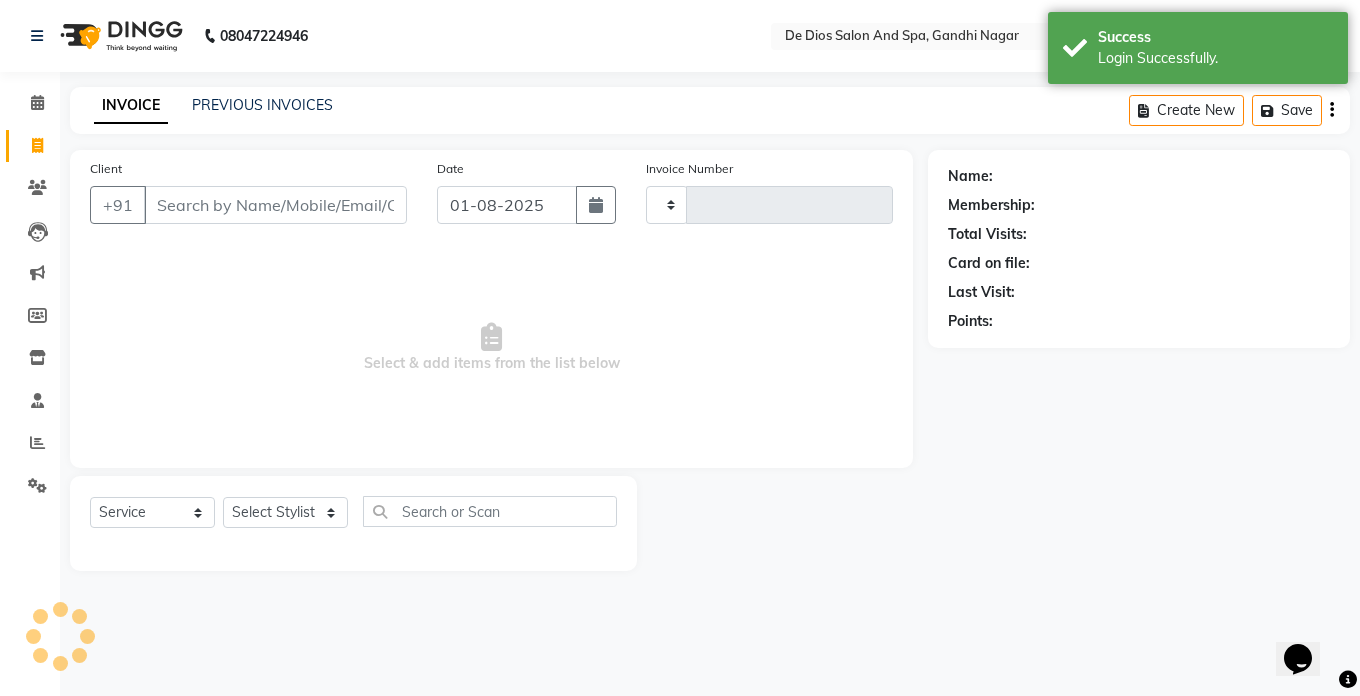 type on "2016" 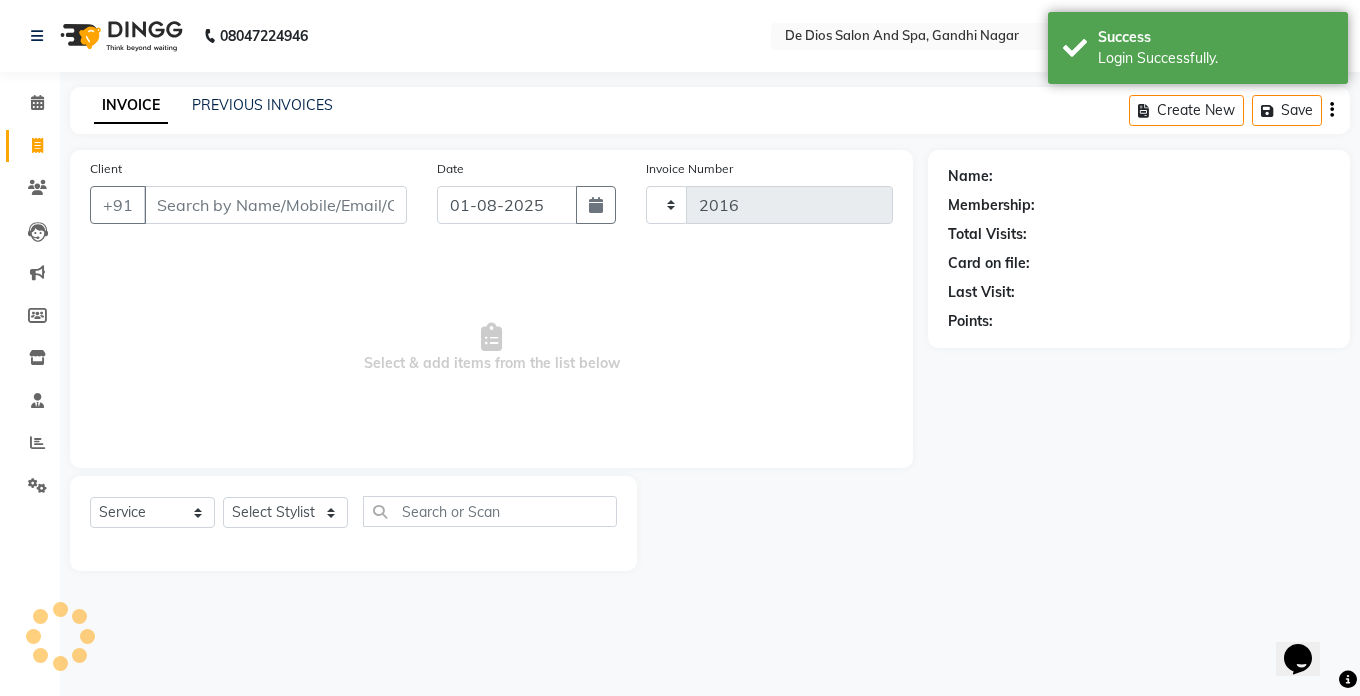 select on "6431" 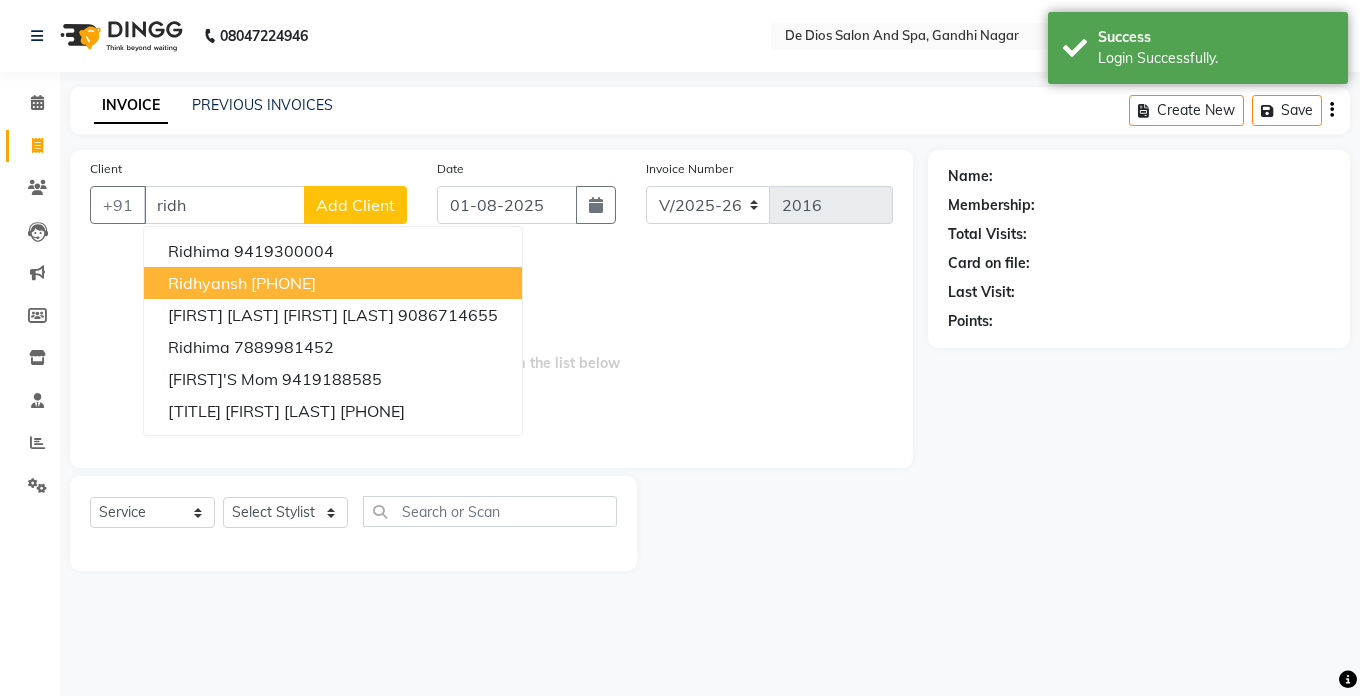 click on "[PHONE]" at bounding box center (283, 283) 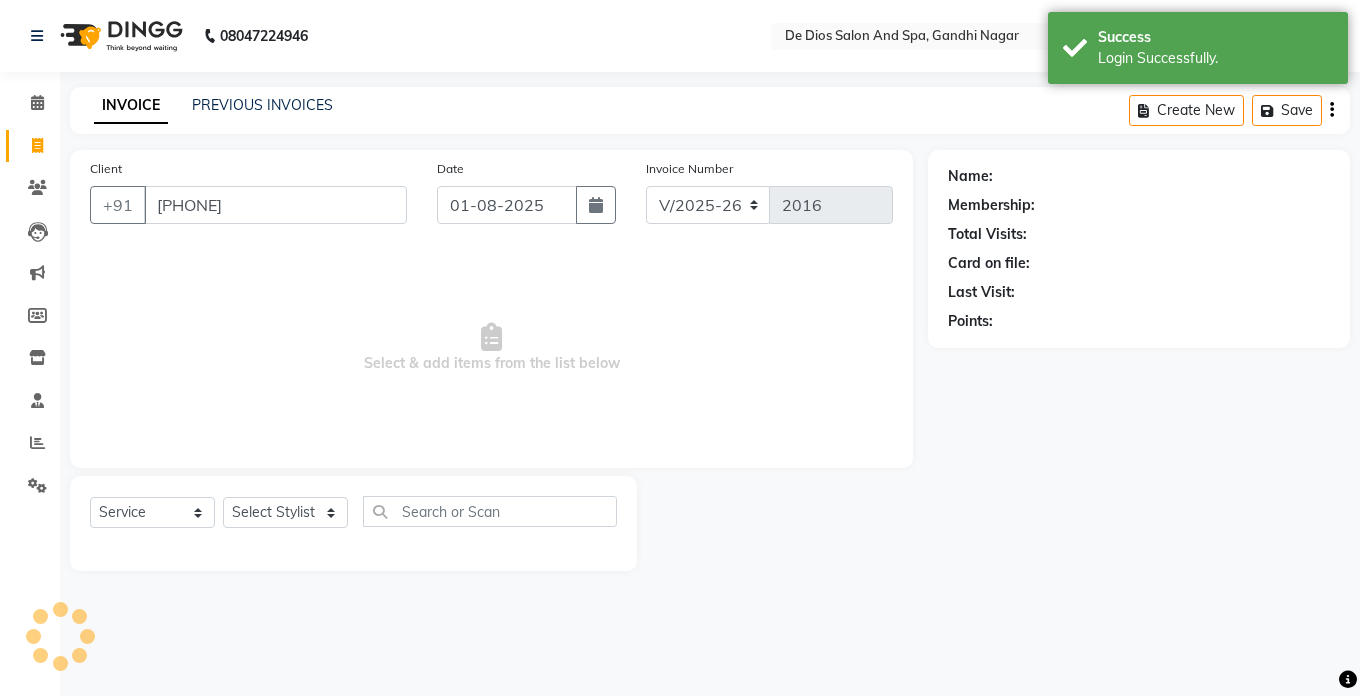 type on "[PHONE]" 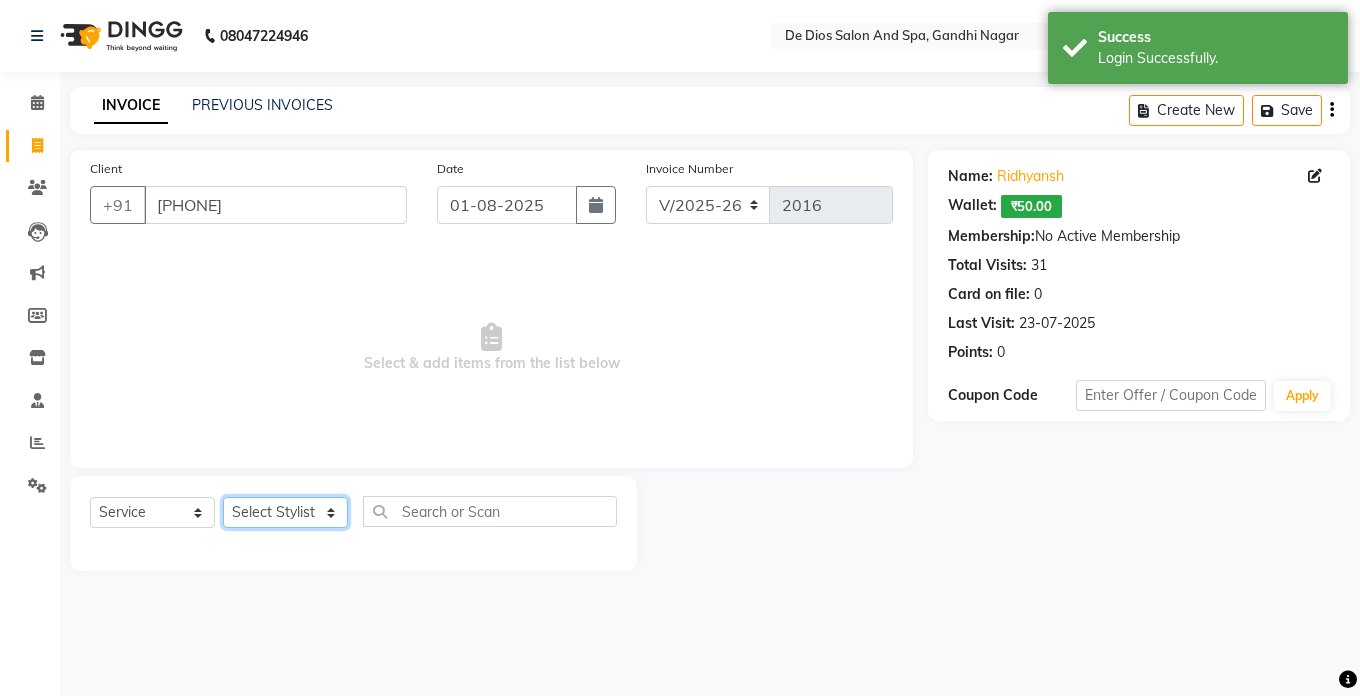 click on "Select Stylist akshay aman Arman Ashwani gunraj megha  nikita thappa nisha parveen shafali vishal vishu kumar" 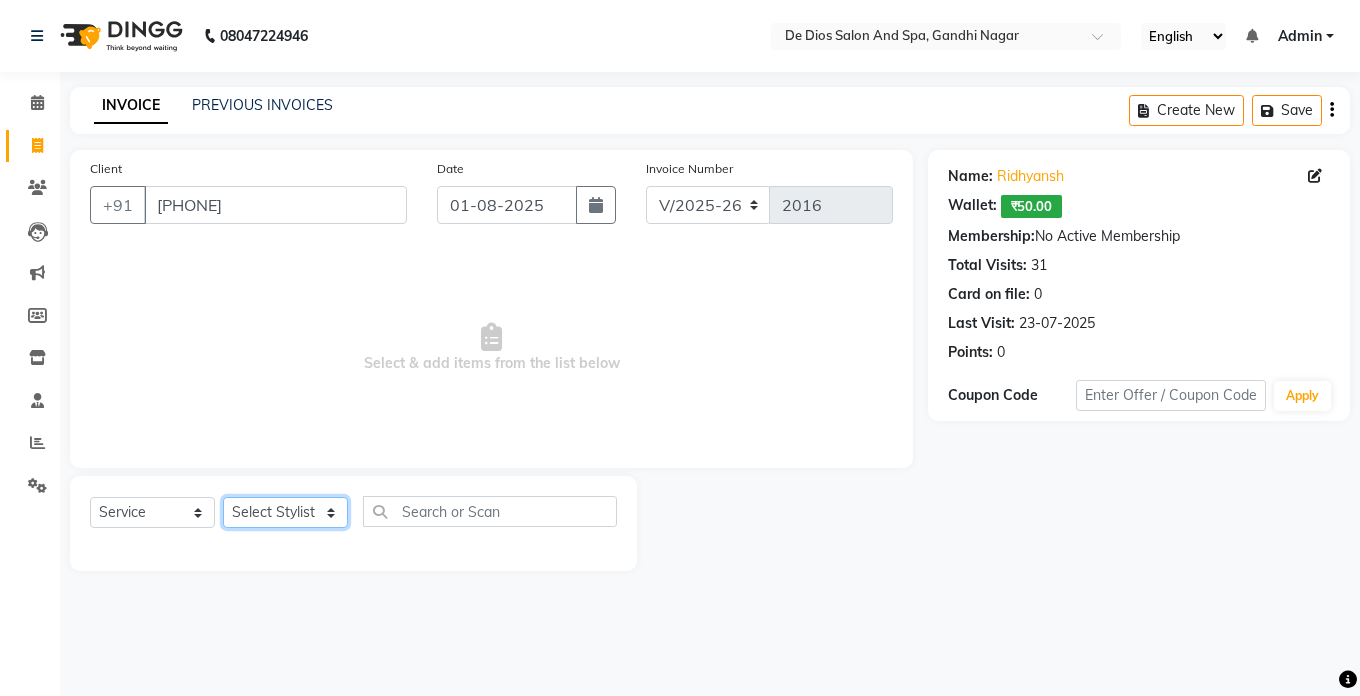 select on "49201" 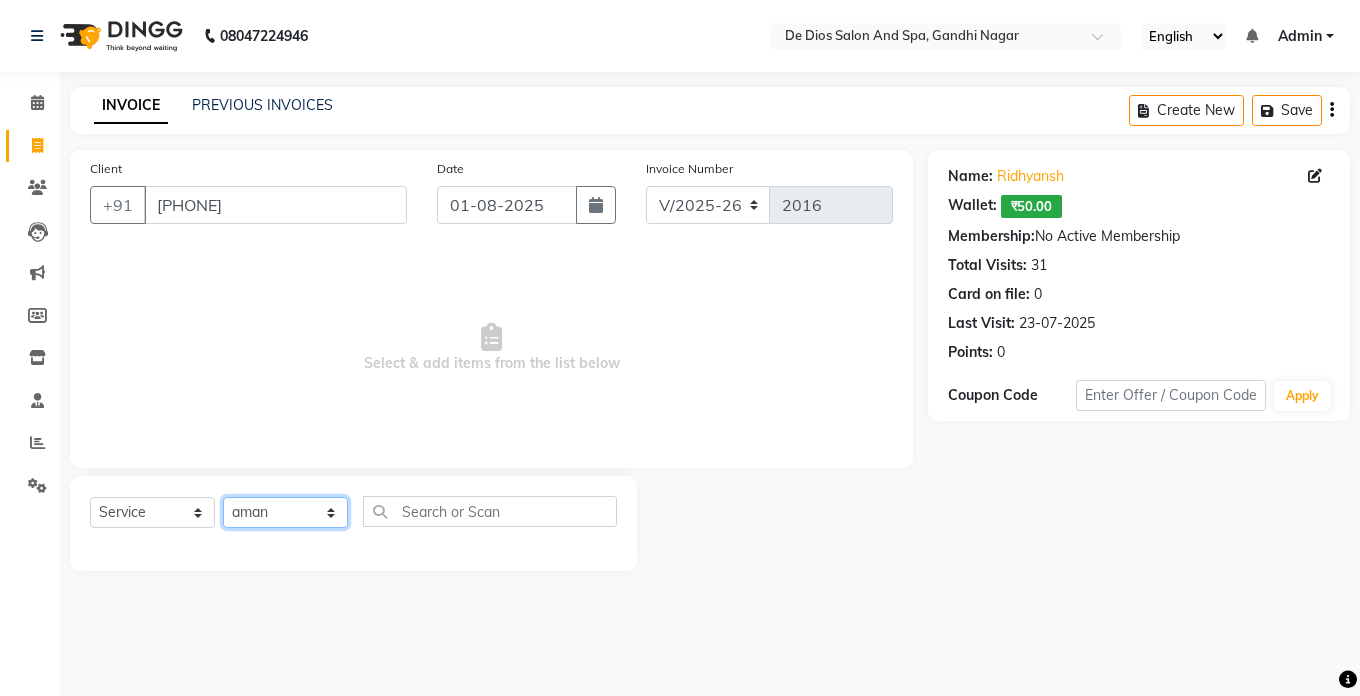 click on "Select Stylist akshay aman Arman Ashwani gunraj megha  nikita thappa nisha parveen shafali vishal vishu kumar" 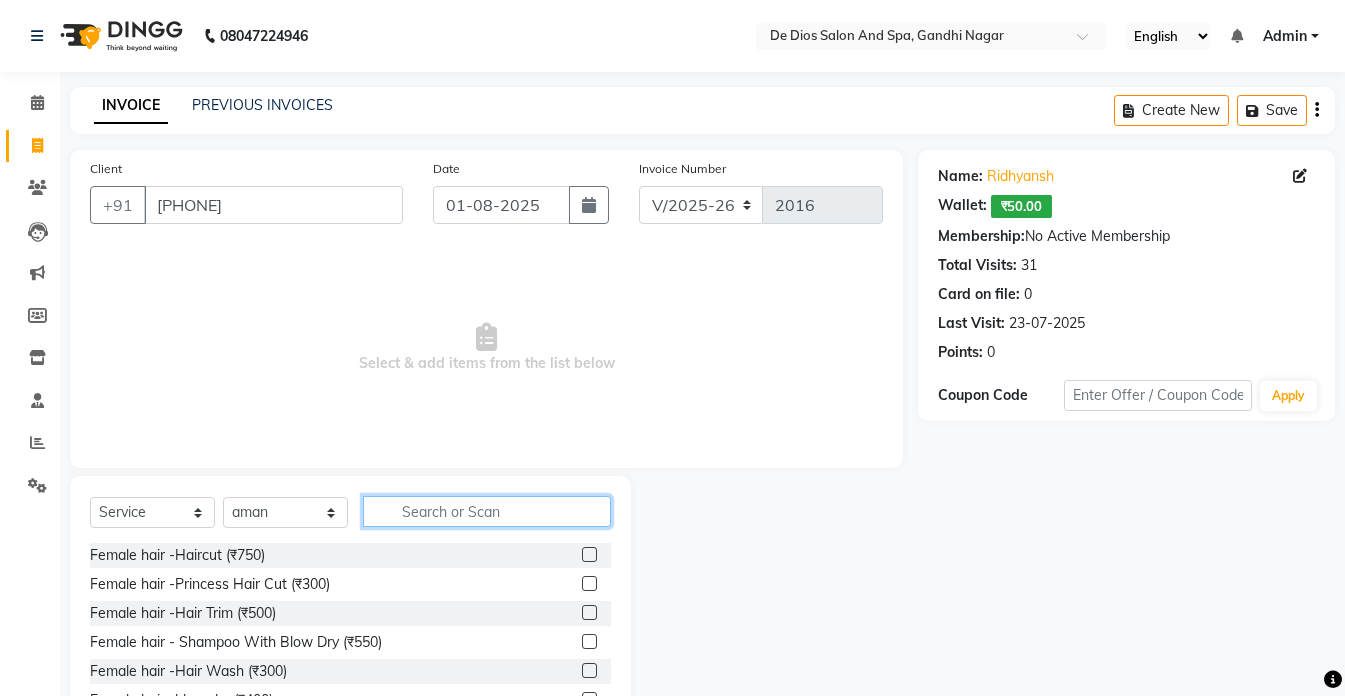 click 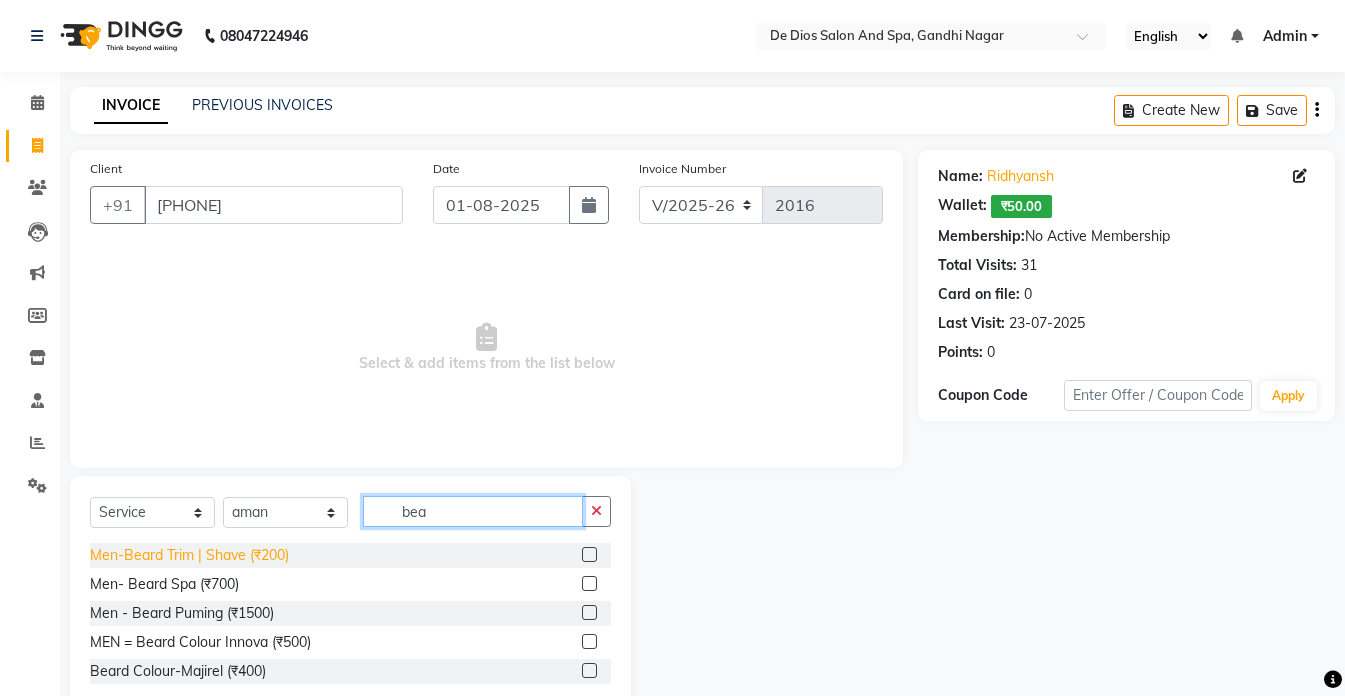 type on "bea" 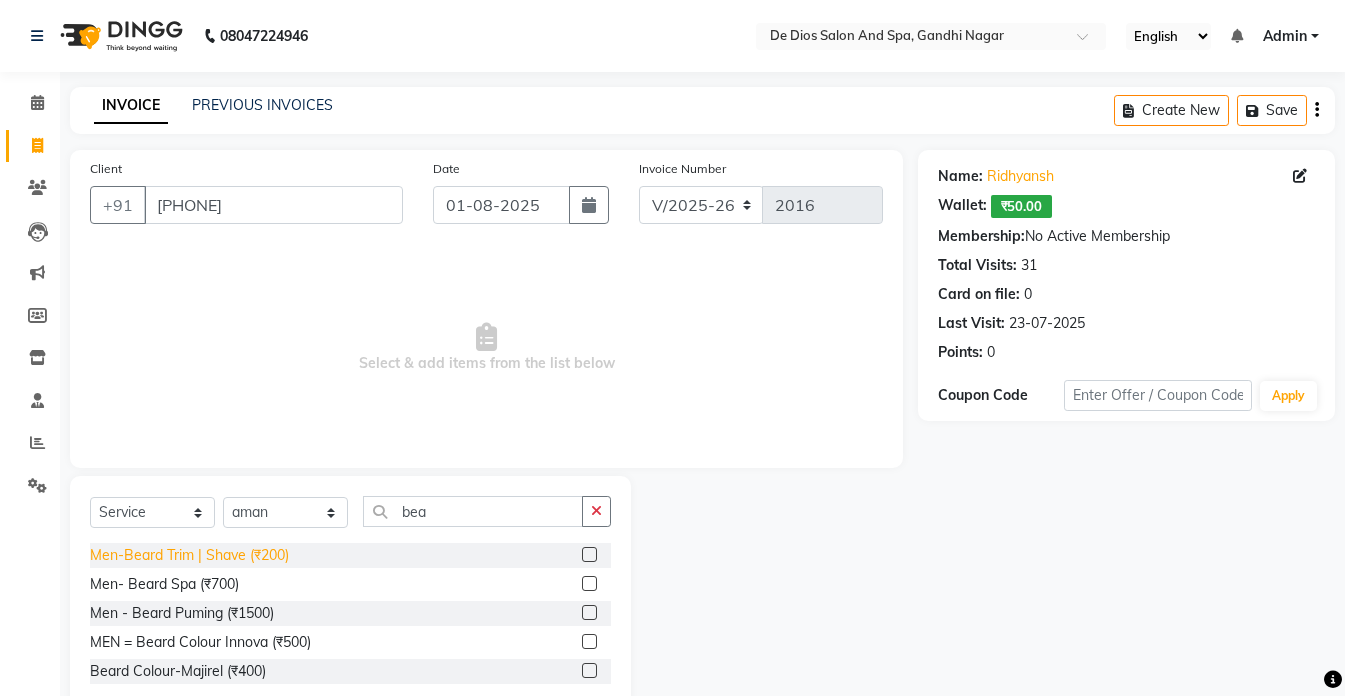 click on "Men-Beard Trim | Shave (₹200)" 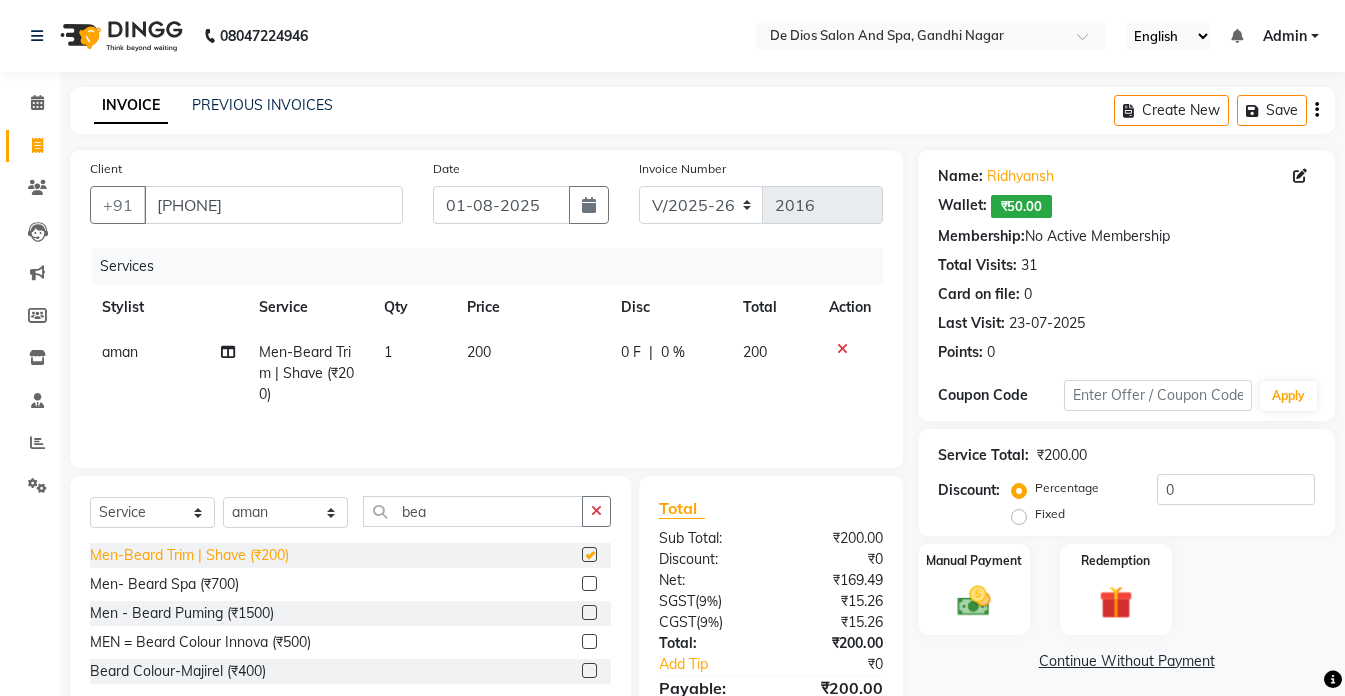 checkbox on "false" 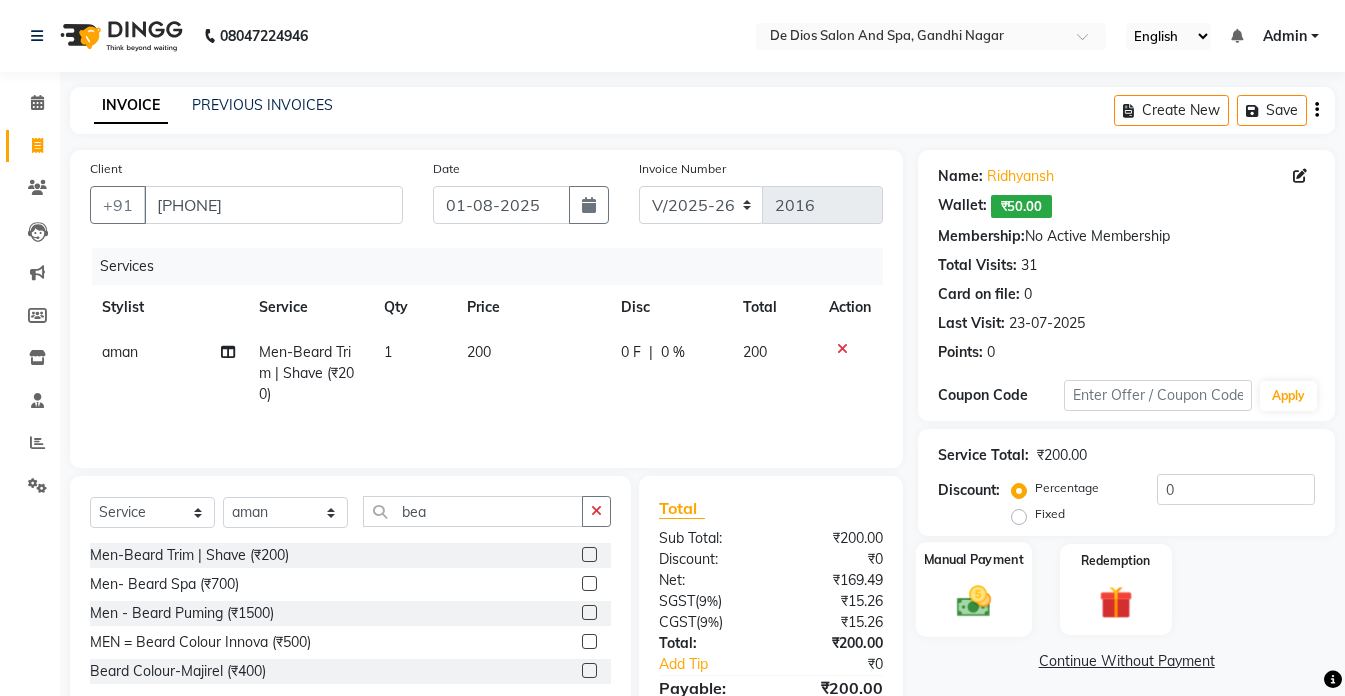 click 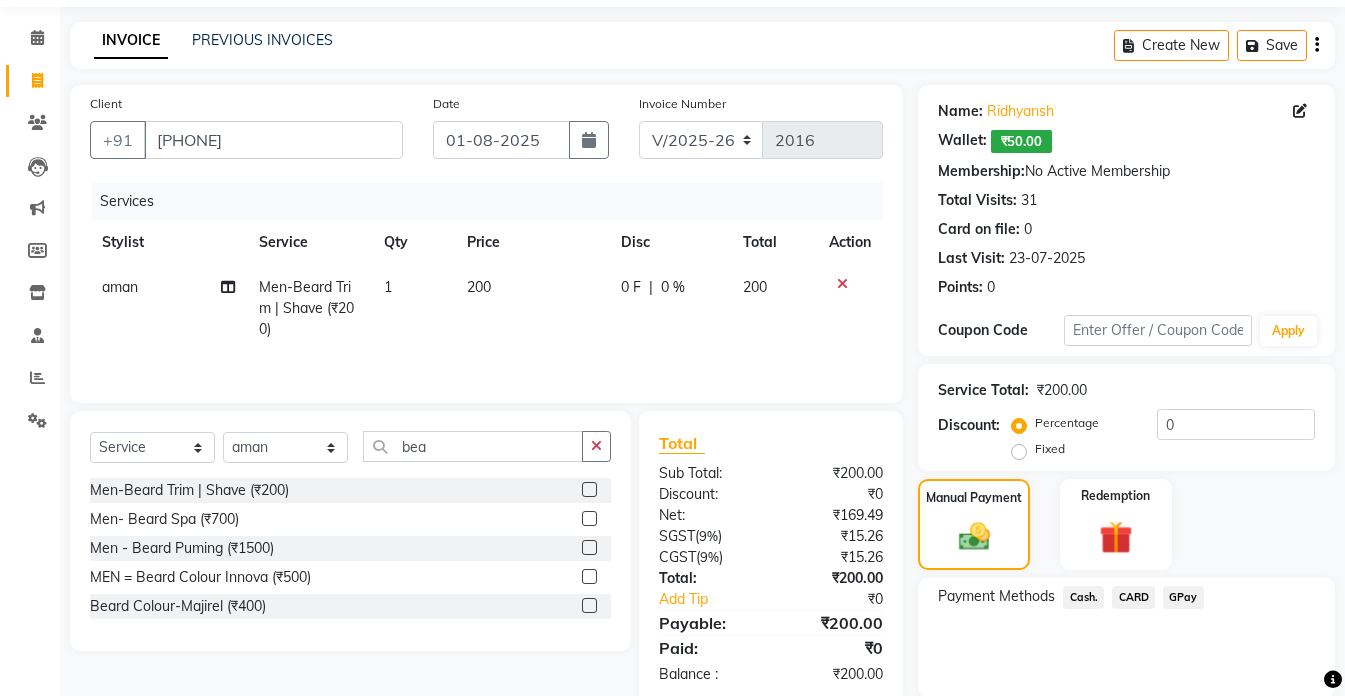 scroll, scrollTop: 100, scrollLeft: 0, axis: vertical 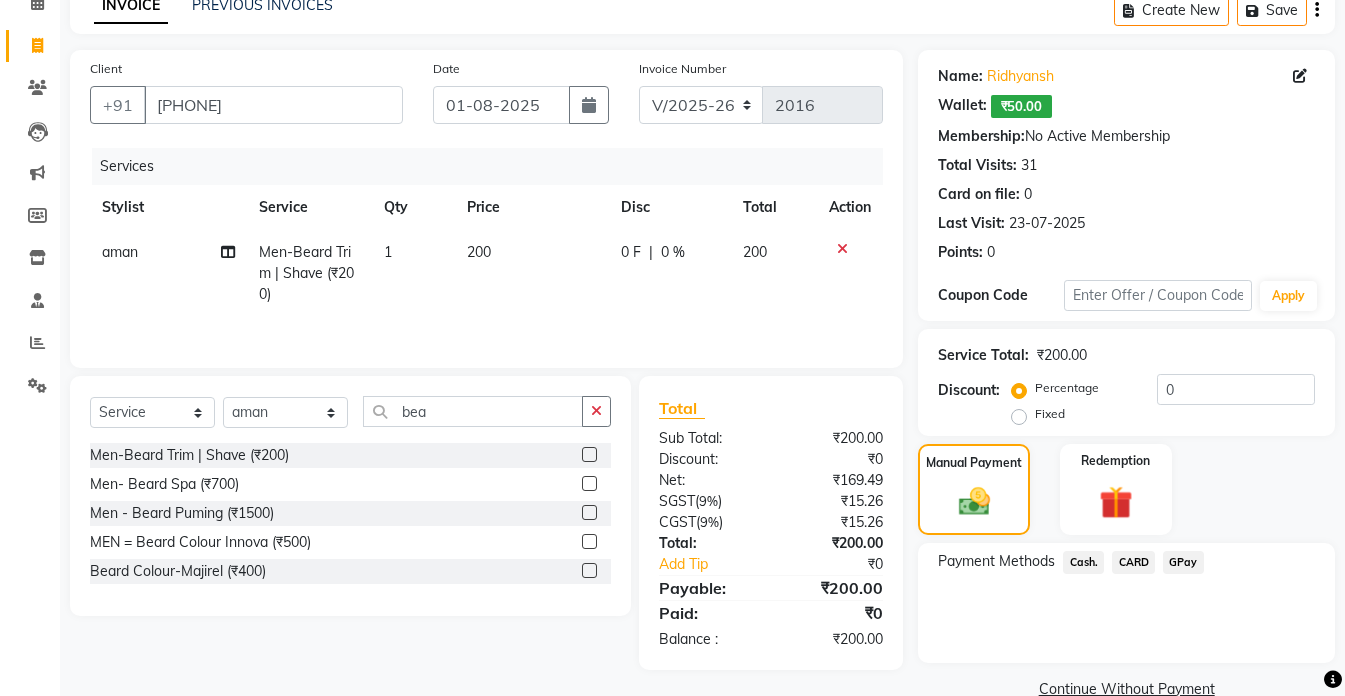 click on "GPay" 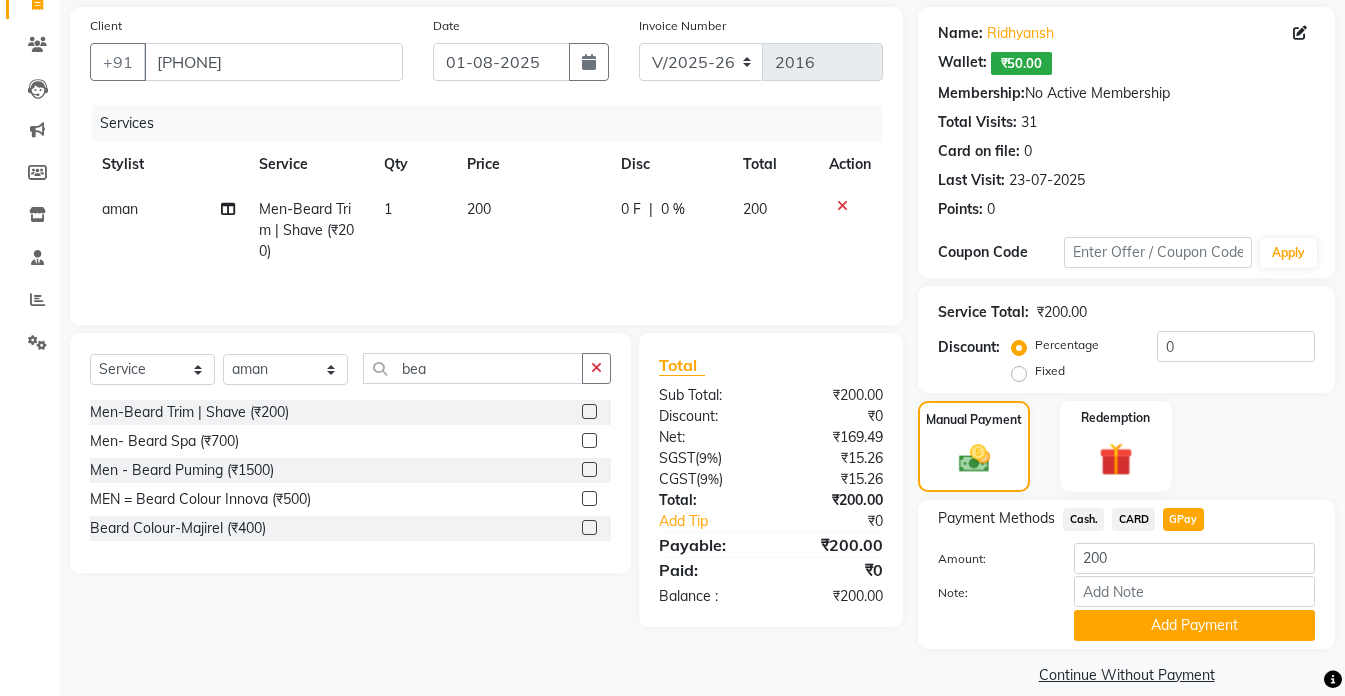 scroll, scrollTop: 167, scrollLeft: 0, axis: vertical 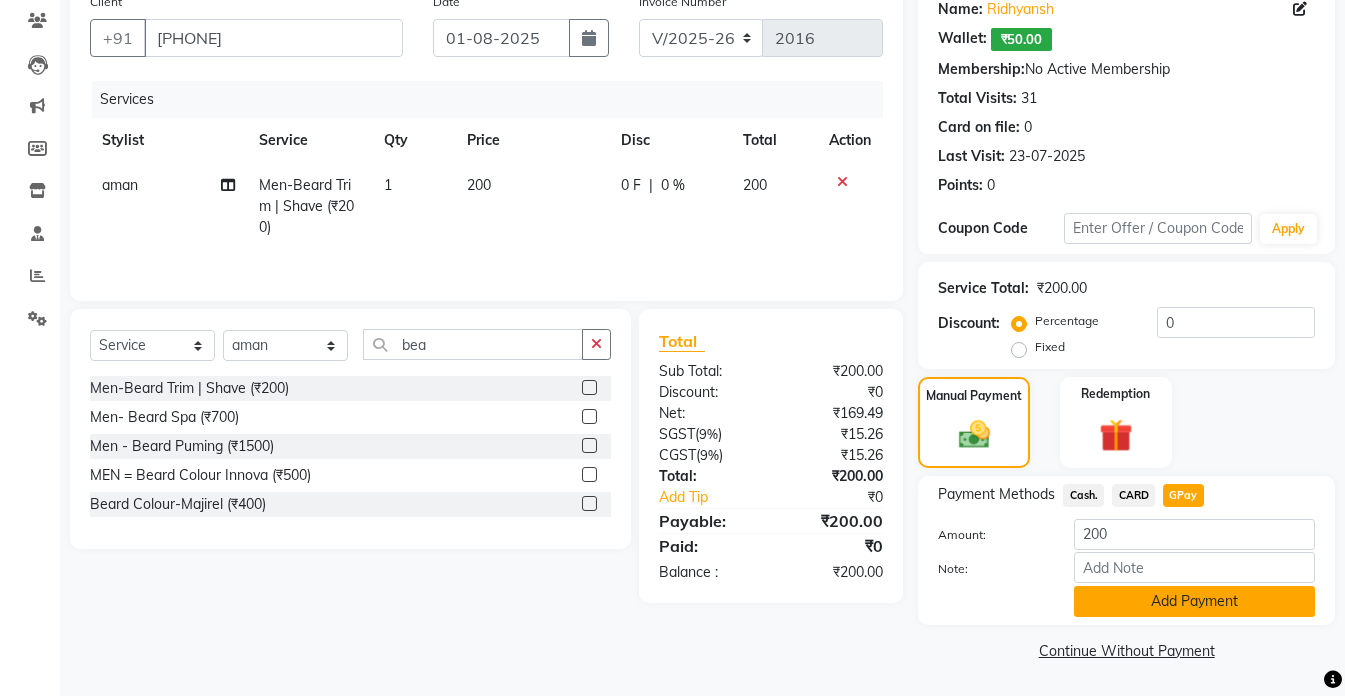 click on "Add Payment" 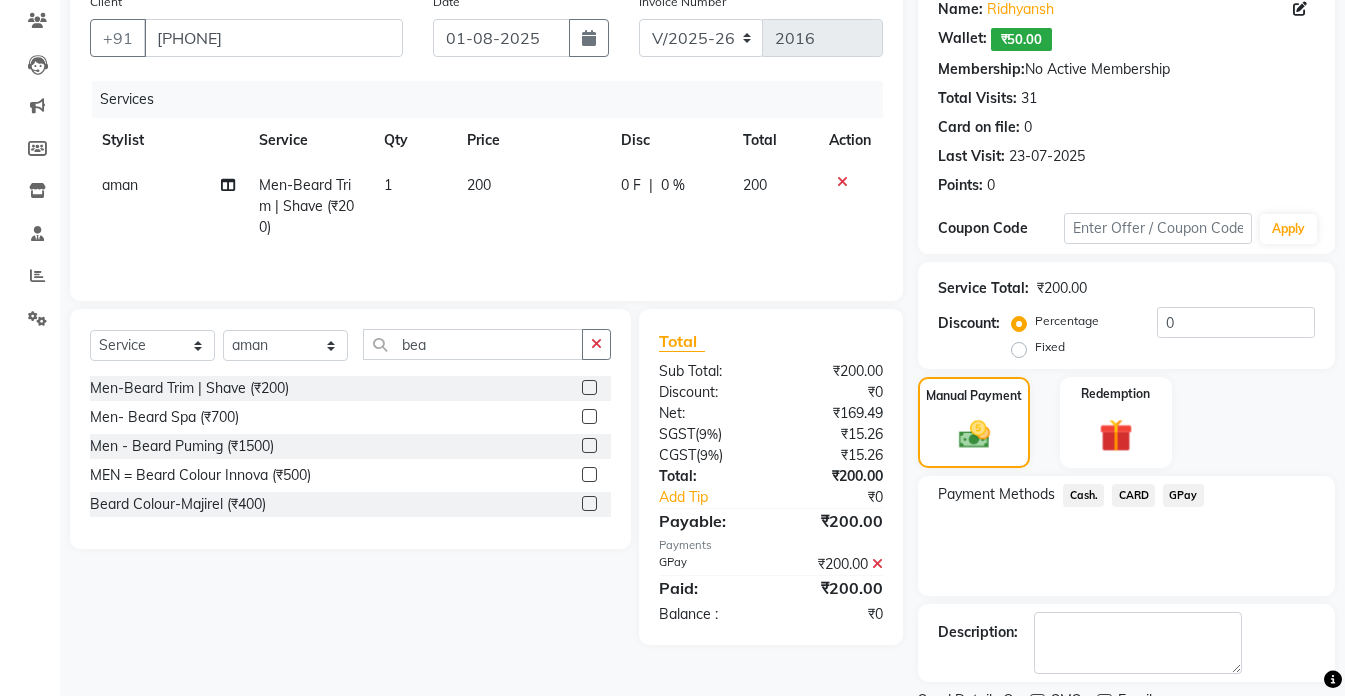 scroll, scrollTop: 251, scrollLeft: 0, axis: vertical 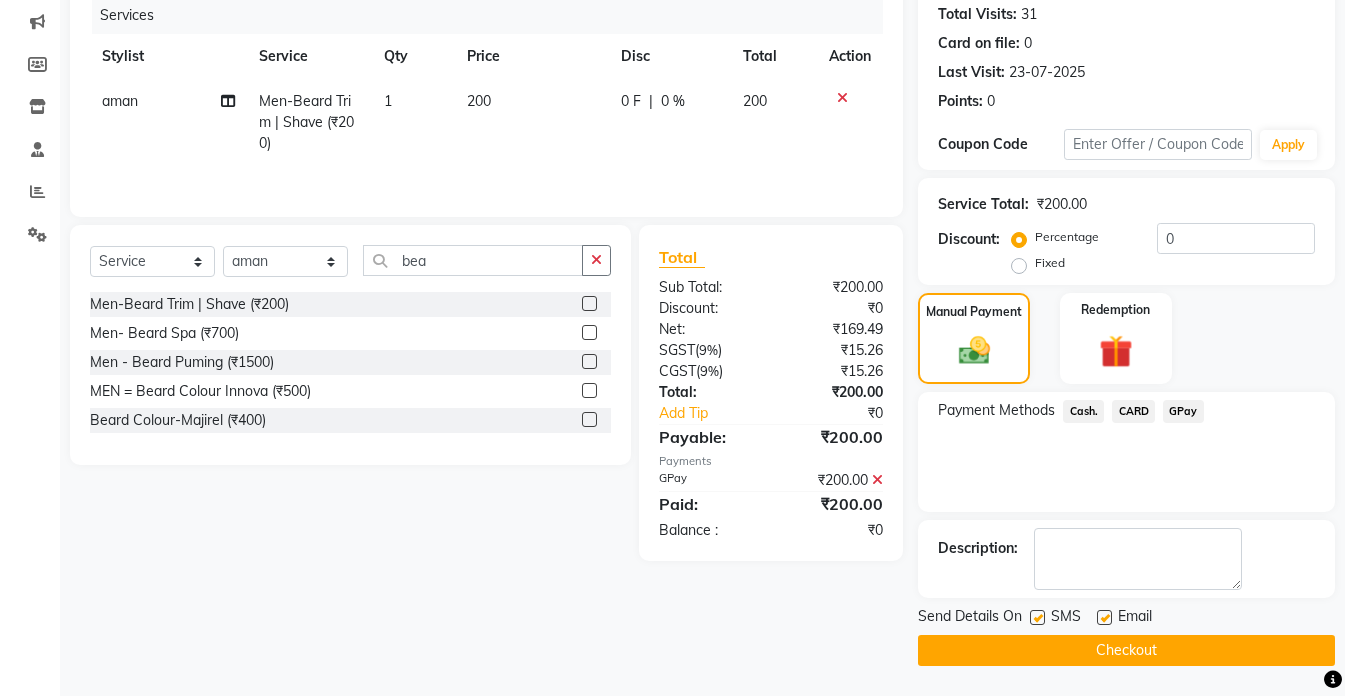 click on "Checkout" 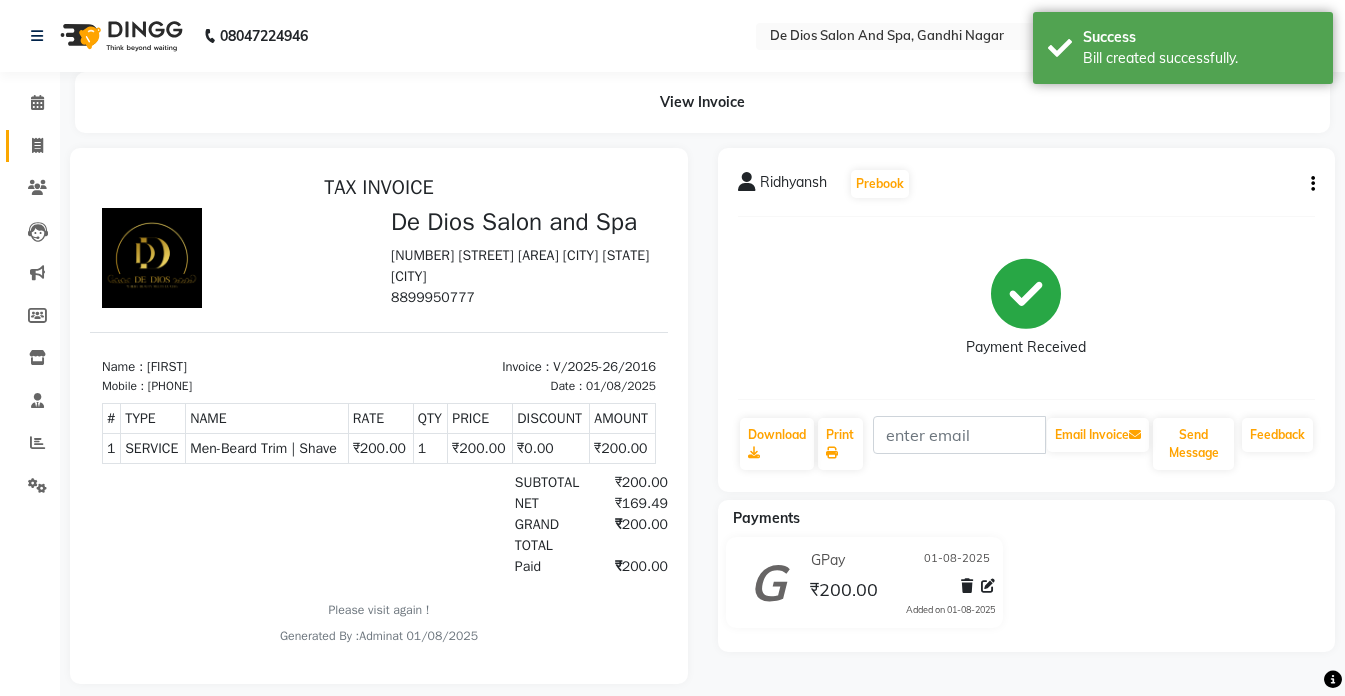 scroll, scrollTop: 0, scrollLeft: 0, axis: both 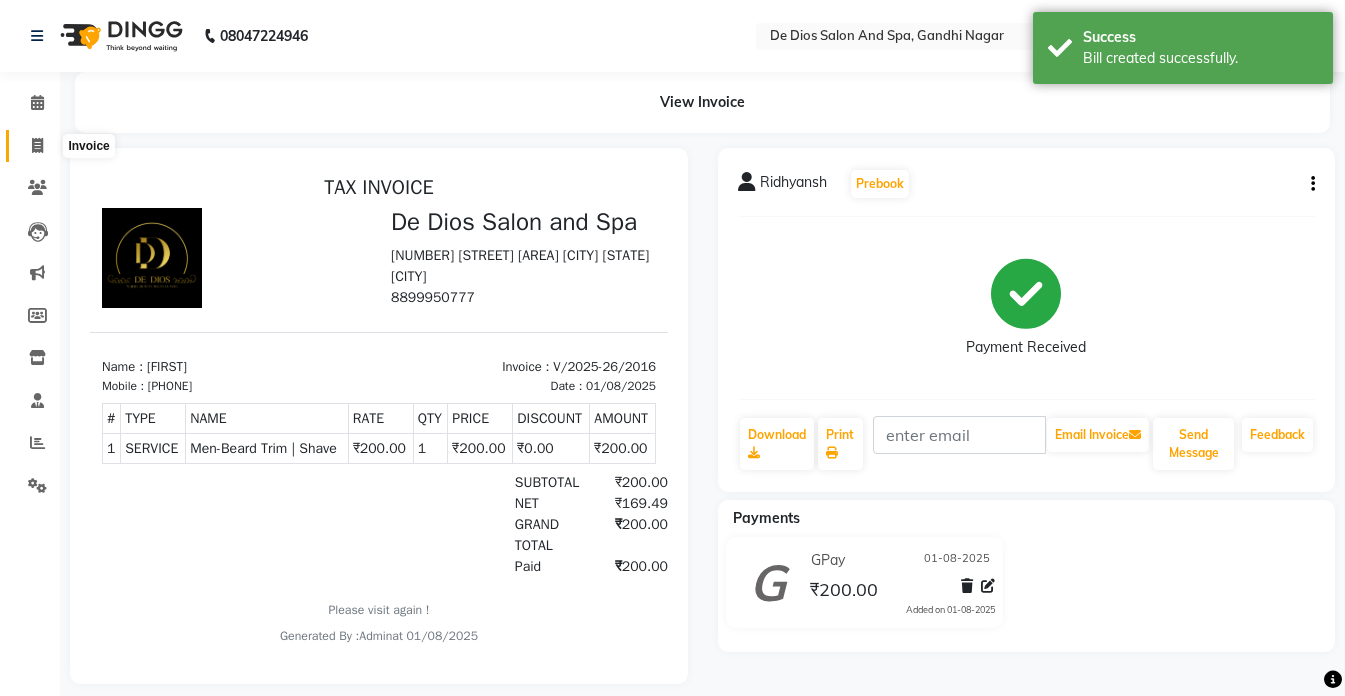 click 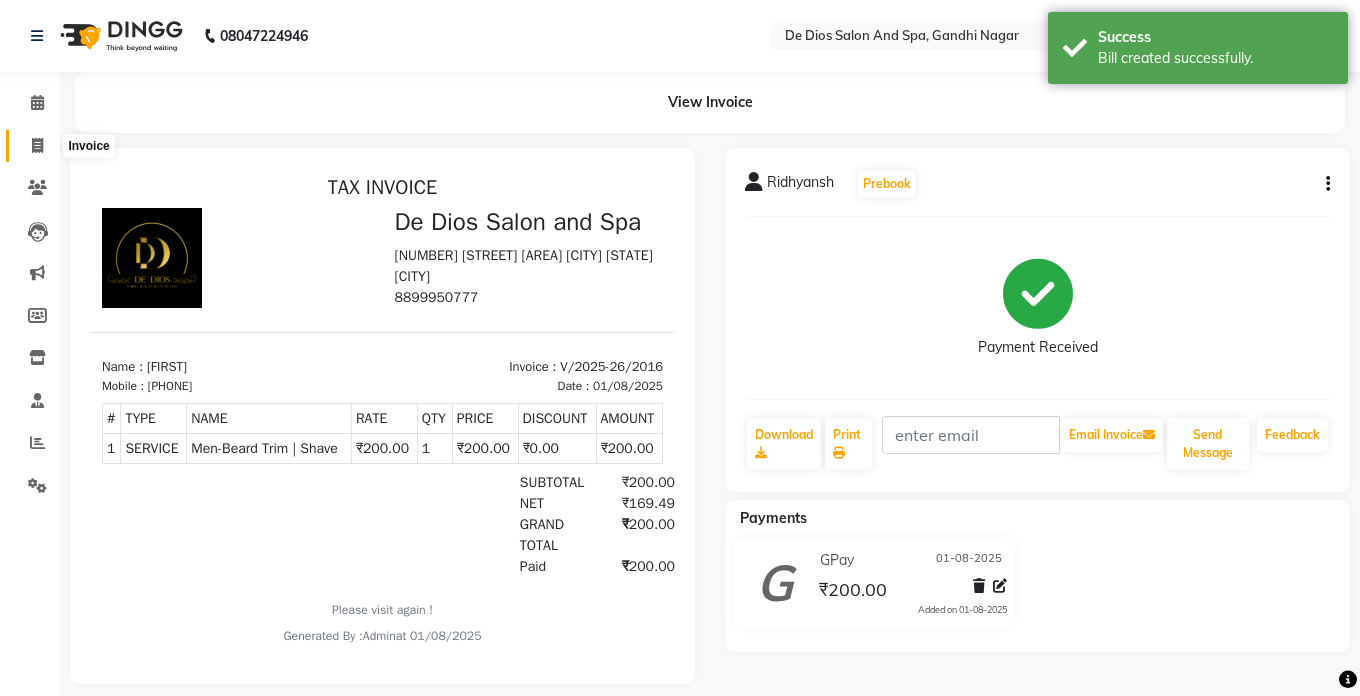 select on "service" 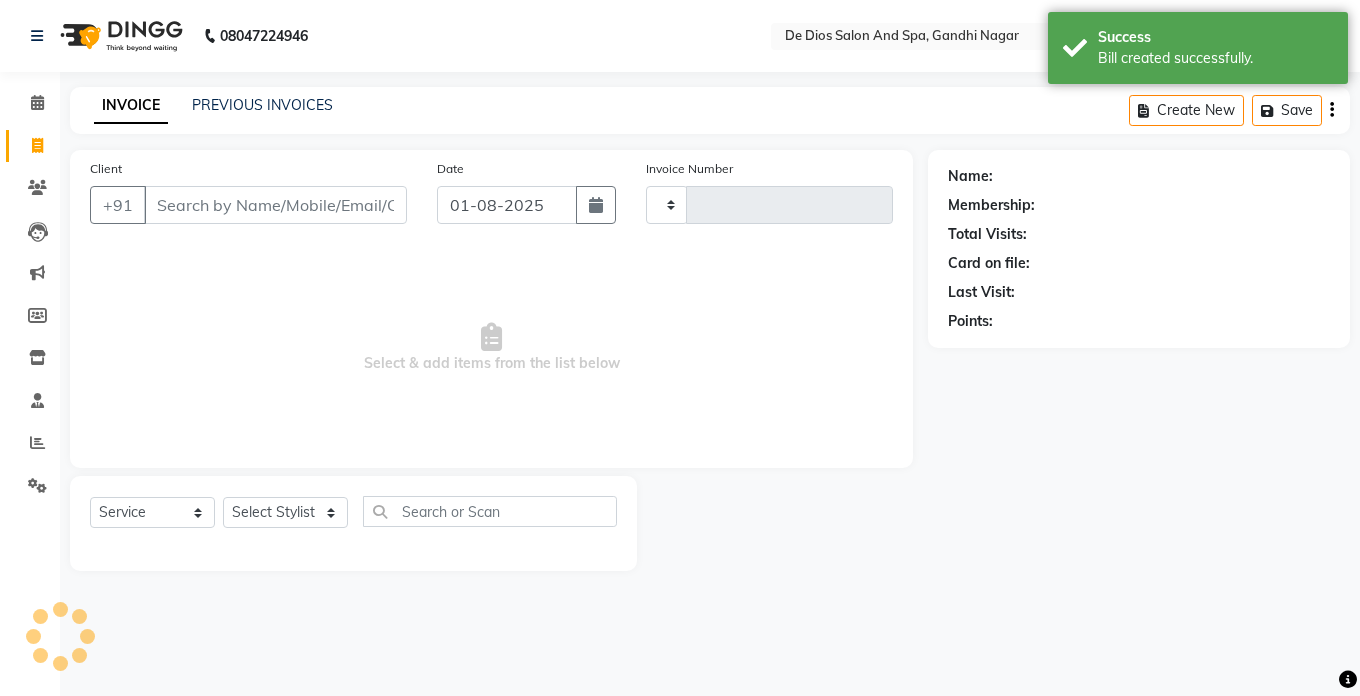 type on "2017" 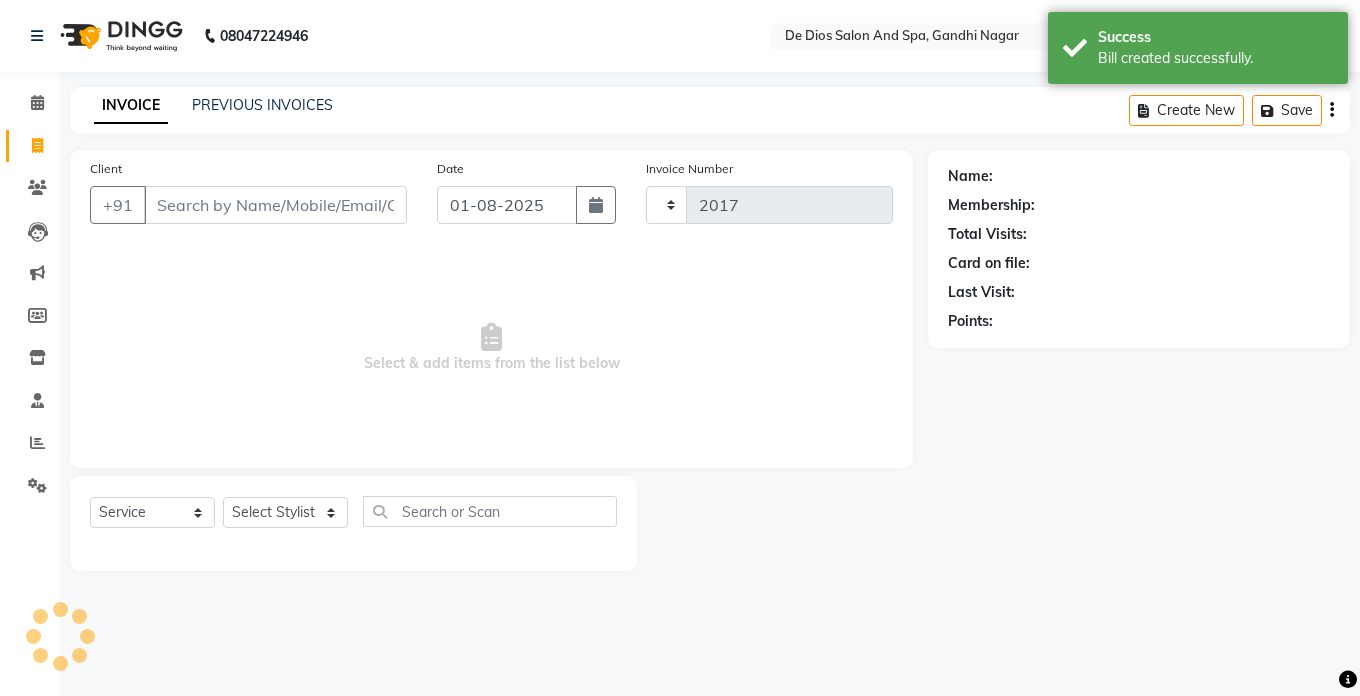 select on "6431" 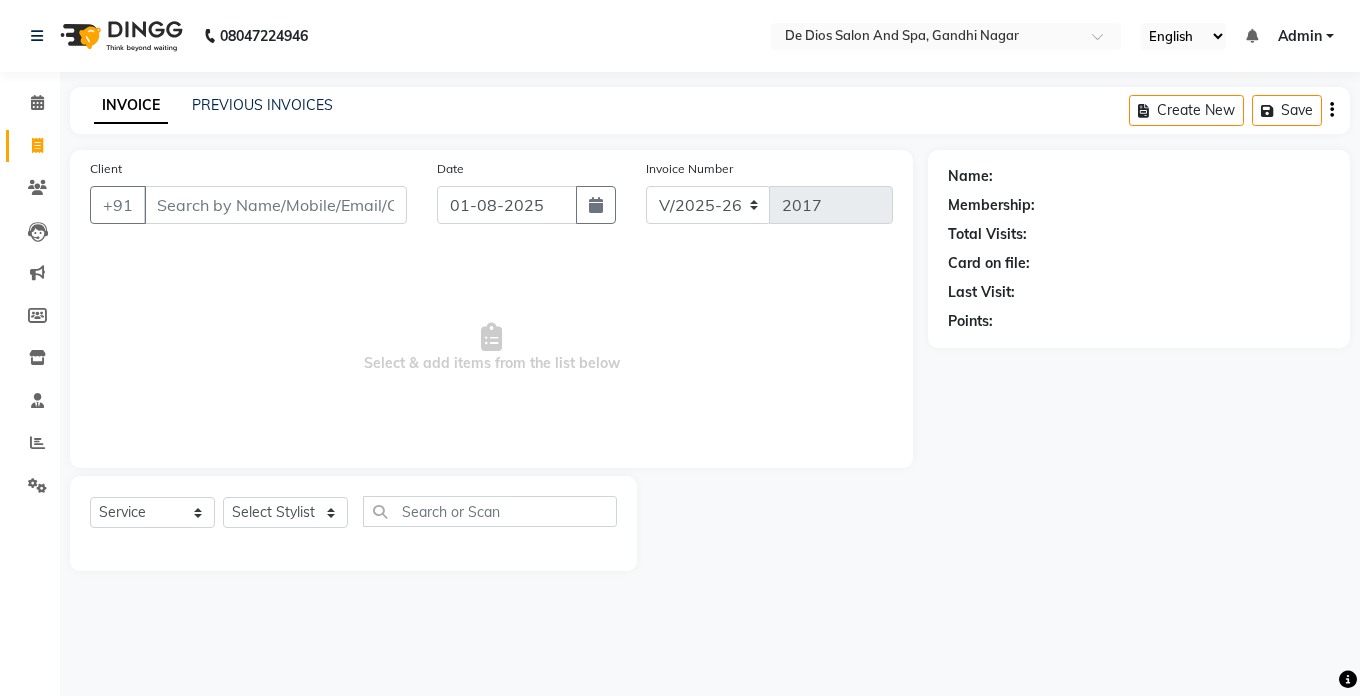 click on "Select & add items from the list below" at bounding box center (491, 348) 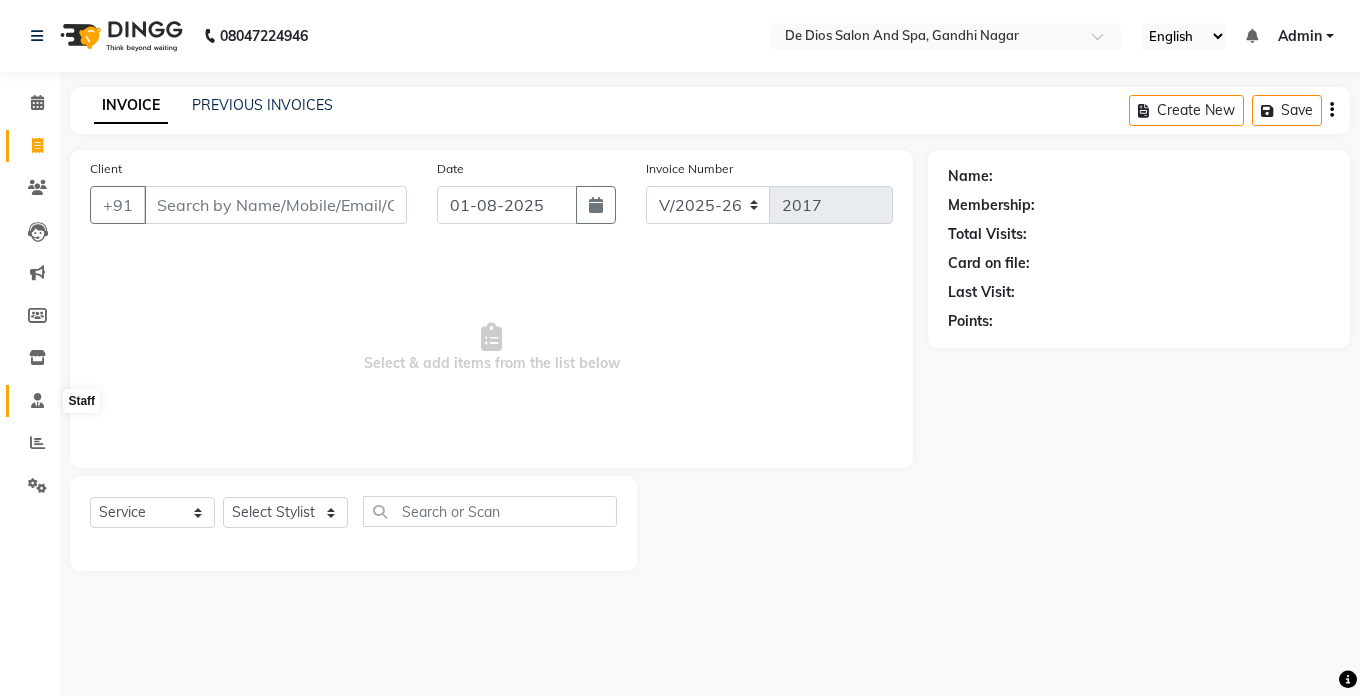 click 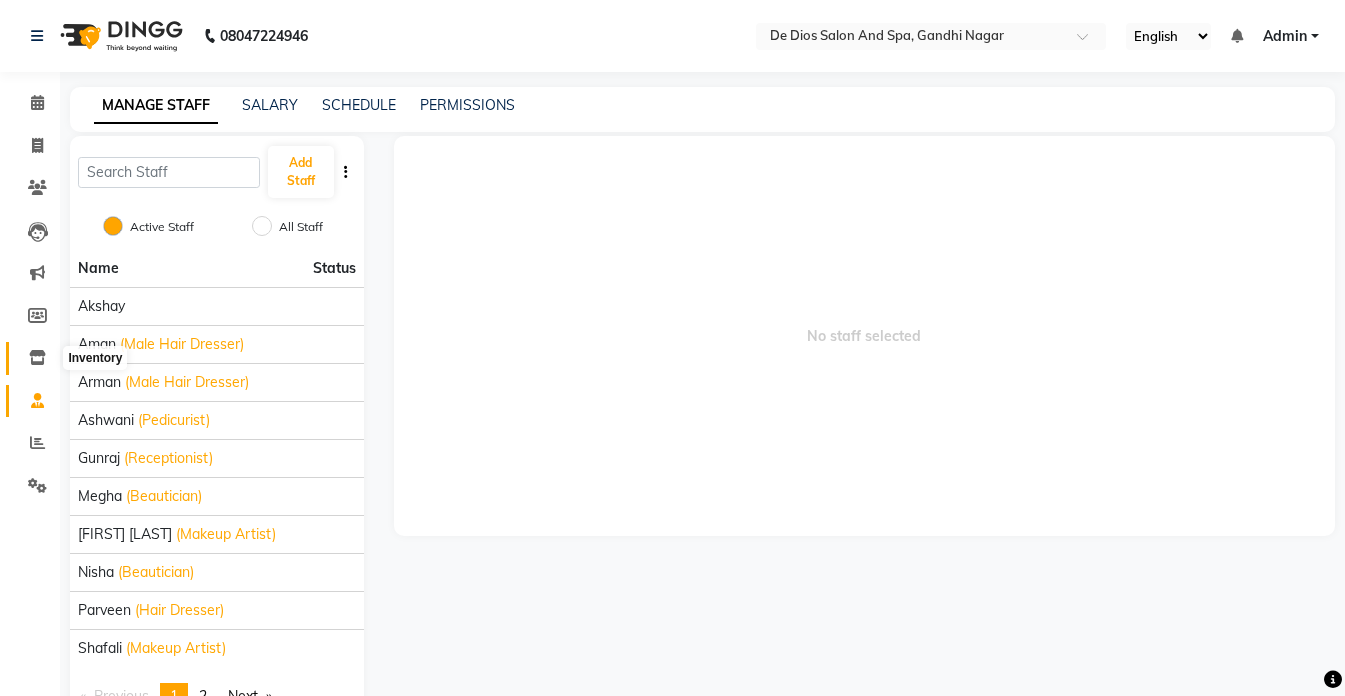 click 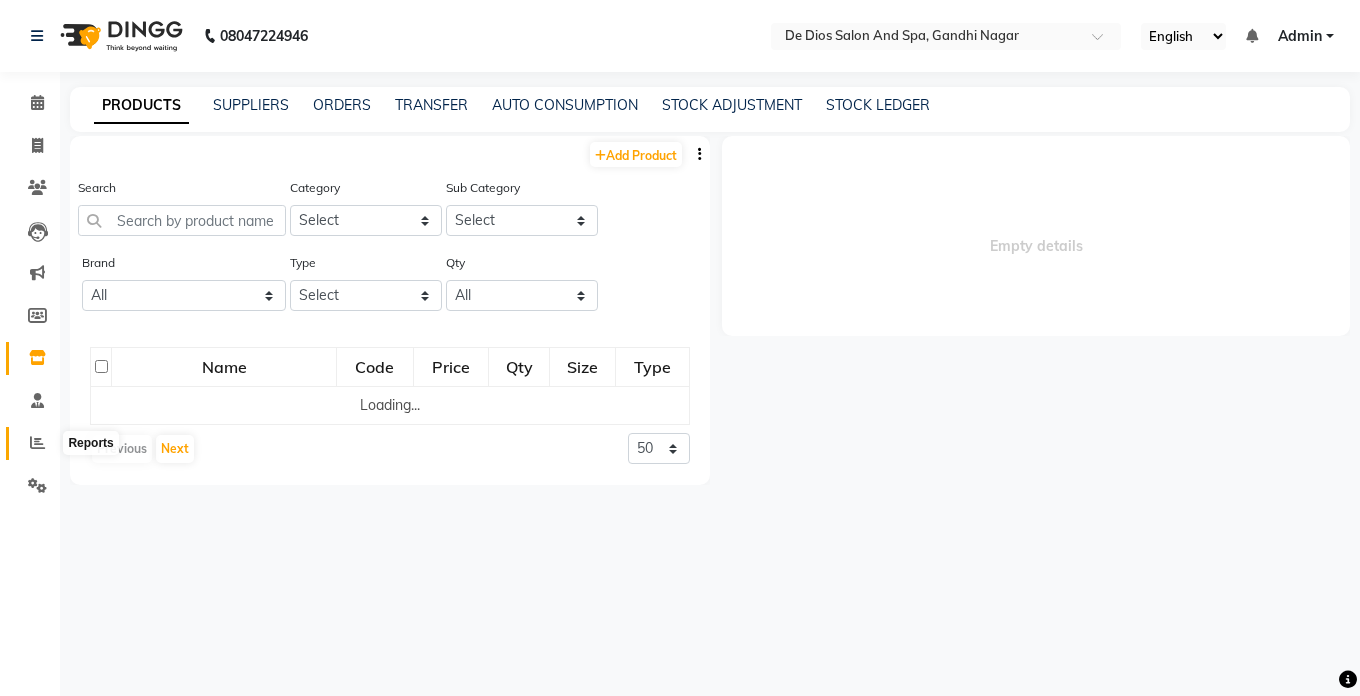 click 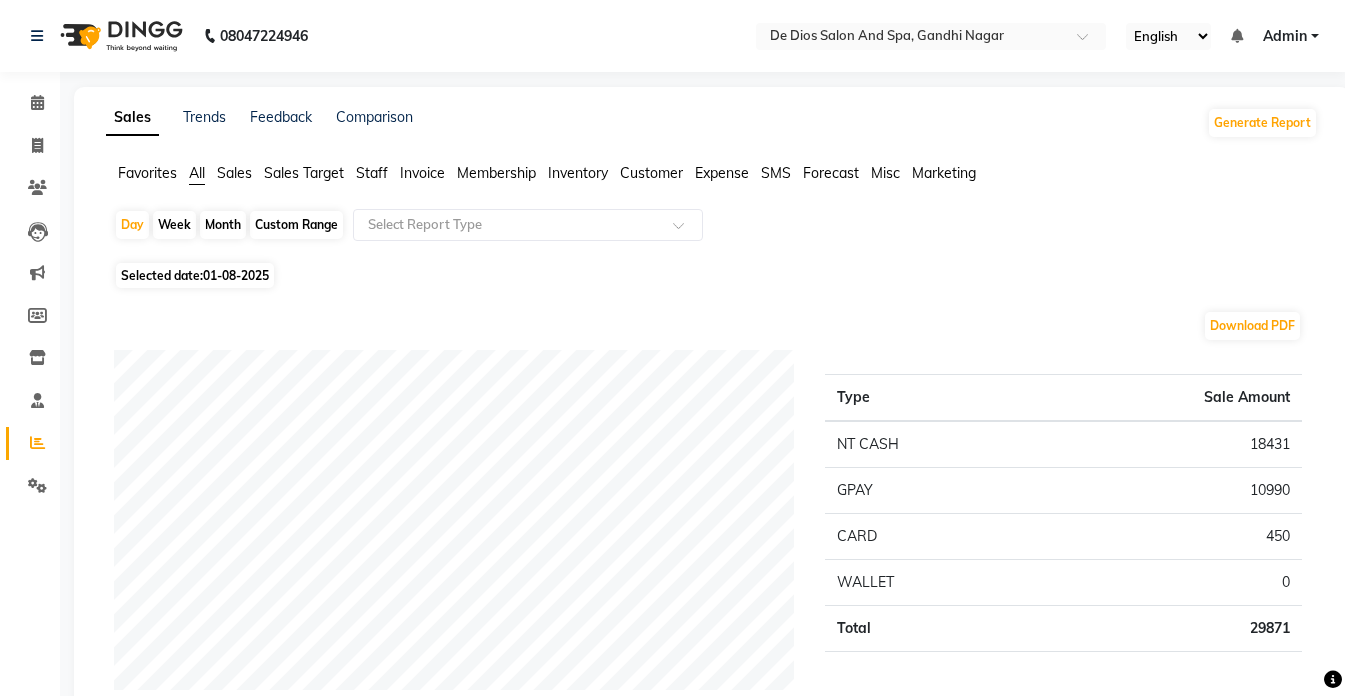 drag, startPoint x: 374, startPoint y: 163, endPoint x: 364, endPoint y: 166, distance: 10.440307 